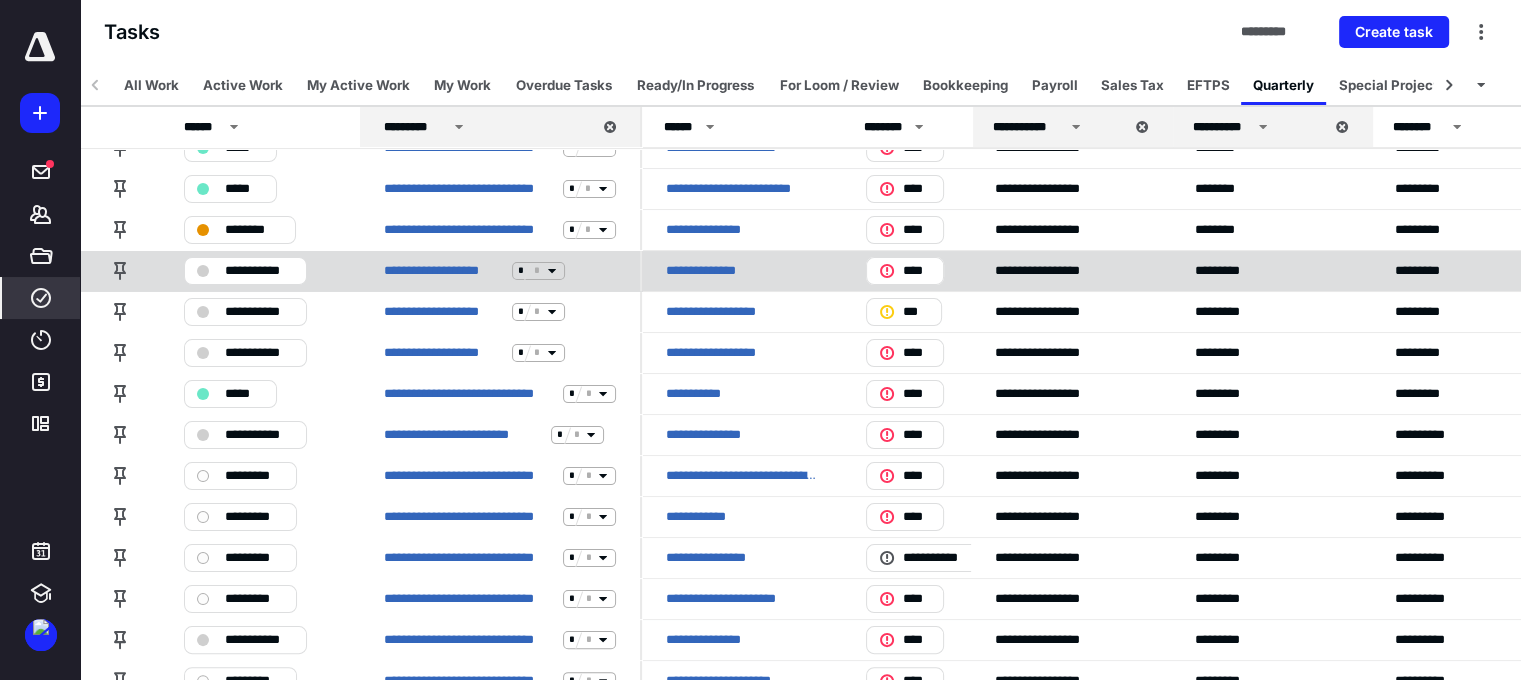 scroll, scrollTop: 400, scrollLeft: 0, axis: vertical 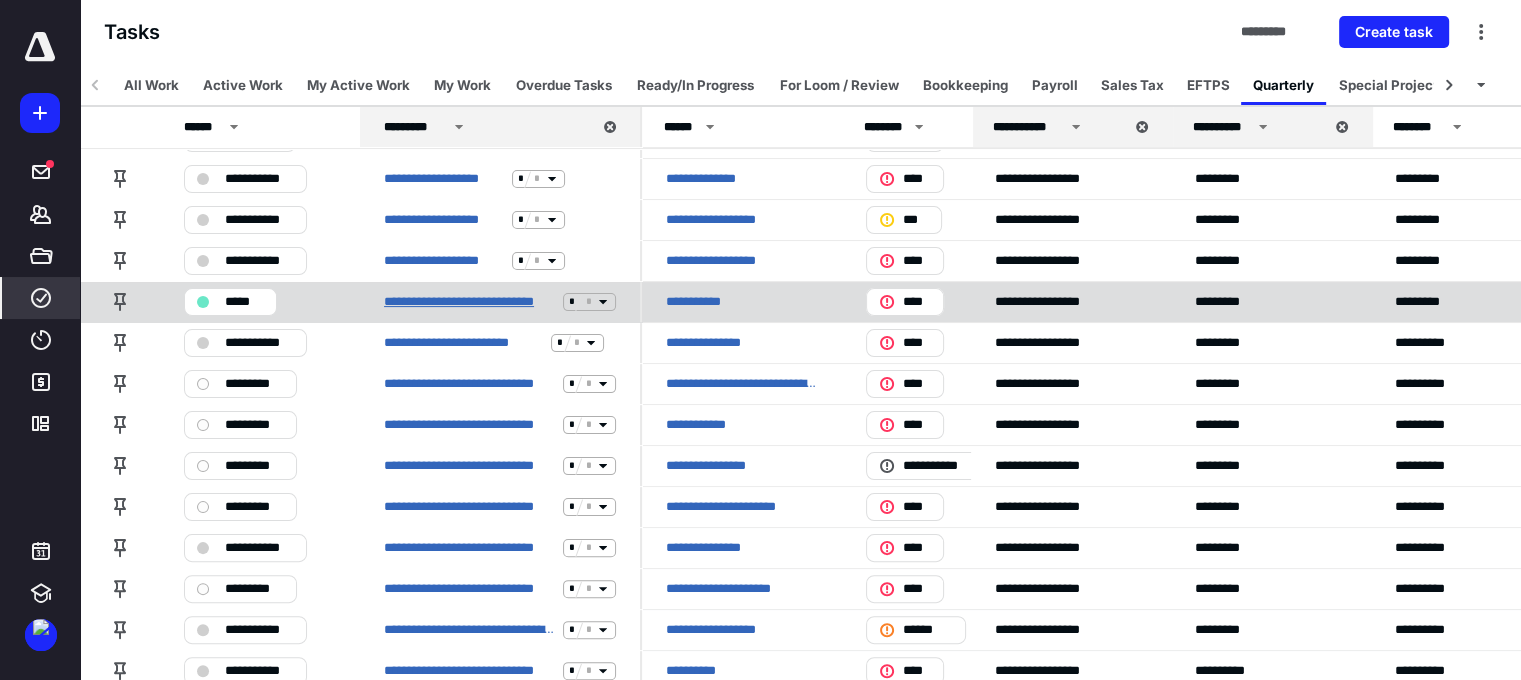 click on "**********" at bounding box center (469, 302) 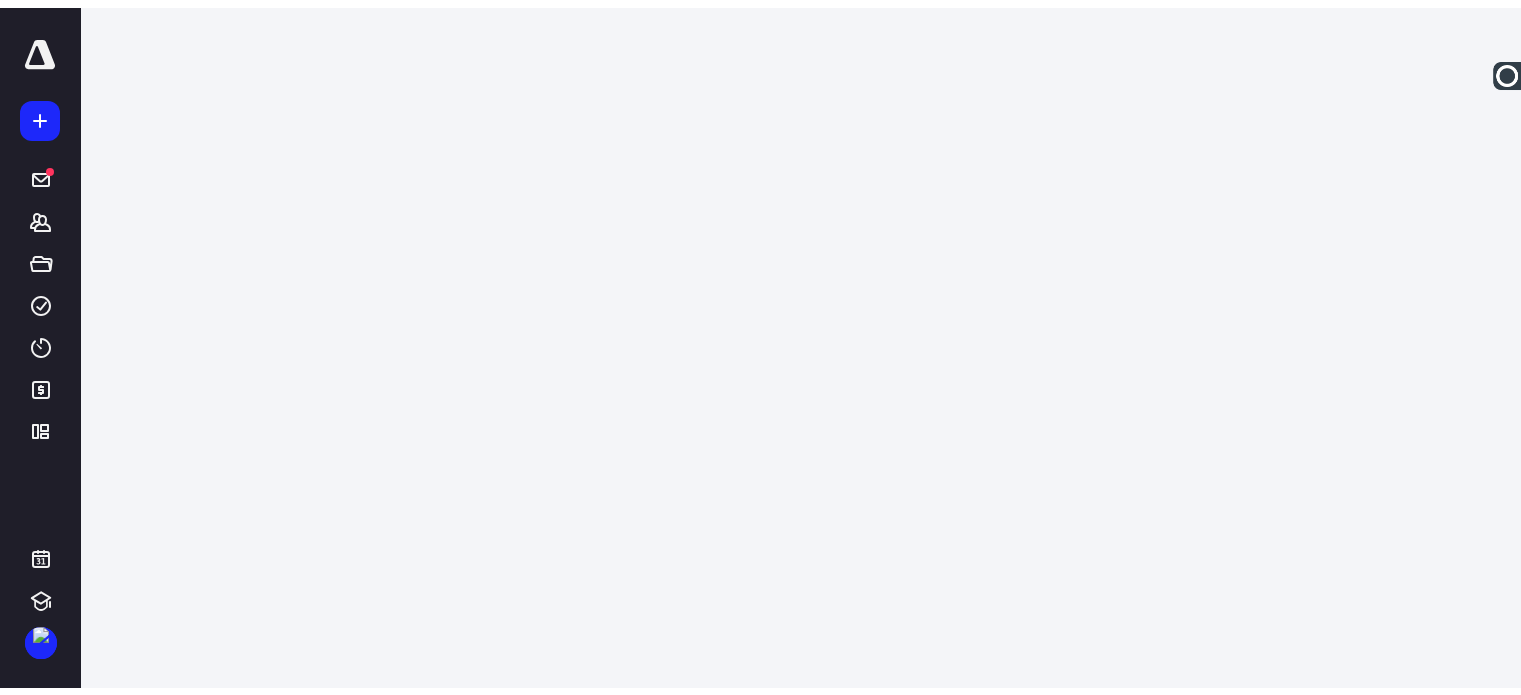 scroll, scrollTop: 0, scrollLeft: 0, axis: both 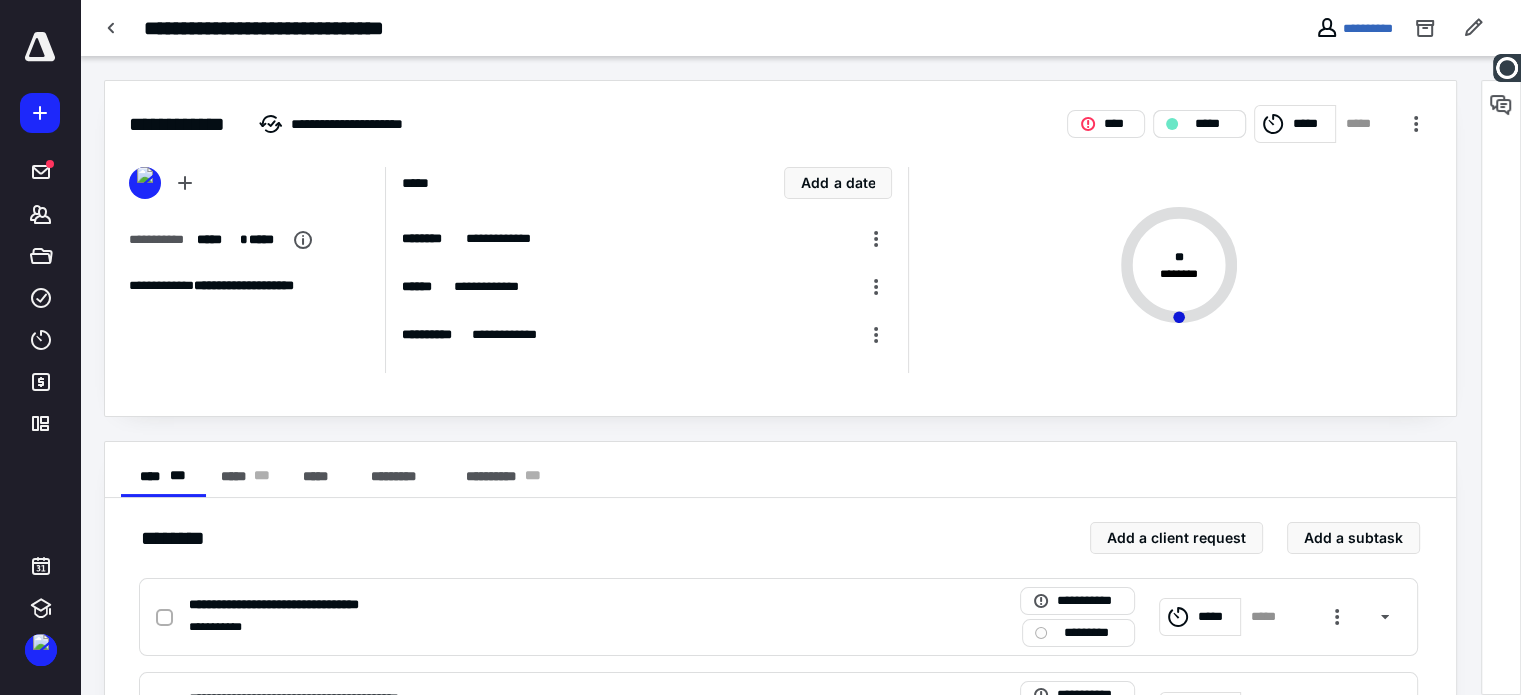 click on "*****" at bounding box center [1213, 124] 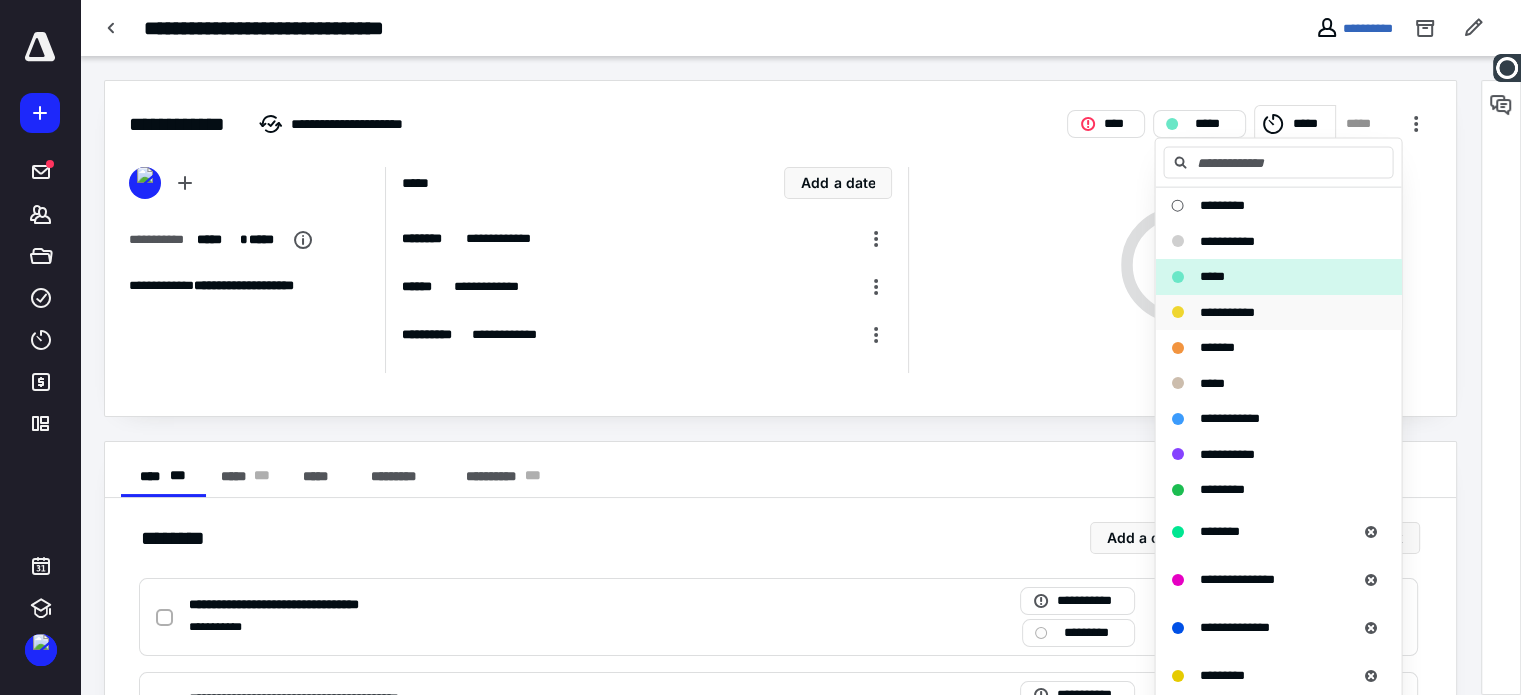 click on "**********" at bounding box center (1226, 311) 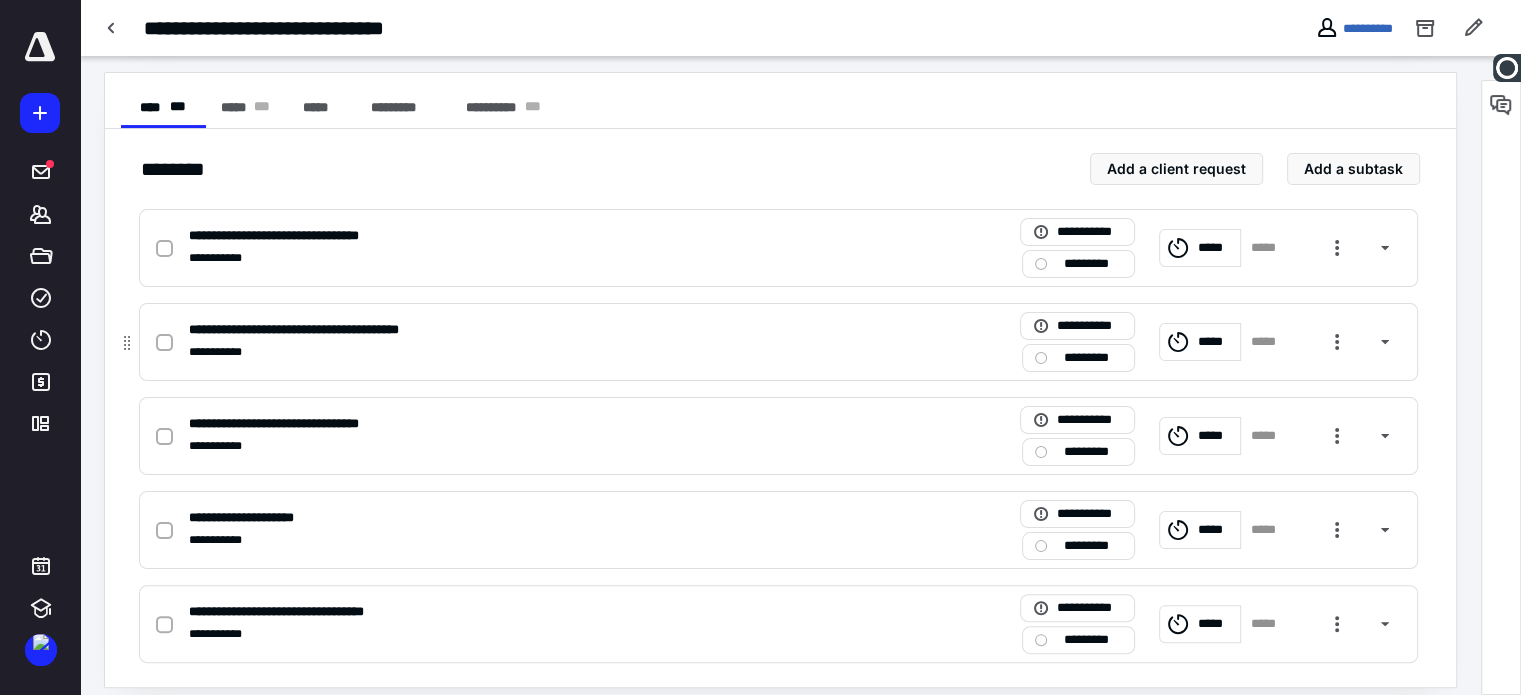 scroll, scrollTop: 385, scrollLeft: 0, axis: vertical 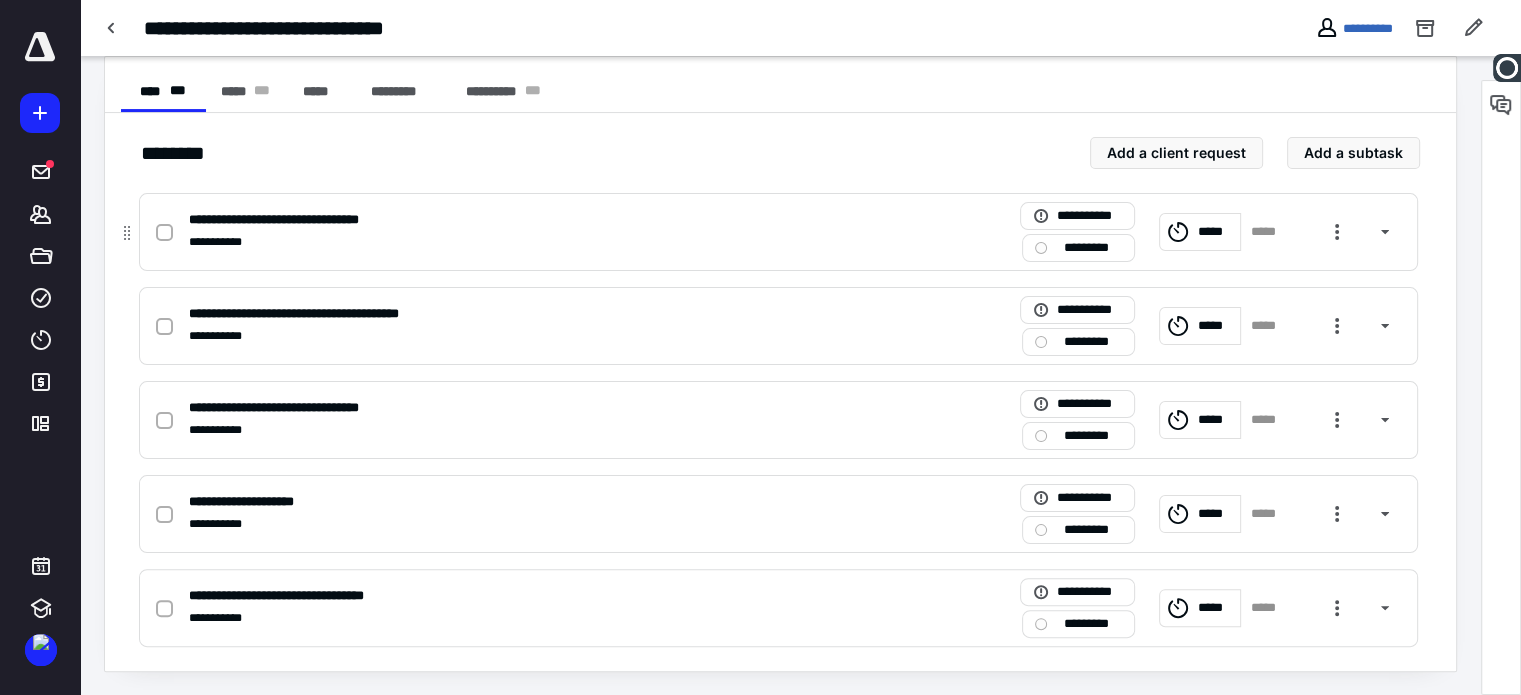 click at bounding box center [164, 233] 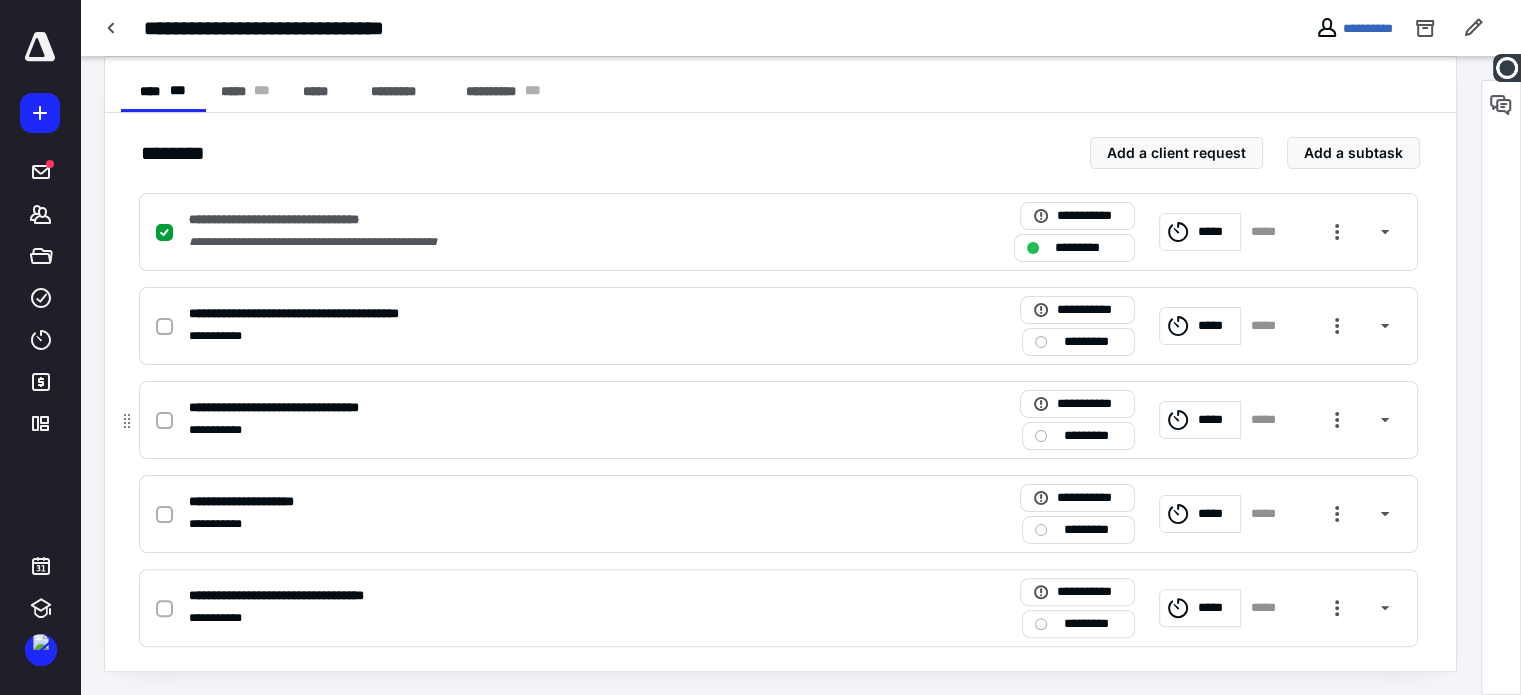 click 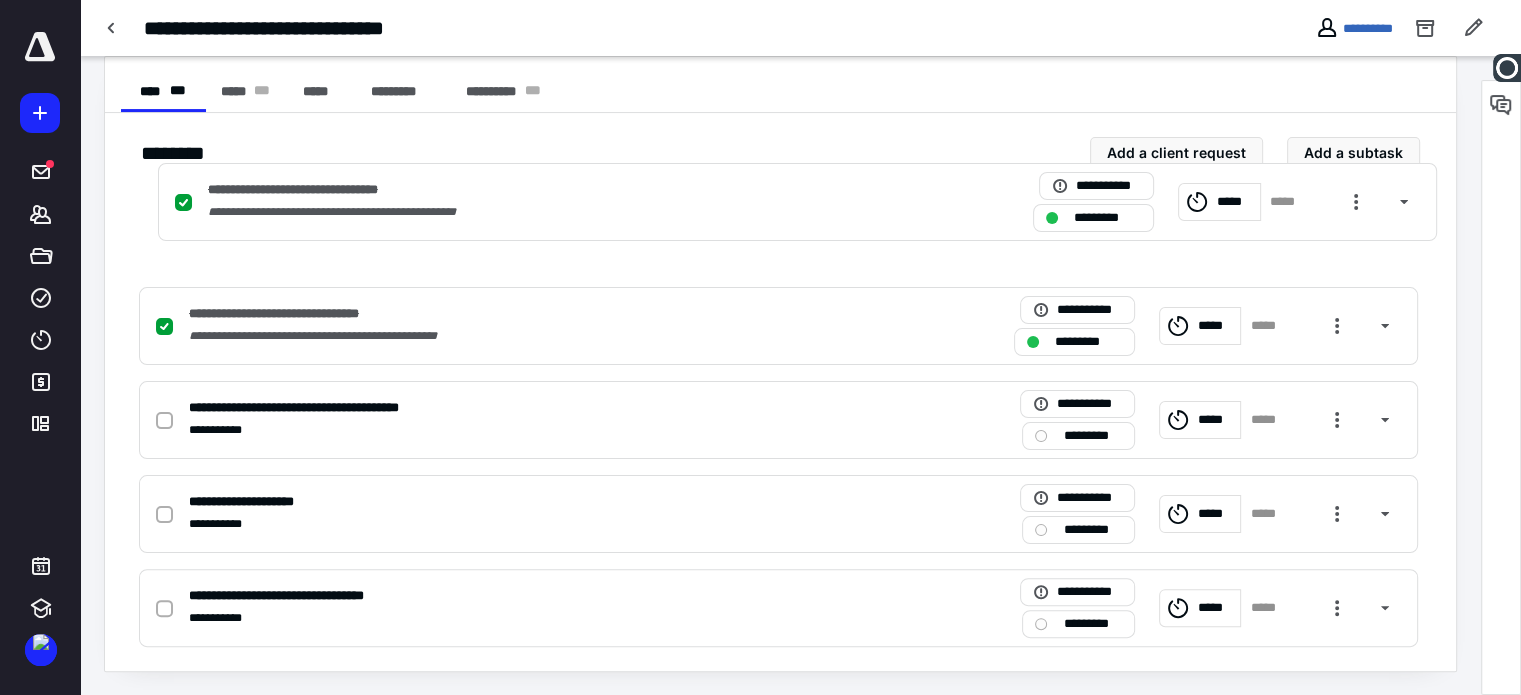 drag, startPoint x: 132, startPoint y: 423, endPoint x: 157, endPoint y: 210, distance: 214.46211 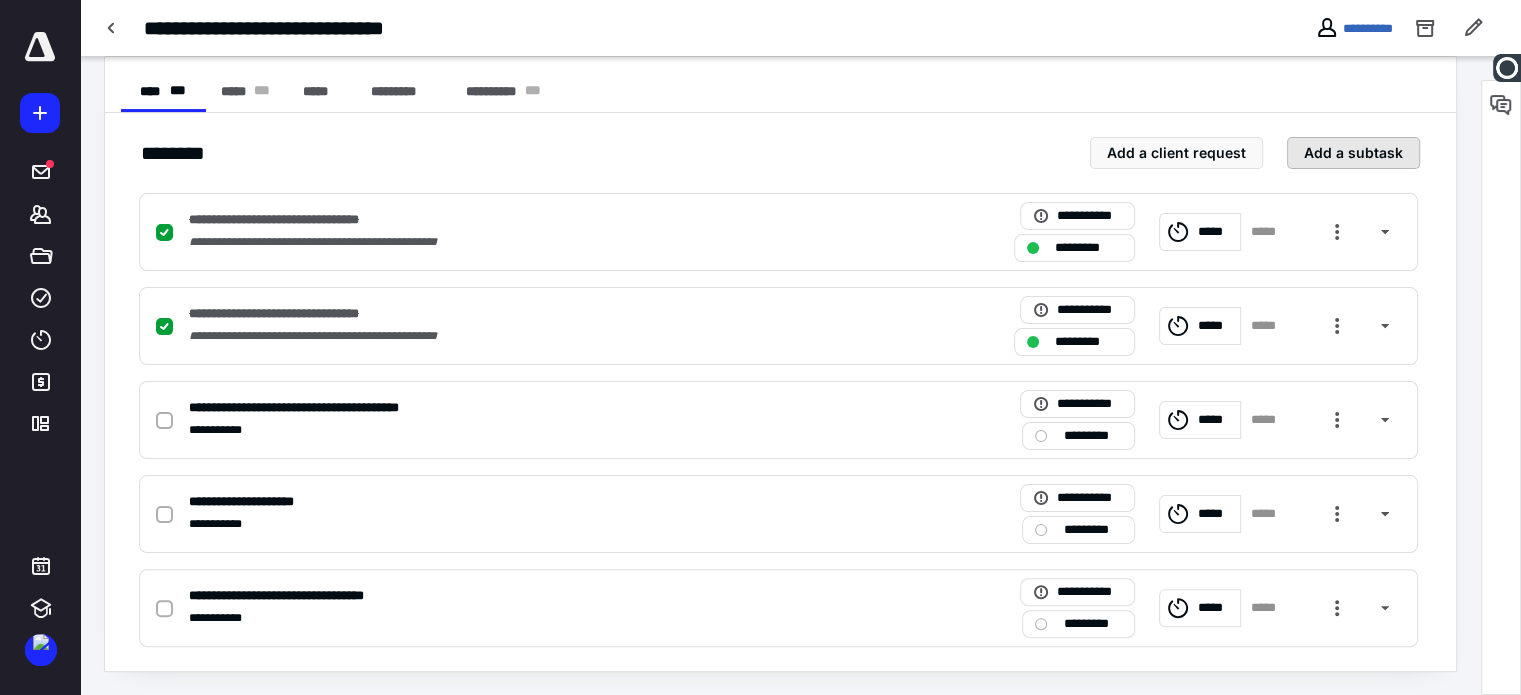 click on "Add a subtask" at bounding box center [1353, 153] 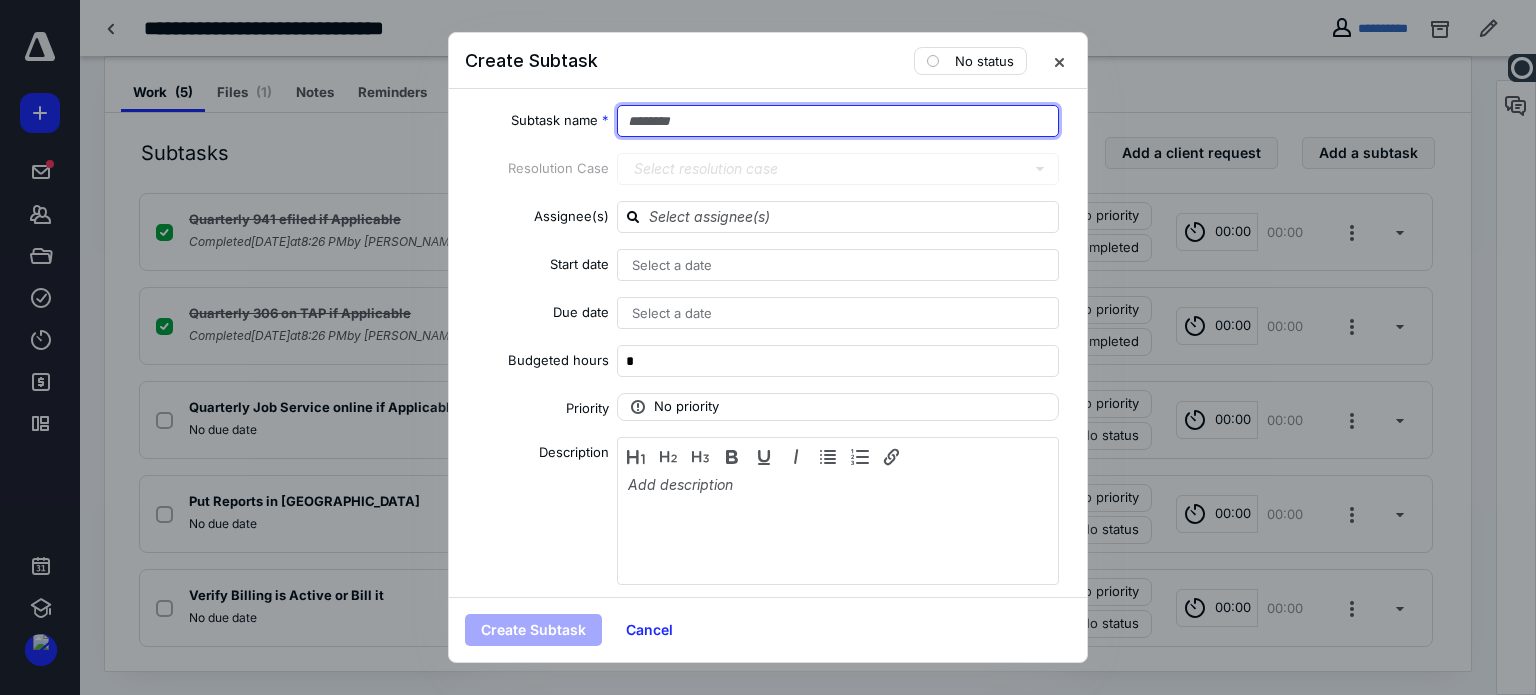 click at bounding box center (838, 121) 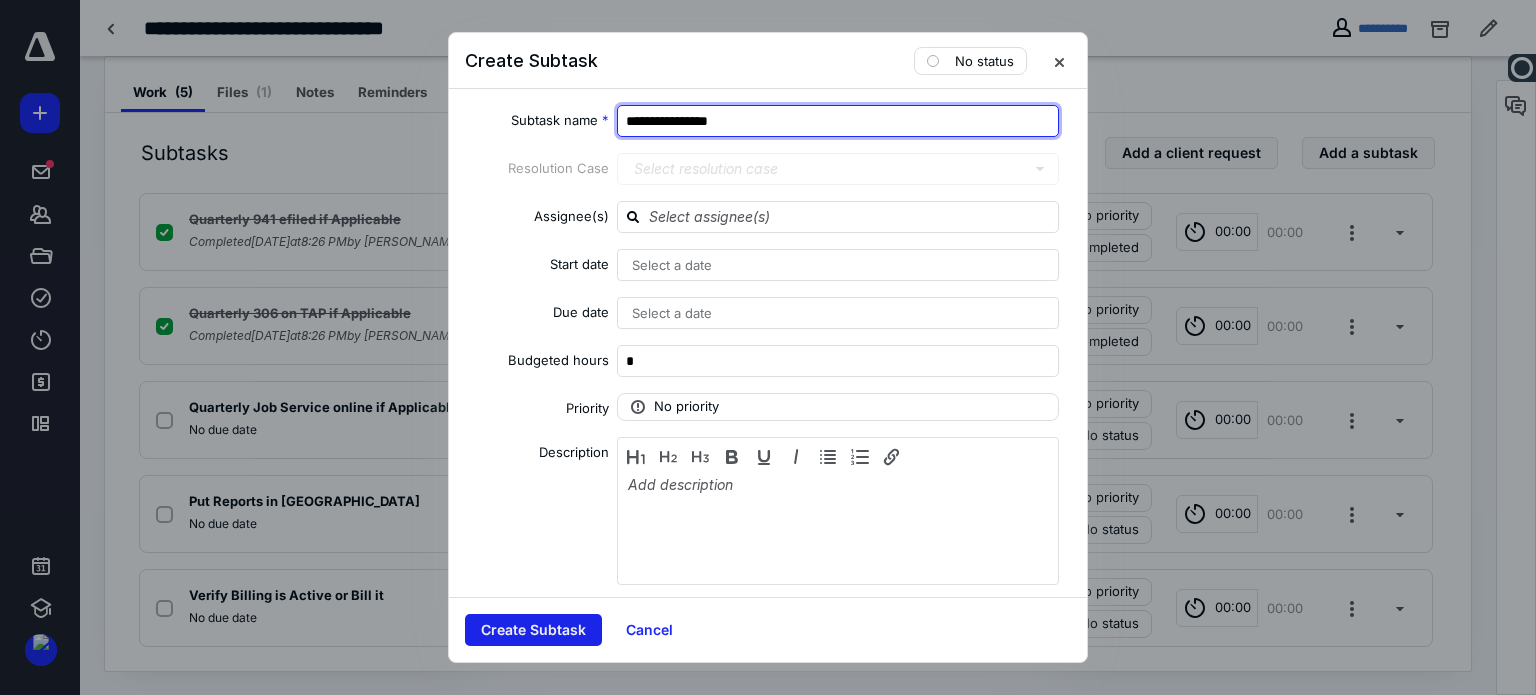 type on "**********" 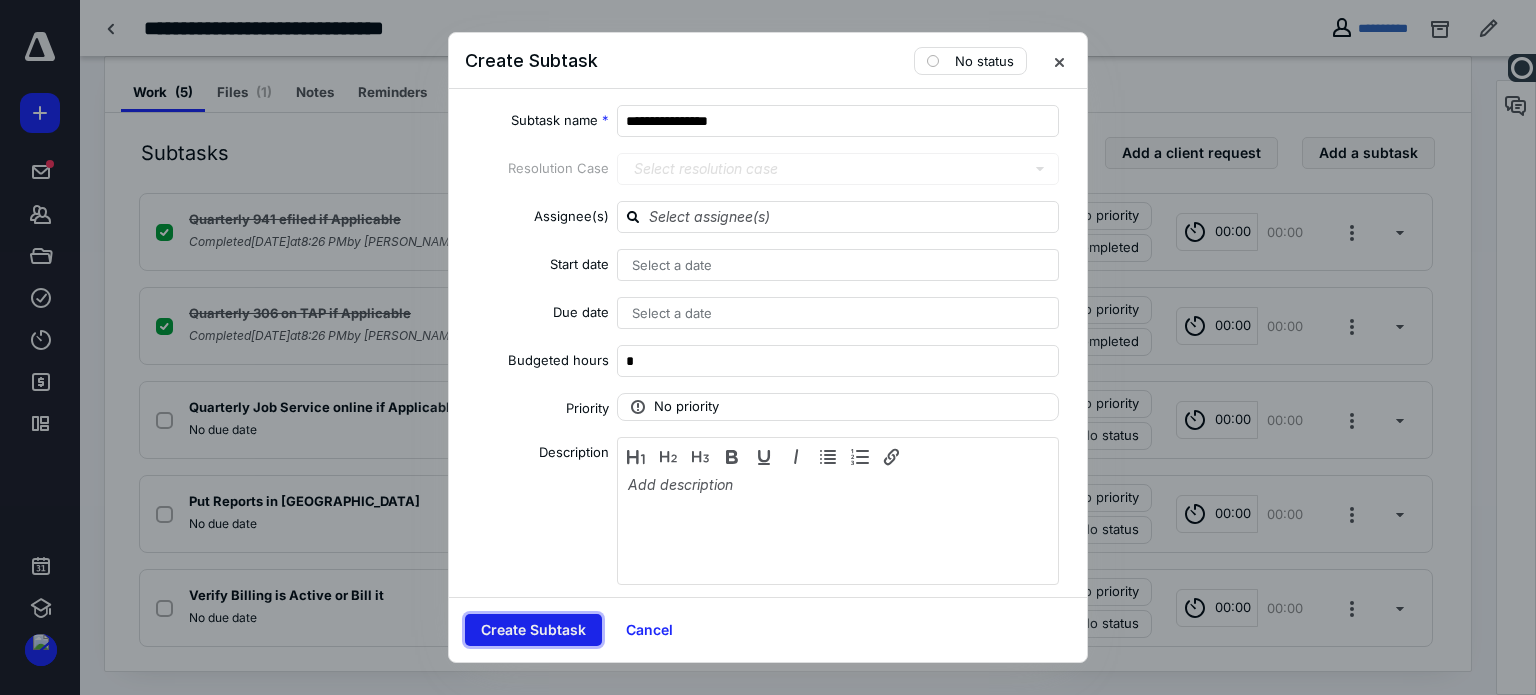 click on "Create Subtask" at bounding box center (533, 630) 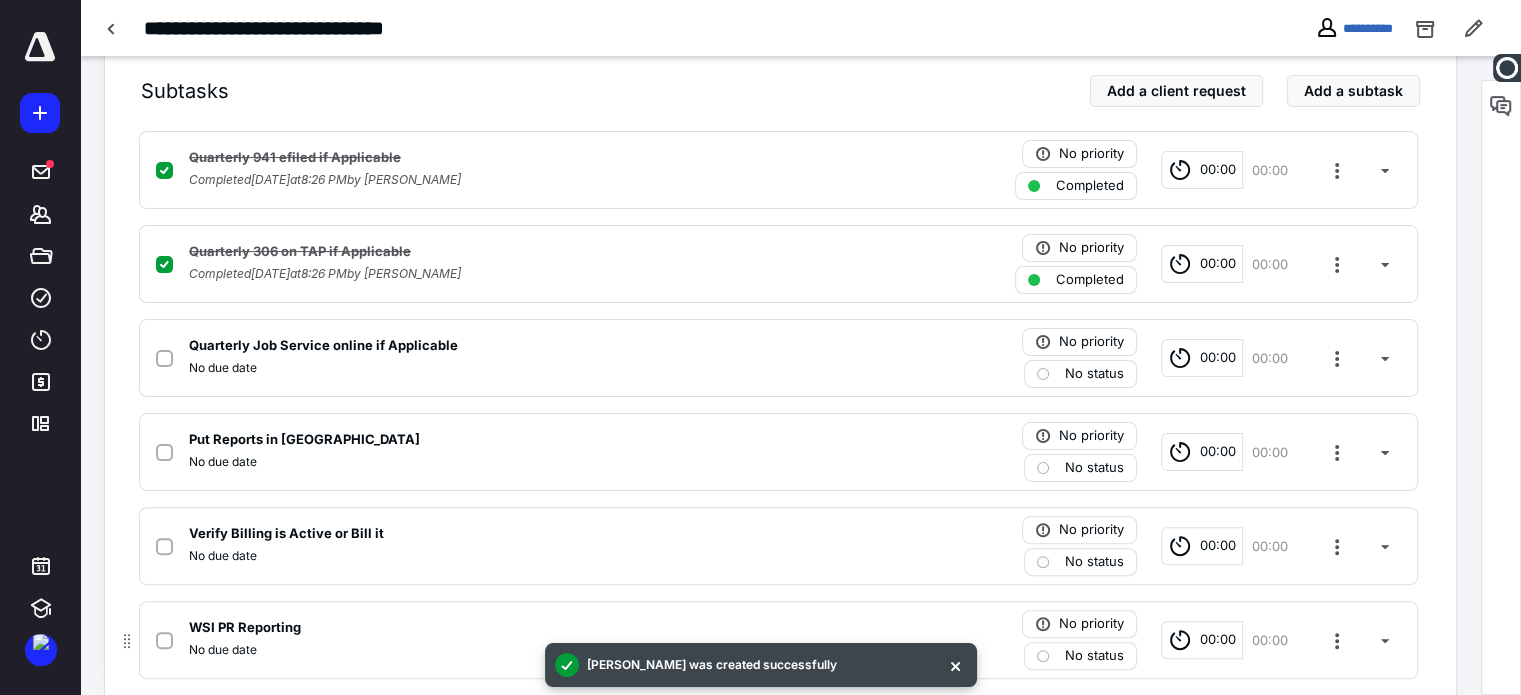 scroll, scrollTop: 479, scrollLeft: 0, axis: vertical 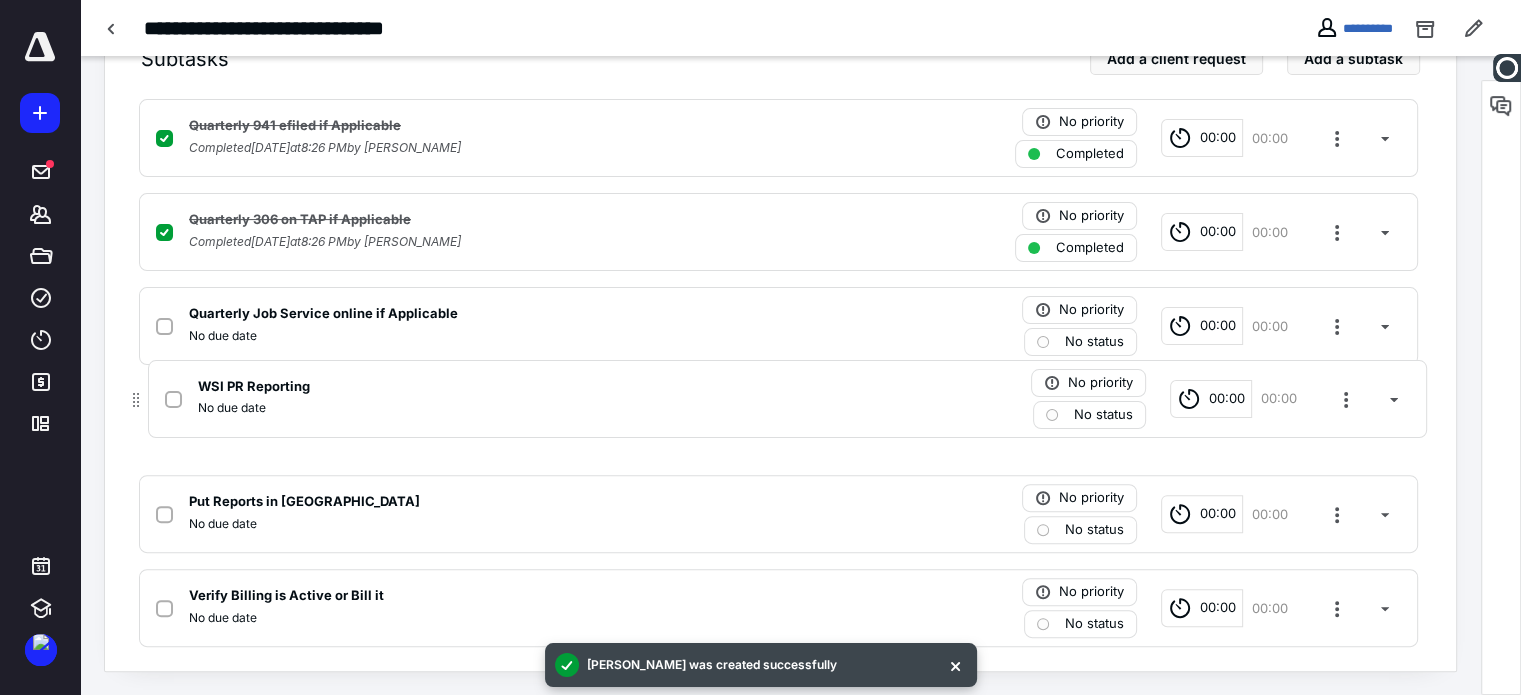 drag, startPoint x: 124, startPoint y: 620, endPoint x: 135, endPoint y: 403, distance: 217.27863 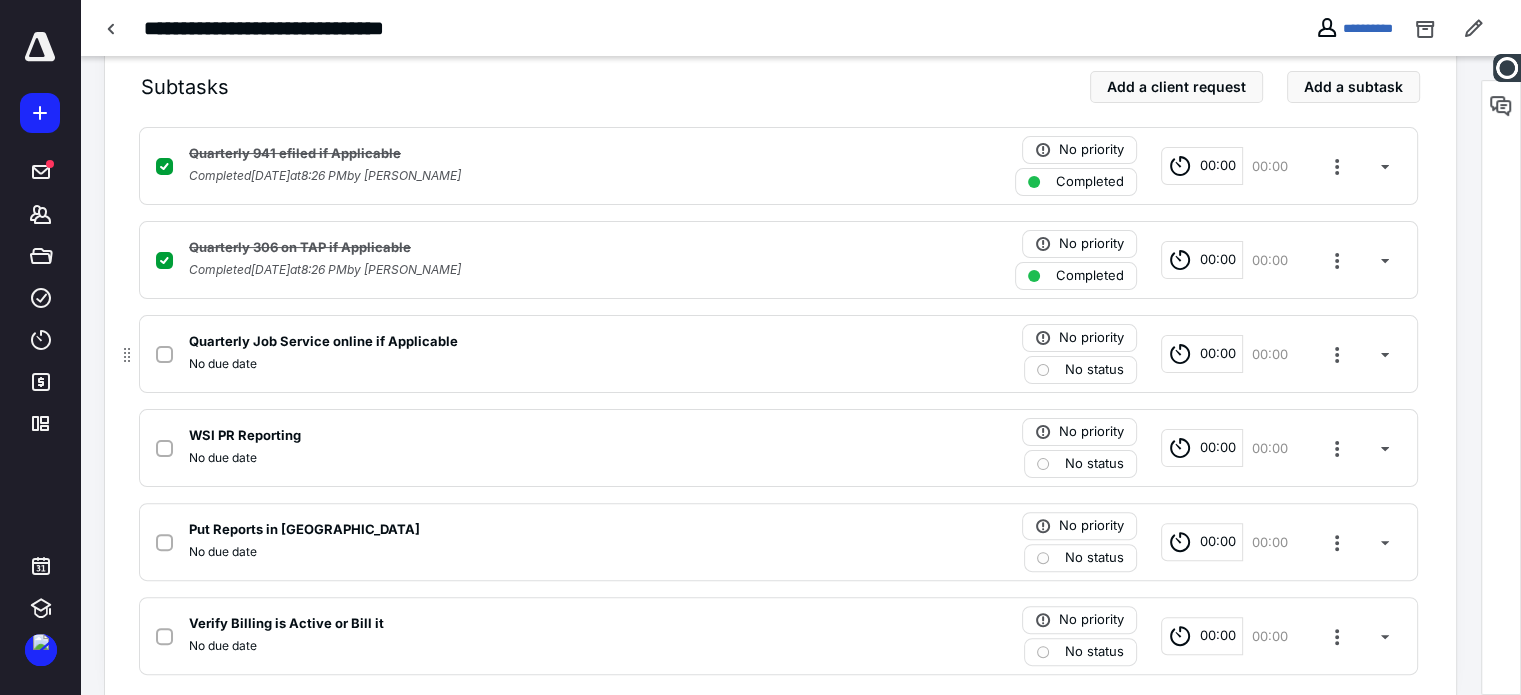 scroll, scrollTop: 479, scrollLeft: 0, axis: vertical 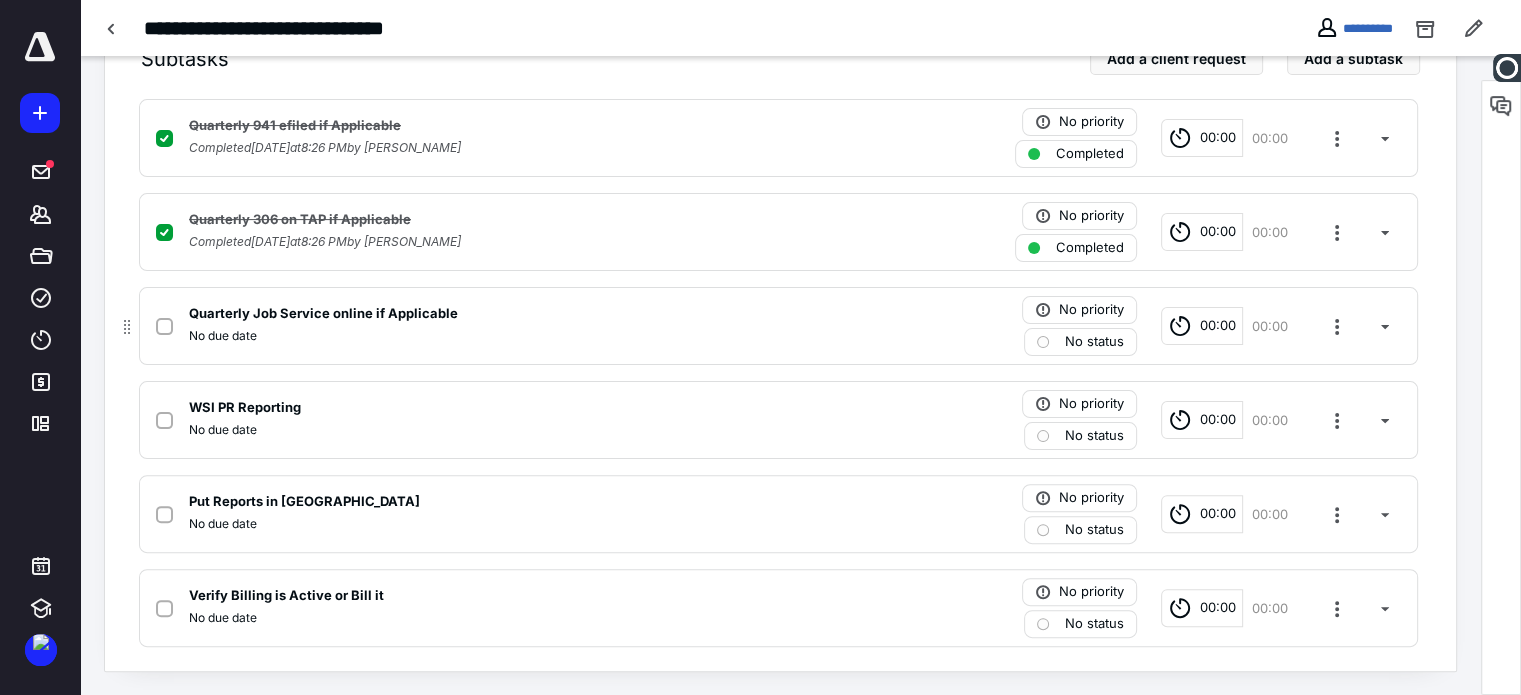 click 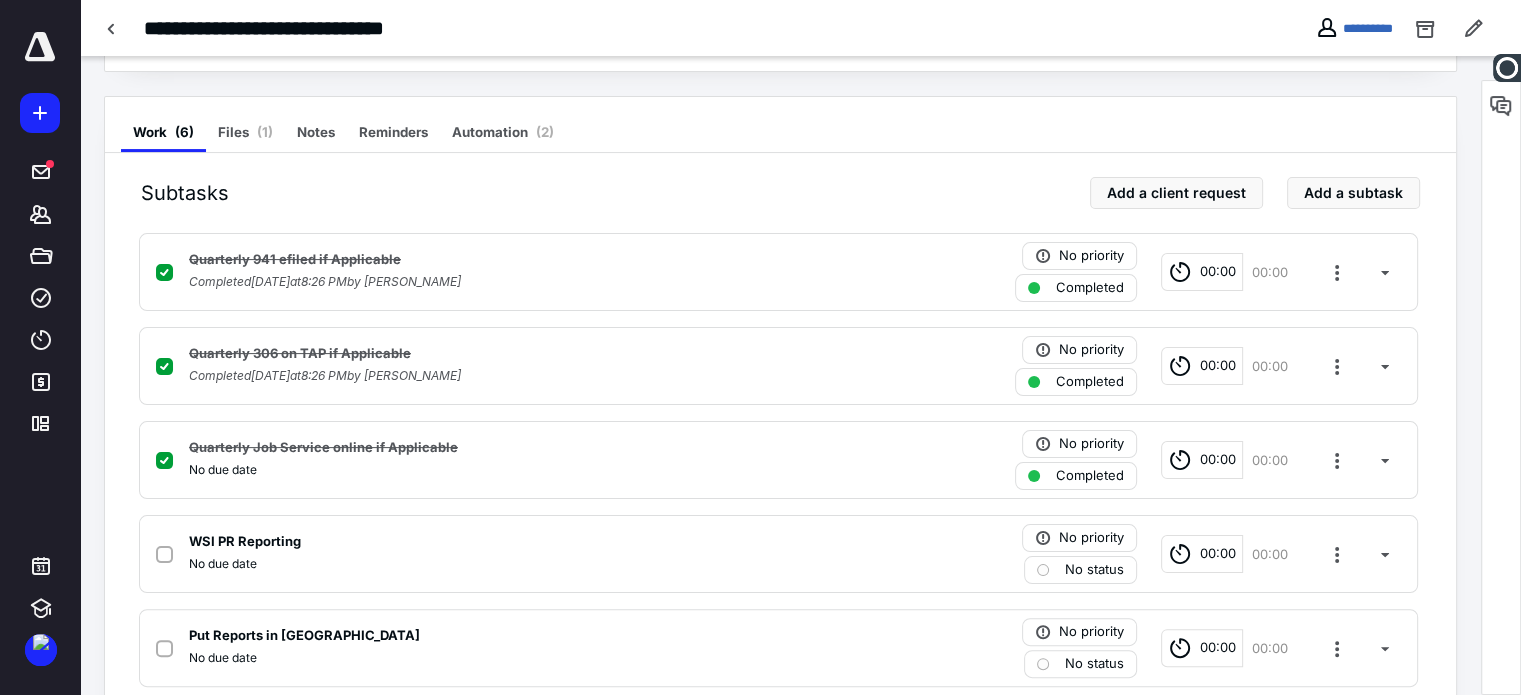 scroll, scrollTop: 0, scrollLeft: 0, axis: both 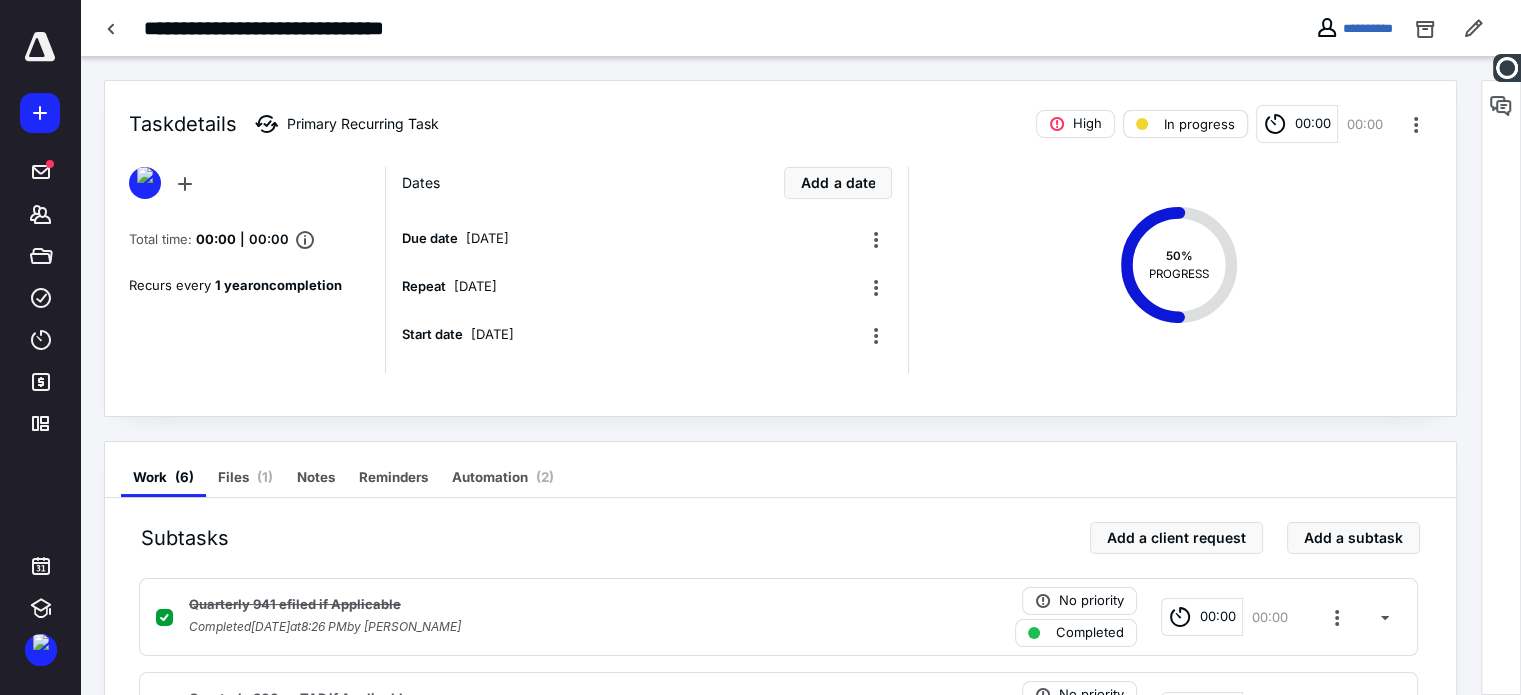 click on "In progress" at bounding box center [1199, 124] 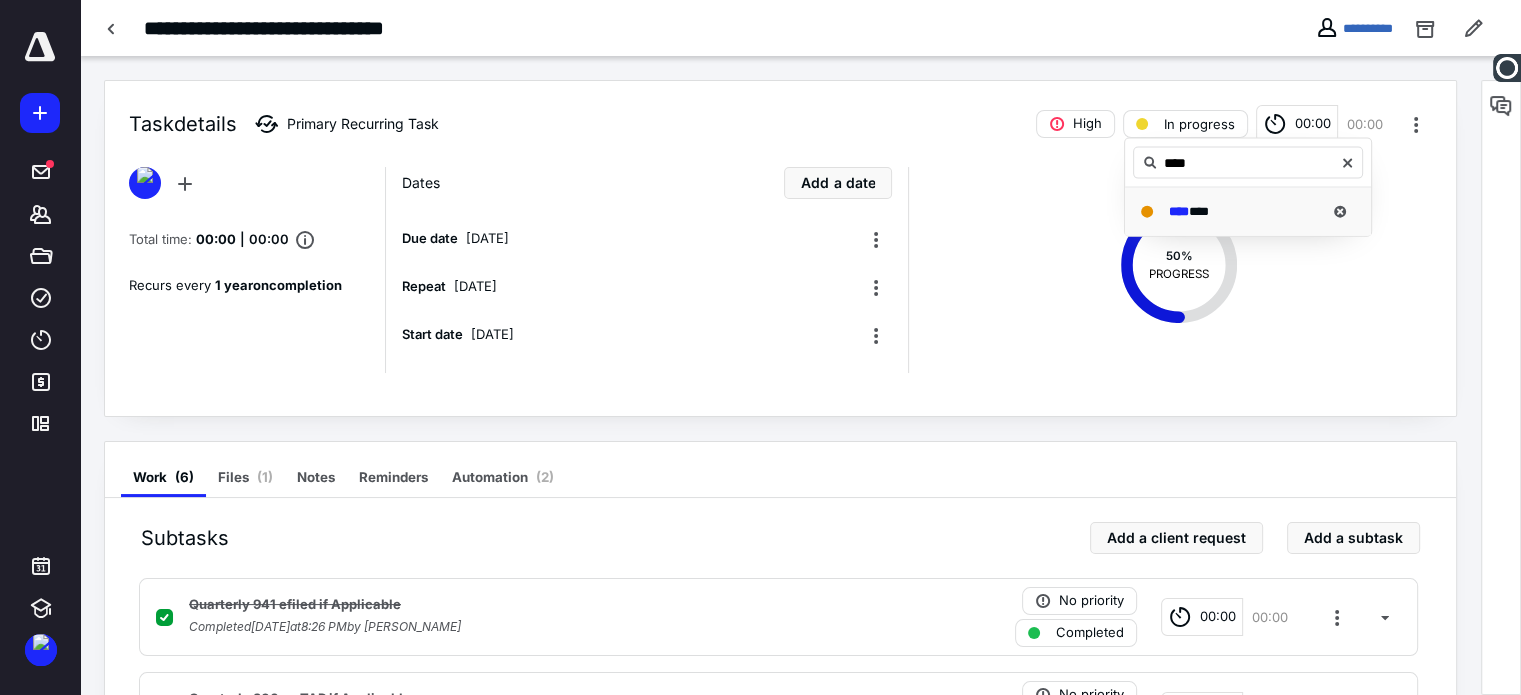 type on "****" 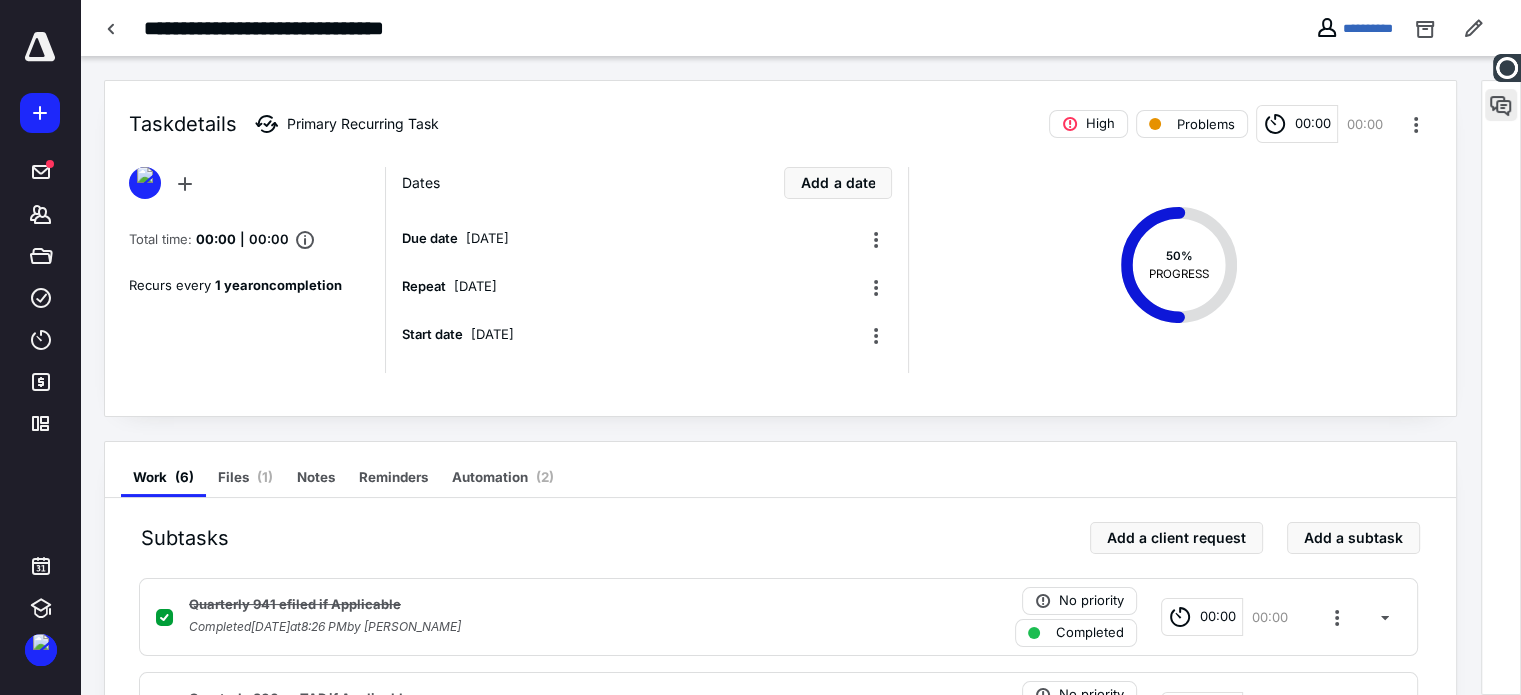 click at bounding box center (1501, 105) 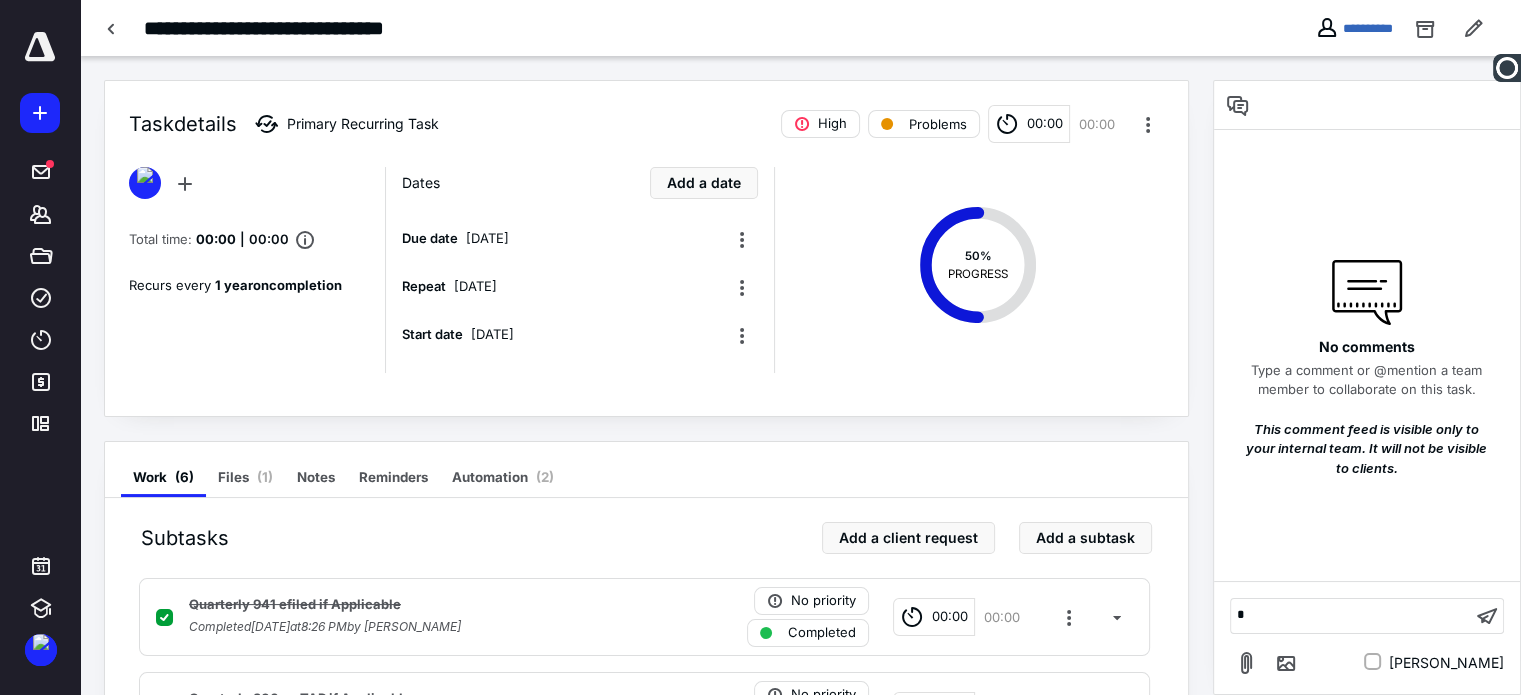 type 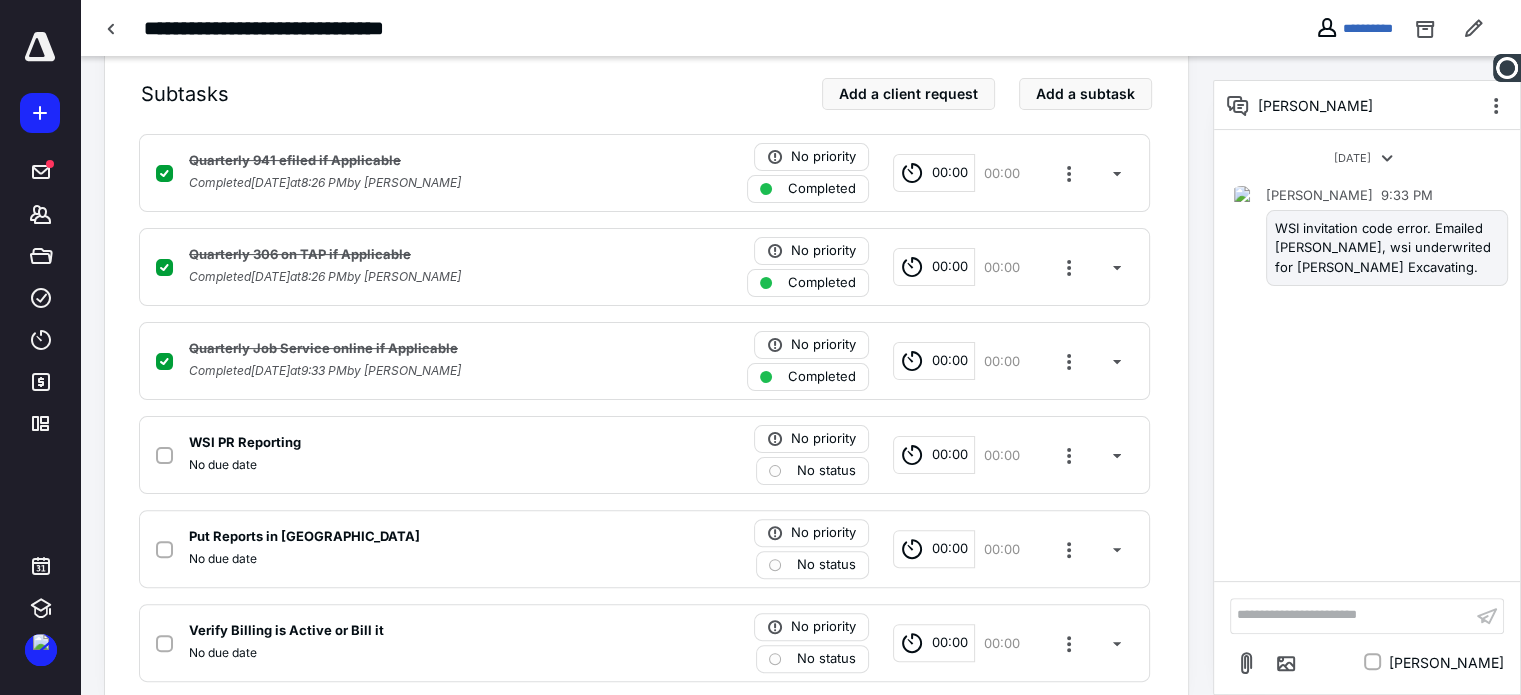 scroll, scrollTop: 479, scrollLeft: 0, axis: vertical 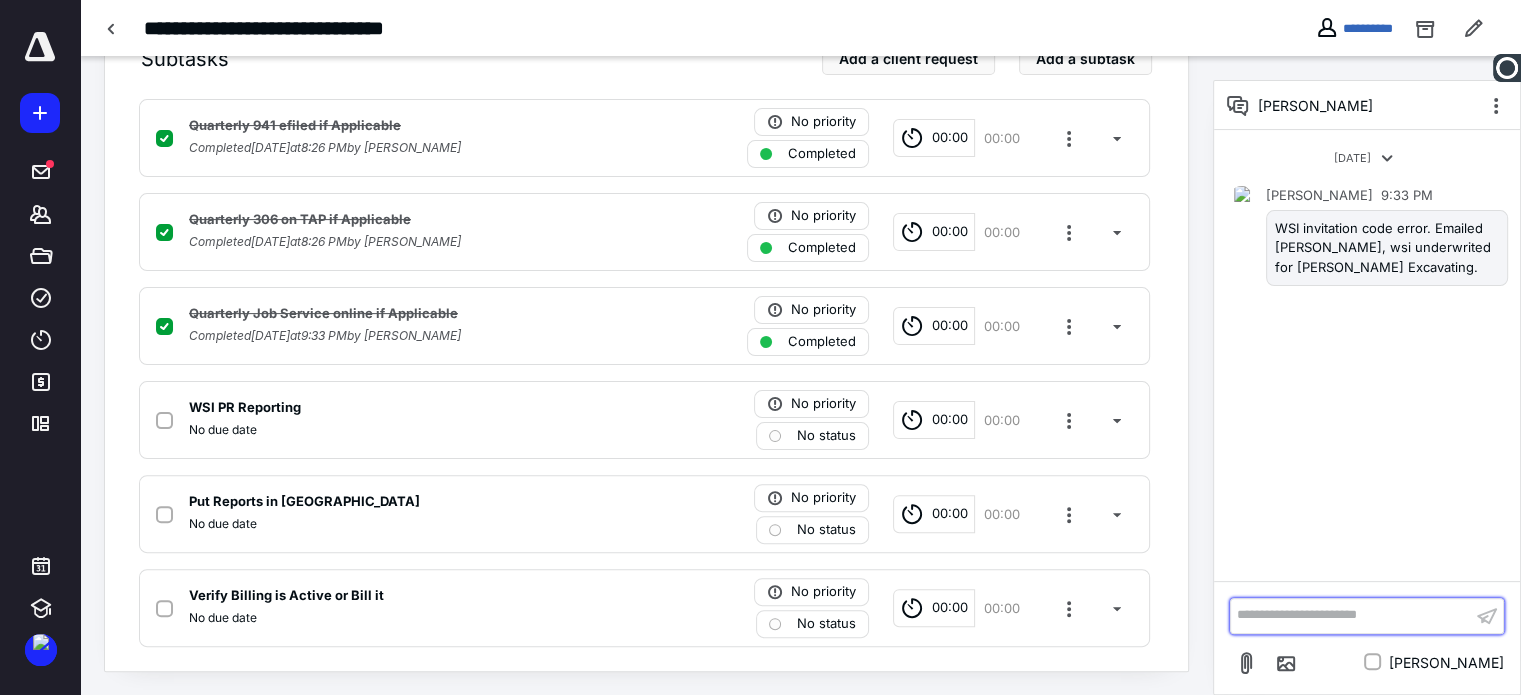 click on "**********" at bounding box center (1351, 615) 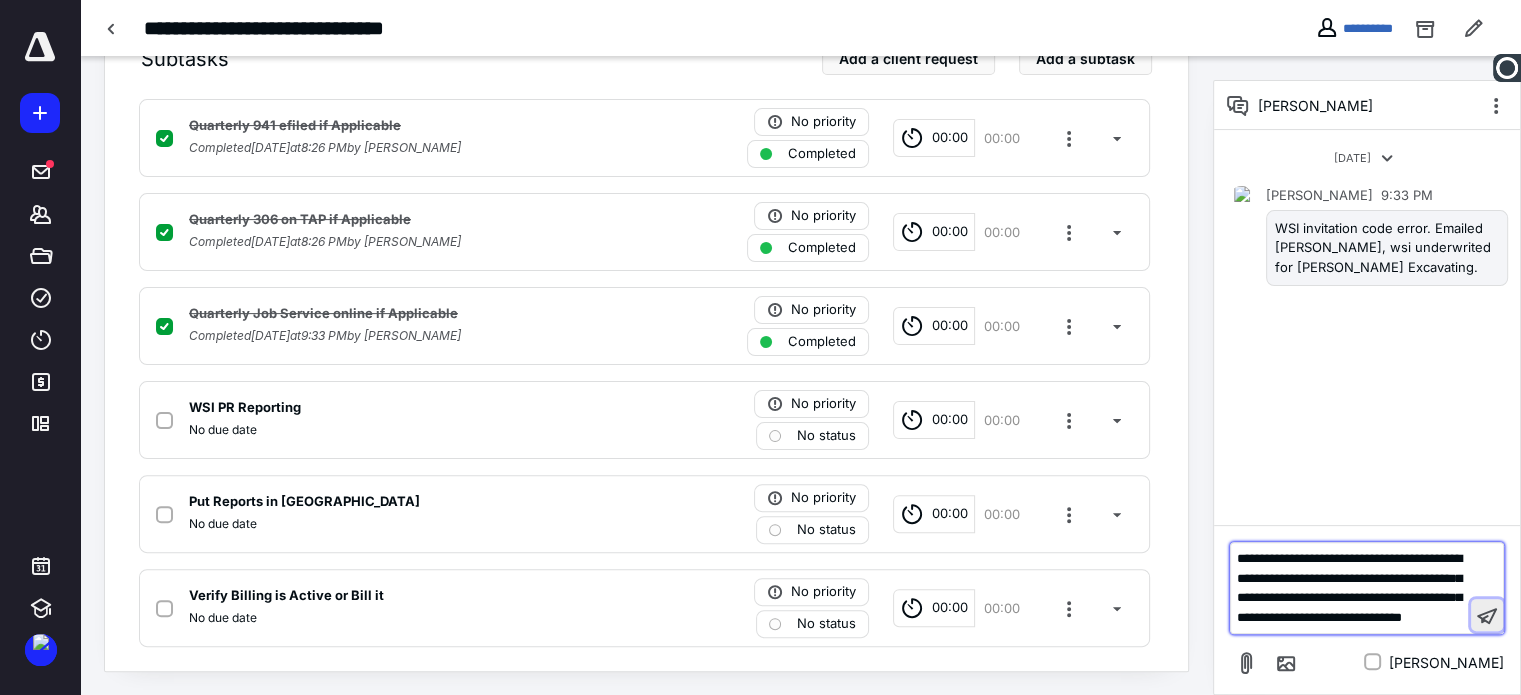 click at bounding box center (1487, 615) 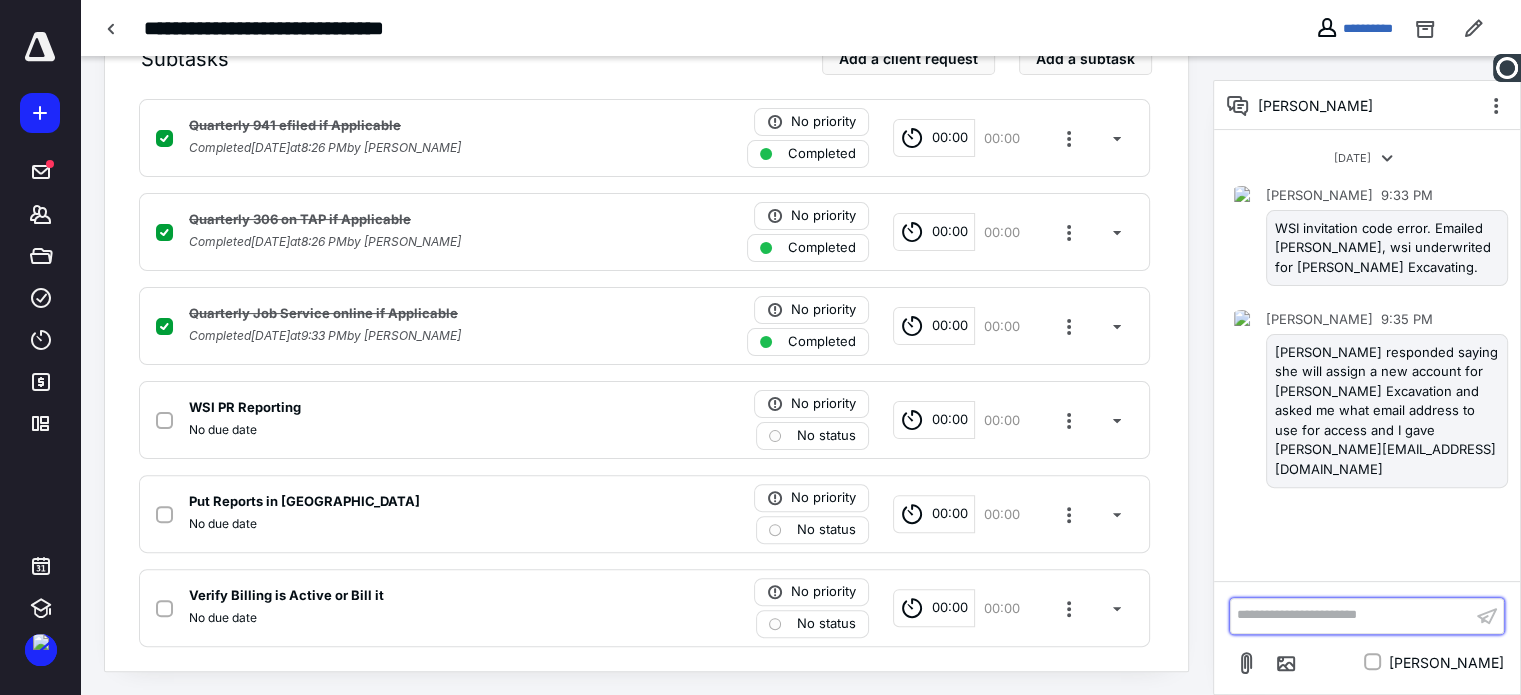 scroll, scrollTop: 79, scrollLeft: 0, axis: vertical 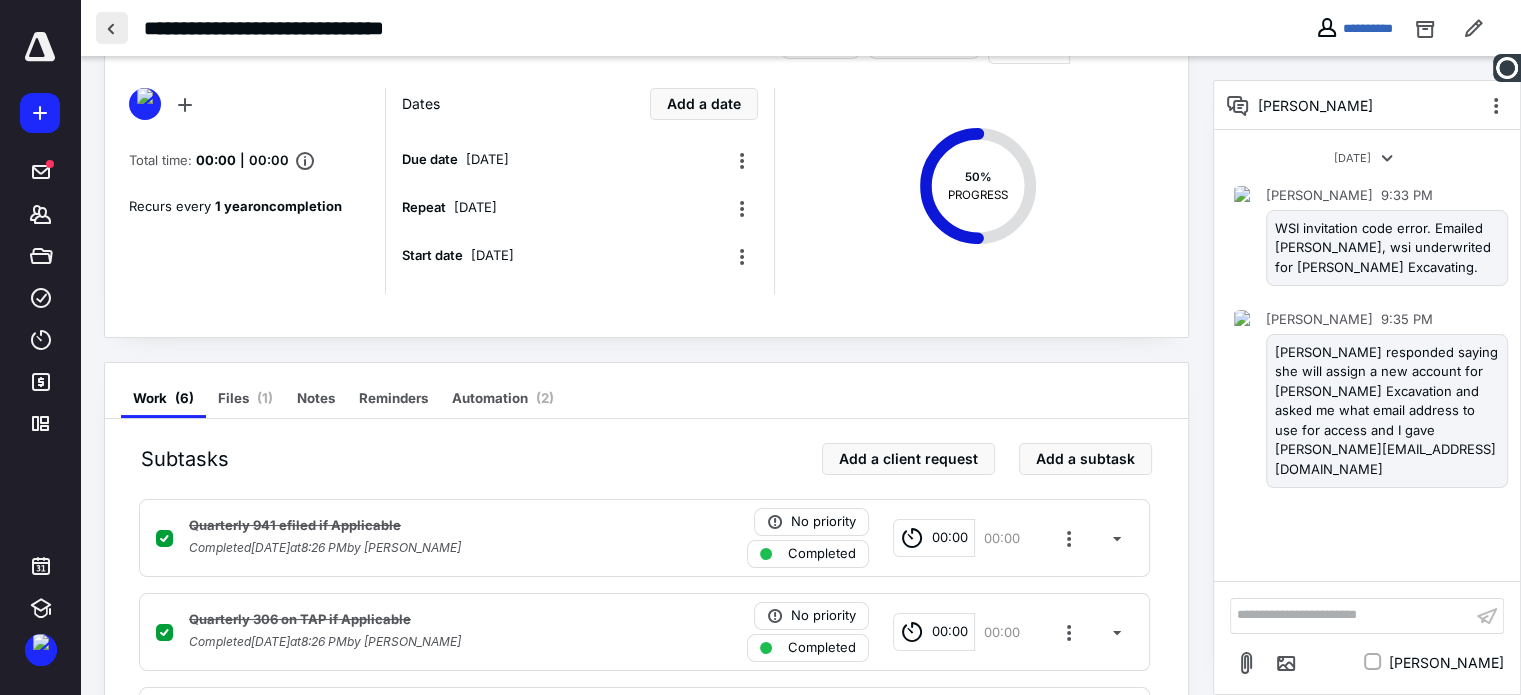 click at bounding box center (112, 28) 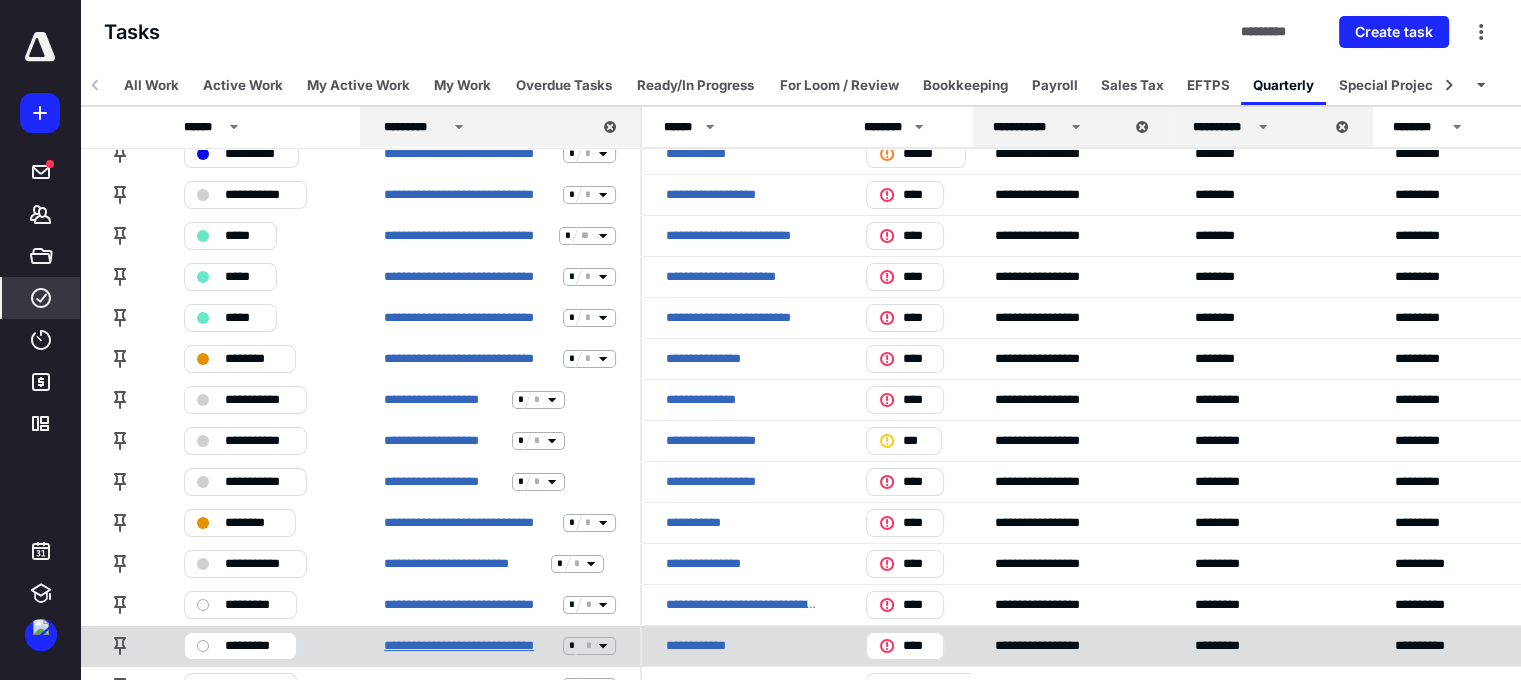 scroll, scrollTop: 300, scrollLeft: 0, axis: vertical 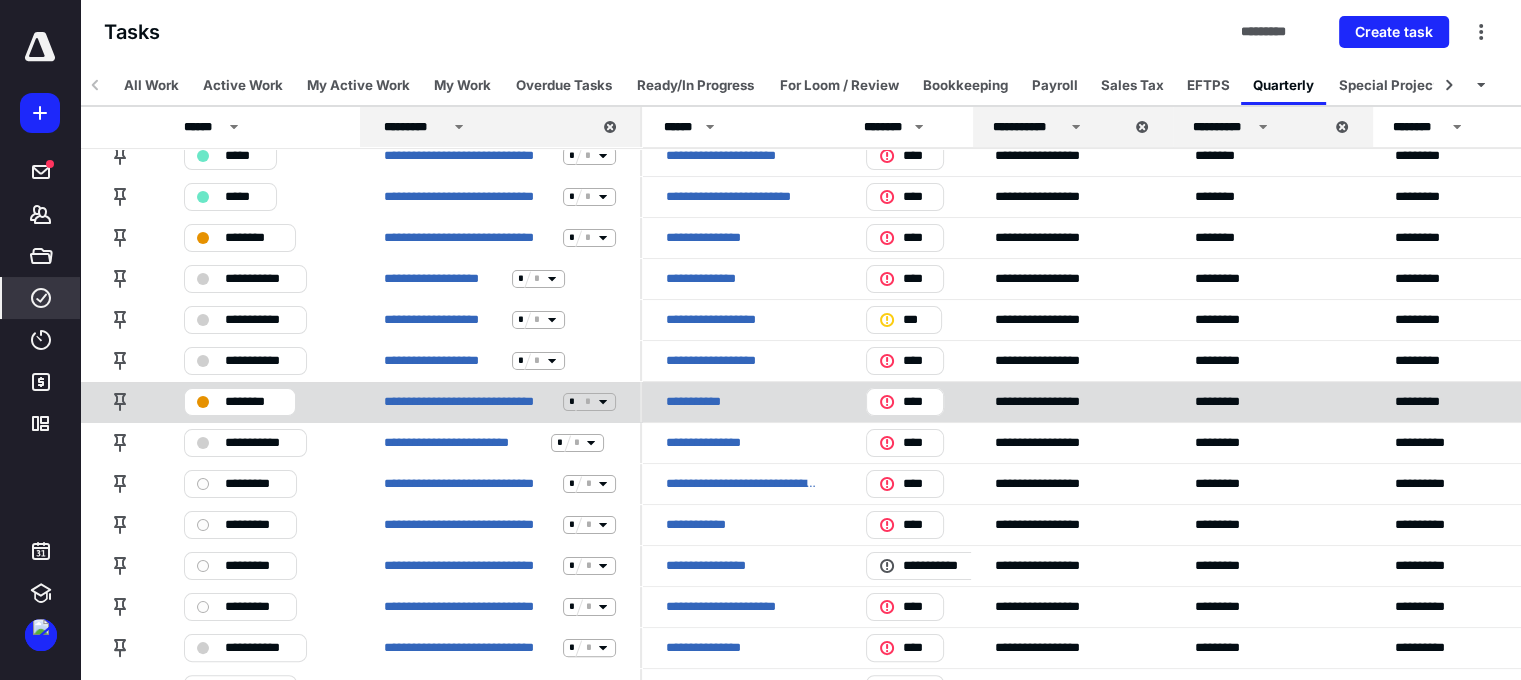 click on "********" at bounding box center [254, 402] 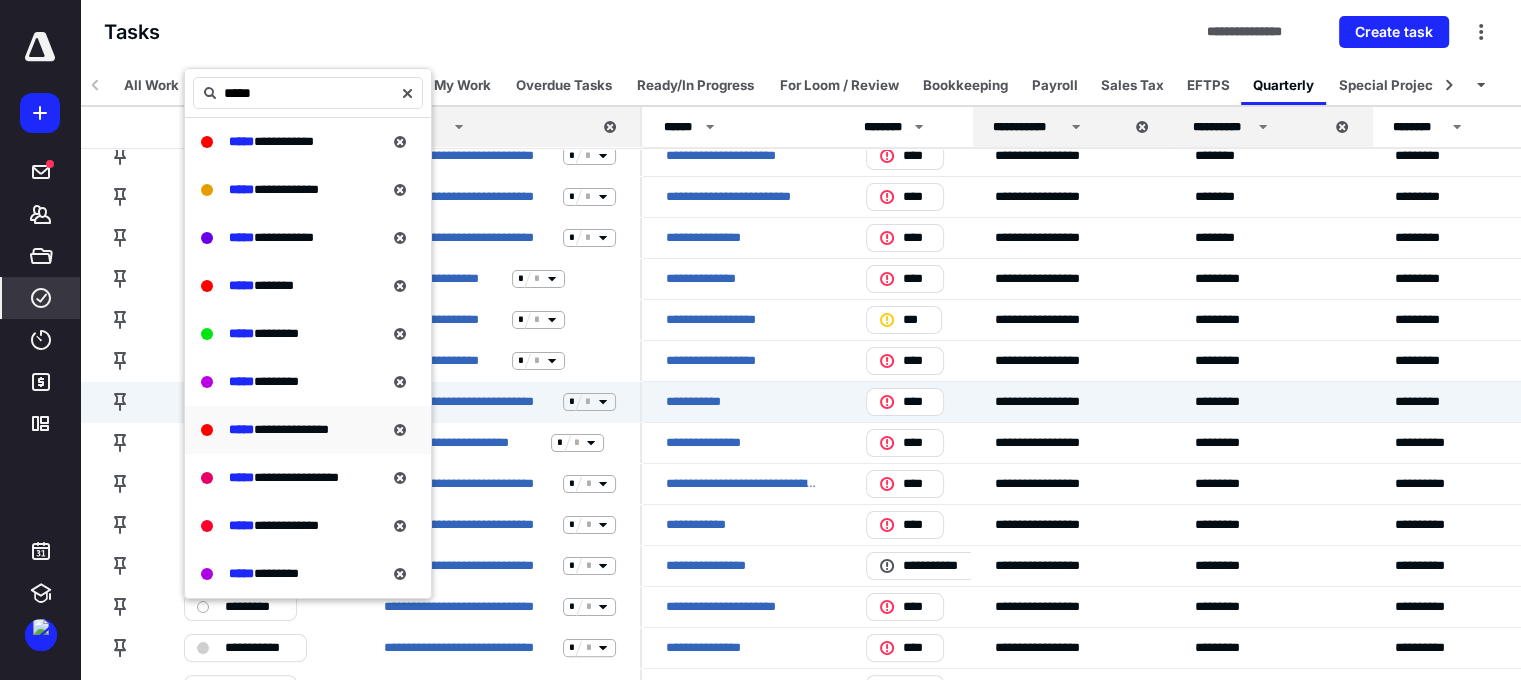 type on "*****" 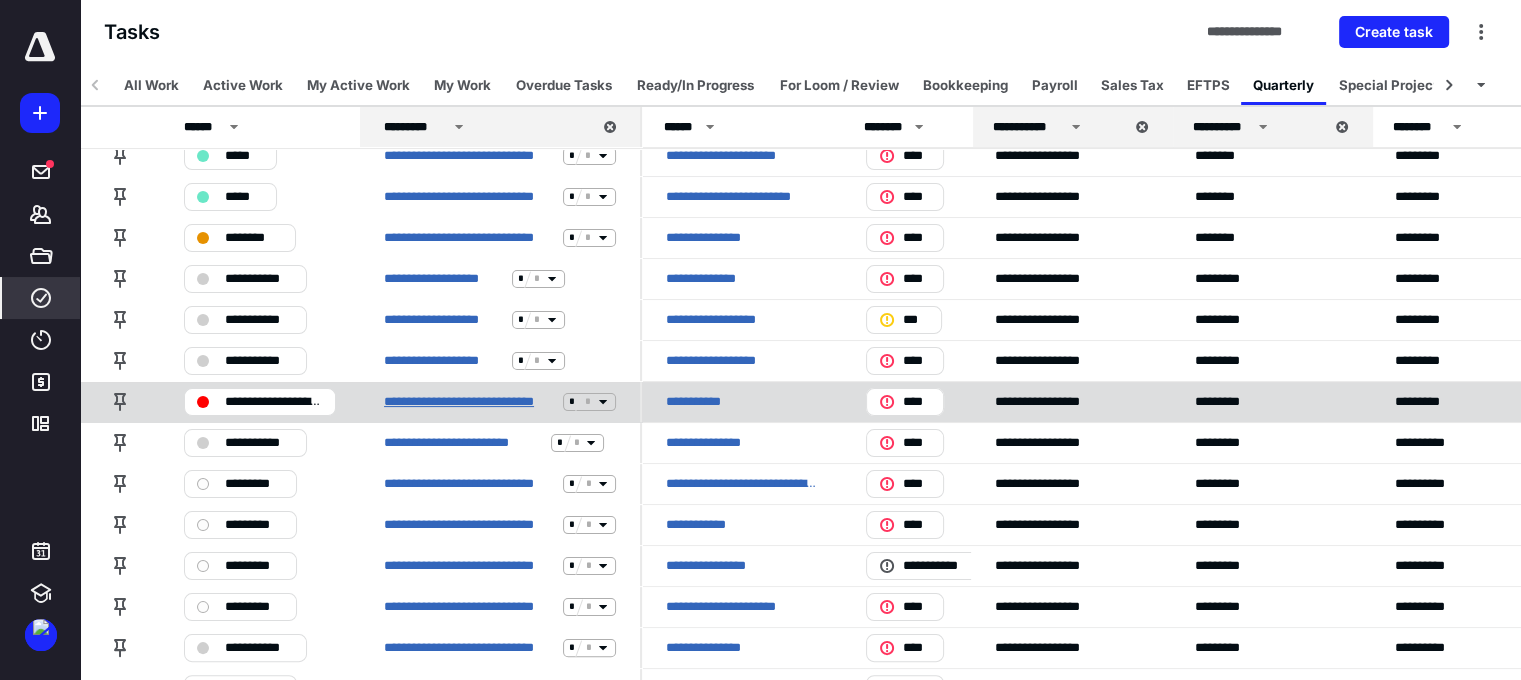 click on "**********" at bounding box center (469, 402) 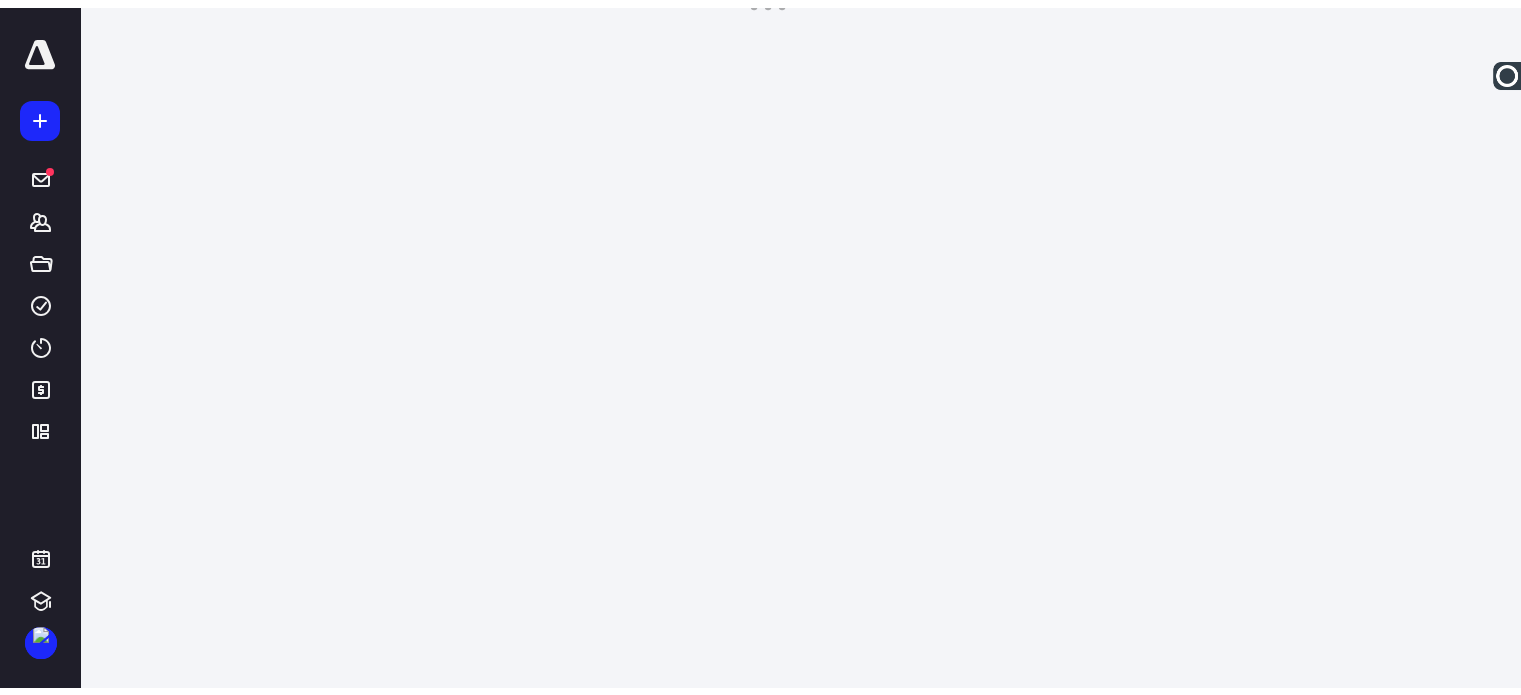 scroll, scrollTop: 0, scrollLeft: 0, axis: both 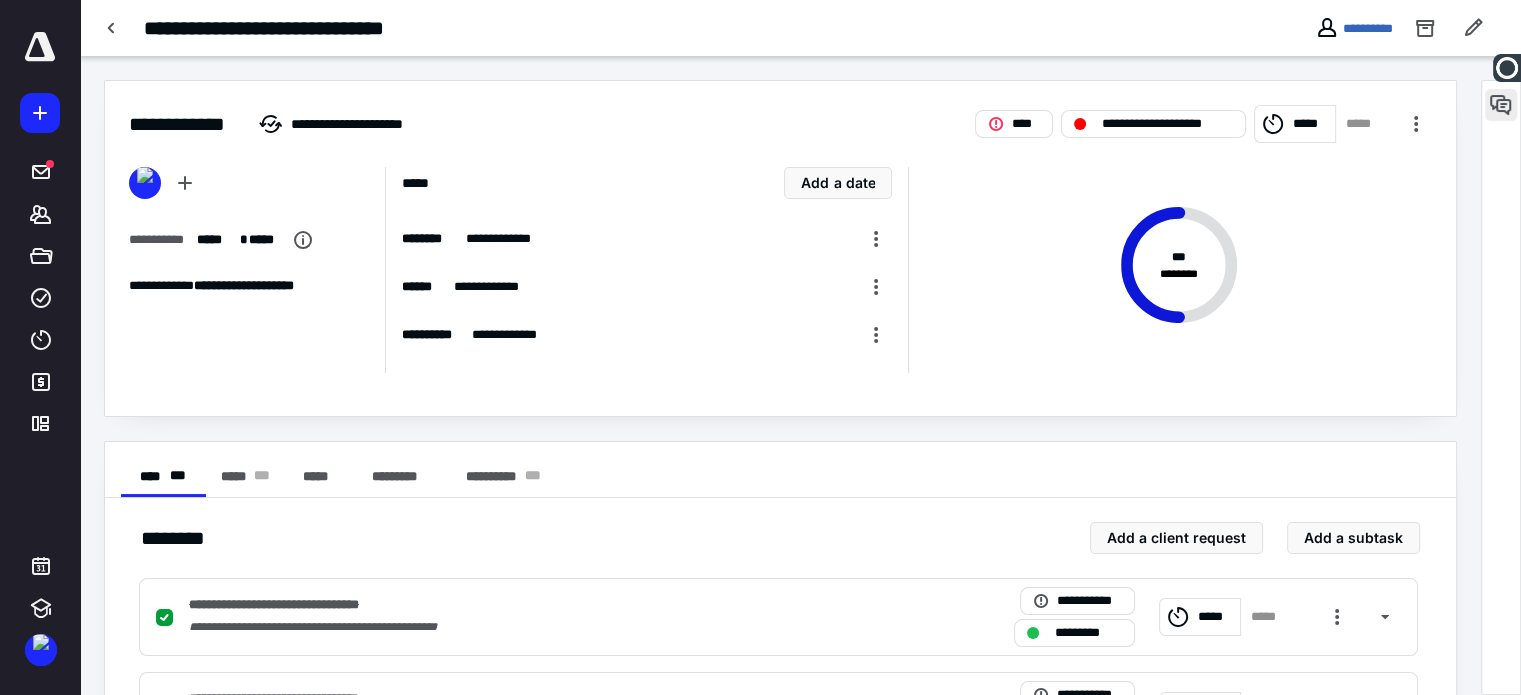 click at bounding box center (1501, 105) 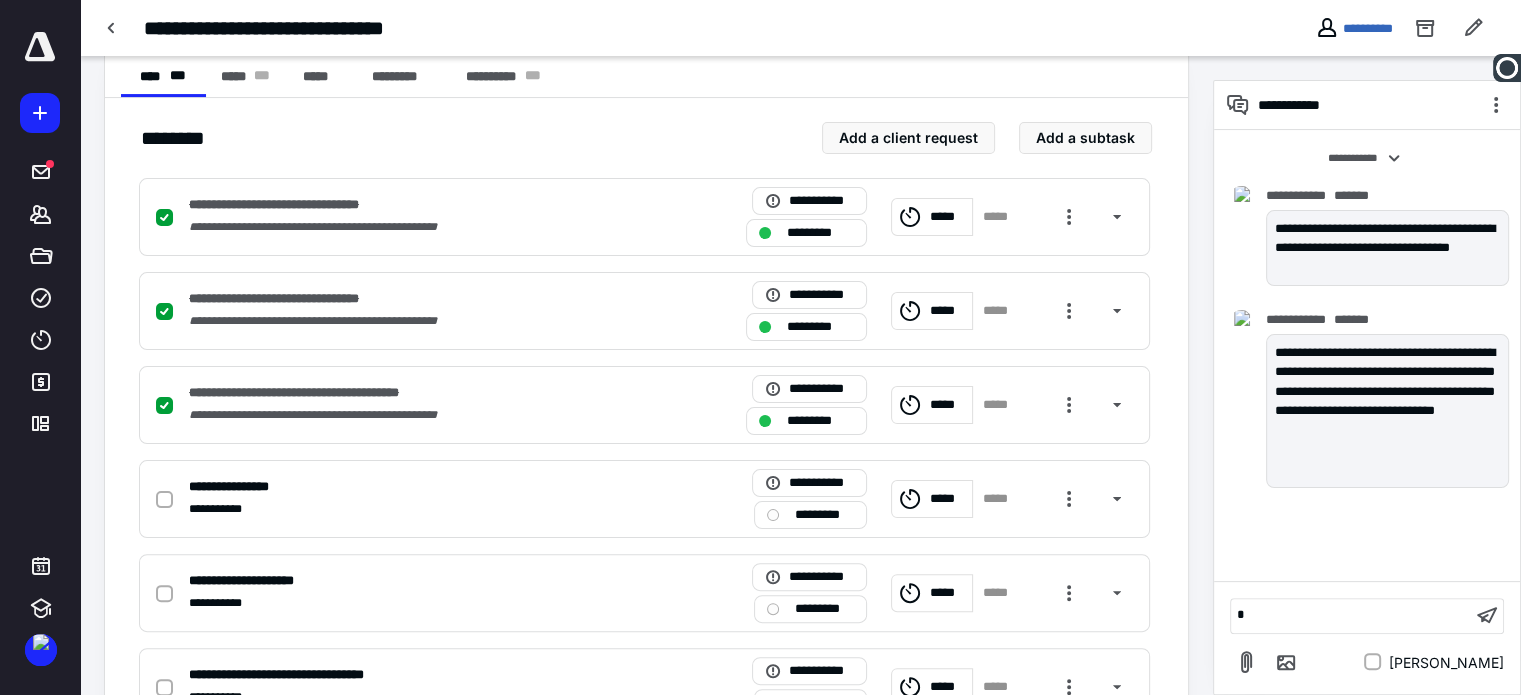 scroll, scrollTop: 479, scrollLeft: 0, axis: vertical 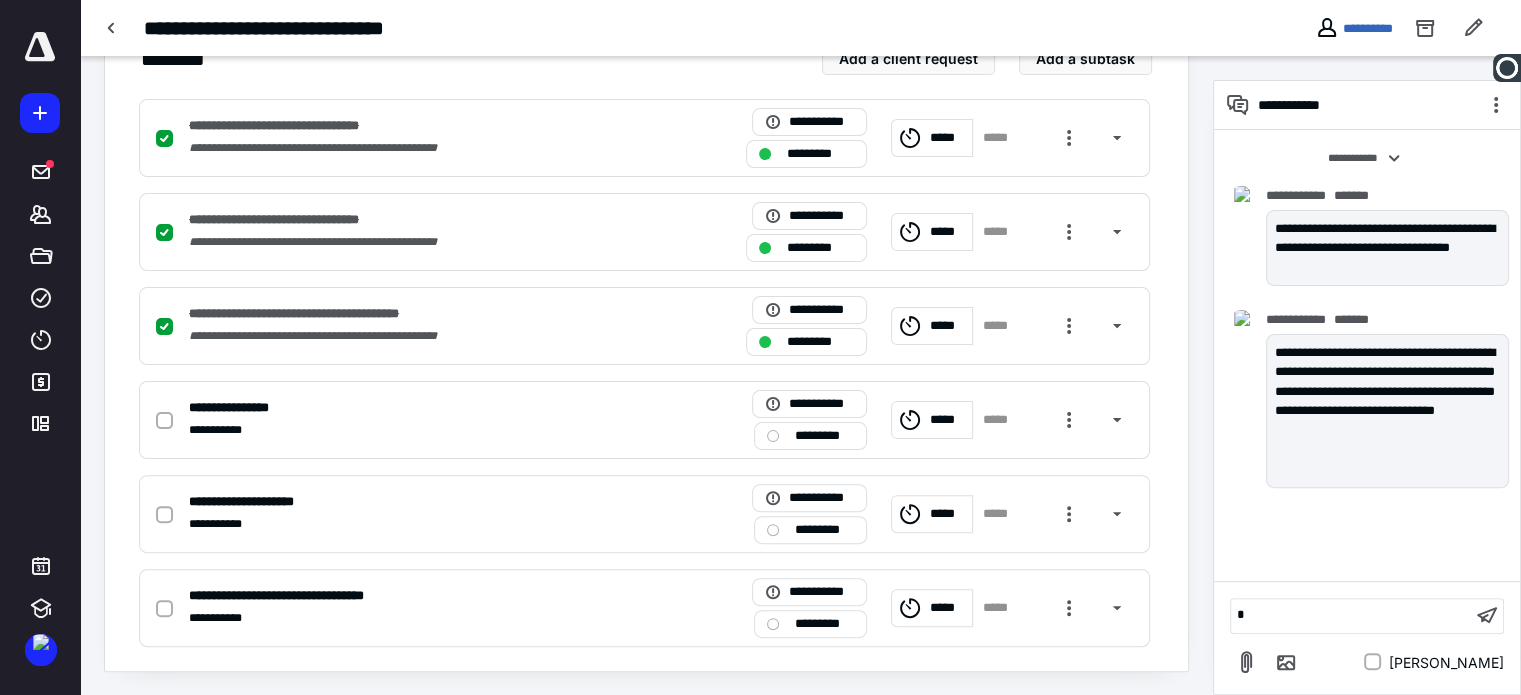 type 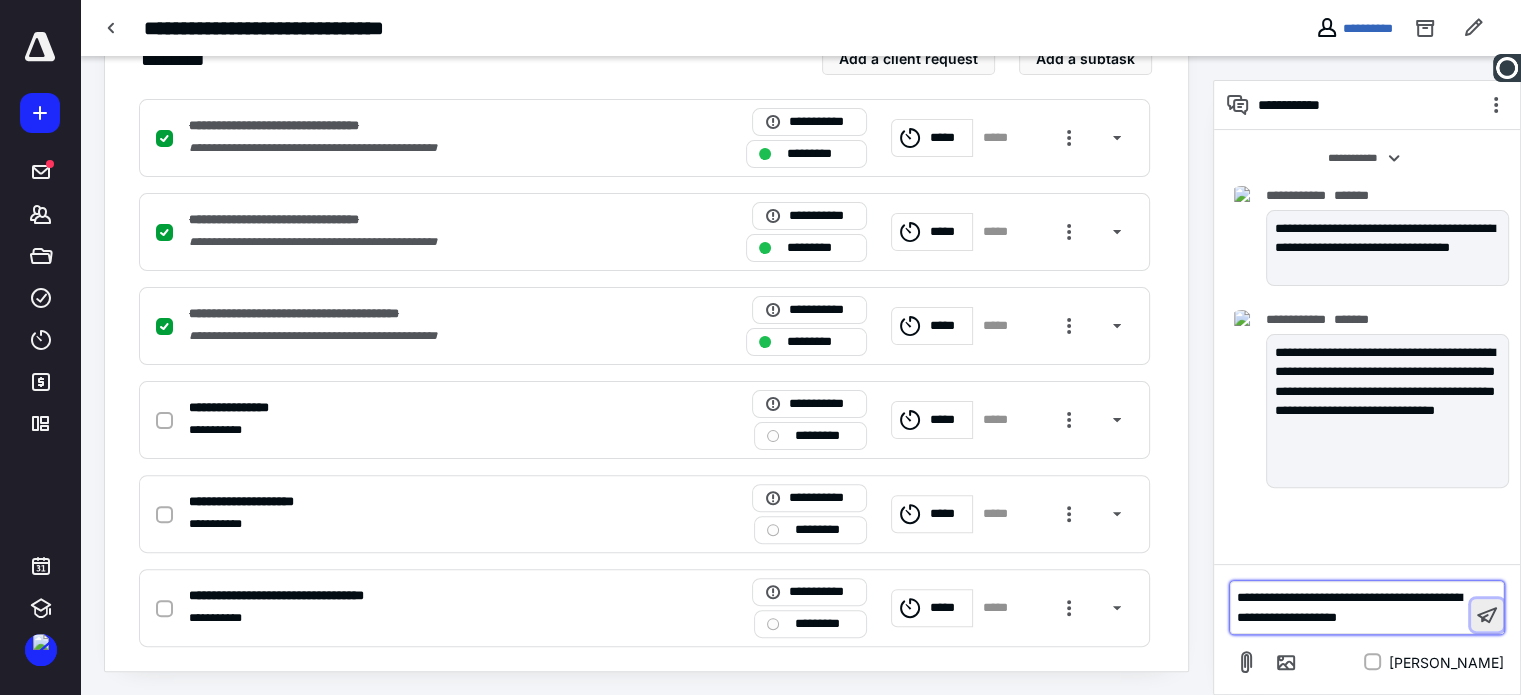 click at bounding box center (1487, 615) 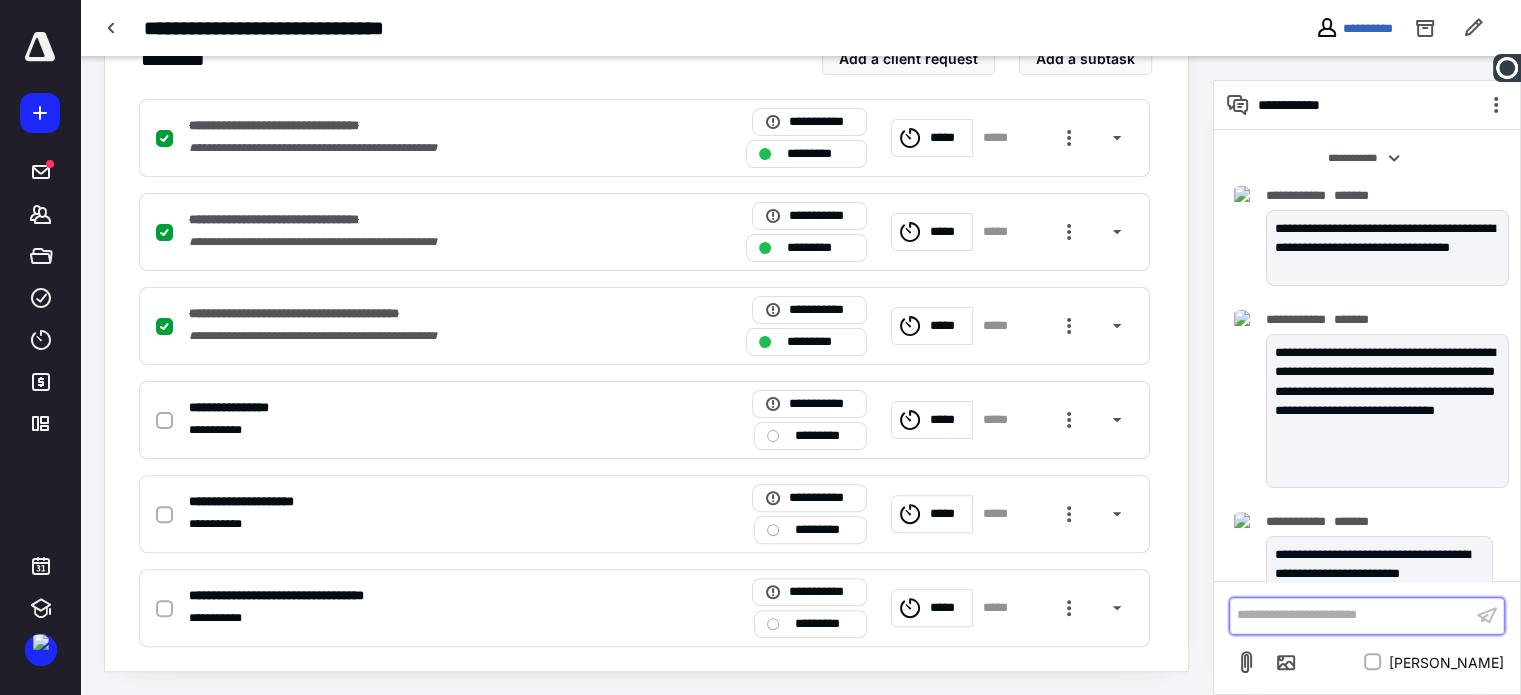 scroll, scrollTop: 28, scrollLeft: 0, axis: vertical 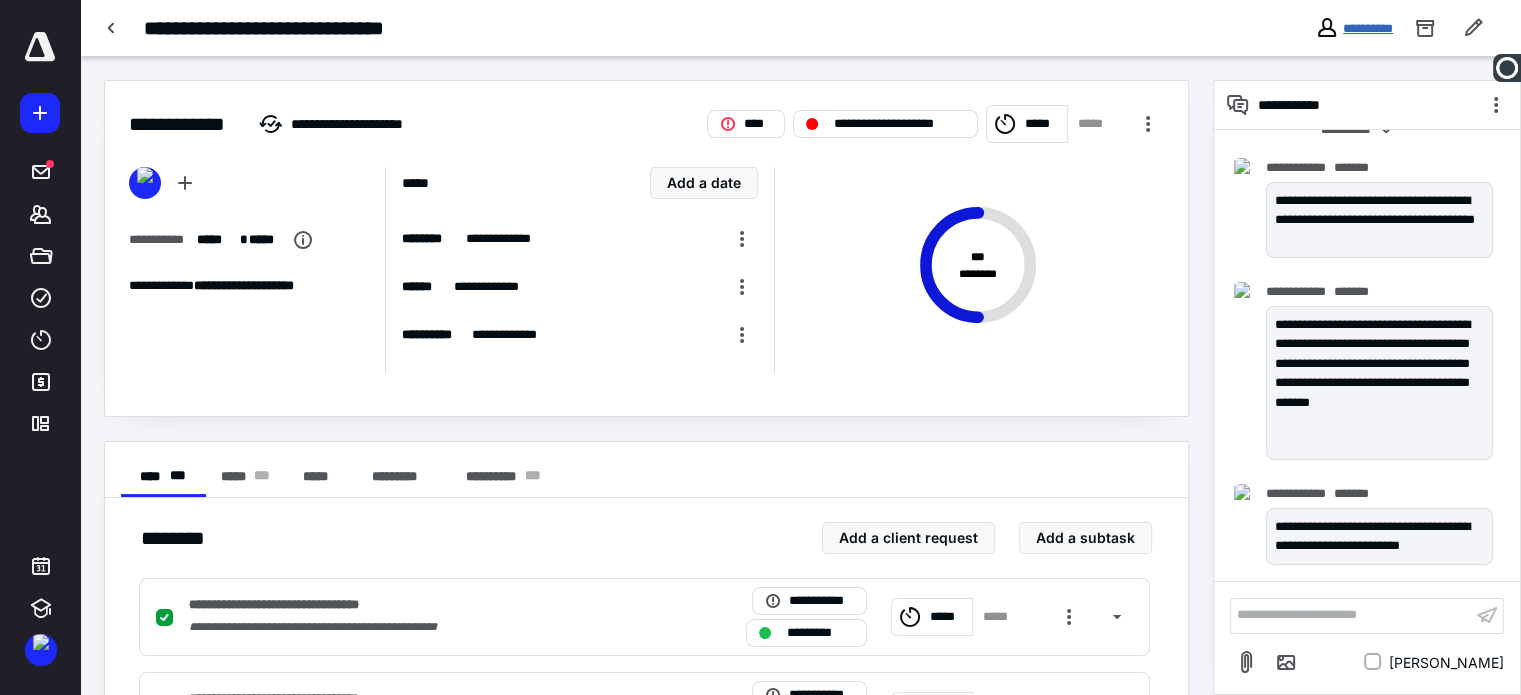 drag, startPoint x: 1336, startPoint y: 35, endPoint x: 1350, endPoint y: 29, distance: 15.231546 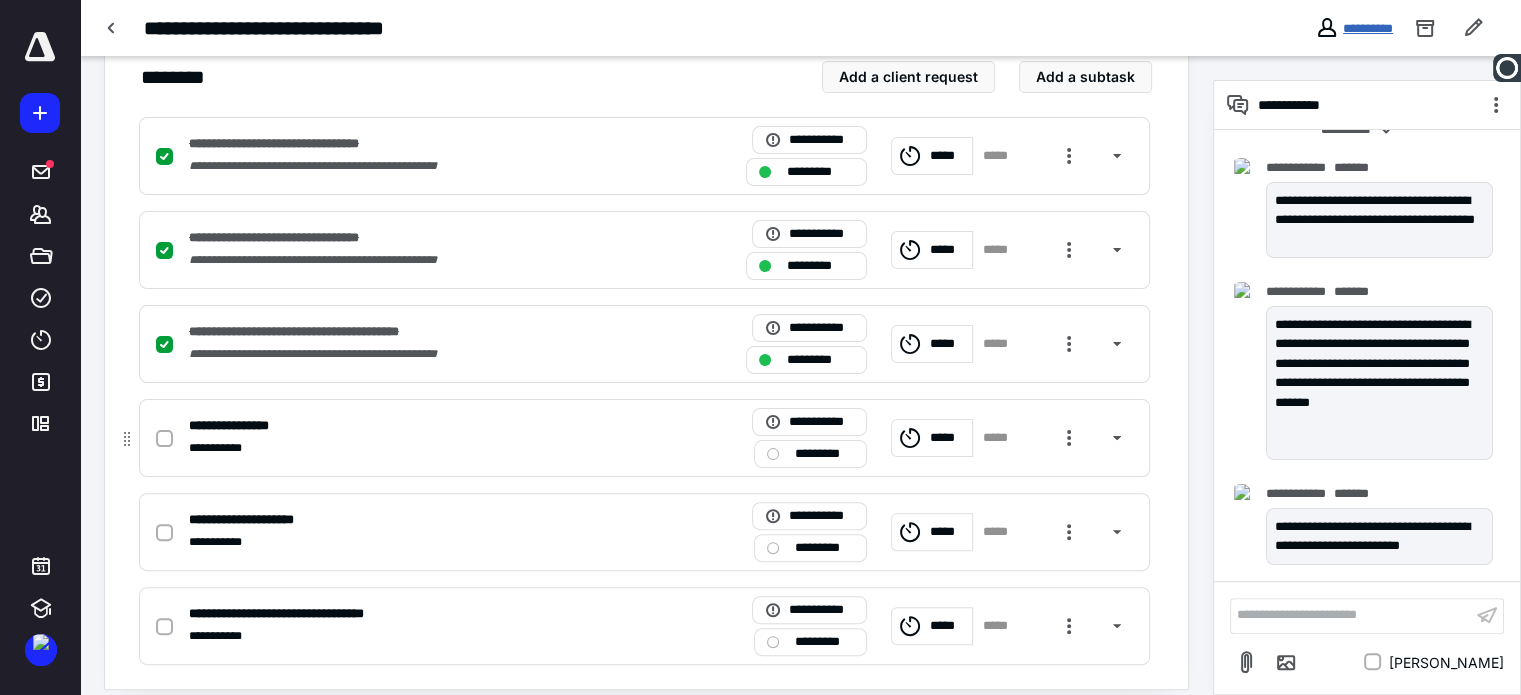 scroll, scrollTop: 479, scrollLeft: 0, axis: vertical 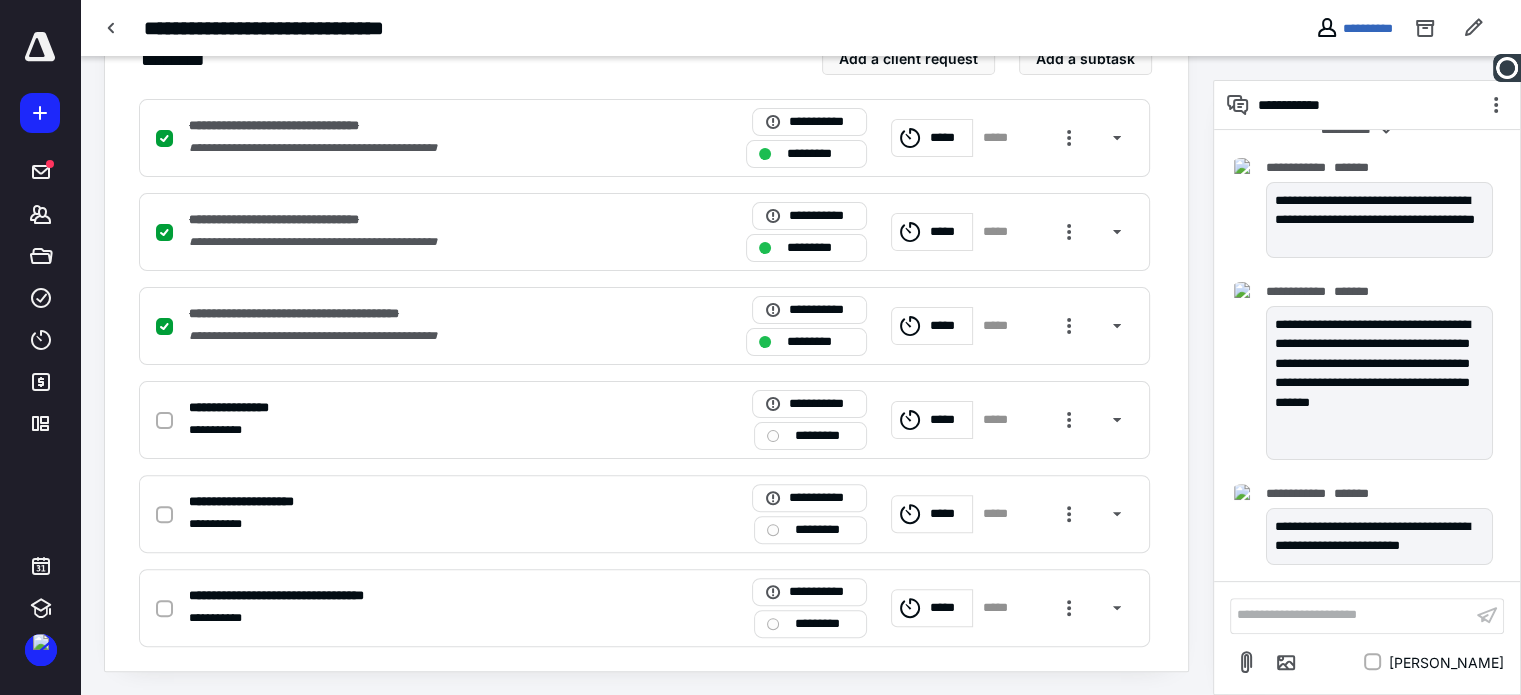 drag, startPoint x: 39, startPoint y: 299, endPoint x: 524, endPoint y: 34, distance: 552.6753 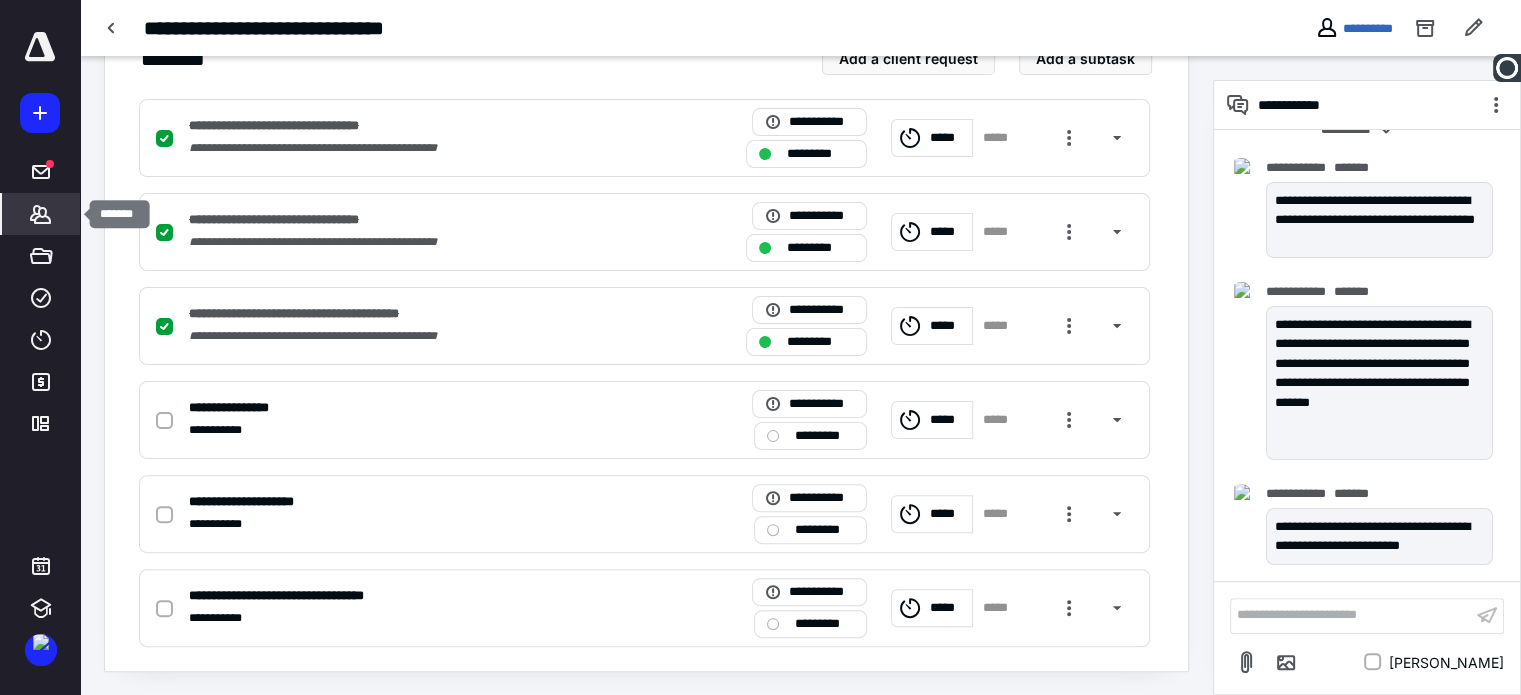 click 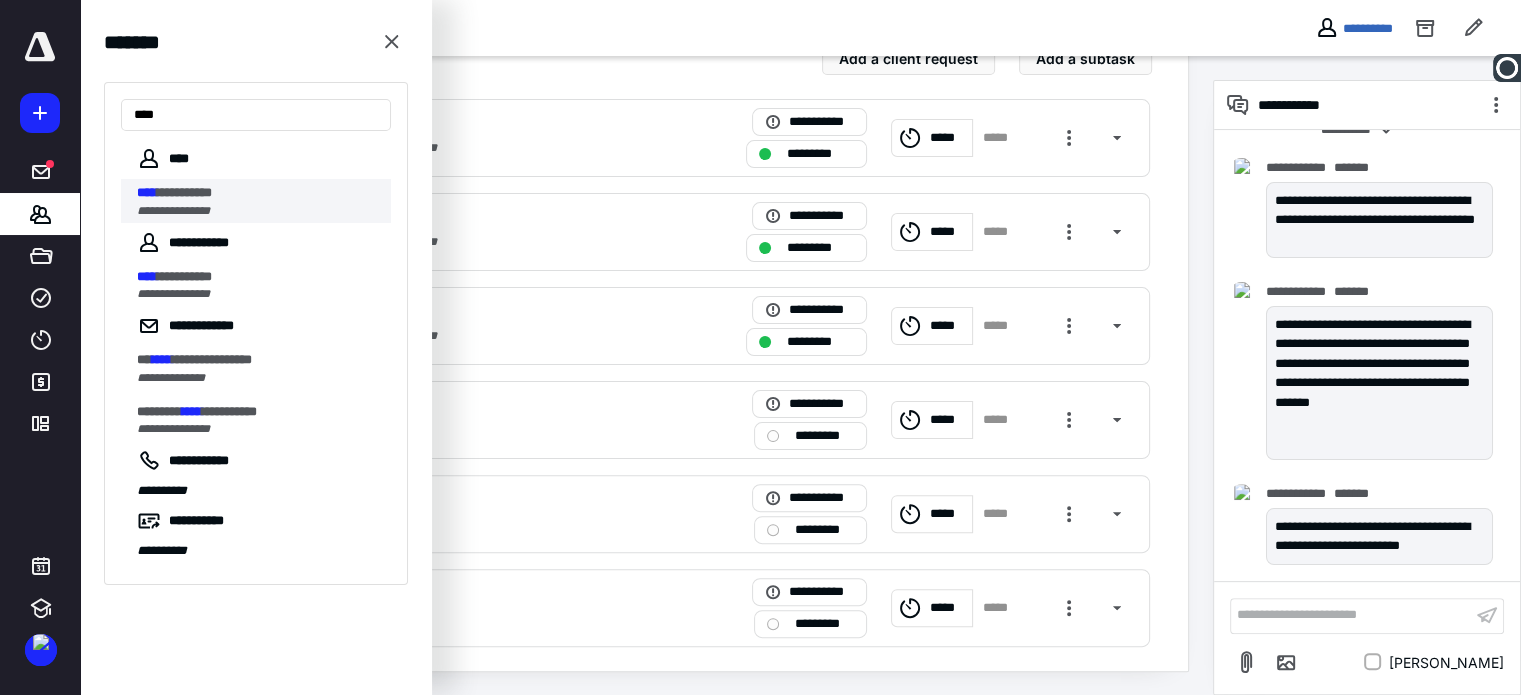 type on "****" 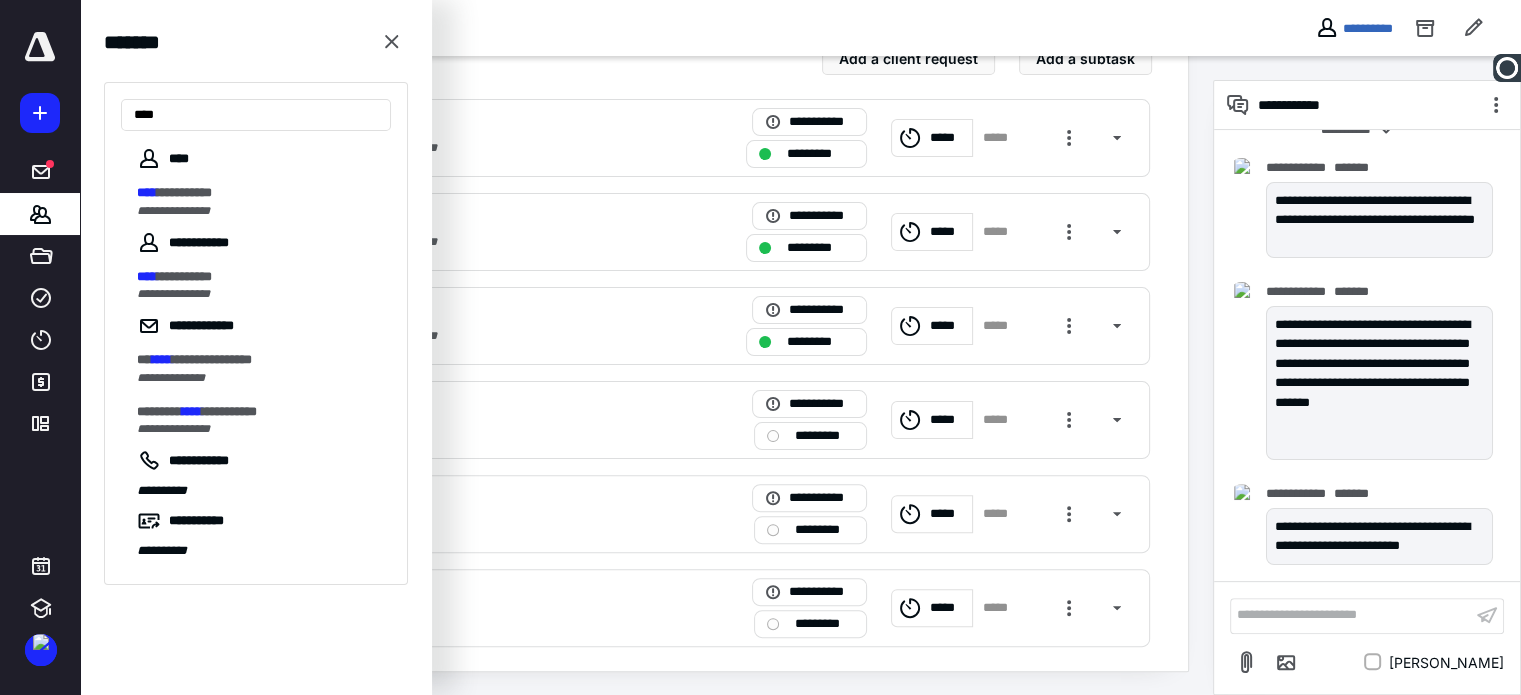 click on "******** Add a client request Add a subtask" at bounding box center (646, 59) 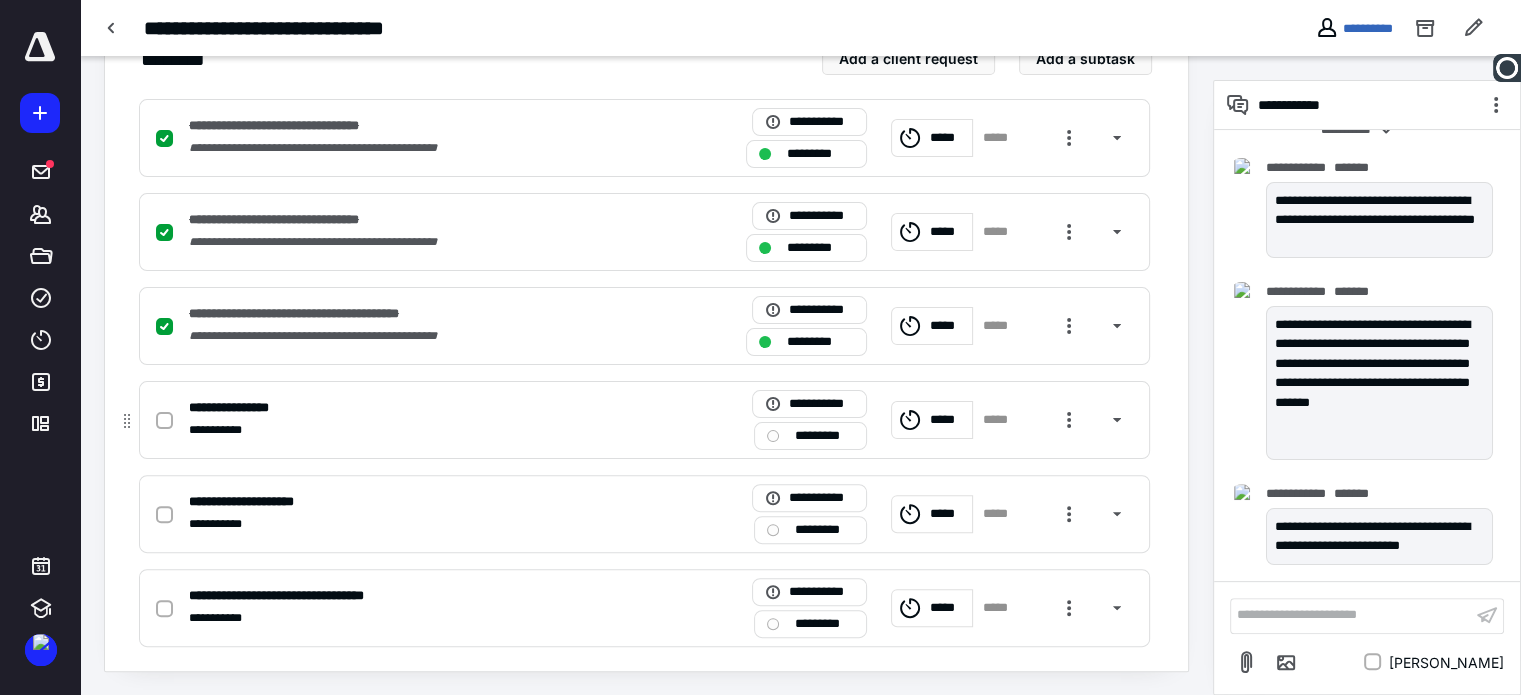 click at bounding box center [164, 421] 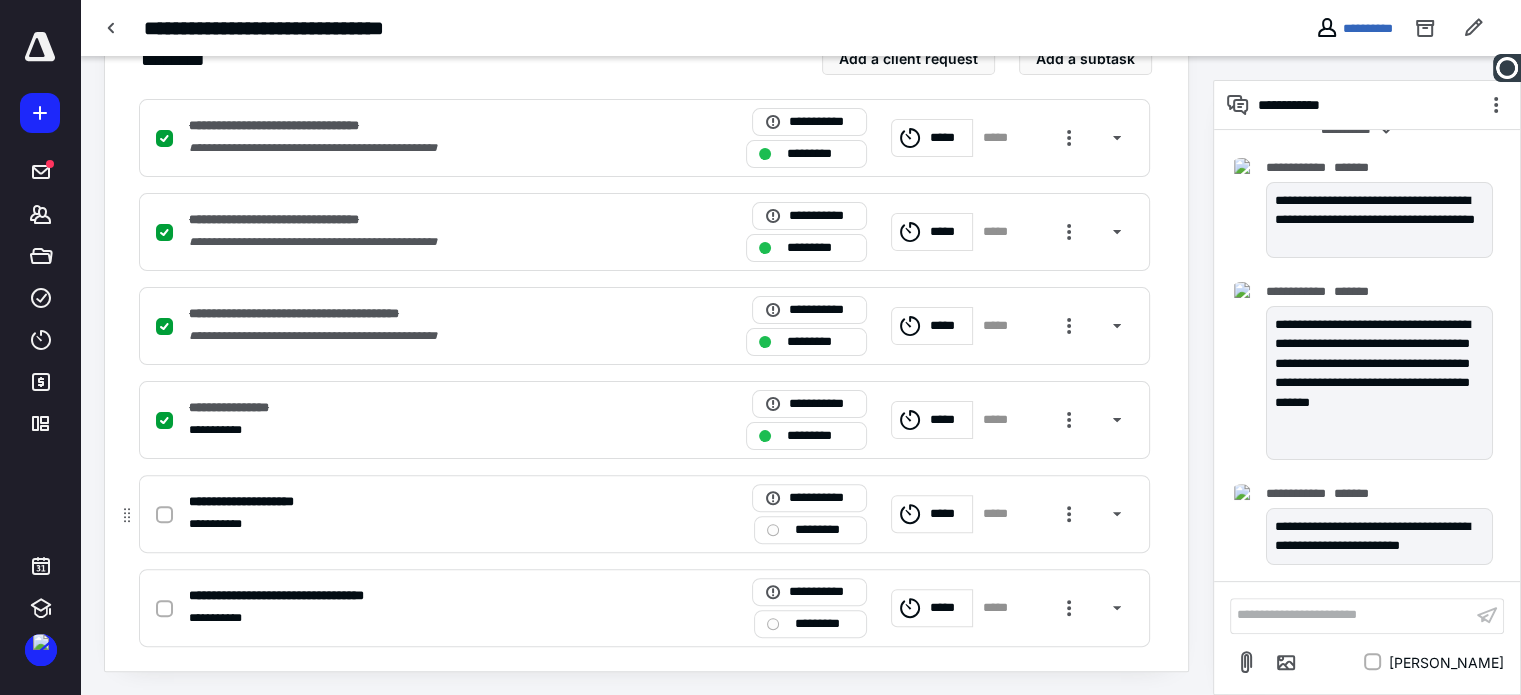 click 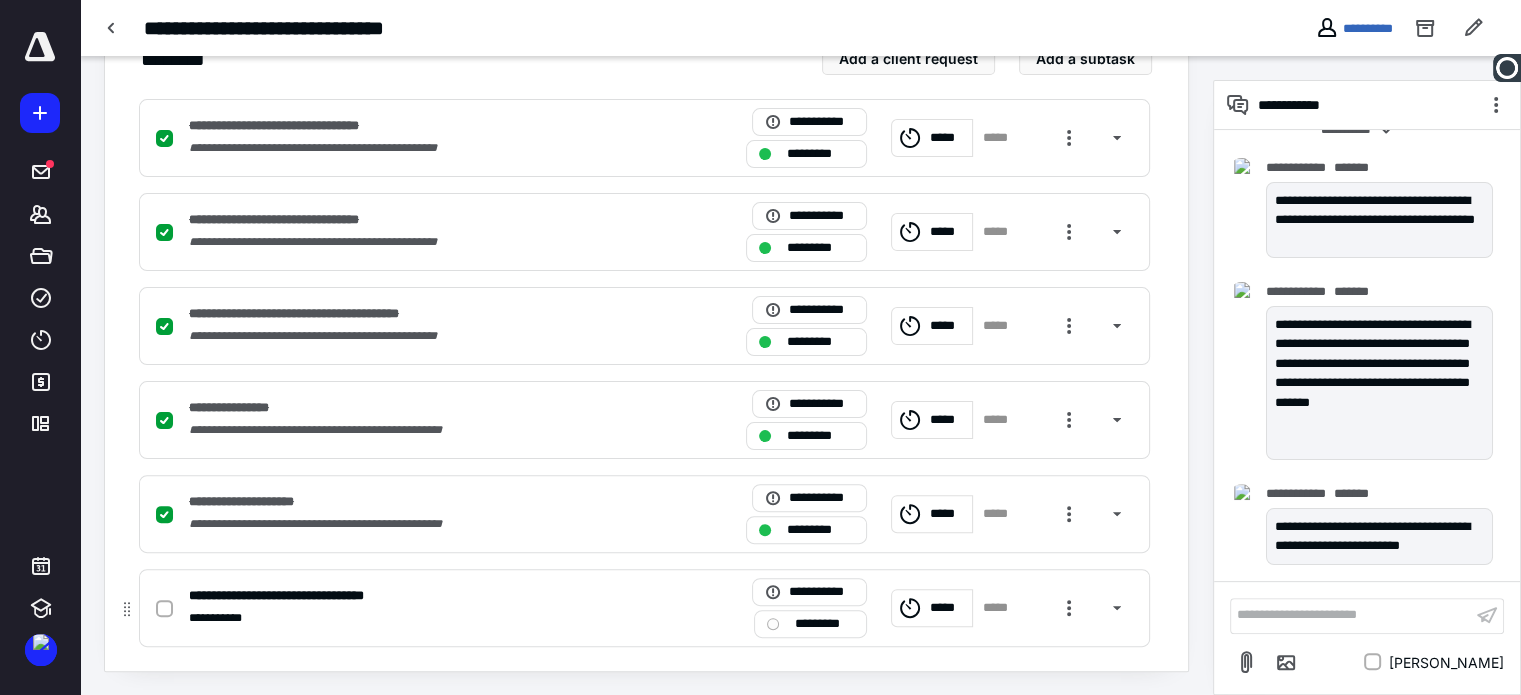 click 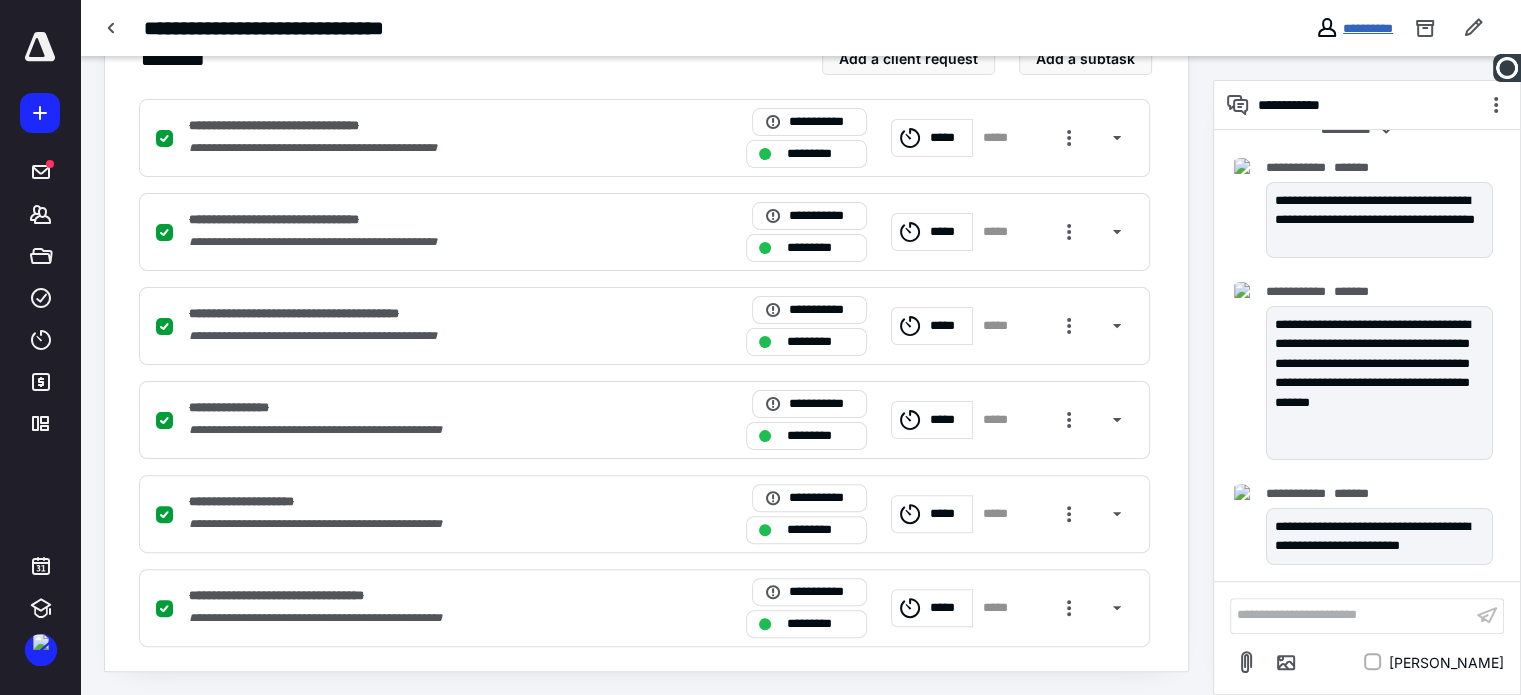 click on "**********" at bounding box center (1368, 28) 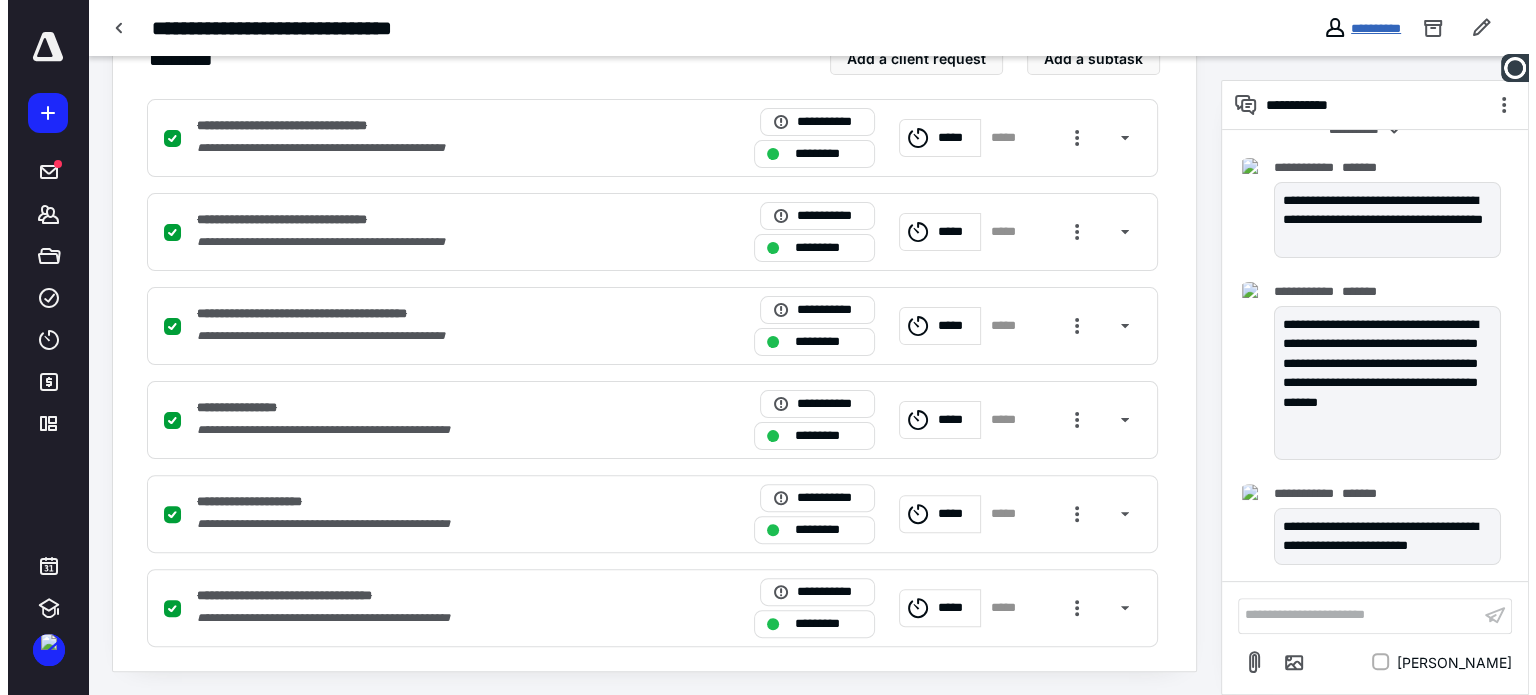 scroll, scrollTop: 0, scrollLeft: 0, axis: both 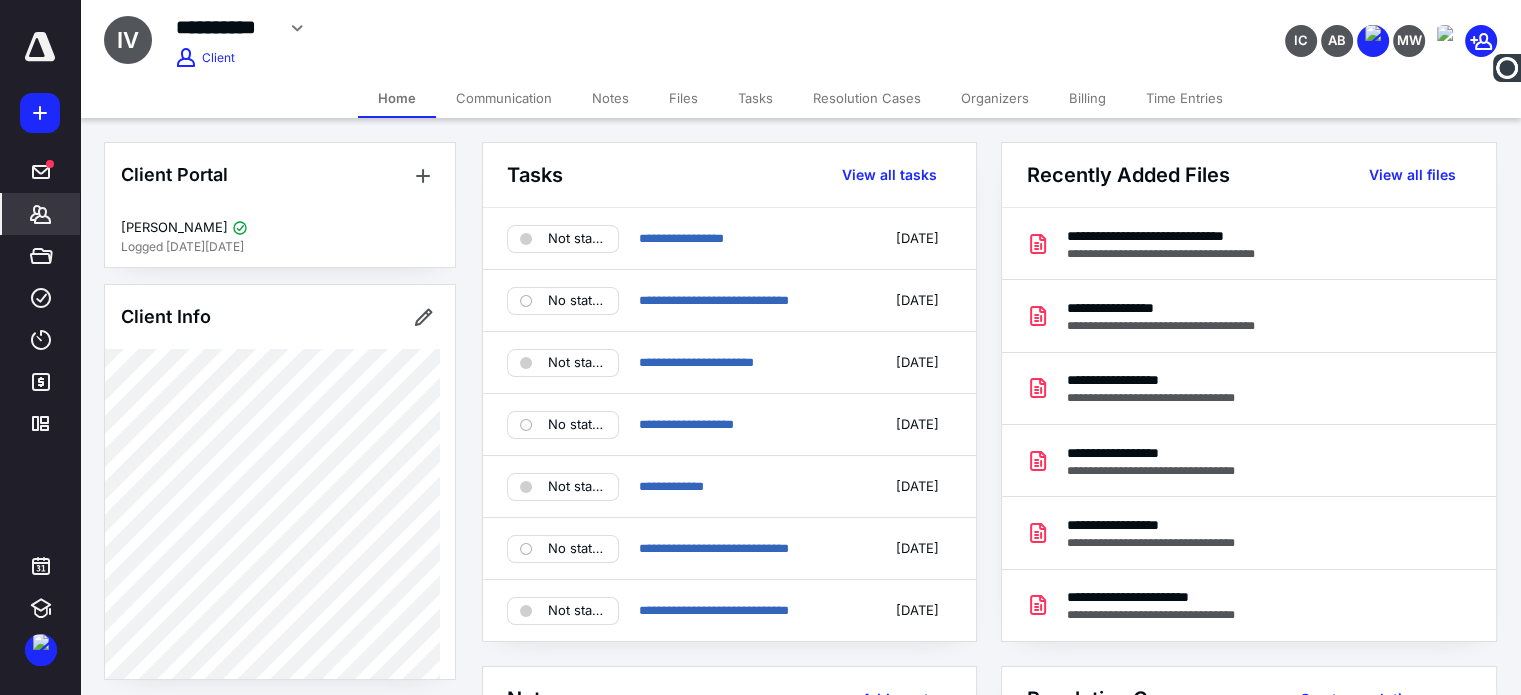 click on "Files" at bounding box center (683, 98) 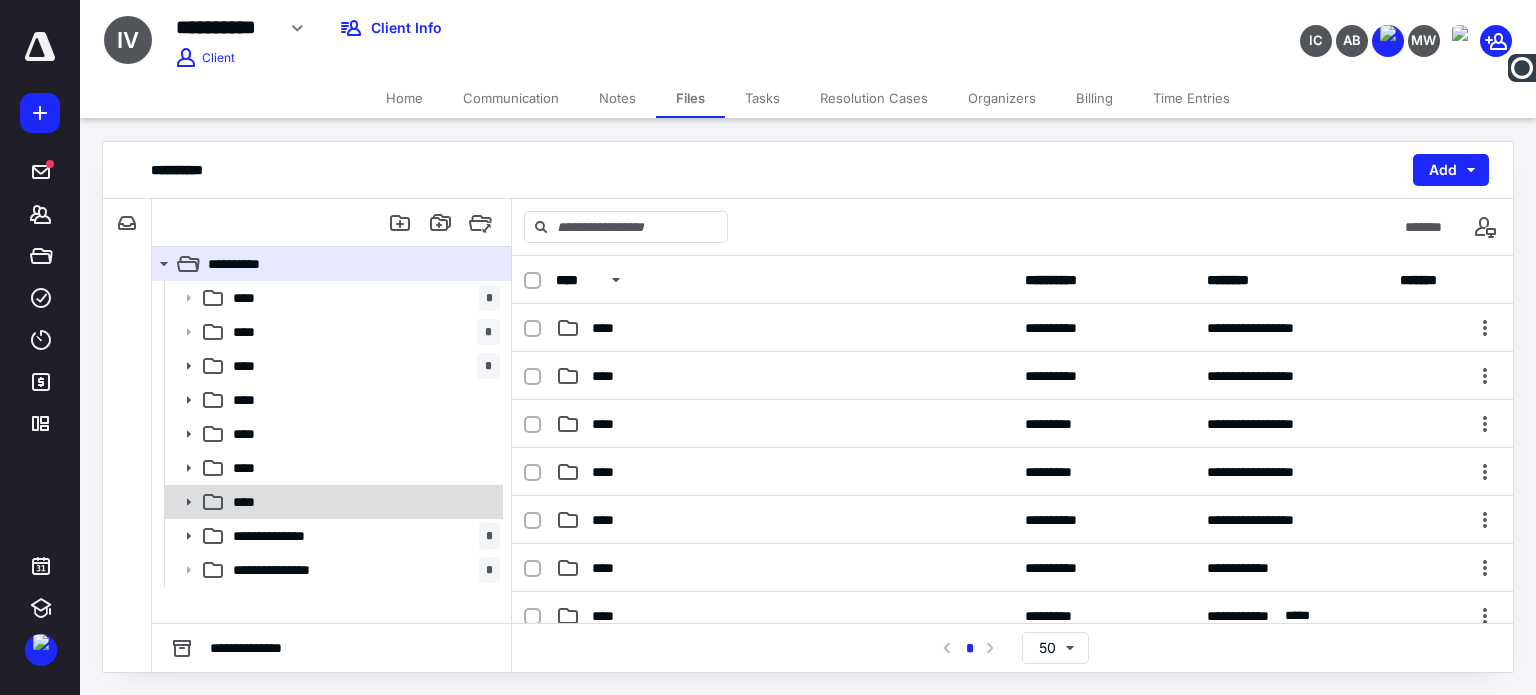 click 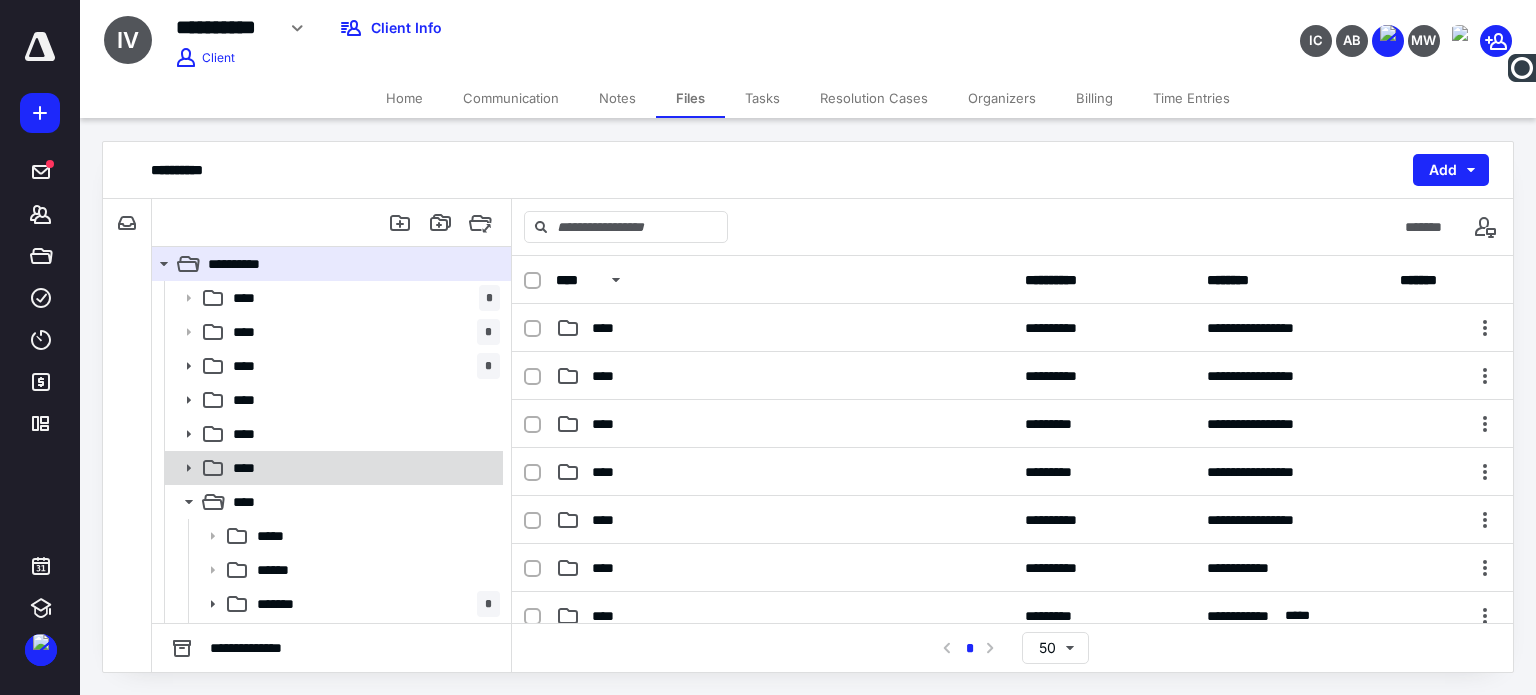 scroll, scrollTop: 98, scrollLeft: 0, axis: vertical 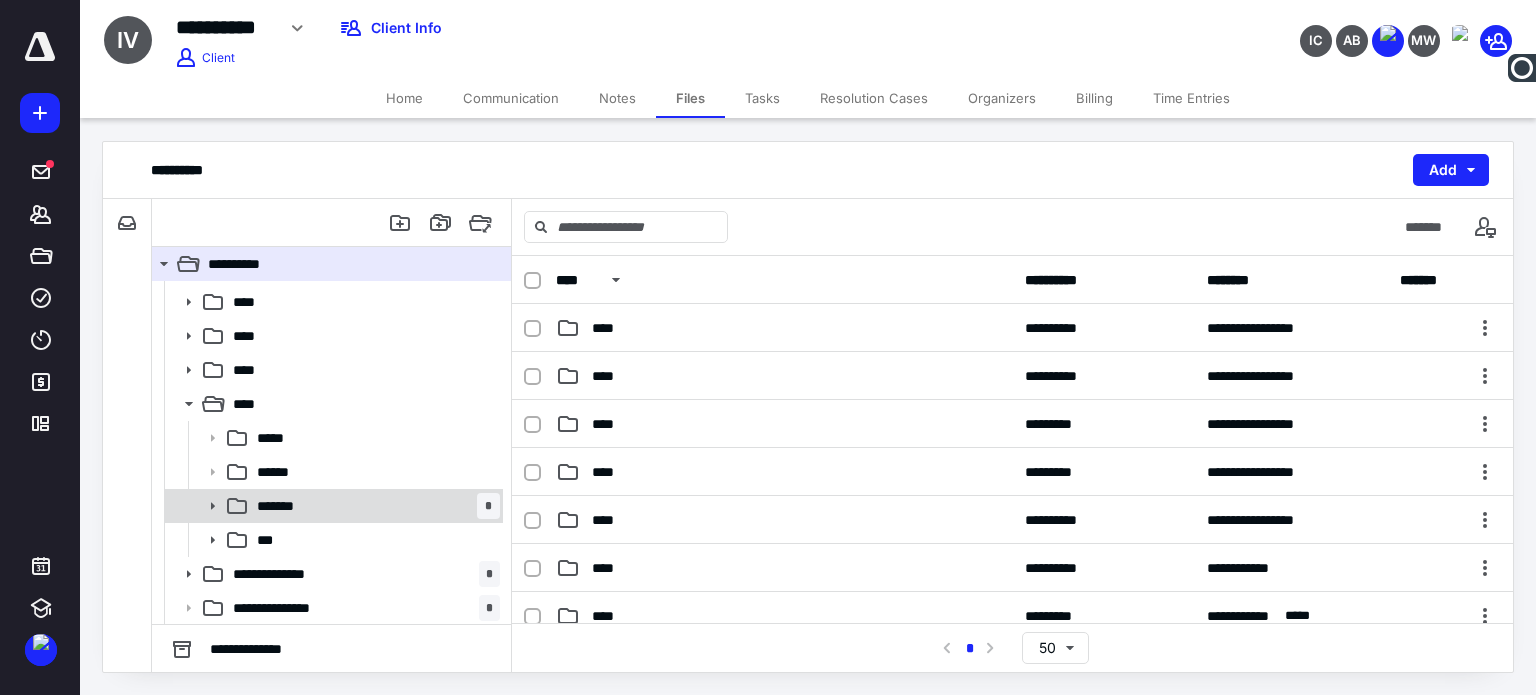click 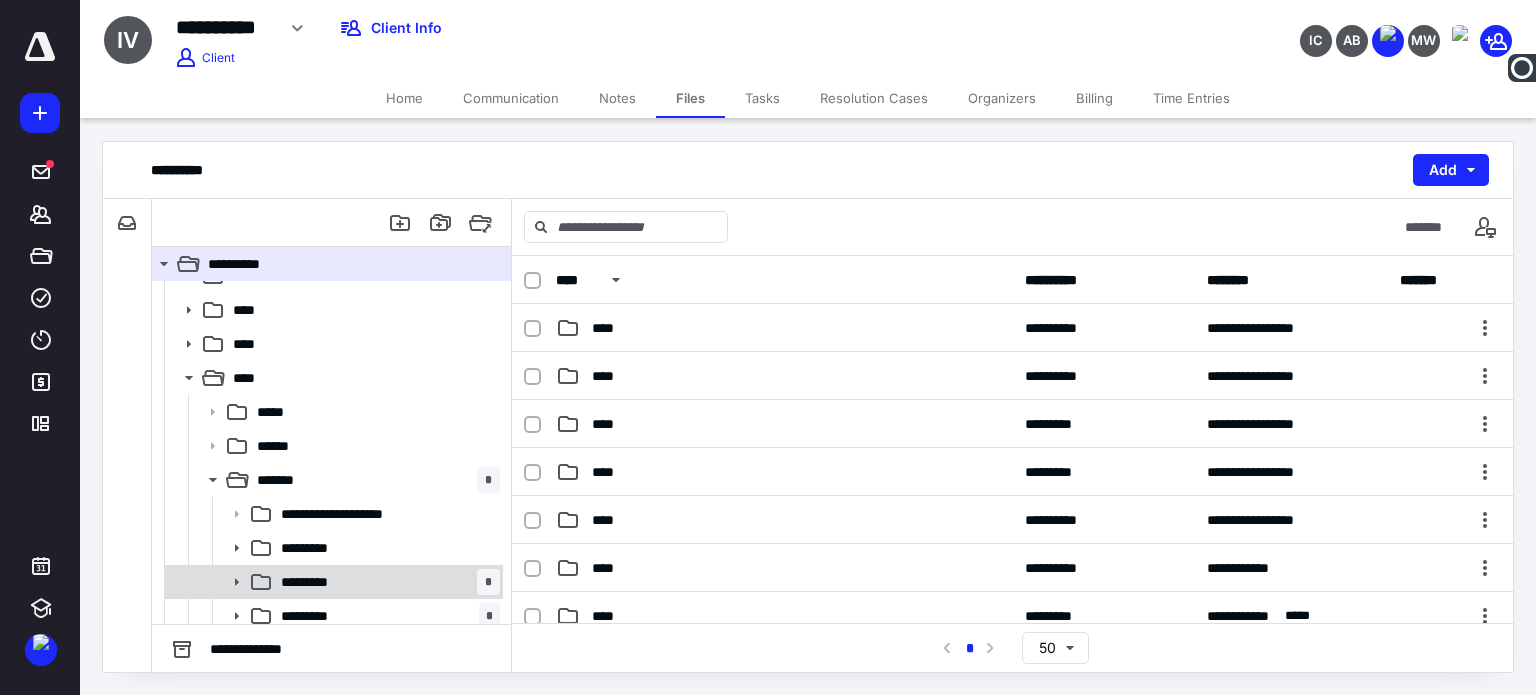 scroll, scrollTop: 198, scrollLeft: 0, axis: vertical 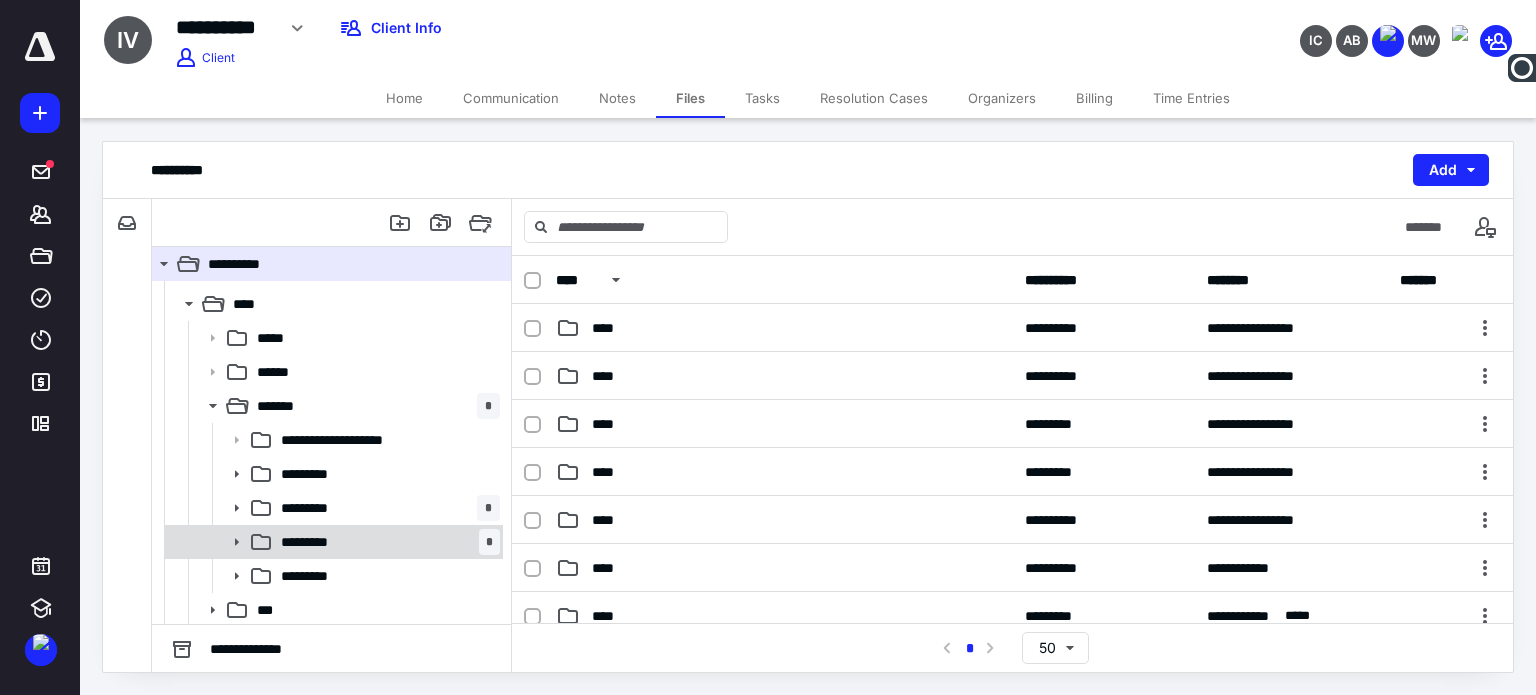 click 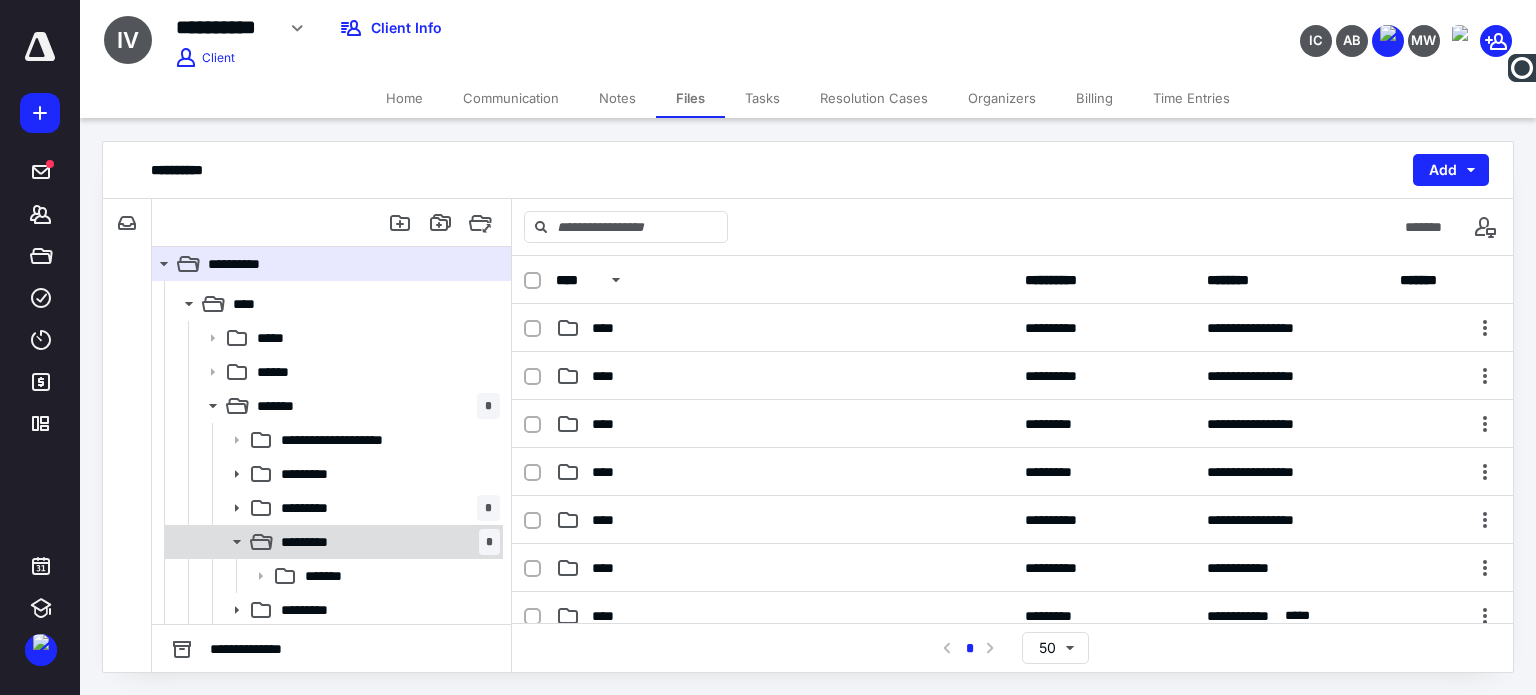 click on "*********" at bounding box center (312, 542) 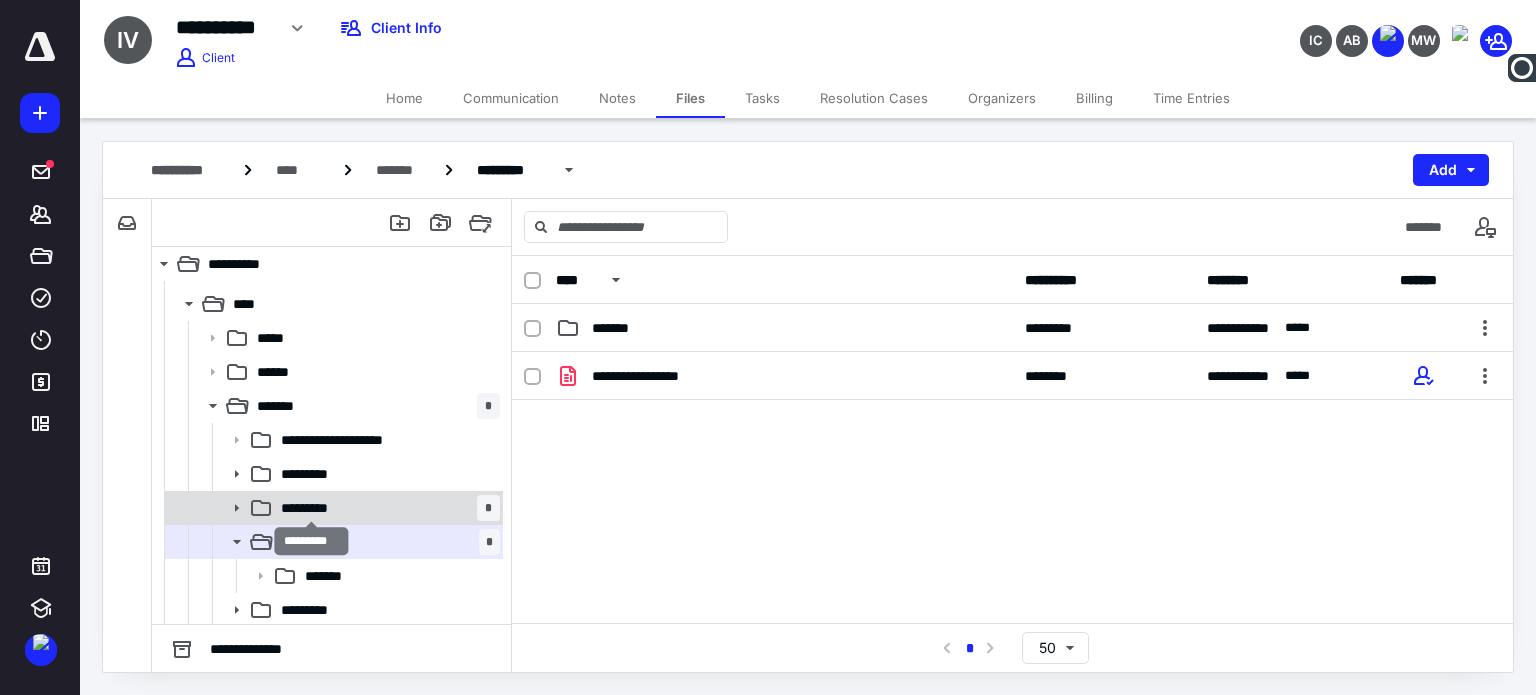 click on "*********" at bounding box center [312, 508] 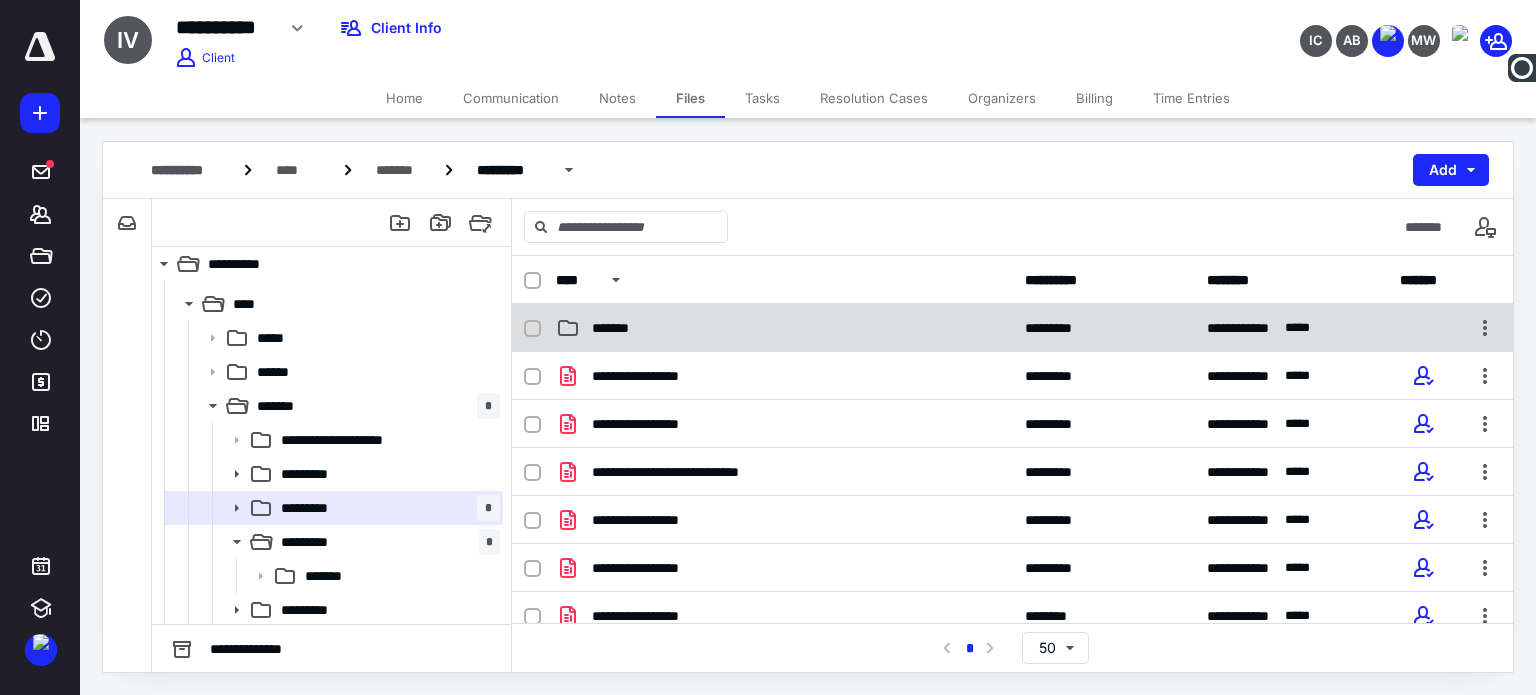 click on "*******" at bounding box center [784, 328] 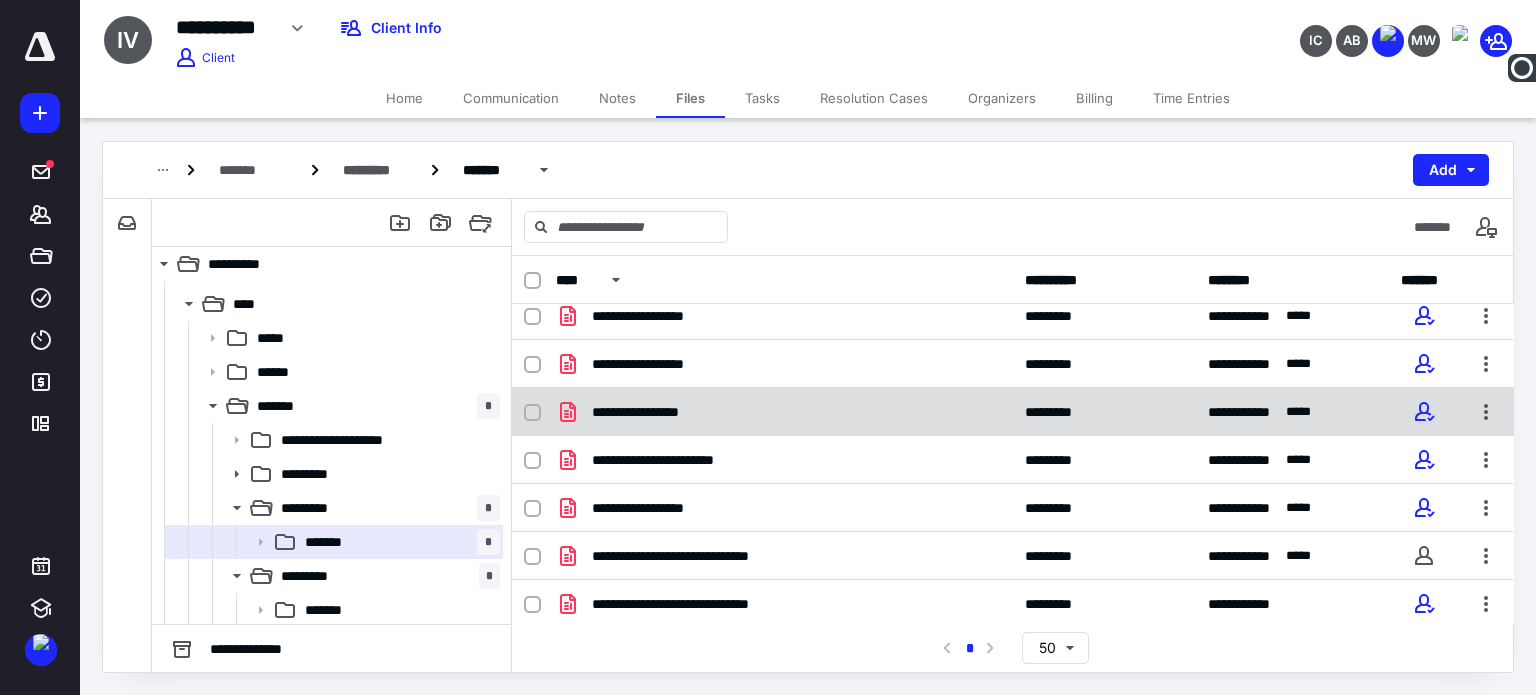 scroll, scrollTop: 14, scrollLeft: 0, axis: vertical 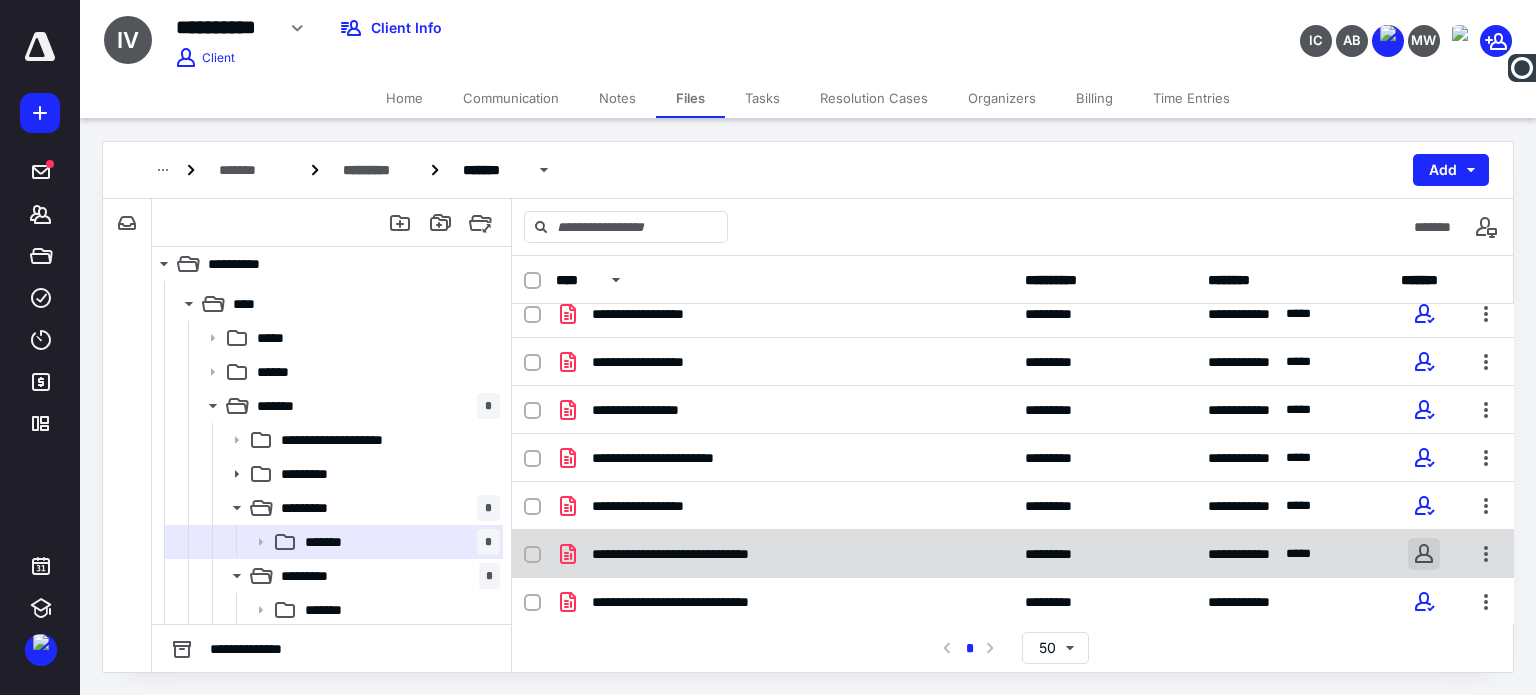 click at bounding box center [1424, 554] 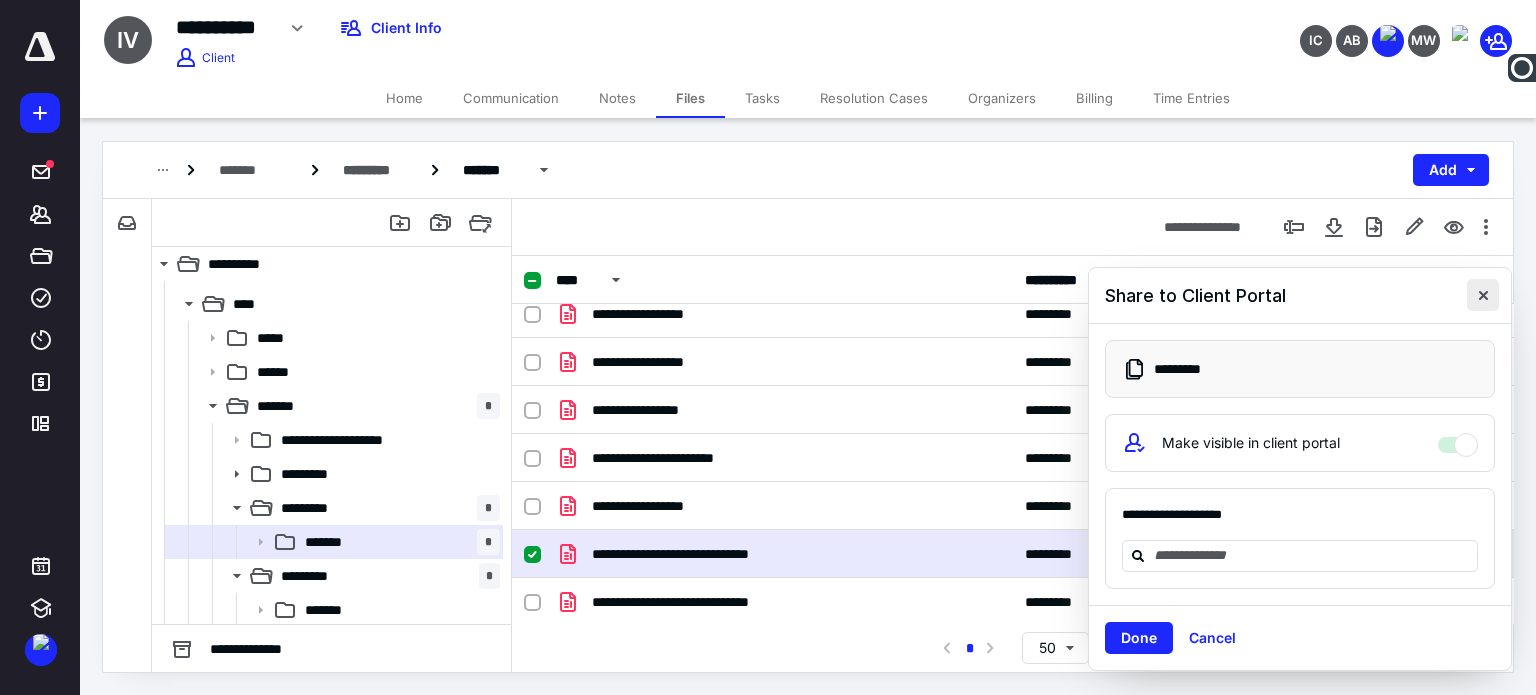 click at bounding box center [1483, 295] 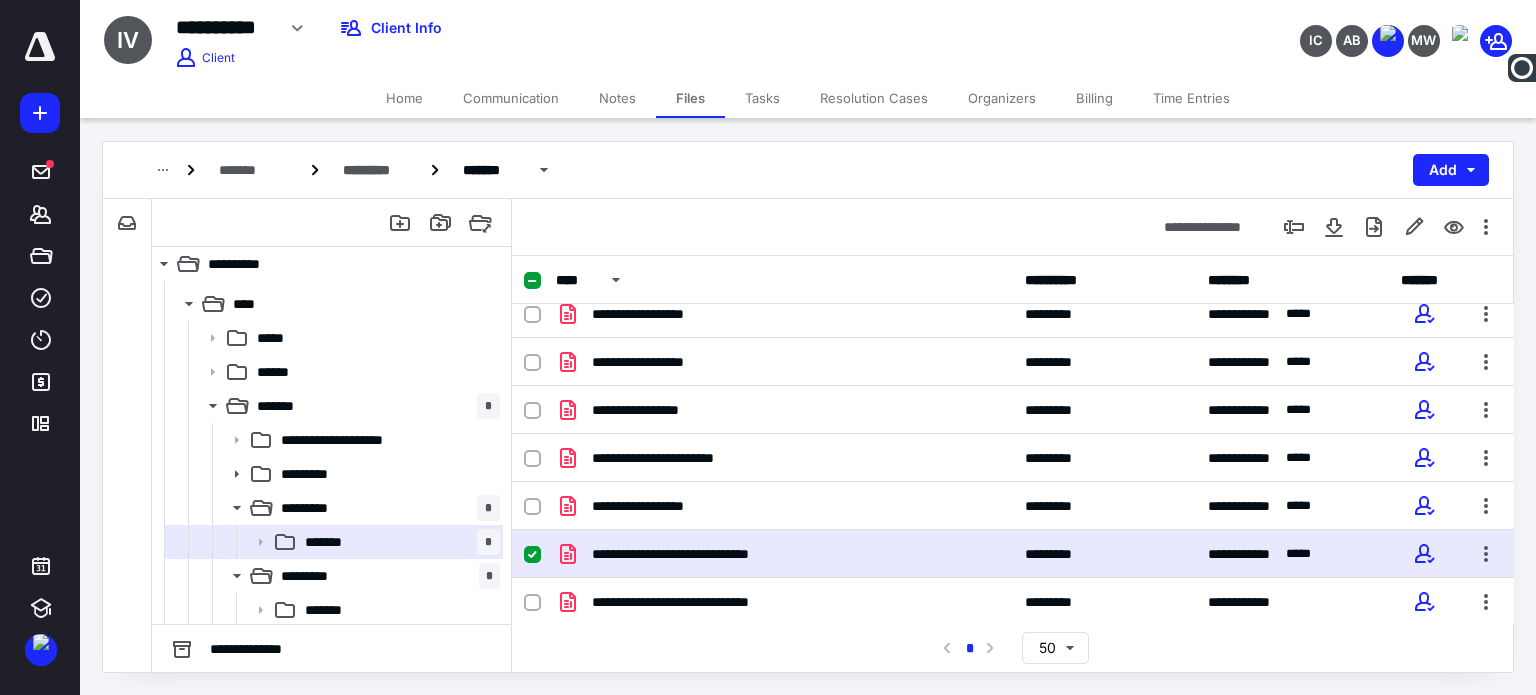 click at bounding box center (532, 555) 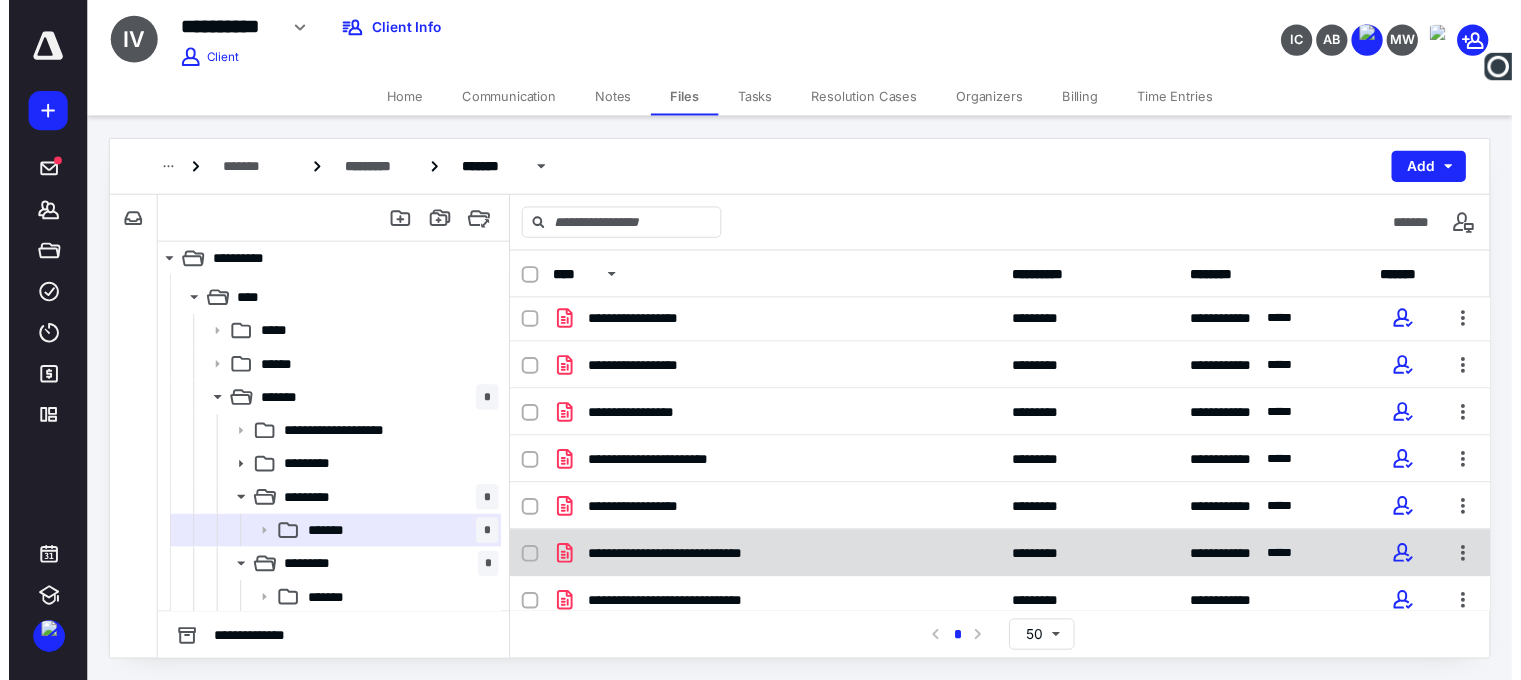 scroll, scrollTop: 0, scrollLeft: 0, axis: both 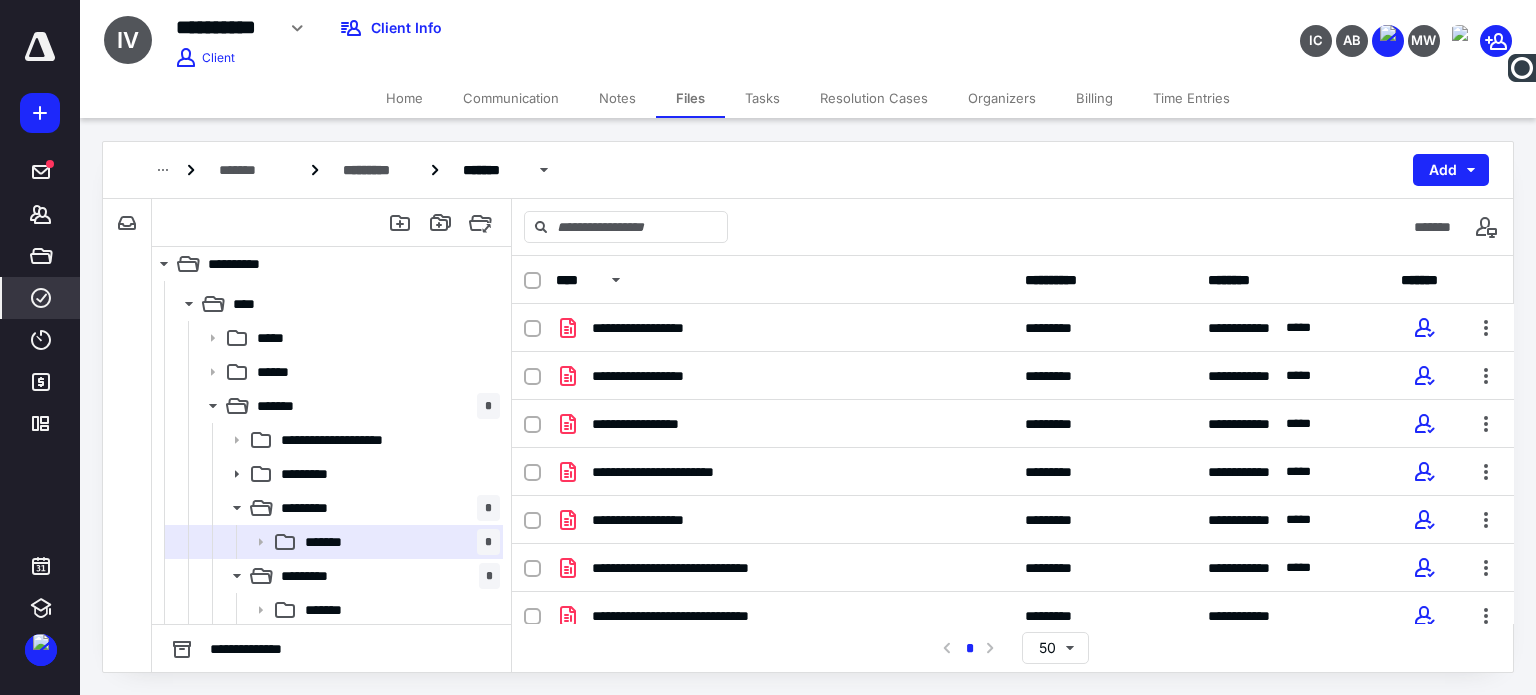 click 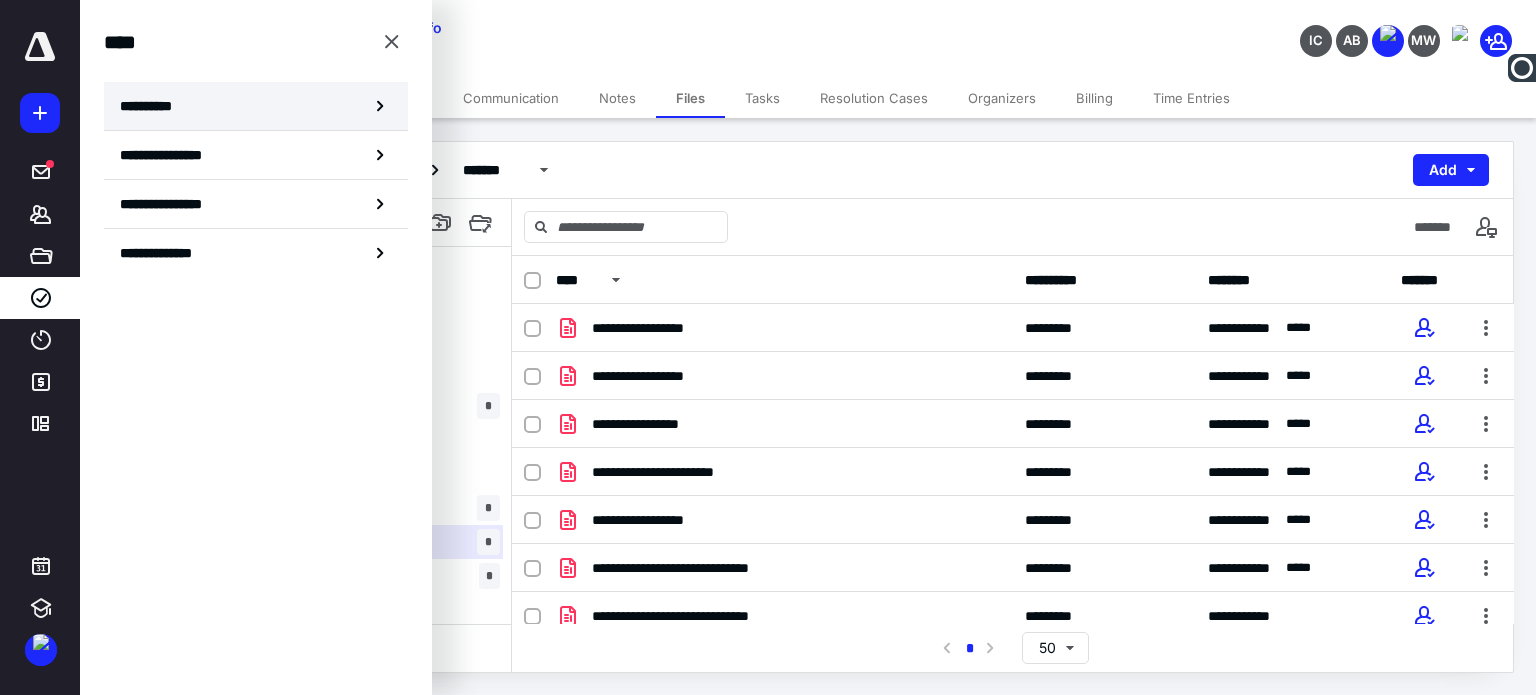 click on "**********" at bounding box center [153, 106] 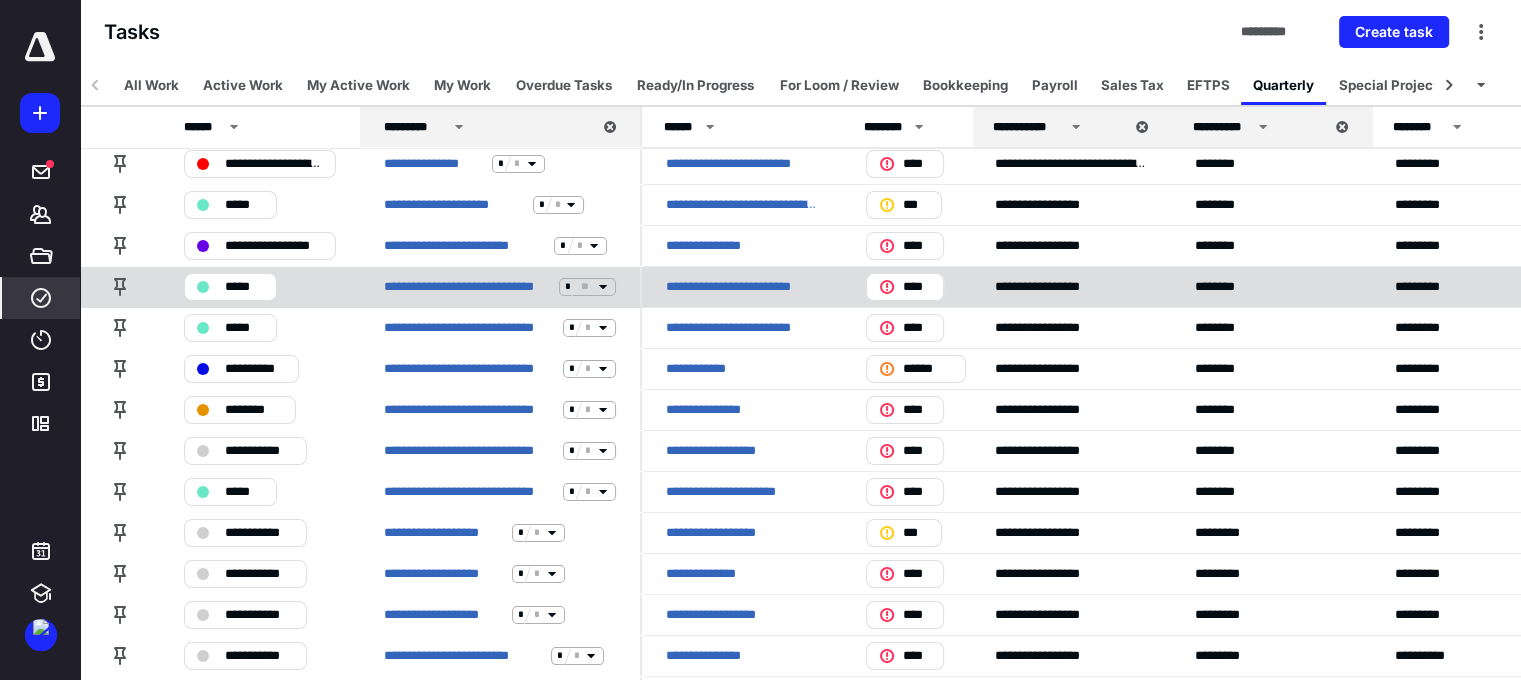 scroll, scrollTop: 0, scrollLeft: 0, axis: both 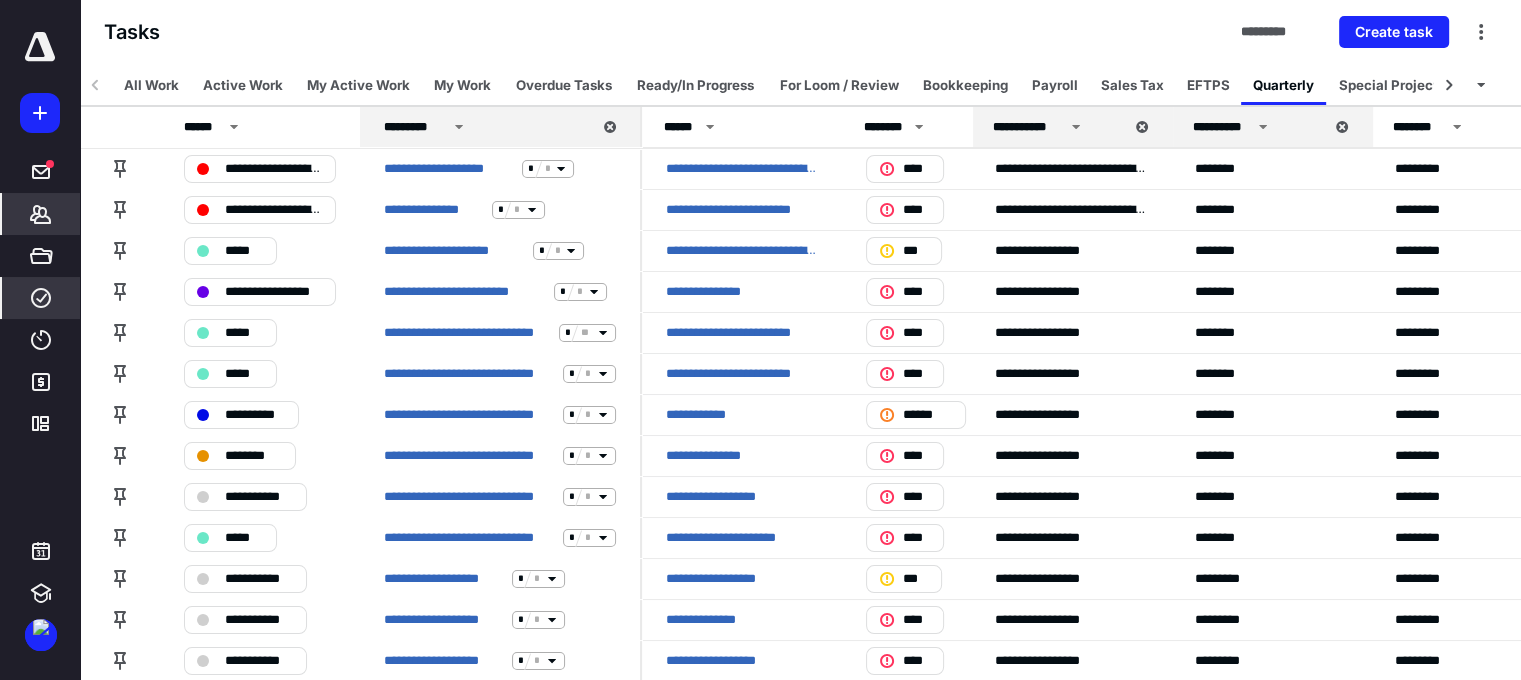 click 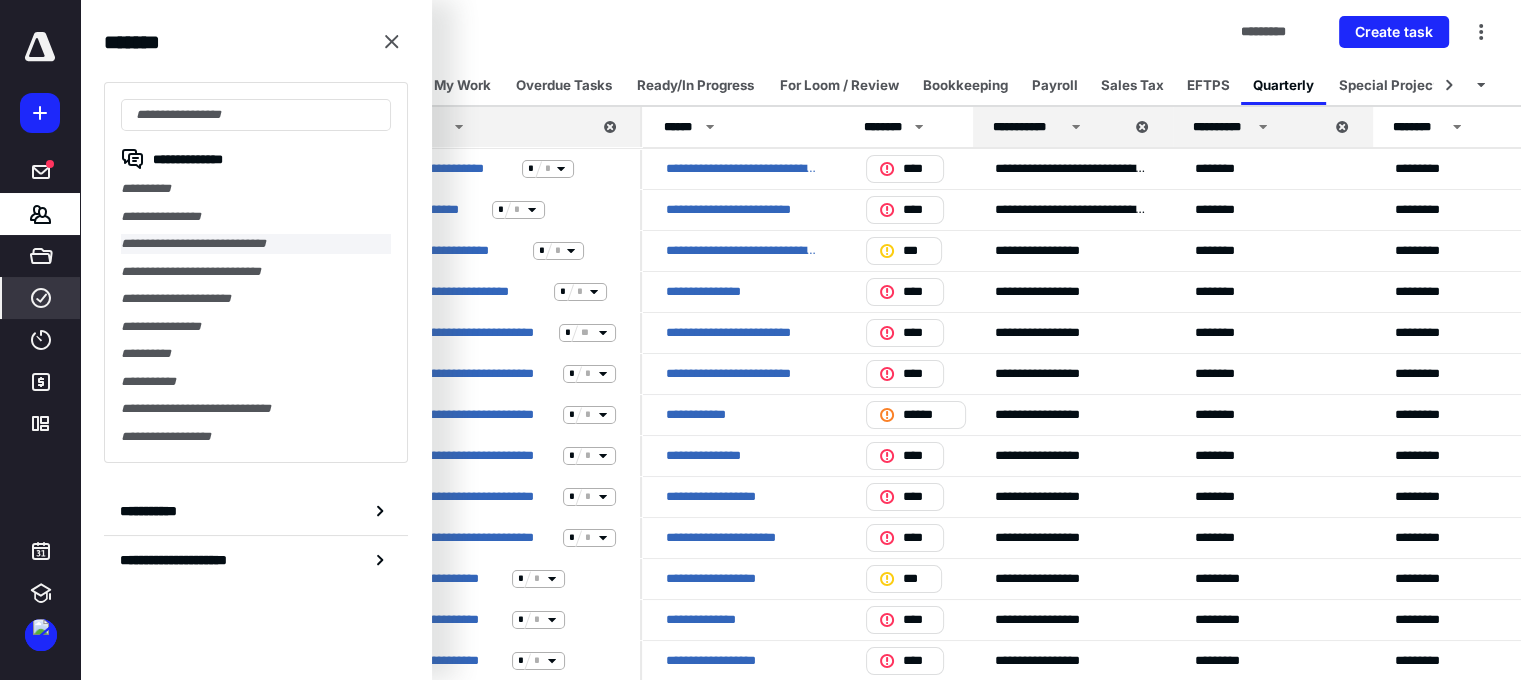 click on "**********" at bounding box center (256, 244) 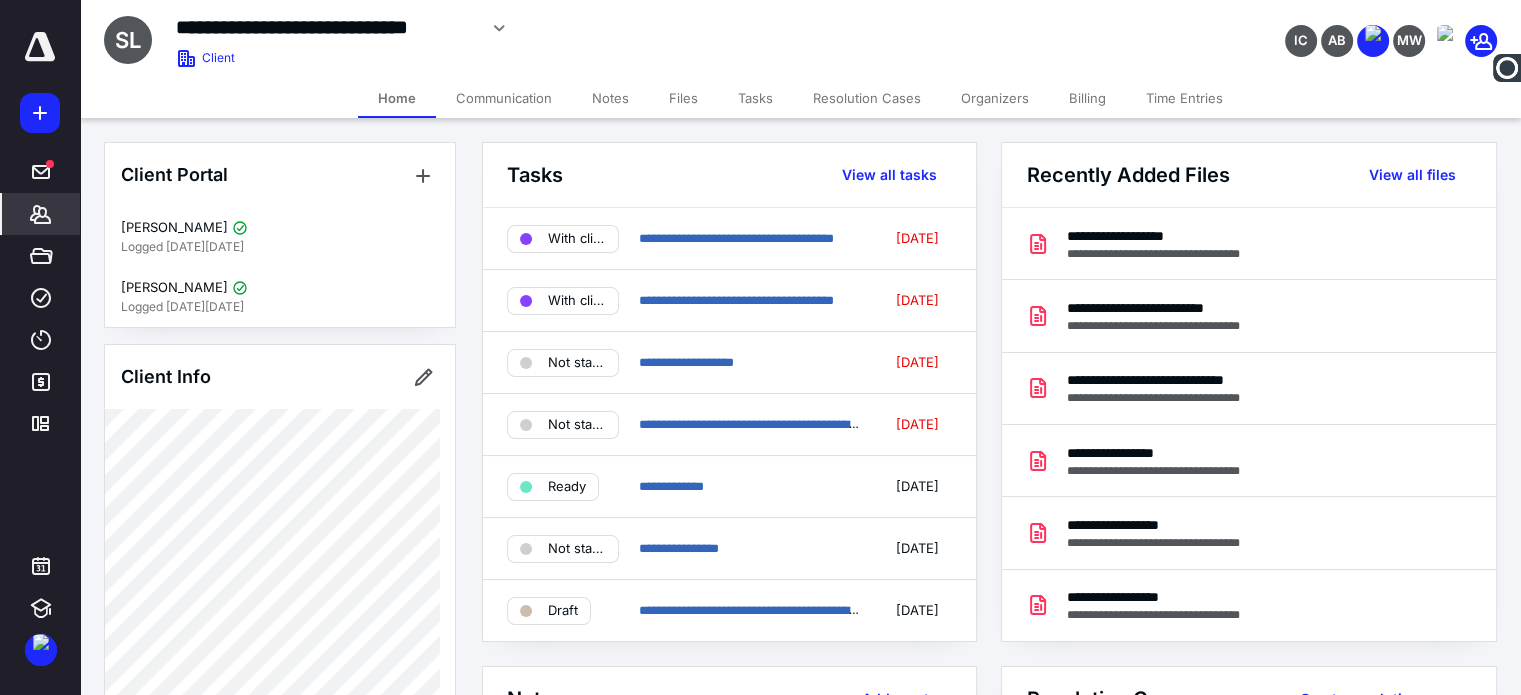 click on "Tasks" at bounding box center (755, 98) 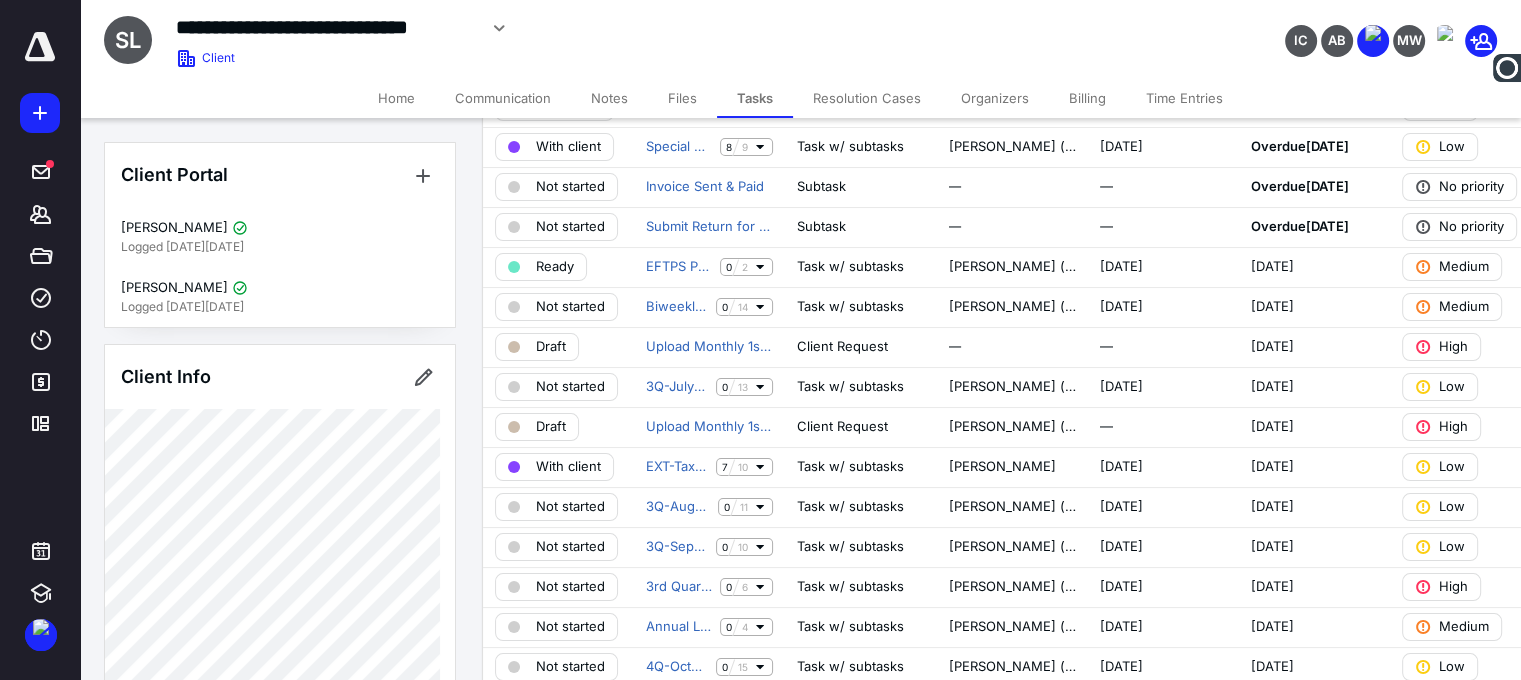 scroll, scrollTop: 500, scrollLeft: 0, axis: vertical 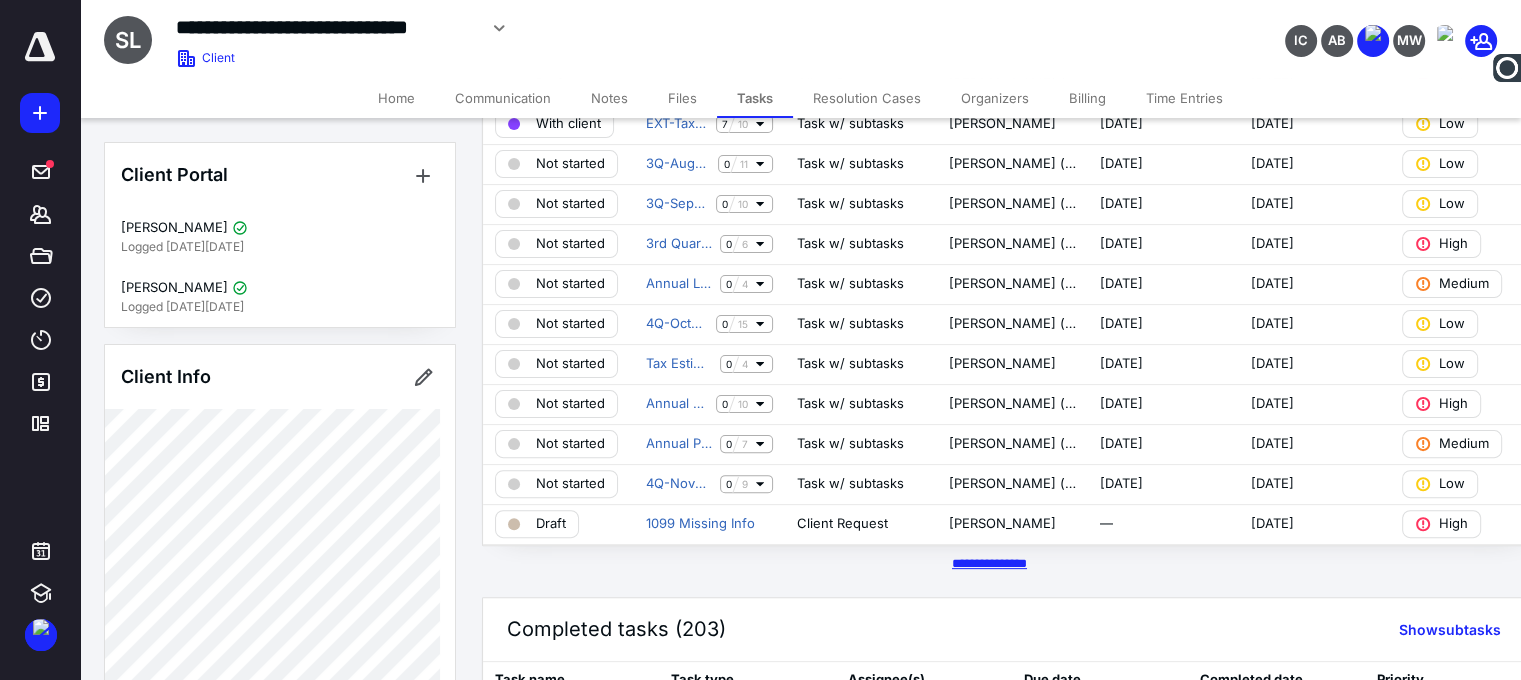 click on "********* *****" at bounding box center (989, 563) 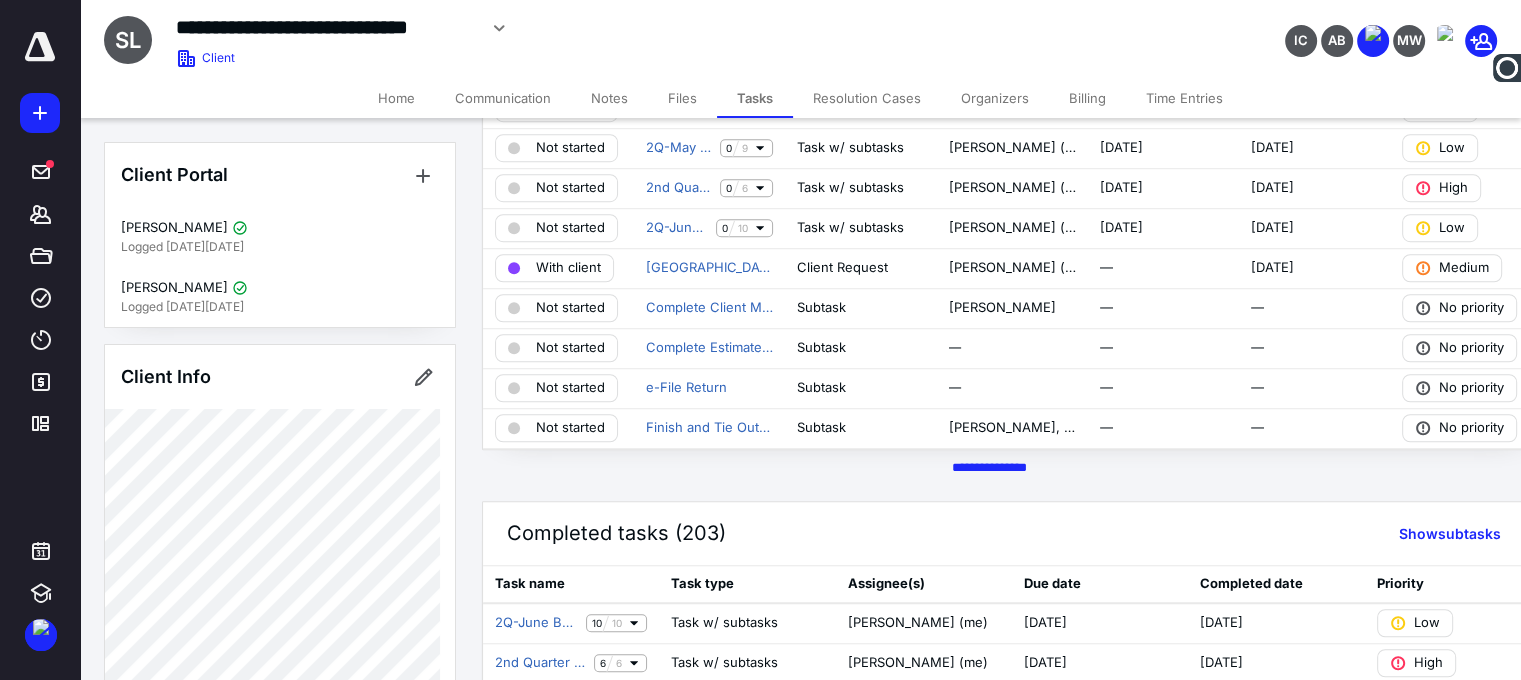scroll, scrollTop: 1400, scrollLeft: 0, axis: vertical 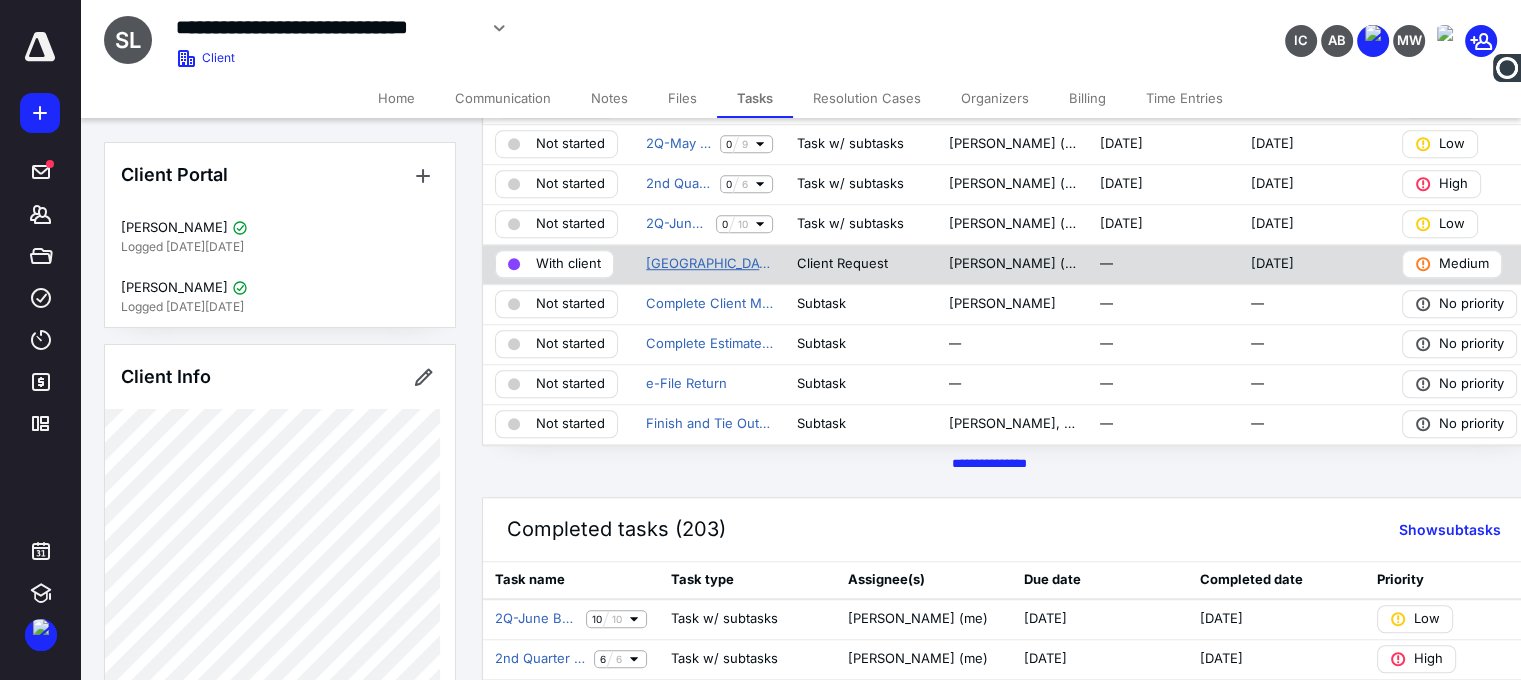 click on "Sunset Ridge Client Chat" at bounding box center [709, 264] 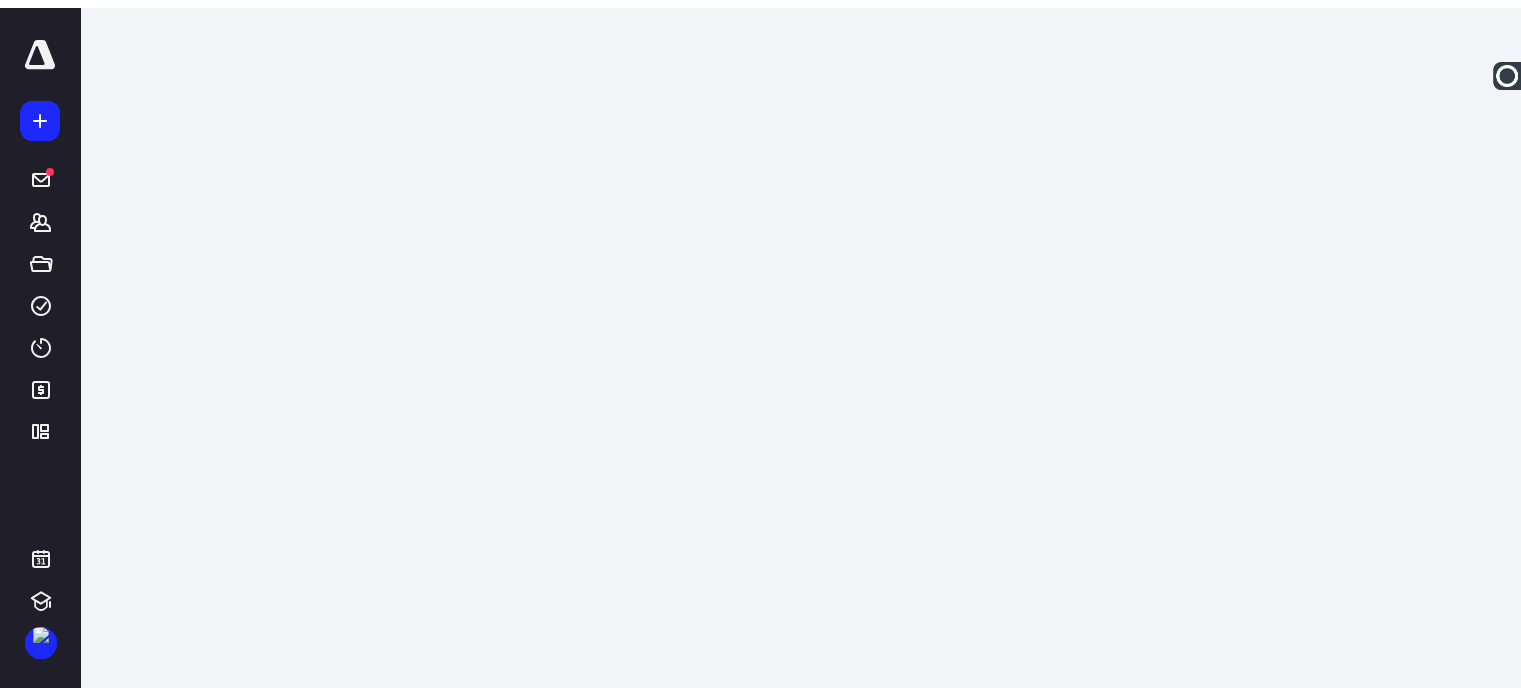 scroll, scrollTop: 0, scrollLeft: 0, axis: both 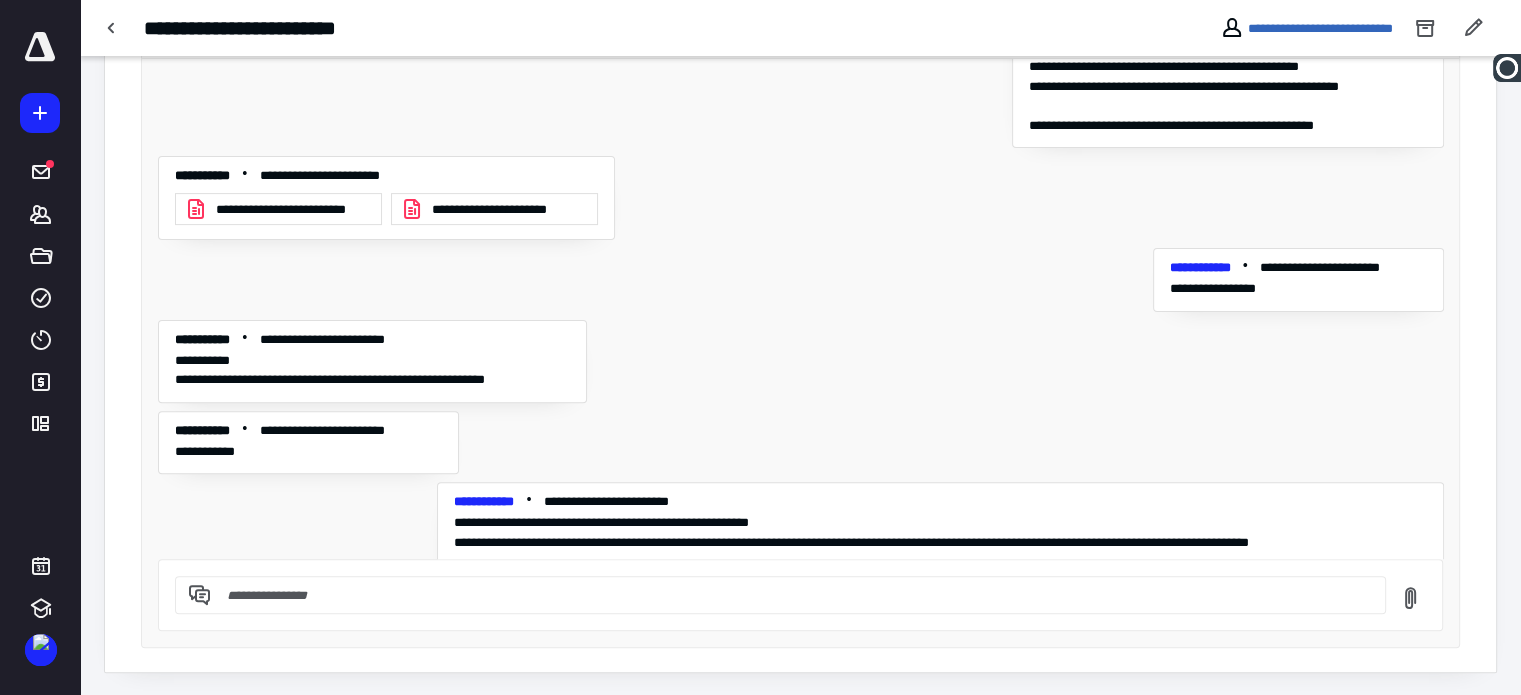 click at bounding box center (792, 595) 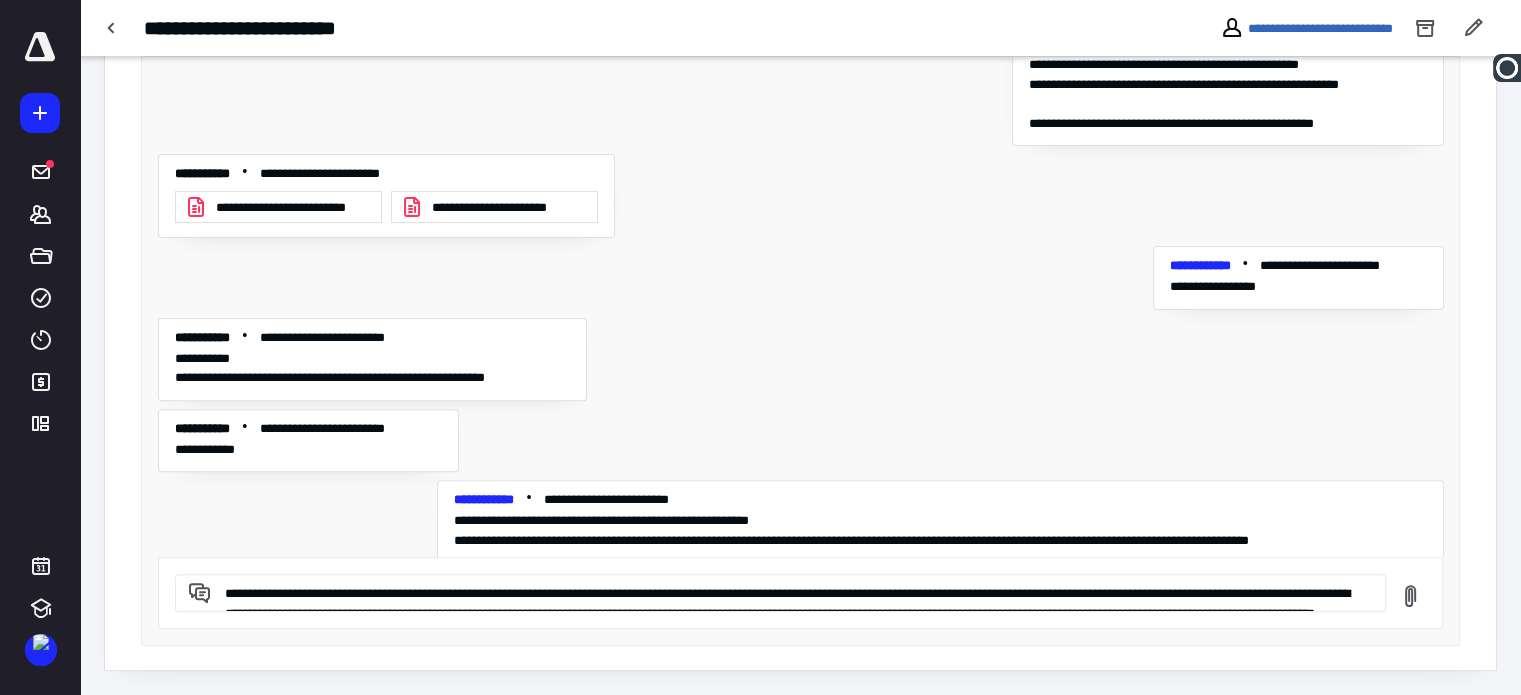 scroll, scrollTop: 352, scrollLeft: 0, axis: vertical 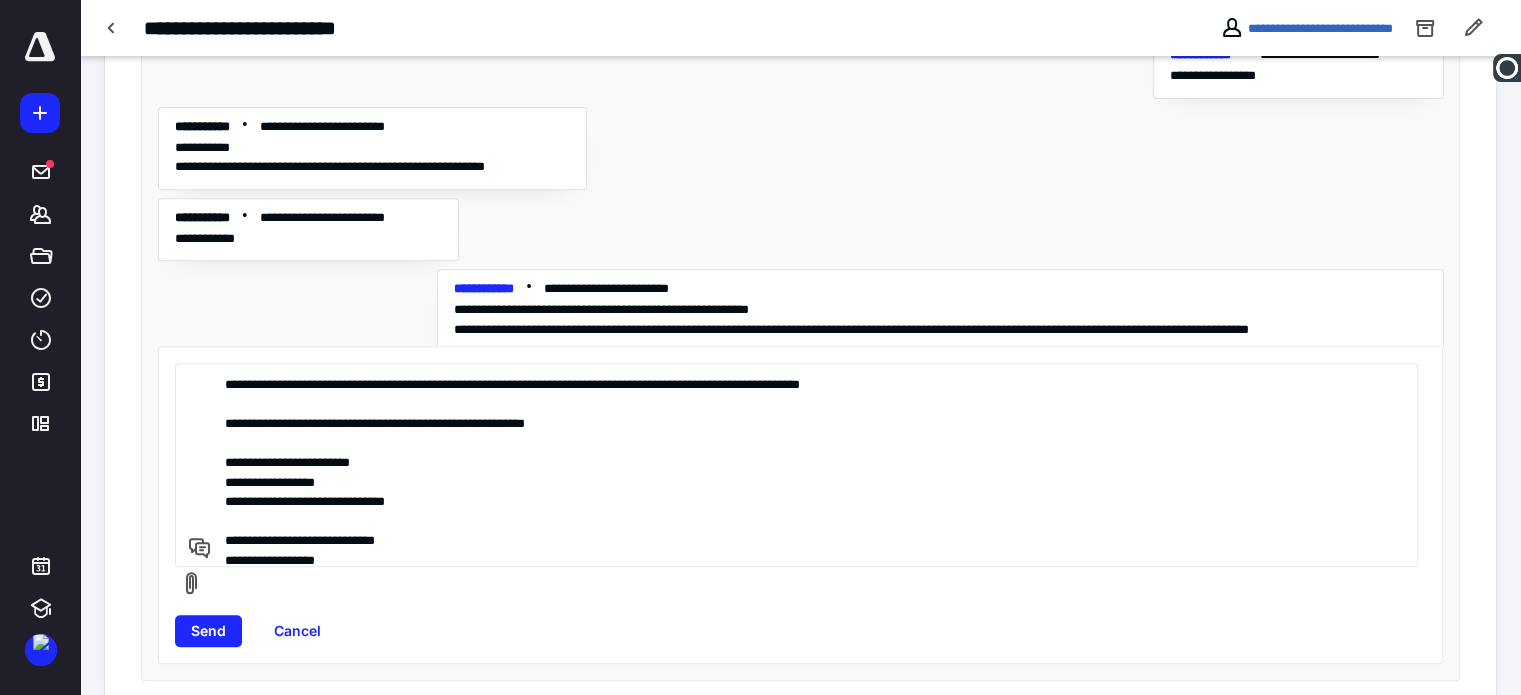 drag, startPoint x: 413, startPoint y: 540, endPoint x: 217, endPoint y: 439, distance: 220.49263 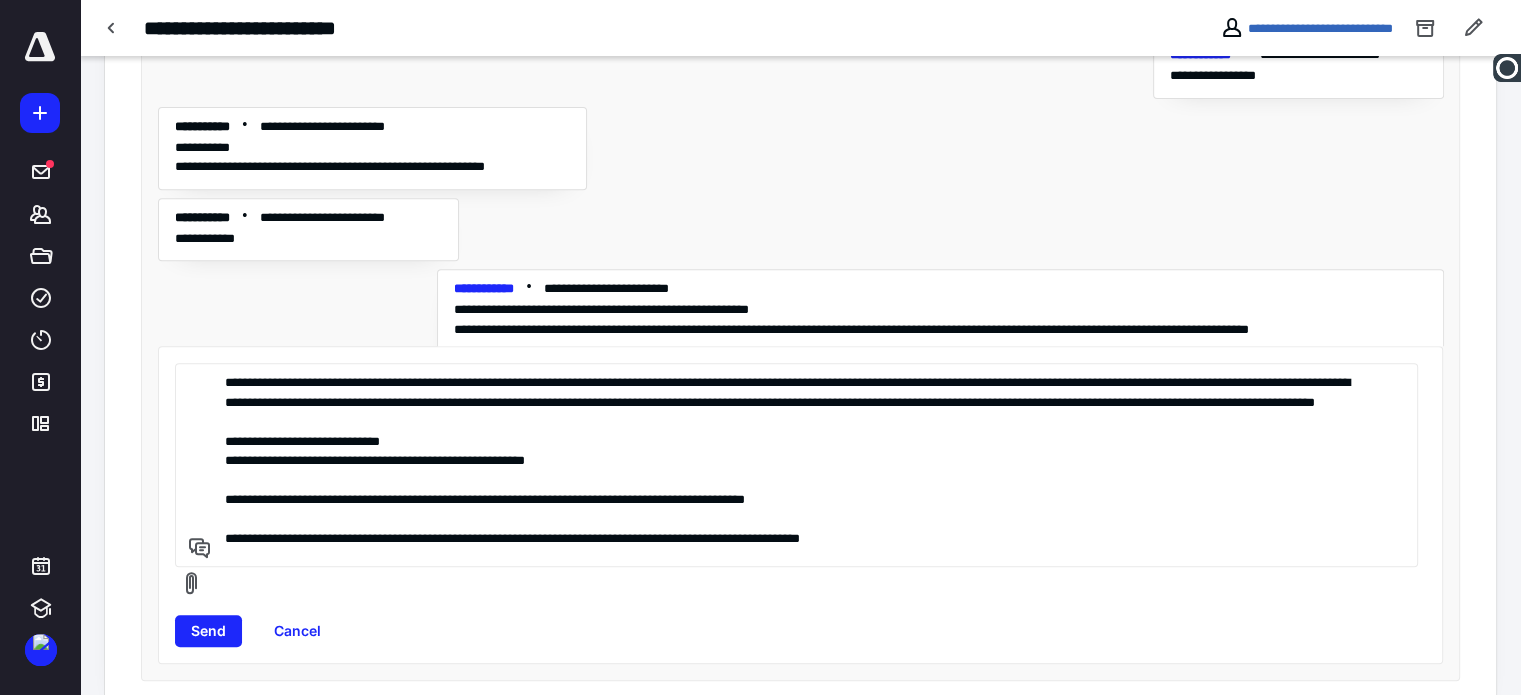 scroll, scrollTop: 7, scrollLeft: 0, axis: vertical 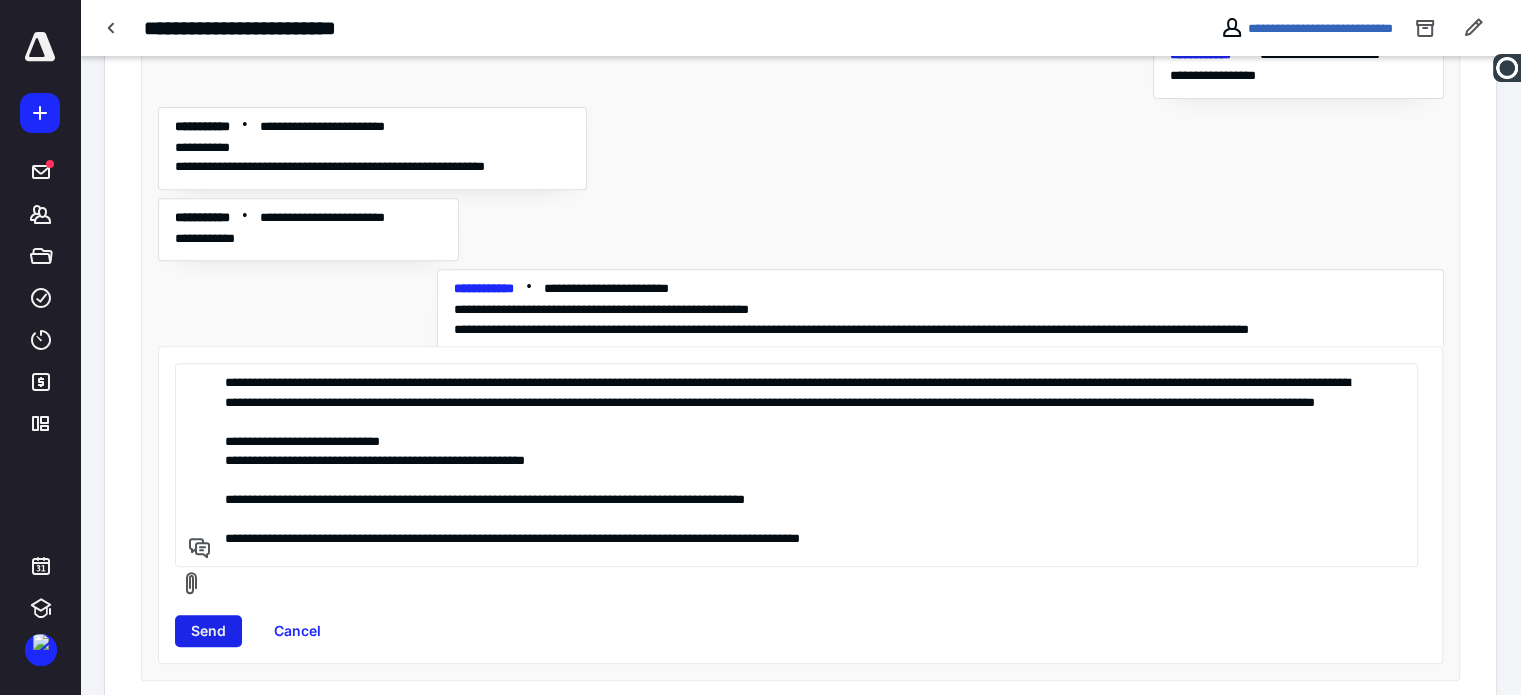type on "**********" 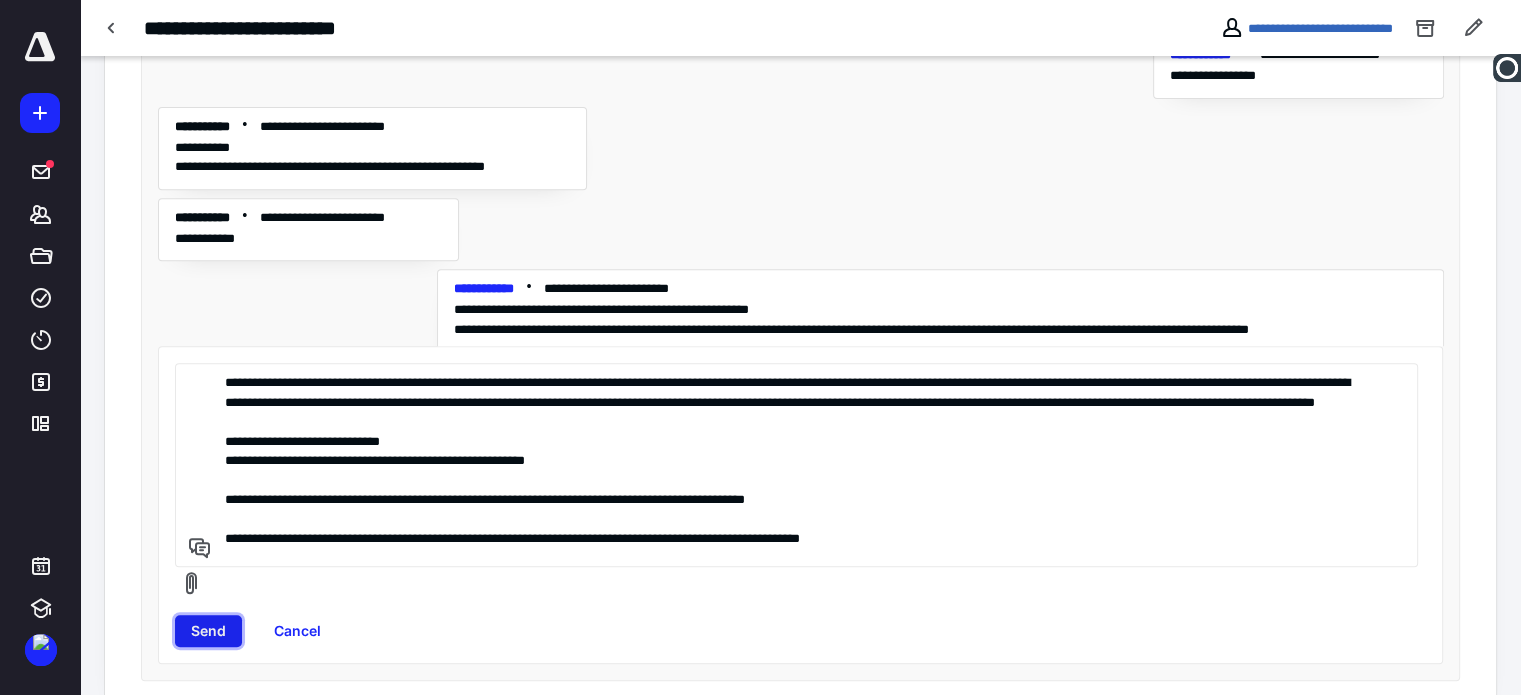 click on "Send" at bounding box center (208, 631) 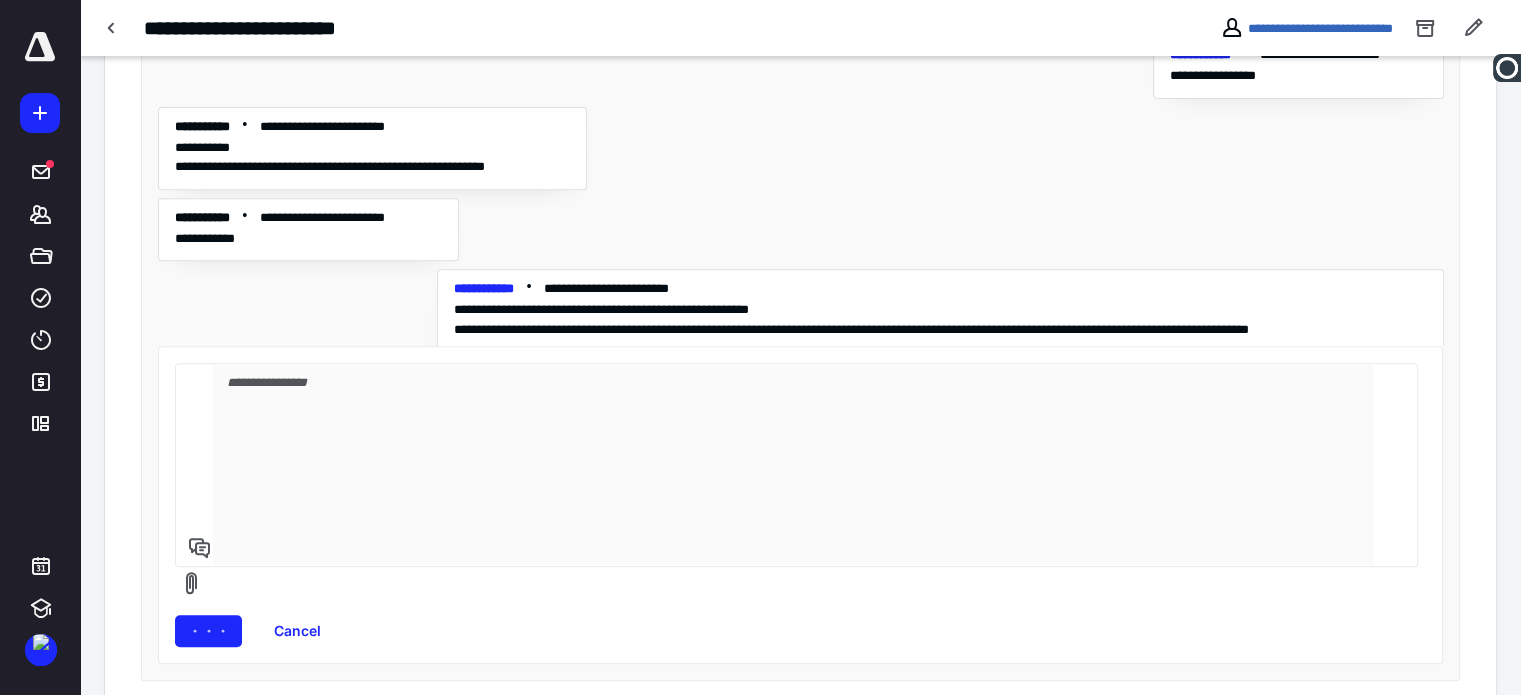 scroll, scrollTop: 571, scrollLeft: 0, axis: vertical 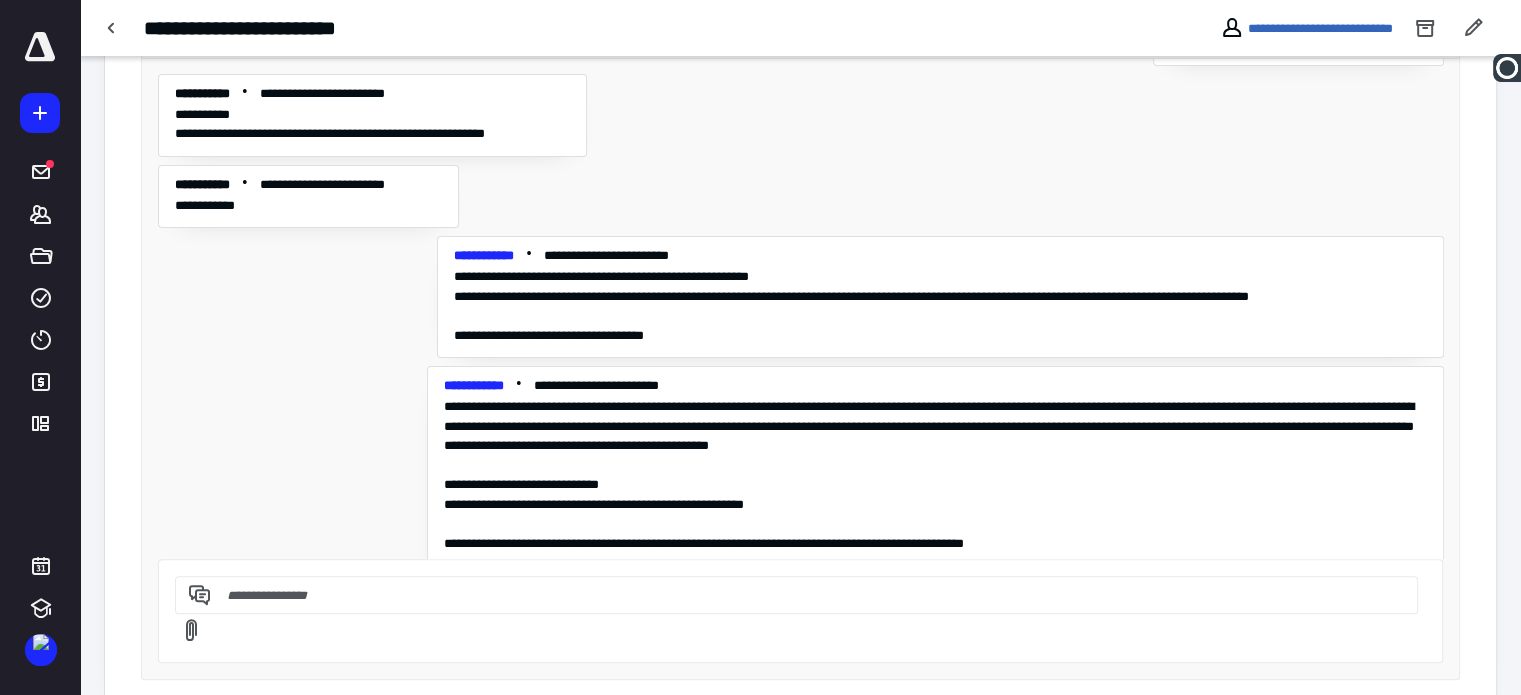 click at bounding box center (793, 595) 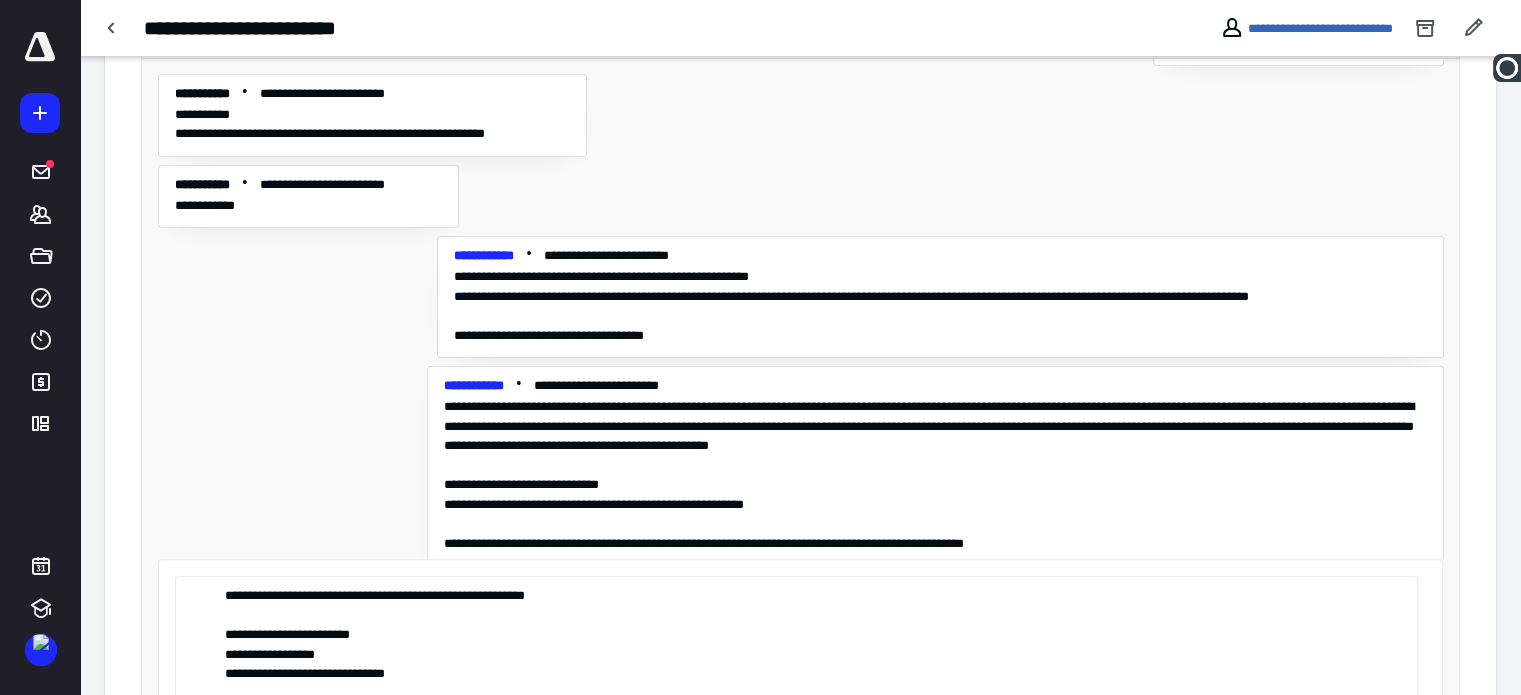 scroll, scrollTop: 137, scrollLeft: 0, axis: vertical 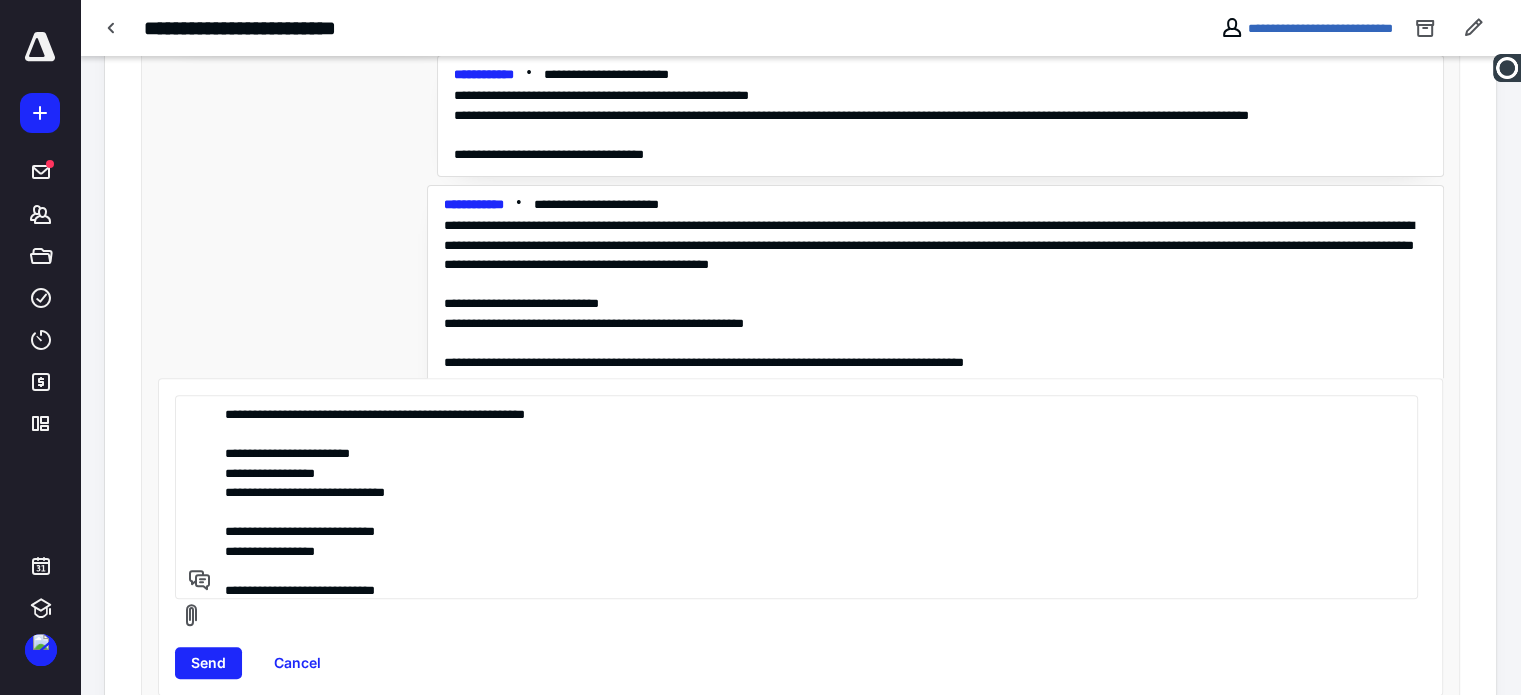 click on "**********" at bounding box center [793, 497] 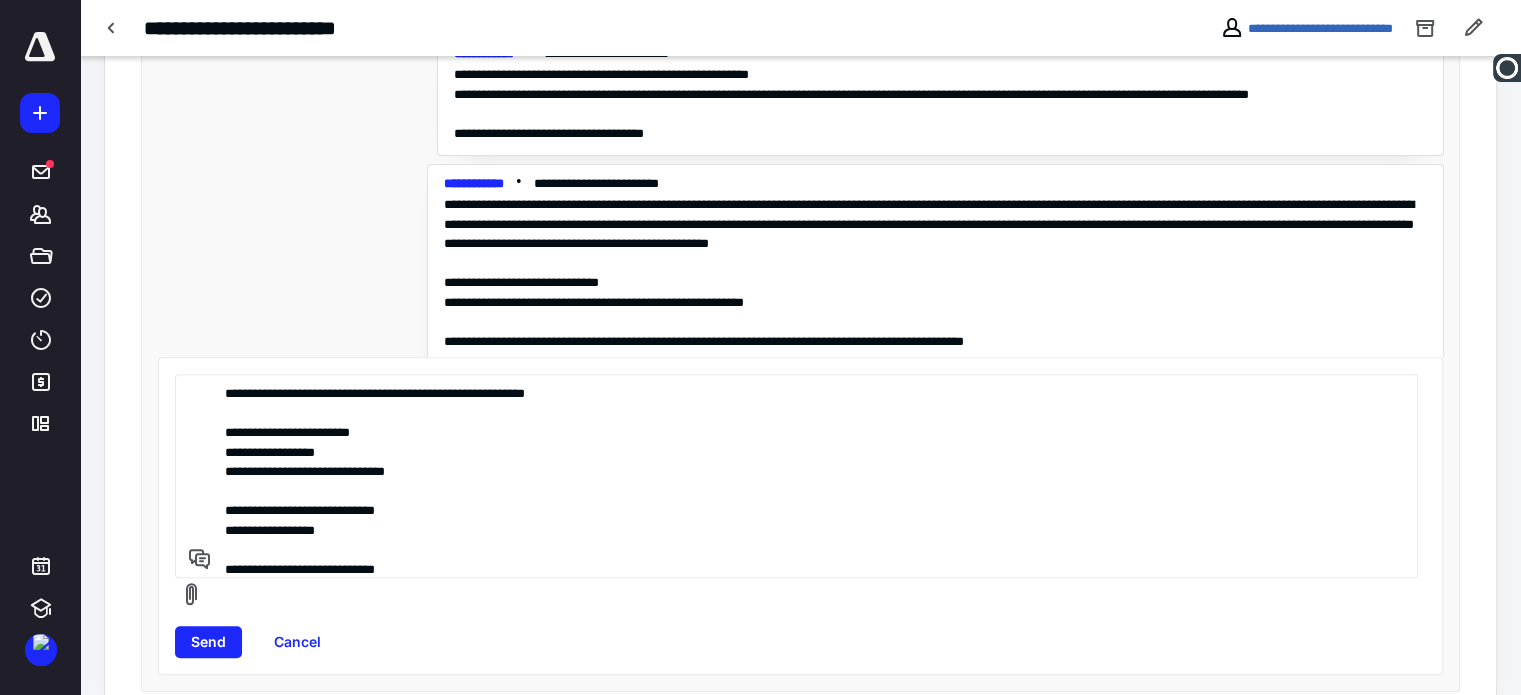 scroll, scrollTop: 784, scrollLeft: 0, axis: vertical 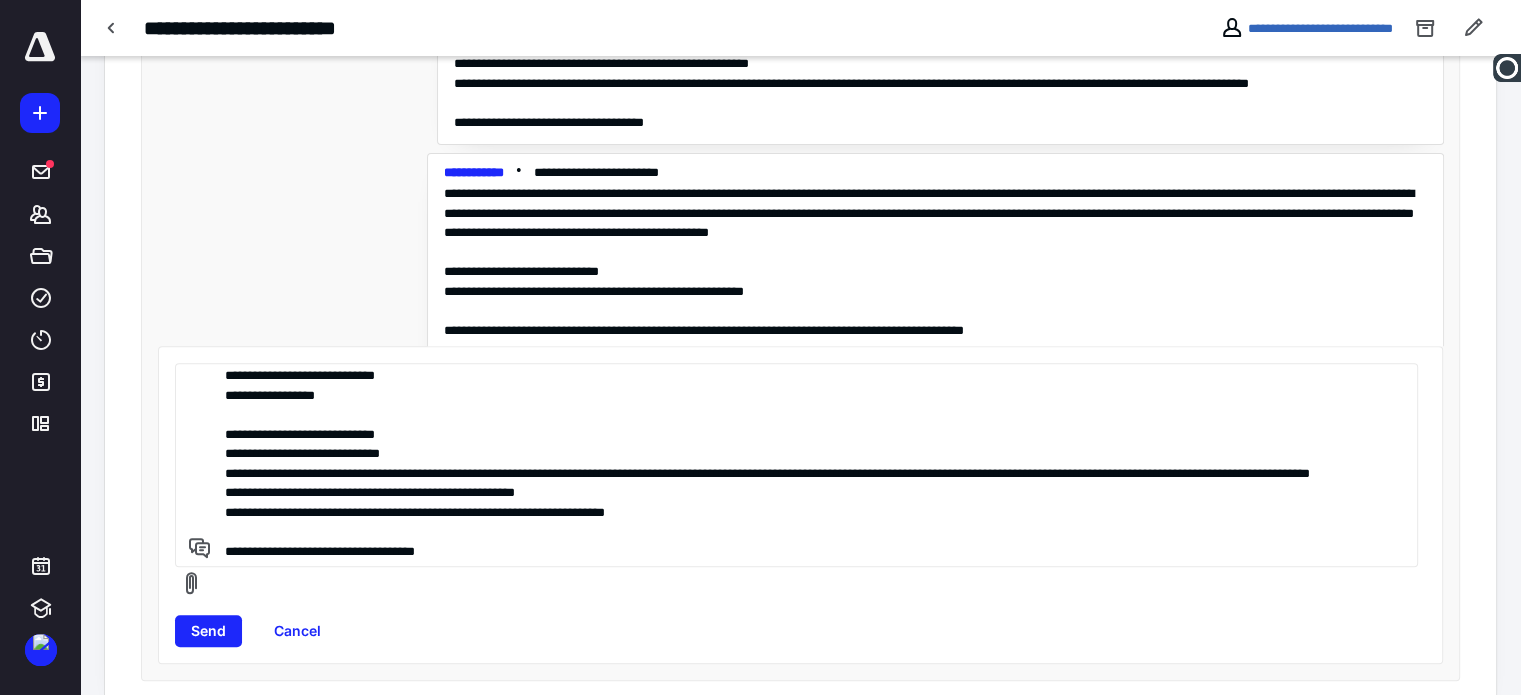 drag, startPoint x: 236, startPoint y: 430, endPoint x: 422, endPoint y: 433, distance: 186.02419 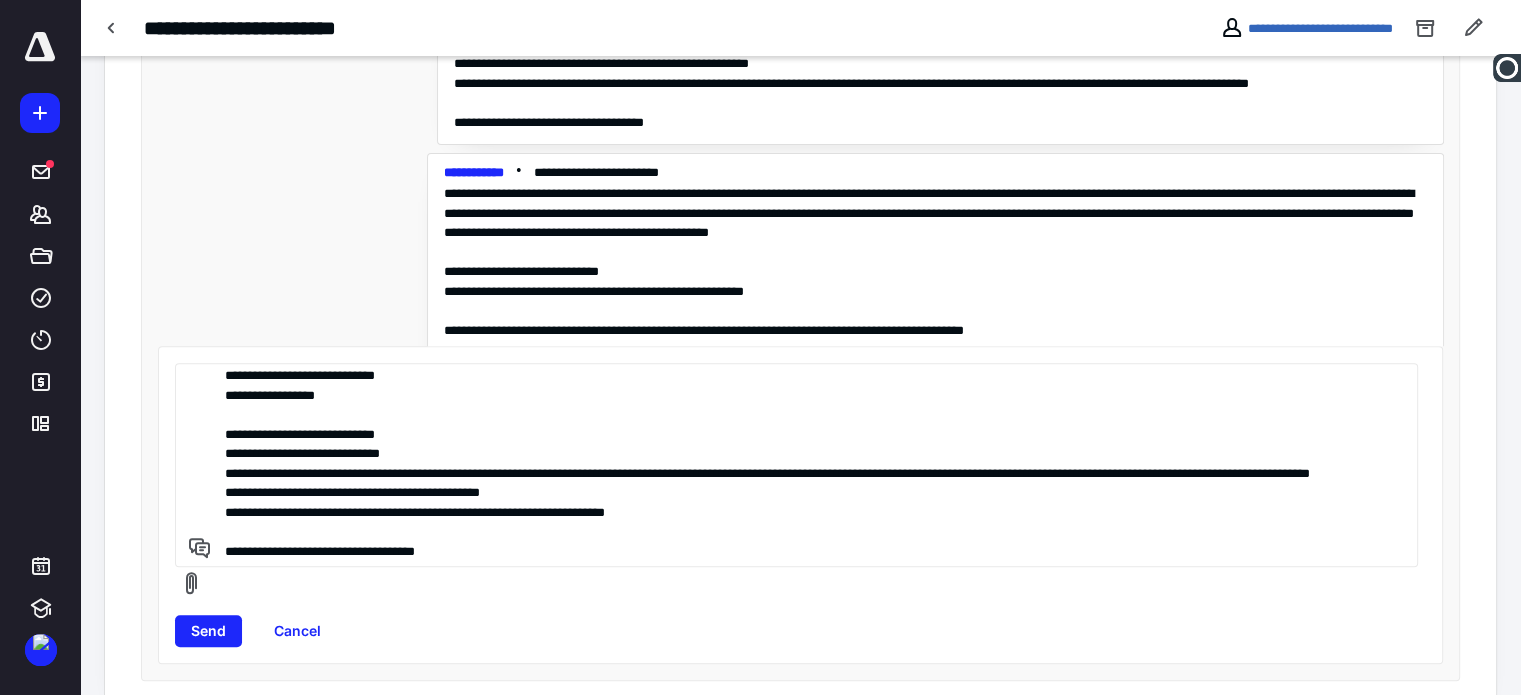 click on "**********" at bounding box center [793, 465] 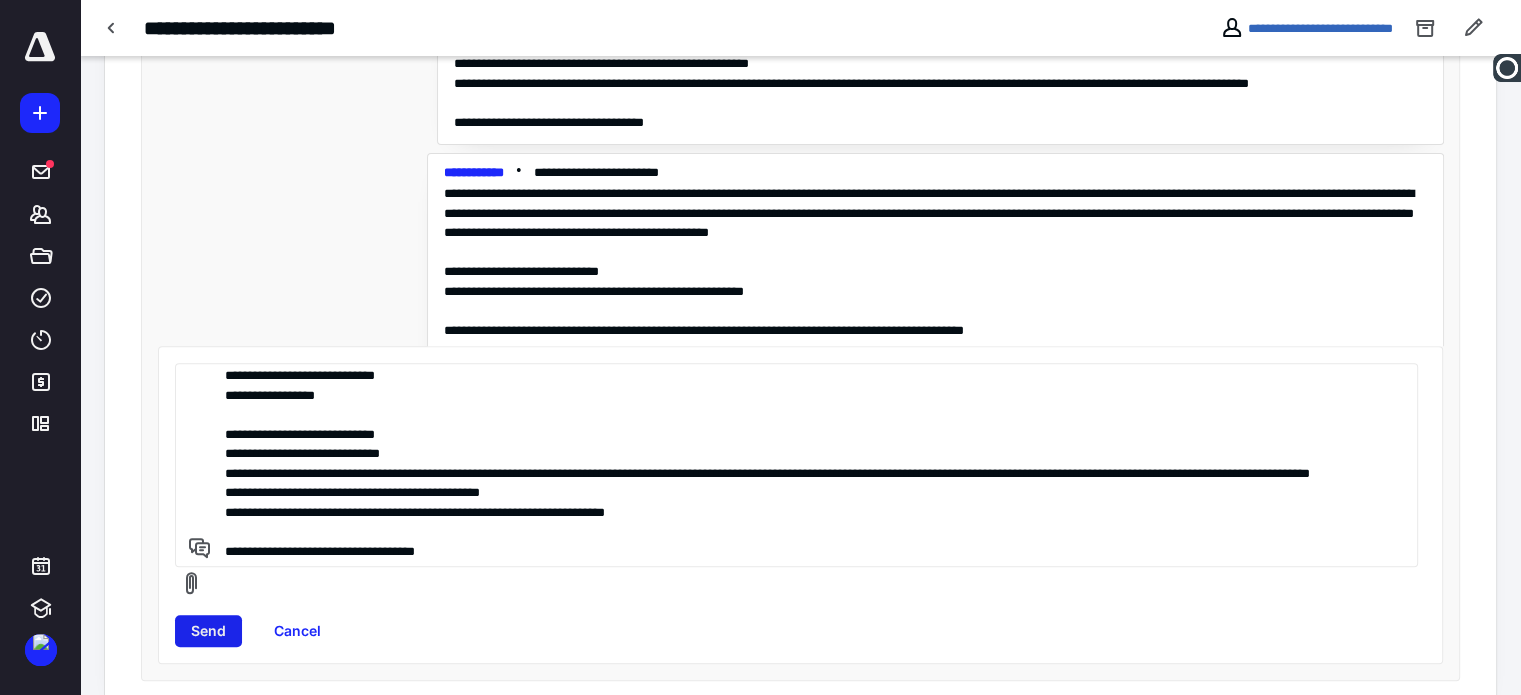 type on "**********" 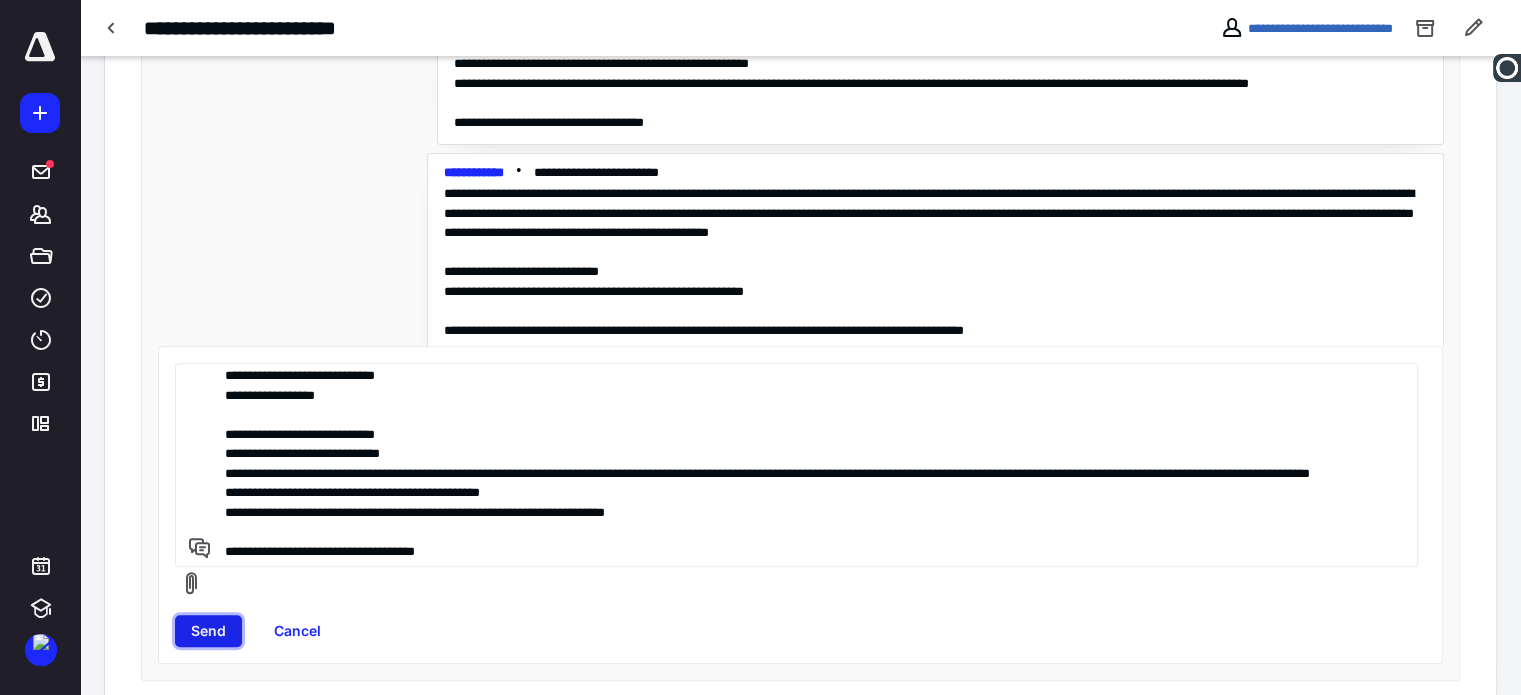 click on "Send" at bounding box center [208, 631] 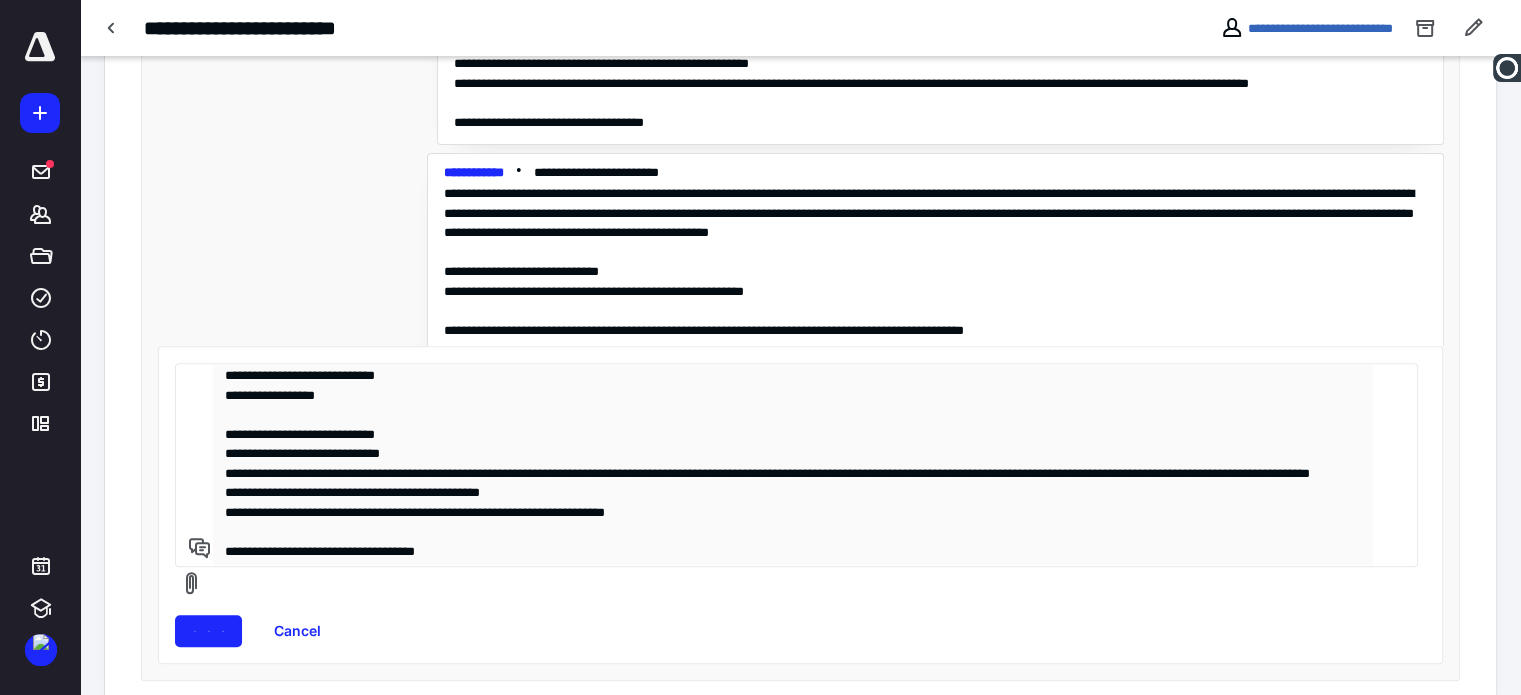 type 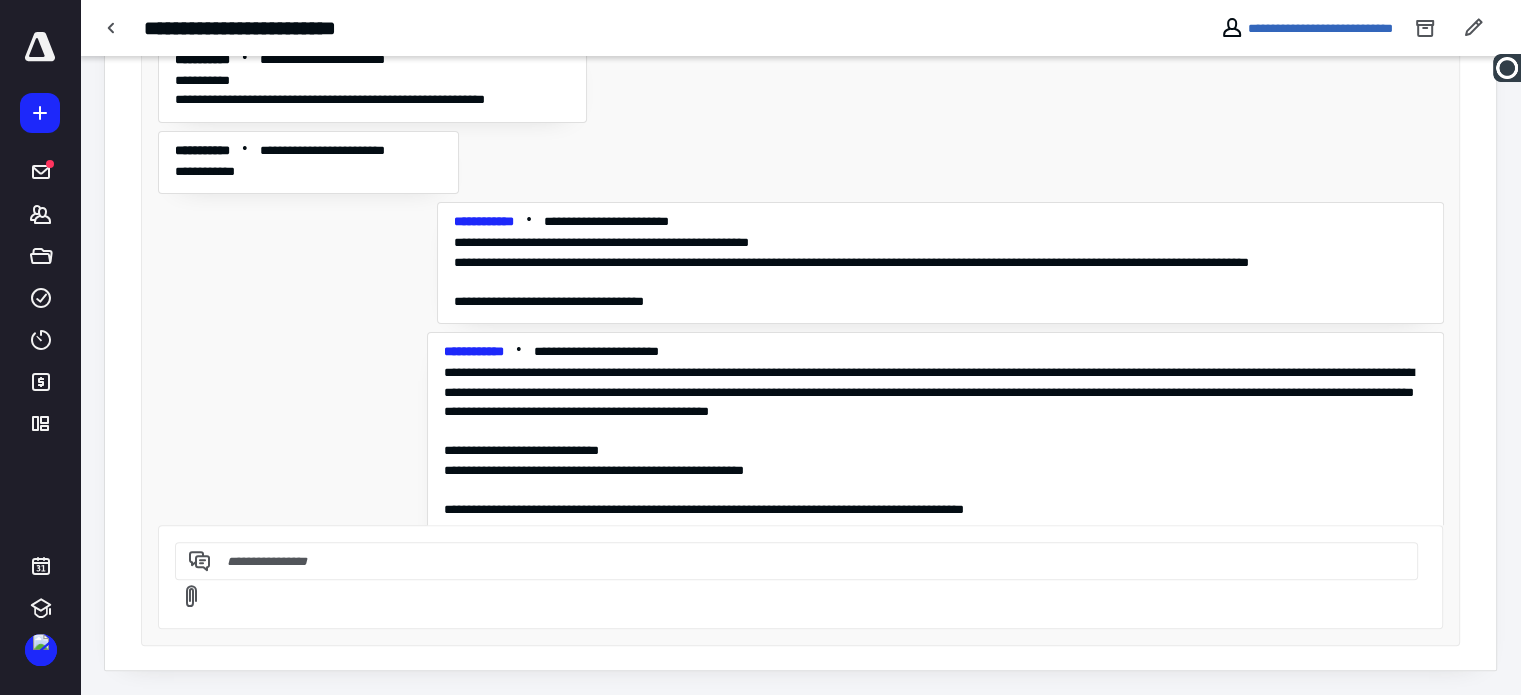 scroll, scrollTop: 571, scrollLeft: 0, axis: vertical 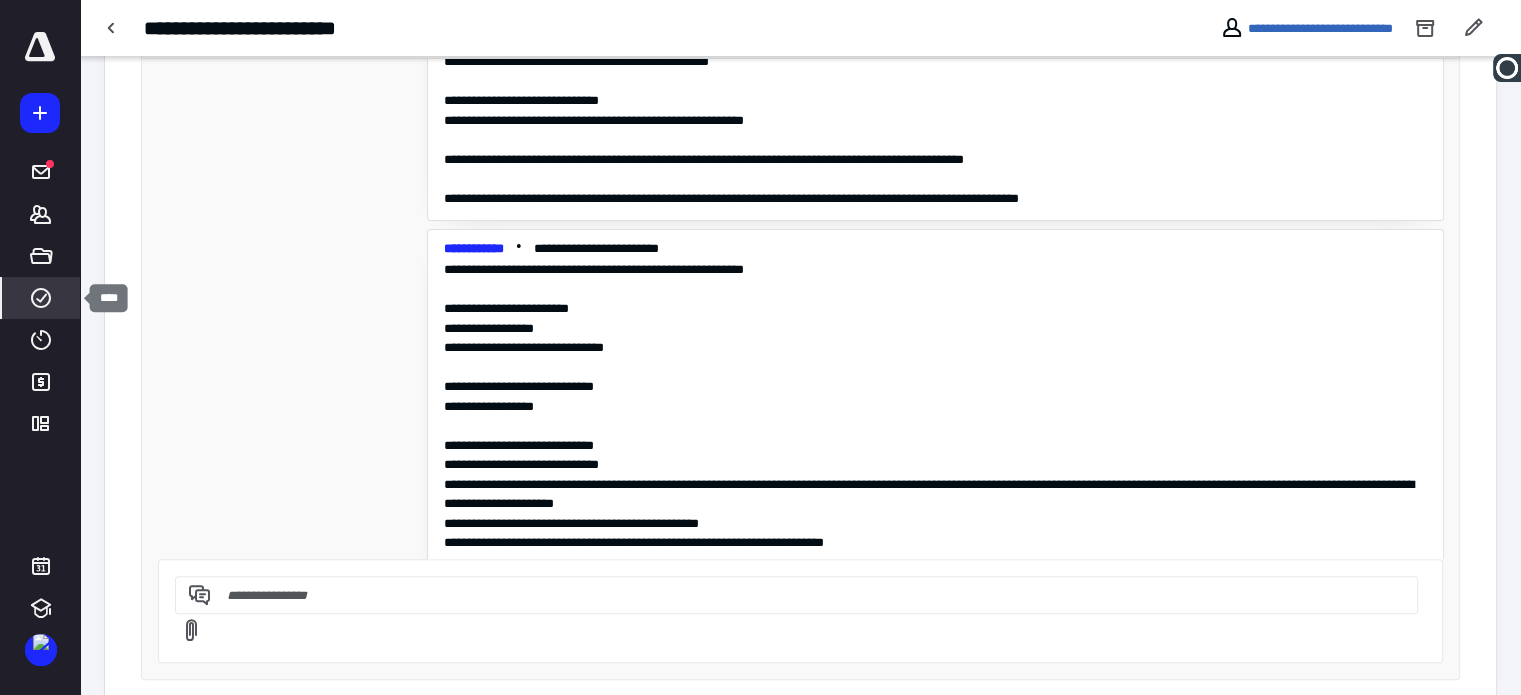 click 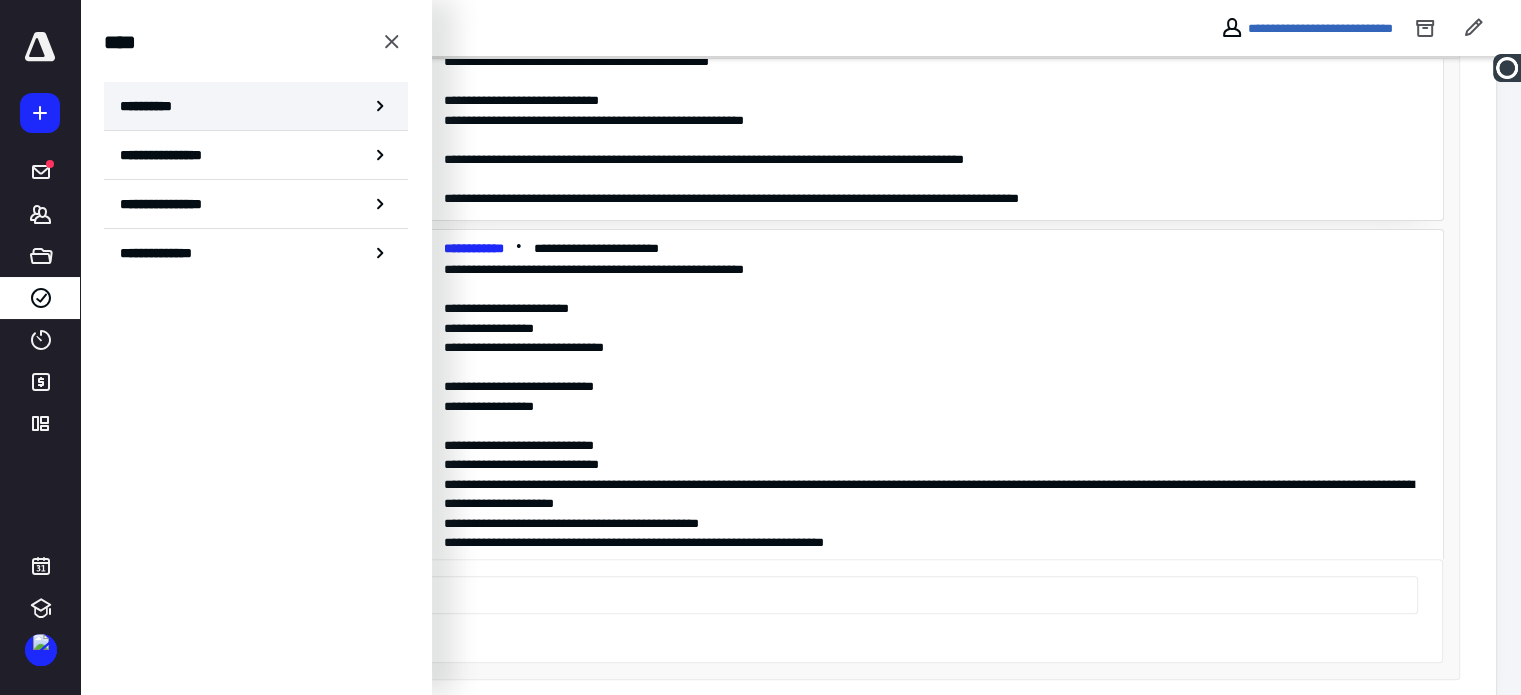 click on "**********" at bounding box center (256, 106) 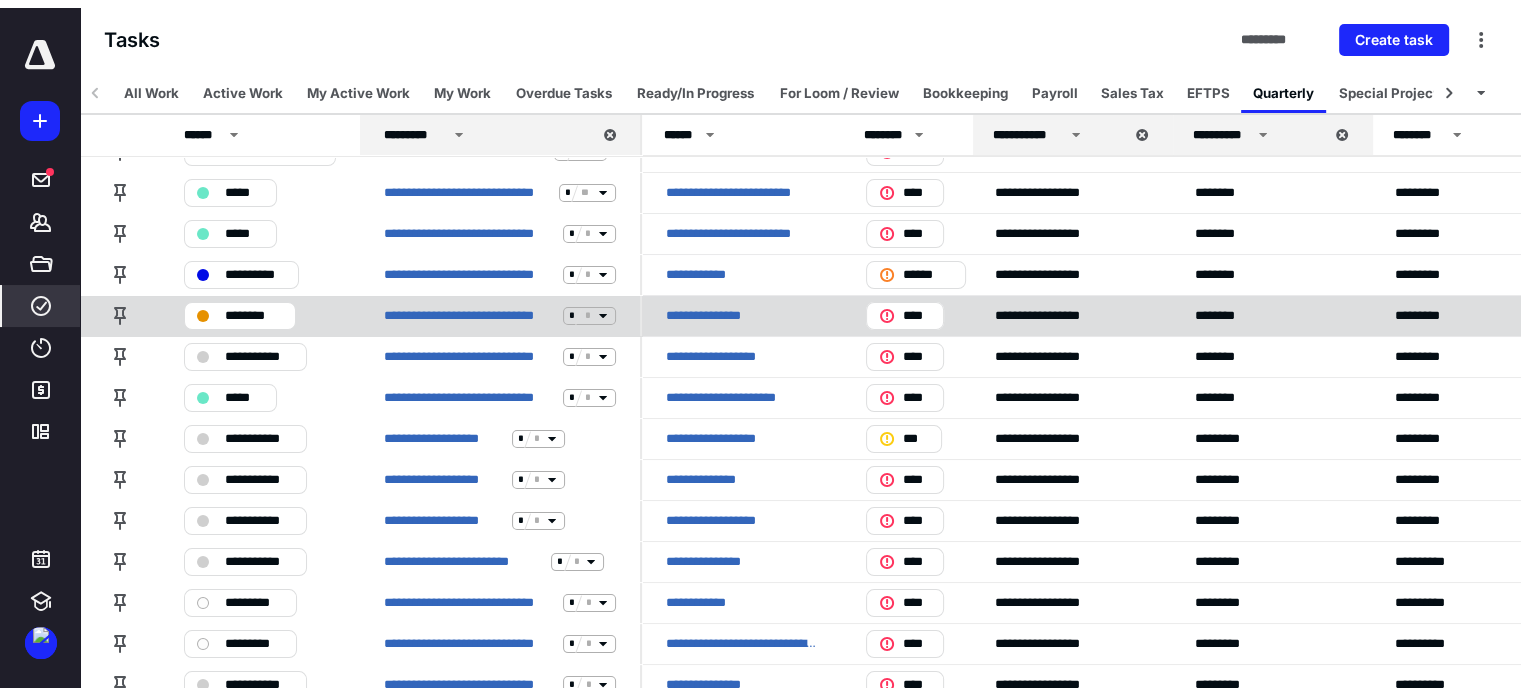 scroll, scrollTop: 0, scrollLeft: 0, axis: both 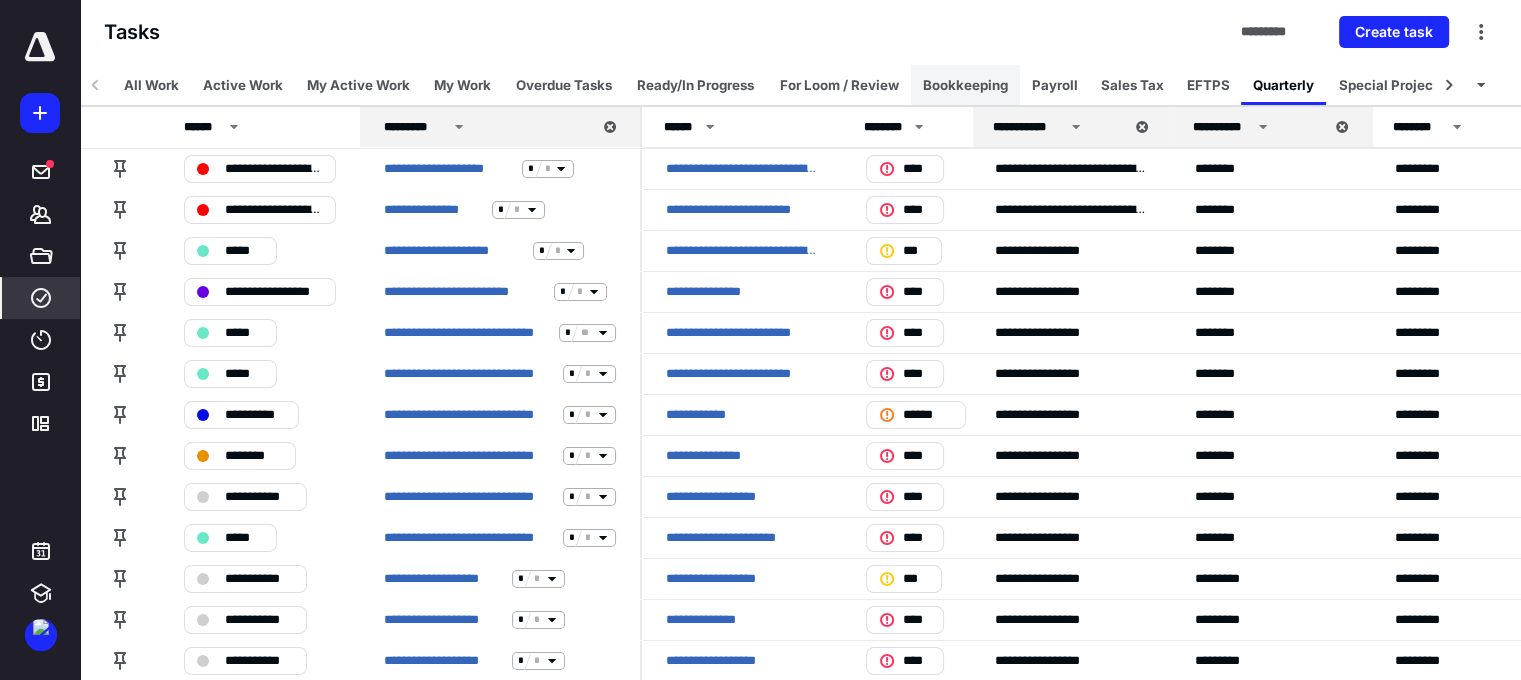 click on "Bookkeeping" at bounding box center (965, 85) 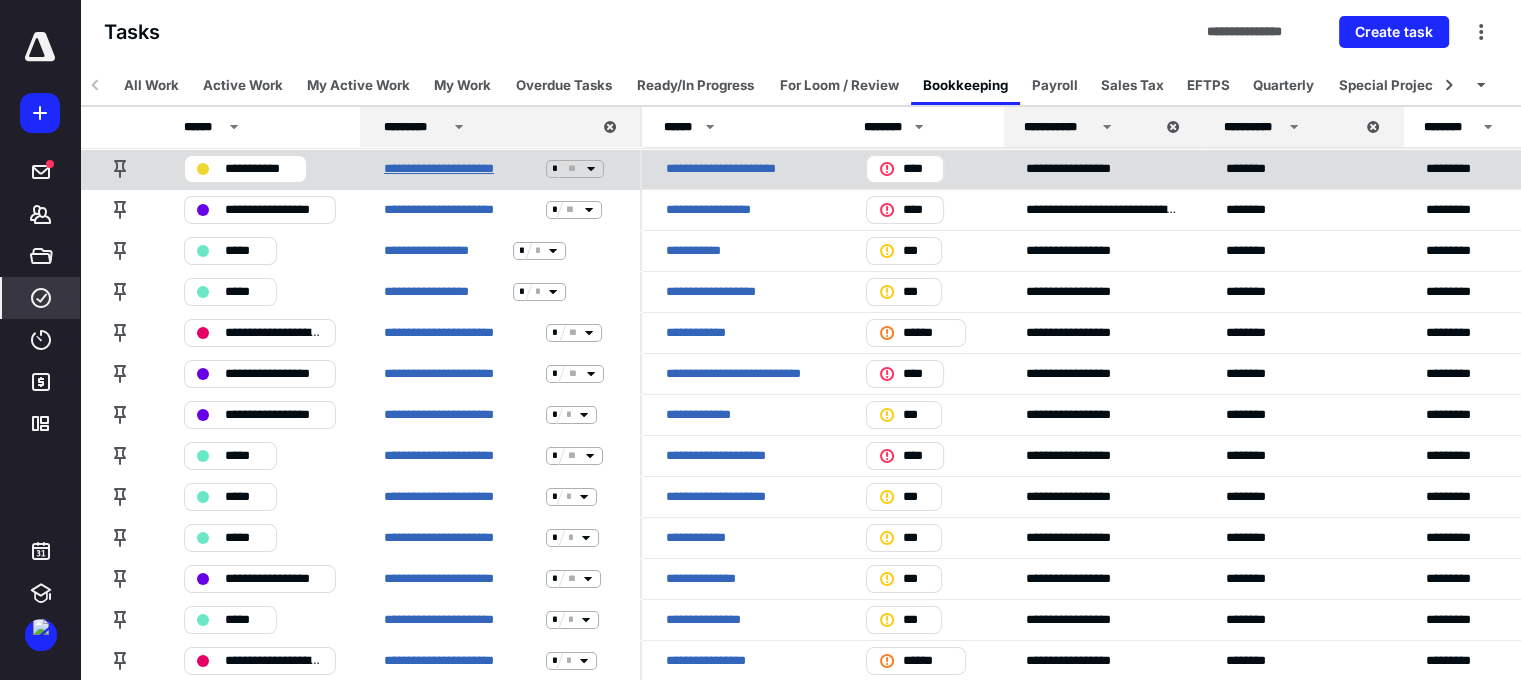 click on "**********" at bounding box center [461, 169] 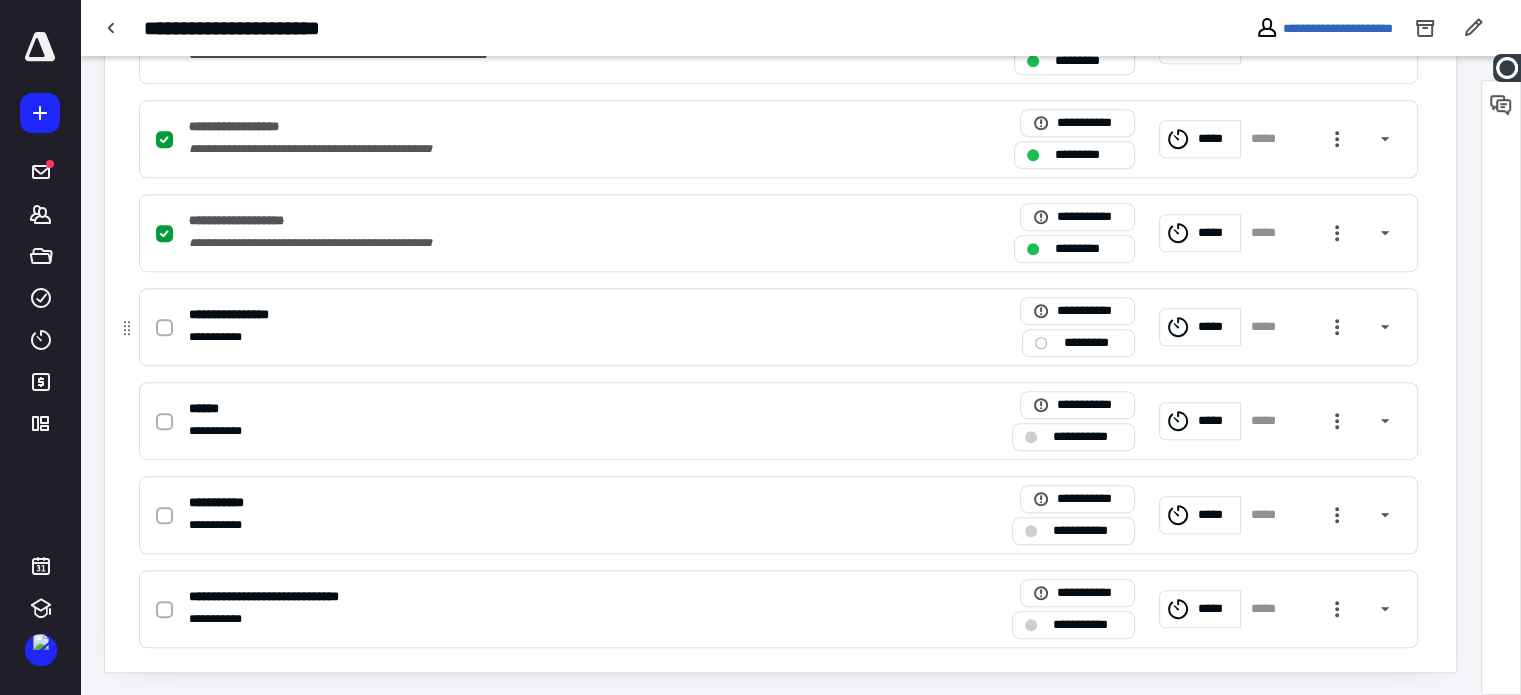 scroll, scrollTop: 1137, scrollLeft: 0, axis: vertical 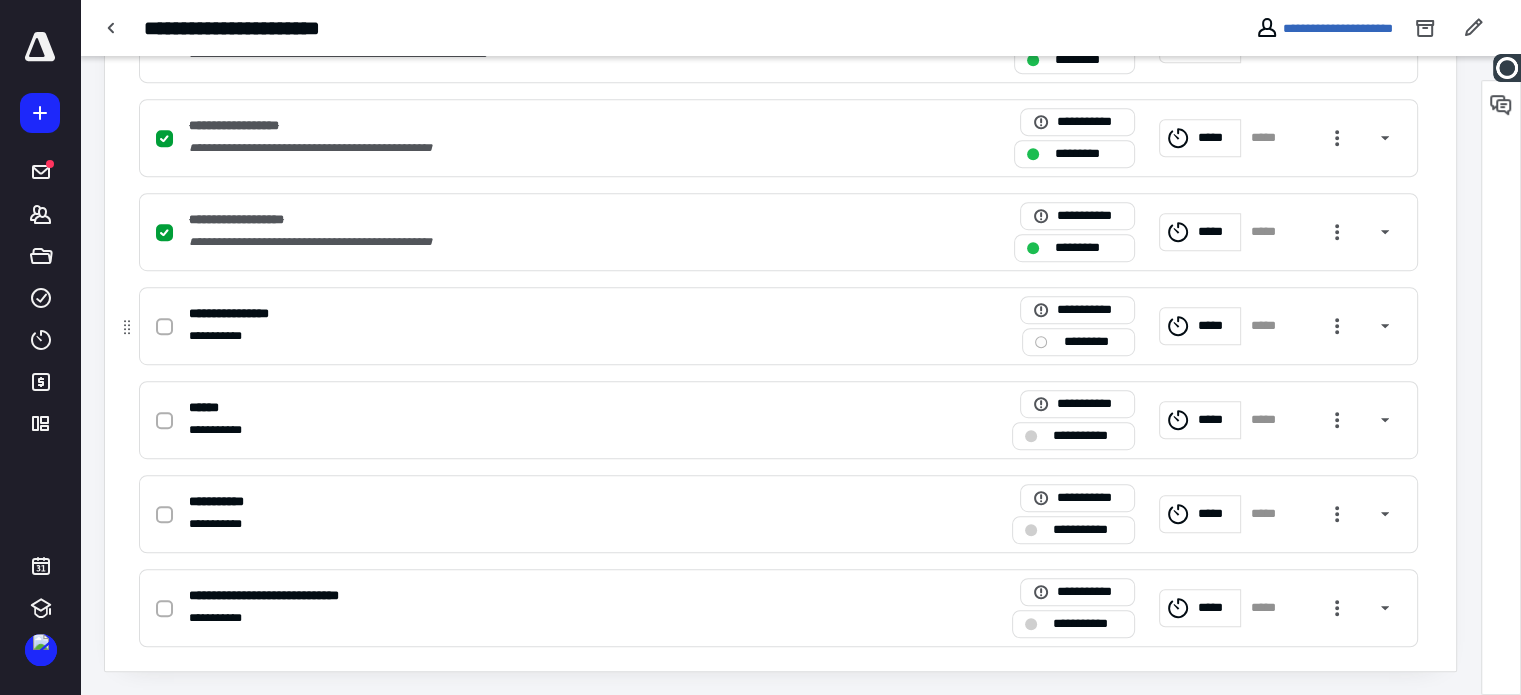 click 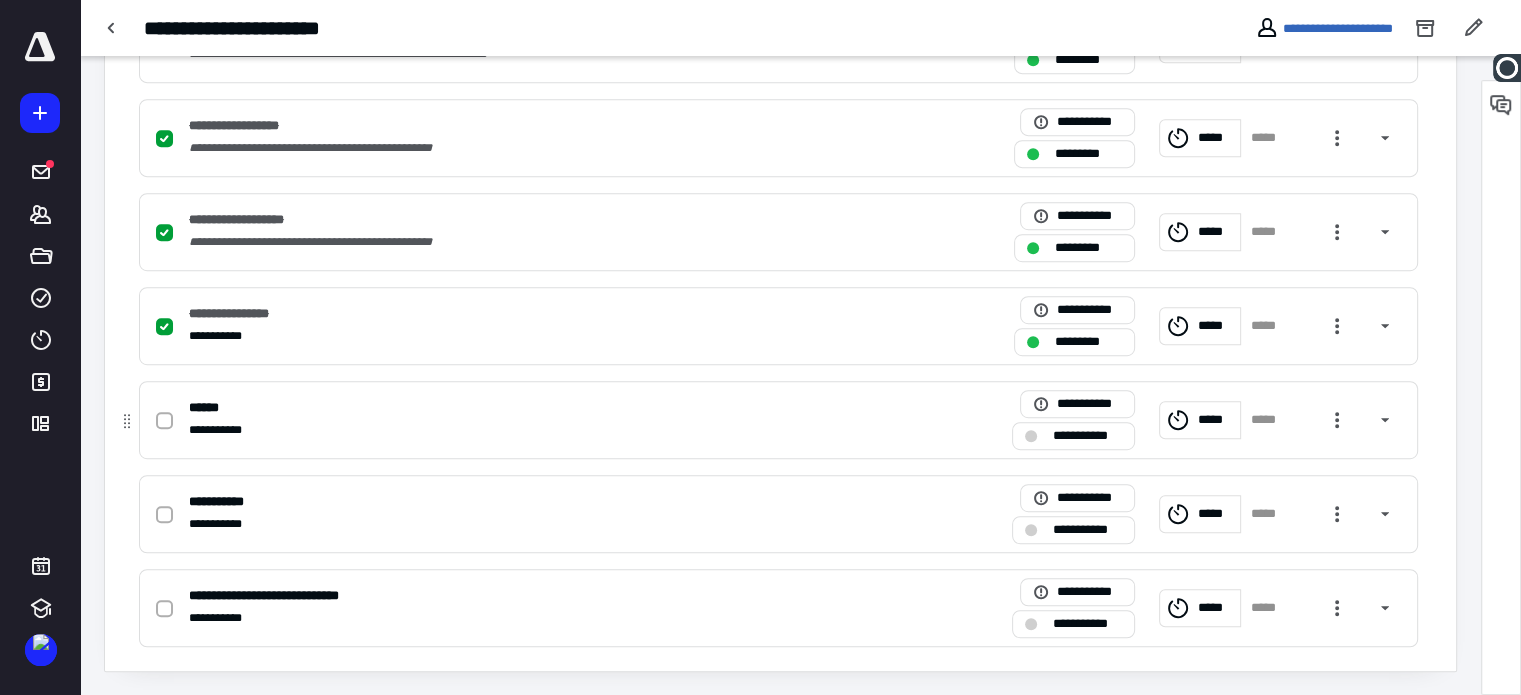 click 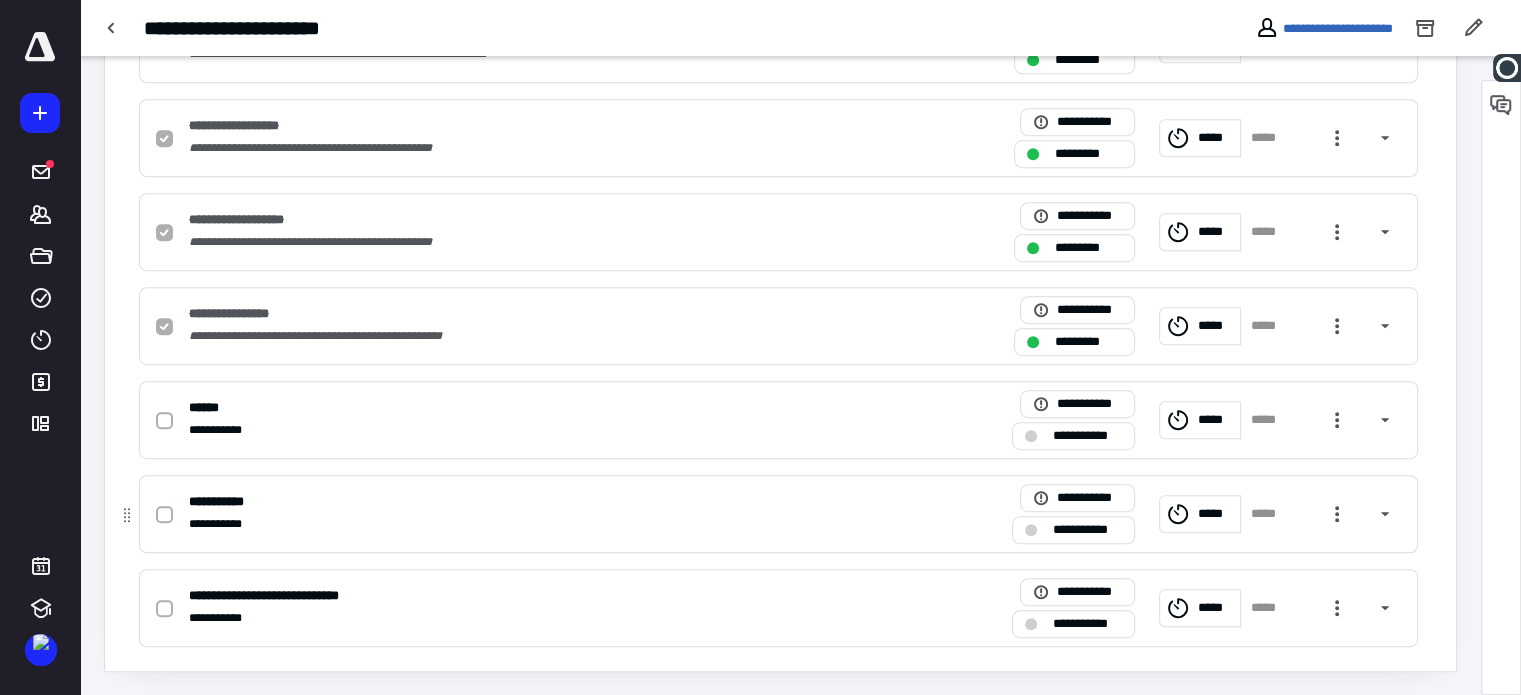 checkbox on "true" 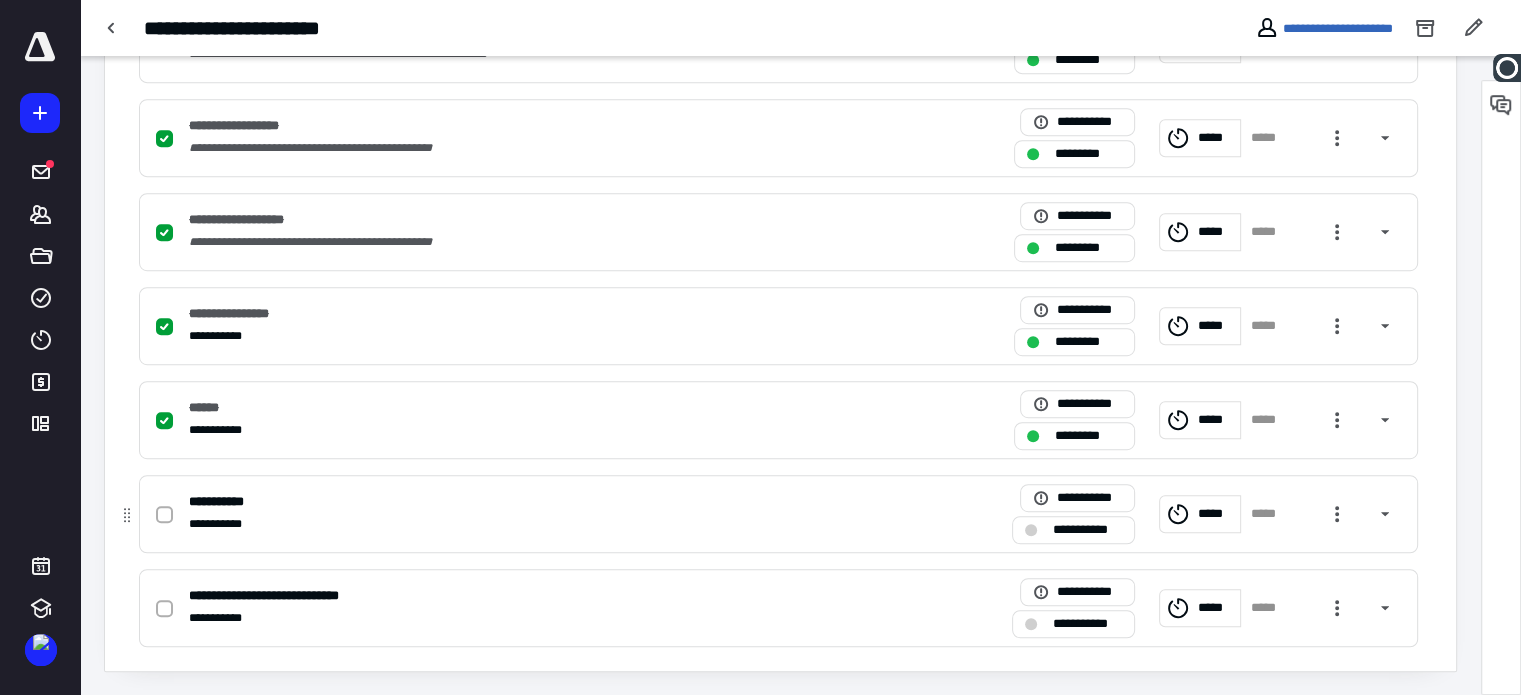 click at bounding box center (164, 515) 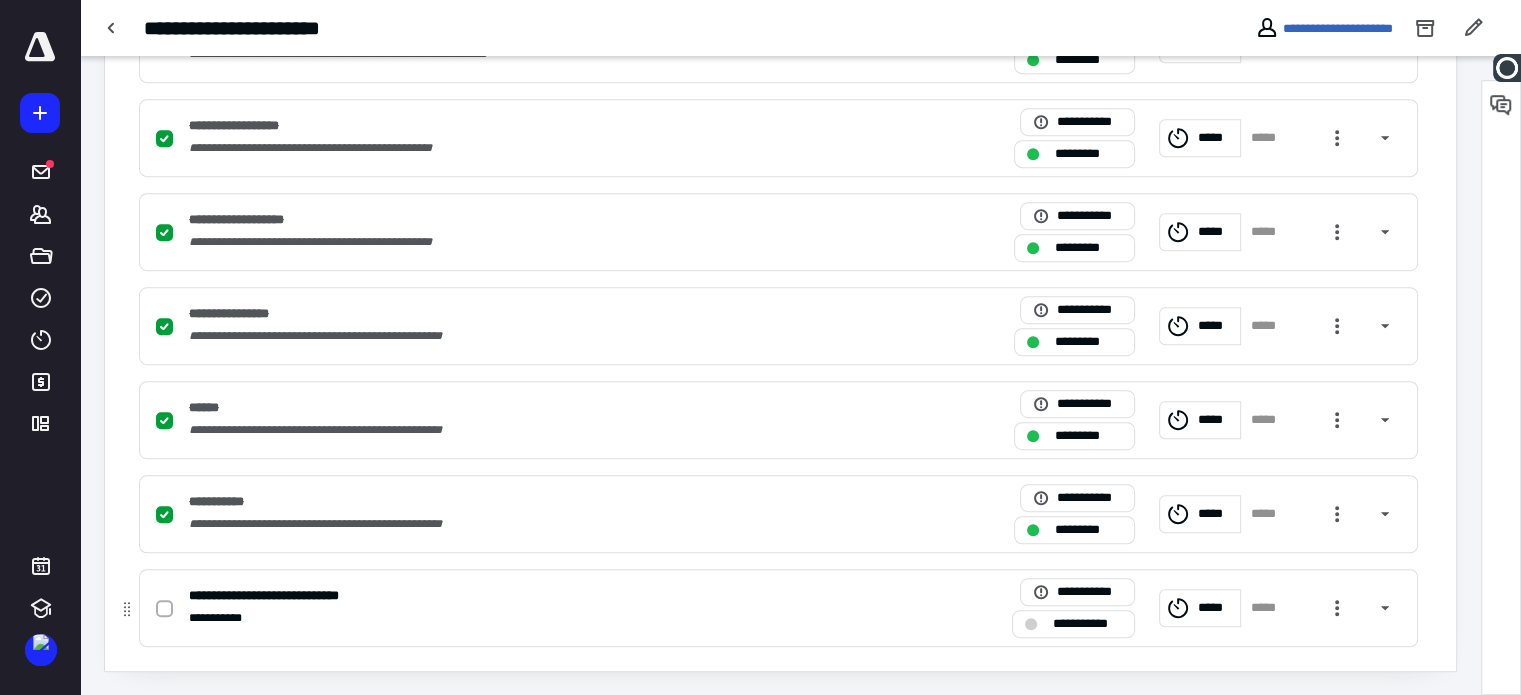 click 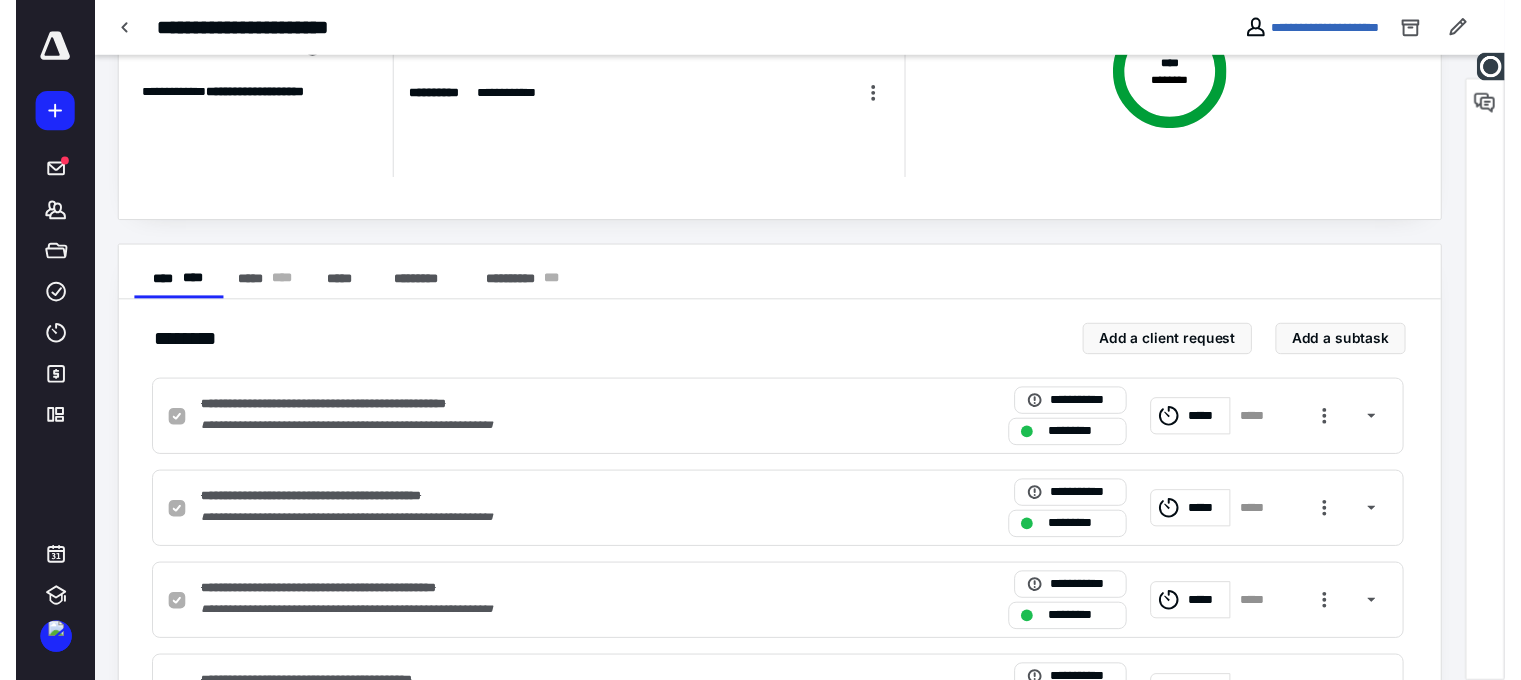 scroll, scrollTop: 0, scrollLeft: 0, axis: both 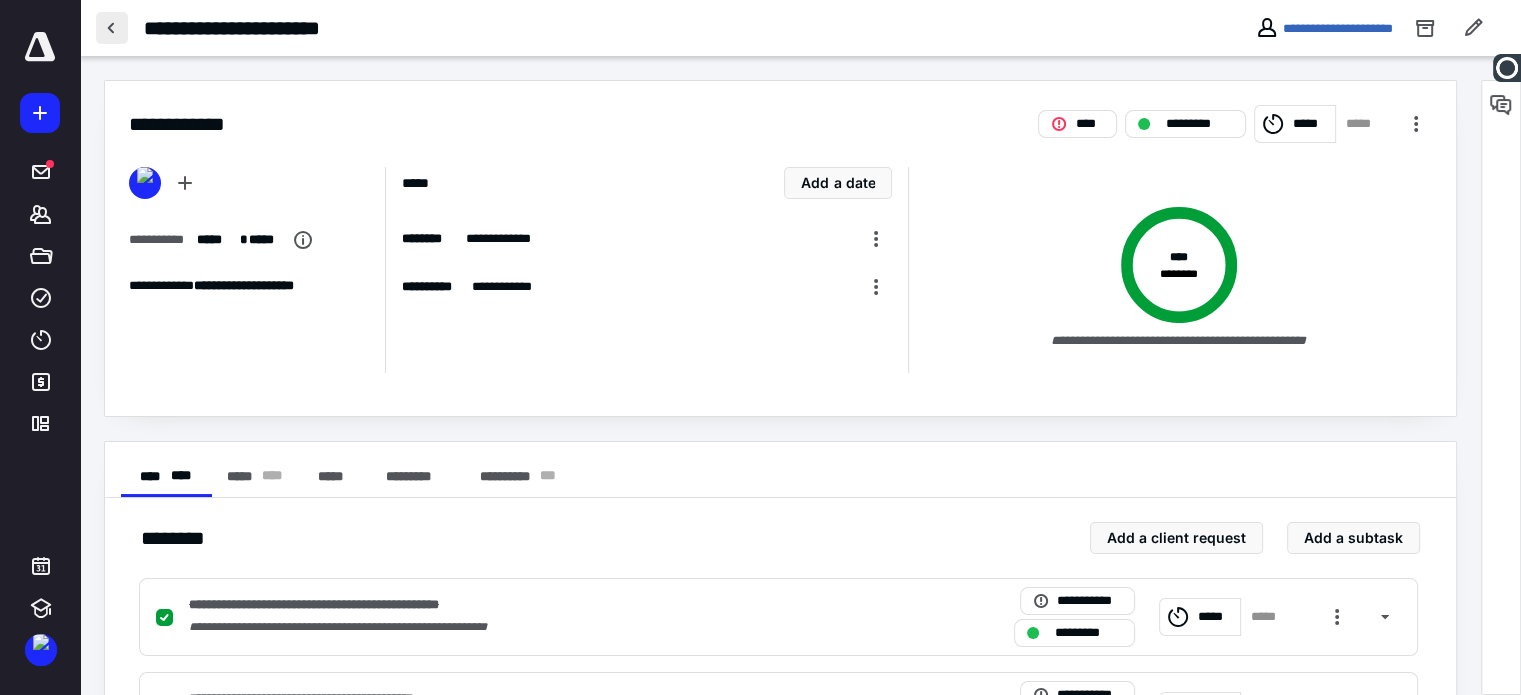 click at bounding box center [112, 28] 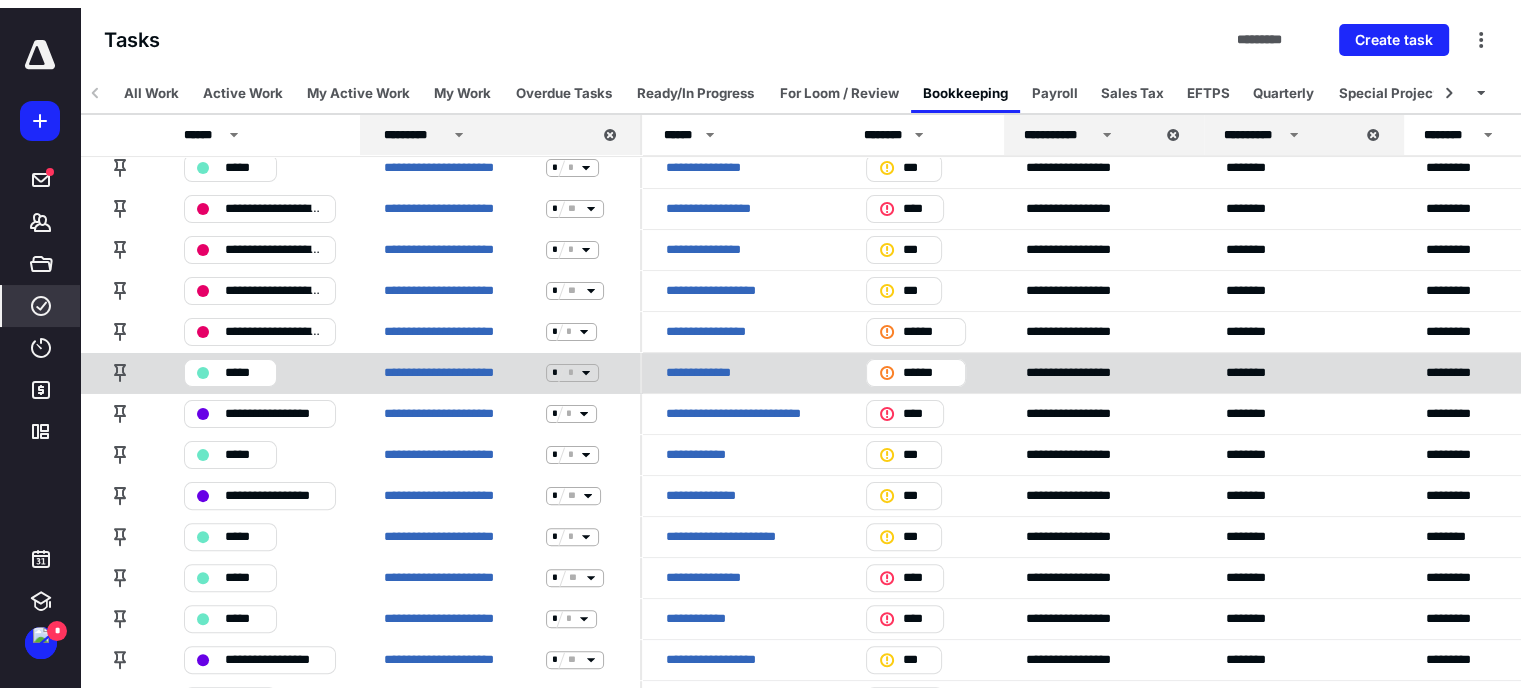 scroll, scrollTop: 0, scrollLeft: 0, axis: both 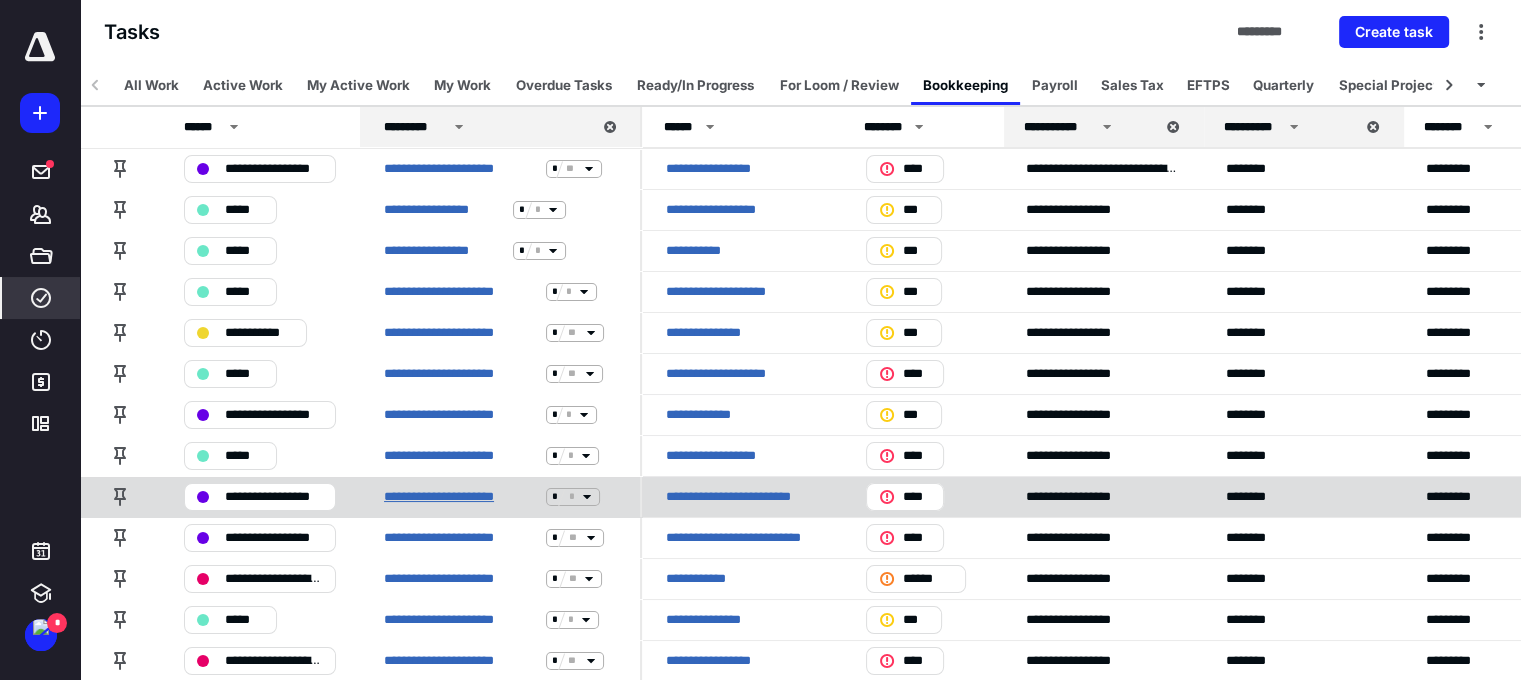click on "**********" at bounding box center [461, 497] 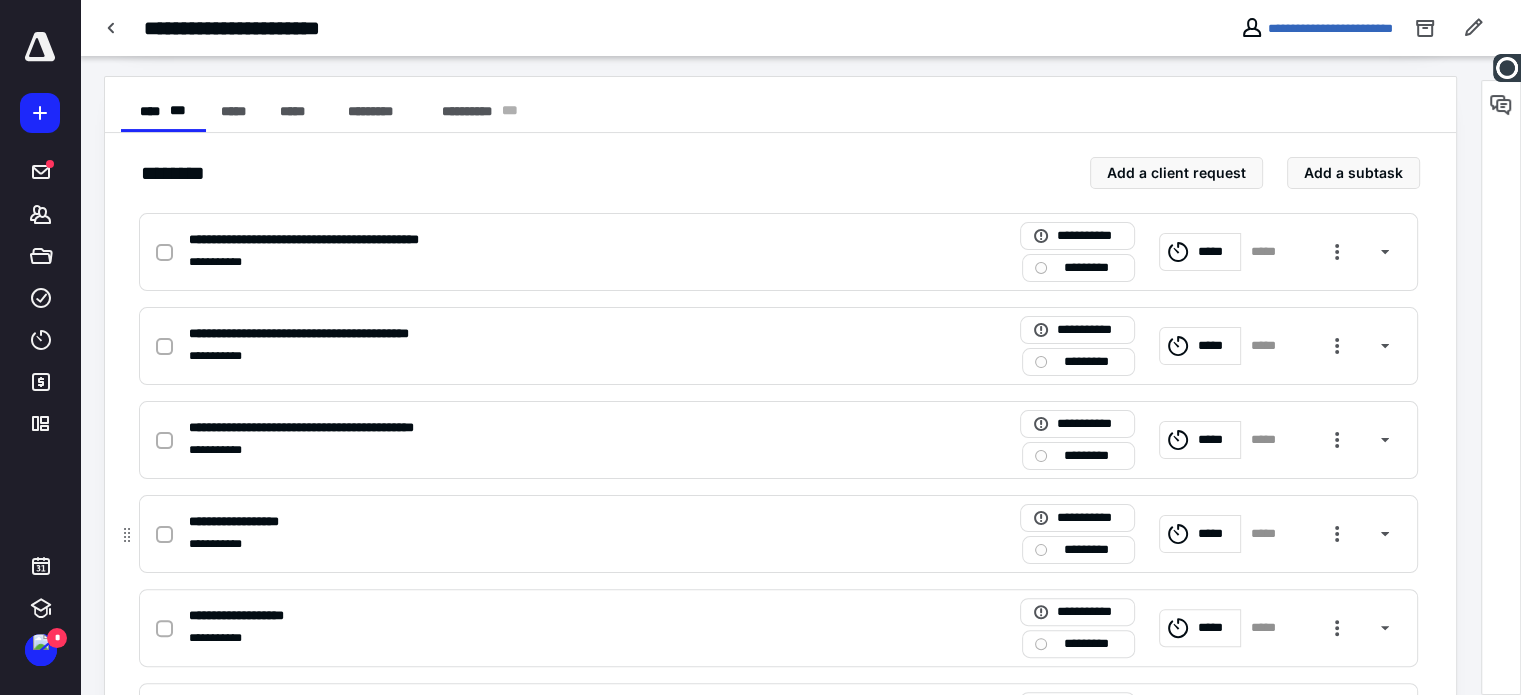 scroll, scrollTop: 400, scrollLeft: 0, axis: vertical 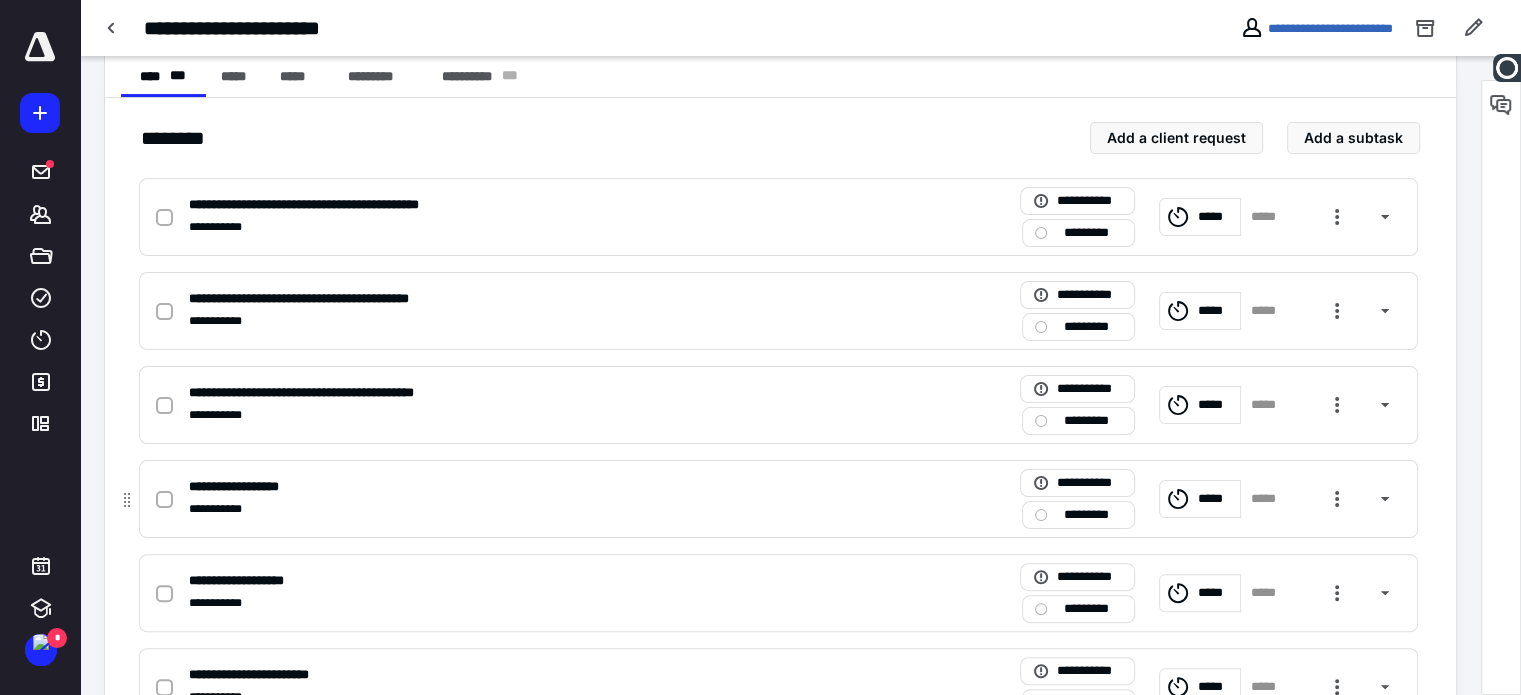 click at bounding box center (164, 500) 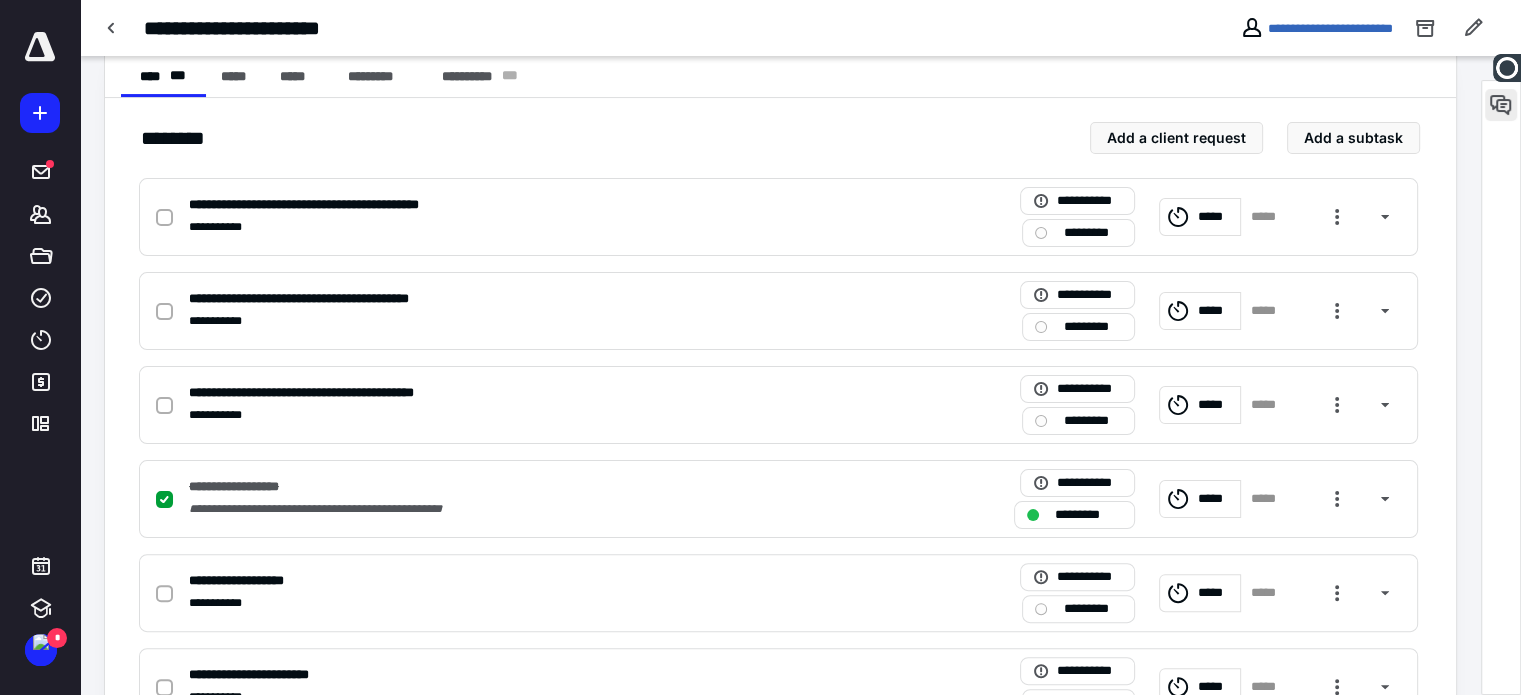 click at bounding box center [1501, 105] 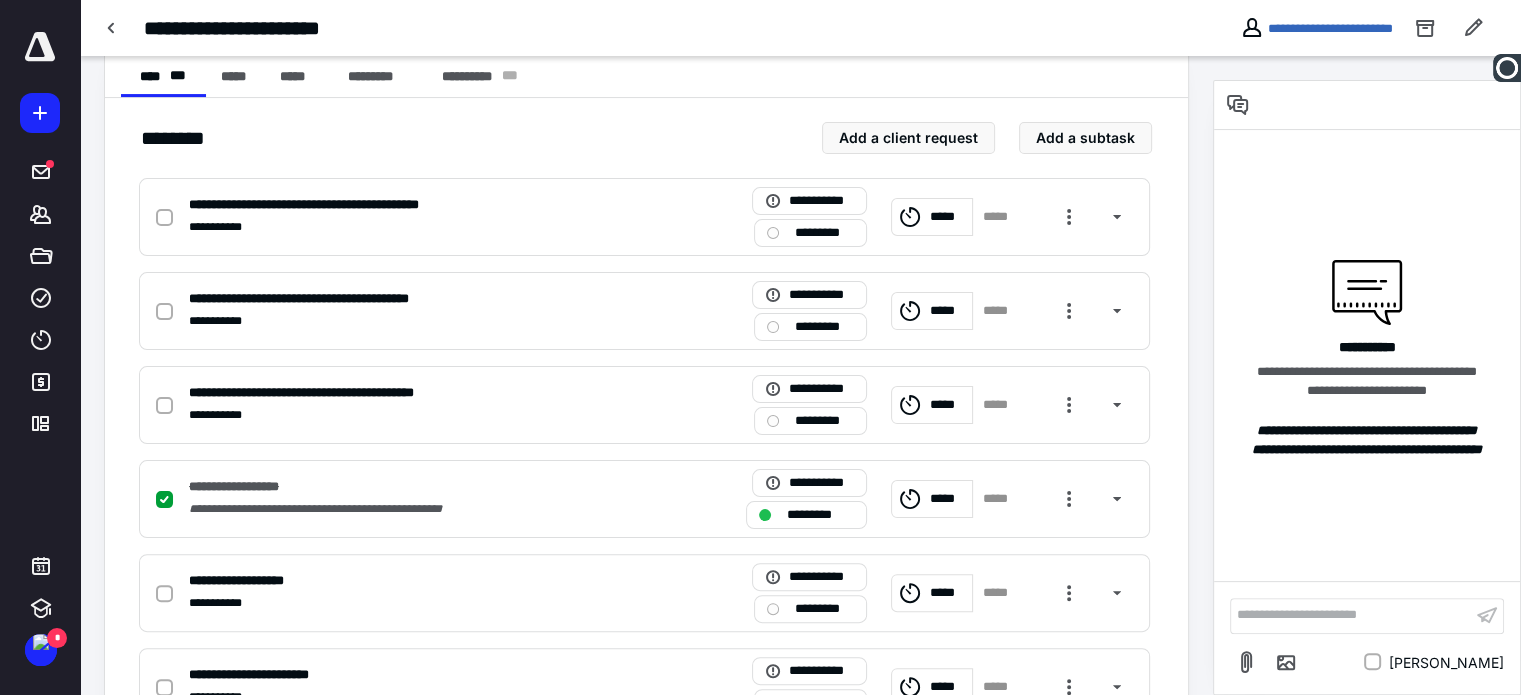 scroll, scrollTop: 667, scrollLeft: 0, axis: vertical 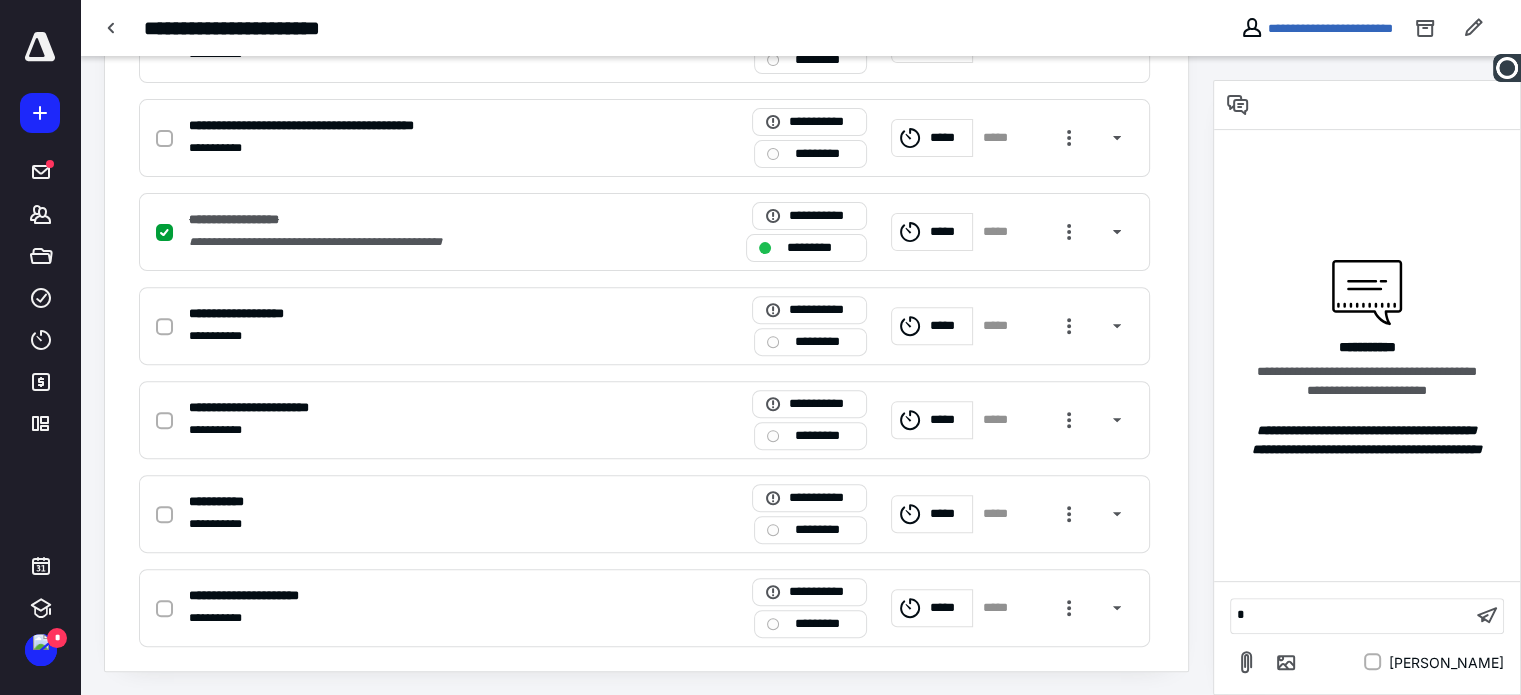 type 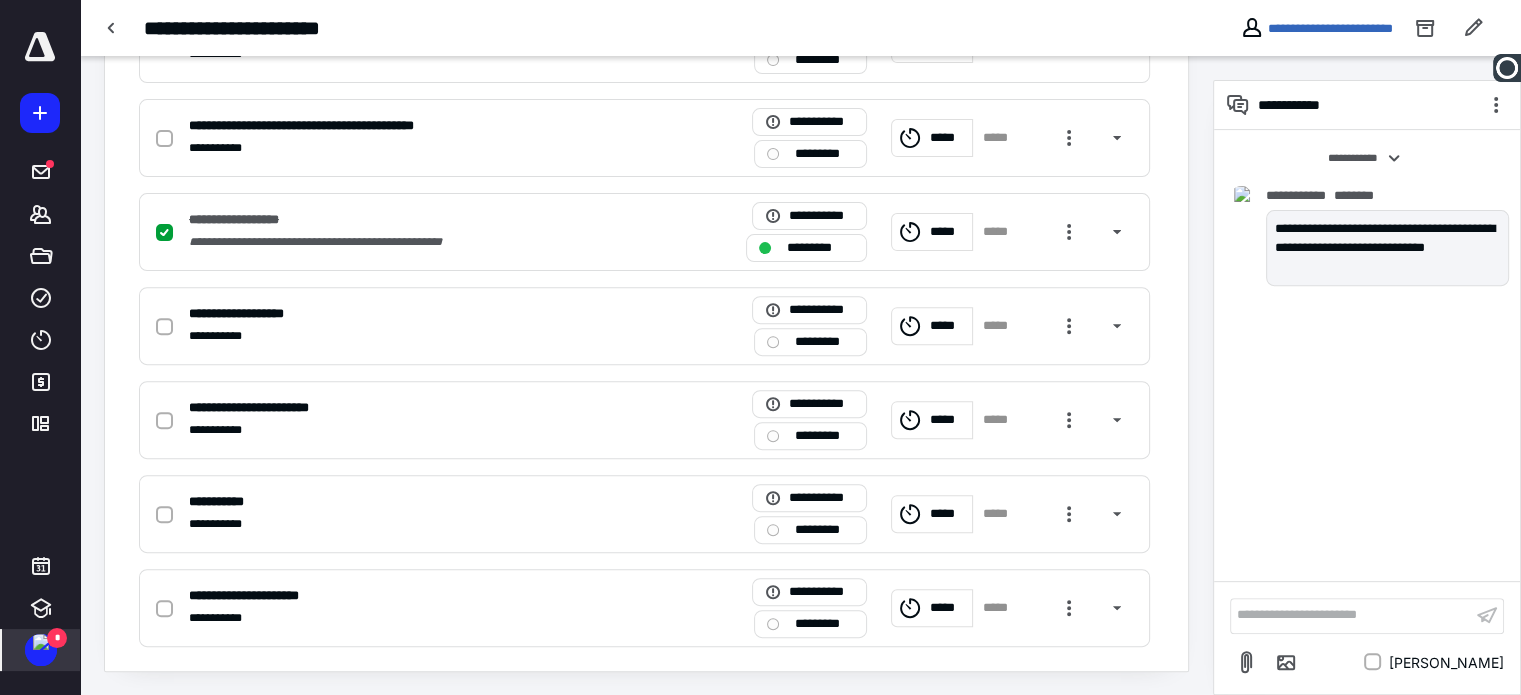 click at bounding box center (41, 642) 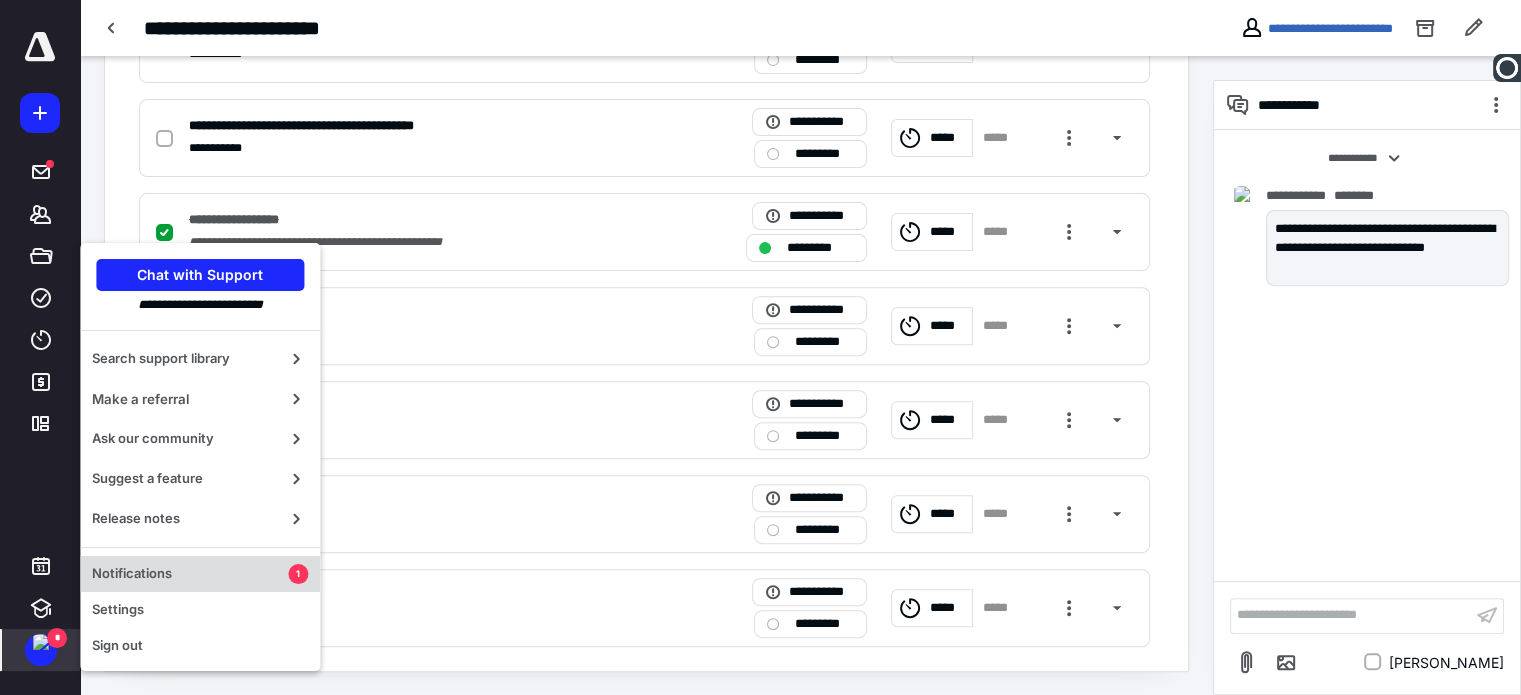 click on "Notifications" at bounding box center [190, 574] 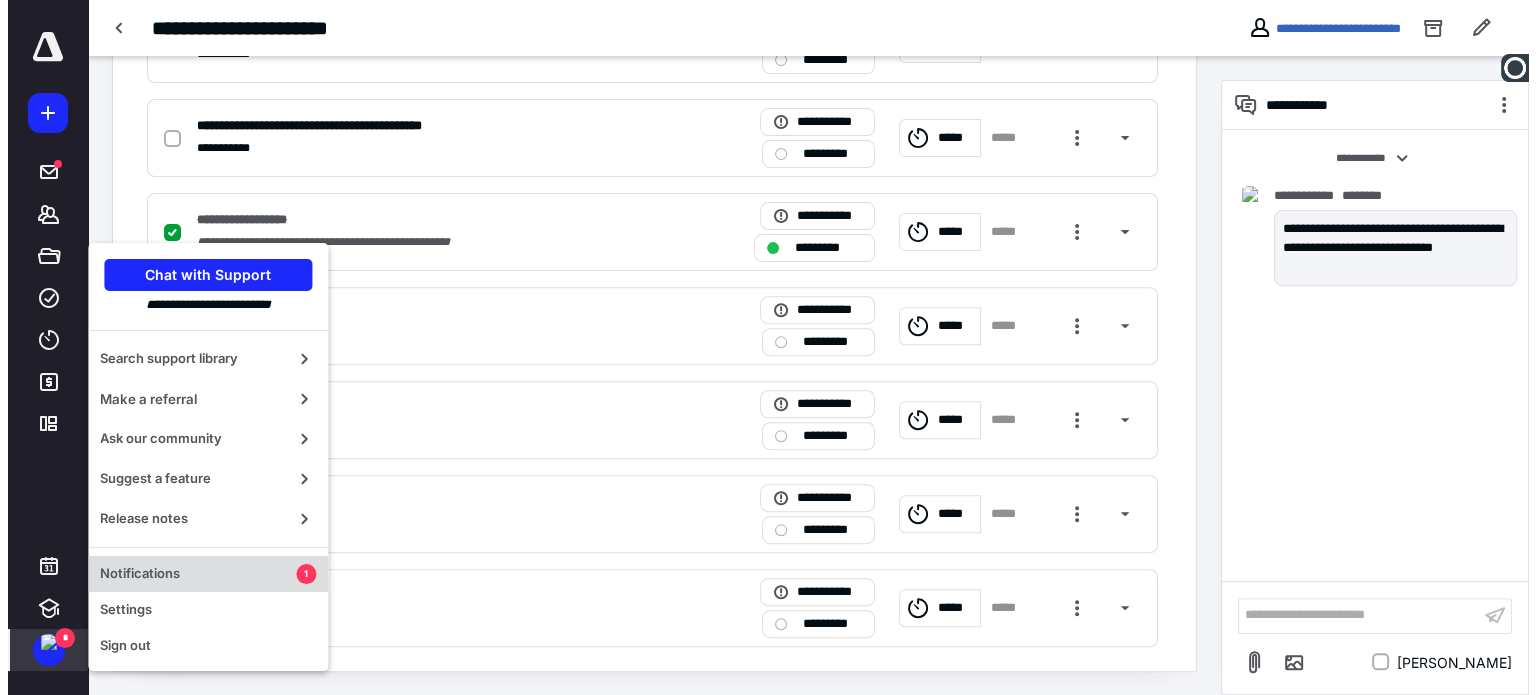 scroll, scrollTop: 0, scrollLeft: 0, axis: both 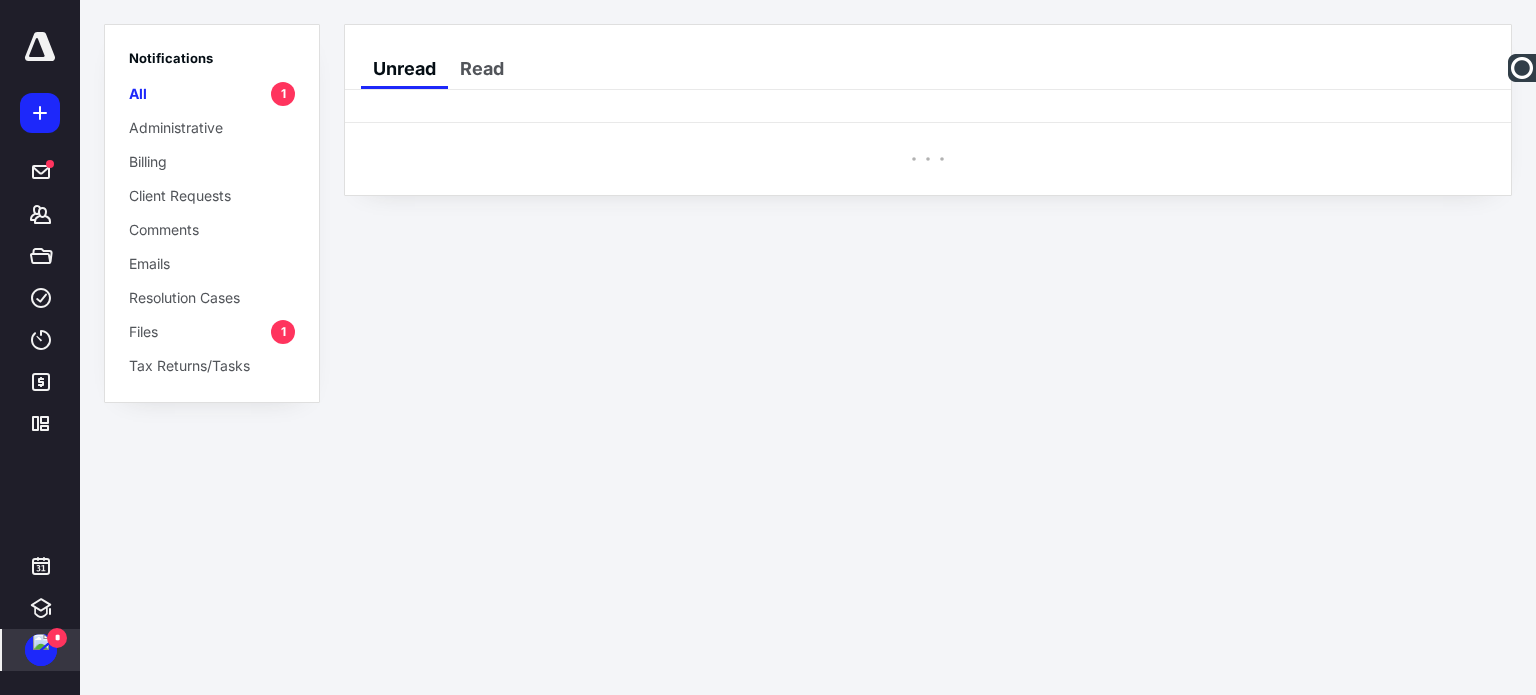 click on "Files 1" at bounding box center [212, 331] 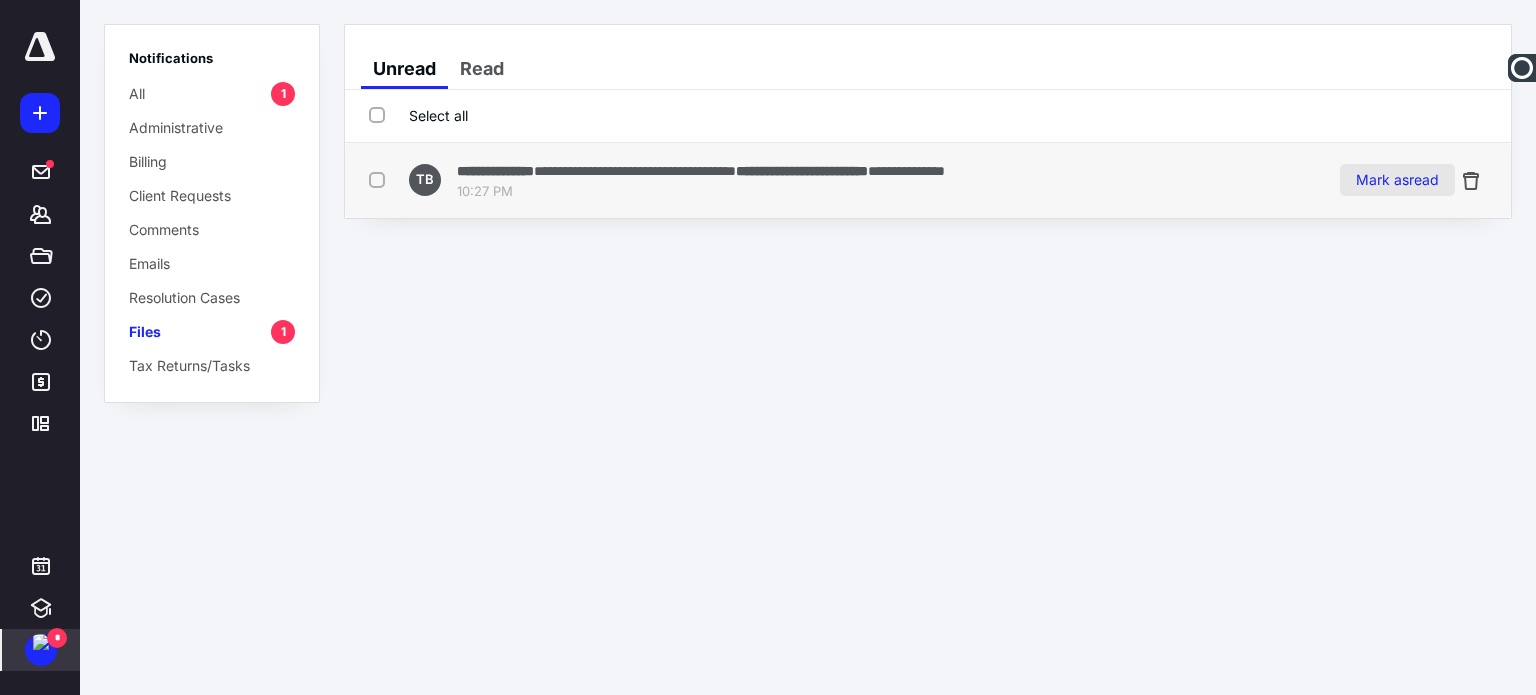 click on "Mark as  read" at bounding box center (1397, 180) 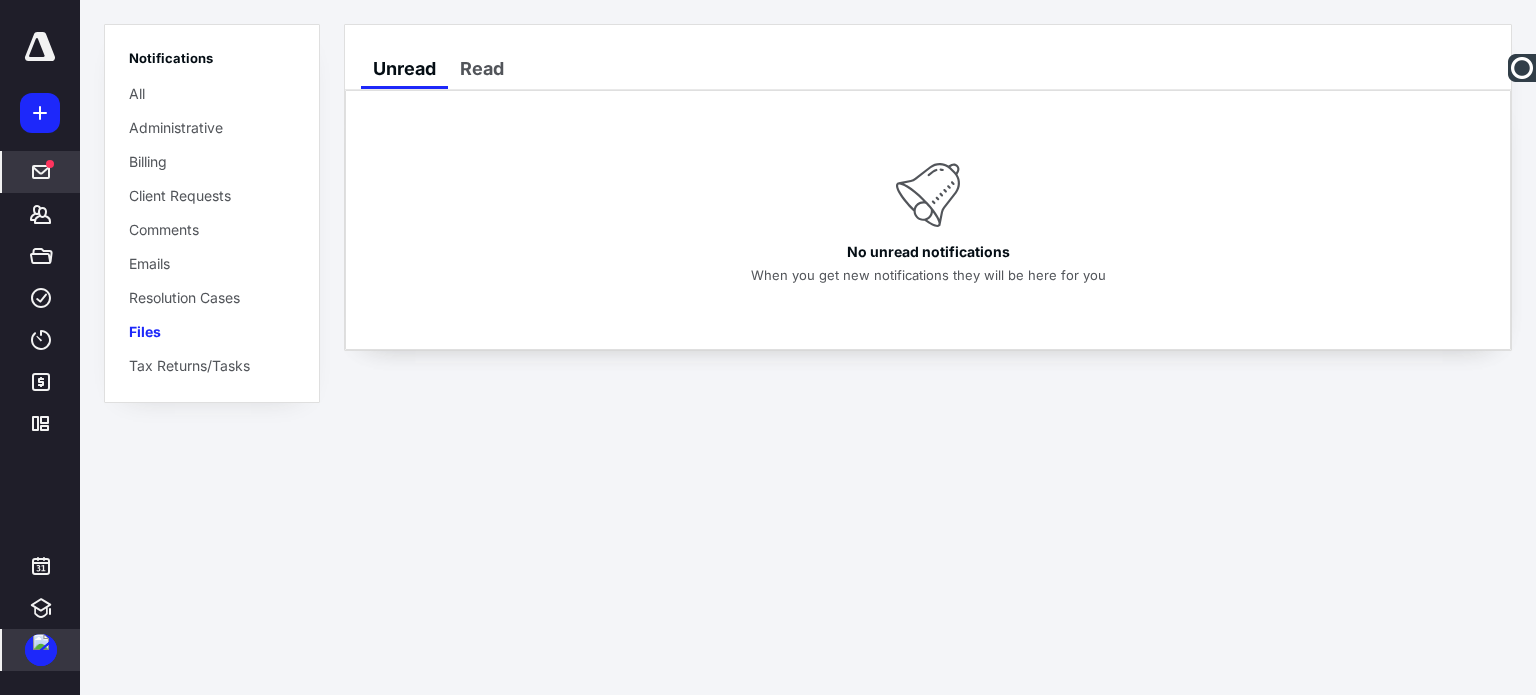 click 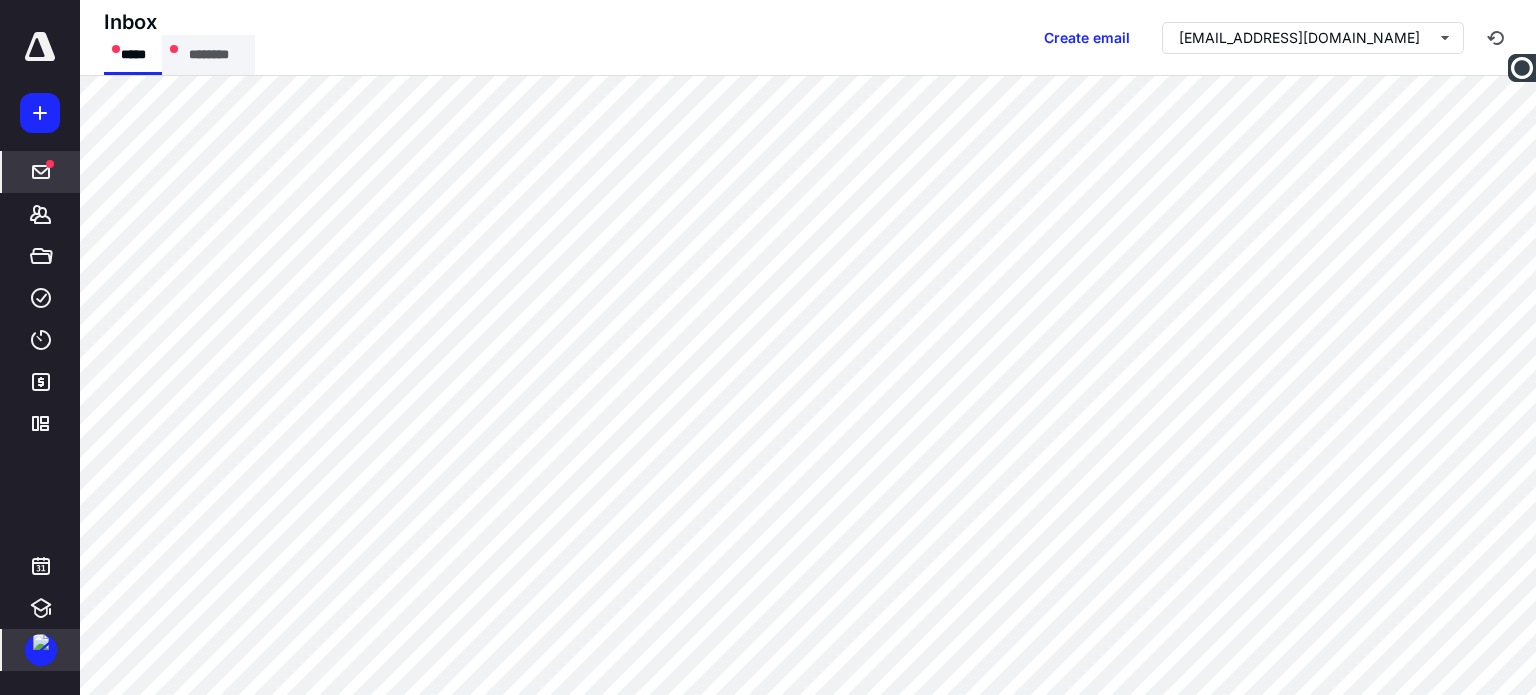 click on "********" at bounding box center (208, 55) 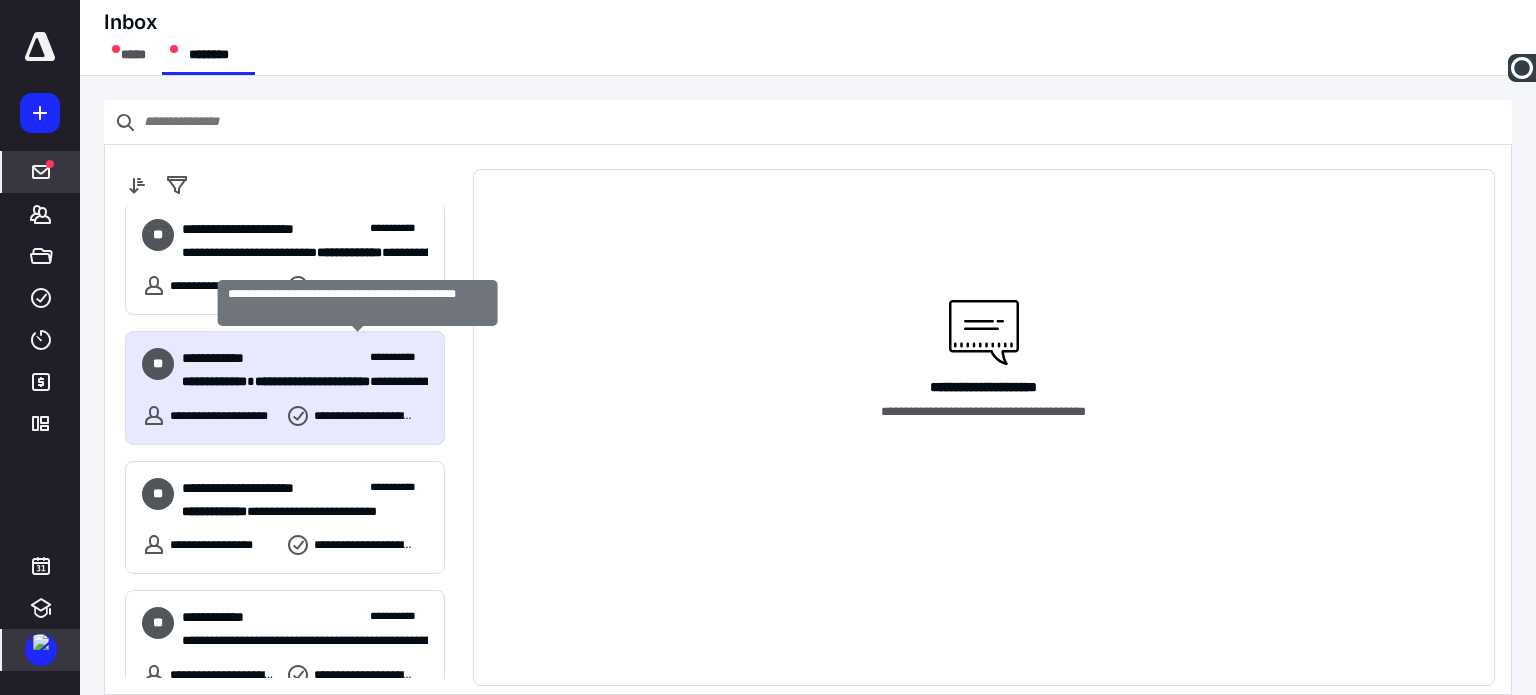 scroll, scrollTop: 2500, scrollLeft: 0, axis: vertical 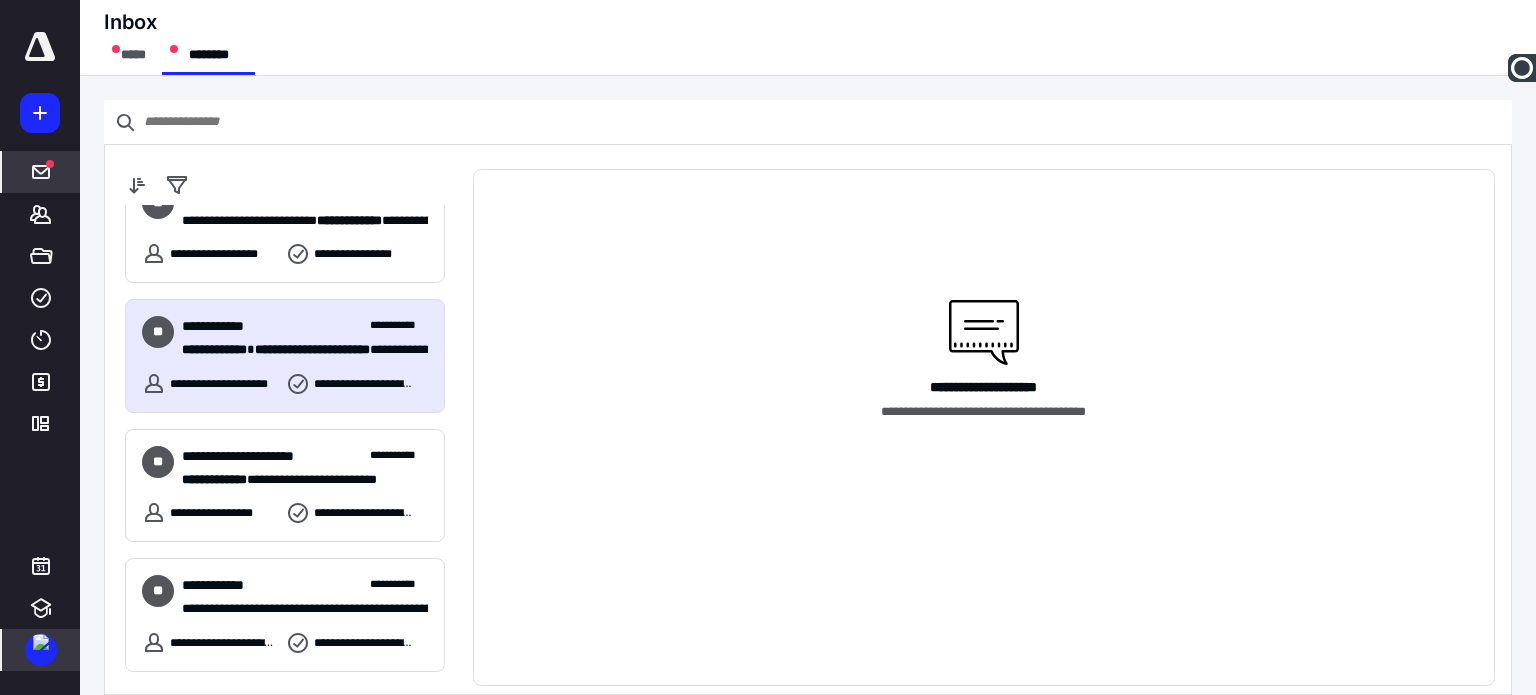 click on "**********" at bounding box center (285, 356) 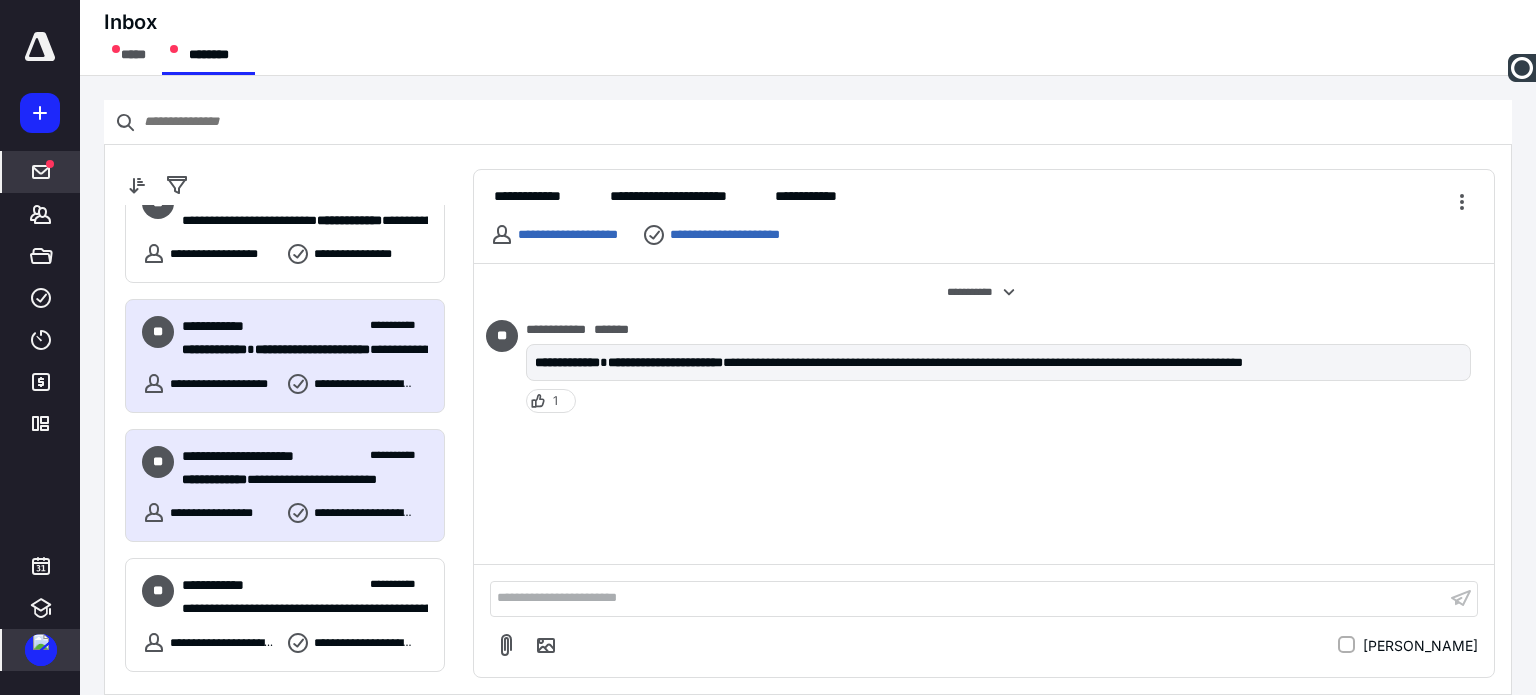 click on "**********" at bounding box center (297, 480) 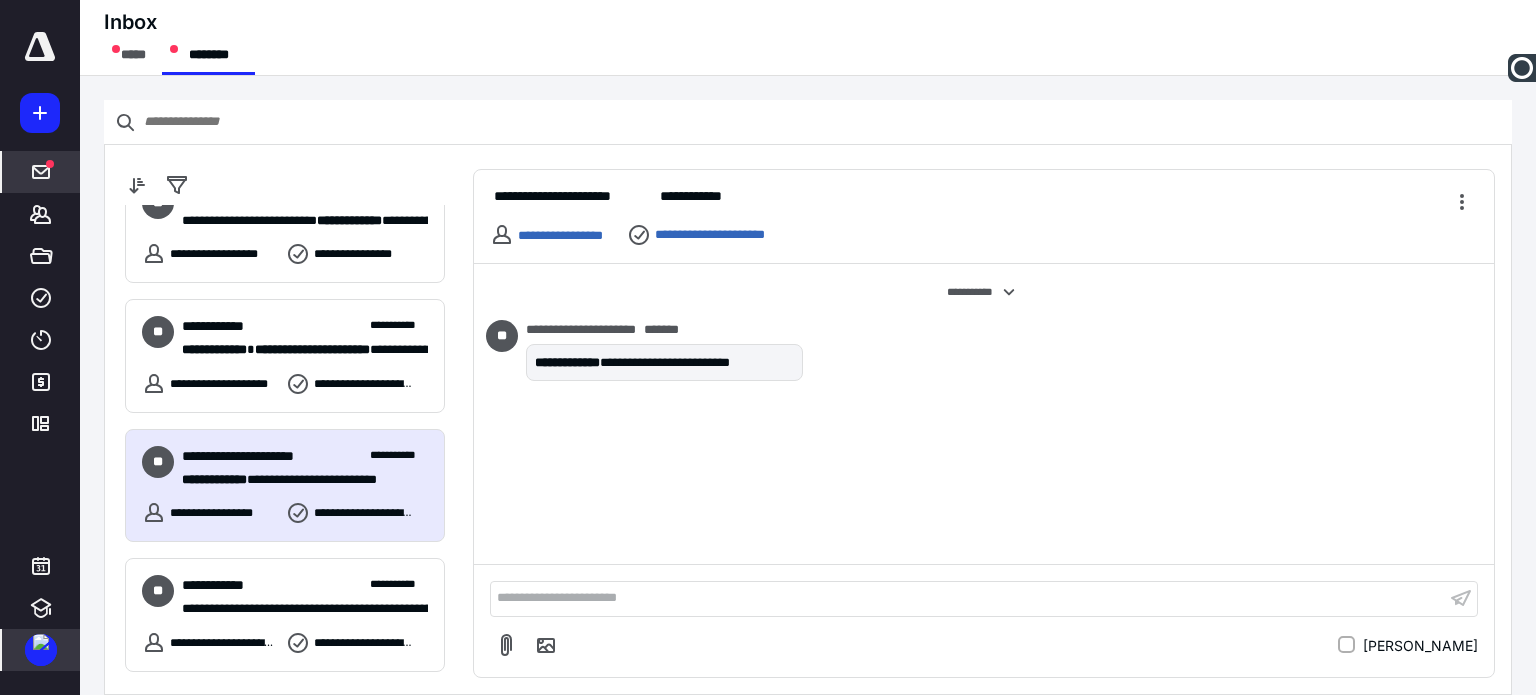 scroll, scrollTop: 2600, scrollLeft: 0, axis: vertical 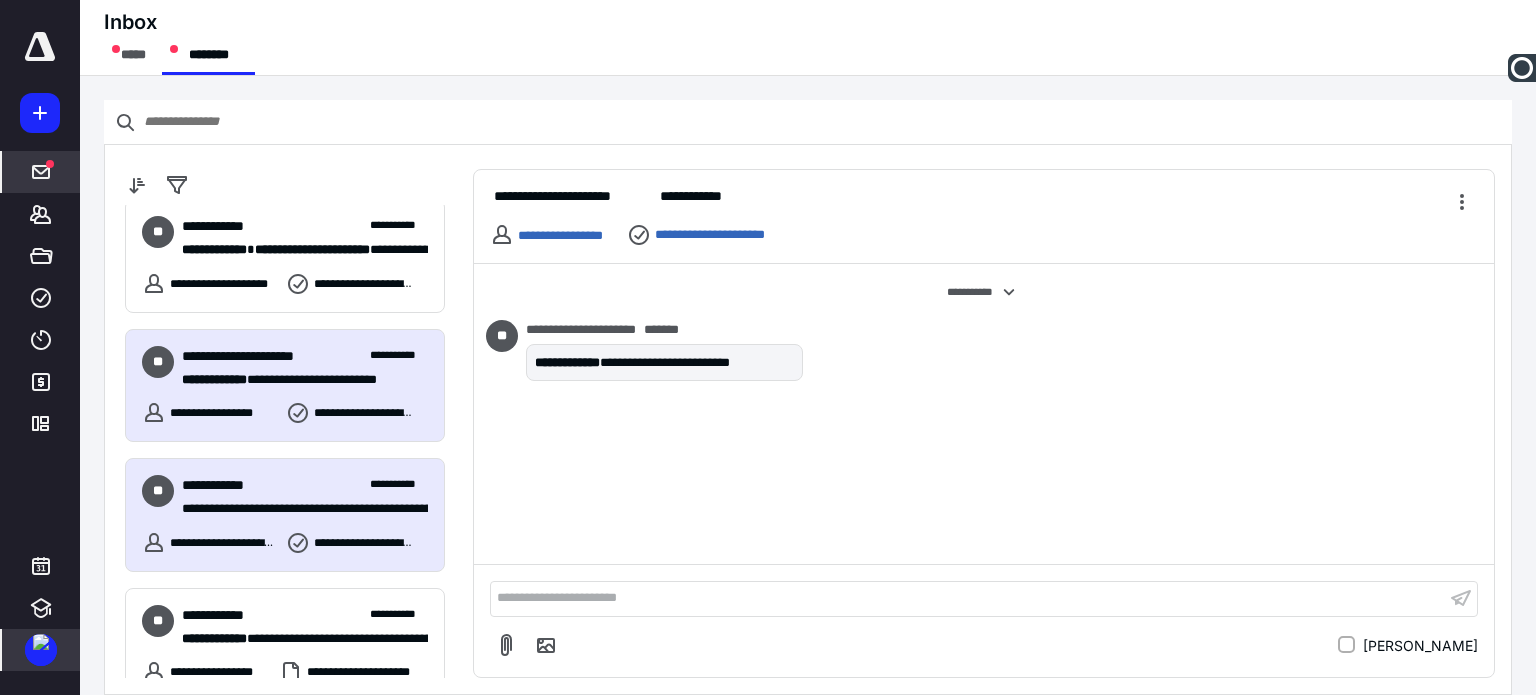click on "**********" at bounding box center [399, 485] 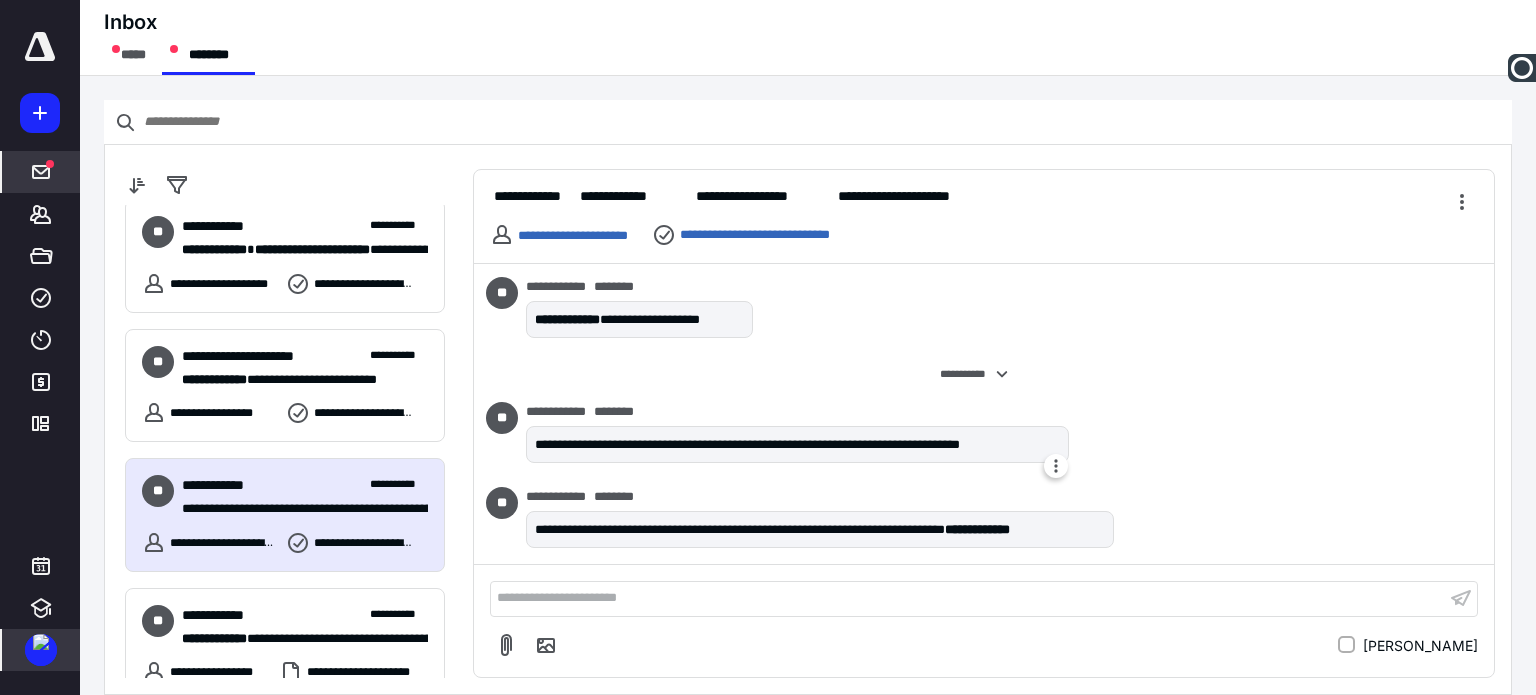 scroll, scrollTop: 385, scrollLeft: 0, axis: vertical 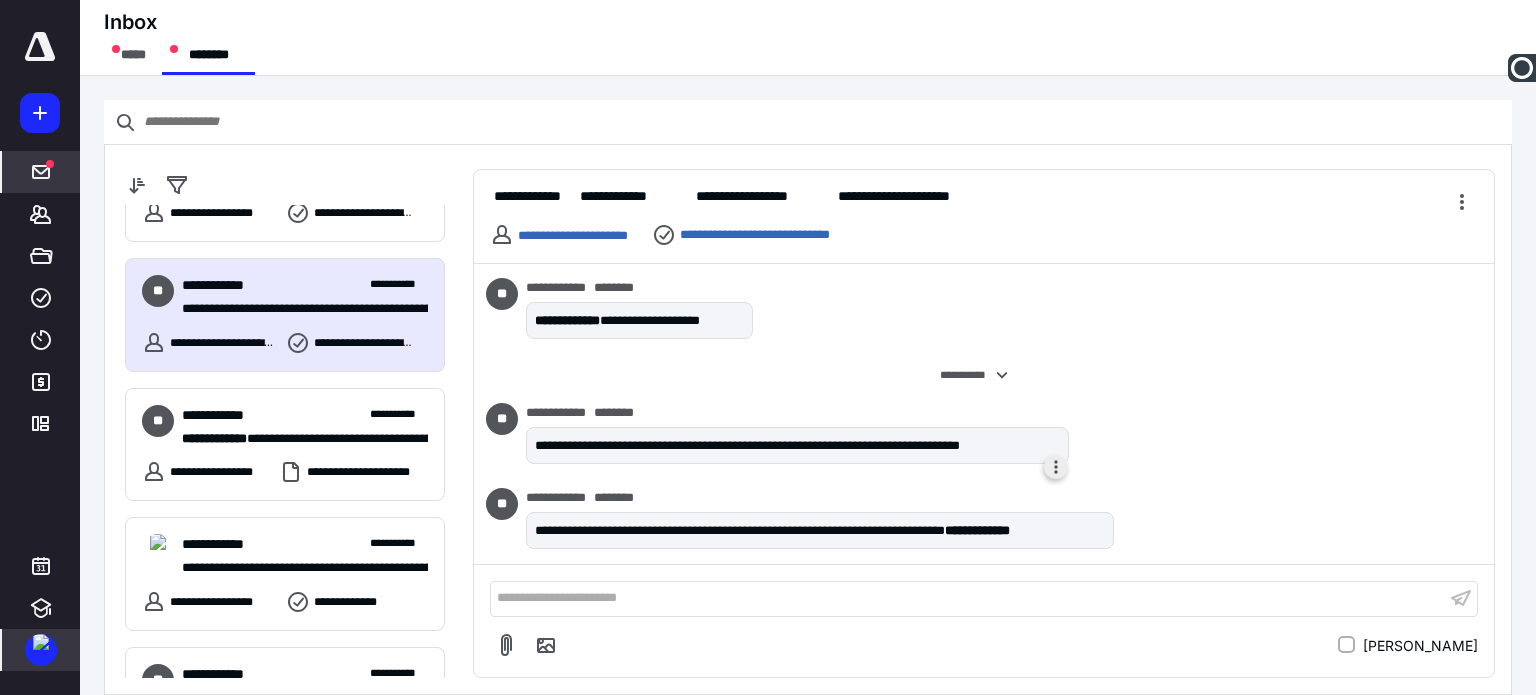 click at bounding box center [1056, 467] 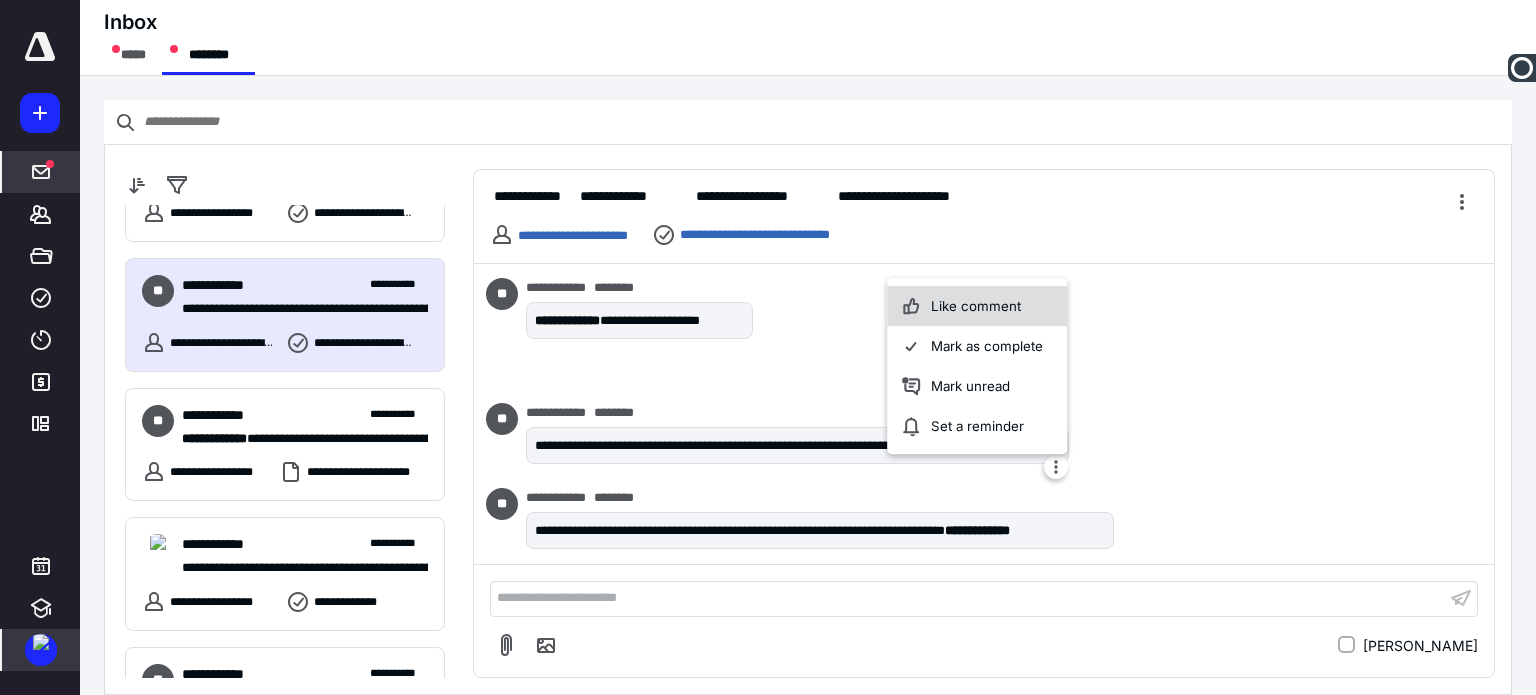 click on "Like comment" at bounding box center [977, 306] 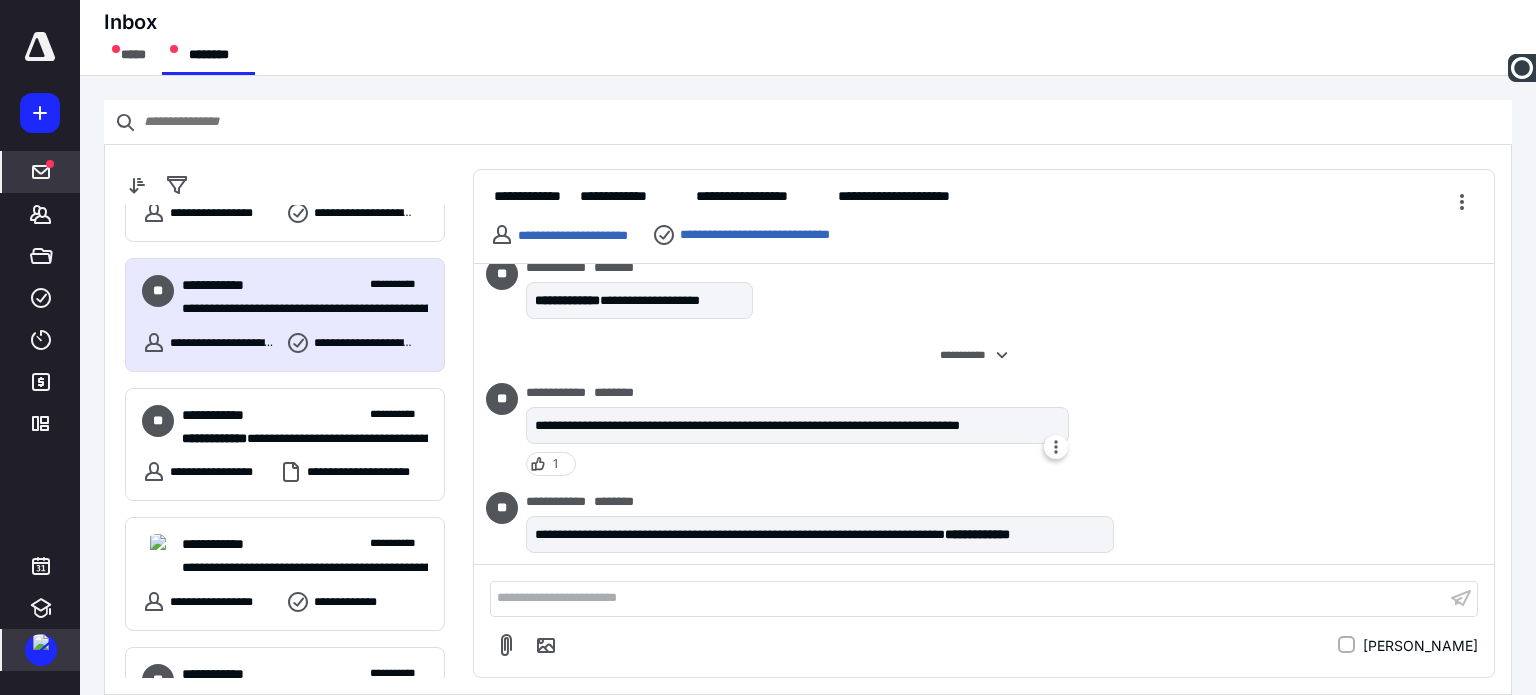 scroll, scrollTop: 409, scrollLeft: 0, axis: vertical 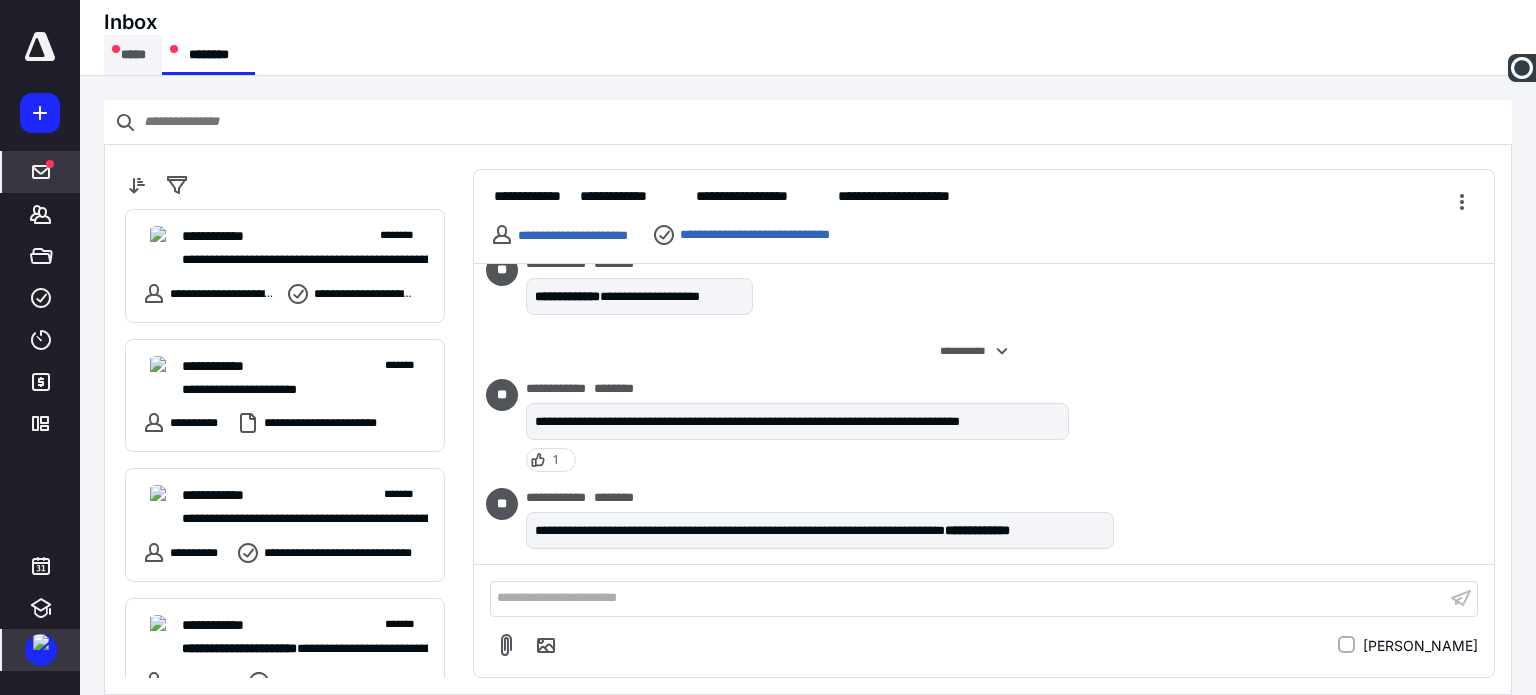 click on "*****" at bounding box center [133, 55] 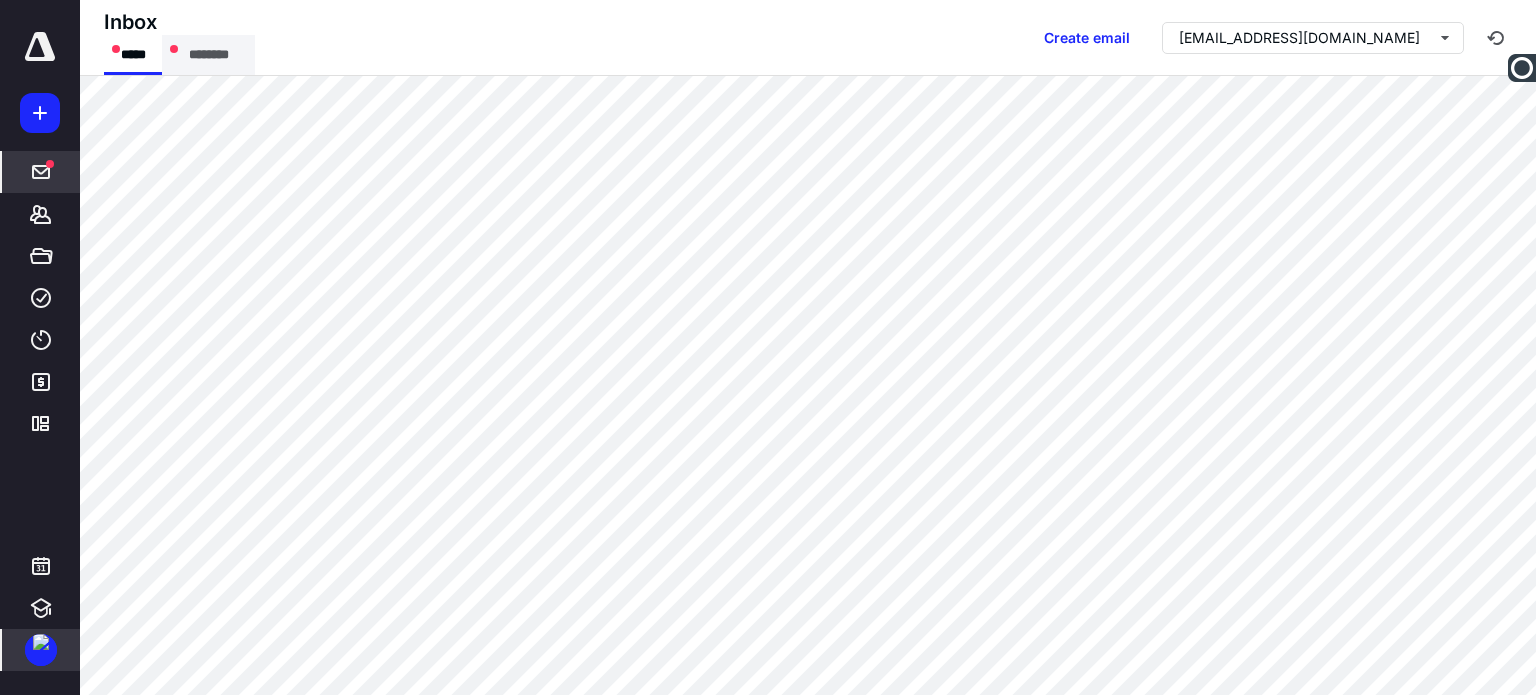 click on "********" at bounding box center [208, 55] 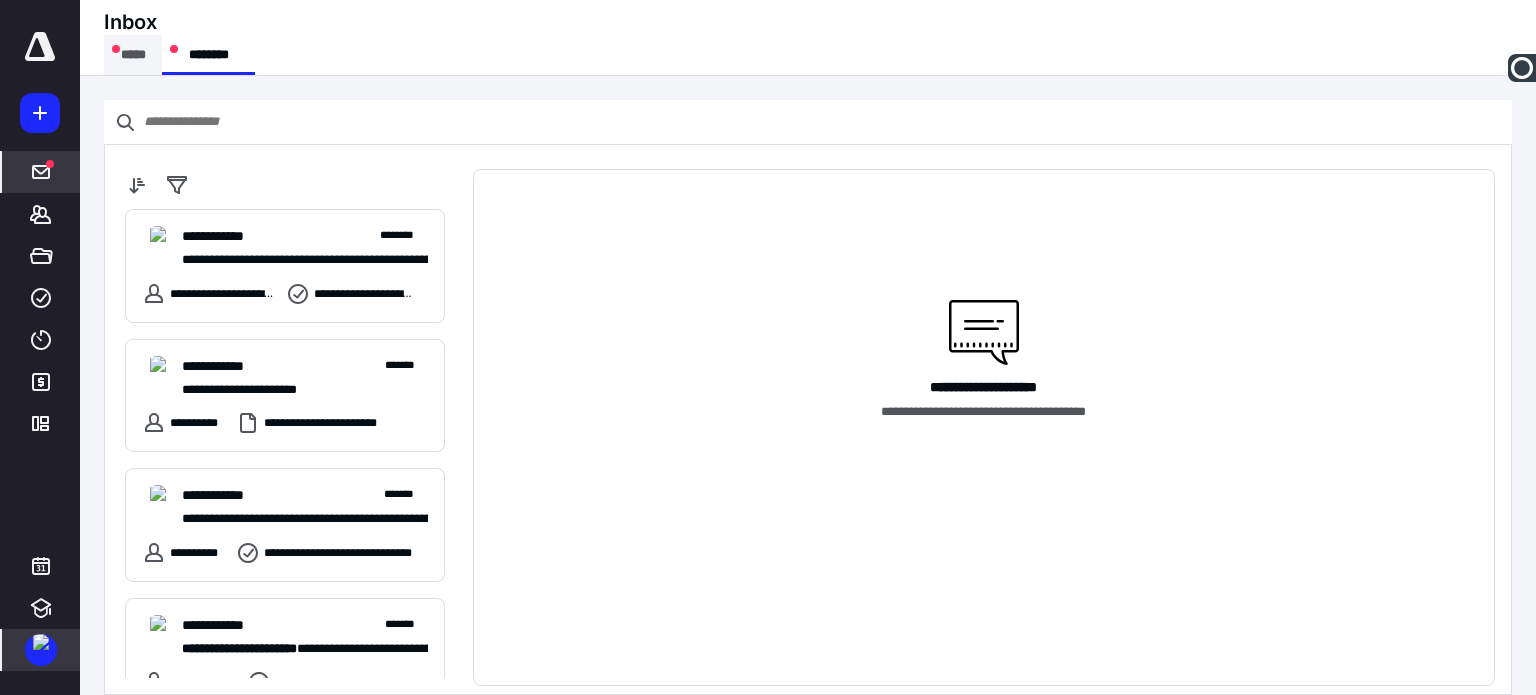 click on "*****" at bounding box center [133, 55] 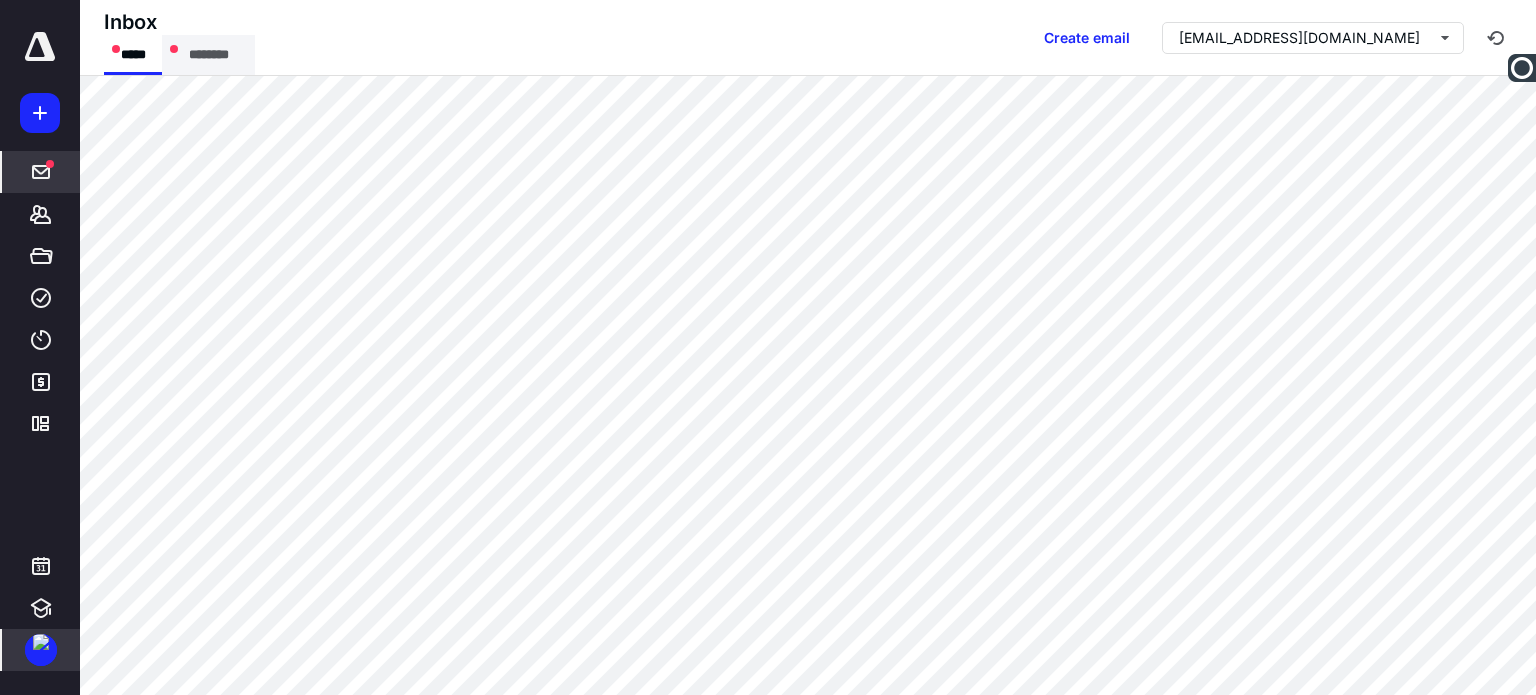 click on "********" at bounding box center (208, 55) 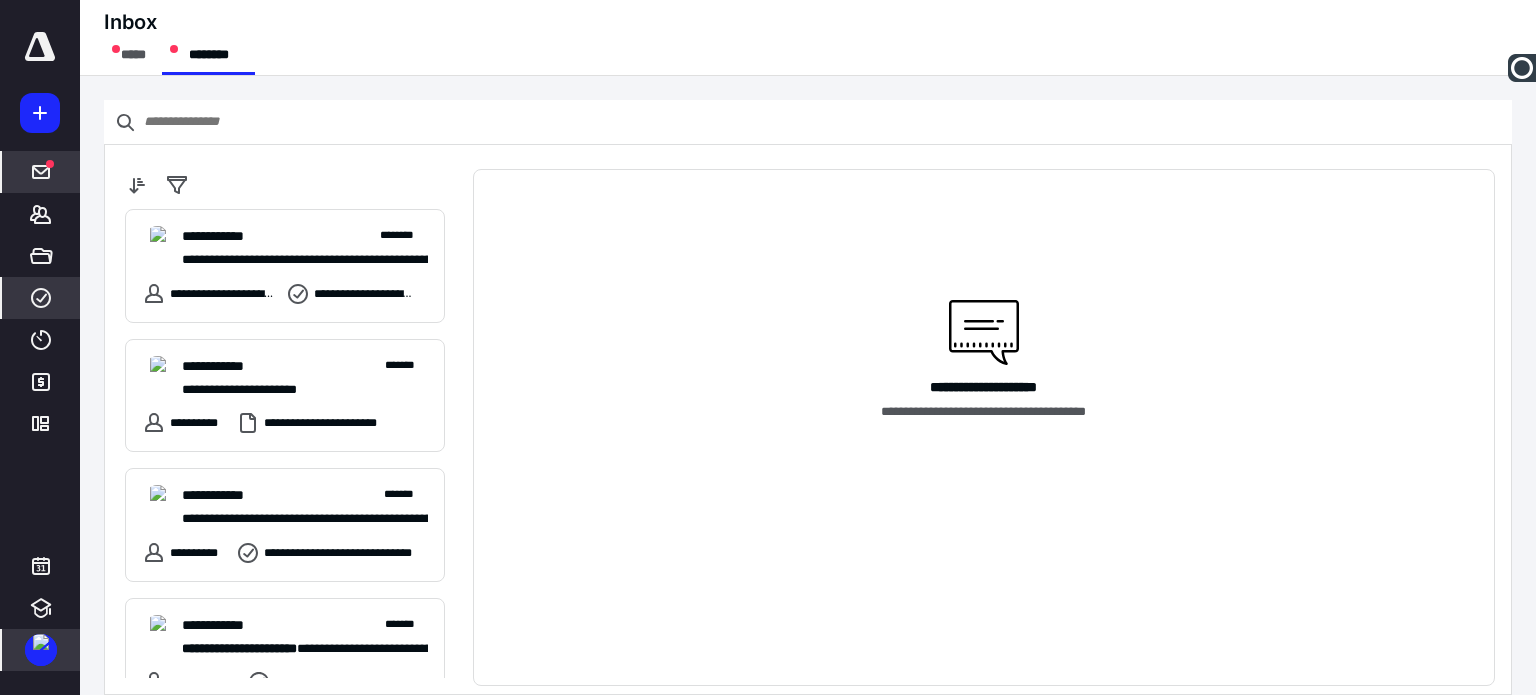 click 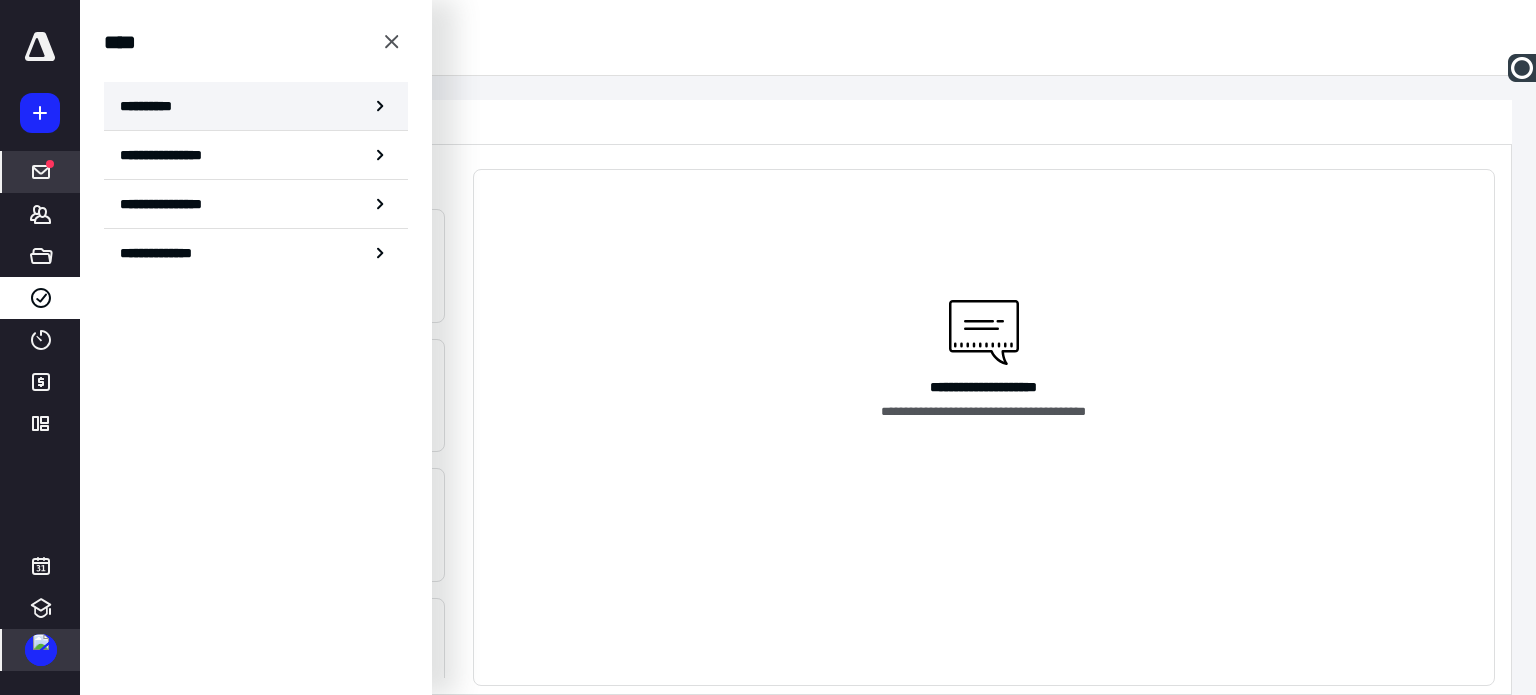 click on "**********" at bounding box center (256, 106) 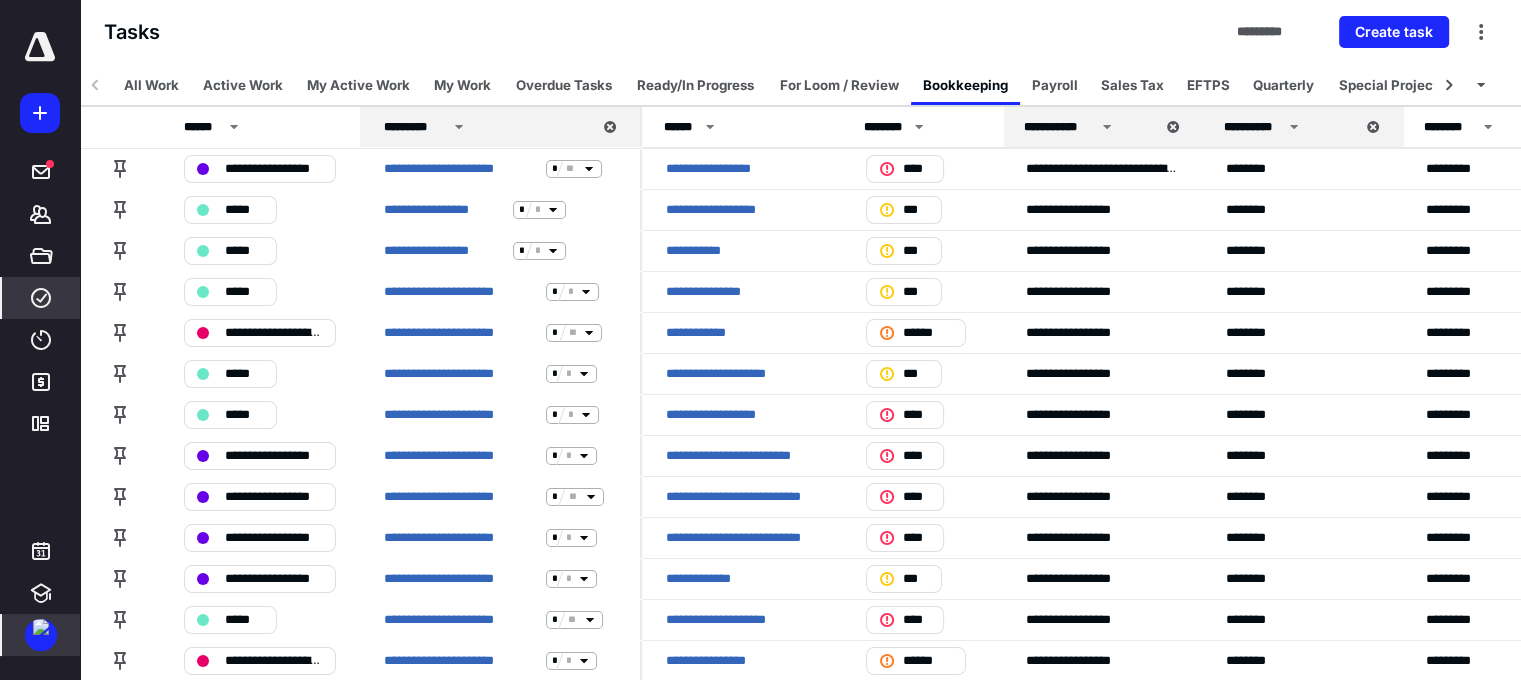 click 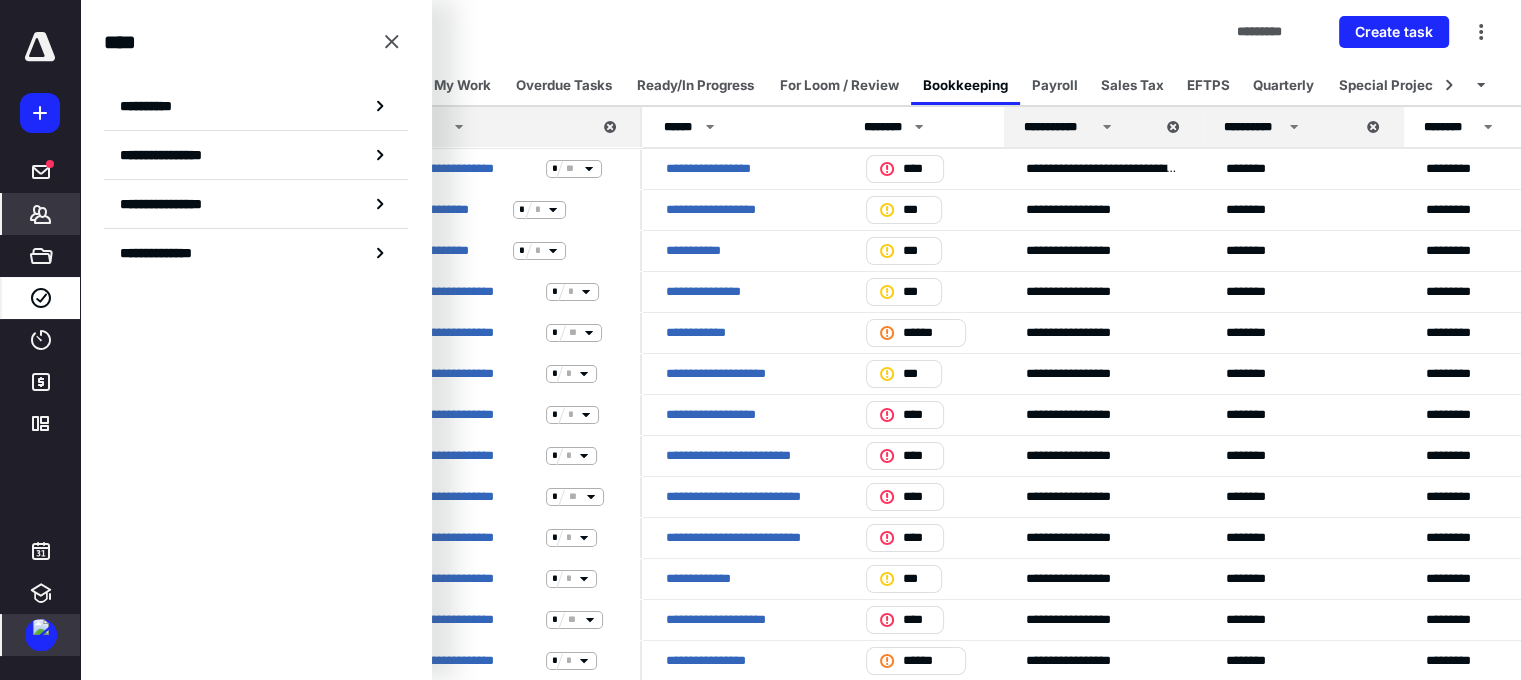 click 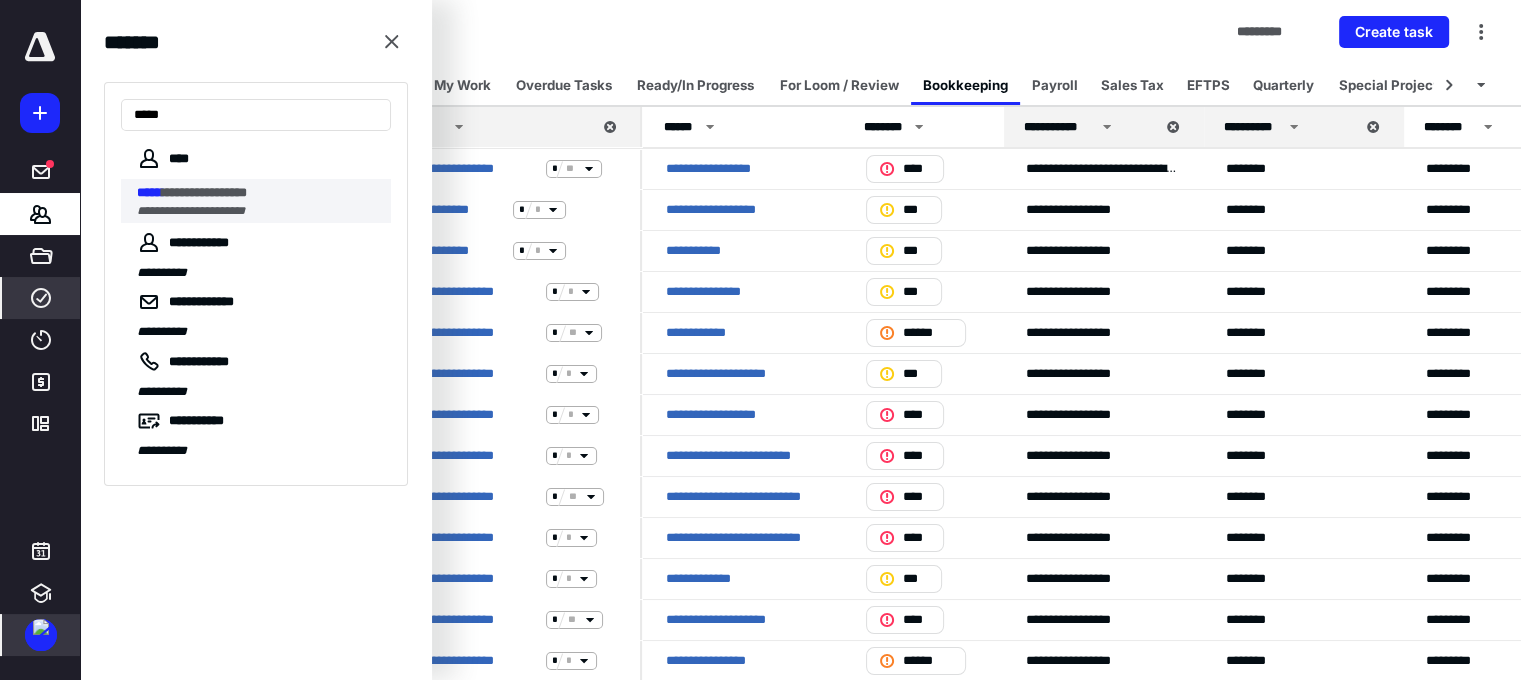 type on "*****" 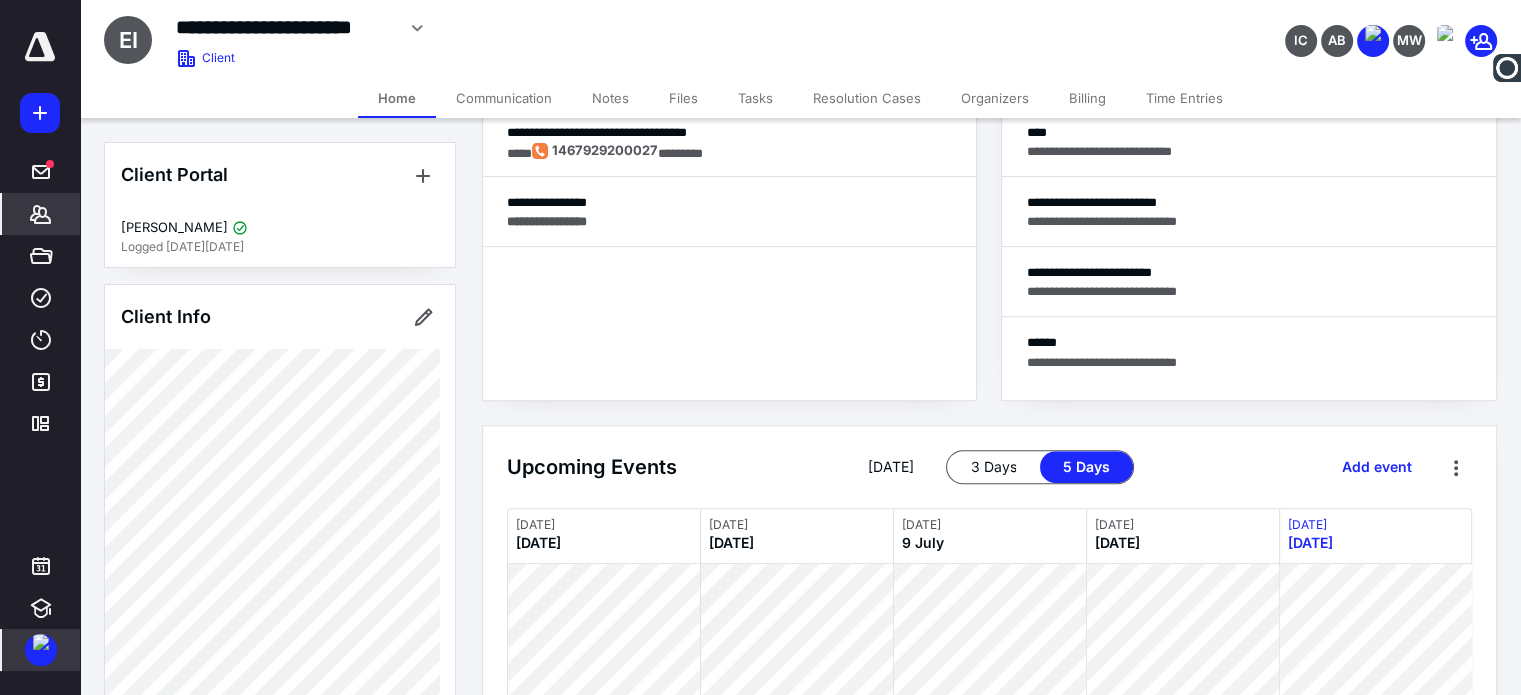 scroll, scrollTop: 953, scrollLeft: 0, axis: vertical 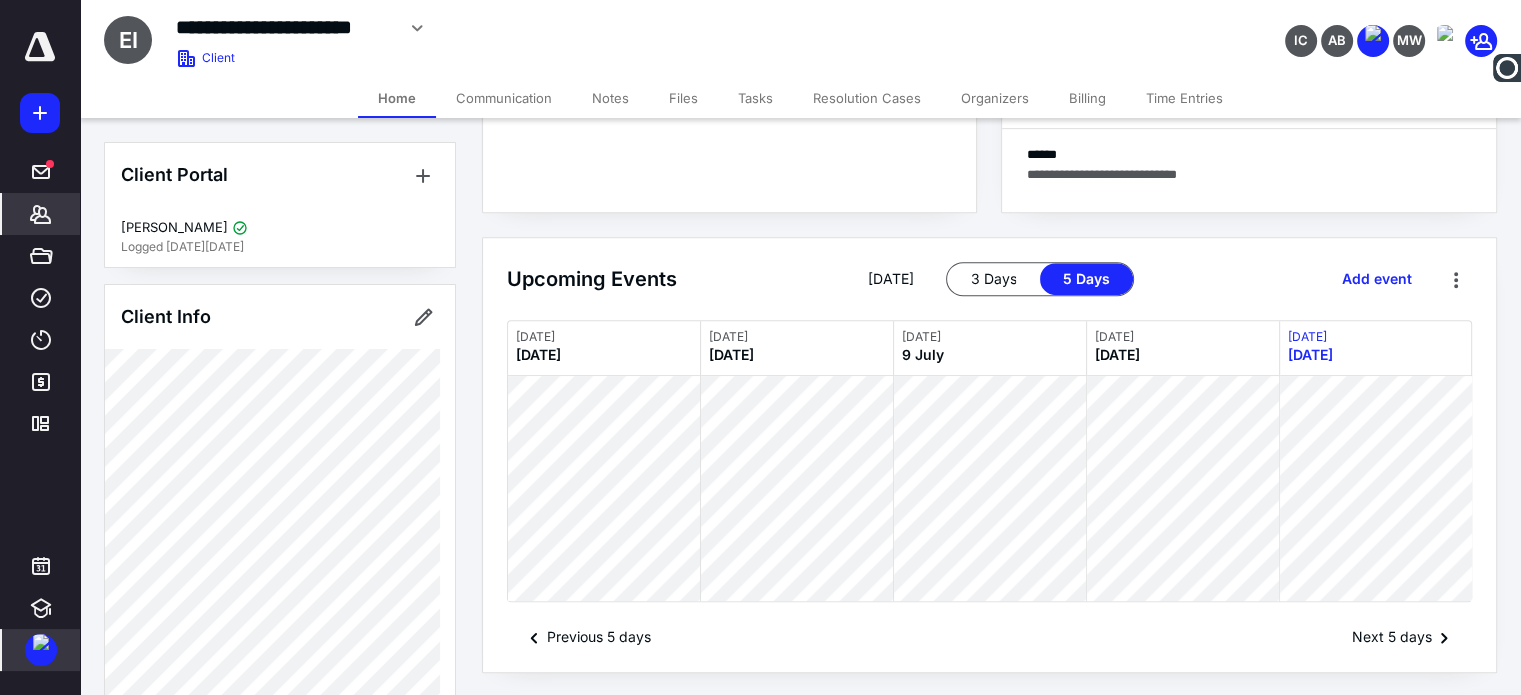 click on "Tasks" at bounding box center [755, 98] 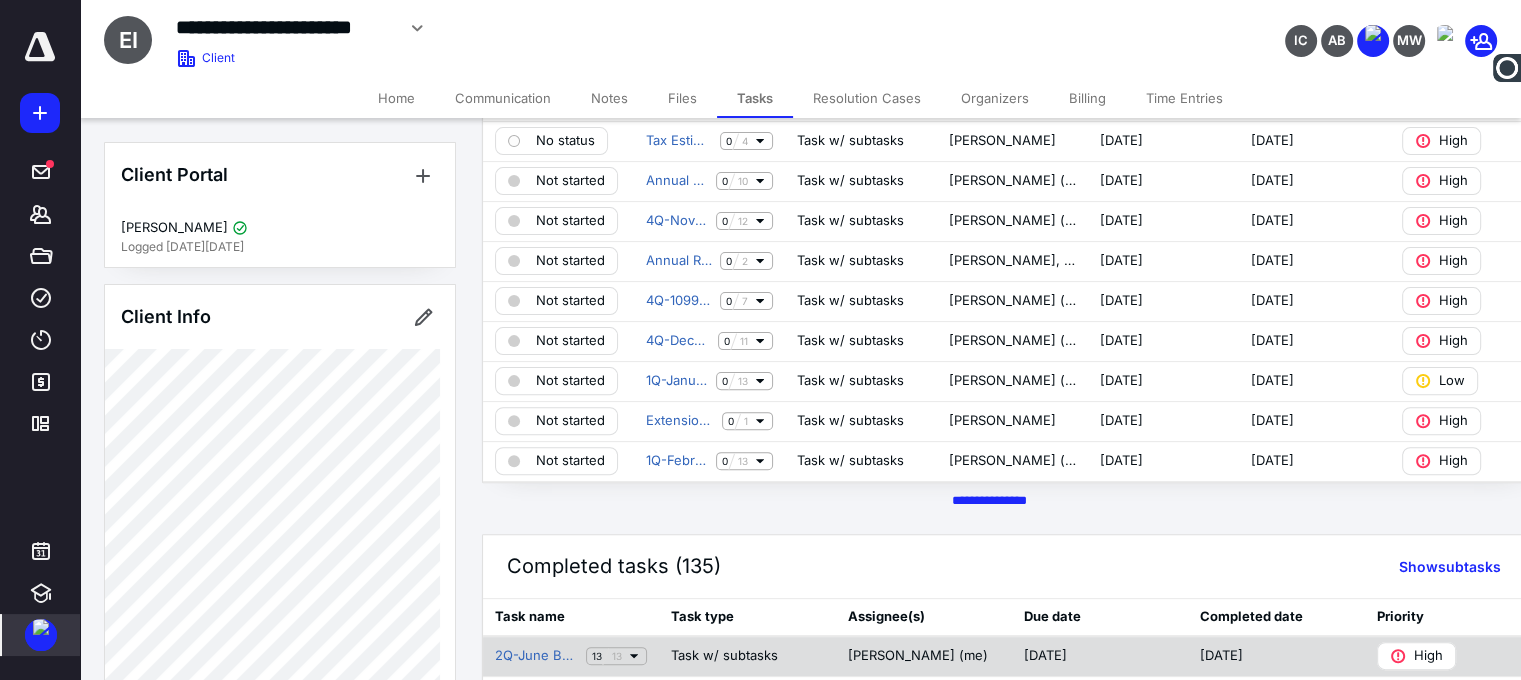 scroll, scrollTop: 900, scrollLeft: 0, axis: vertical 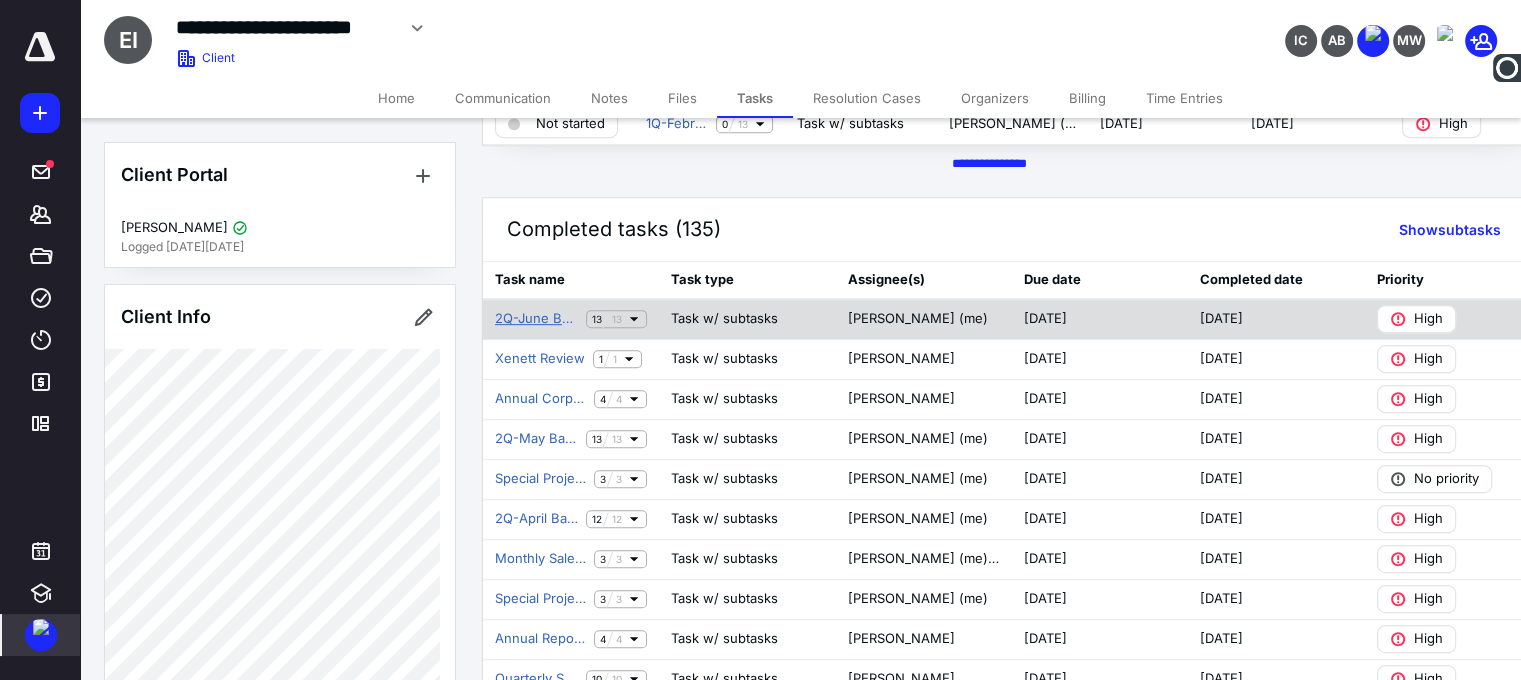 click on "2Q-June Bank Statement" at bounding box center (536, 319) 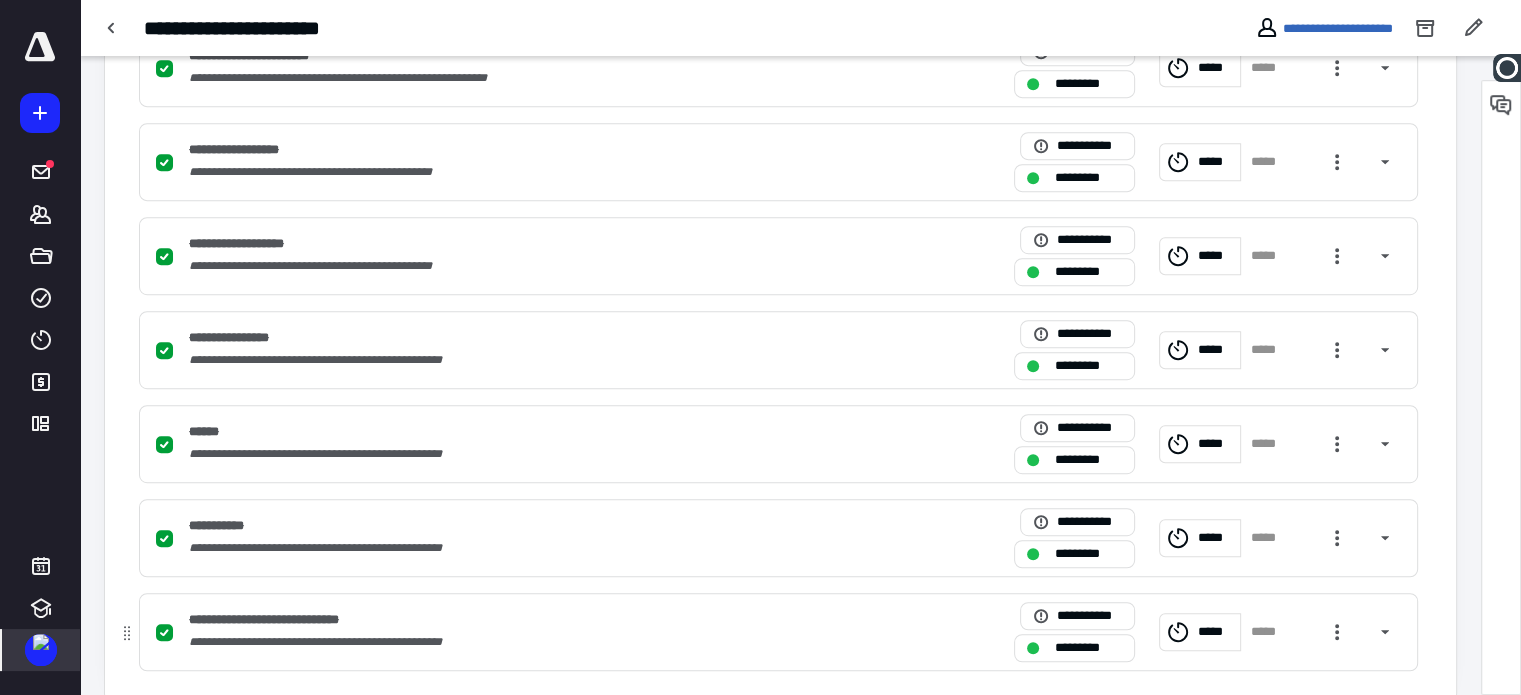 scroll, scrollTop: 1137, scrollLeft: 0, axis: vertical 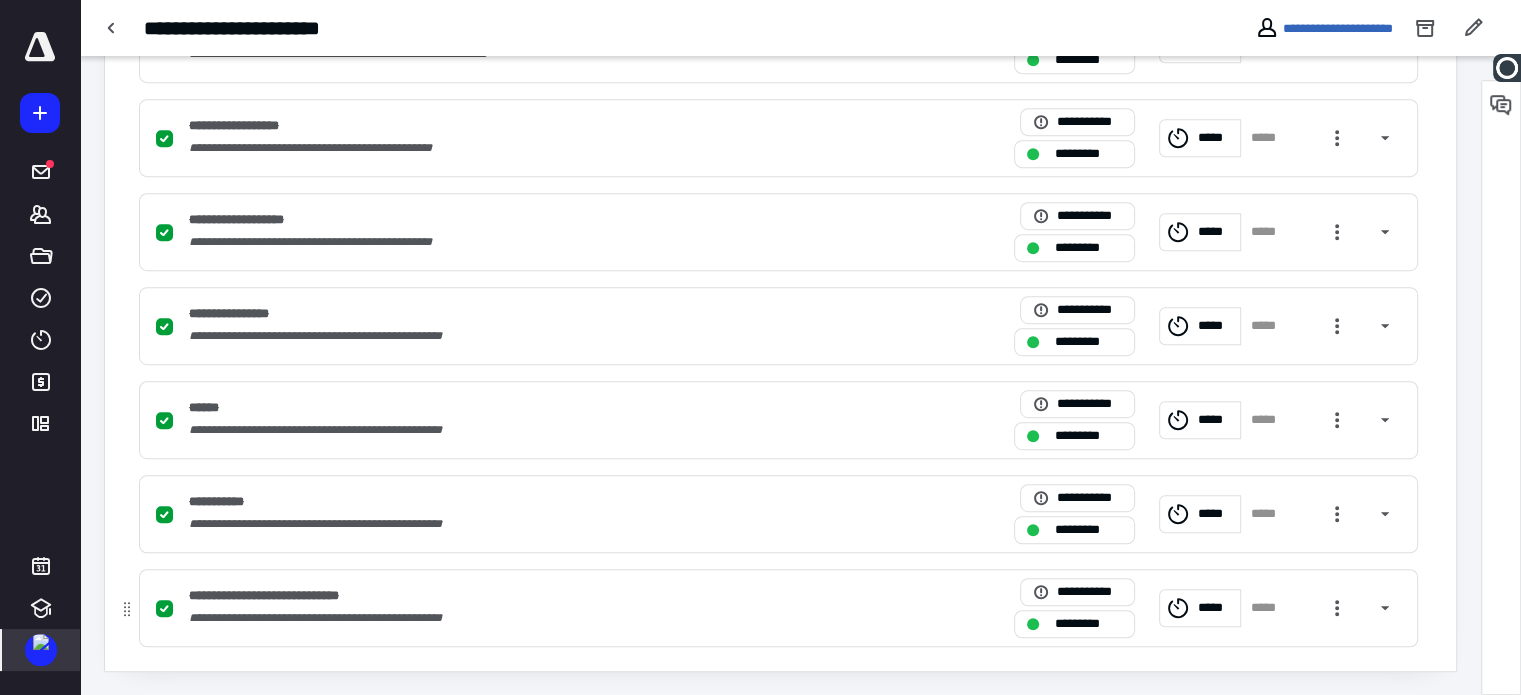 drag, startPoint x: 164, startPoint y: 609, endPoint x: 481, endPoint y: 511, distance: 331.80264 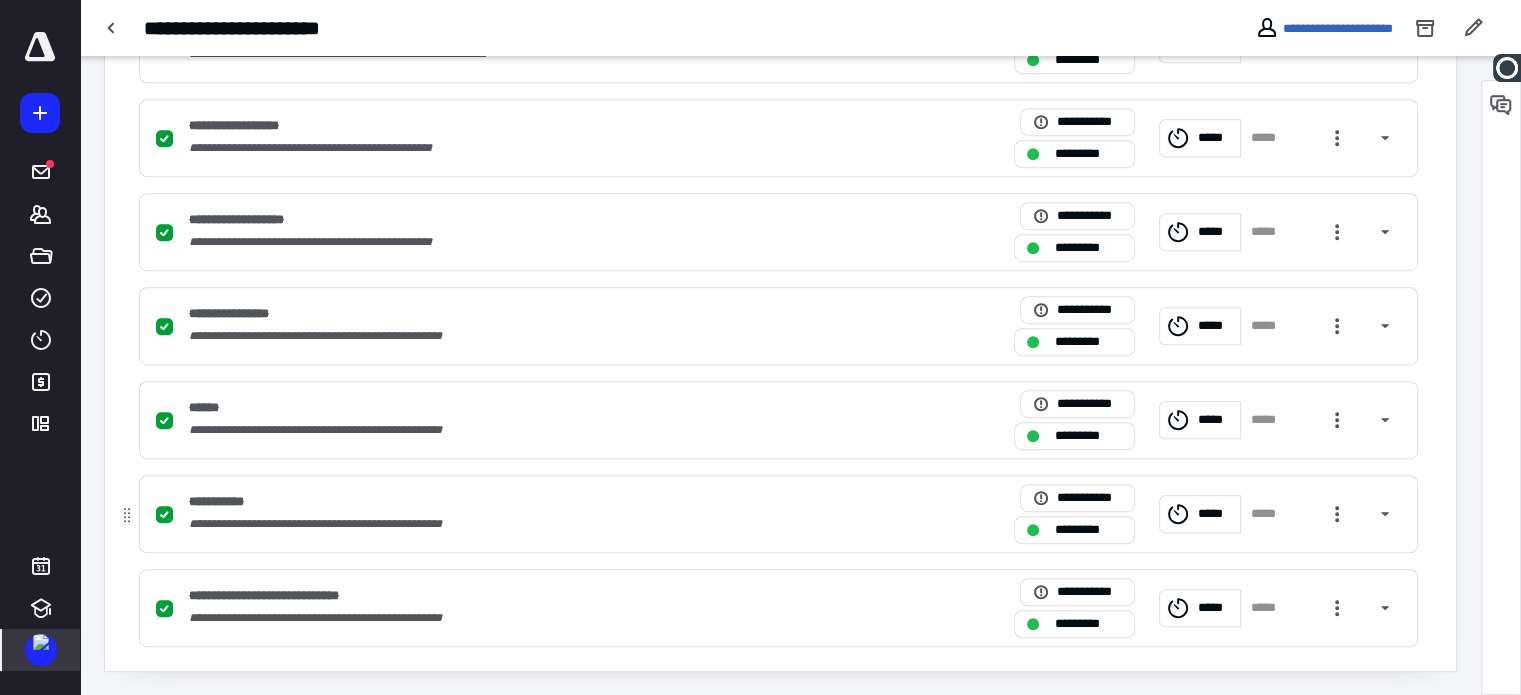 click at bounding box center [164, 608] 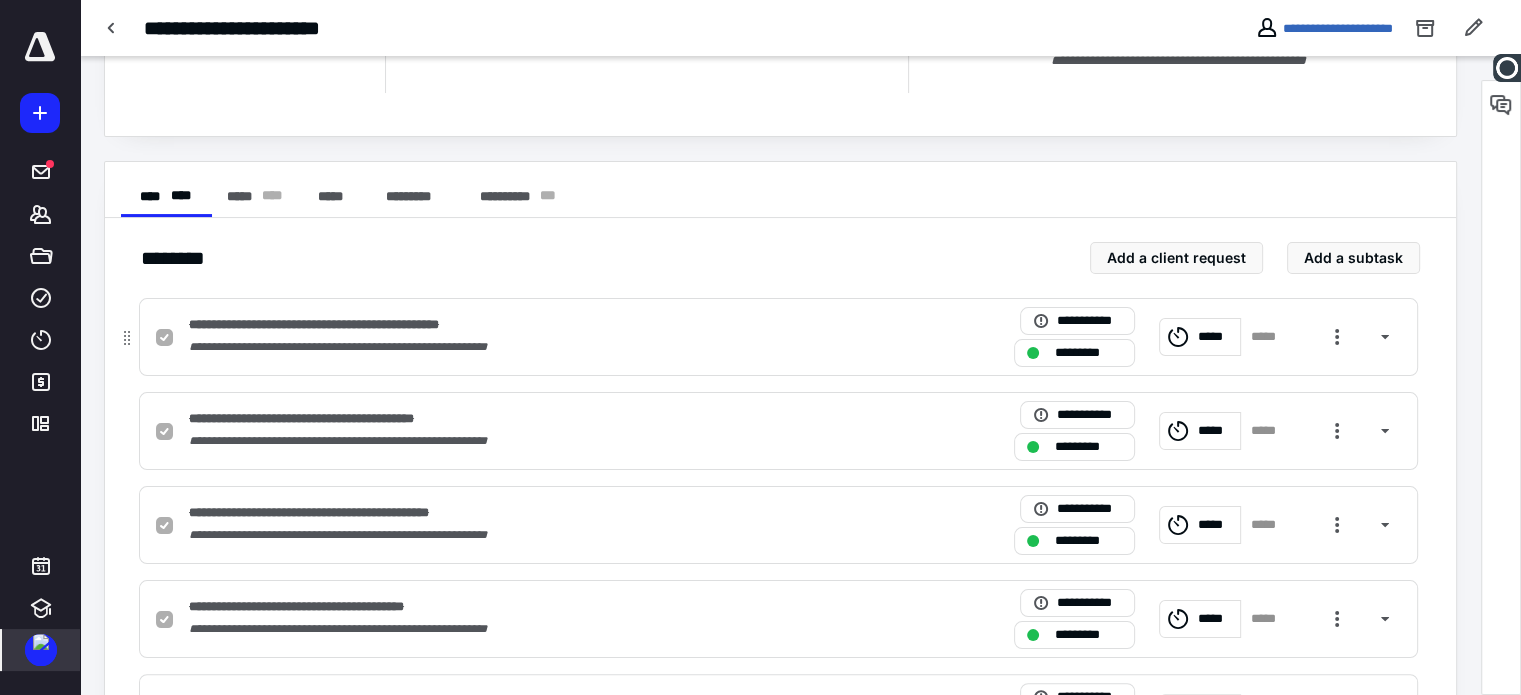 checkbox on "false" 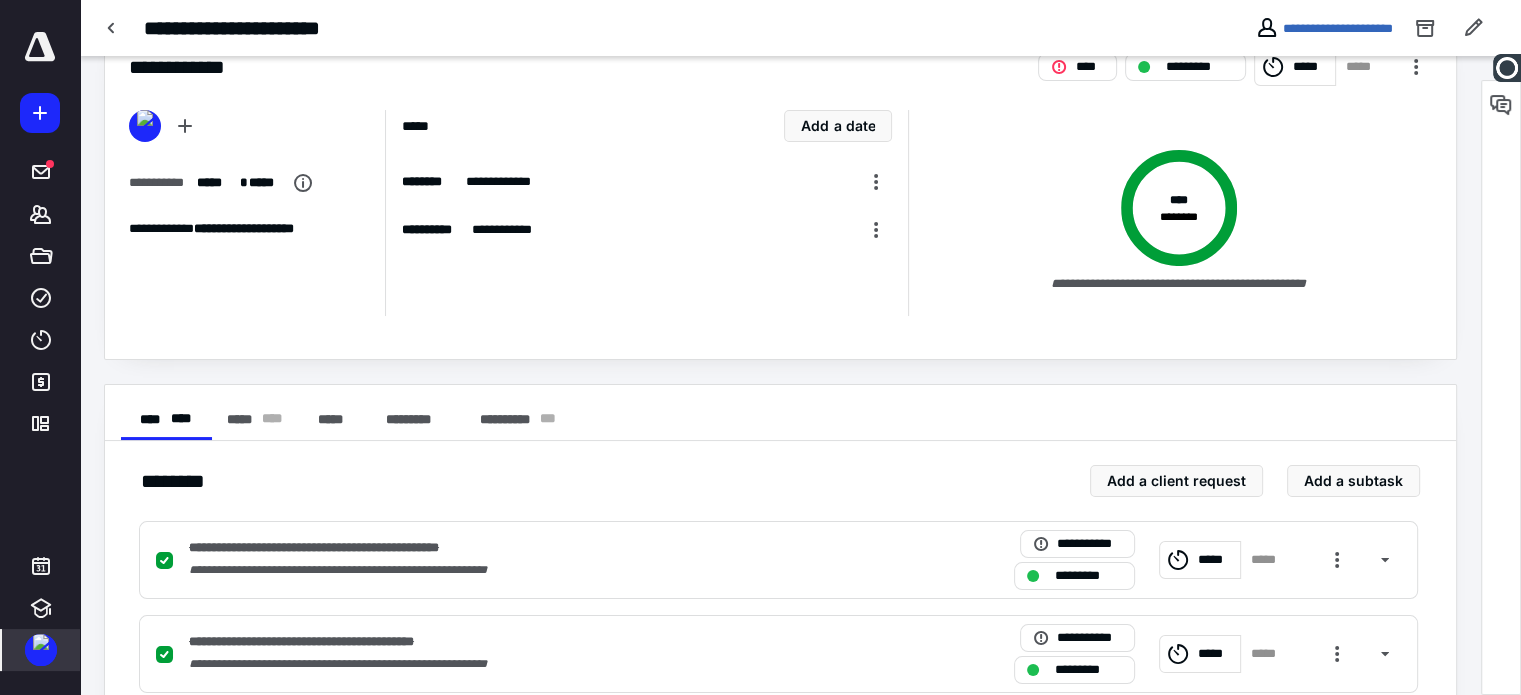 scroll, scrollTop: 0, scrollLeft: 0, axis: both 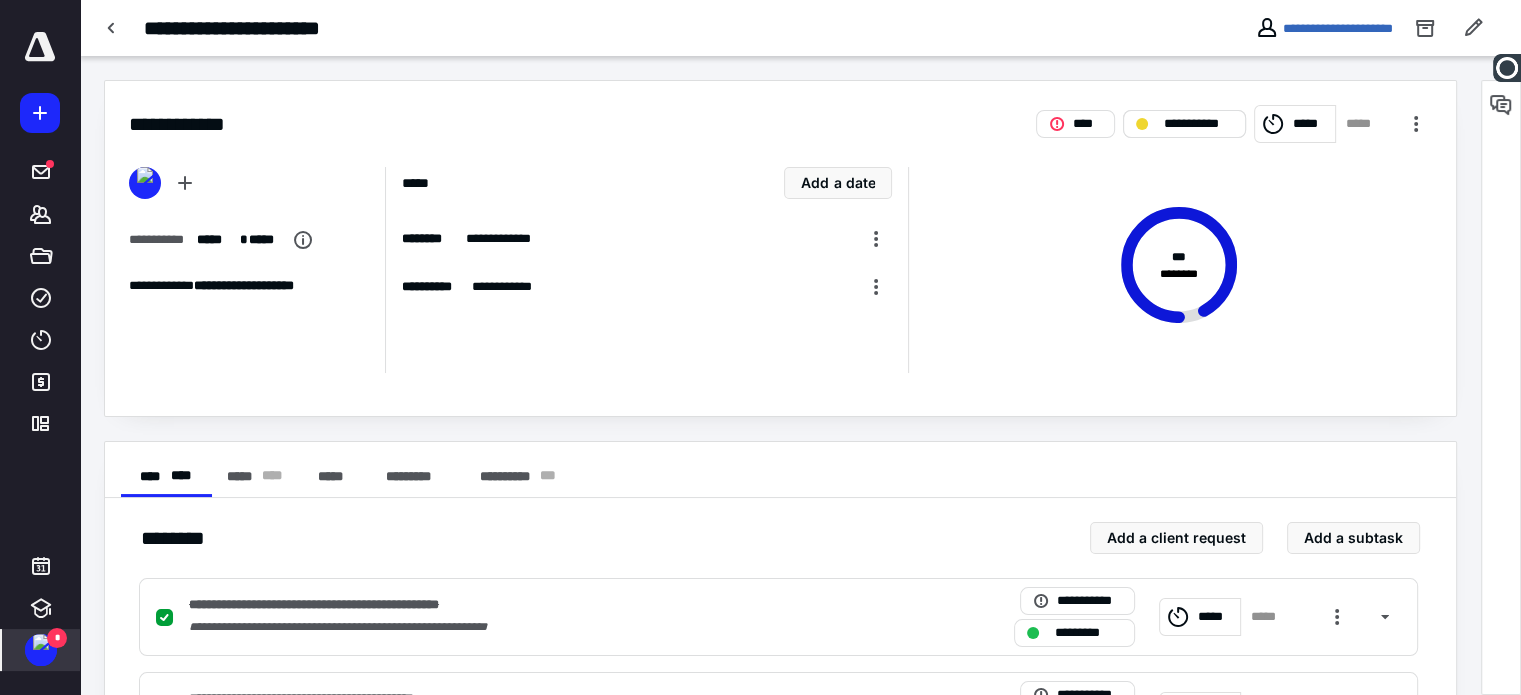 click on "**********" at bounding box center (1198, 124) 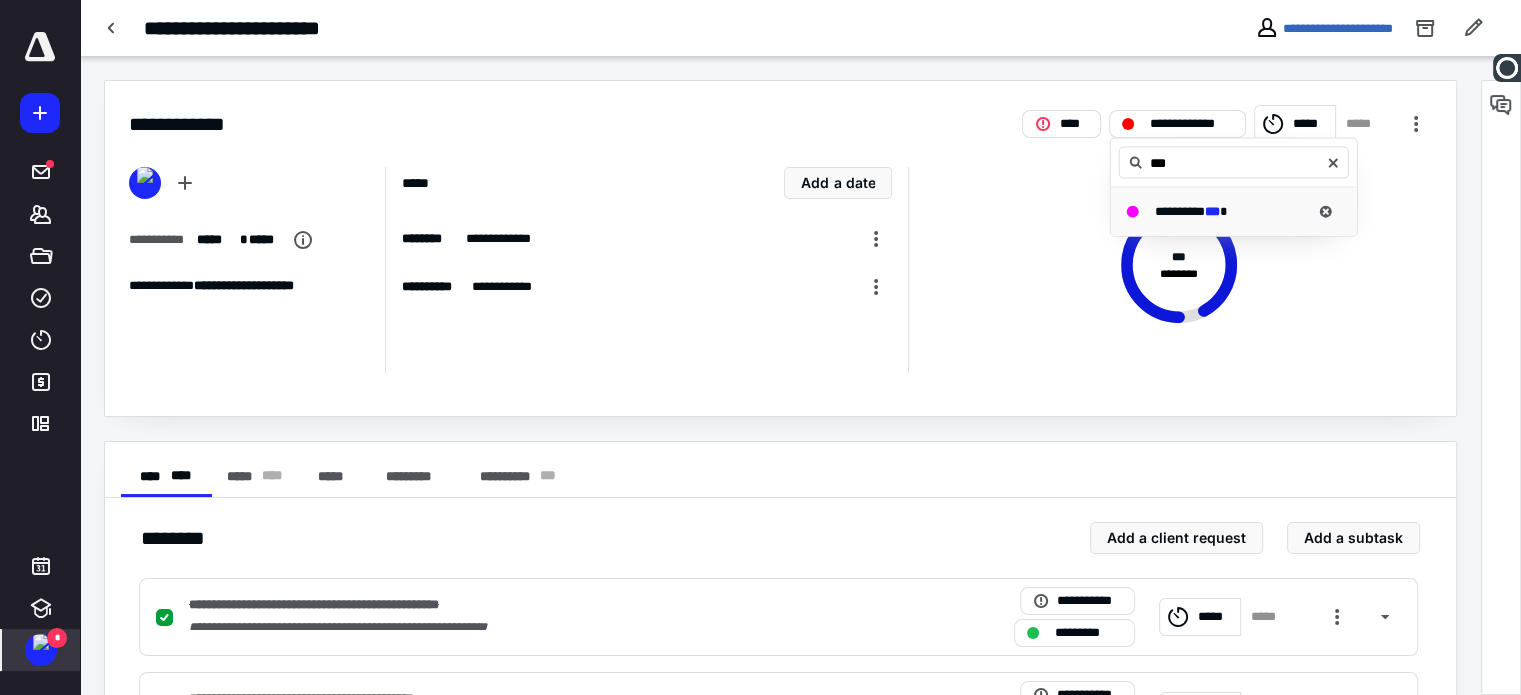 type on "***" 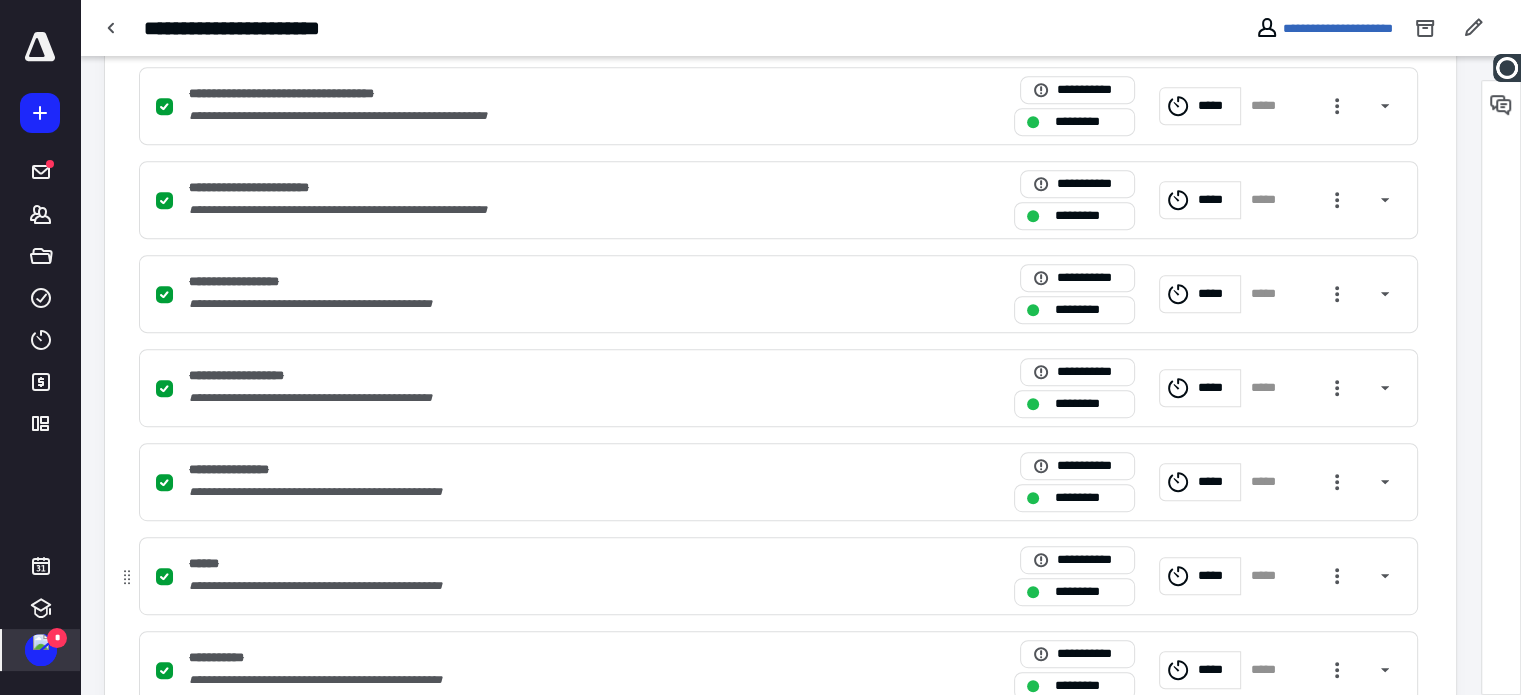scroll, scrollTop: 1137, scrollLeft: 0, axis: vertical 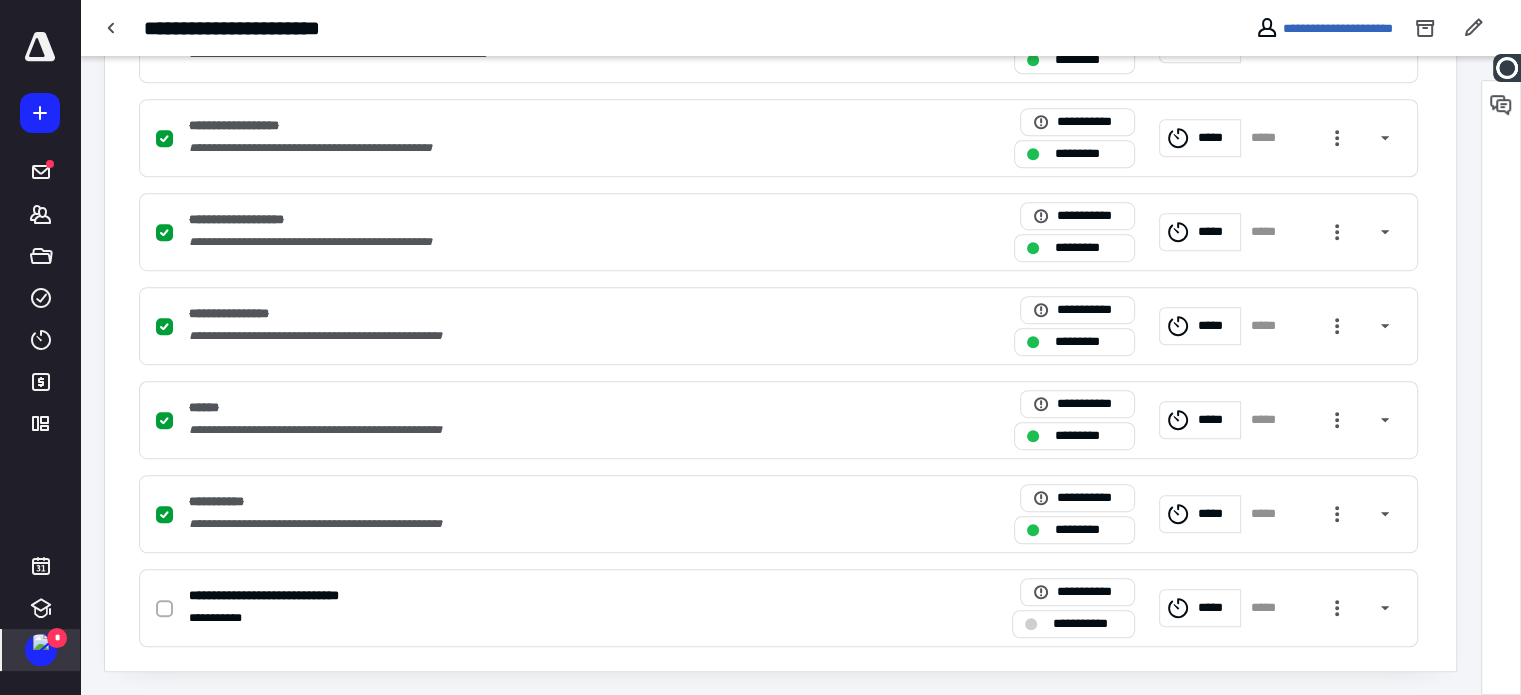 click at bounding box center [41, 642] 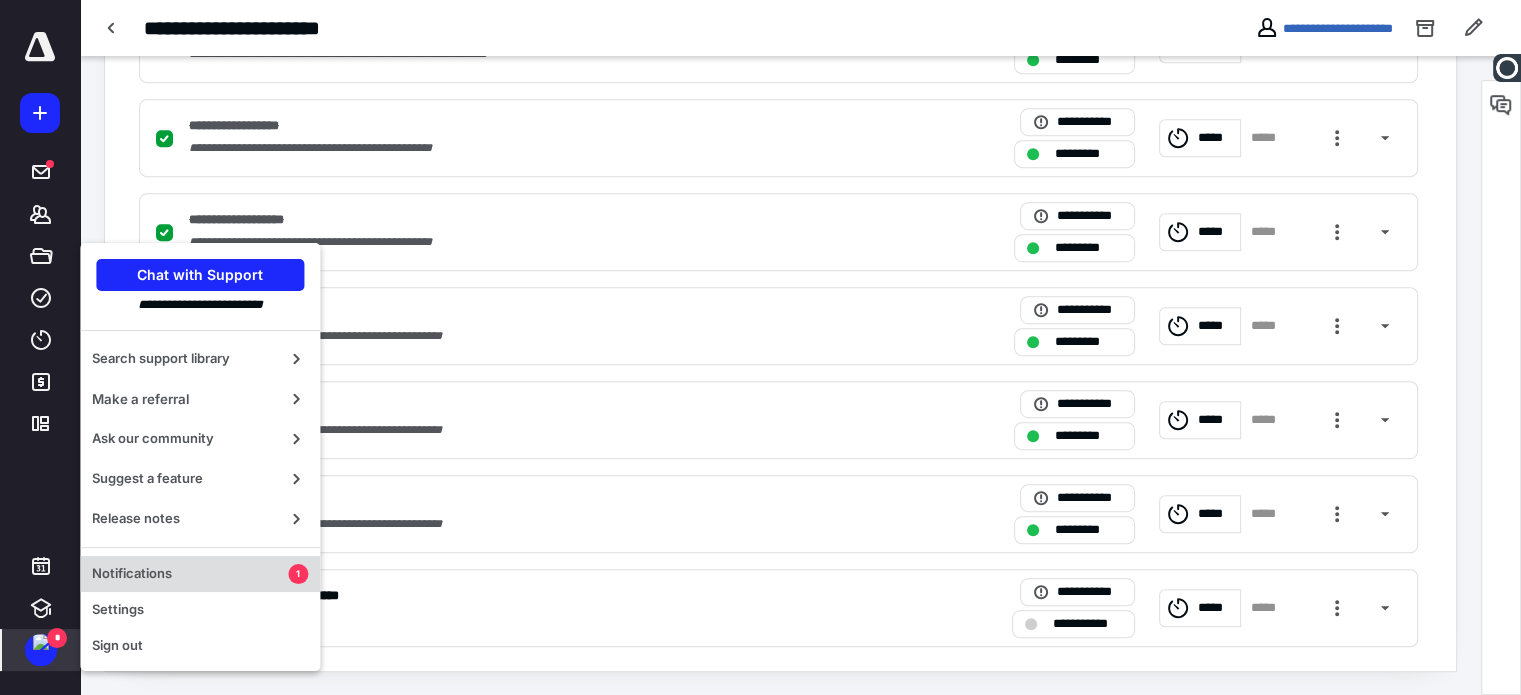 click on "Notifications" at bounding box center [190, 574] 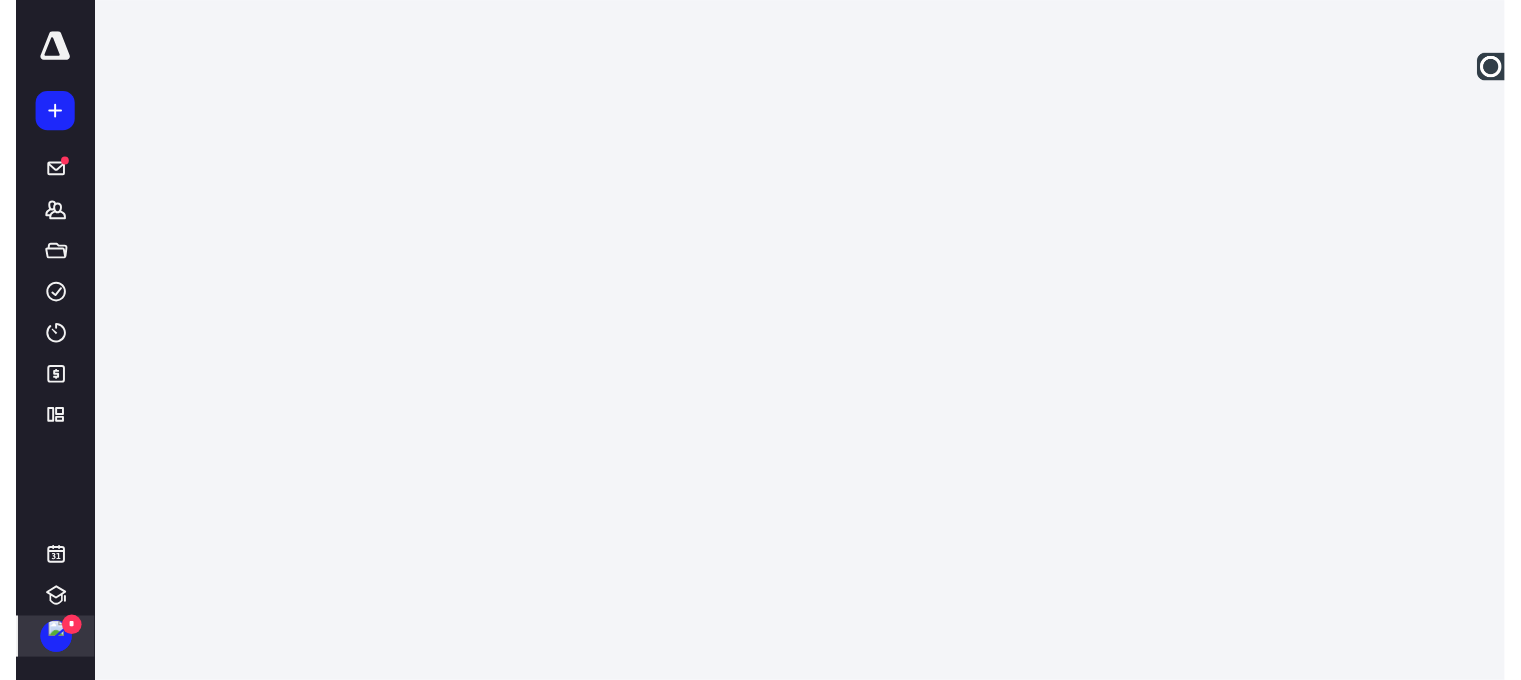scroll, scrollTop: 0, scrollLeft: 0, axis: both 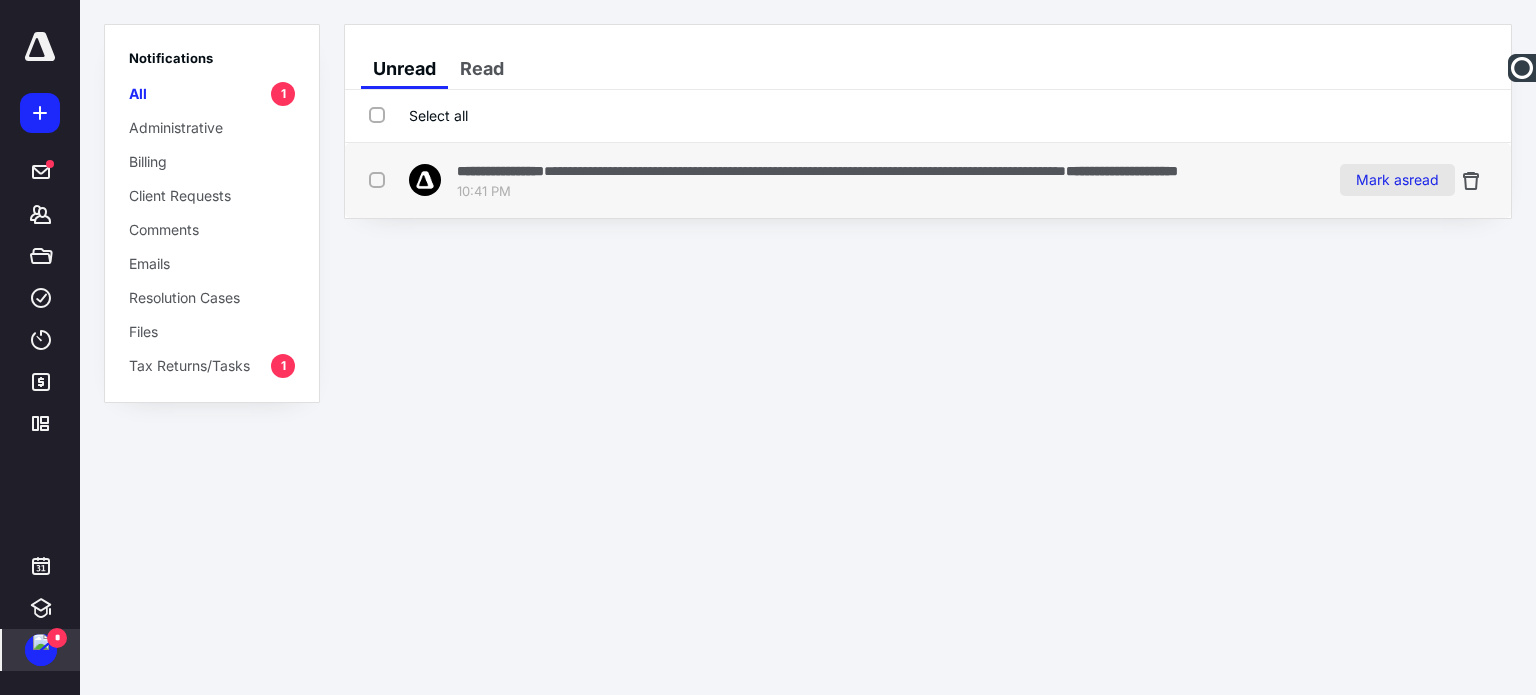 click on "Mark as  read" at bounding box center (1397, 180) 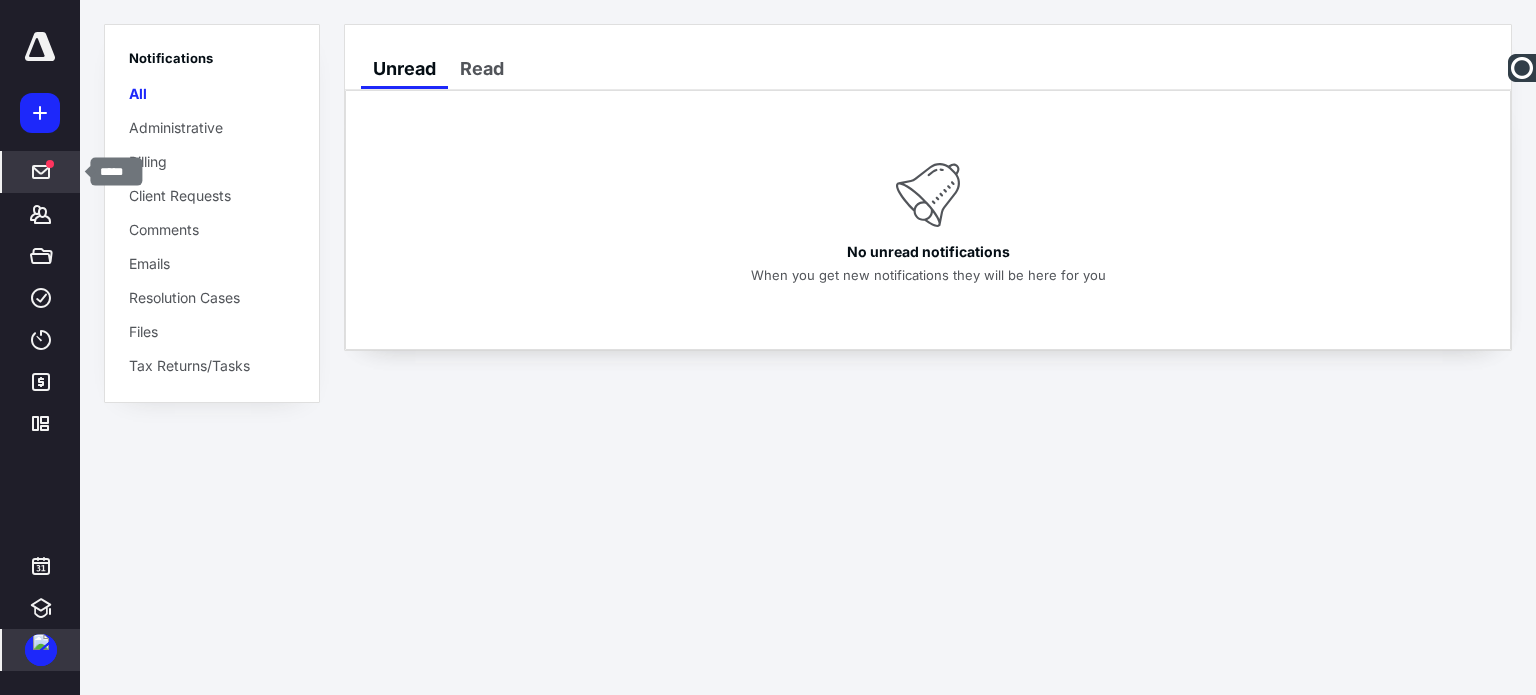 click 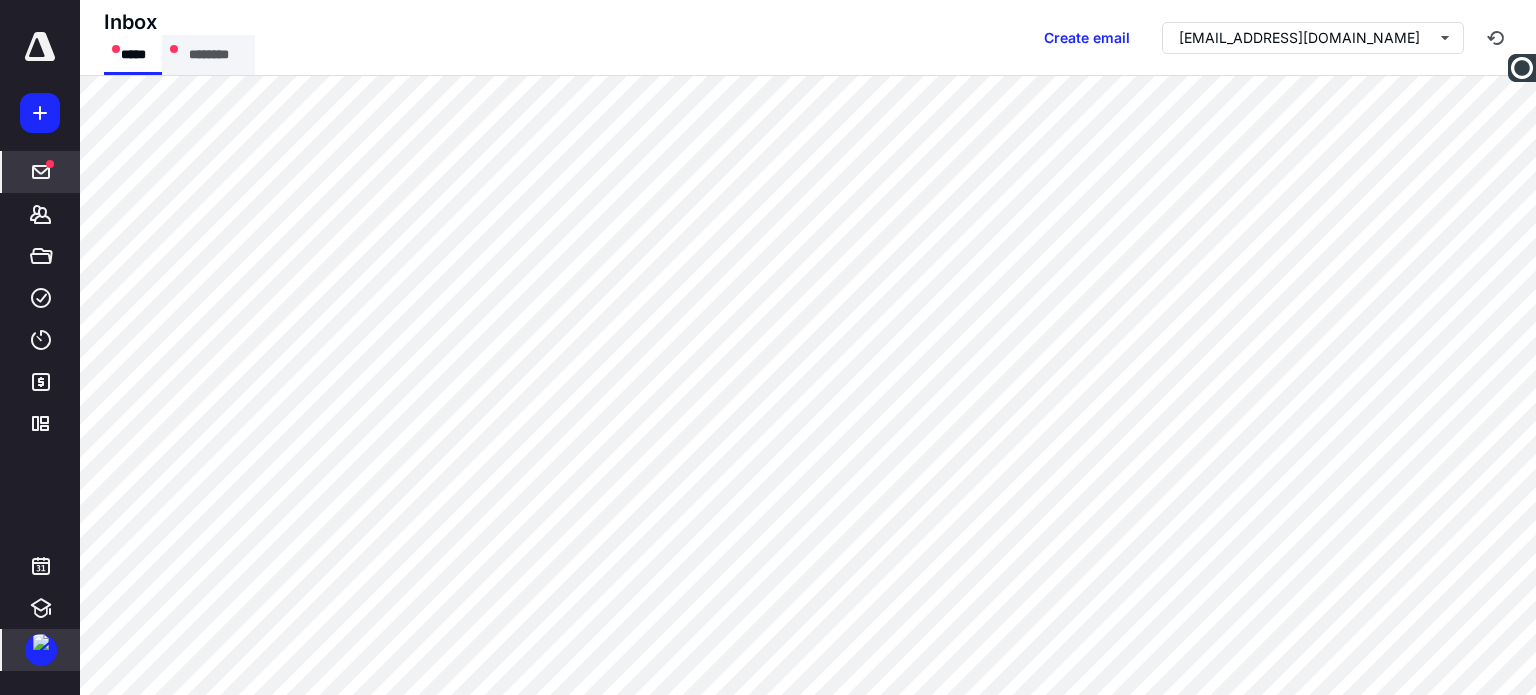 click on "********" at bounding box center [208, 55] 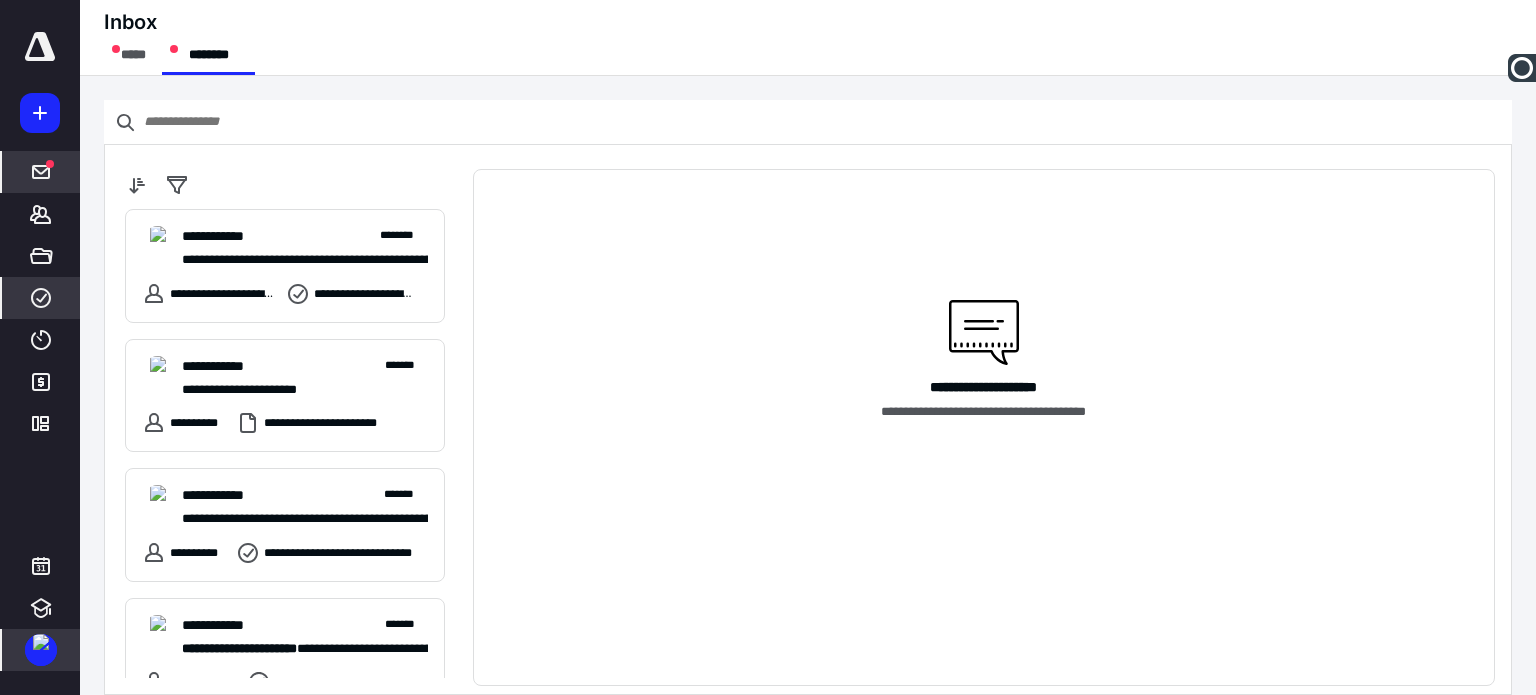 click 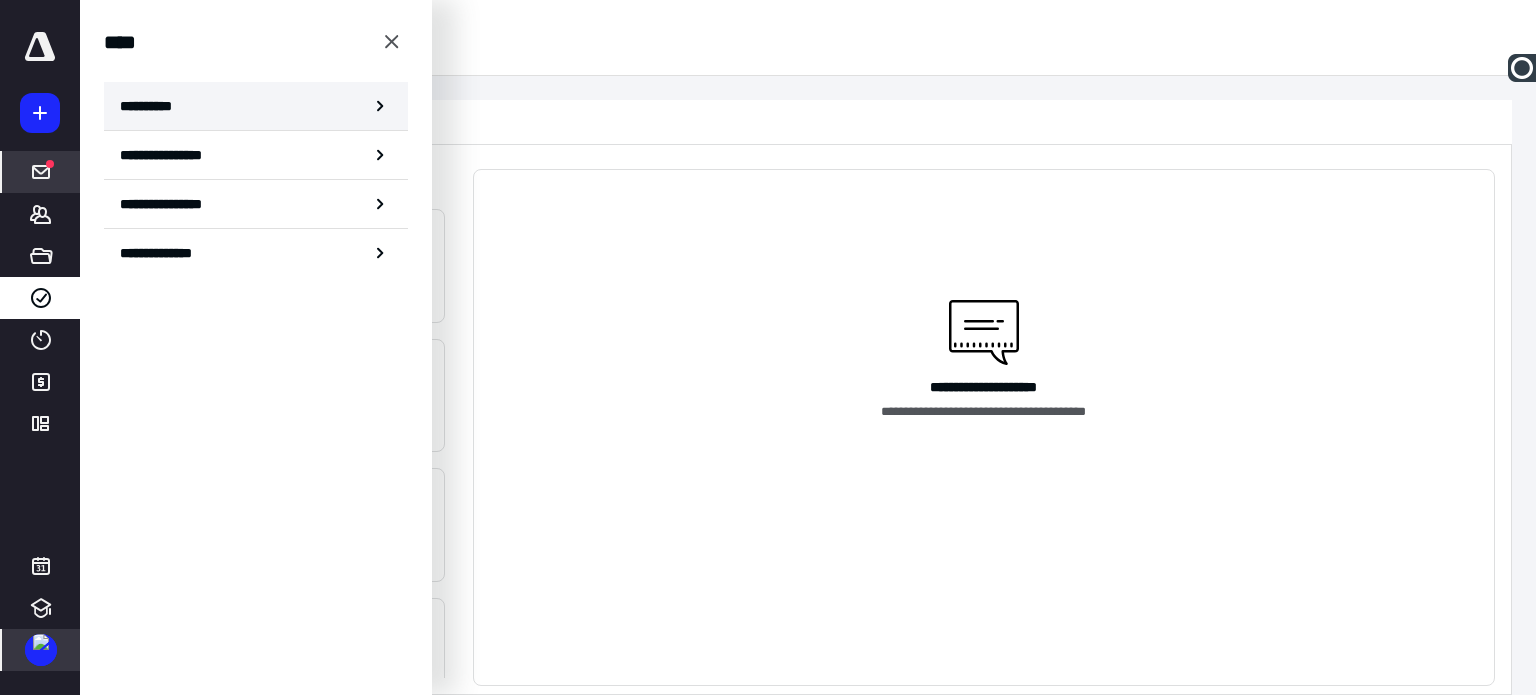 click on "**********" at bounding box center [256, 106] 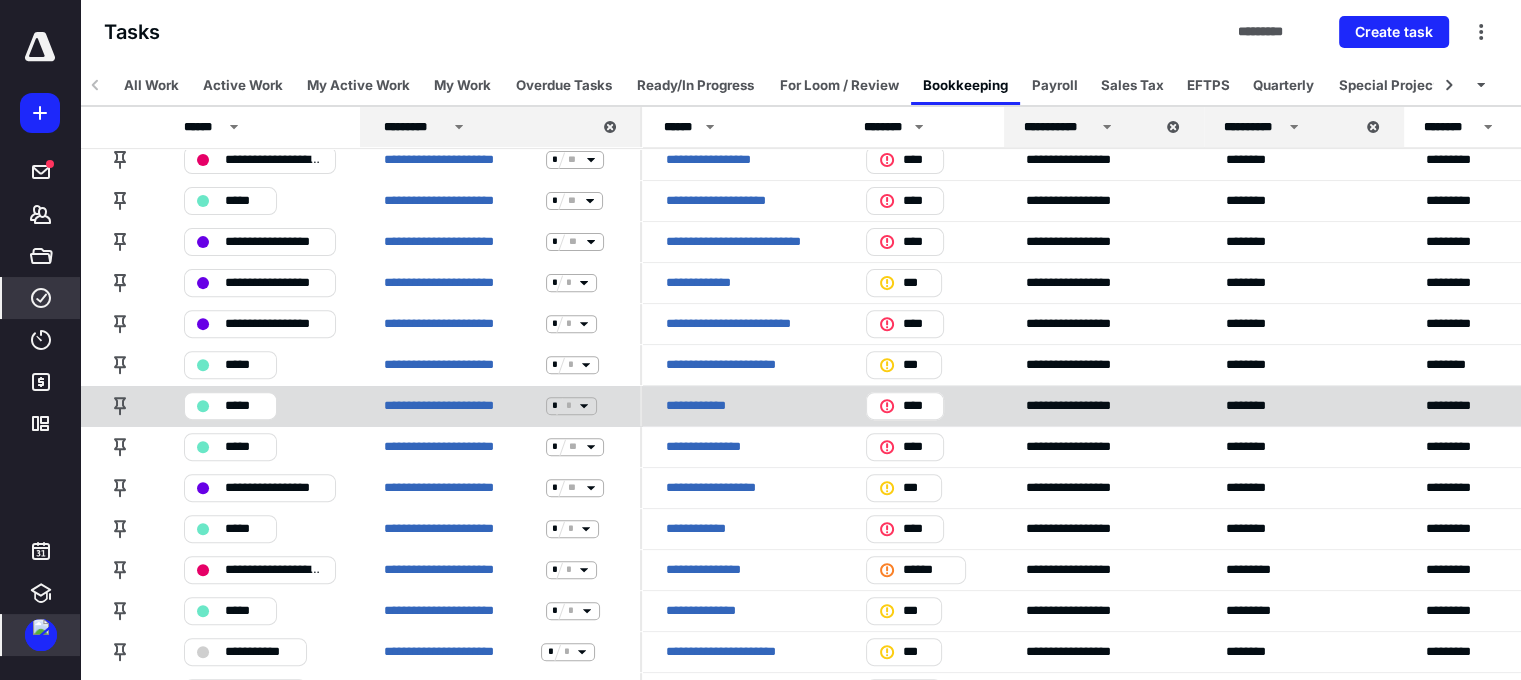 scroll, scrollTop: 700, scrollLeft: 0, axis: vertical 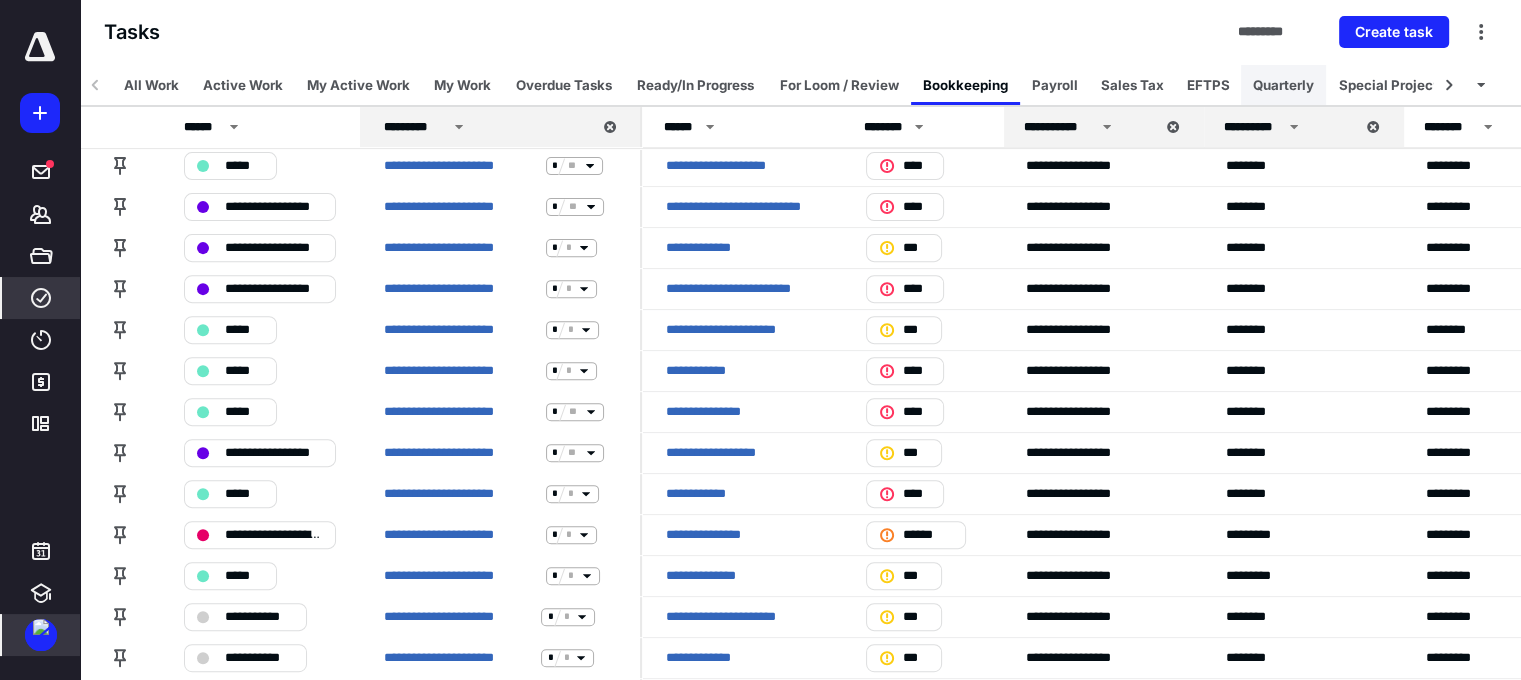 click on "Quarterly" at bounding box center (1283, 85) 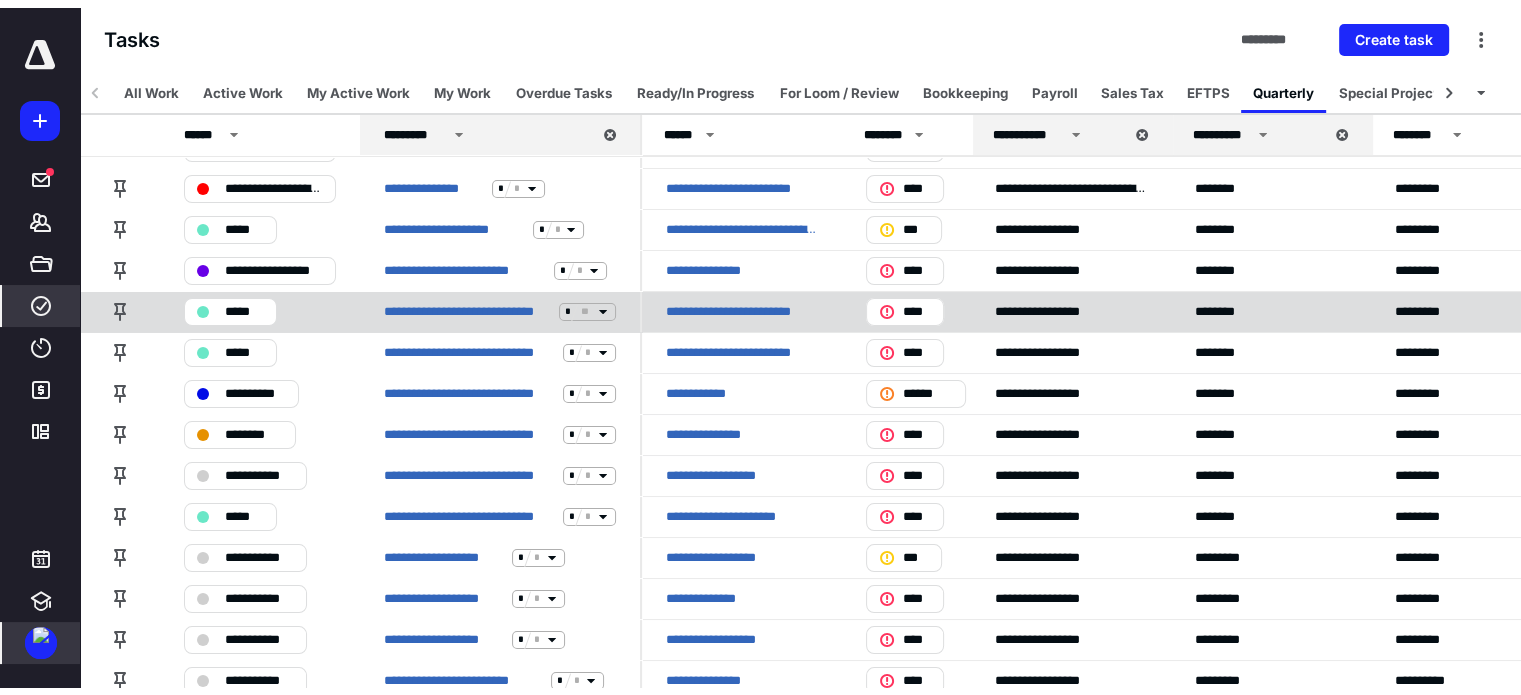 scroll, scrollTop: 0, scrollLeft: 0, axis: both 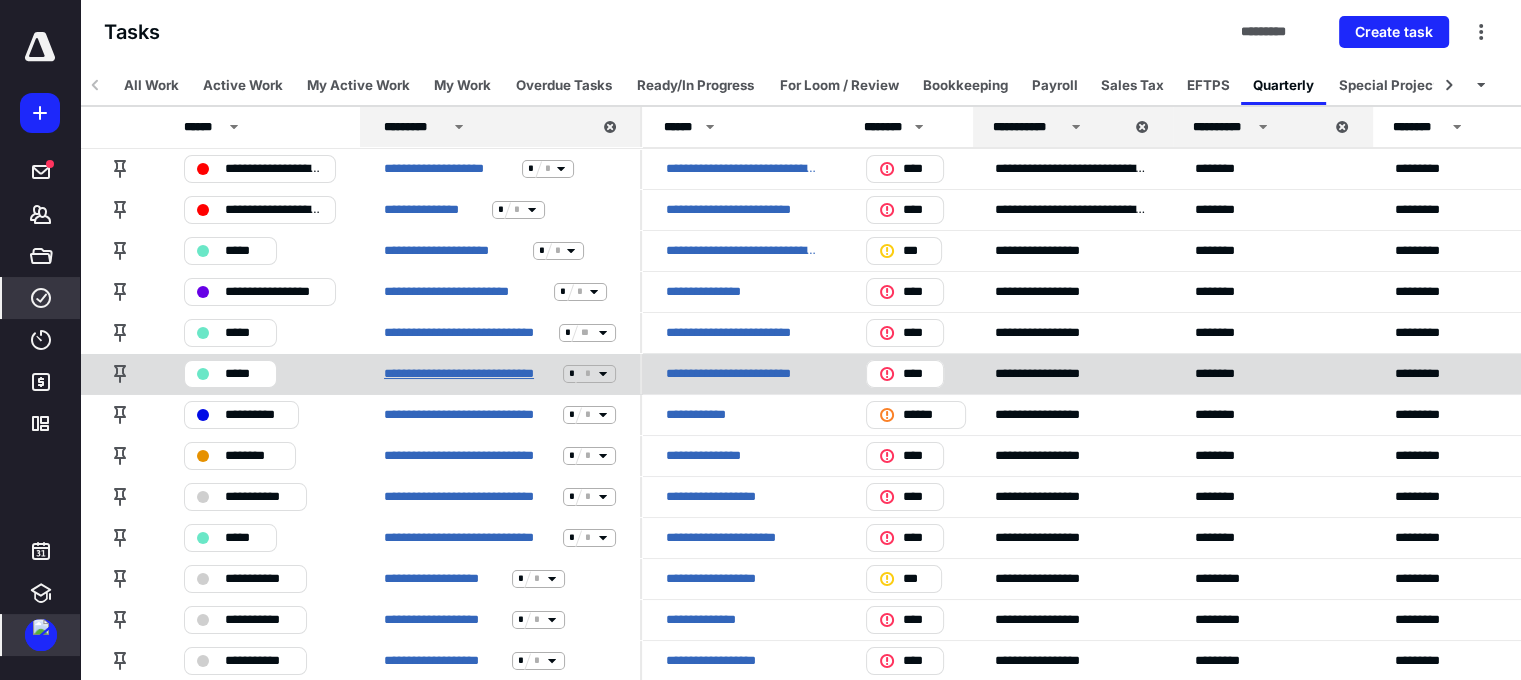click on "**********" at bounding box center [469, 374] 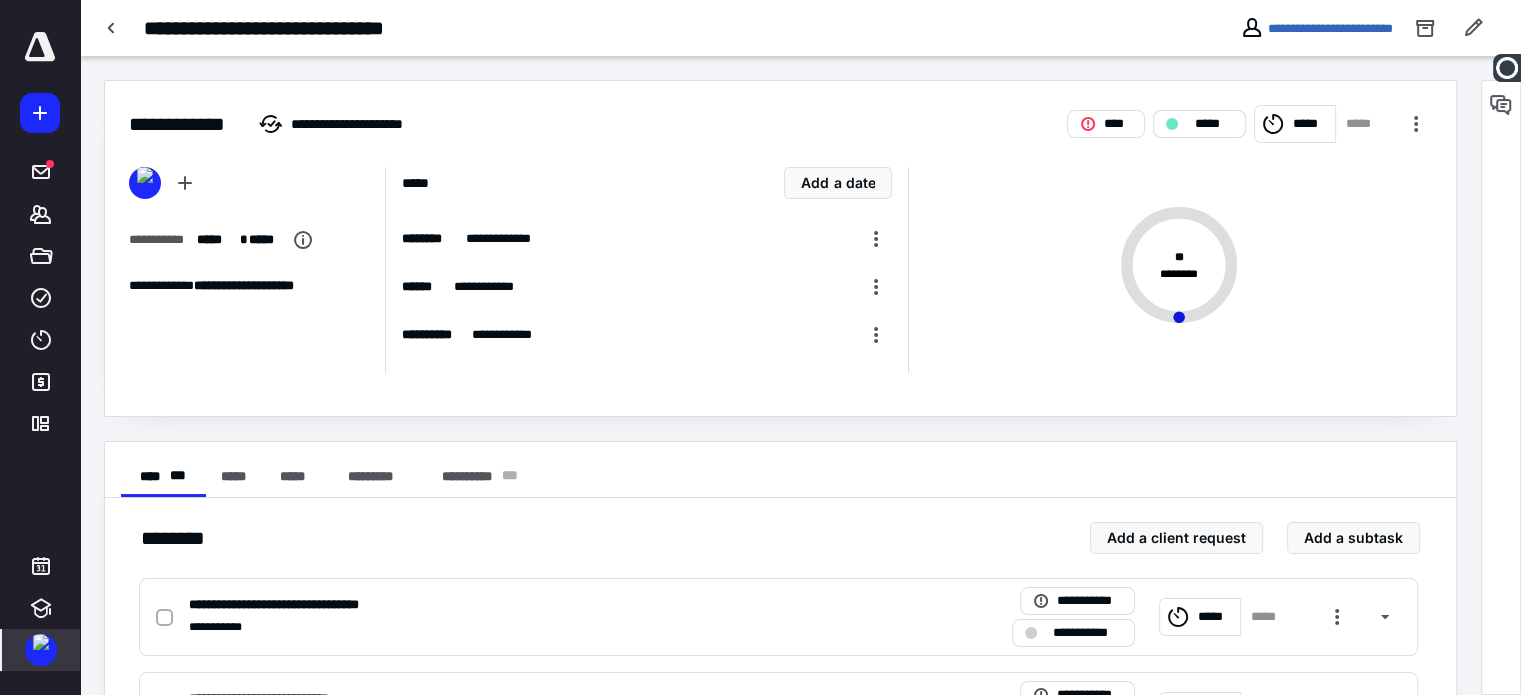 click on "*****" at bounding box center (1199, 124) 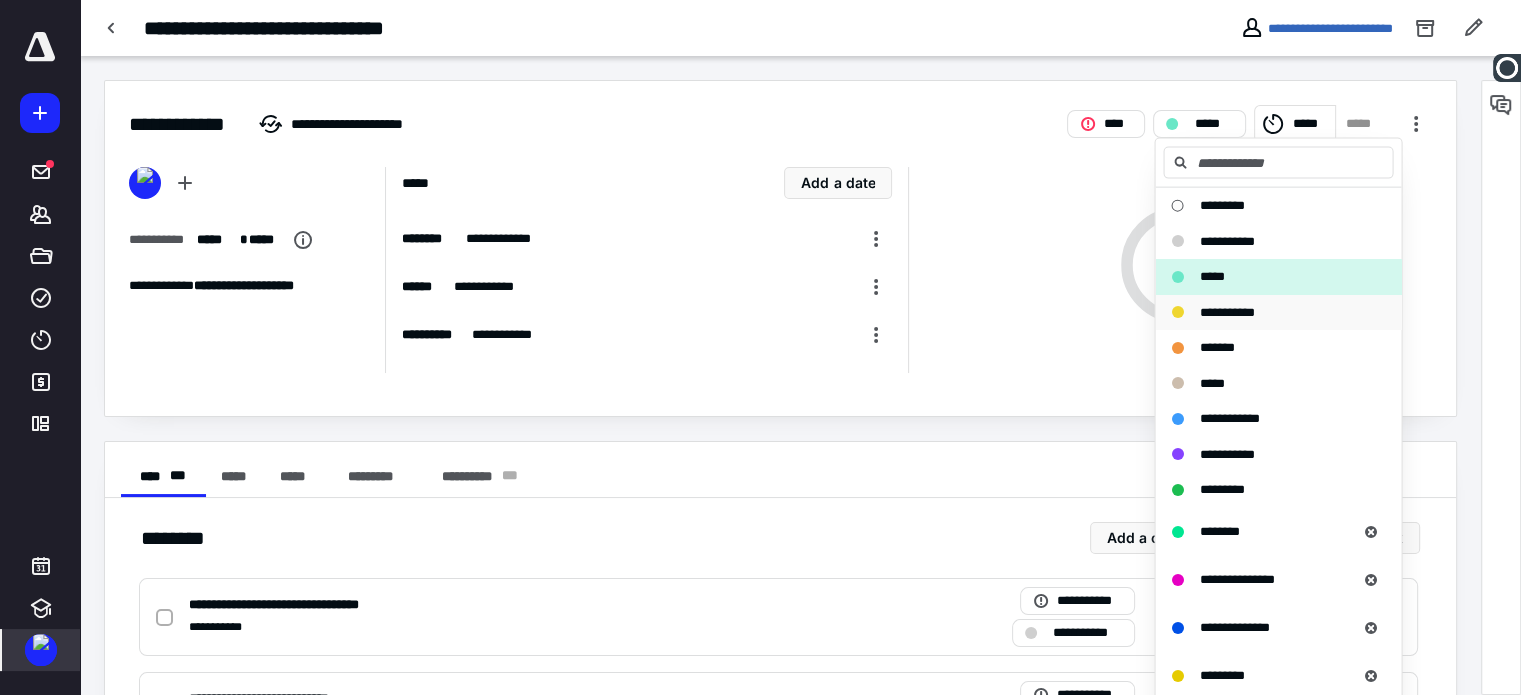 click on "**********" at bounding box center (1266, 312) 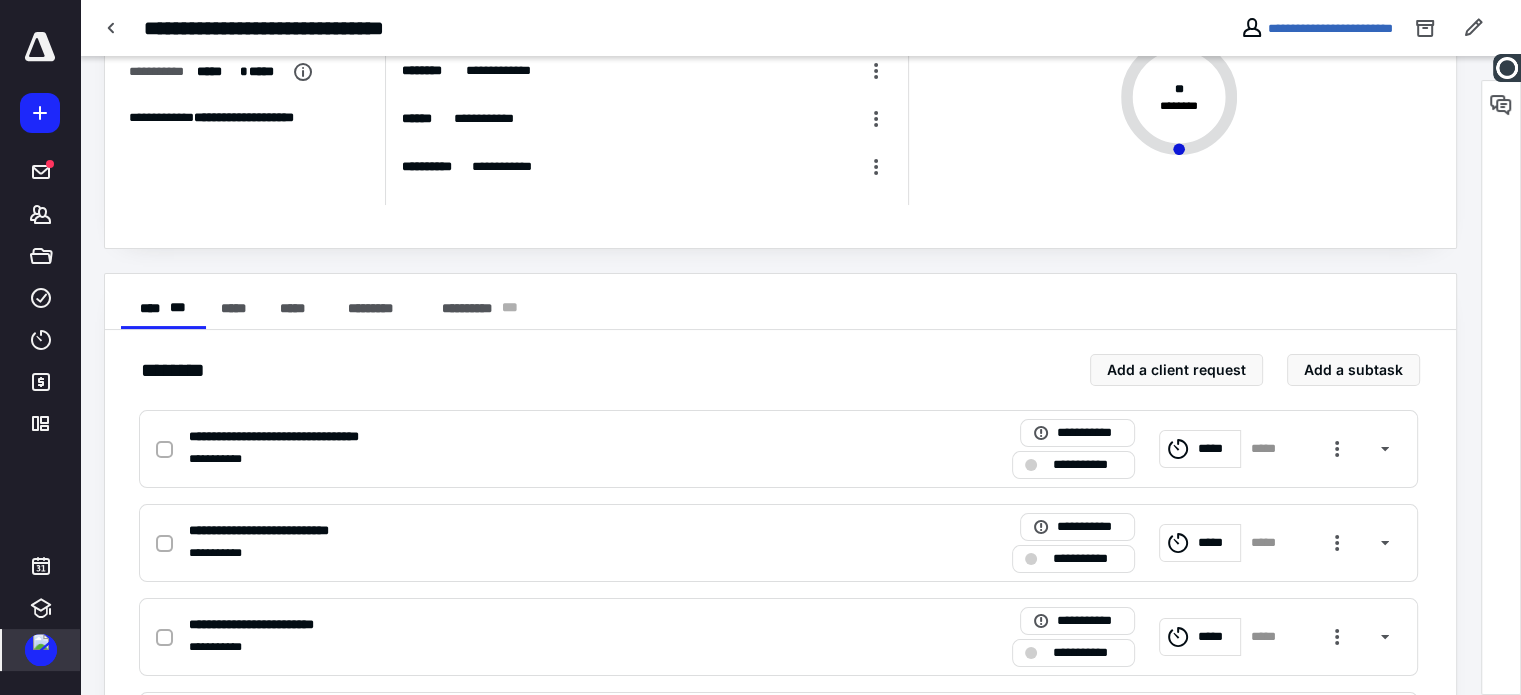 scroll, scrollTop: 300, scrollLeft: 0, axis: vertical 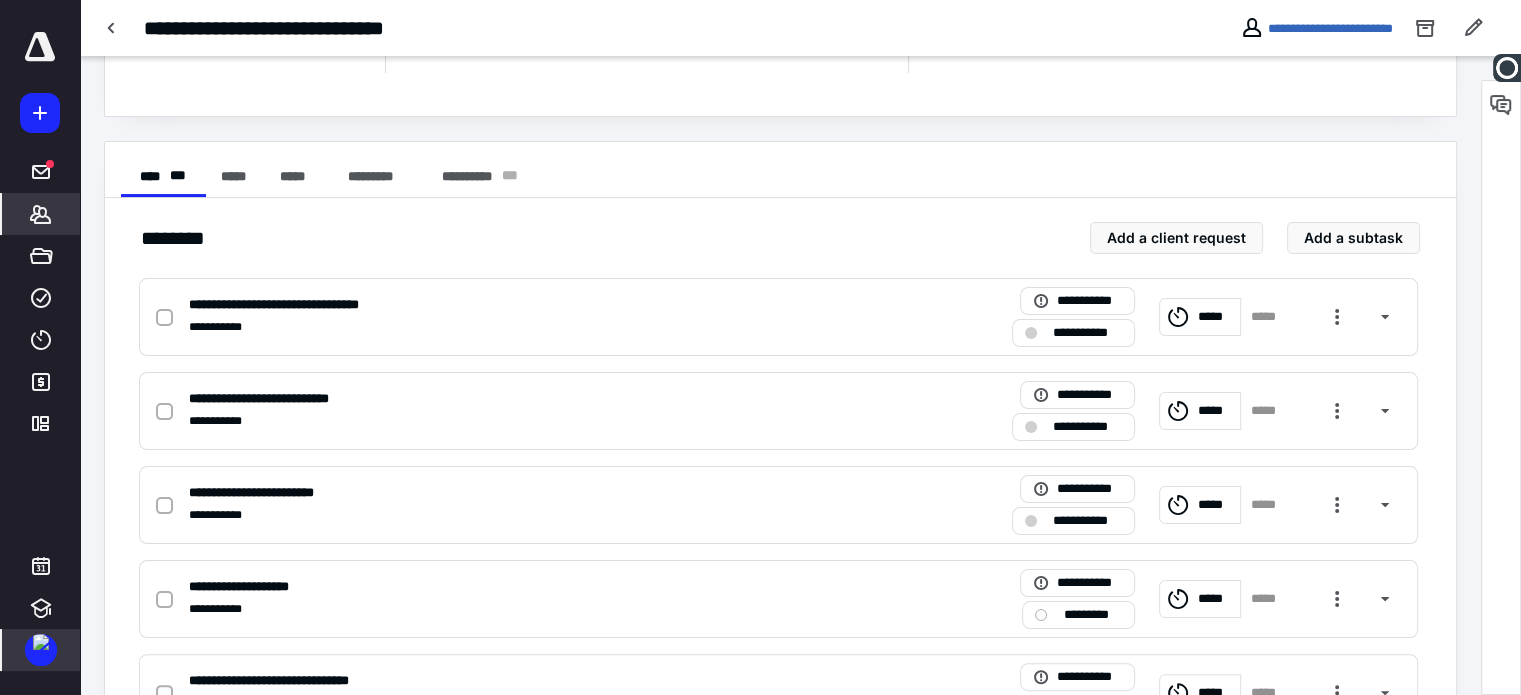 click 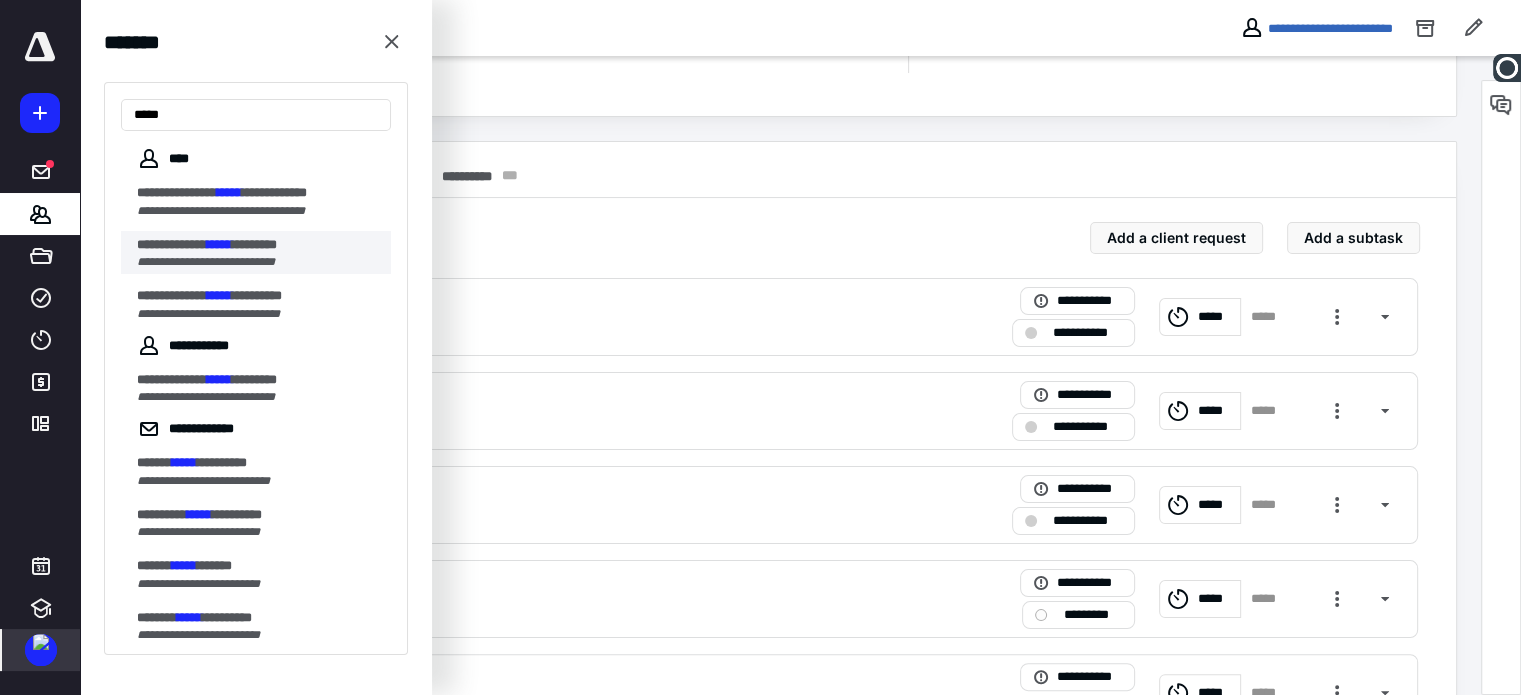 type on "*****" 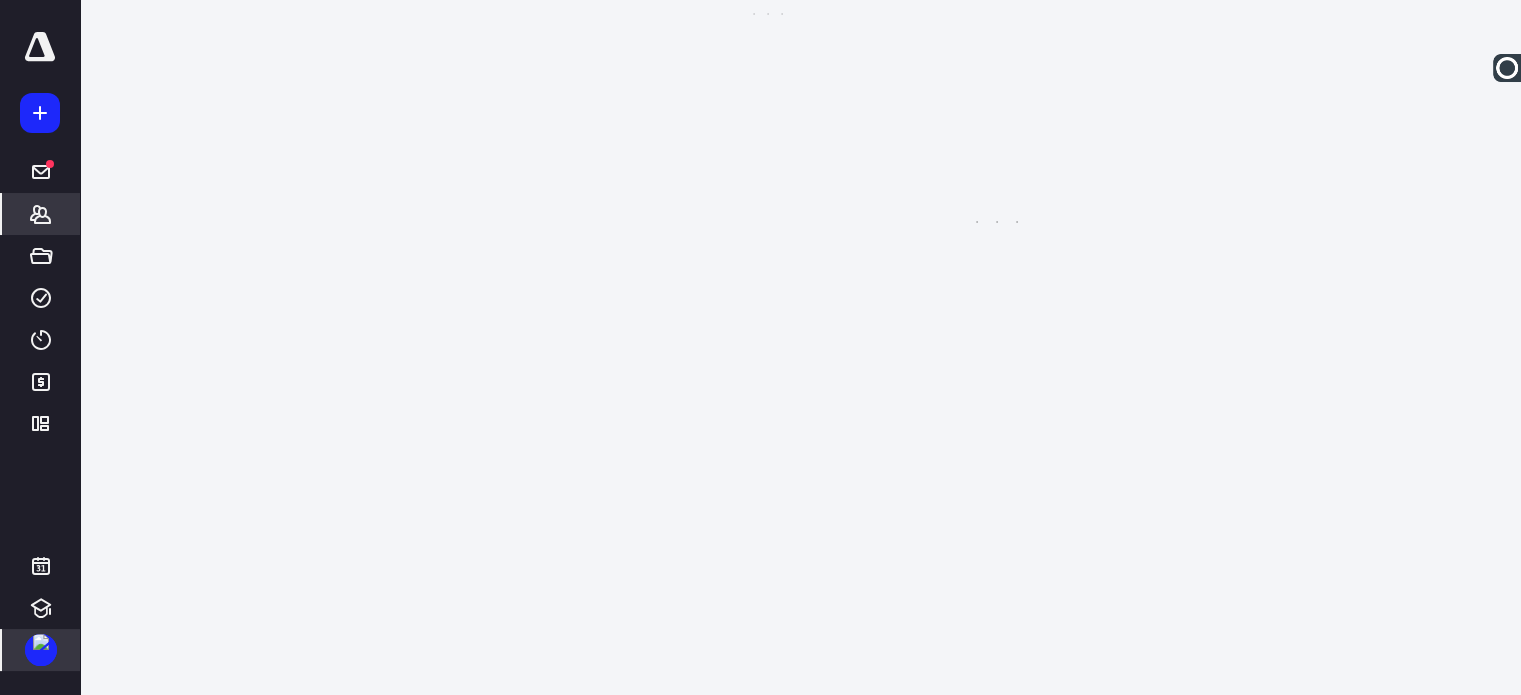 scroll, scrollTop: 0, scrollLeft: 0, axis: both 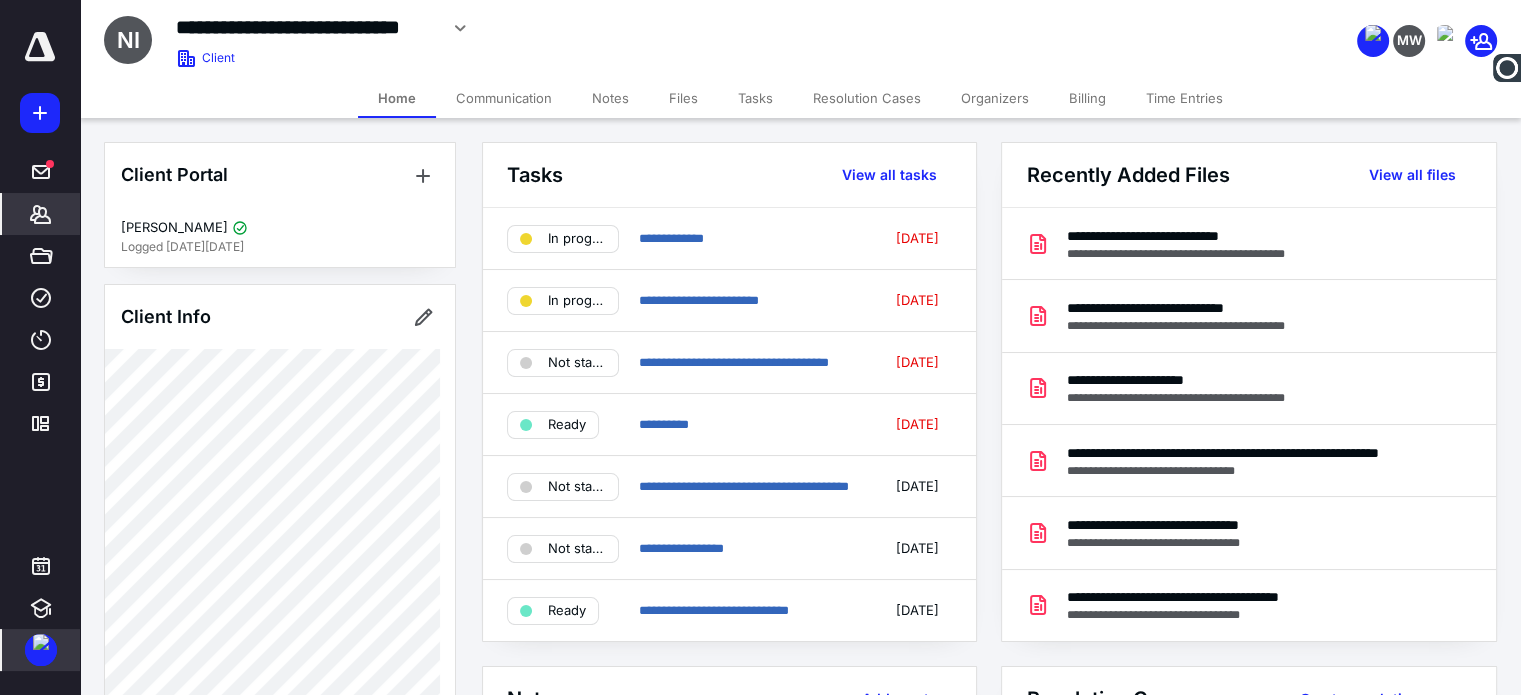 click on "Tasks" at bounding box center [755, 98] 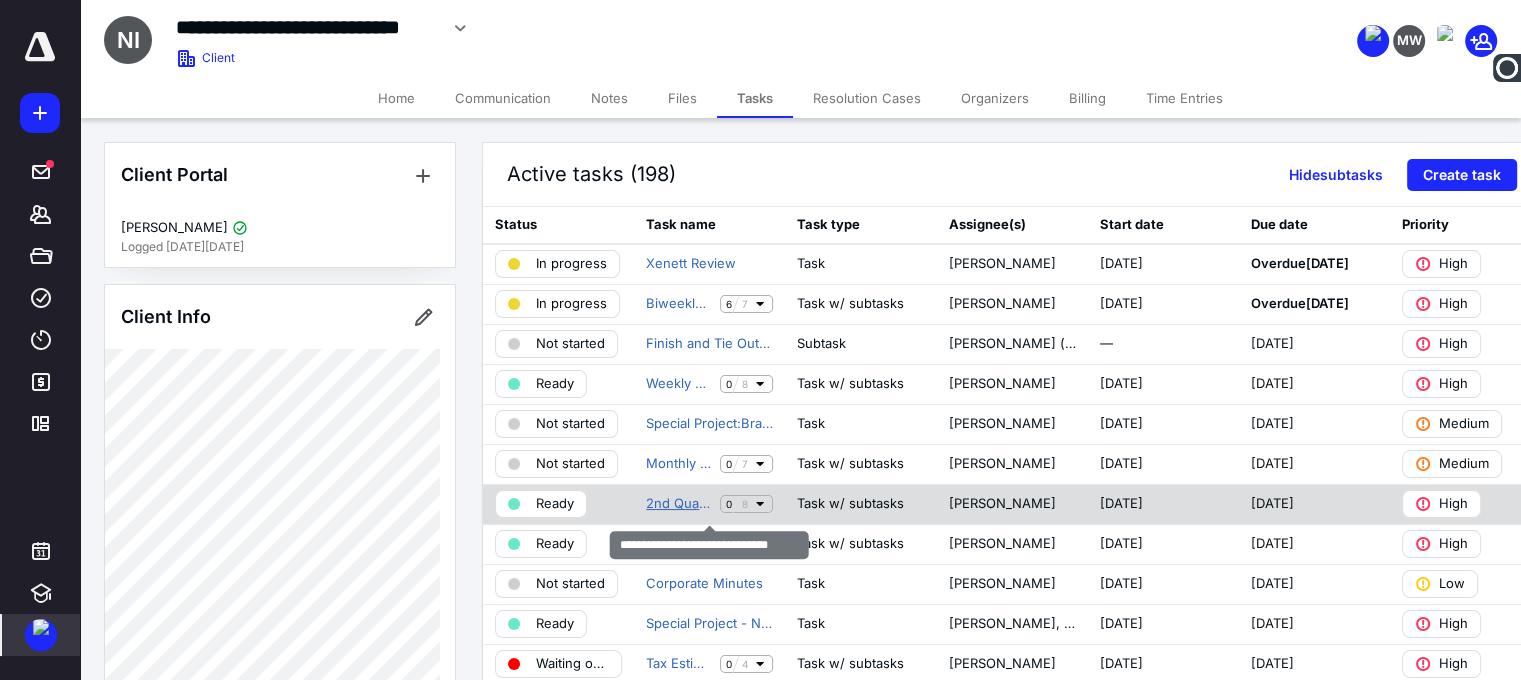 click on "2nd Quarter Reports - In House" at bounding box center (679, 504) 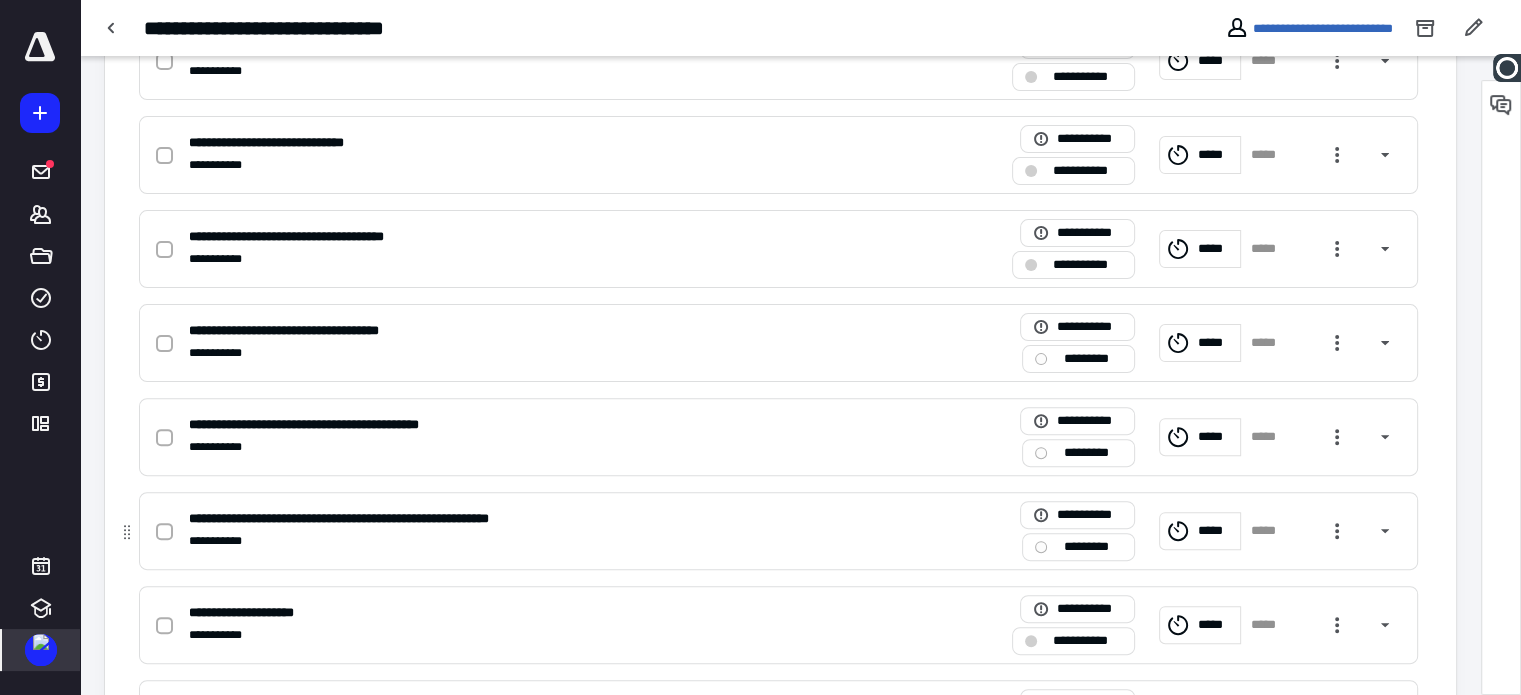 scroll, scrollTop: 667, scrollLeft: 0, axis: vertical 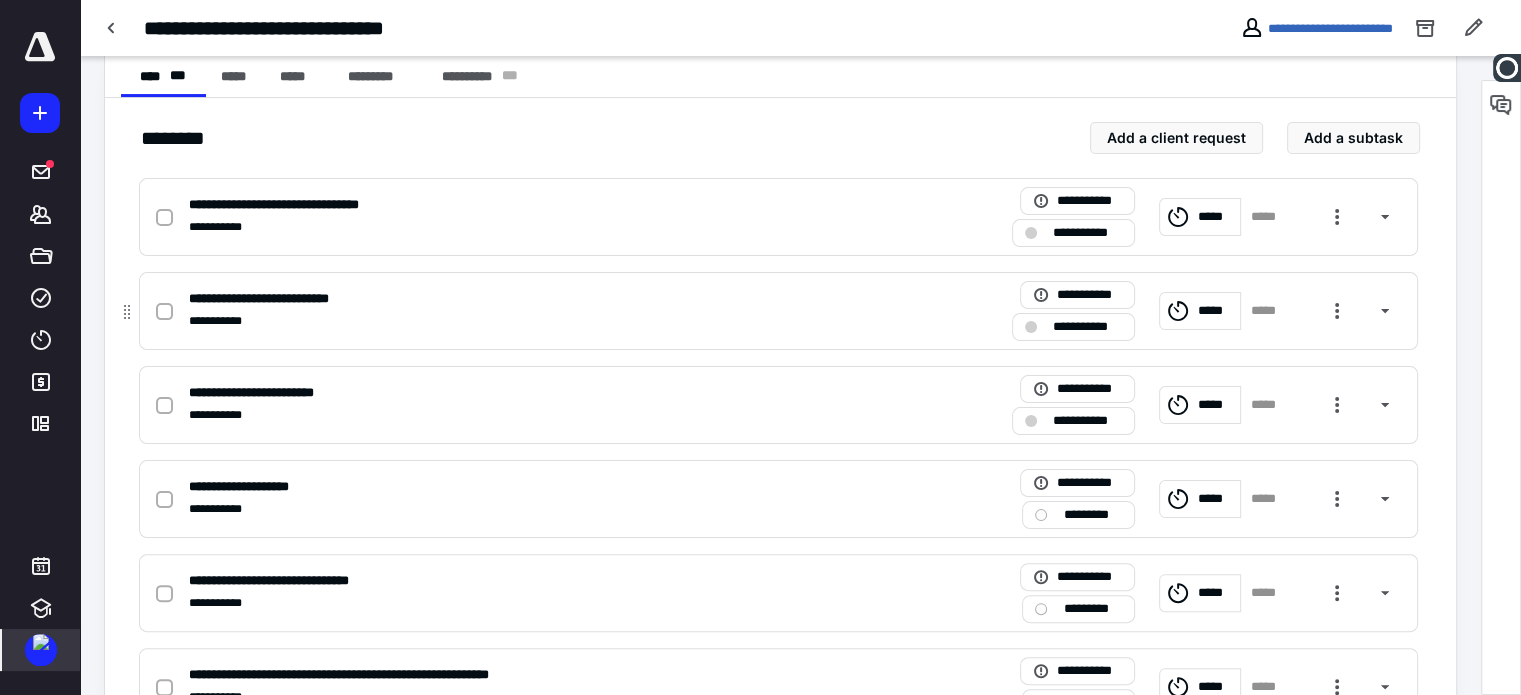 click 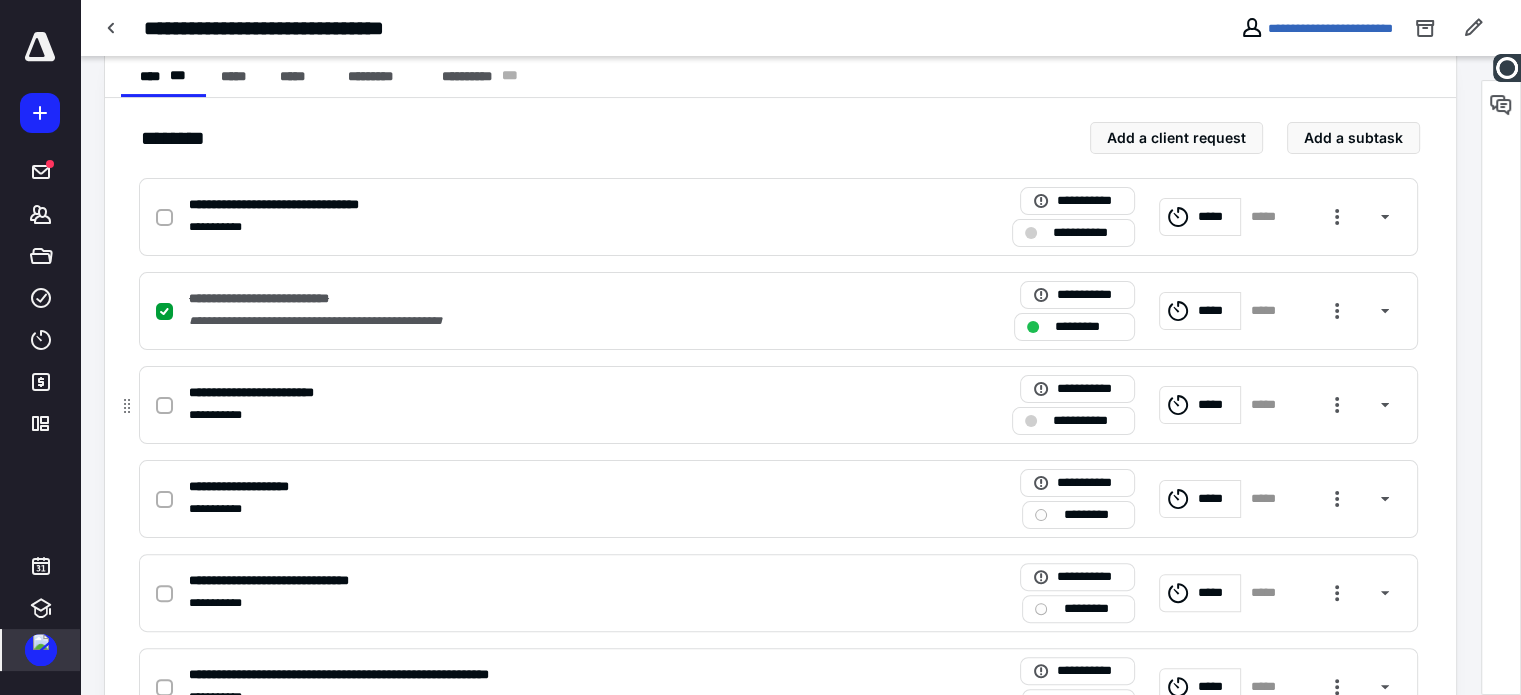 click 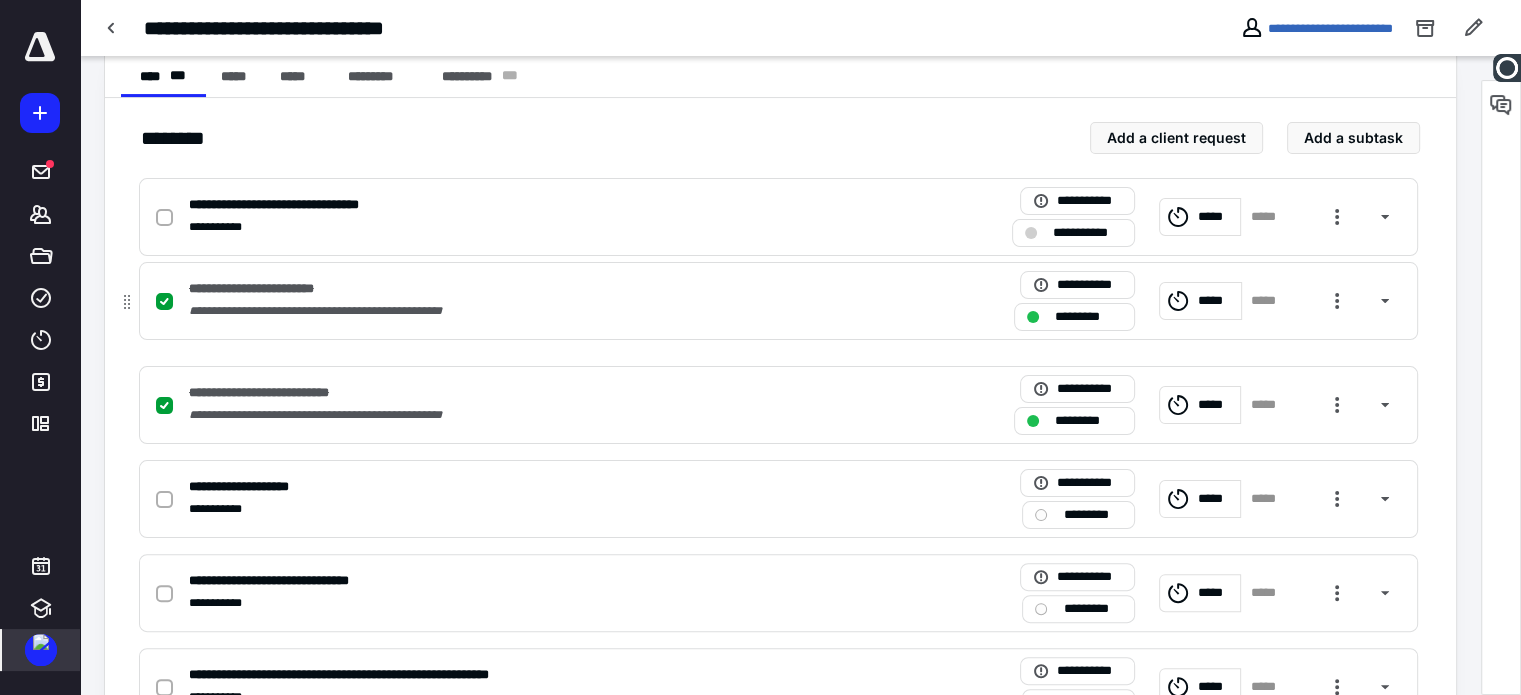 drag, startPoint x: 125, startPoint y: 412, endPoint x: 127, endPoint y: 299, distance: 113.0177 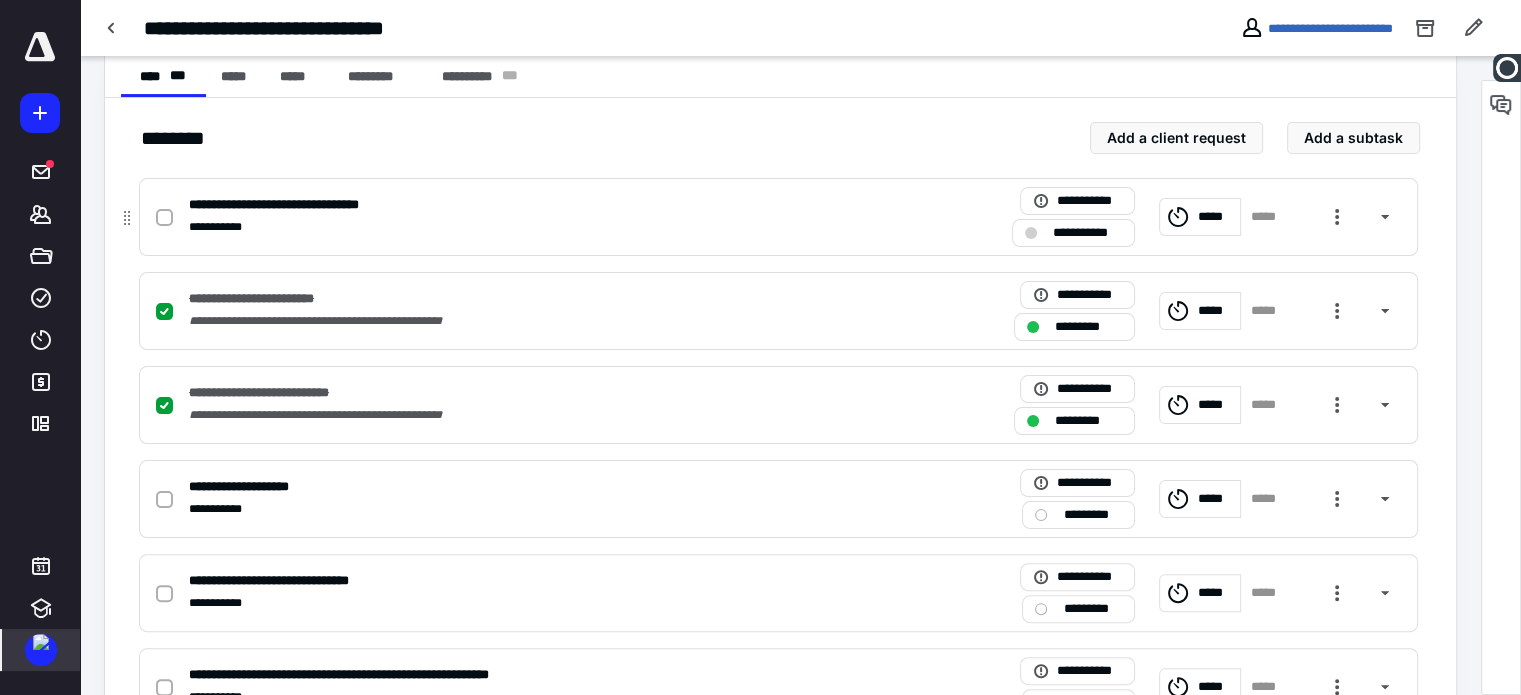 click at bounding box center (164, 218) 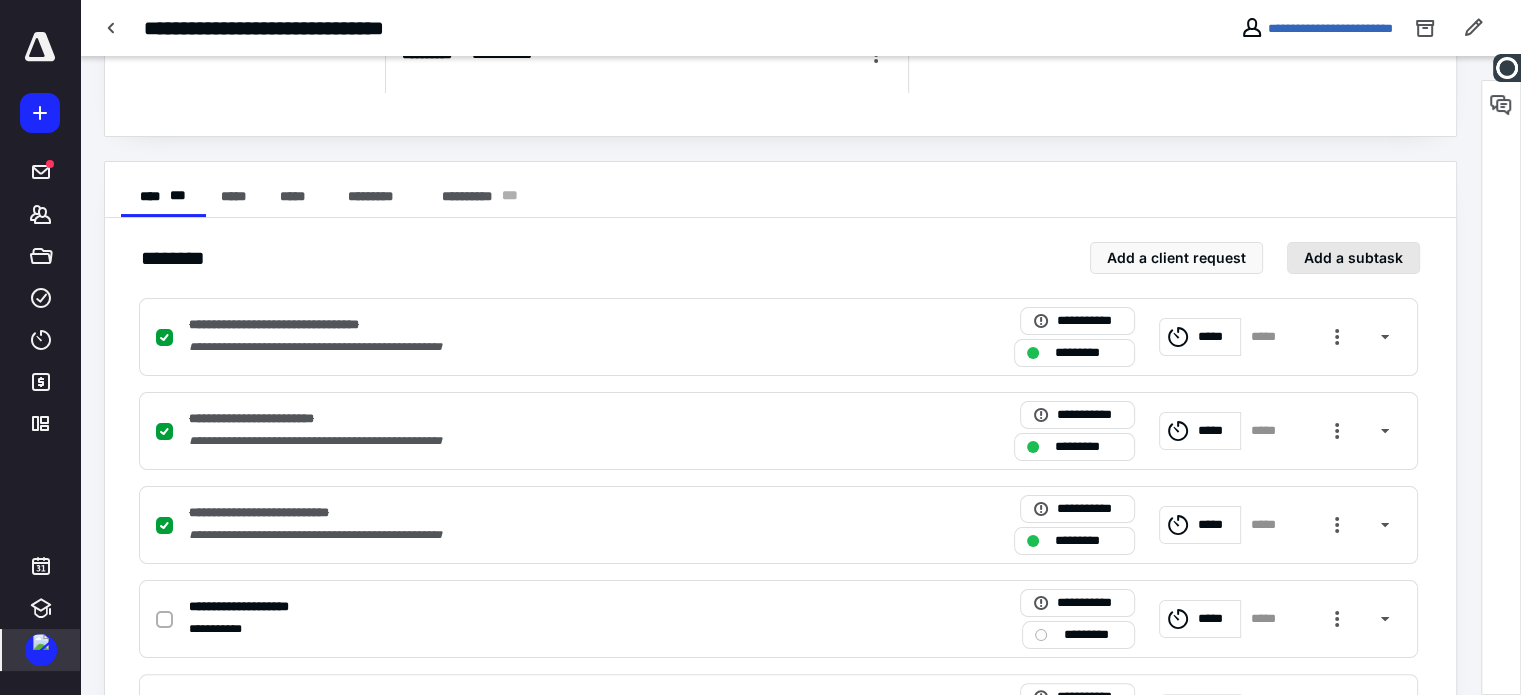 scroll, scrollTop: 267, scrollLeft: 0, axis: vertical 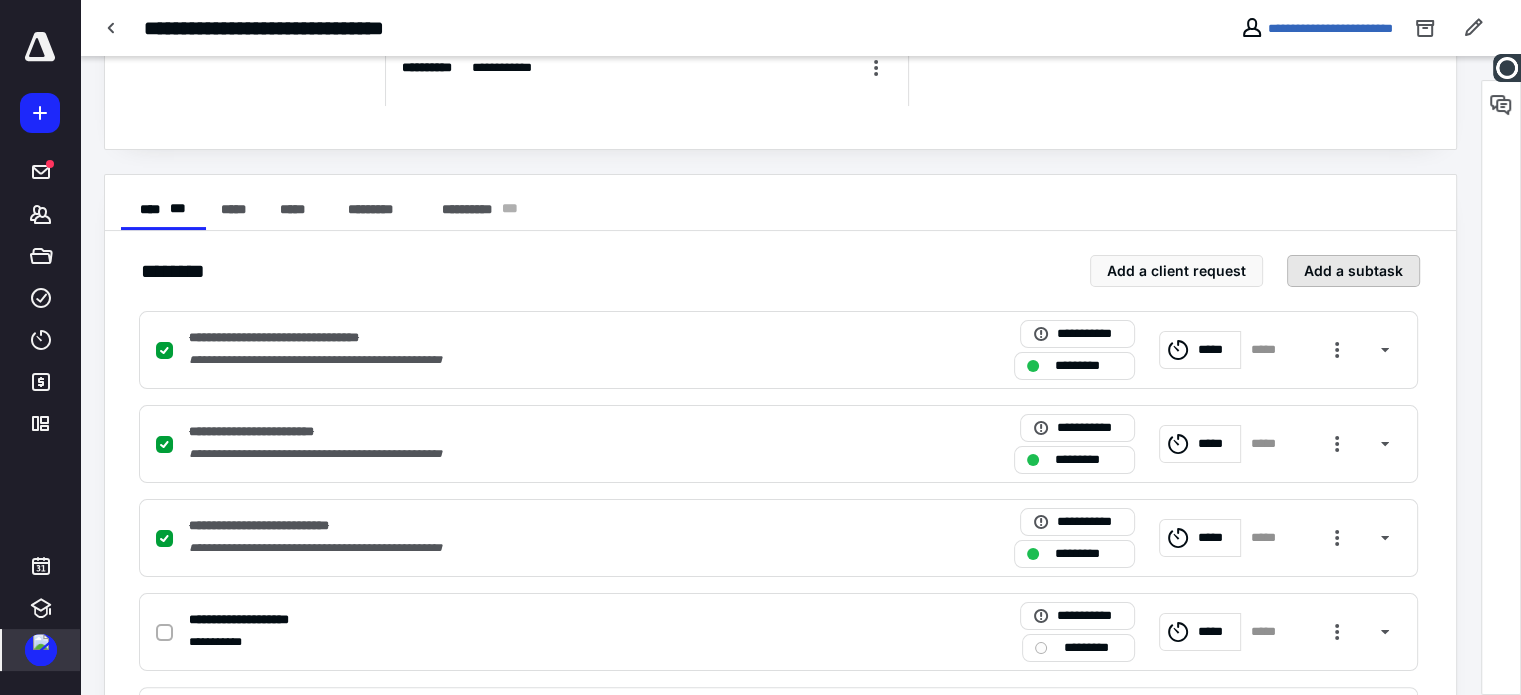 click on "Add a subtask" at bounding box center (1353, 271) 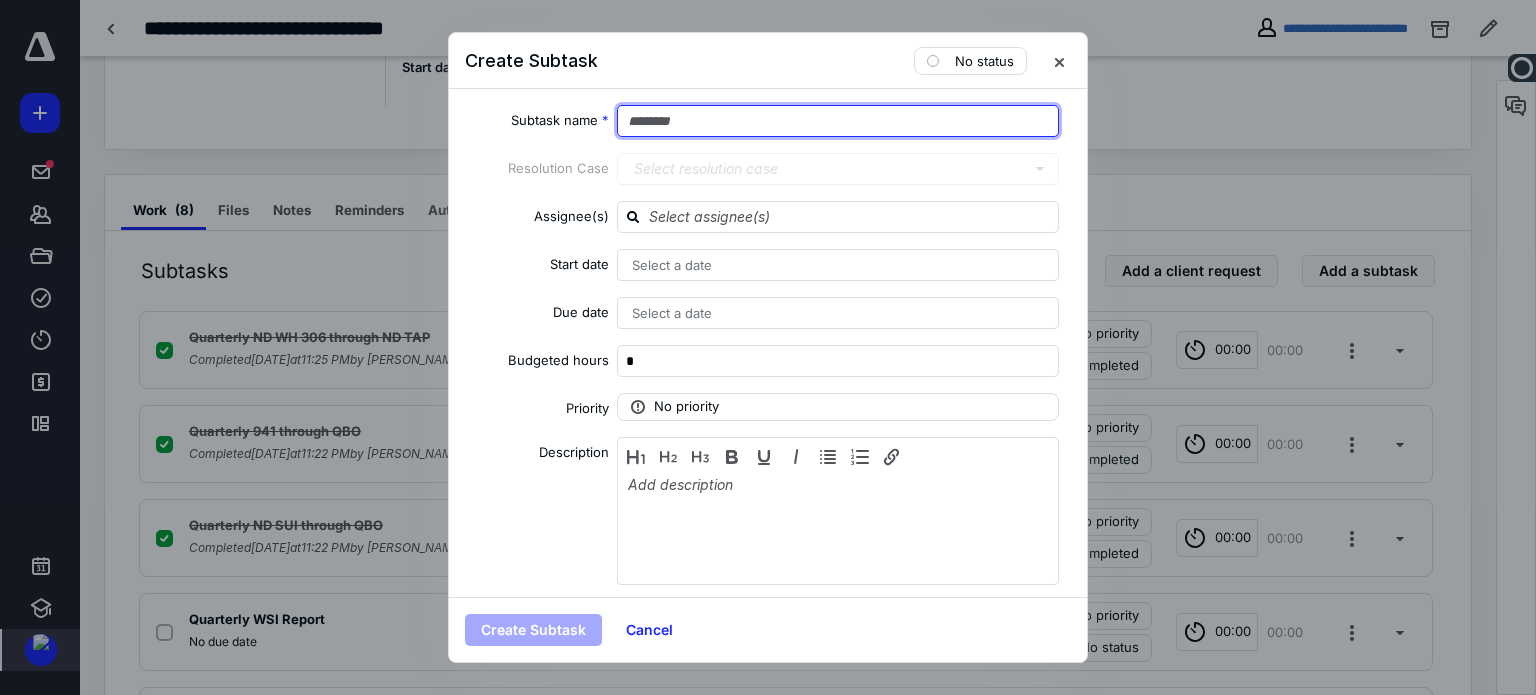 click at bounding box center (838, 121) 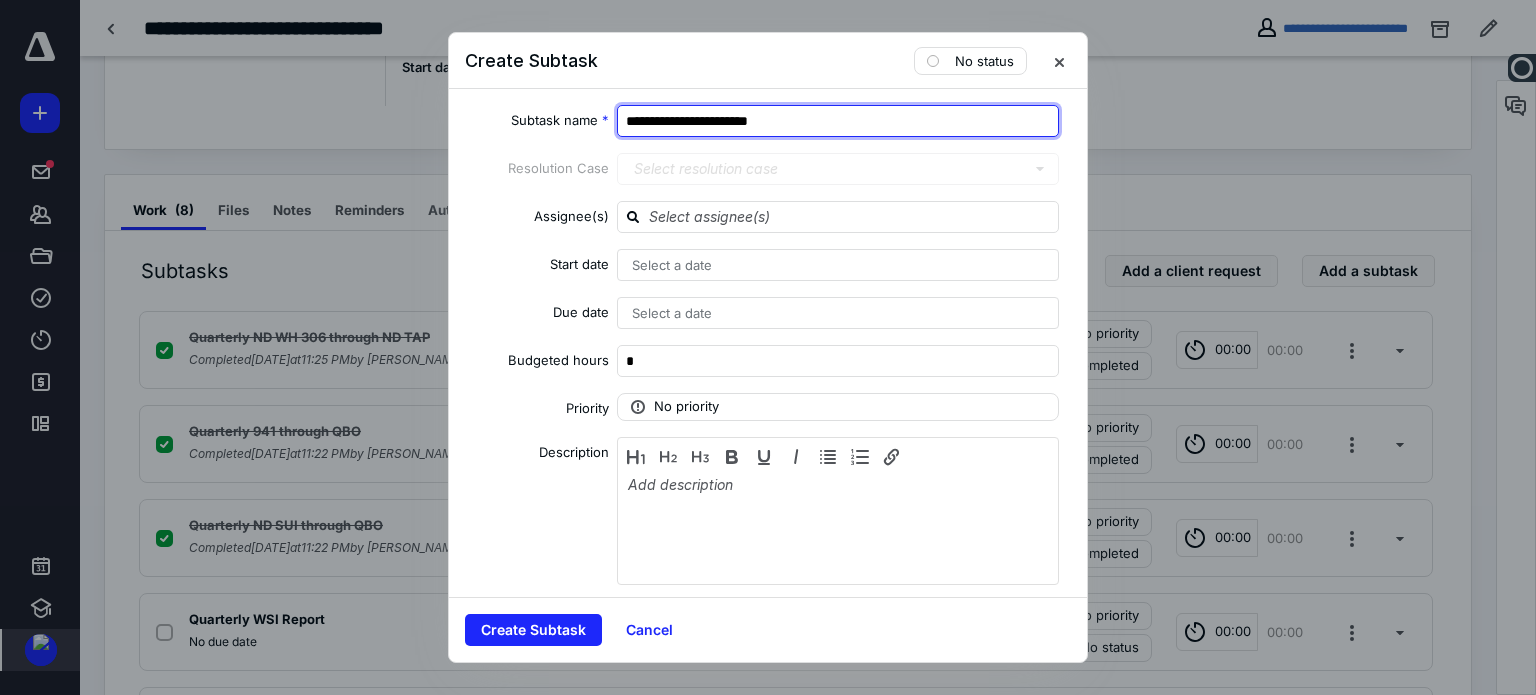 click on "**********" at bounding box center (838, 121) 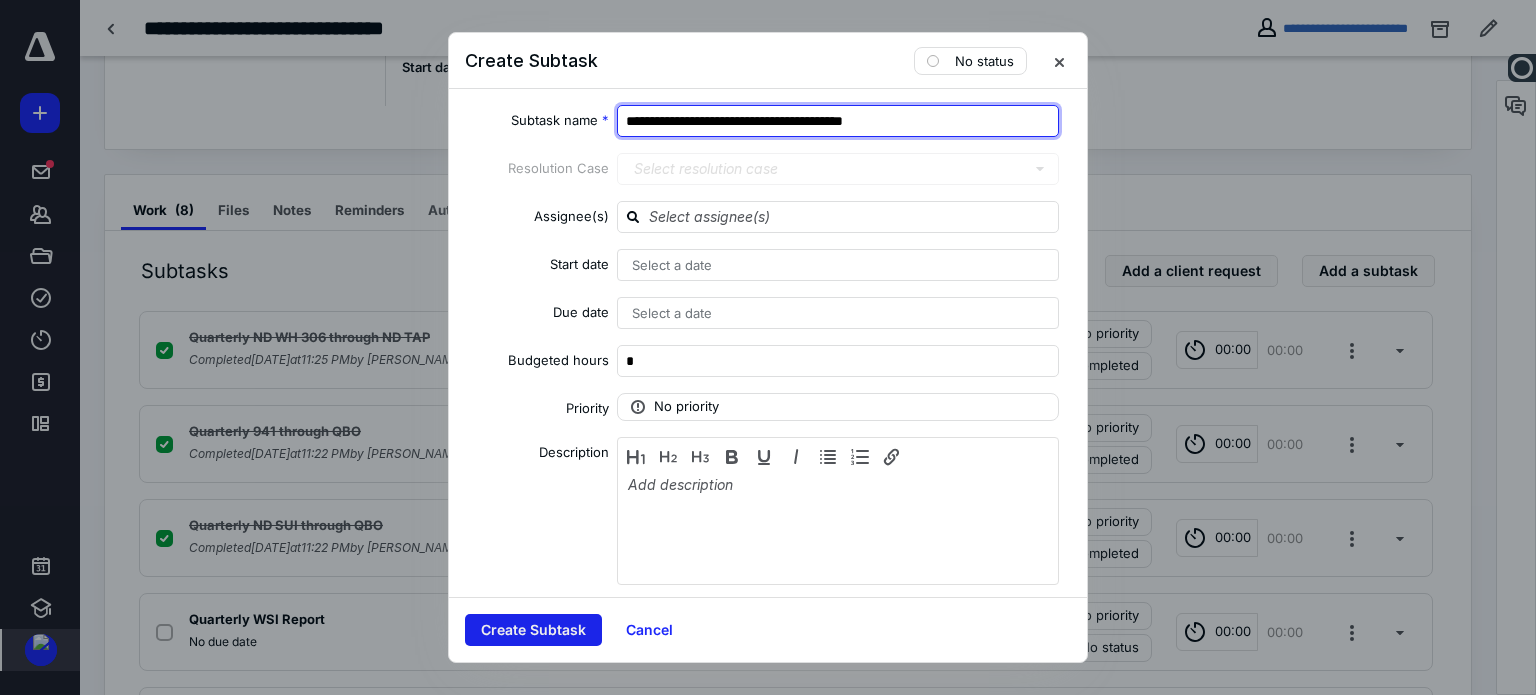 type on "**********" 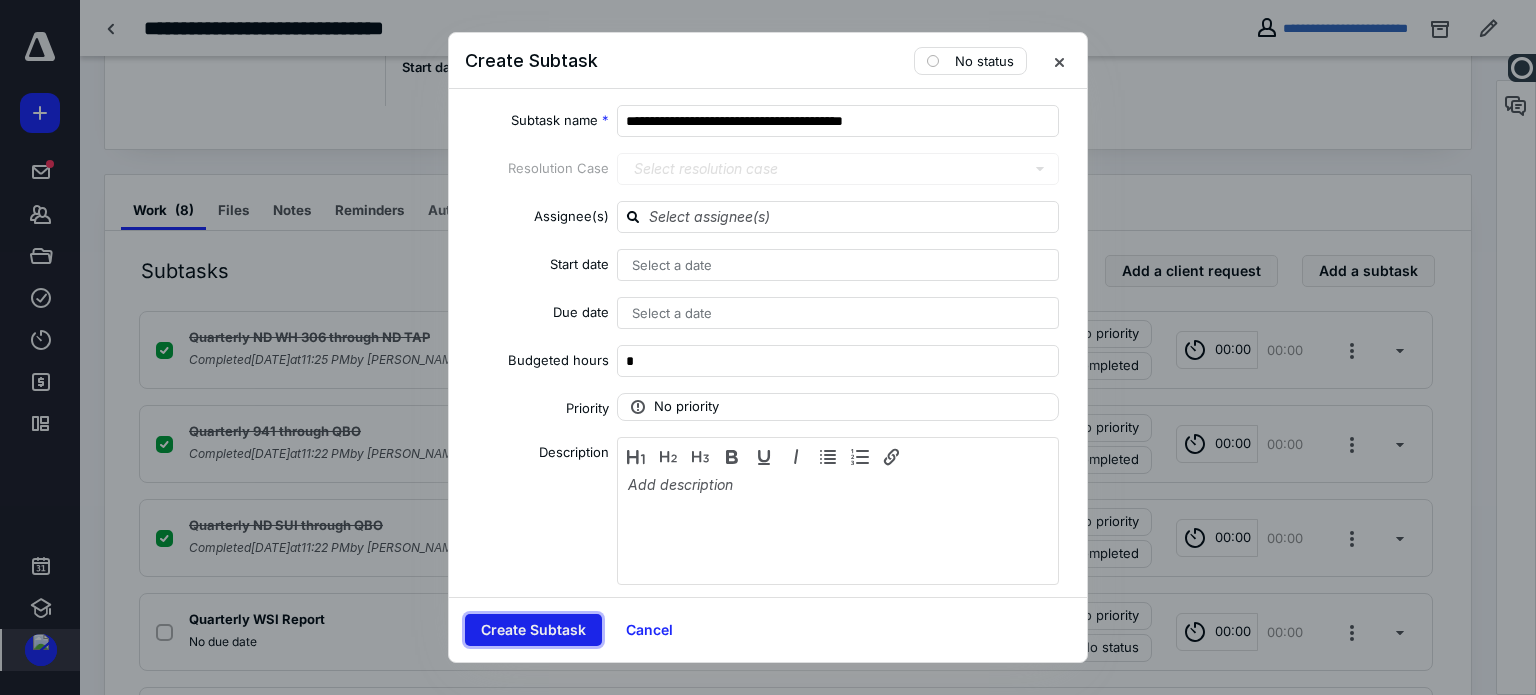 click on "Create Subtask" at bounding box center (533, 630) 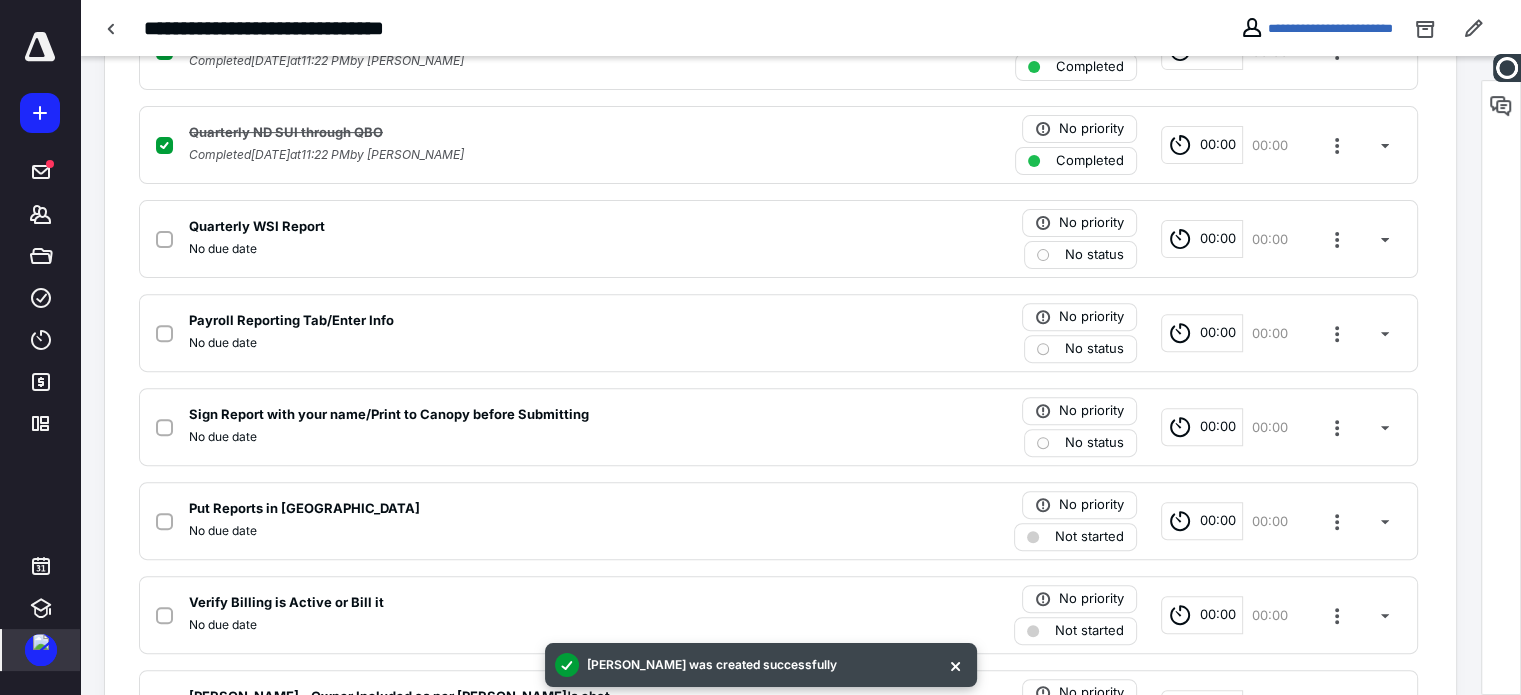 scroll, scrollTop: 761, scrollLeft: 0, axis: vertical 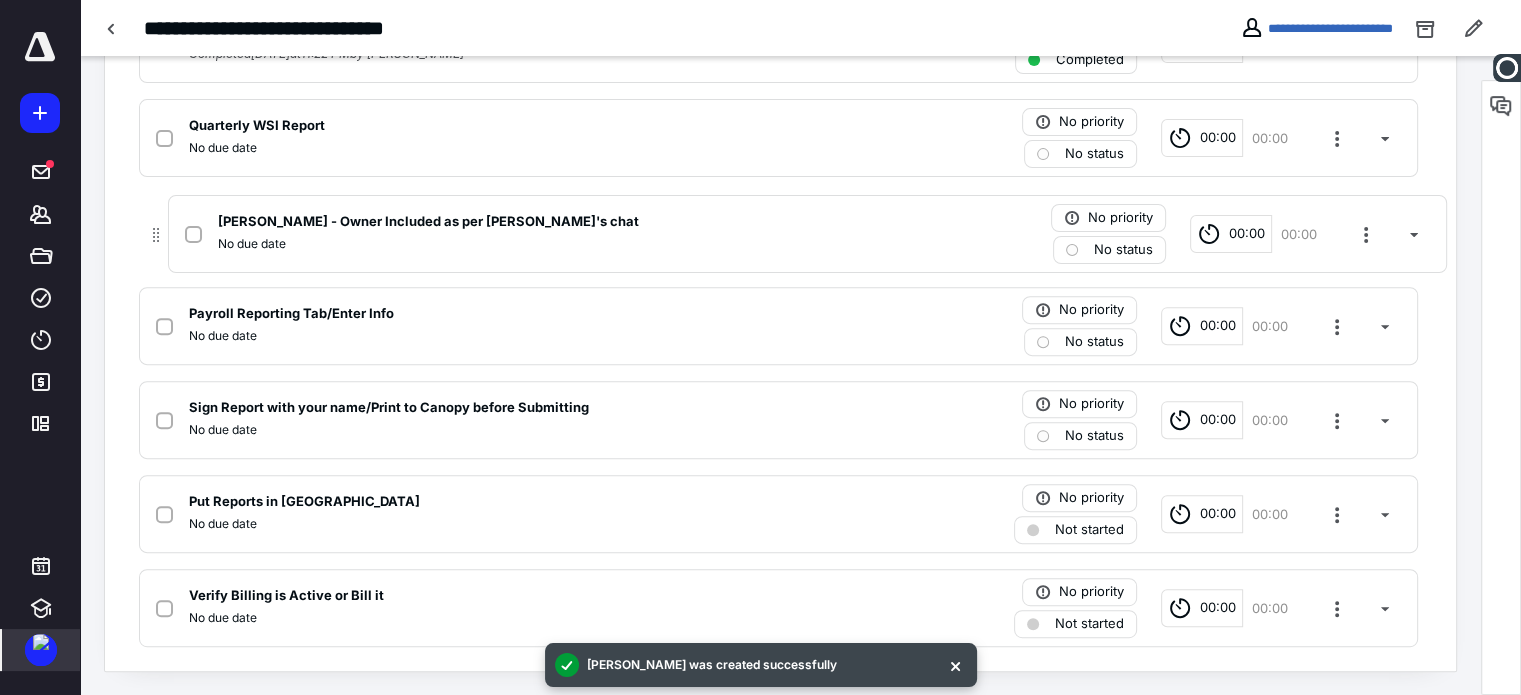 drag, startPoint x: 120, startPoint y: 610, endPoint x: 152, endPoint y: 231, distance: 380.3485 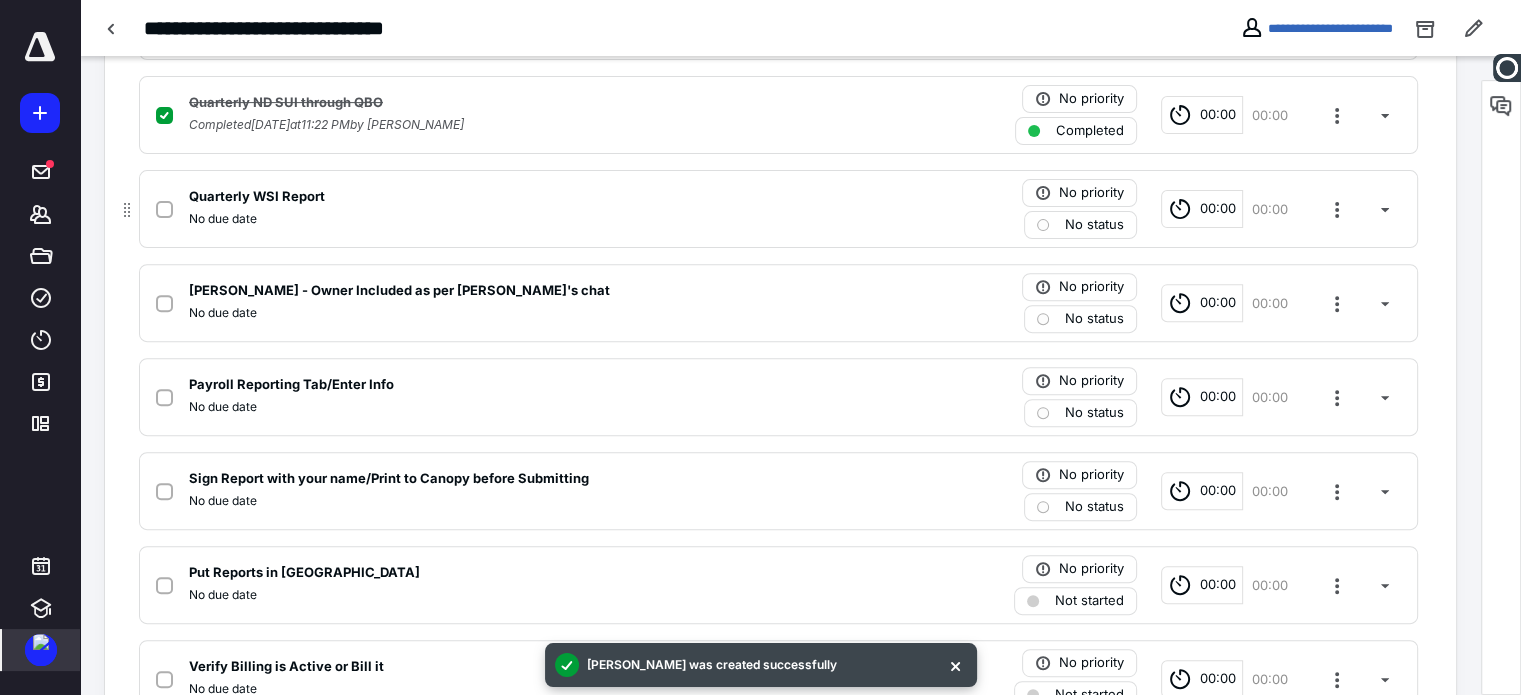 scroll, scrollTop: 661, scrollLeft: 0, axis: vertical 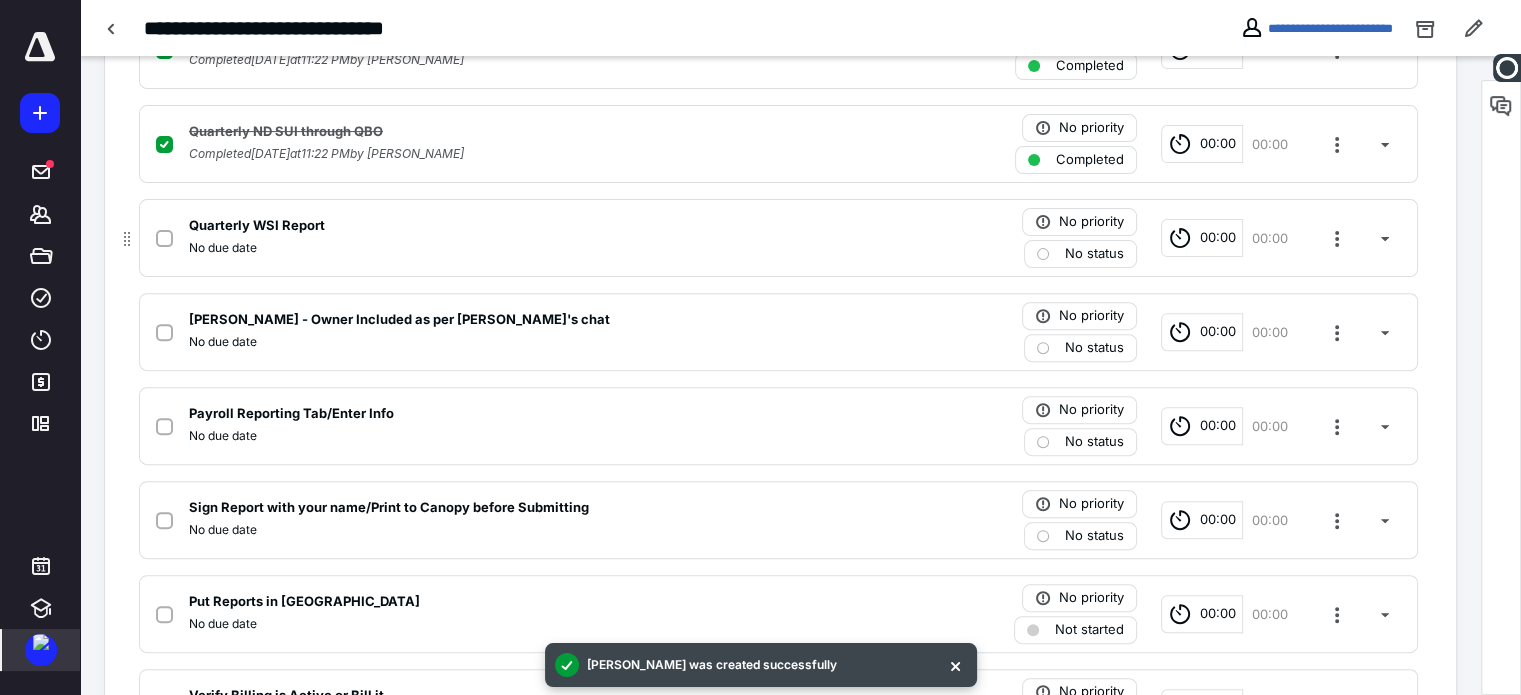 click at bounding box center [164, 239] 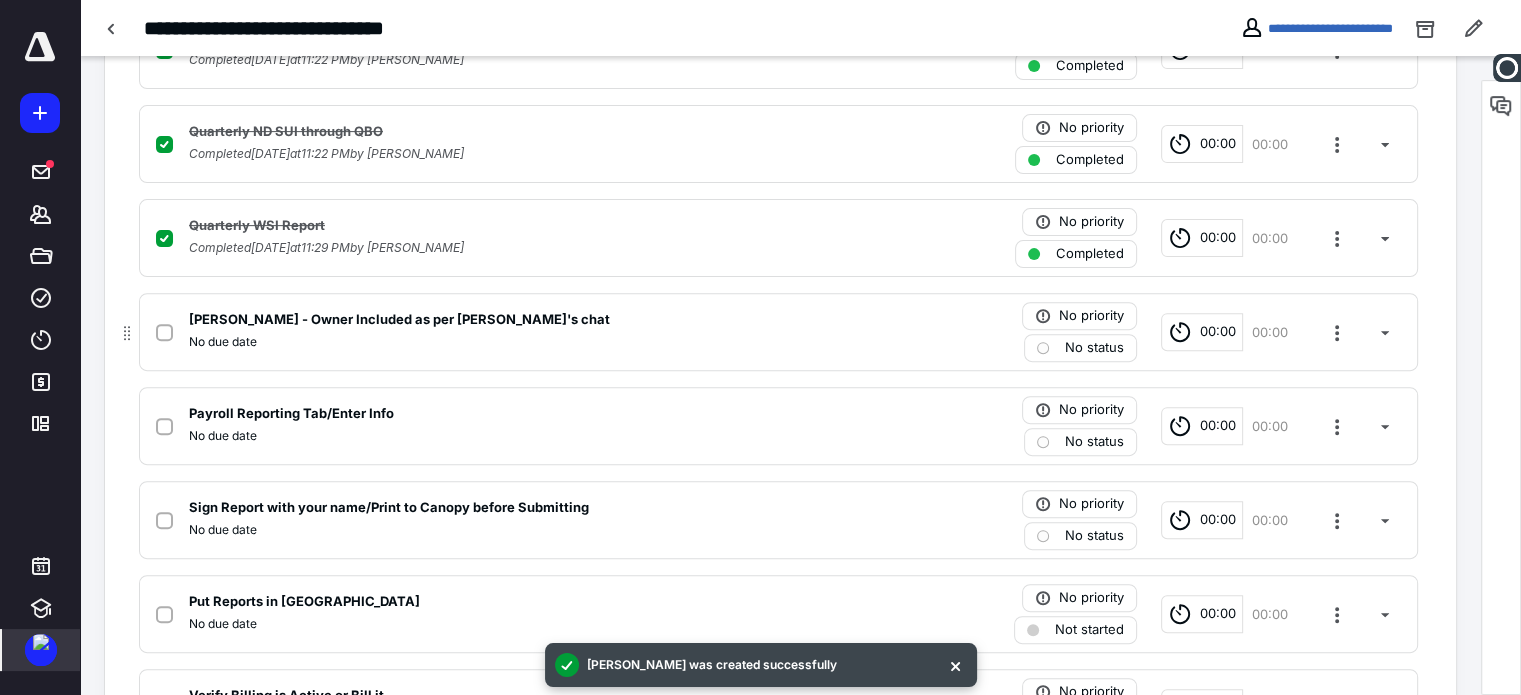 click 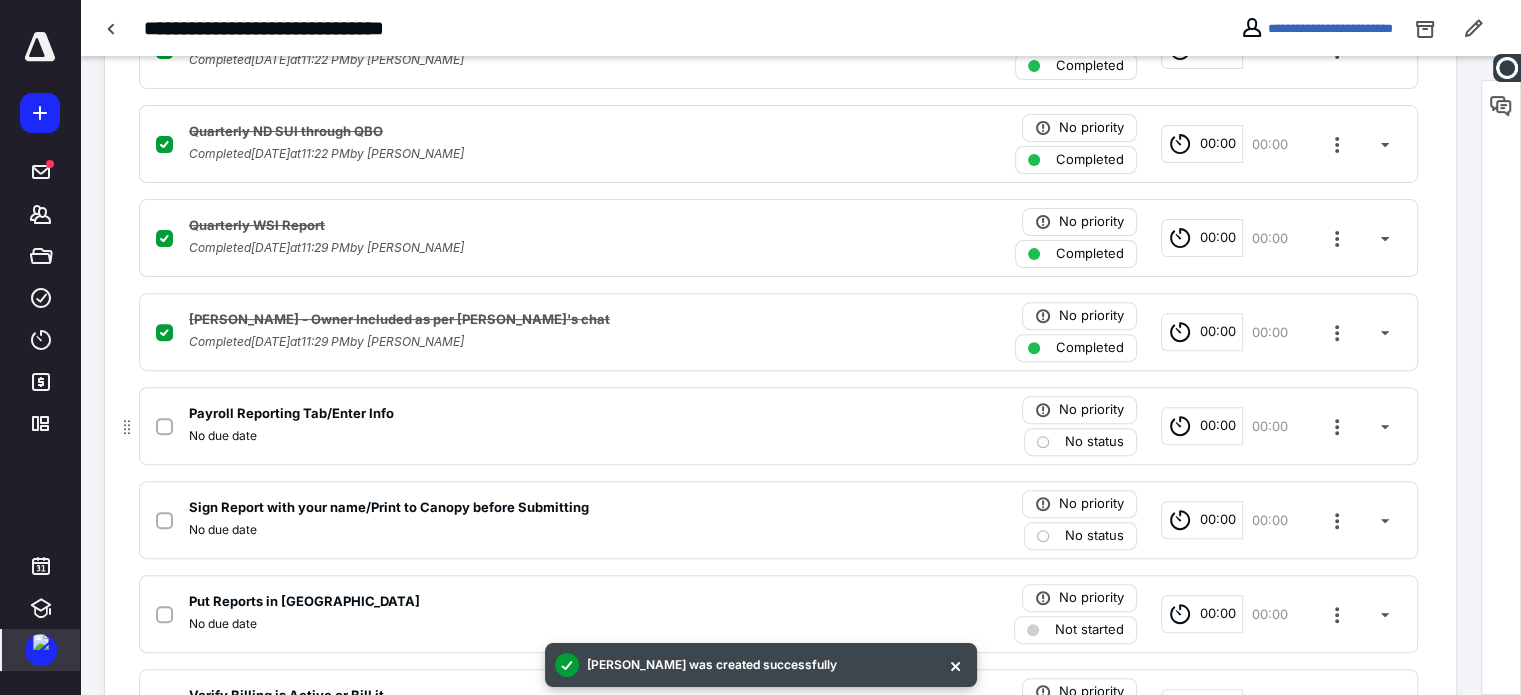 click 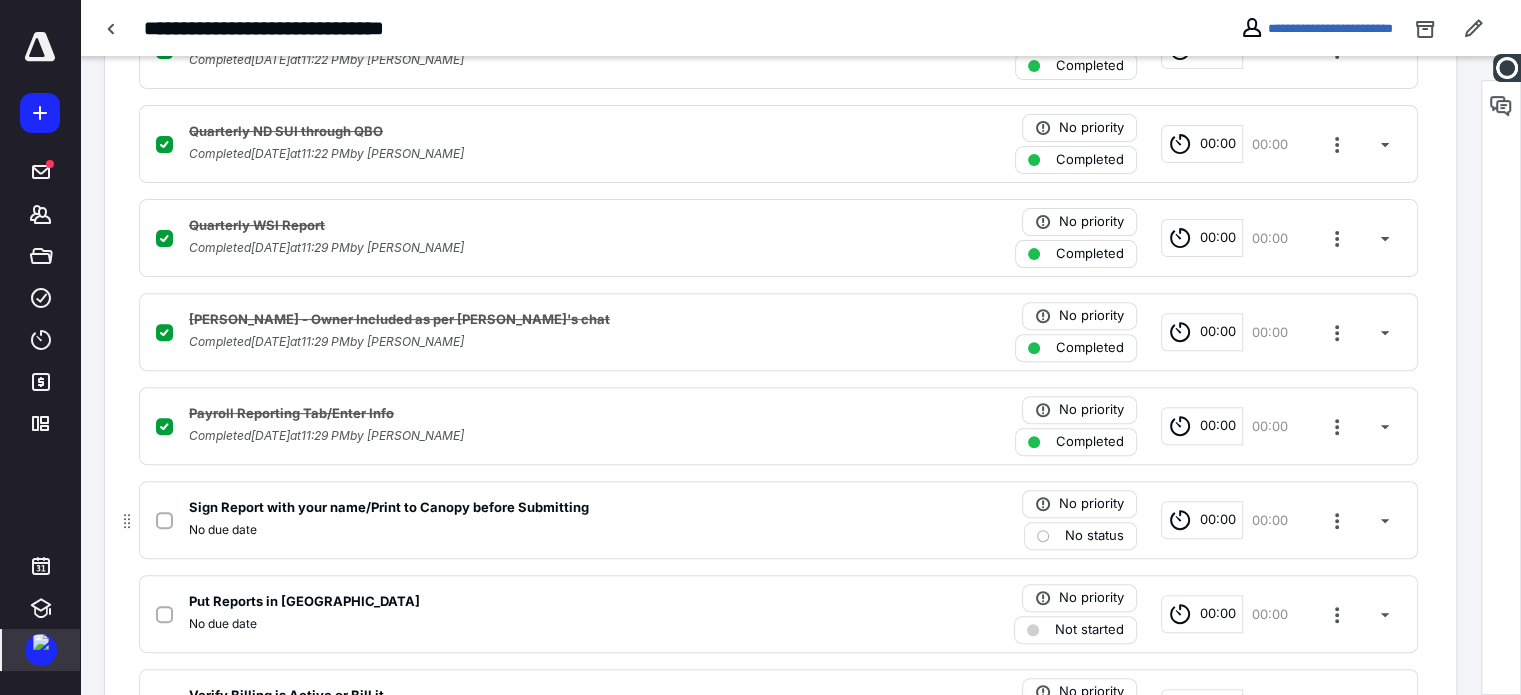 click at bounding box center [164, 521] 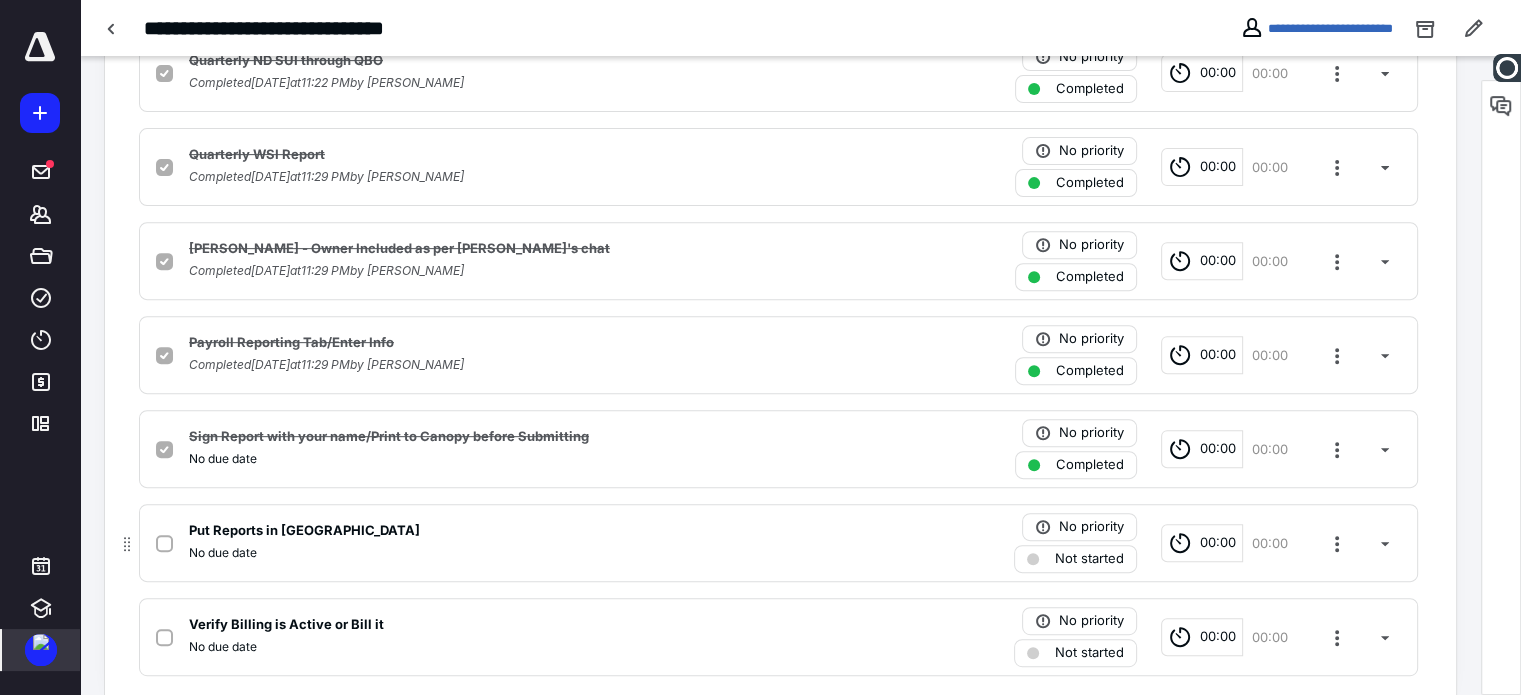 scroll, scrollTop: 761, scrollLeft: 0, axis: vertical 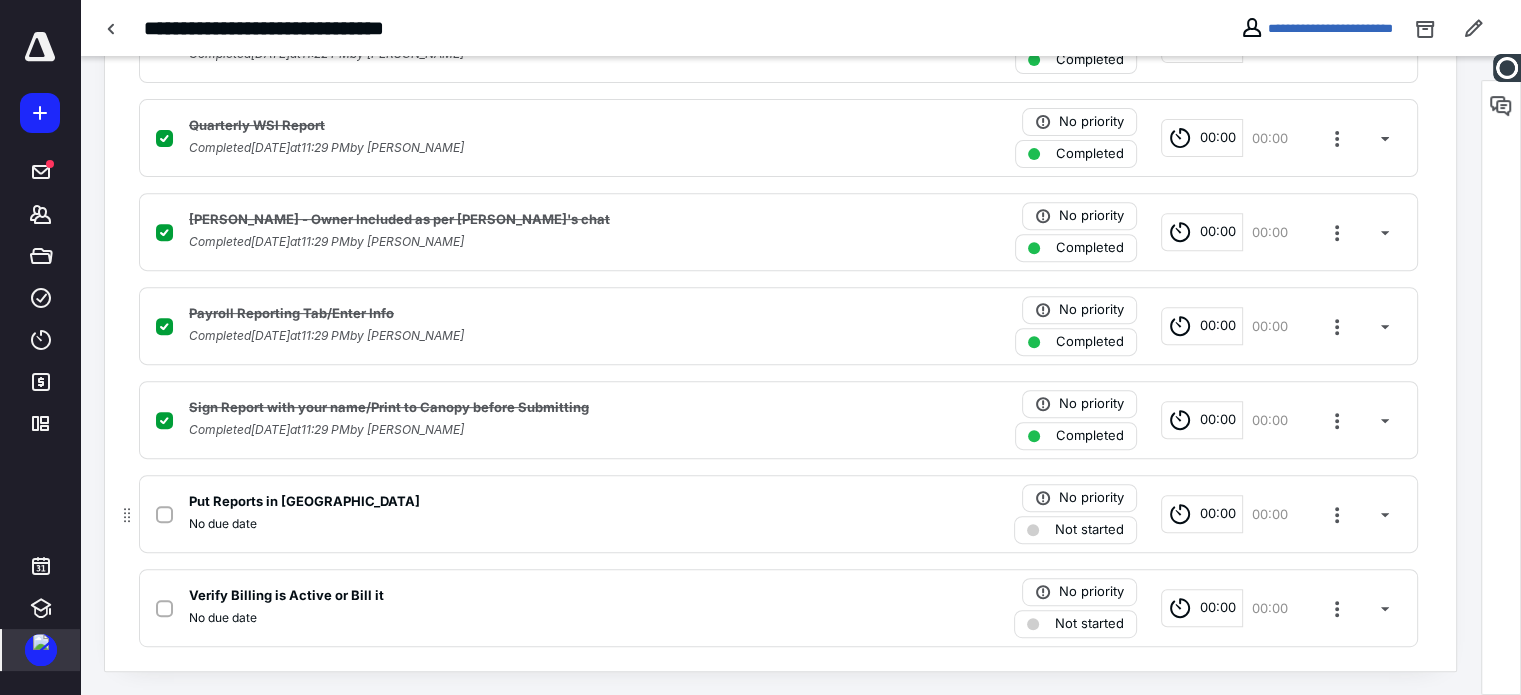 click at bounding box center (164, 515) 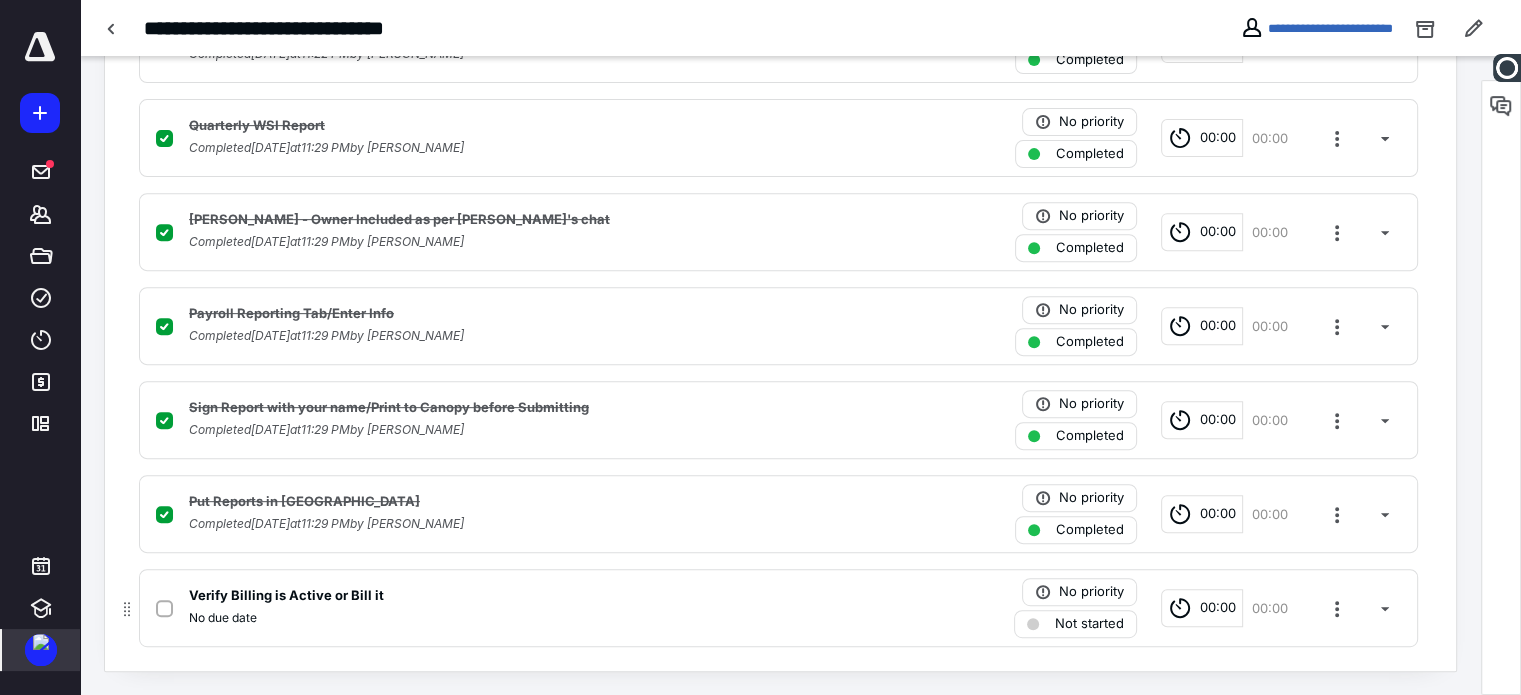 drag, startPoint x: 163, startPoint y: 608, endPoint x: 224, endPoint y: 573, distance: 70.327805 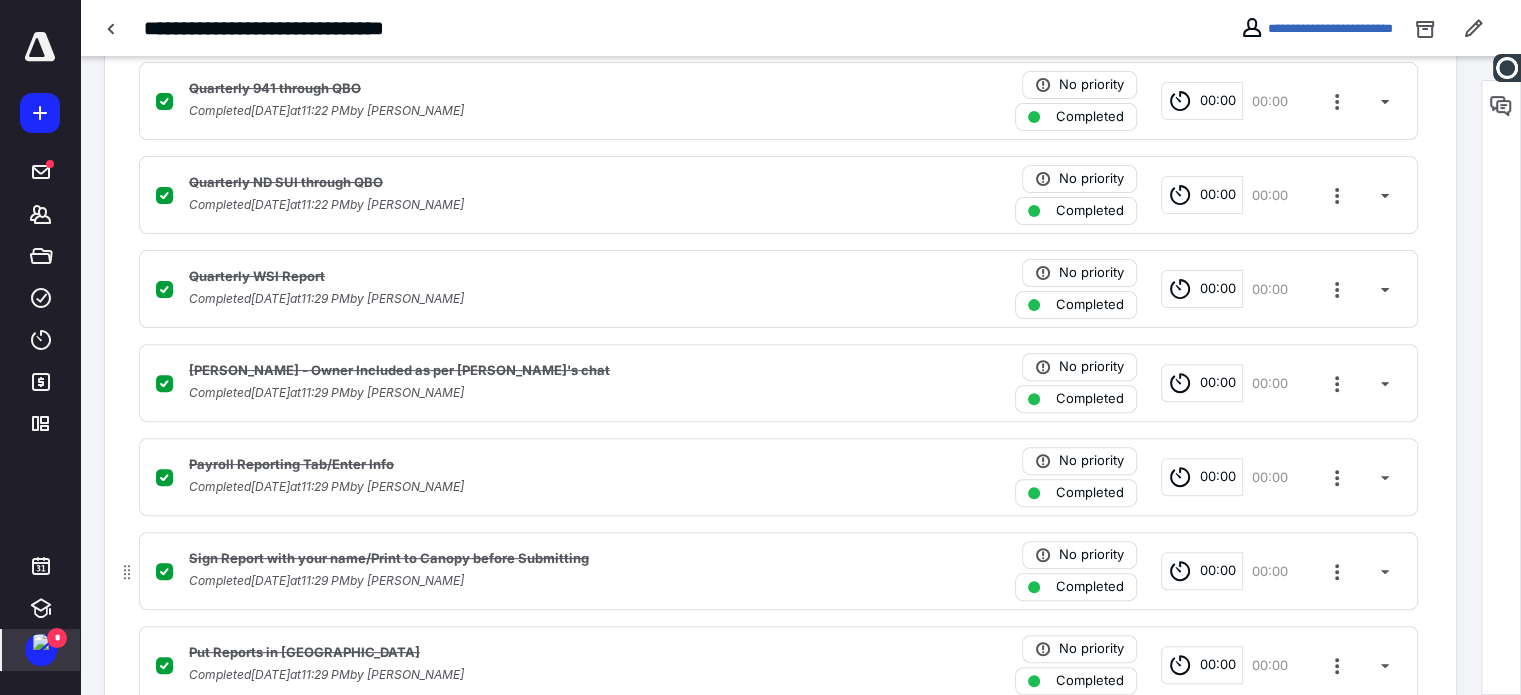 scroll, scrollTop: 761, scrollLeft: 0, axis: vertical 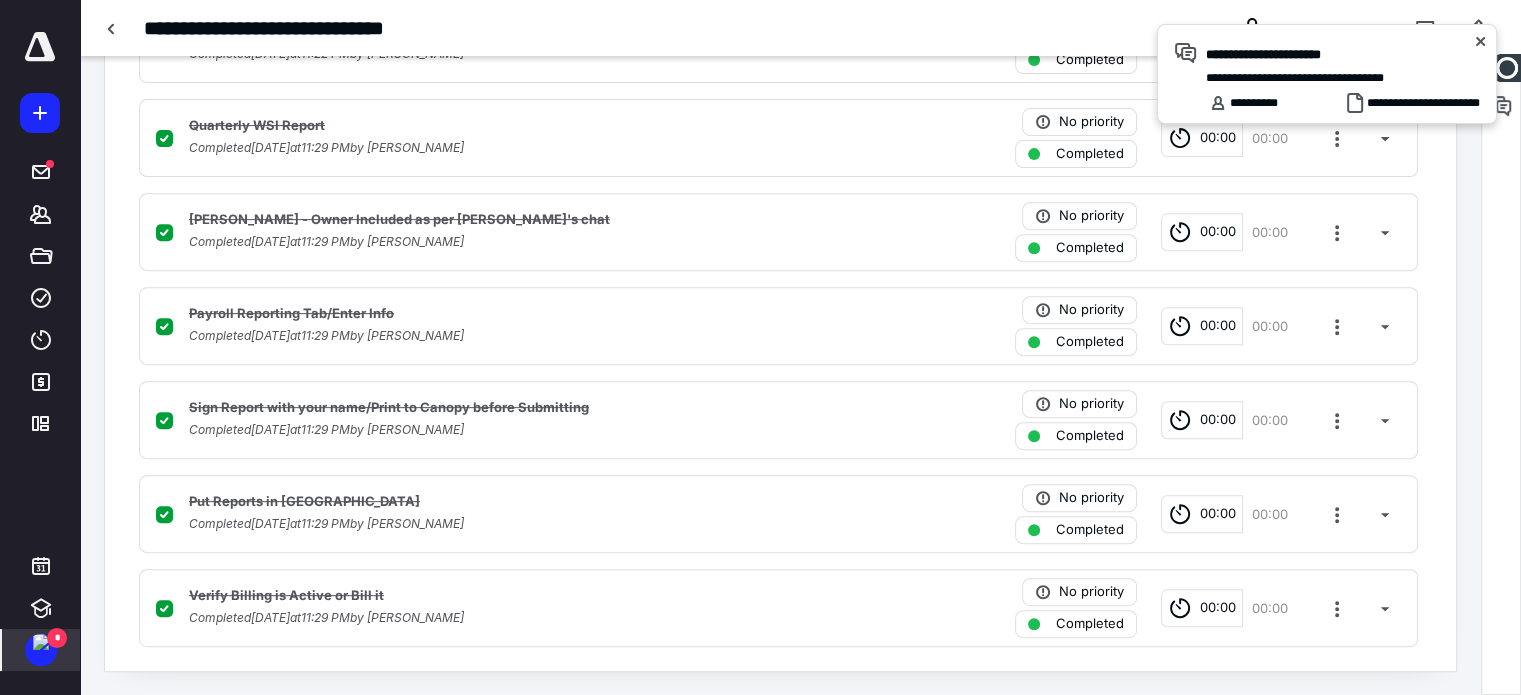click at bounding box center [41, 642] 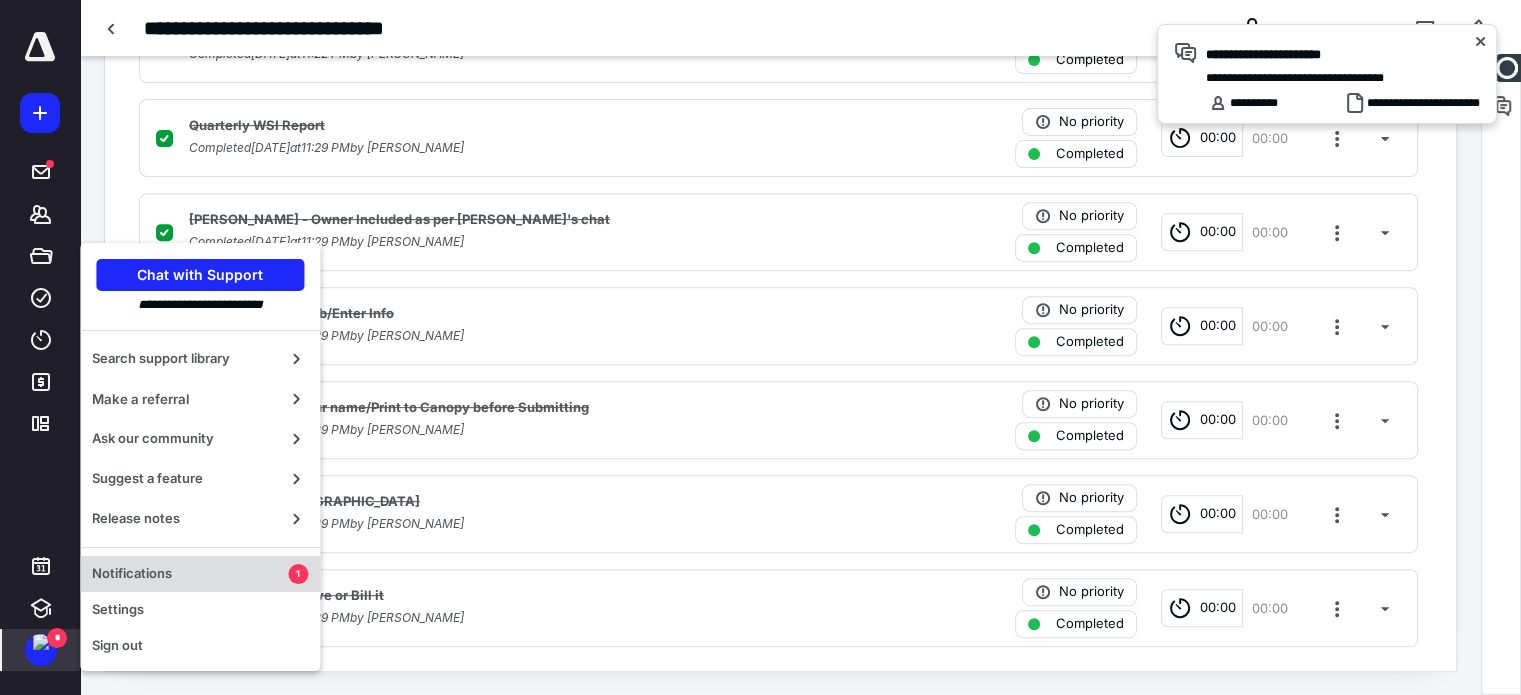 click on "Notifications" at bounding box center (190, 574) 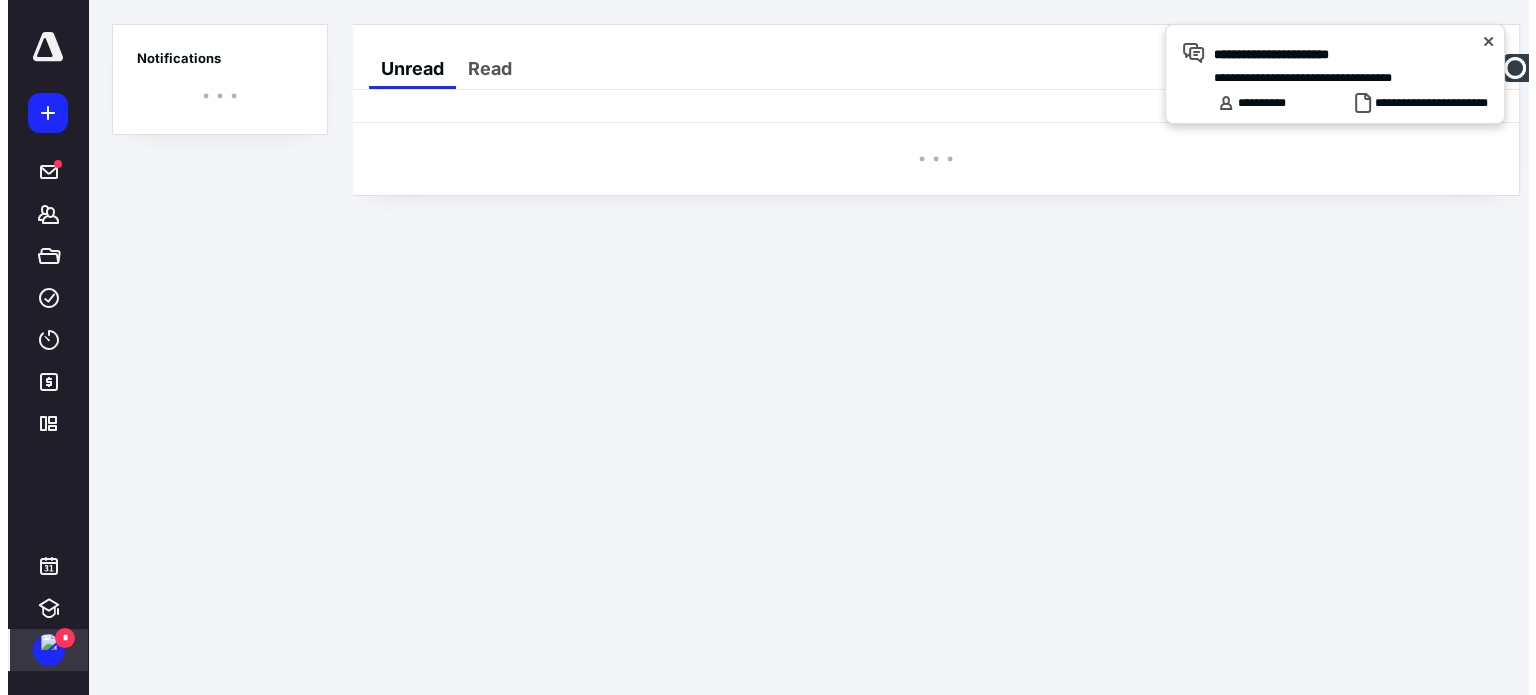 scroll, scrollTop: 0, scrollLeft: 0, axis: both 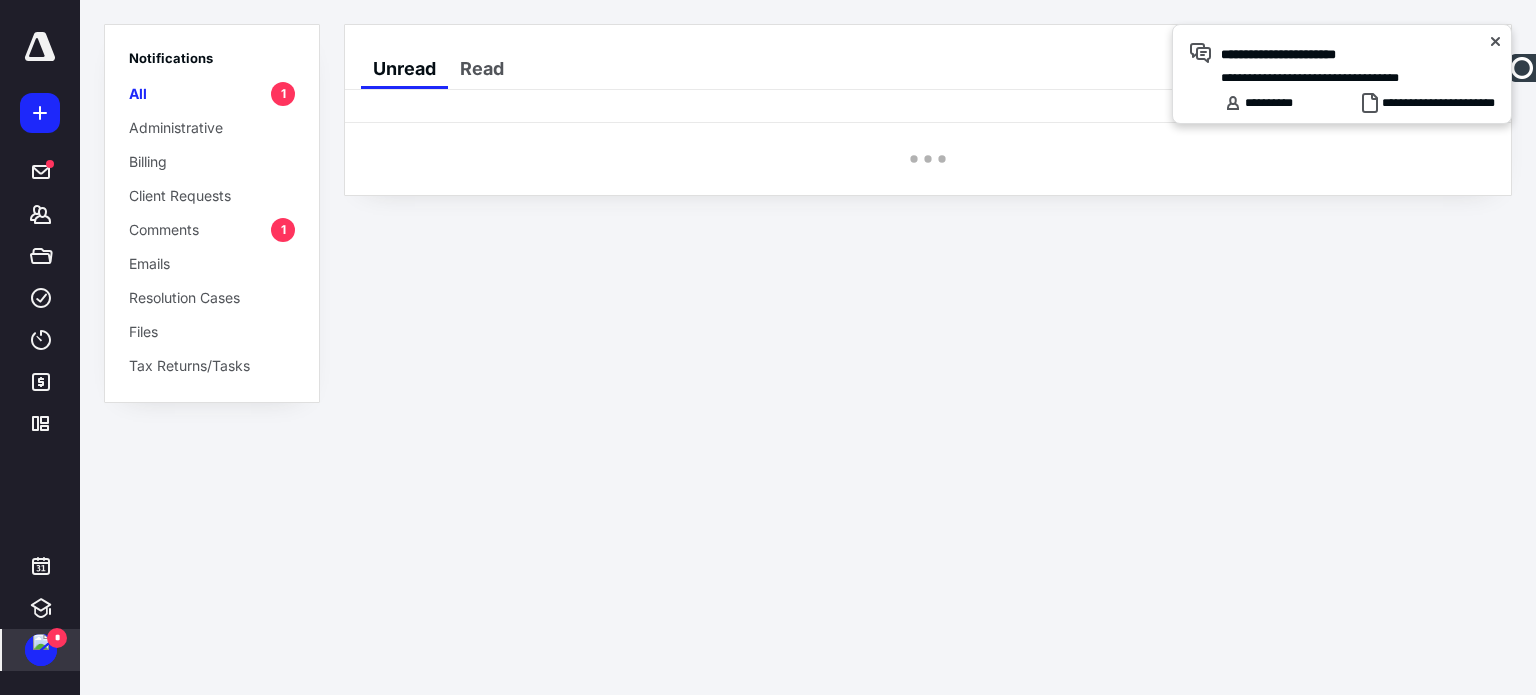 click on "Comments 1" at bounding box center (212, 229) 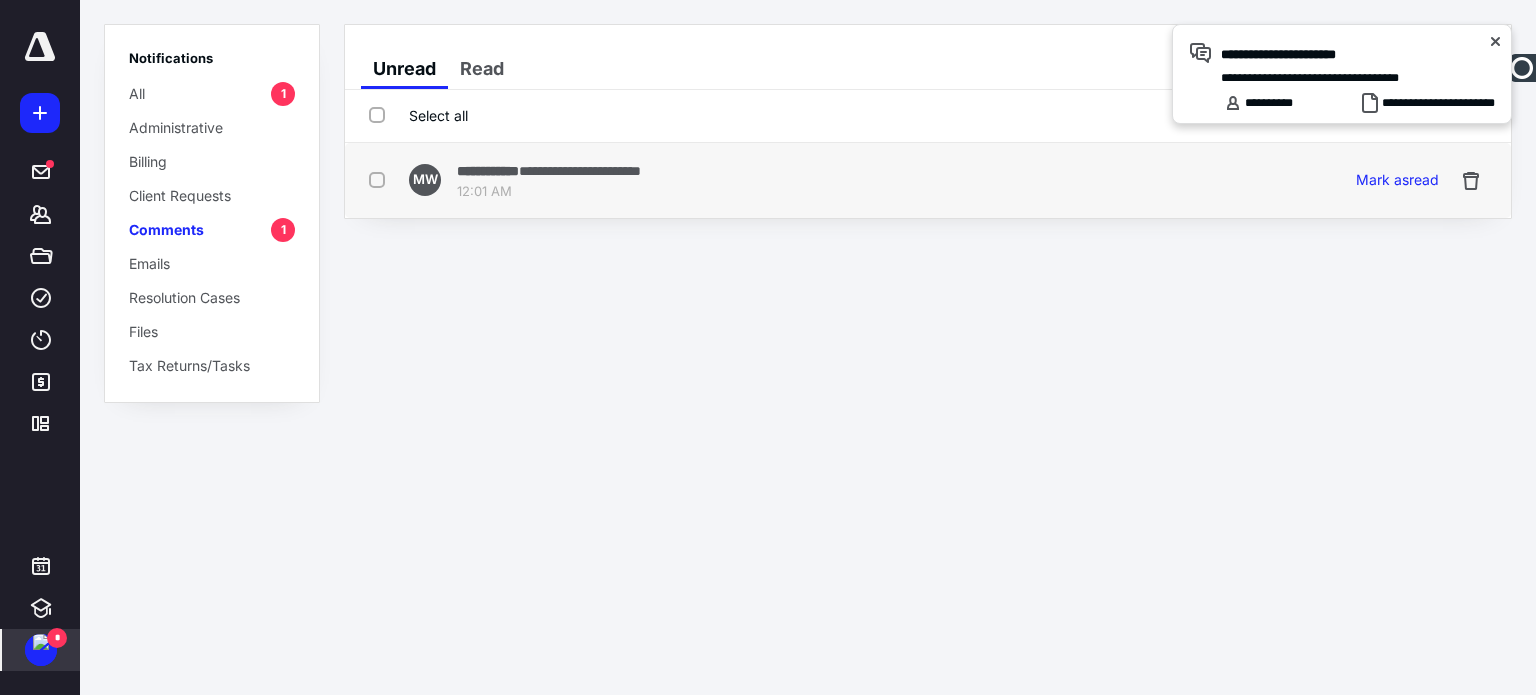 click on "12:01 AM" at bounding box center [549, 192] 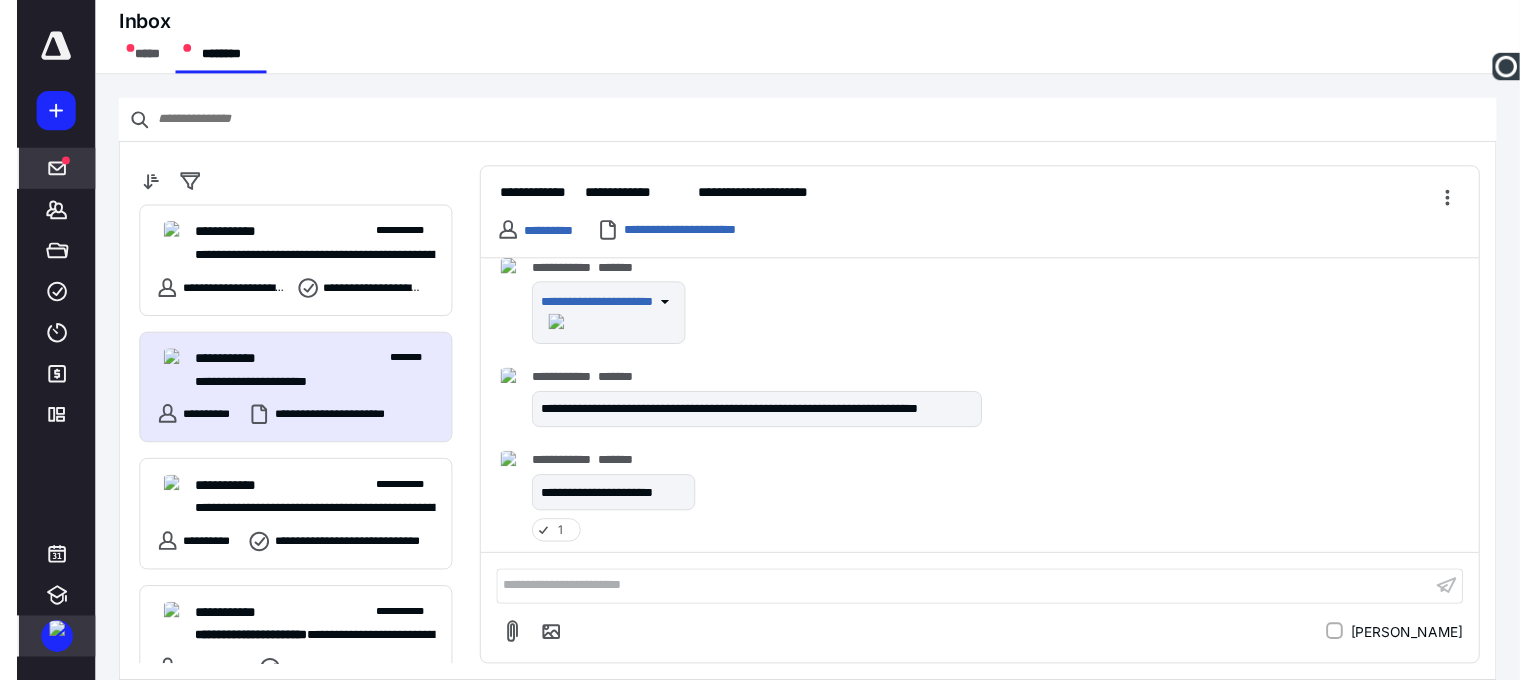 scroll, scrollTop: 711, scrollLeft: 0, axis: vertical 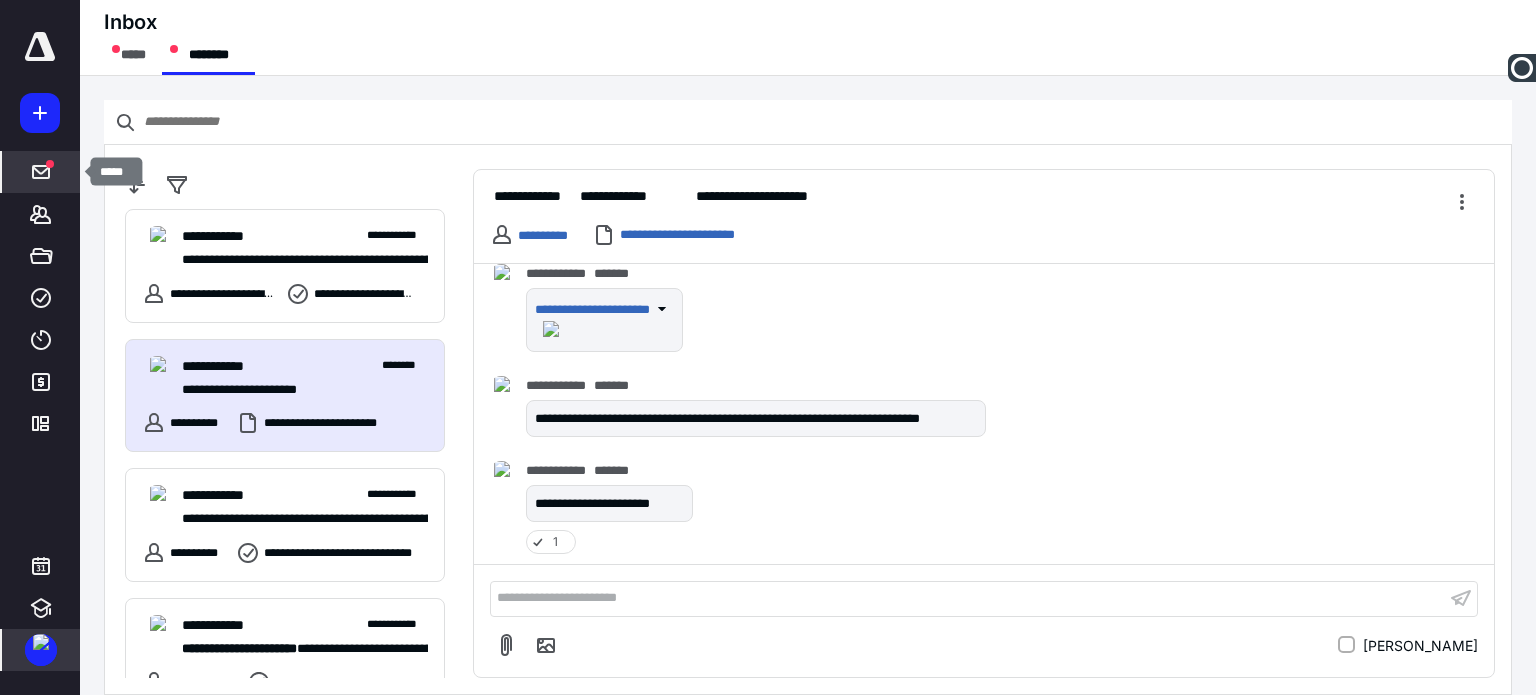 click 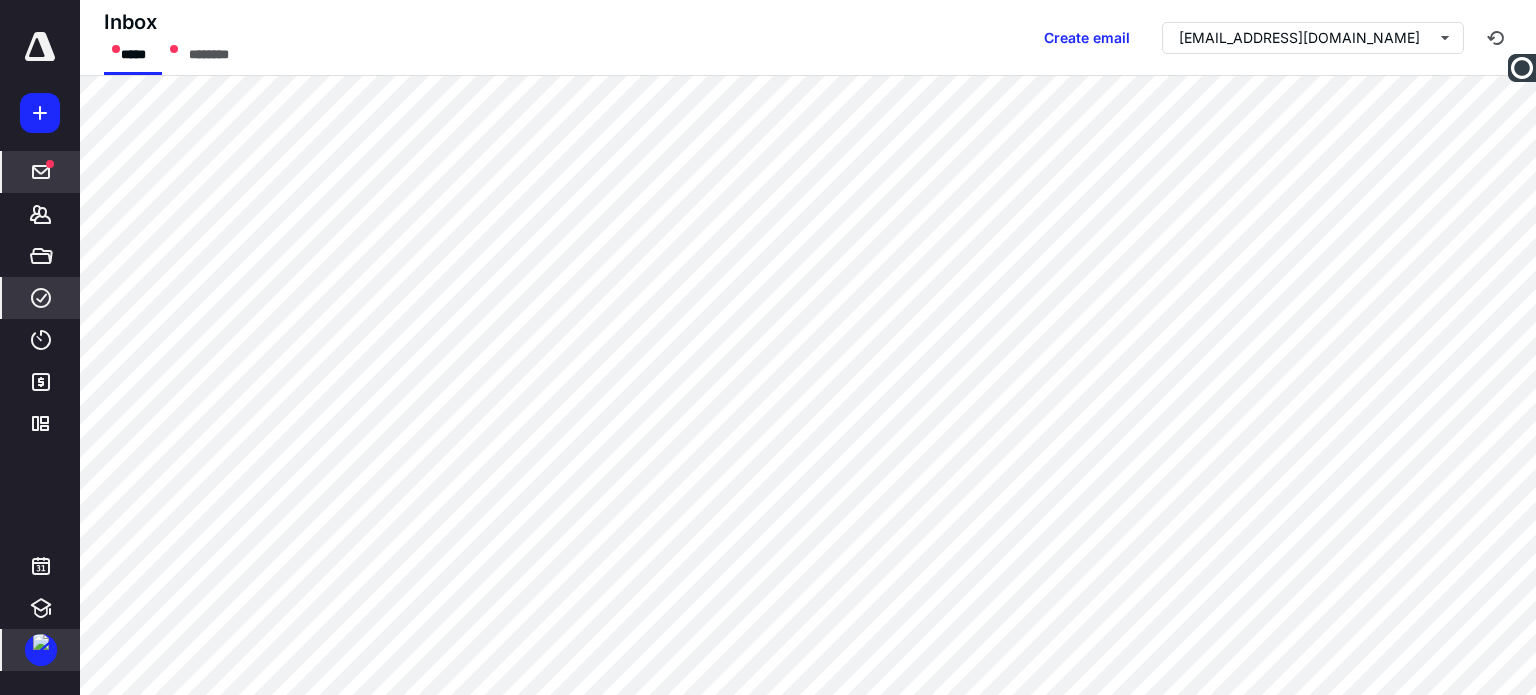 click 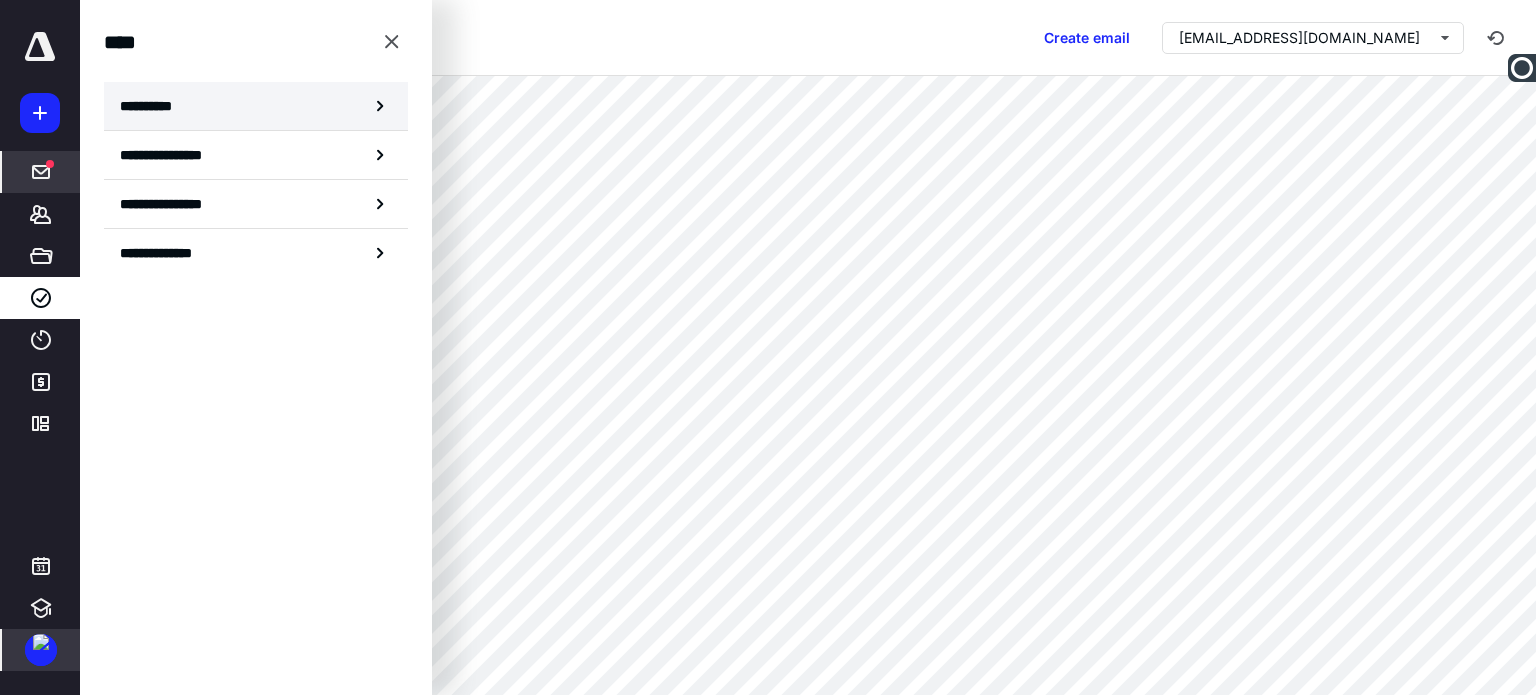 click on "**********" at bounding box center (256, 106) 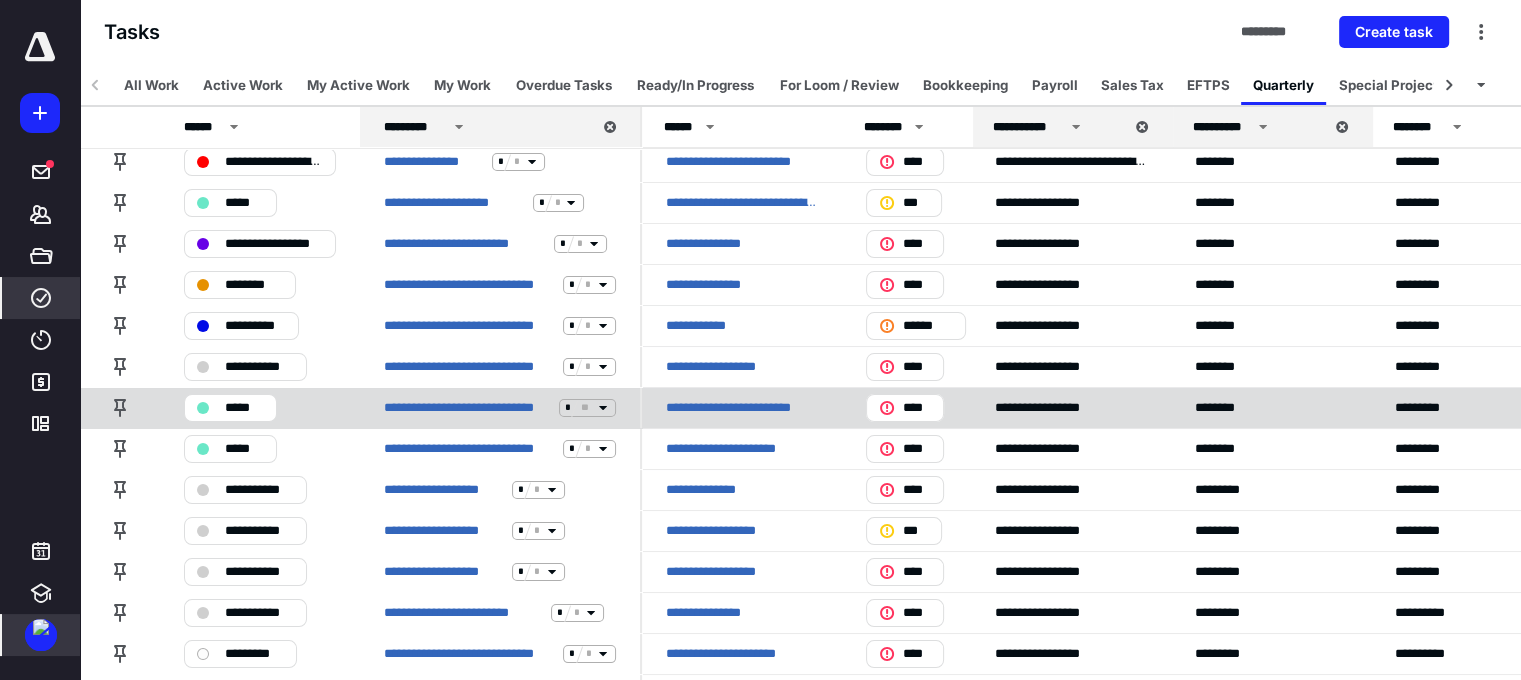 scroll, scrollTop: 0, scrollLeft: 0, axis: both 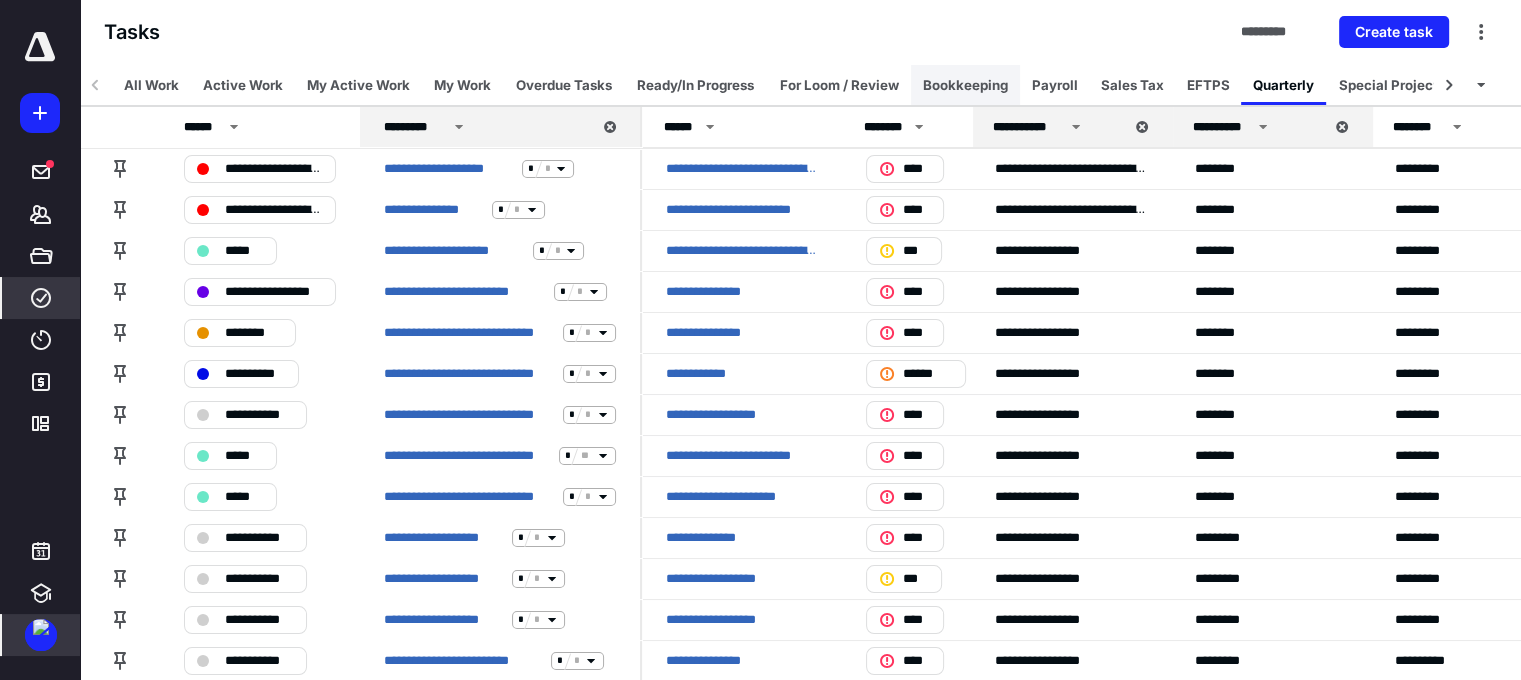 click on "Bookkeeping" at bounding box center (965, 85) 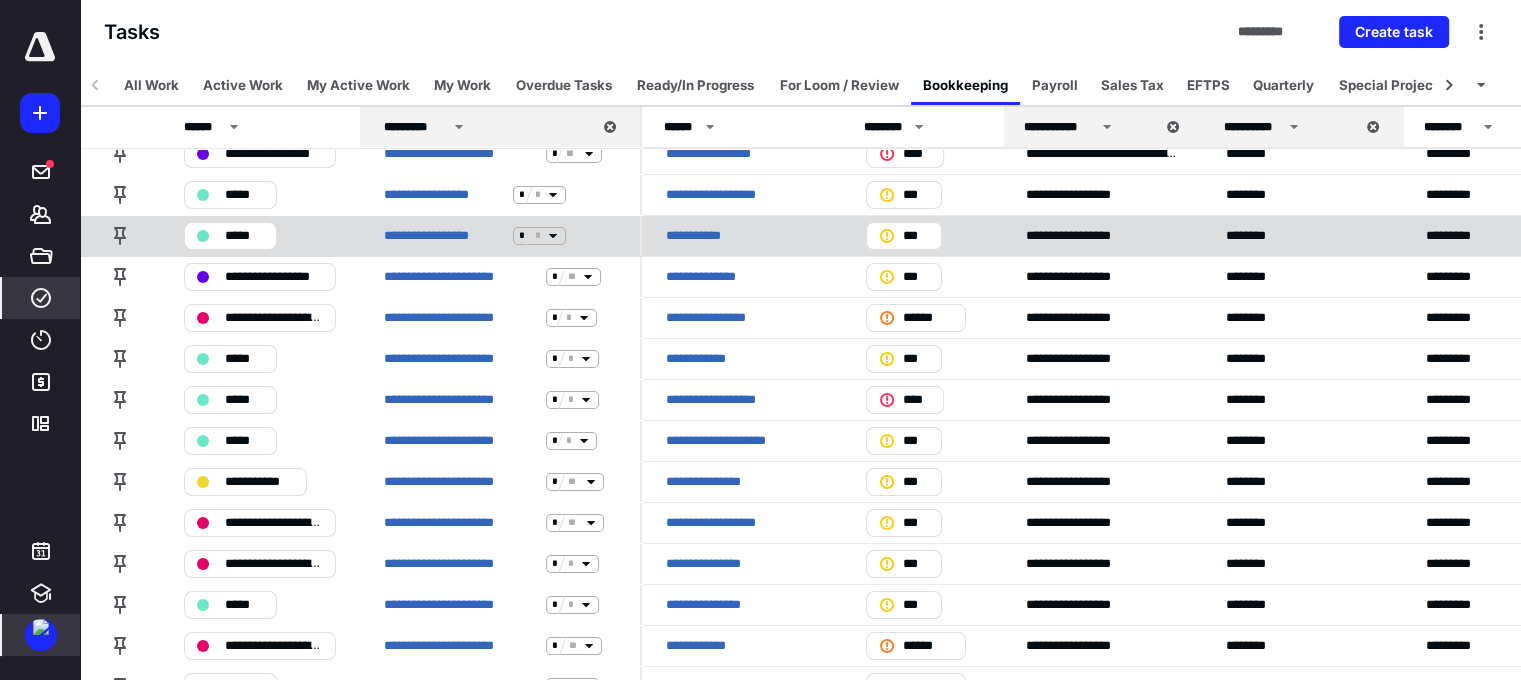 scroll, scrollTop: 0, scrollLeft: 0, axis: both 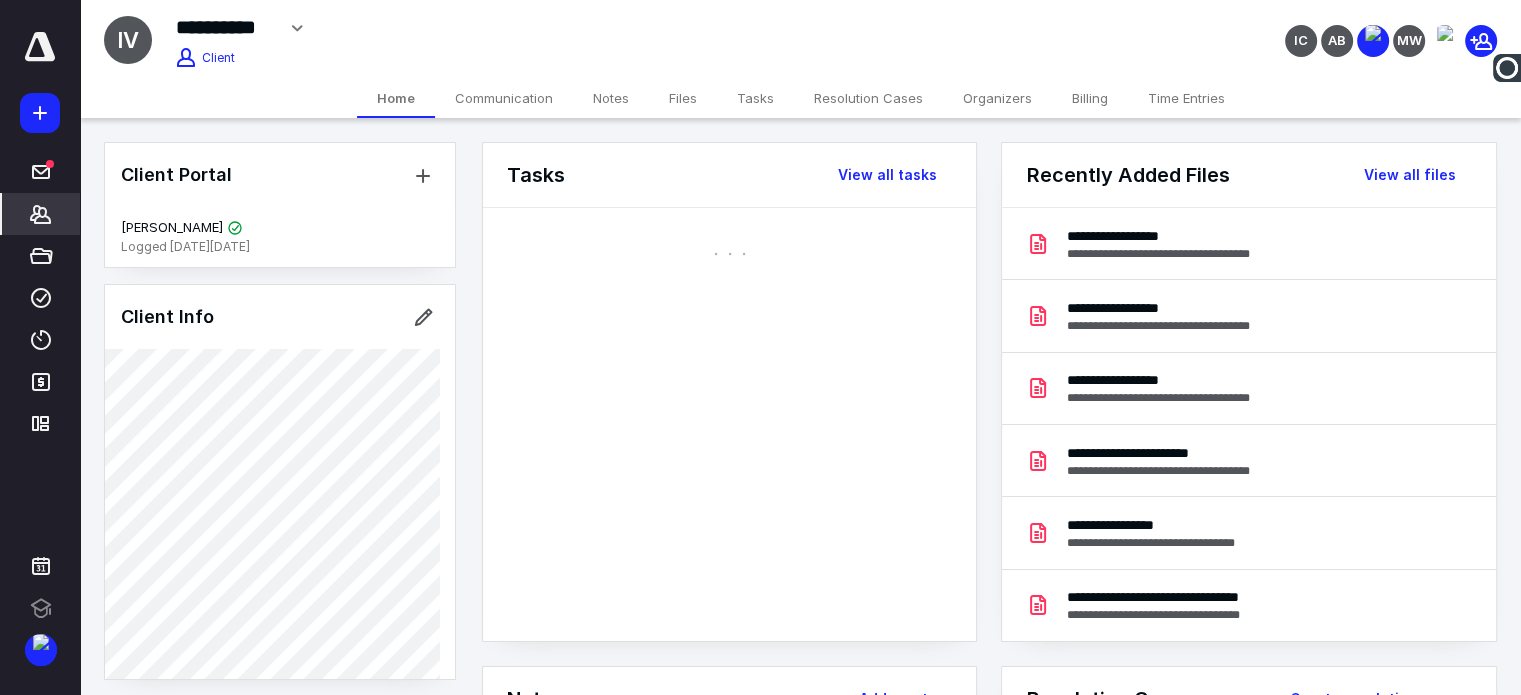 click on "Notes" at bounding box center (611, 98) 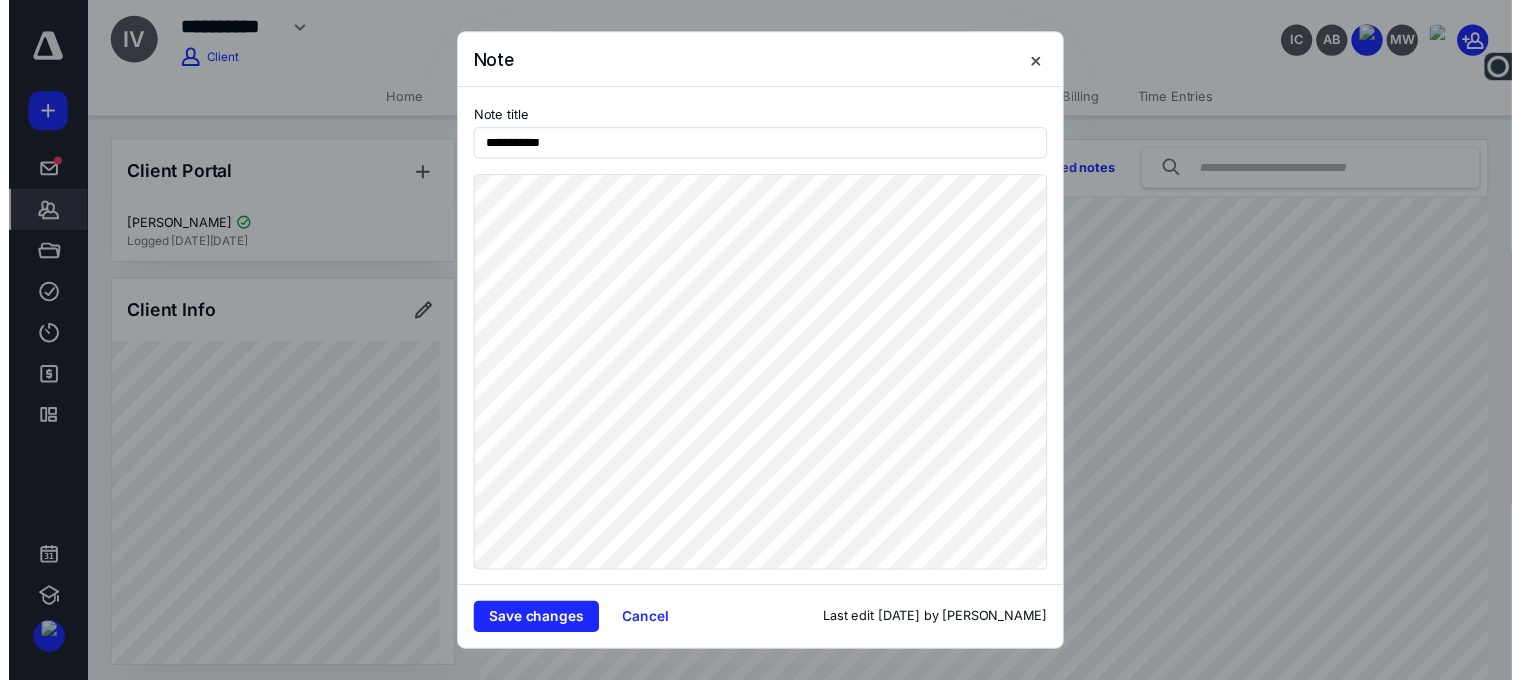 scroll, scrollTop: 0, scrollLeft: 0, axis: both 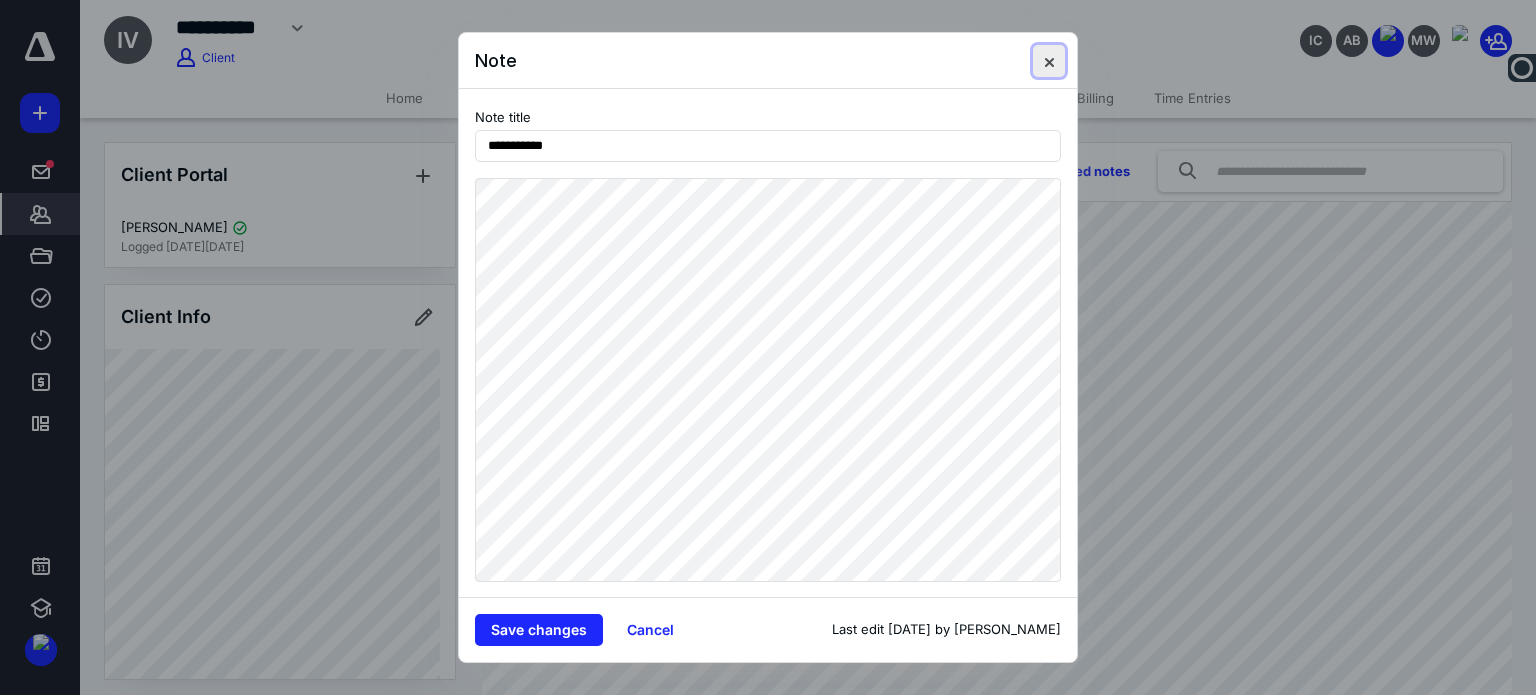 click at bounding box center [1049, 61] 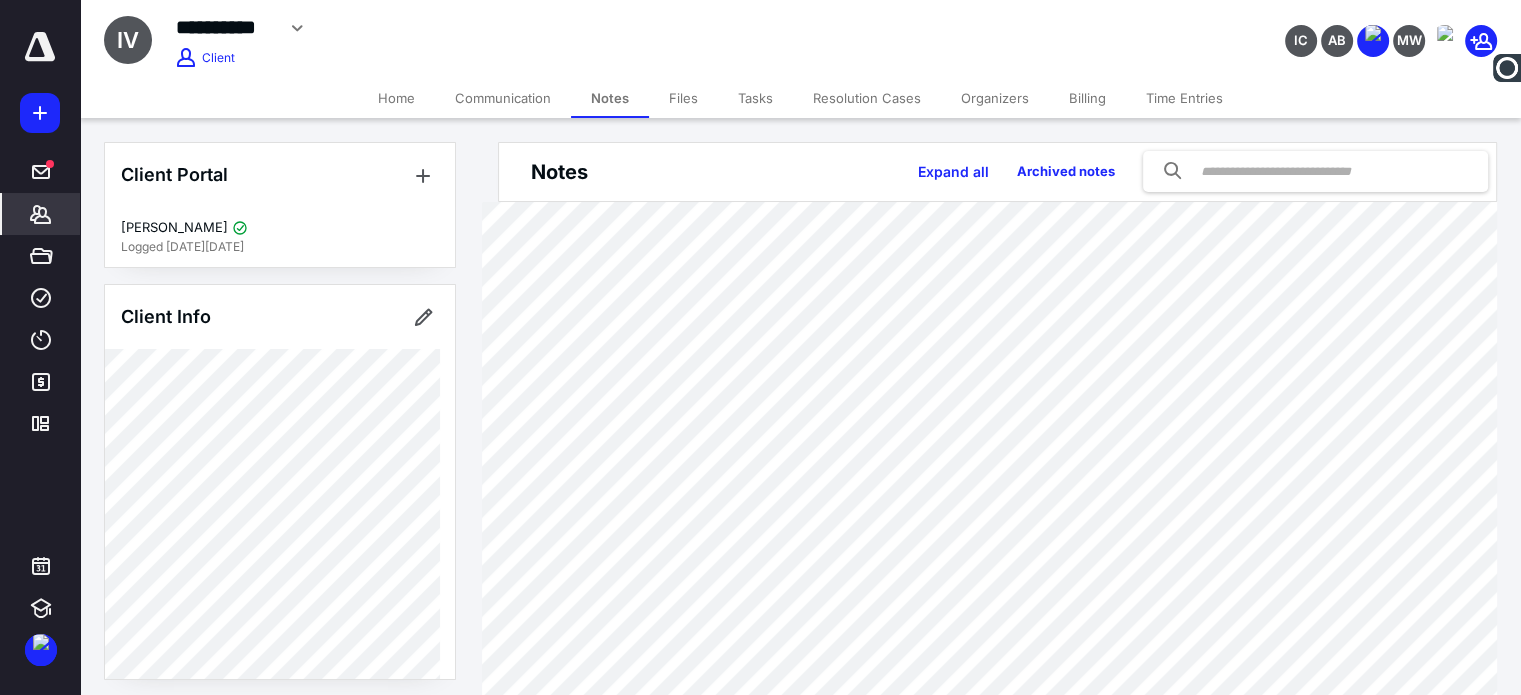click on "Files" at bounding box center (683, 98) 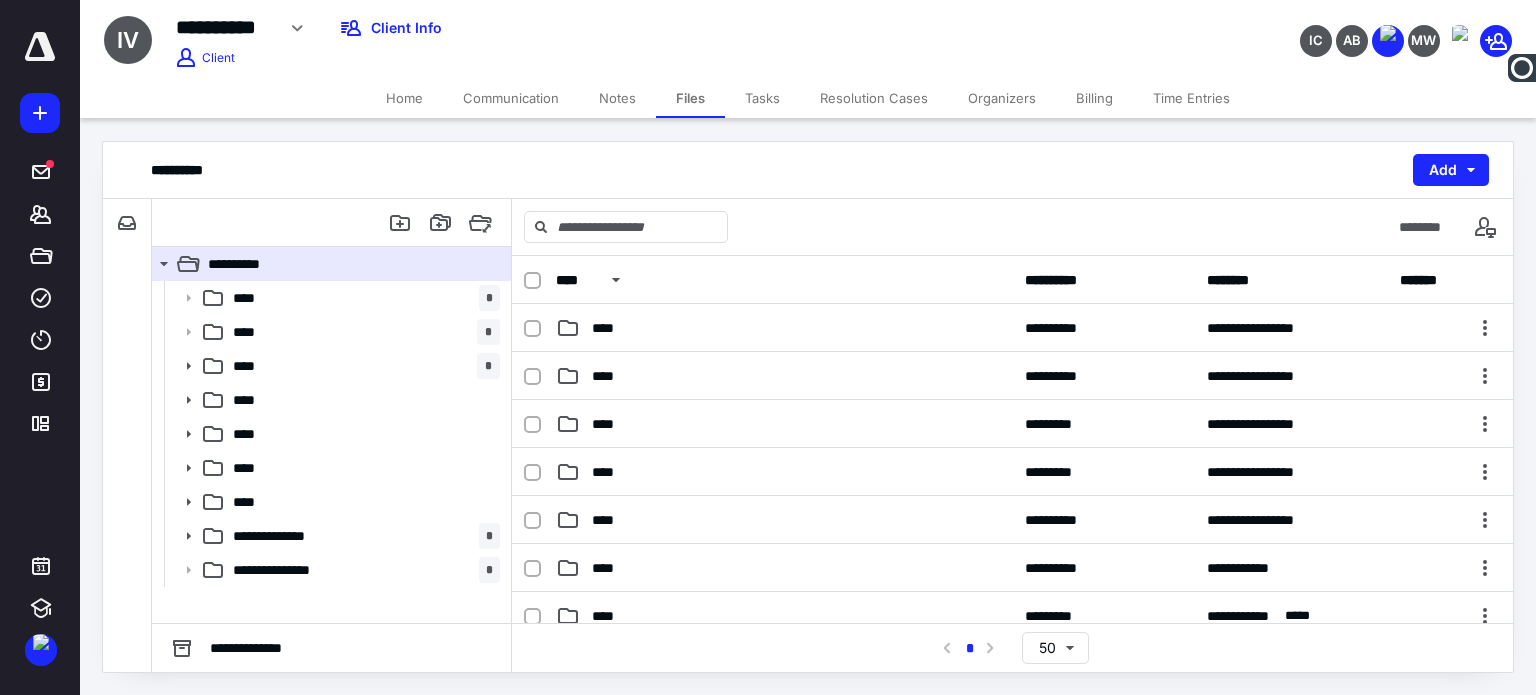 click on "Tasks" at bounding box center (762, 98) 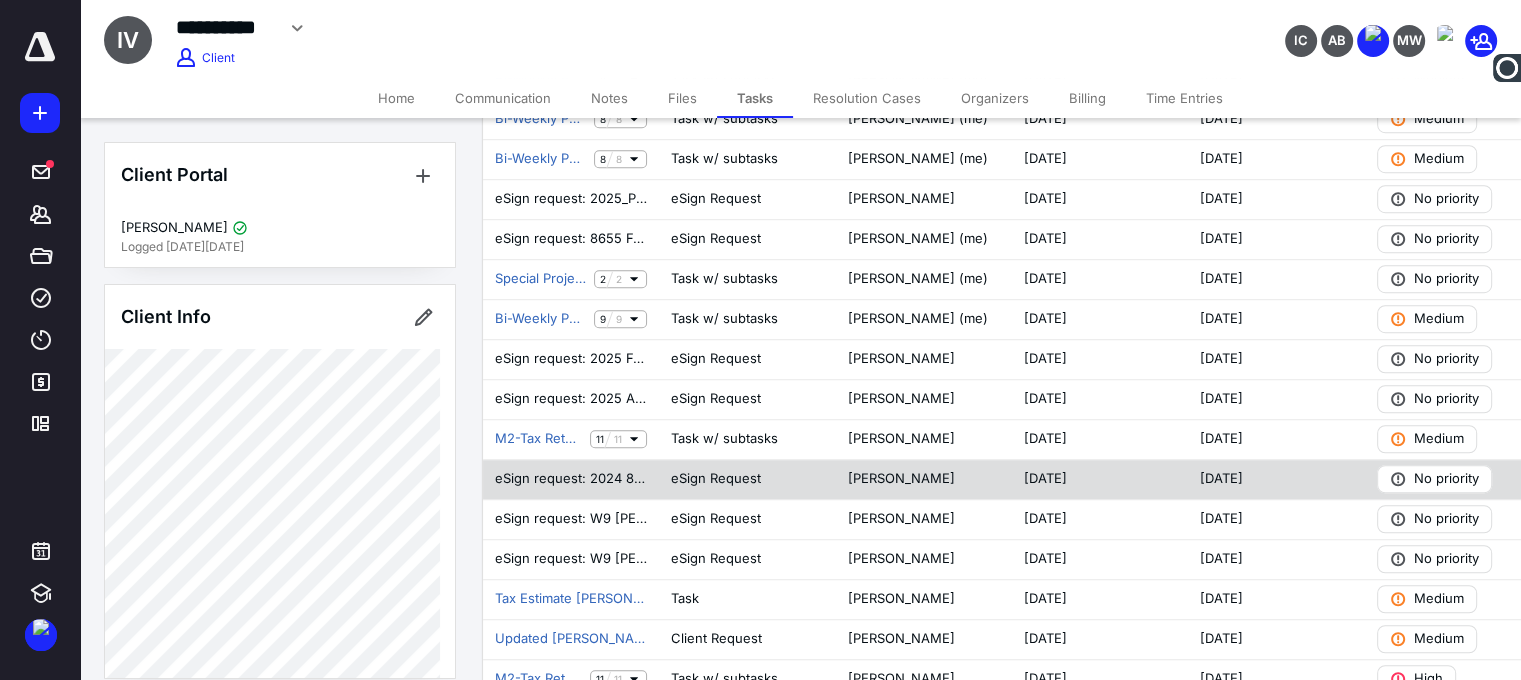 scroll, scrollTop: 1362, scrollLeft: 0, axis: vertical 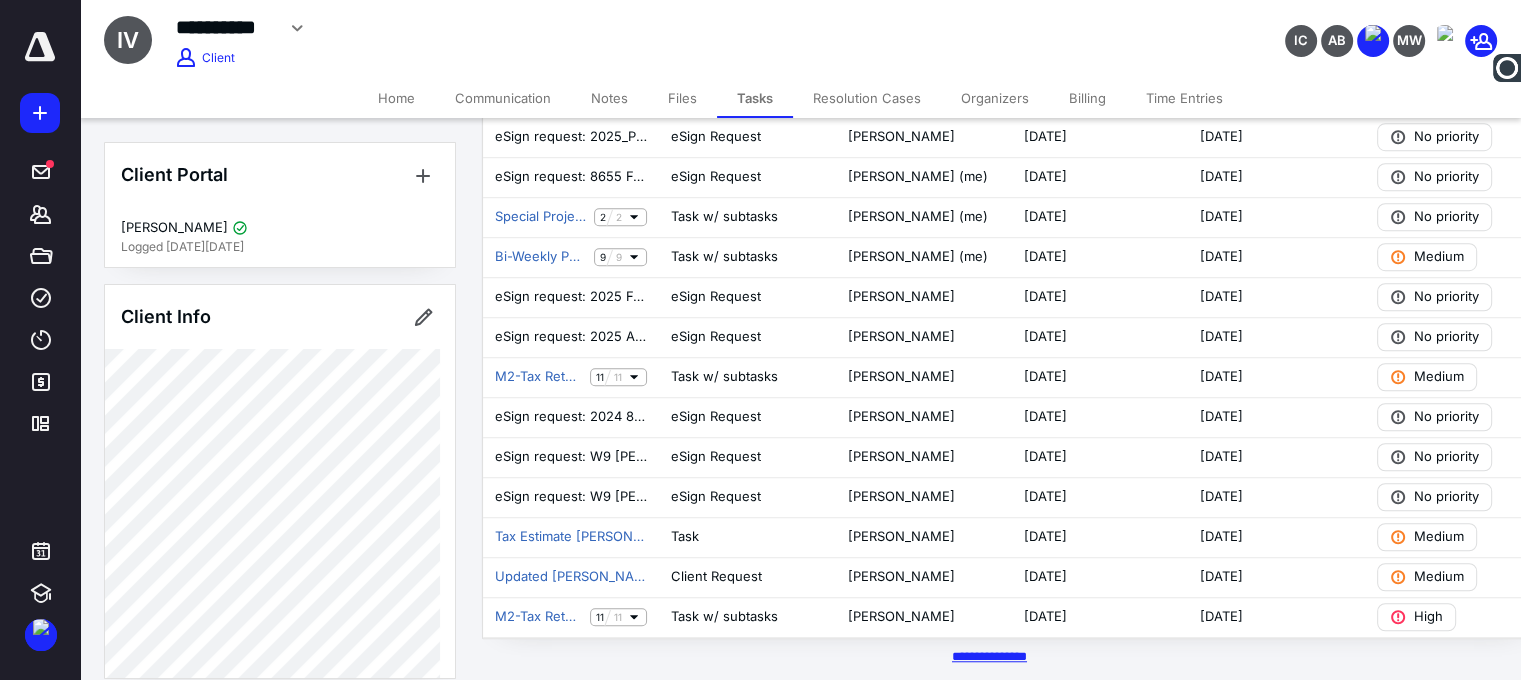 click on "********* *****" at bounding box center (989, 656) 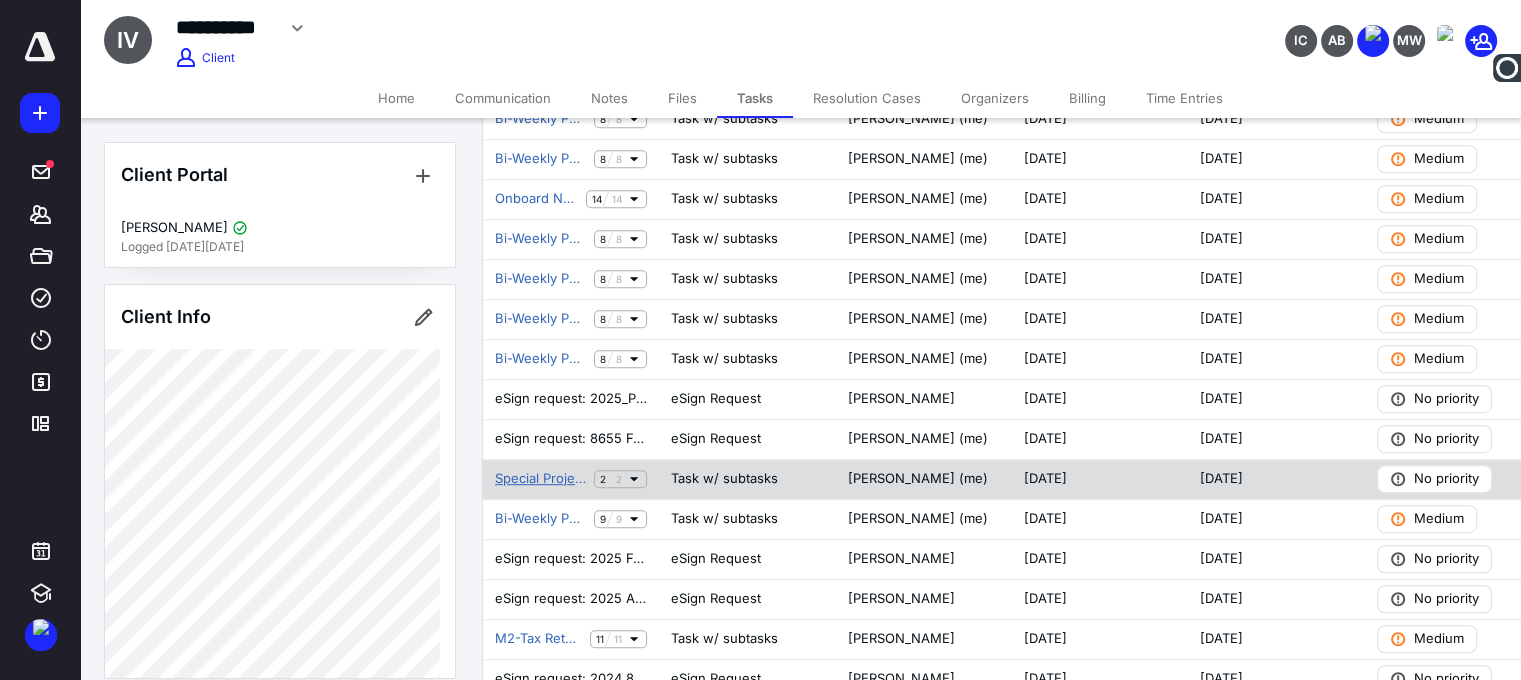 scroll, scrollTop: 1052, scrollLeft: 0, axis: vertical 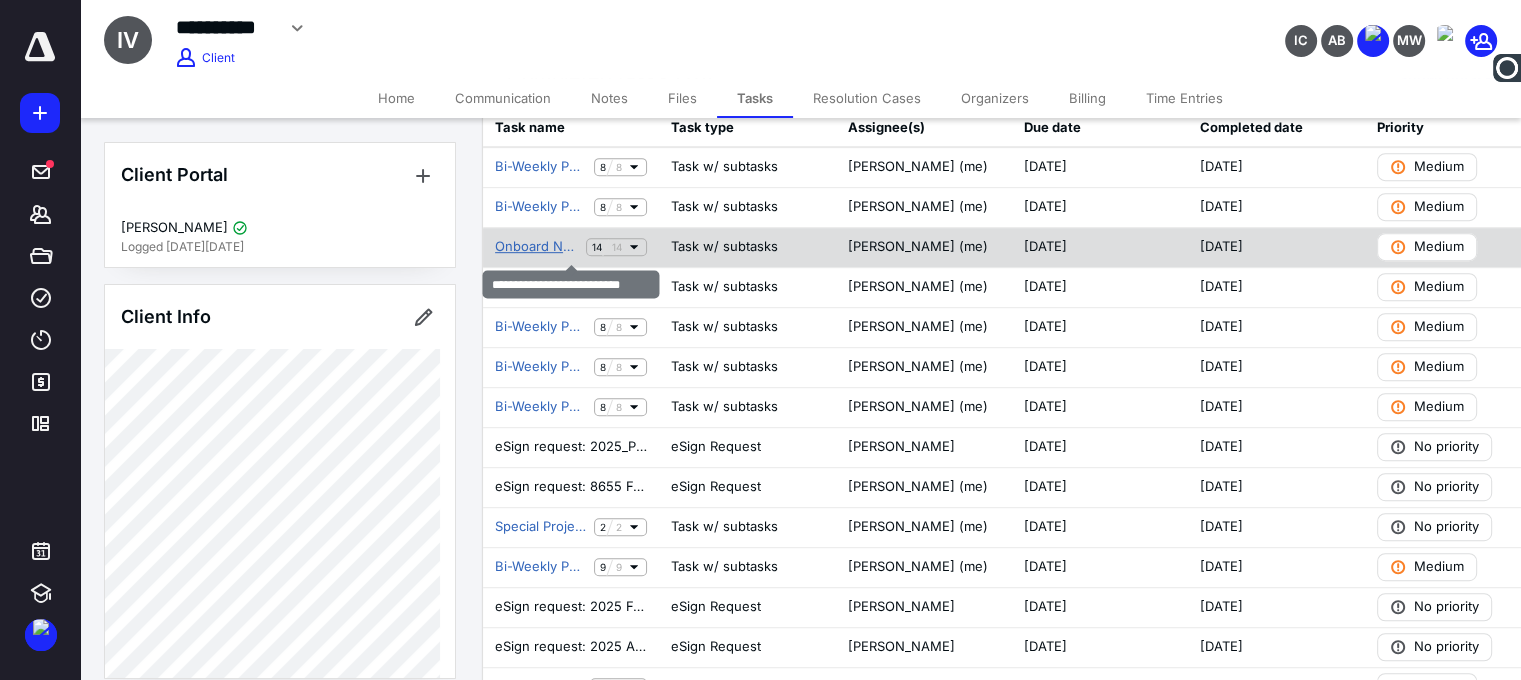 click on "Onboard New Payroll Client" at bounding box center [536, 247] 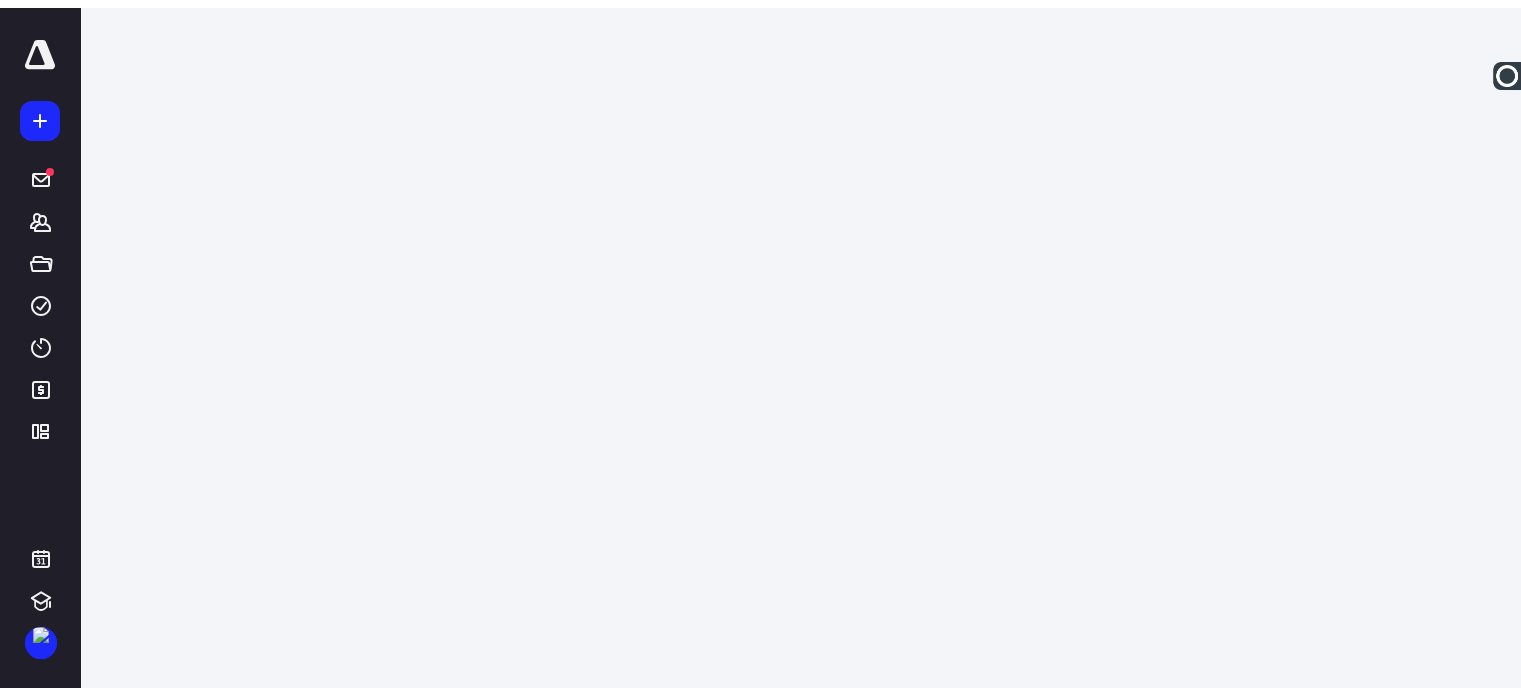 scroll, scrollTop: 0, scrollLeft: 0, axis: both 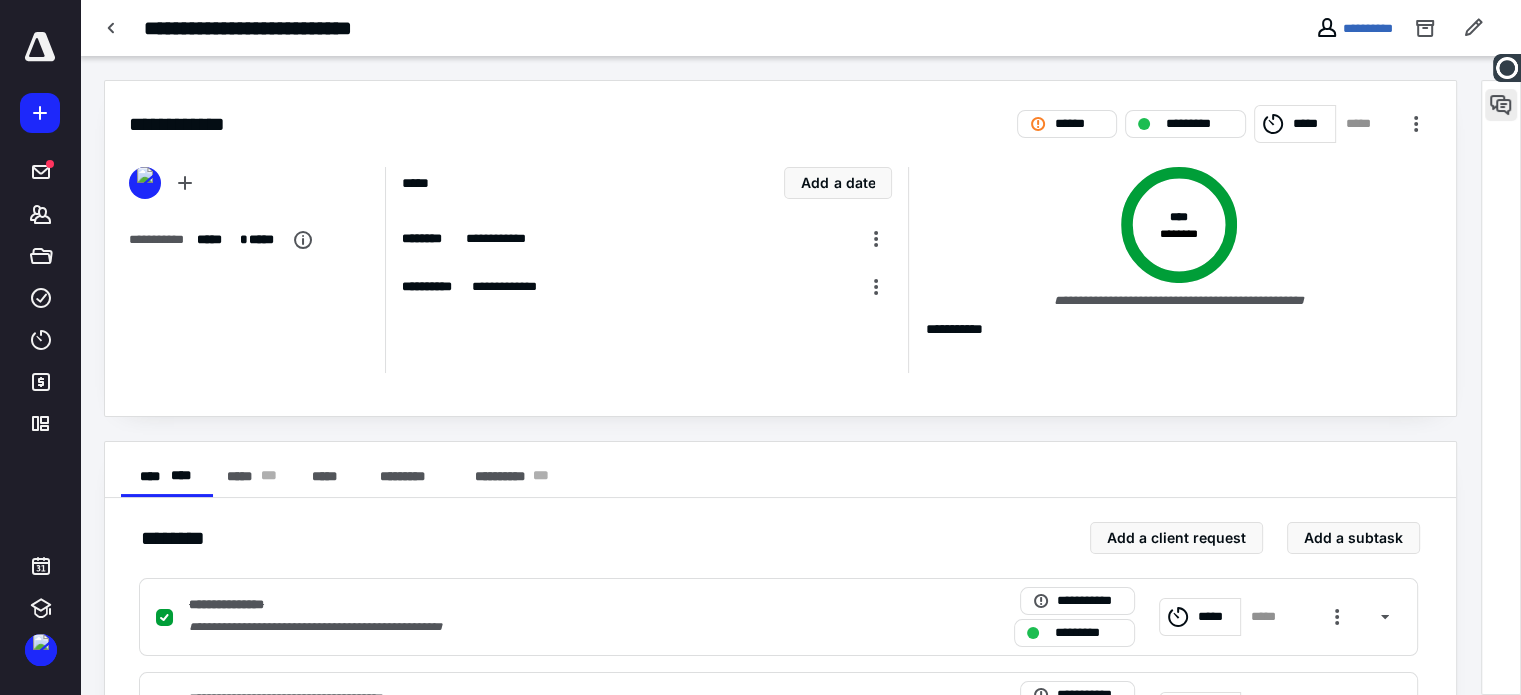 click at bounding box center [1501, 105] 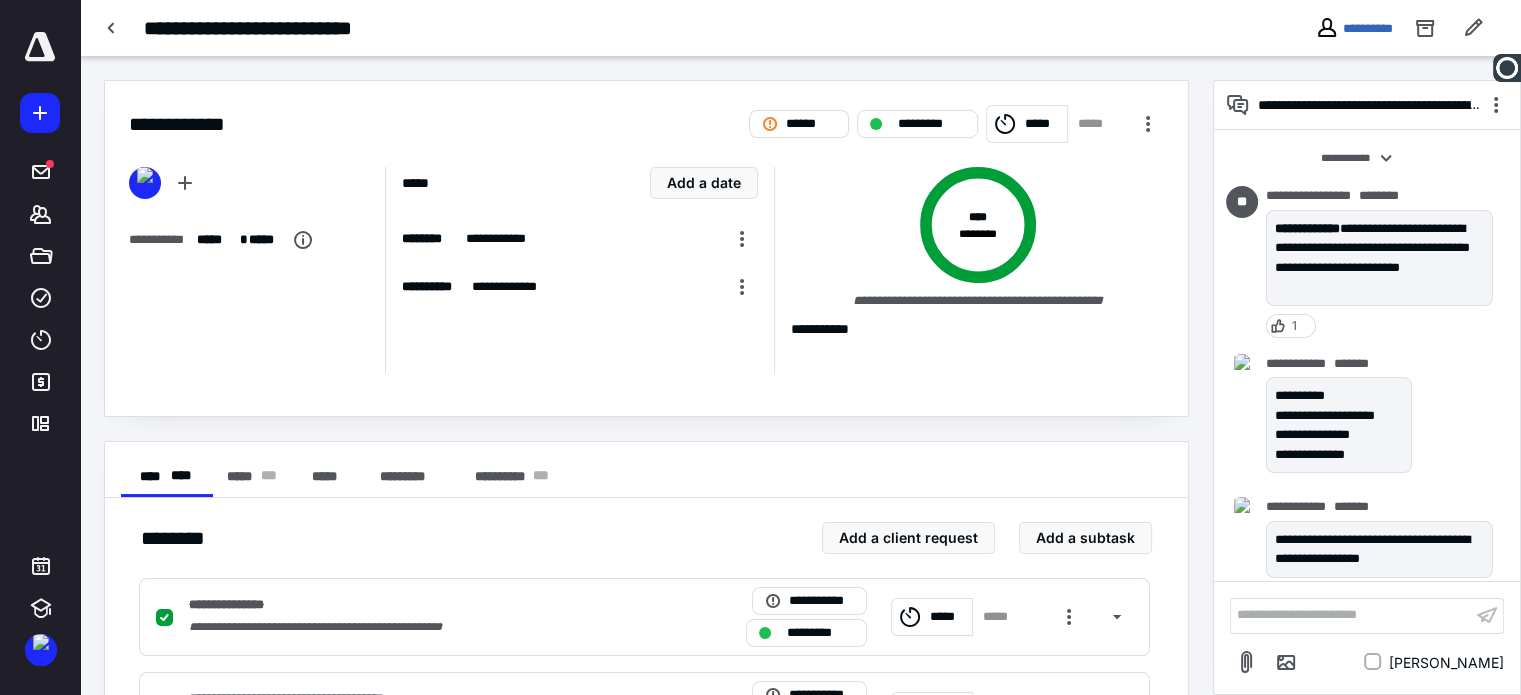 scroll, scrollTop: 2463, scrollLeft: 0, axis: vertical 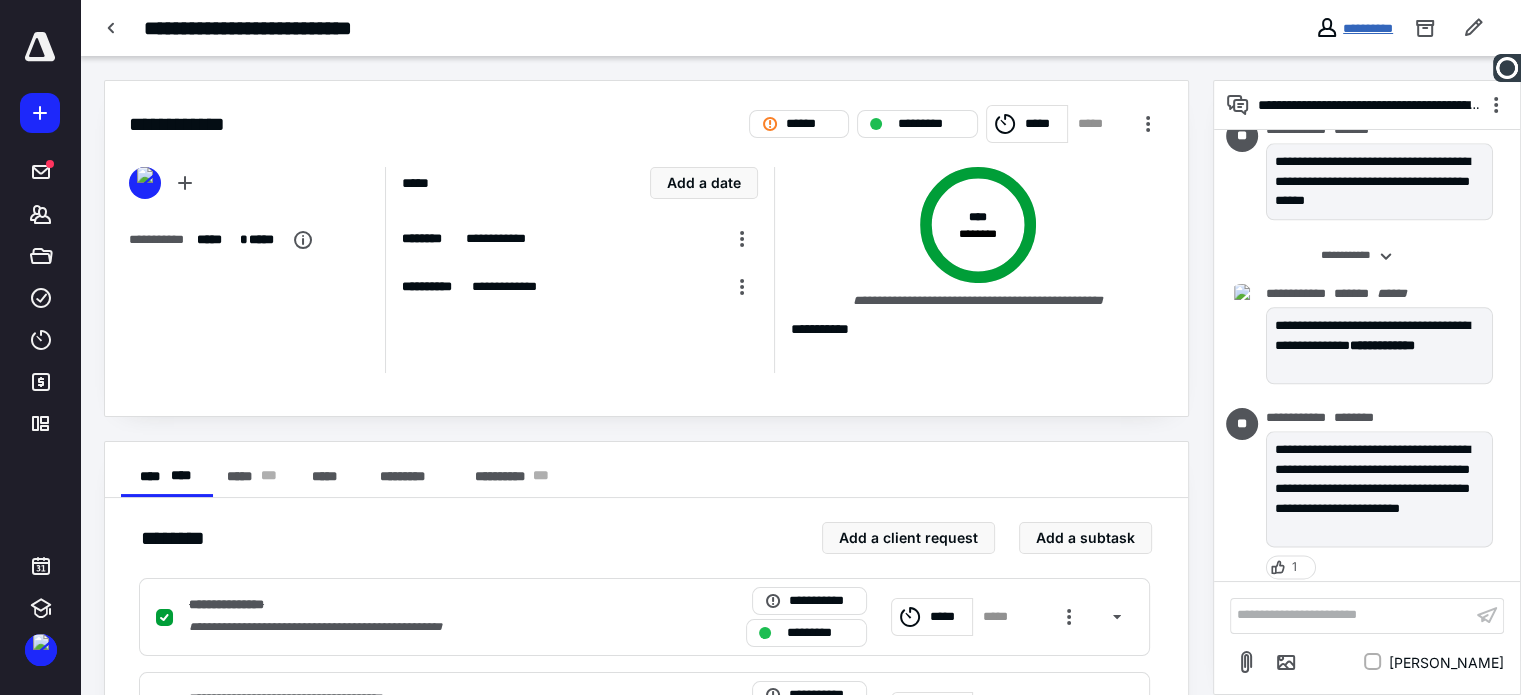 click on "**********" at bounding box center (1368, 28) 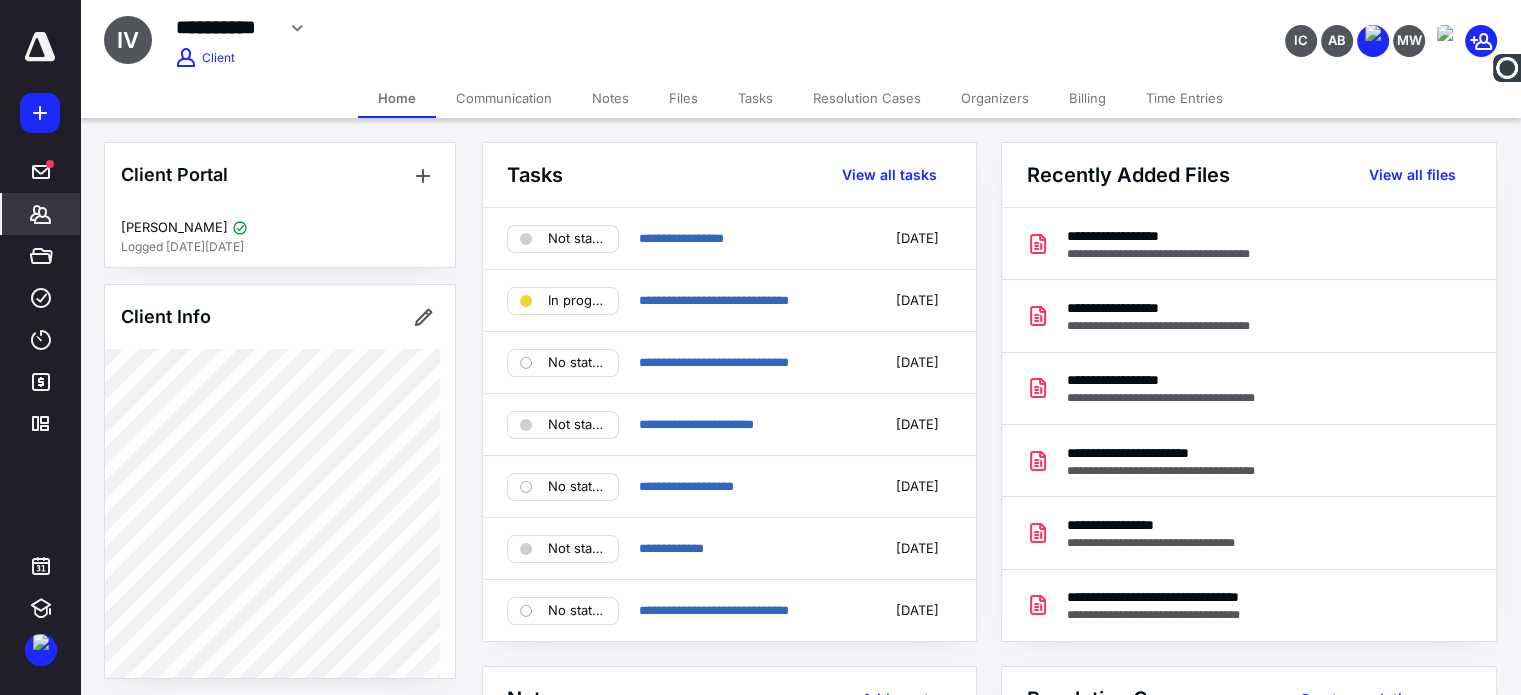 click on "Files" at bounding box center [683, 98] 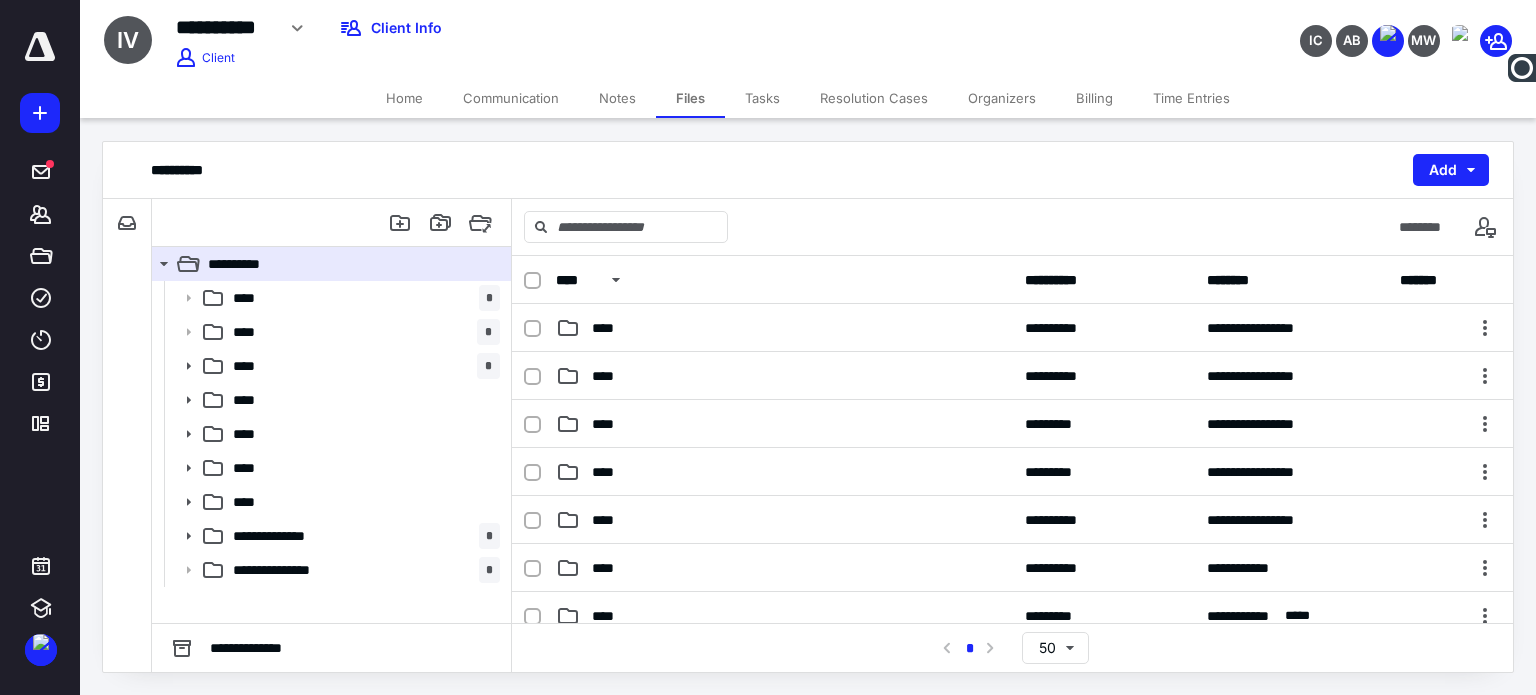 click on "Tasks" at bounding box center (762, 98) 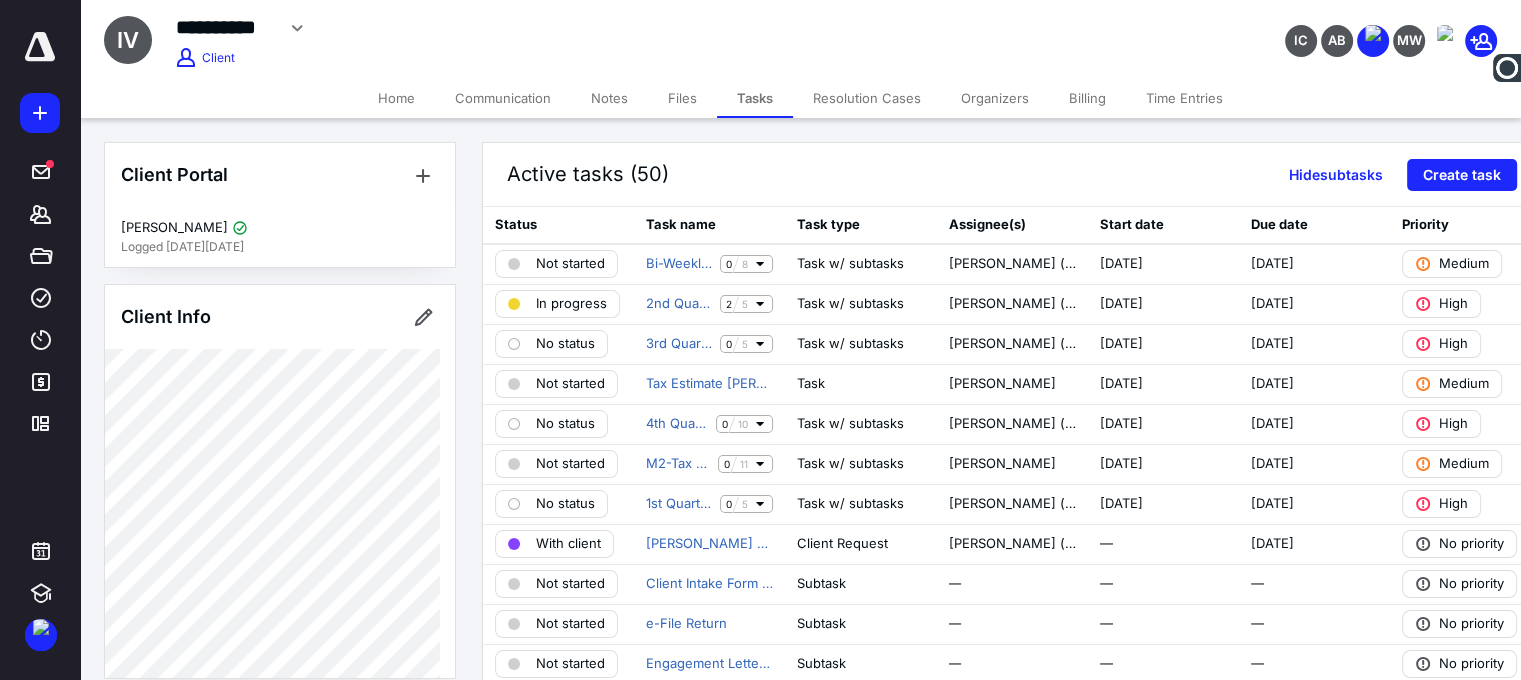 click on "Files" at bounding box center [682, 98] 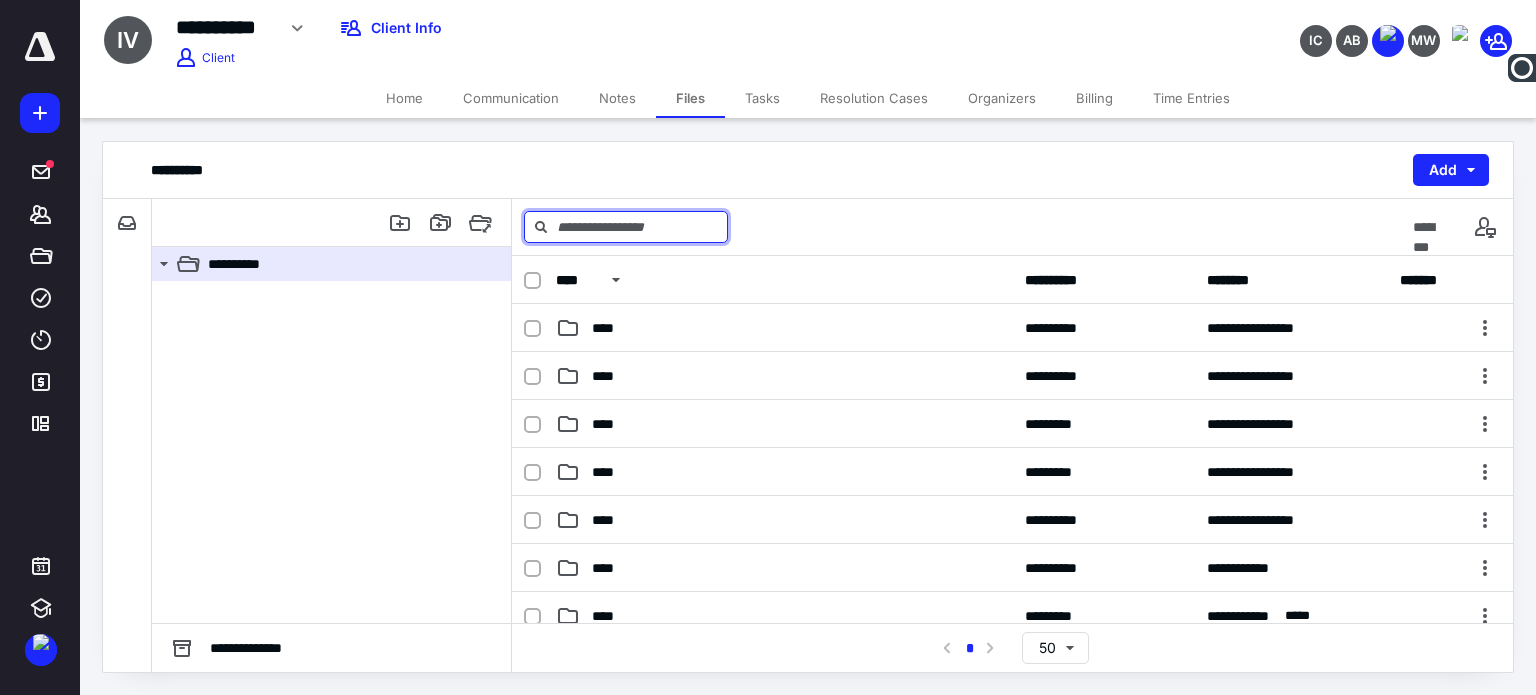 click at bounding box center (626, 227) 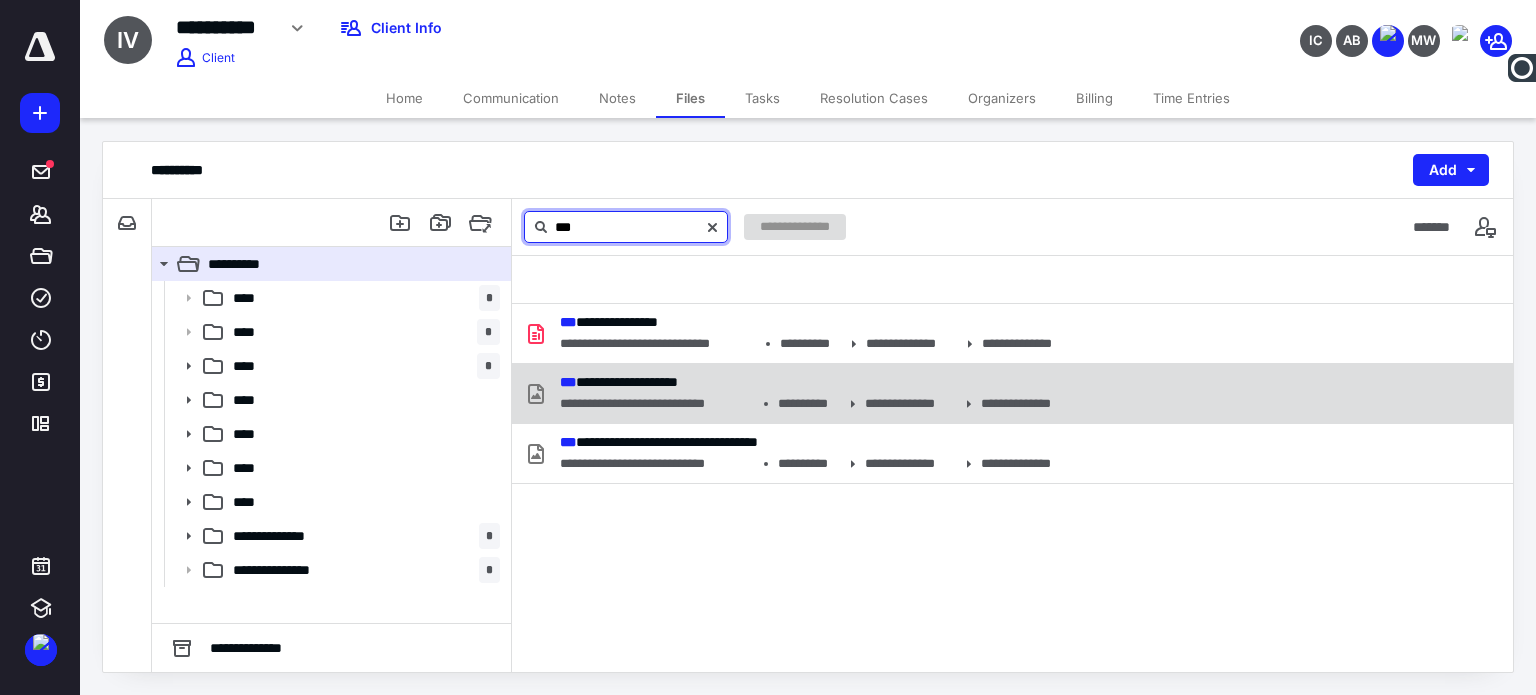 type on "***" 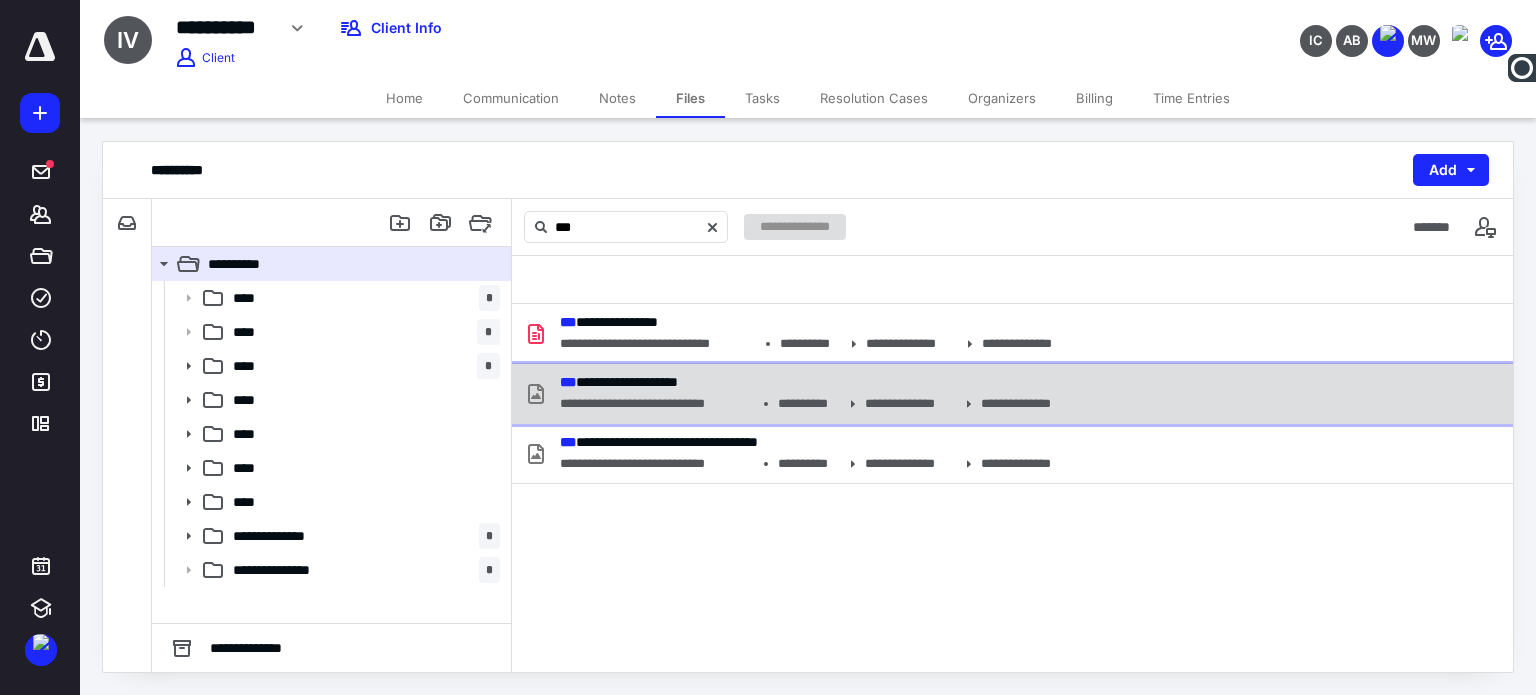 click on "**********" at bounding box center (807, 382) 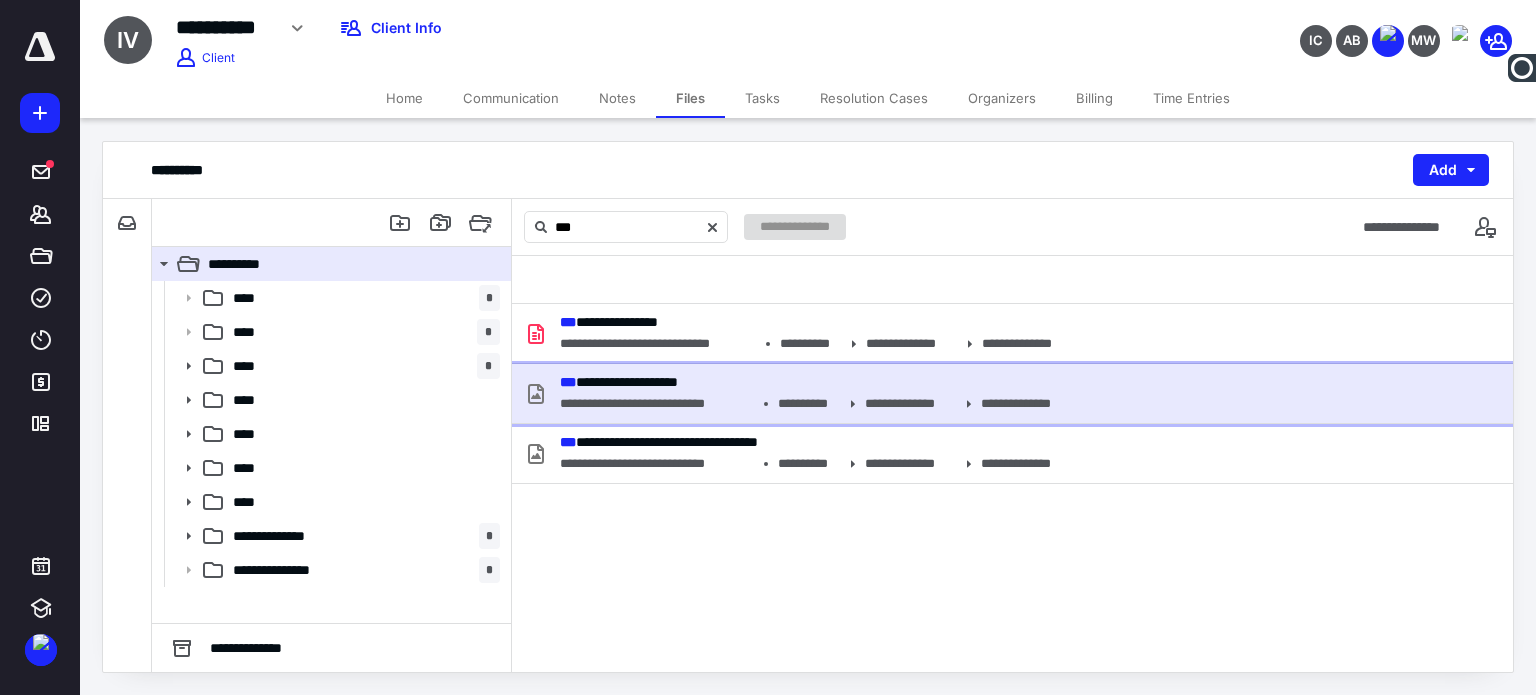 click on "**********" at bounding box center [807, 382] 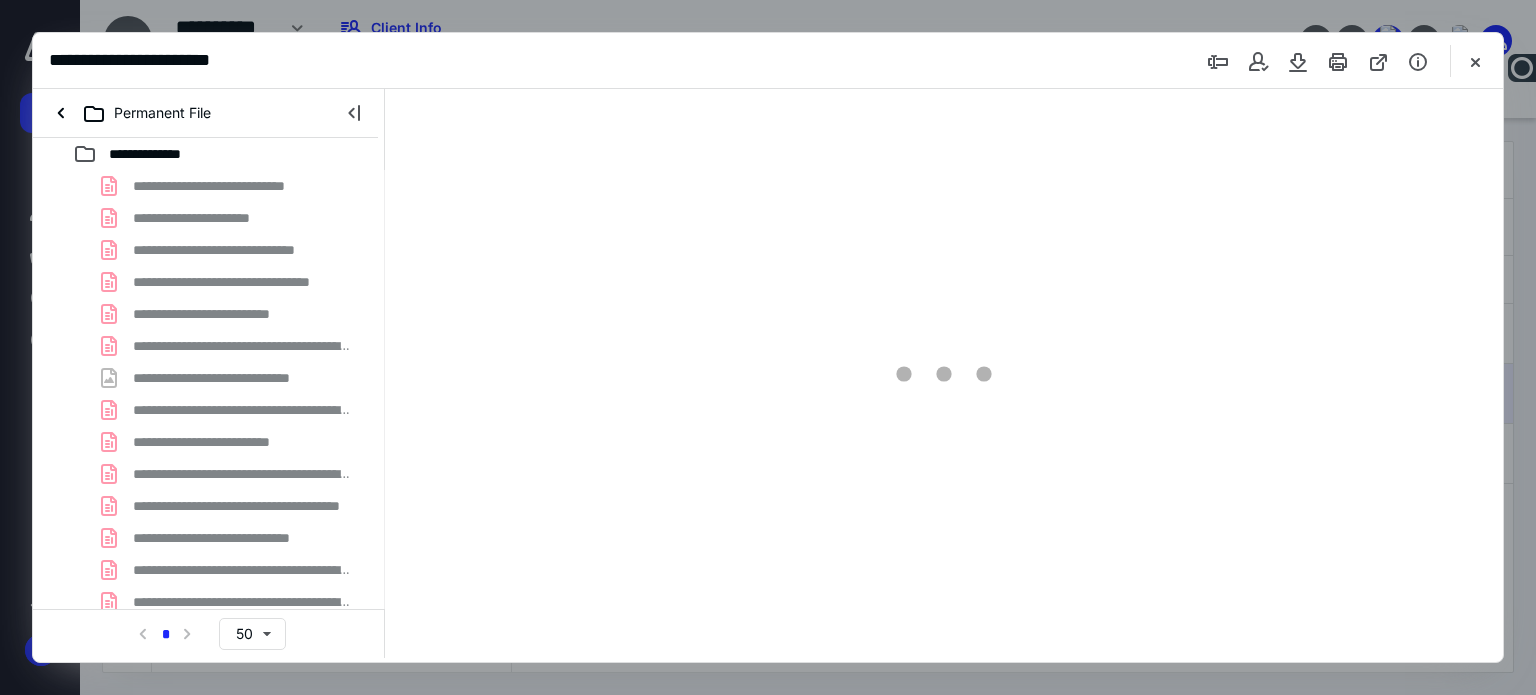 scroll, scrollTop: 0, scrollLeft: 0, axis: both 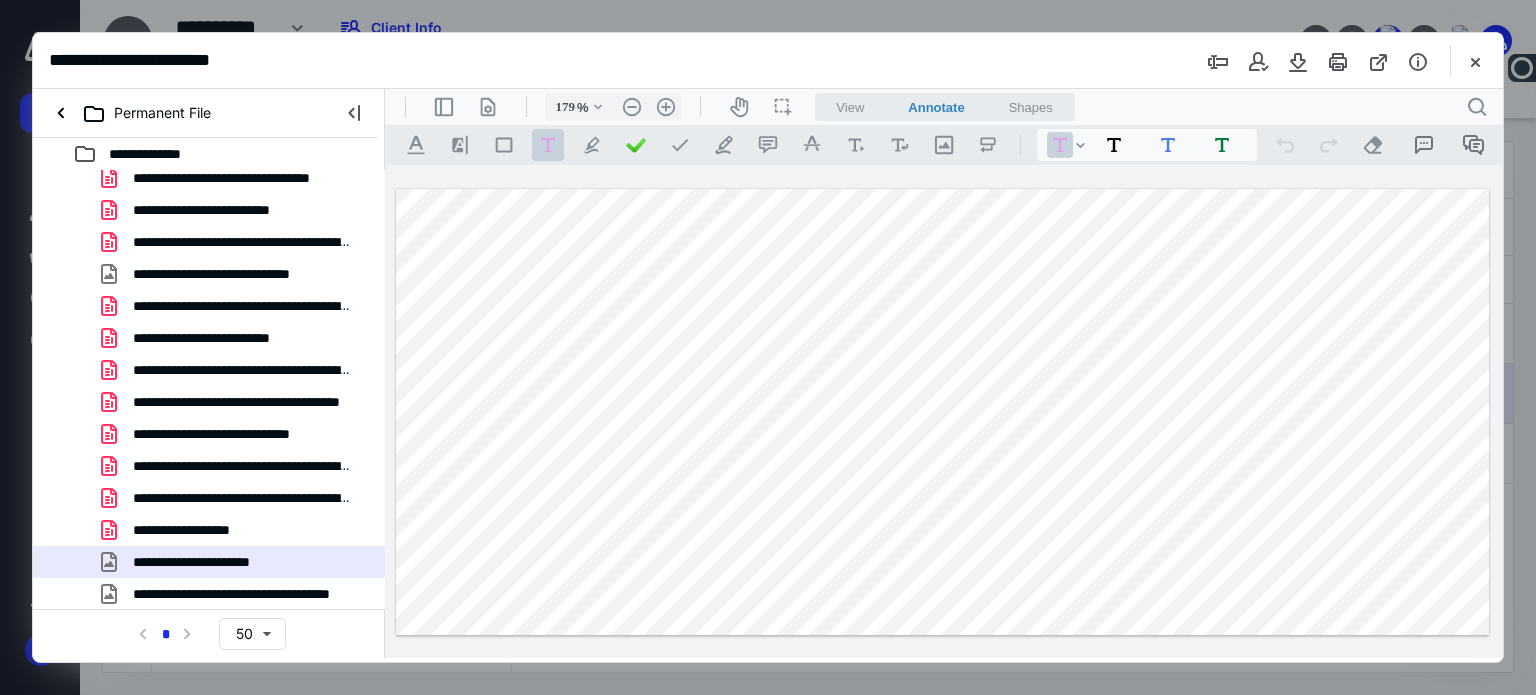click on ".cls-1{fill:#abb0c4;} icon - tool - text - free text" at bounding box center (548, 145) 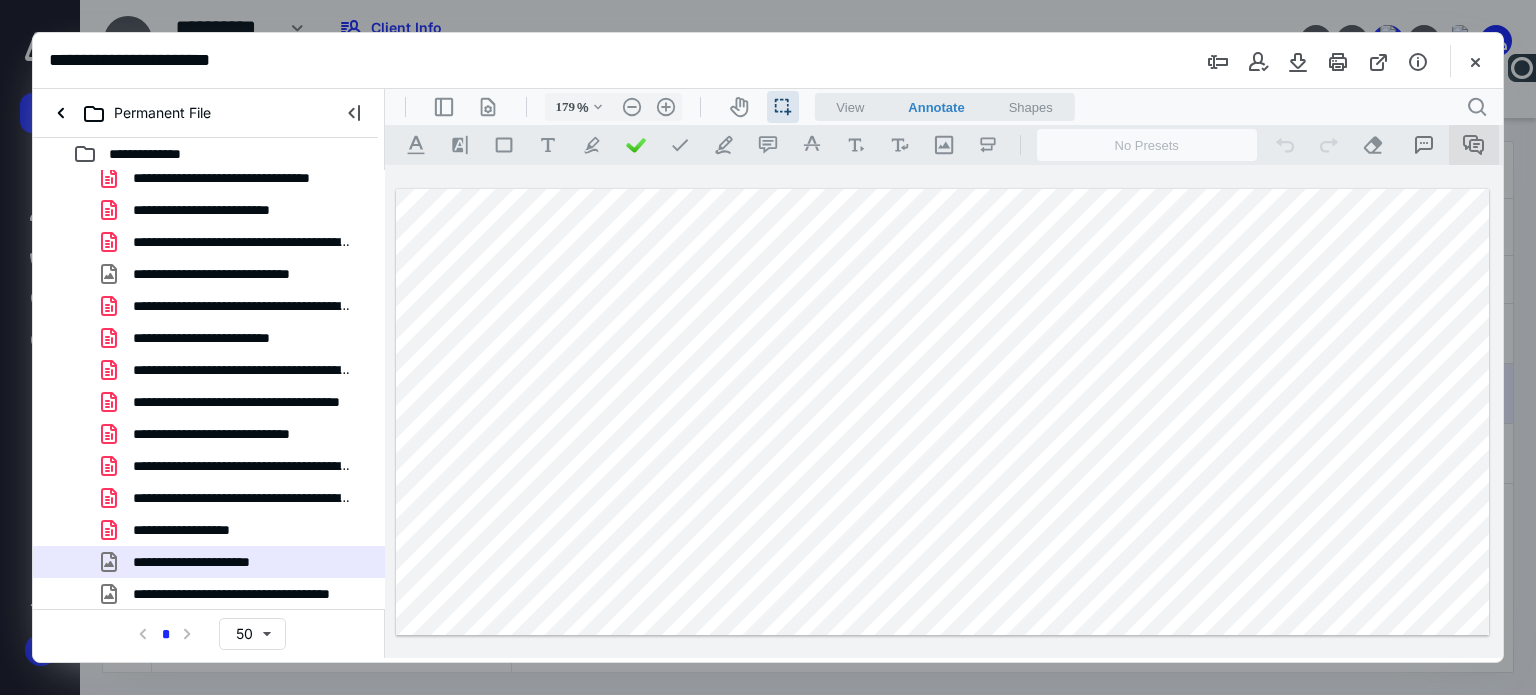 click 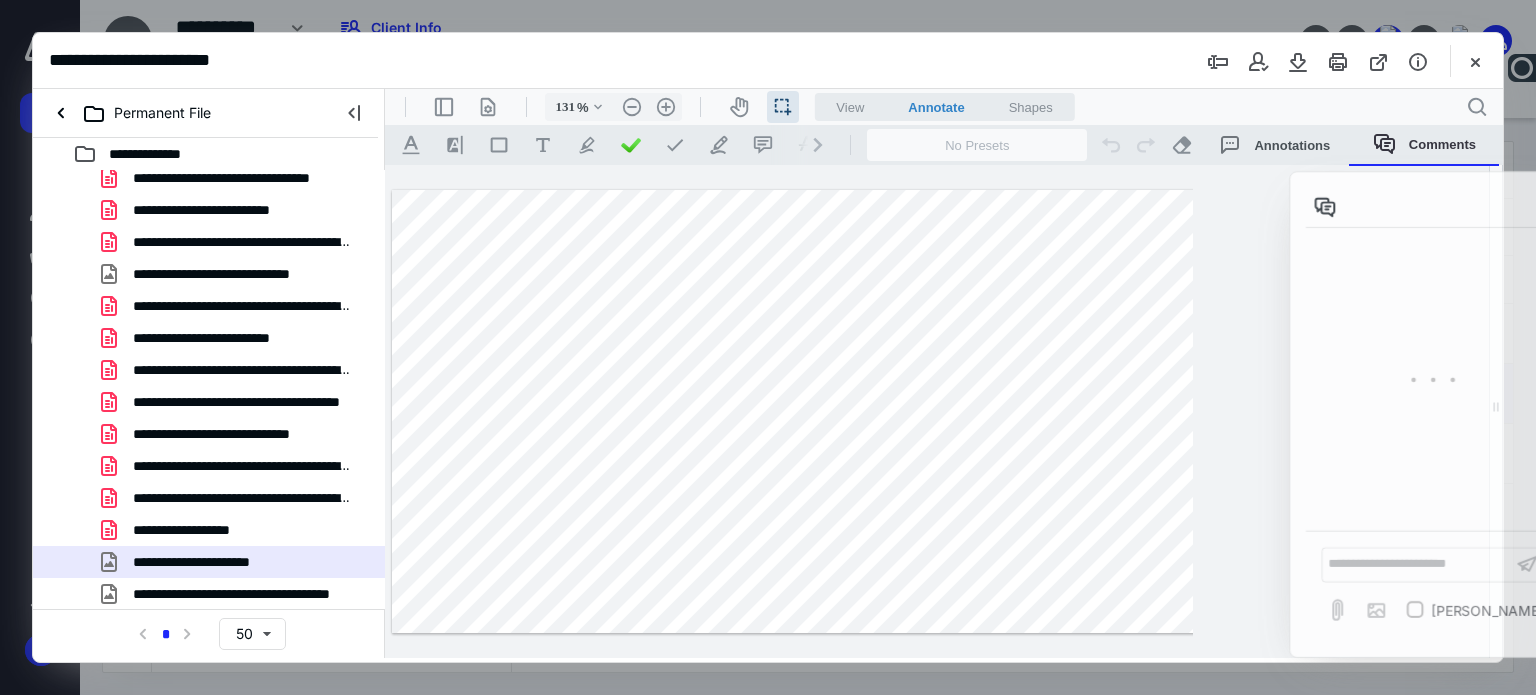 type on "130" 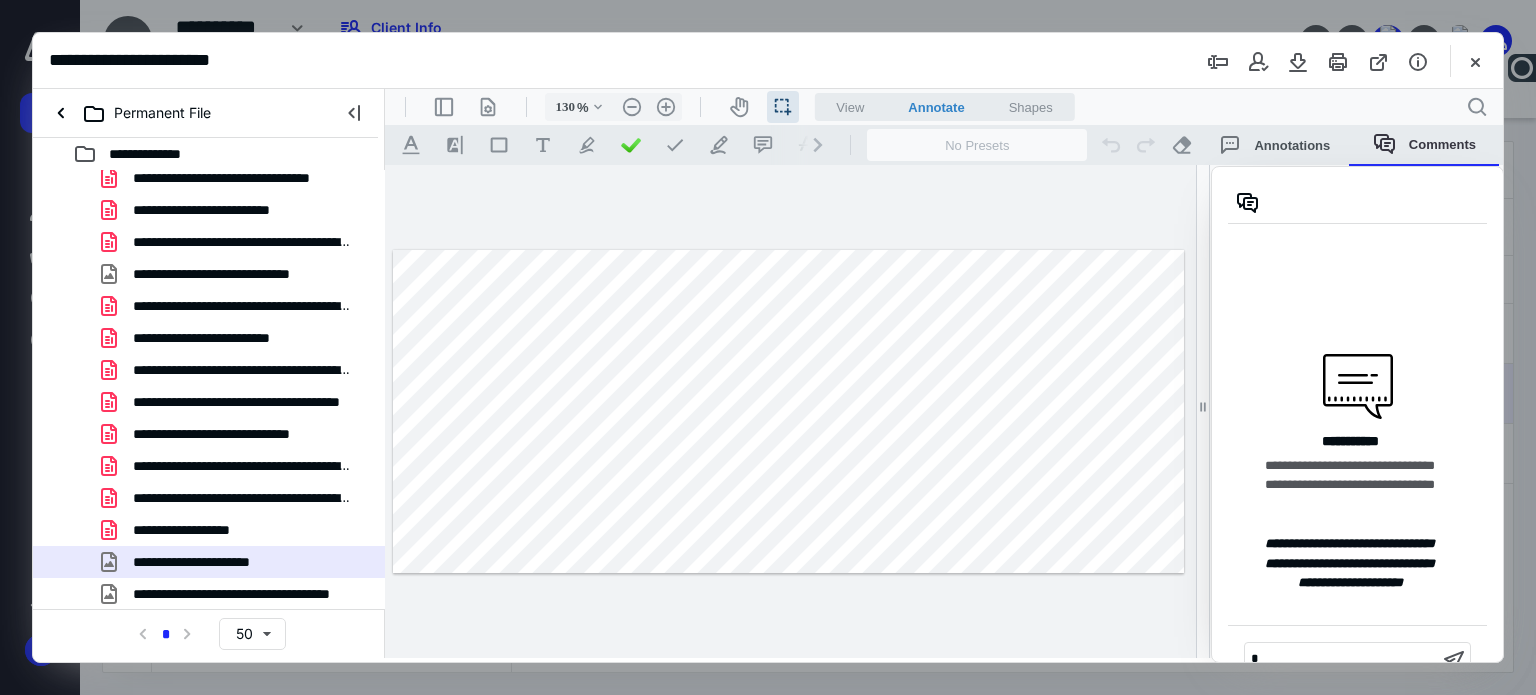 scroll, scrollTop: 72, scrollLeft: 0, axis: vertical 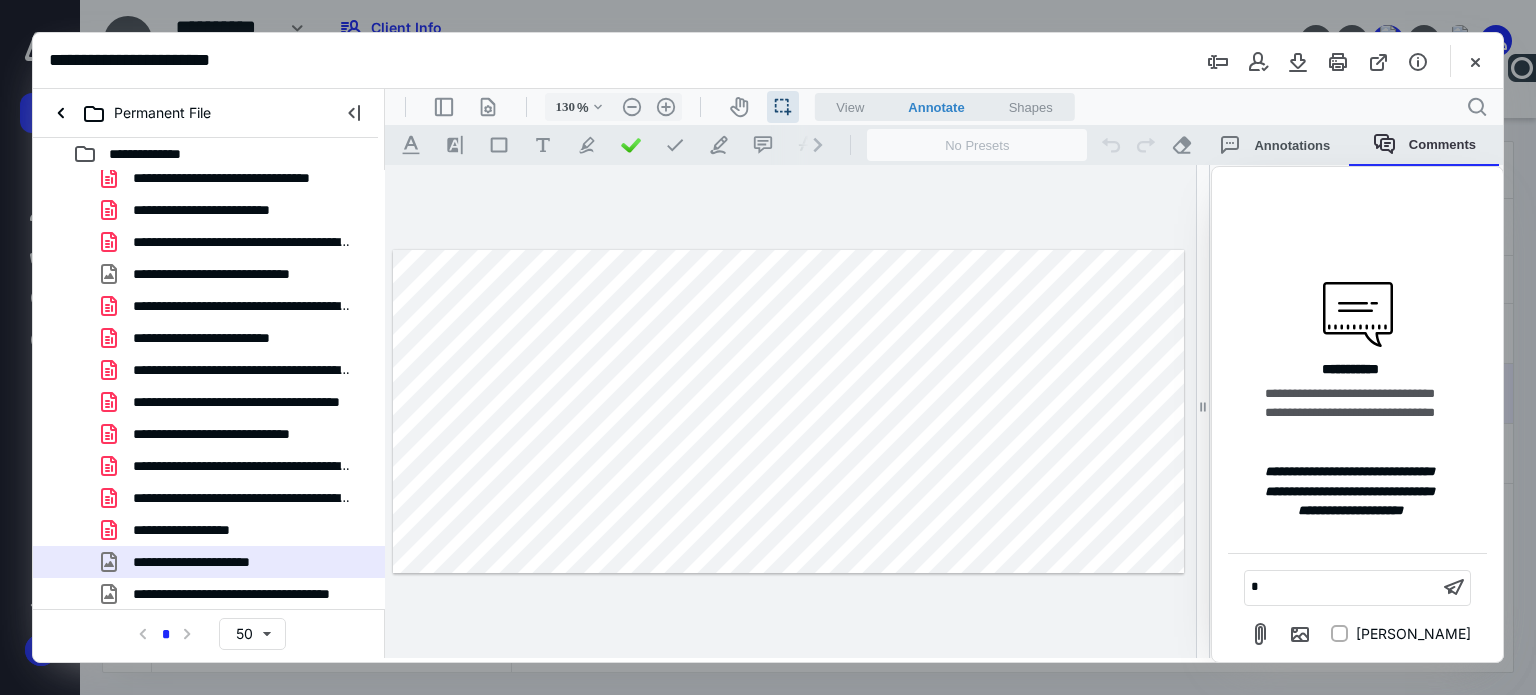 type 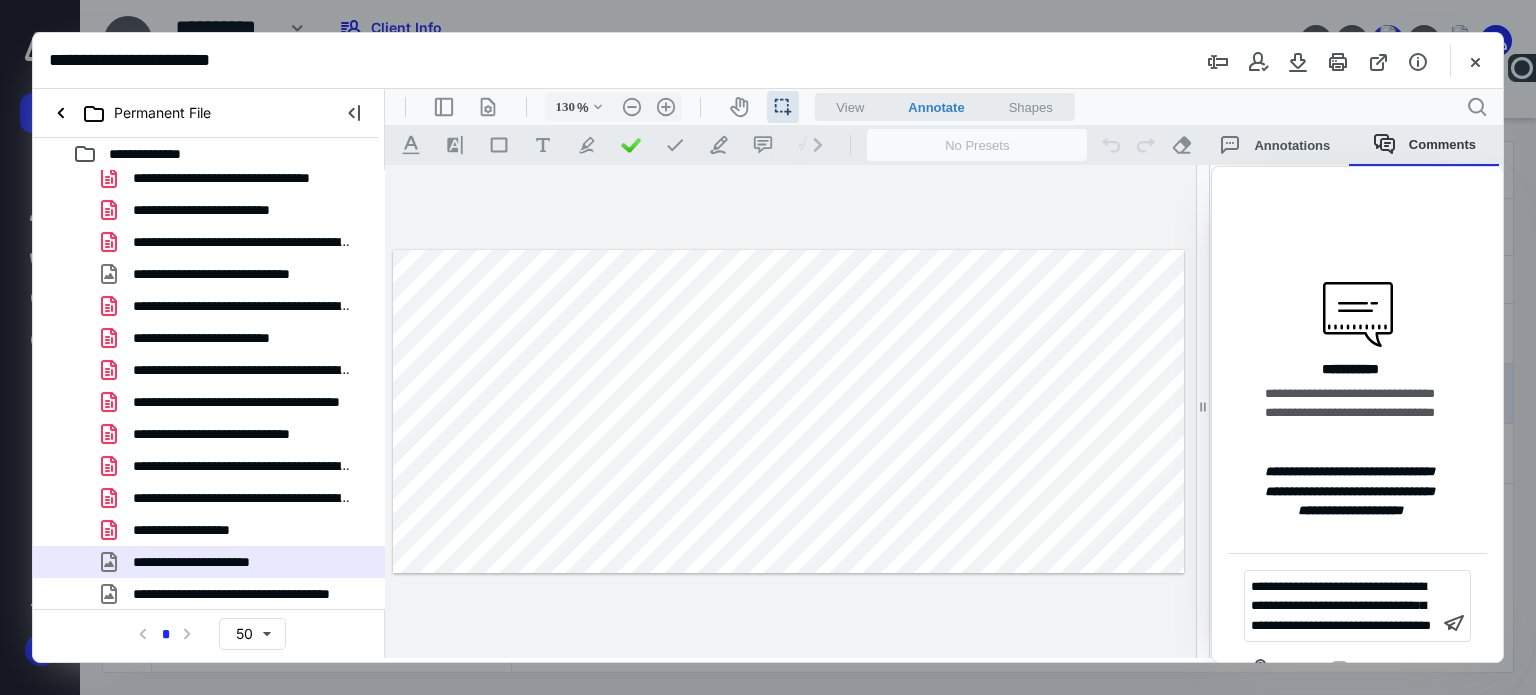 scroll, scrollTop: 80, scrollLeft: 0, axis: vertical 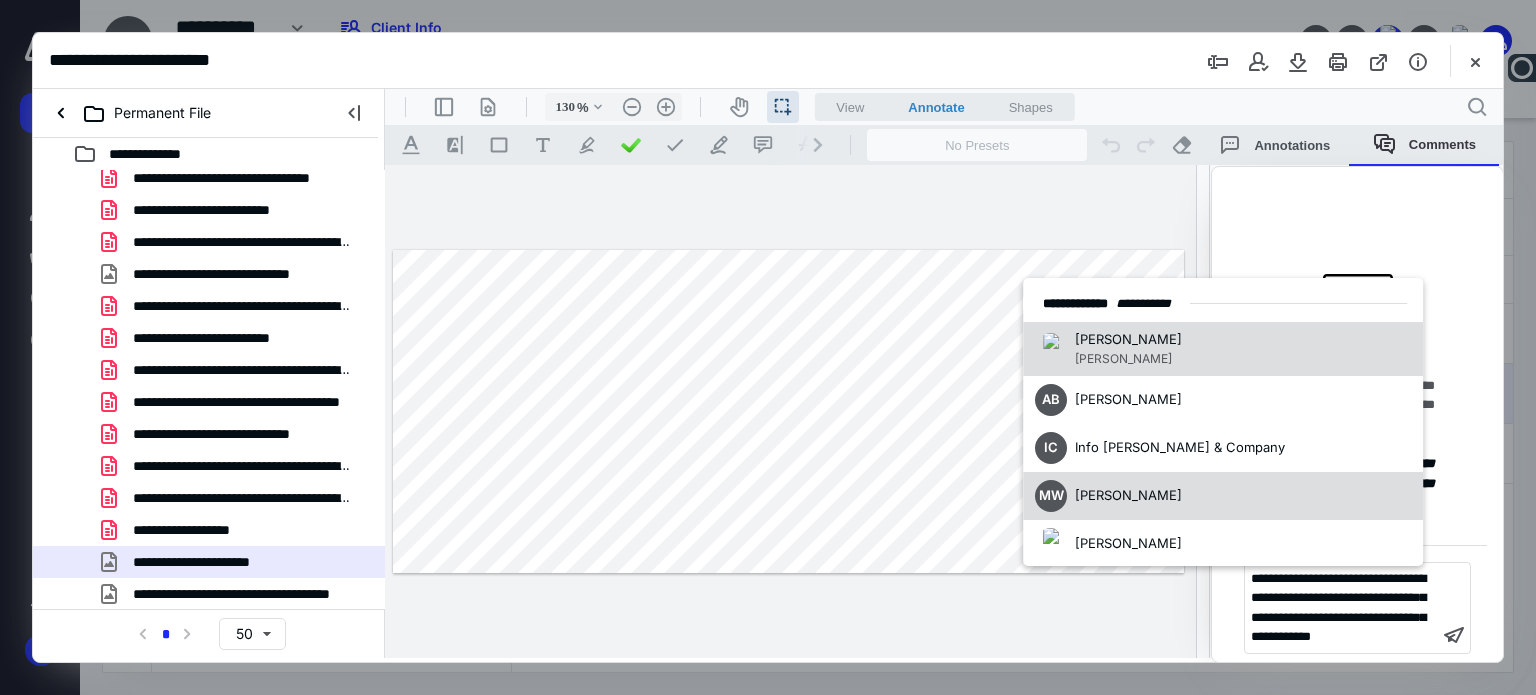 click on "[PERSON_NAME]" at bounding box center [1128, 495] 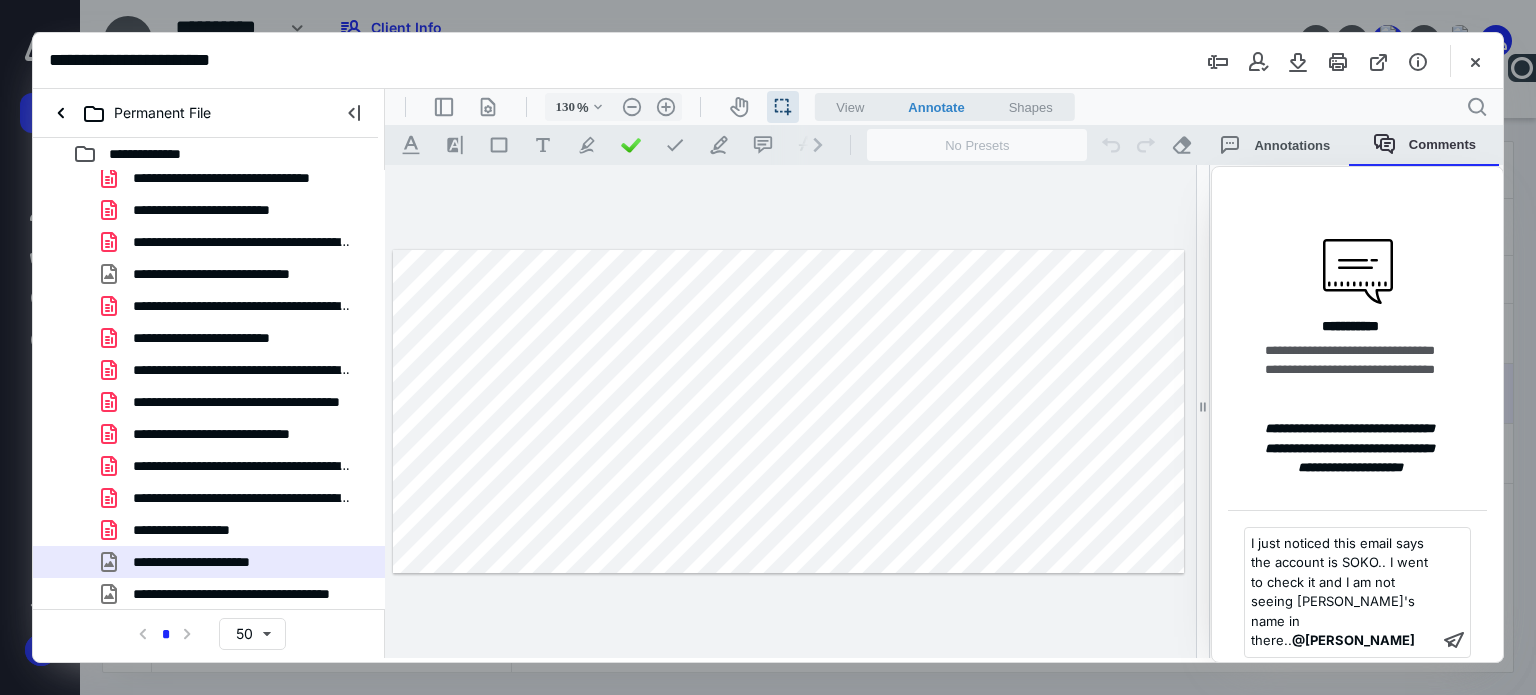 scroll, scrollTop: 148, scrollLeft: 0, axis: vertical 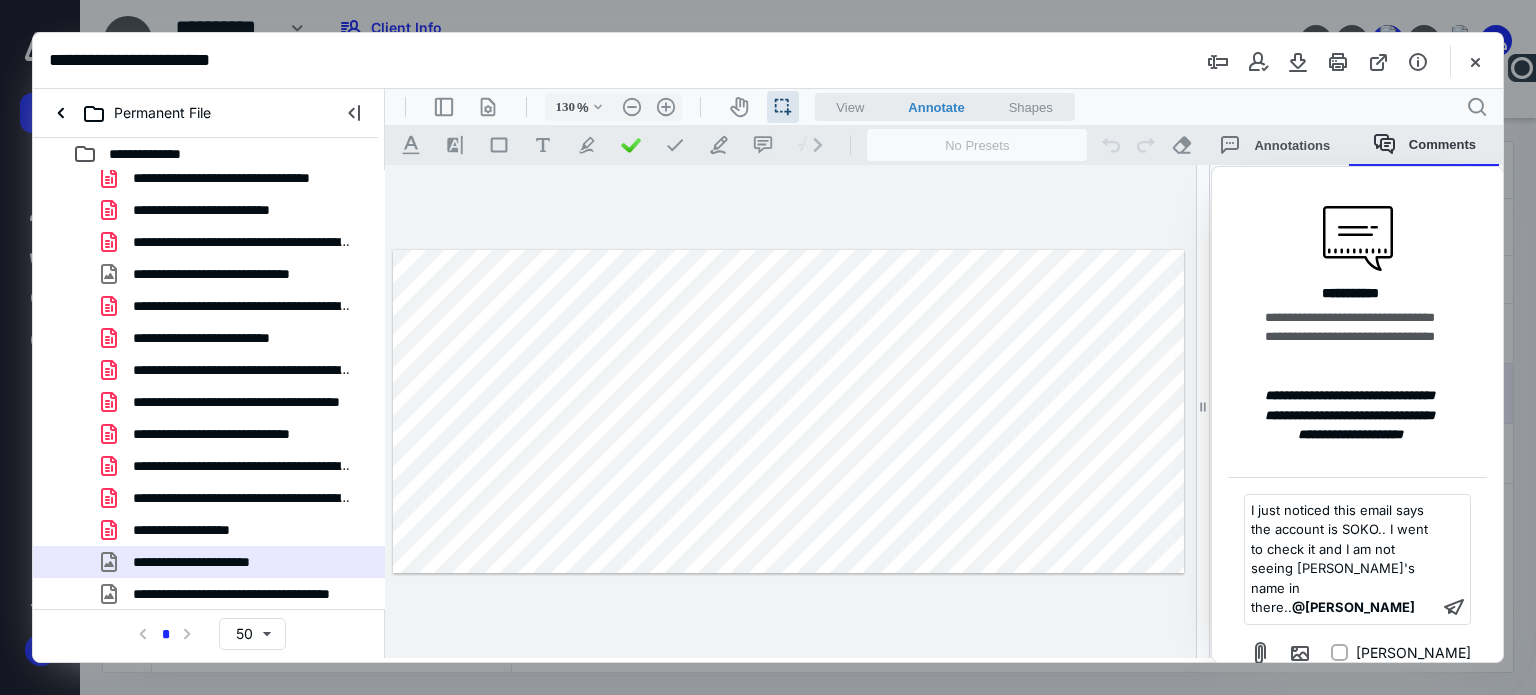 click on "@ Meghan Wyman ﻿" at bounding box center (1353, 607) 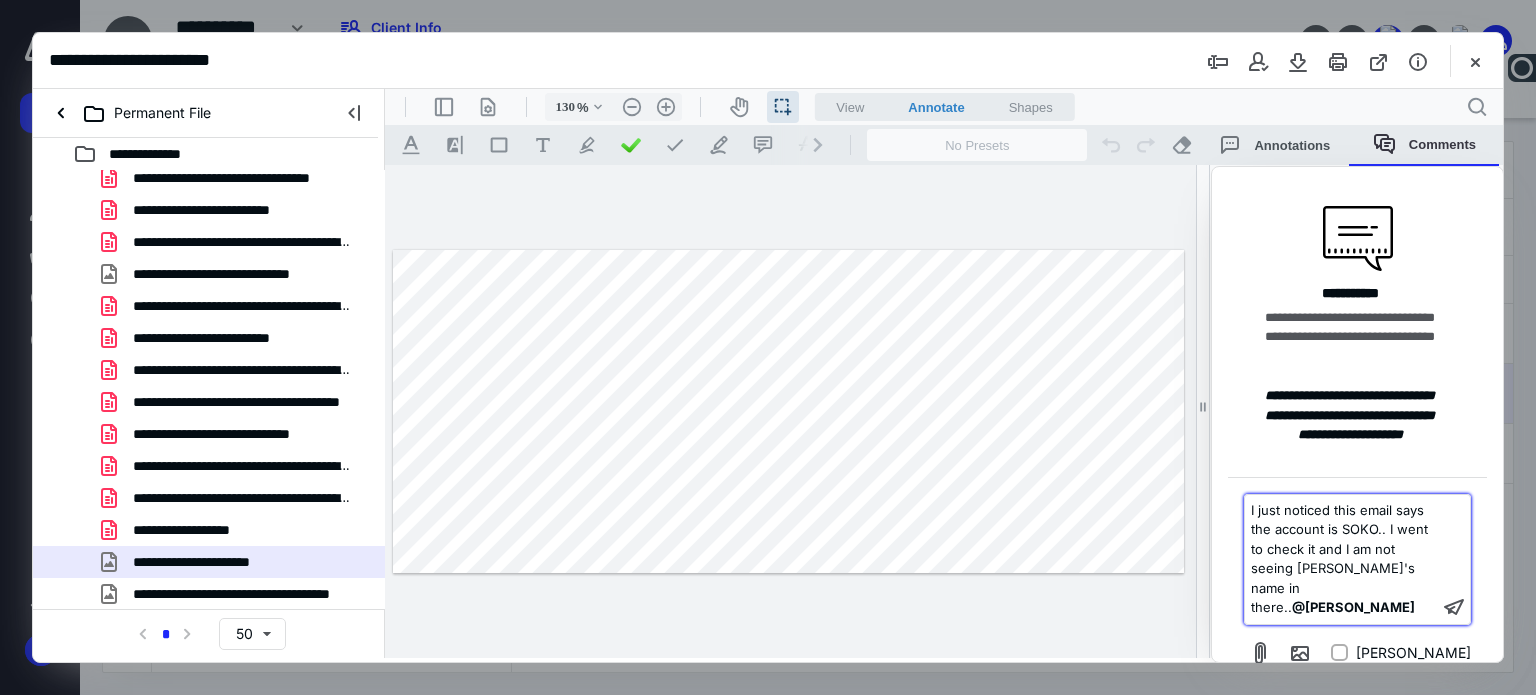 click on "I just noticed this email says the account is SOKO.. I went to check it and I am not seeing Isaac's name in there.." at bounding box center [1341, 559] 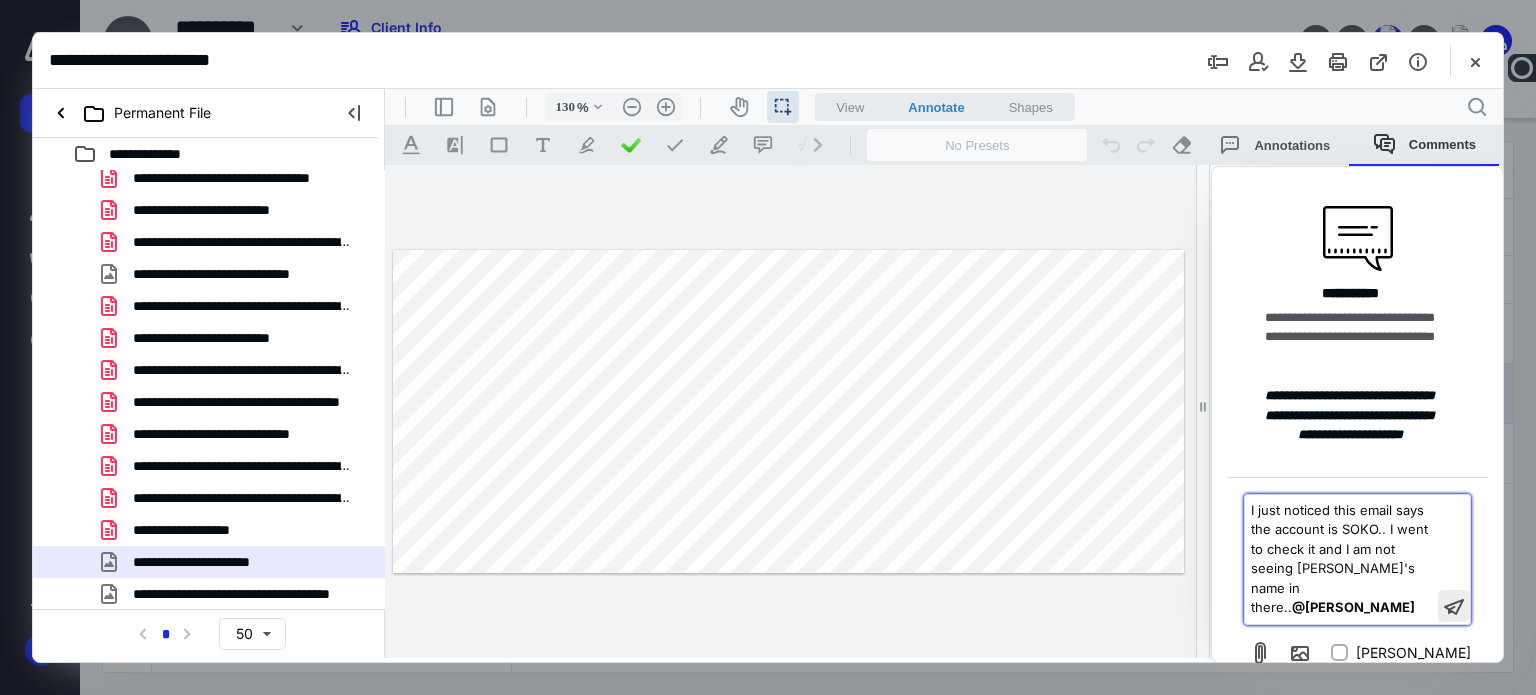 click at bounding box center [1454, 606] 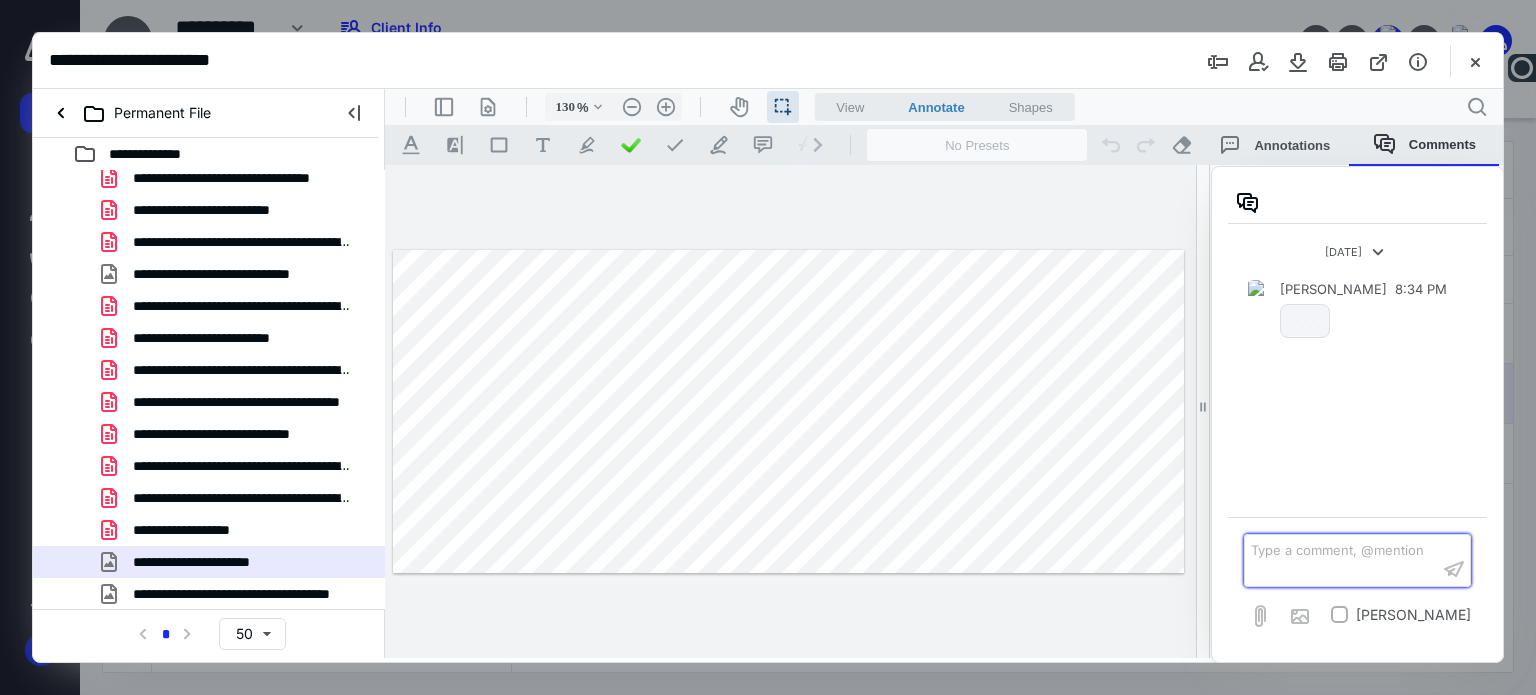 scroll, scrollTop: 0, scrollLeft: 0, axis: both 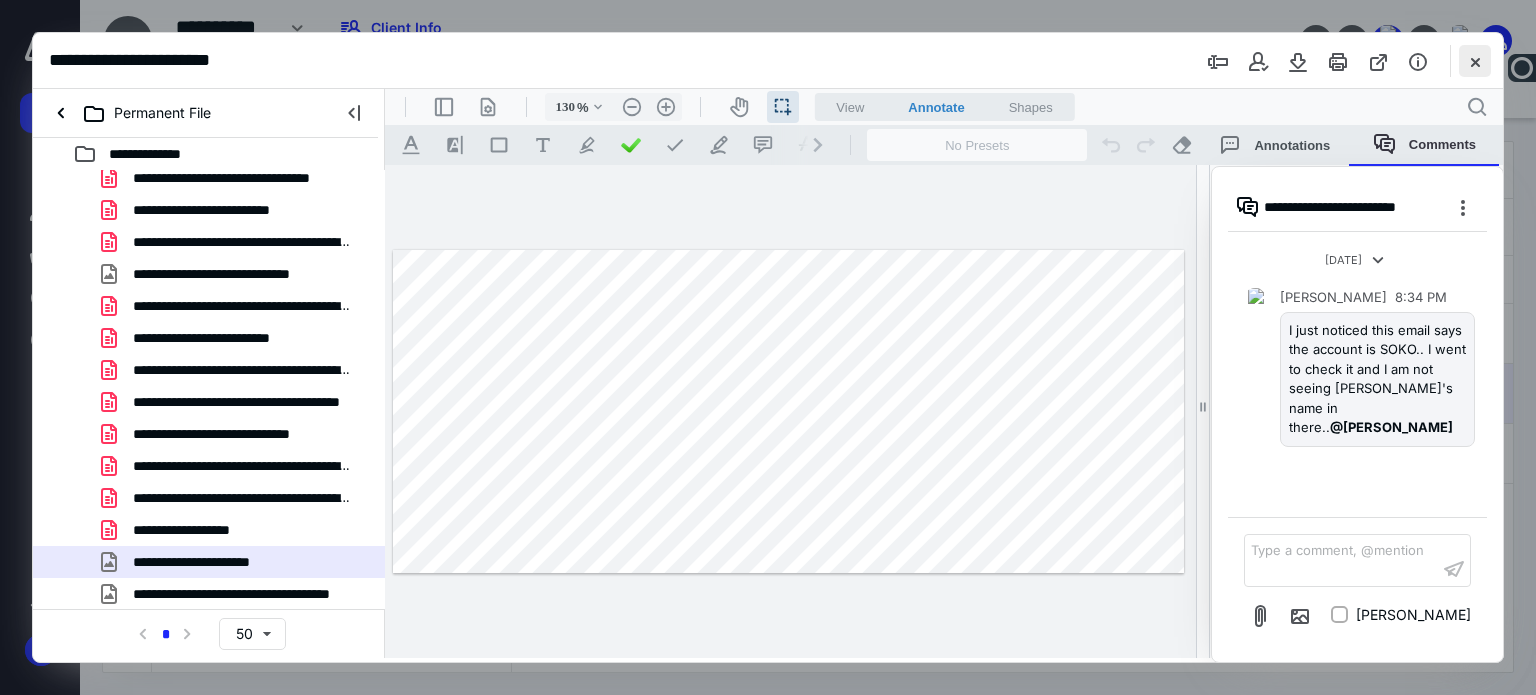 click at bounding box center (1475, 61) 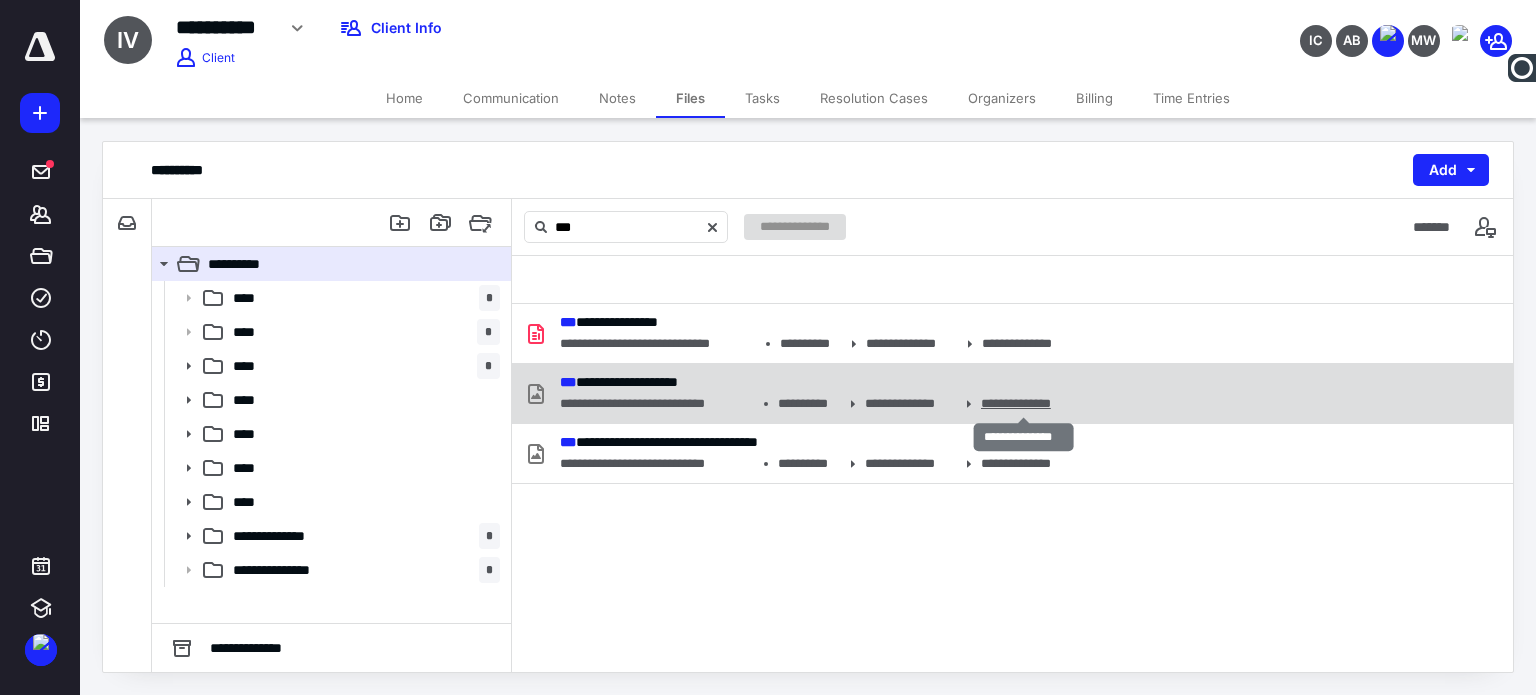 click on "**********" at bounding box center [1024, 404] 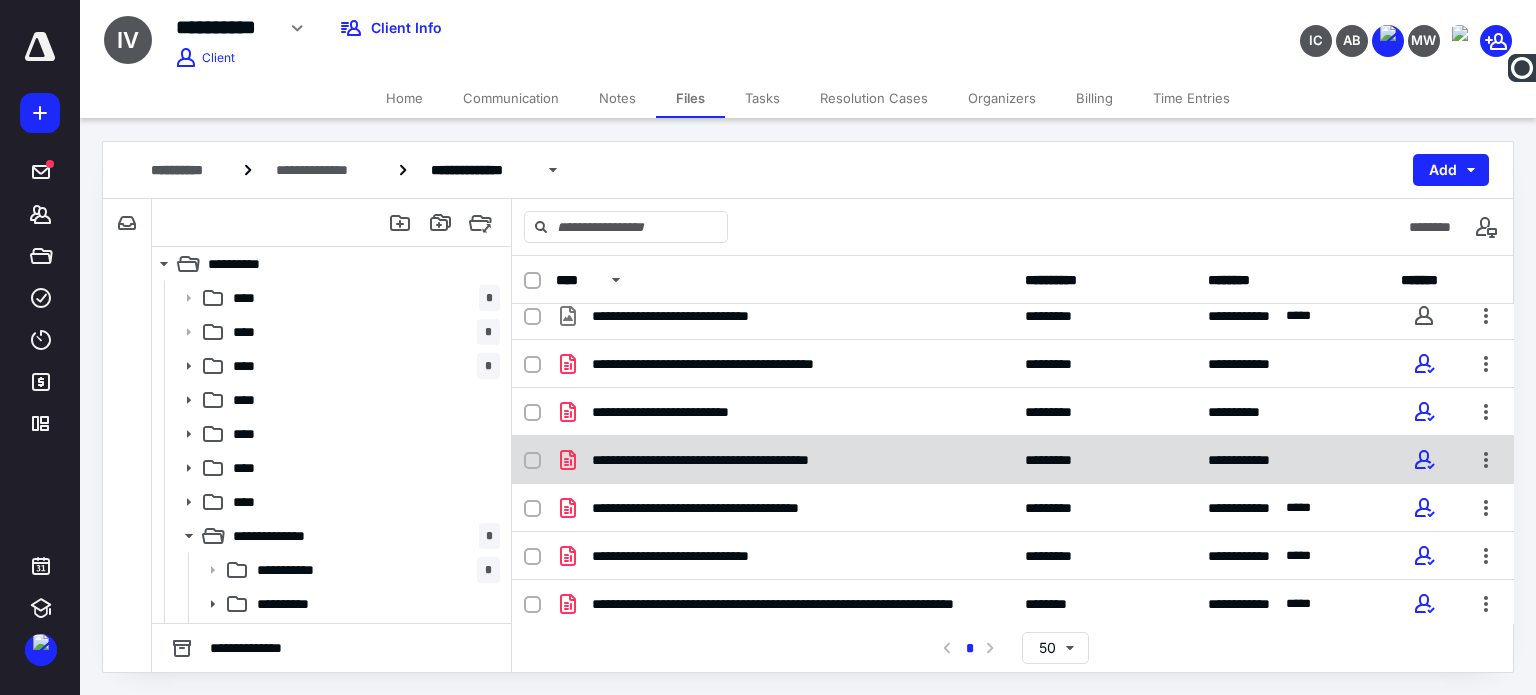 scroll, scrollTop: 492, scrollLeft: 0, axis: vertical 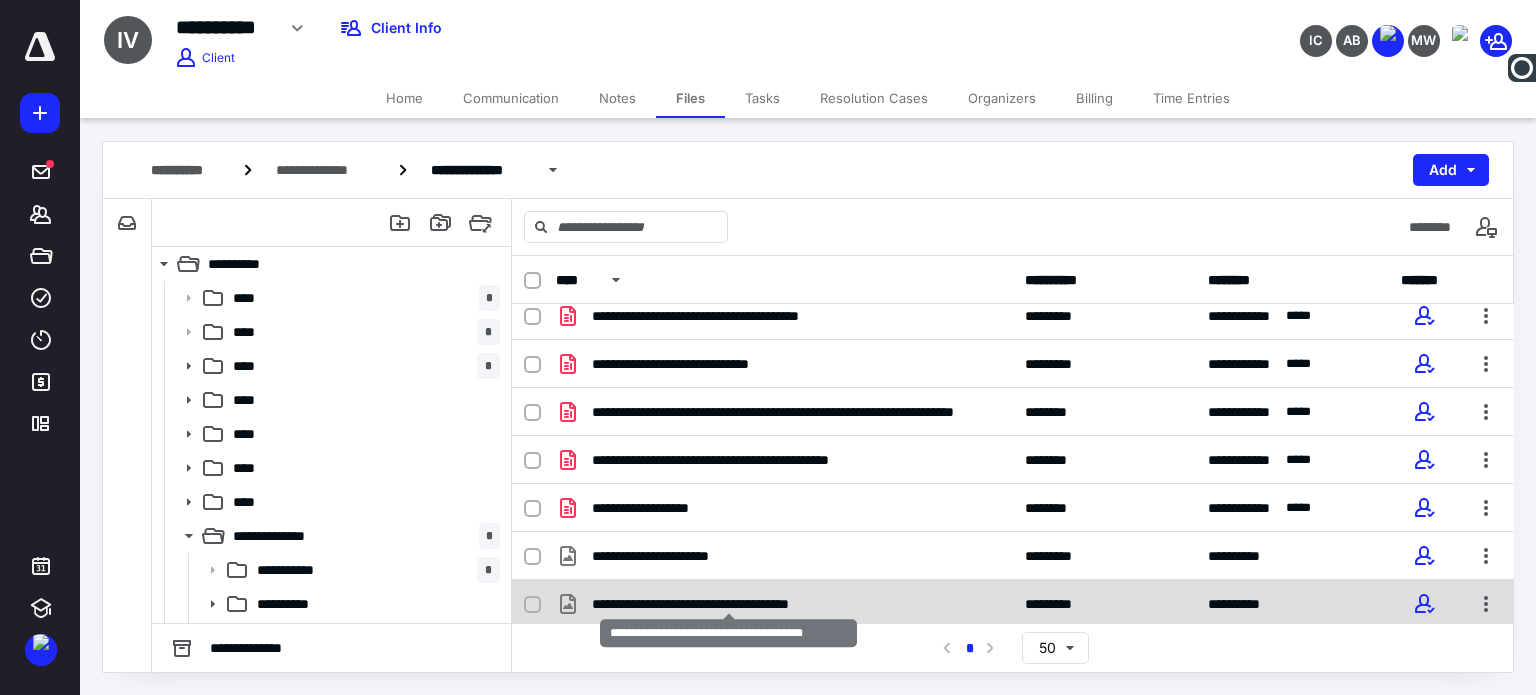 click on "**********" at bounding box center (729, 604) 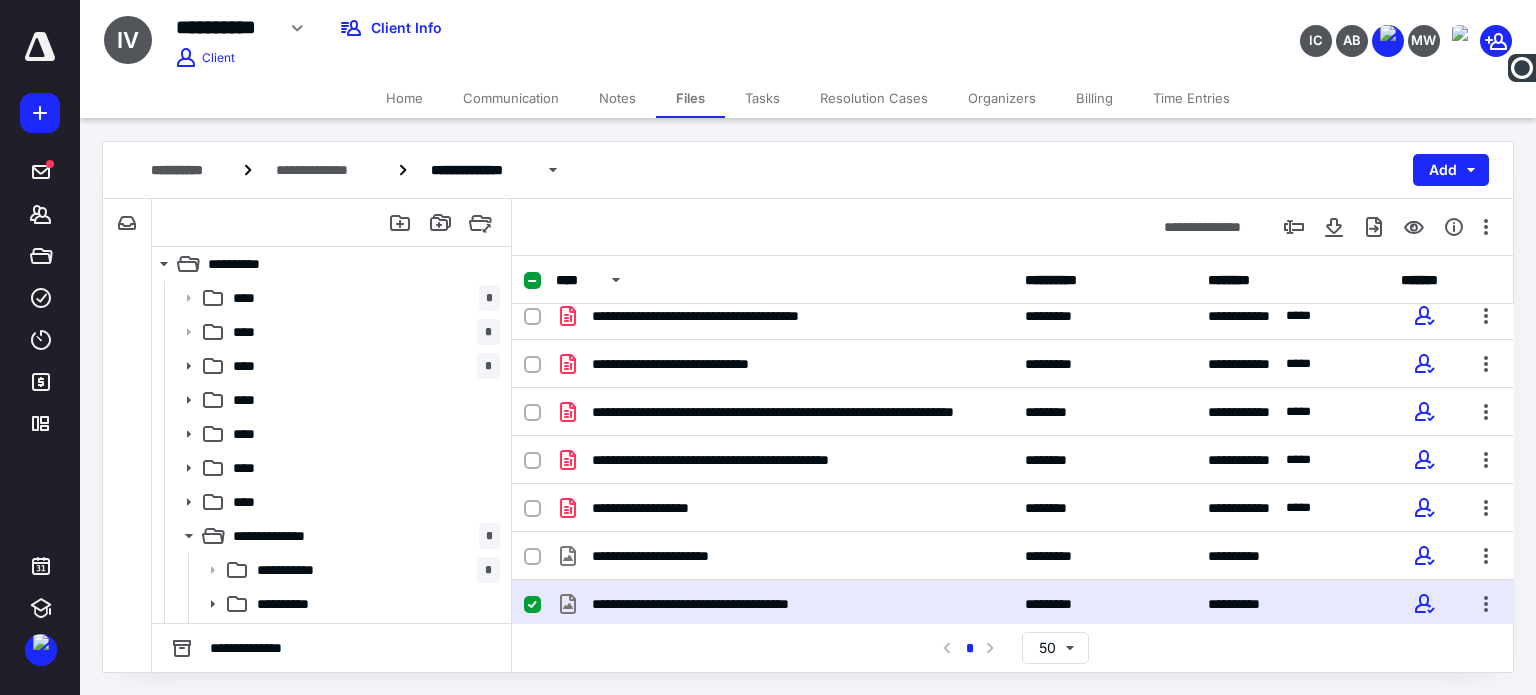 click on "**********" at bounding box center (729, 604) 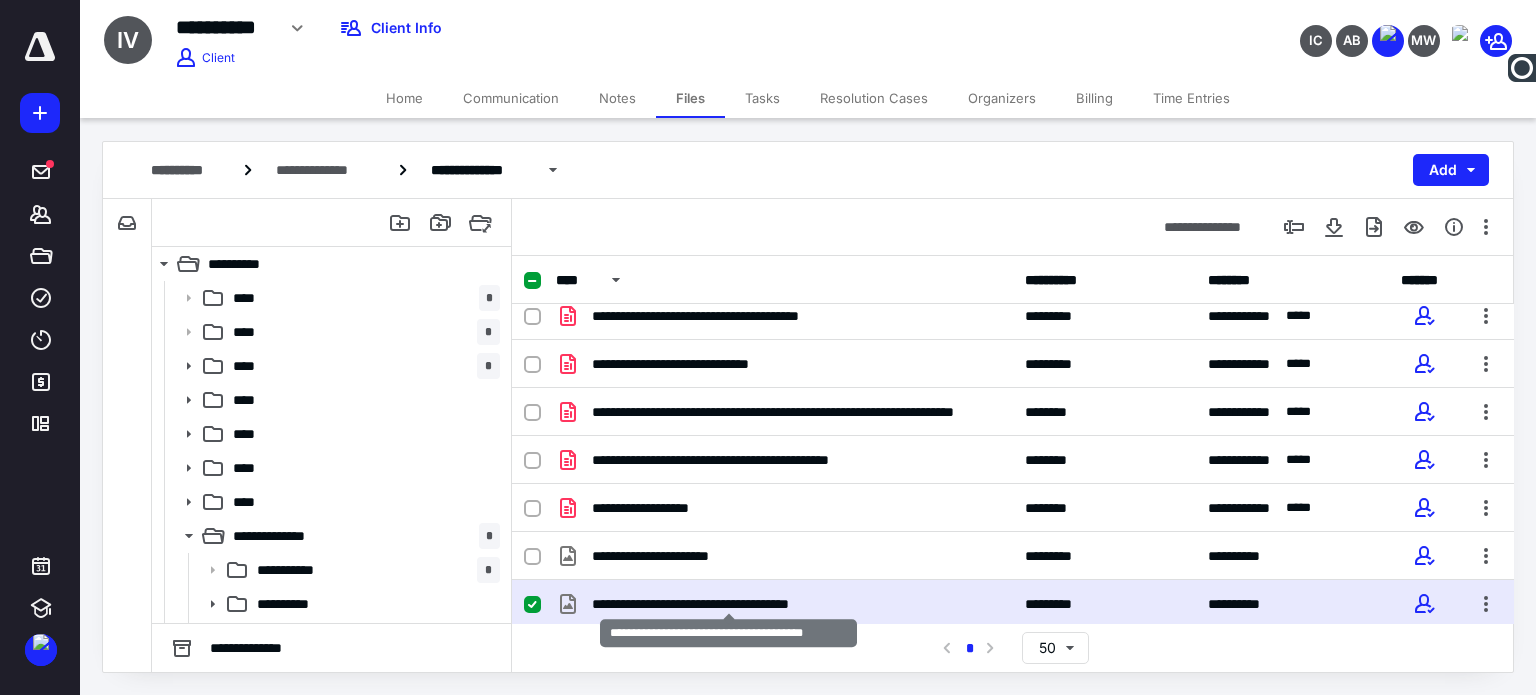click on "**********" at bounding box center [729, 604] 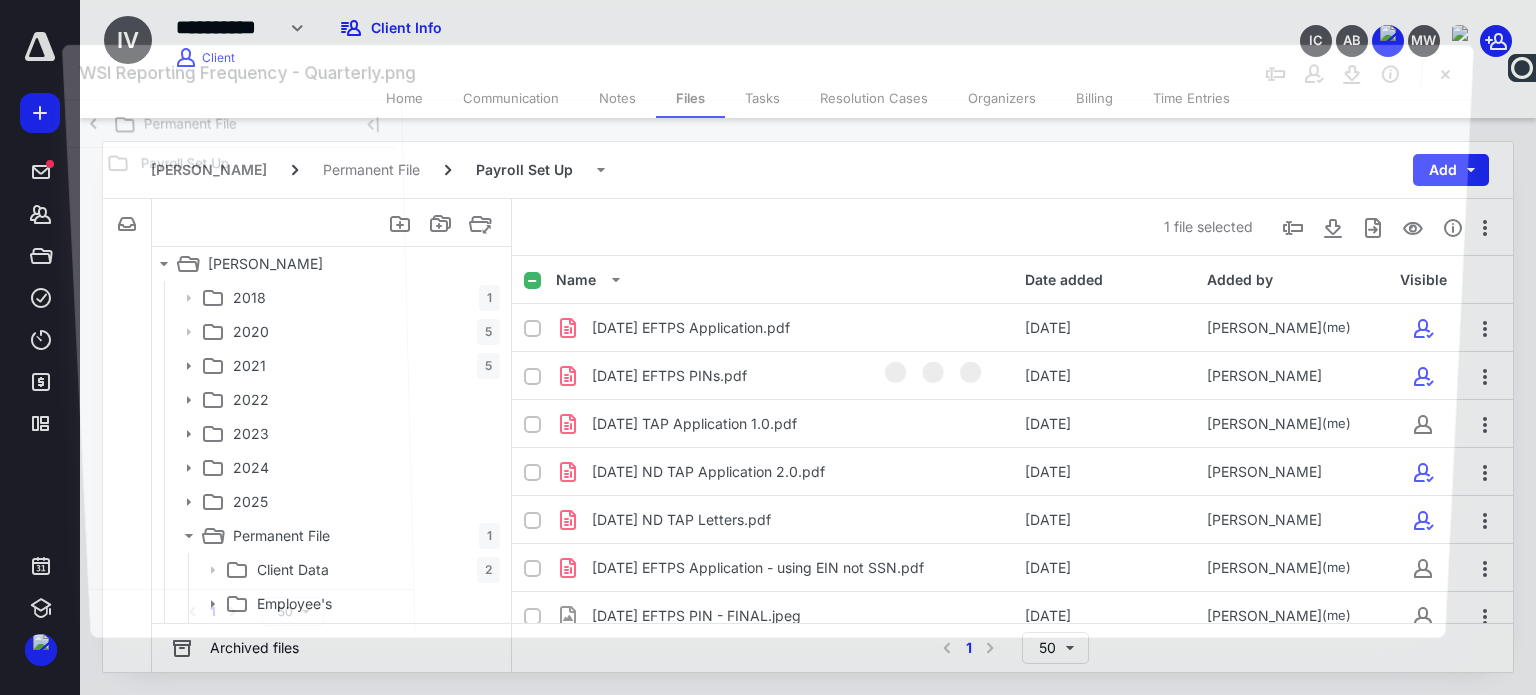 scroll, scrollTop: 492, scrollLeft: 0, axis: vertical 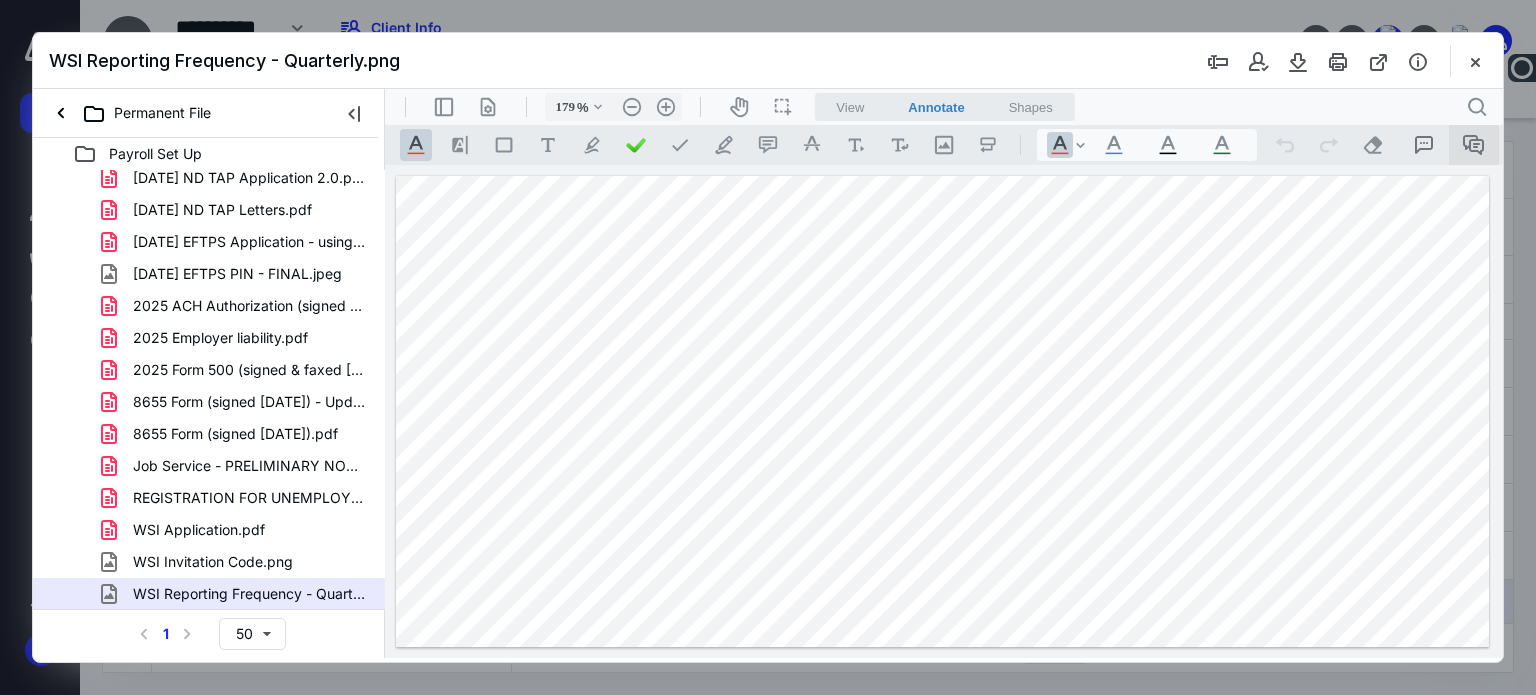 click 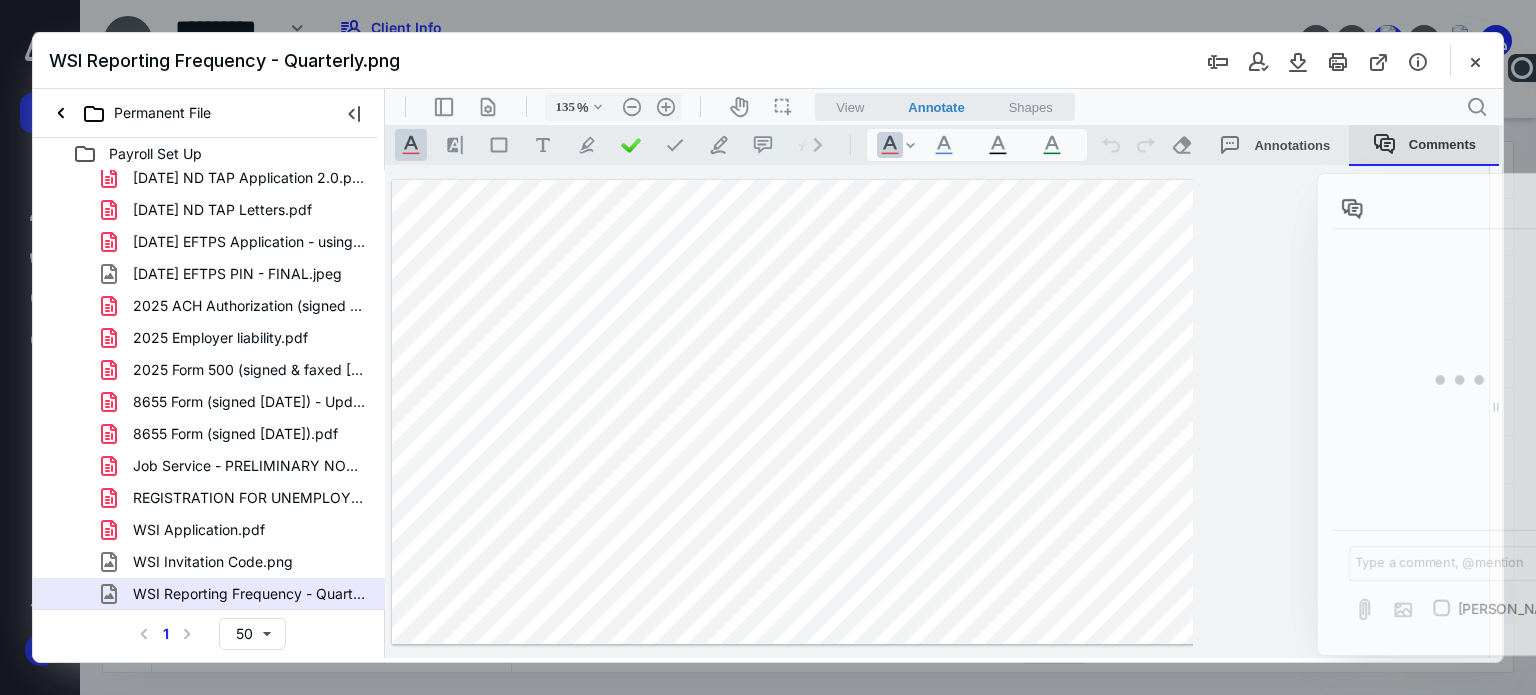 type on "130" 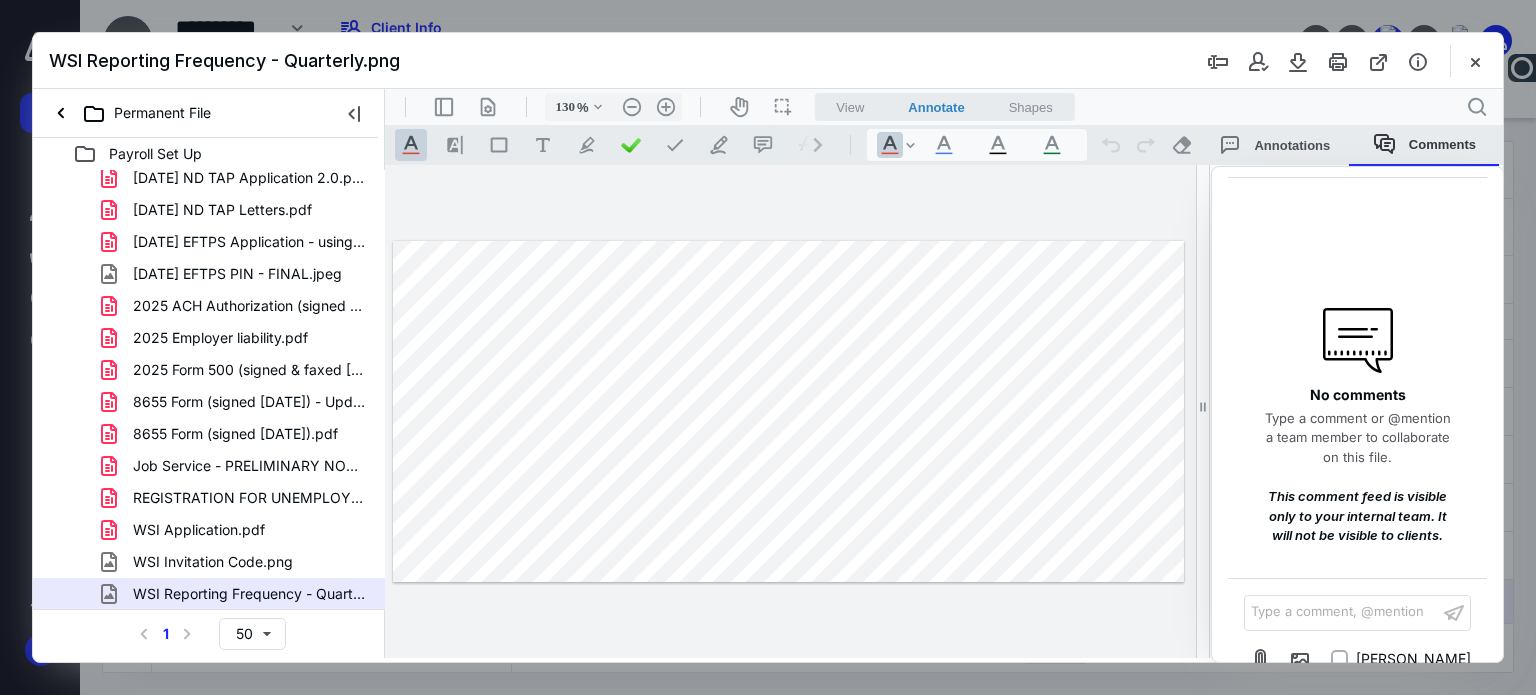 scroll, scrollTop: 72, scrollLeft: 0, axis: vertical 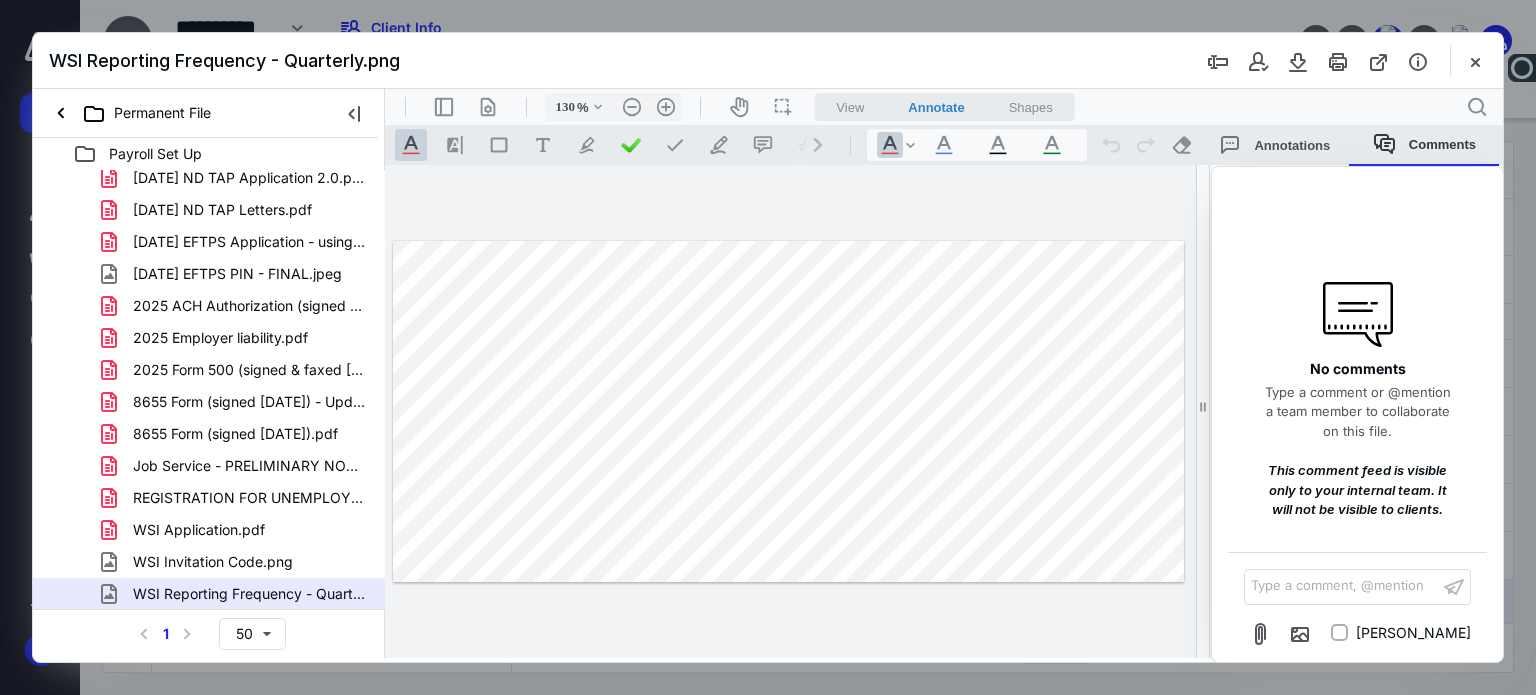 click on "Type a comment, @mention ﻿" at bounding box center (1341, 586) 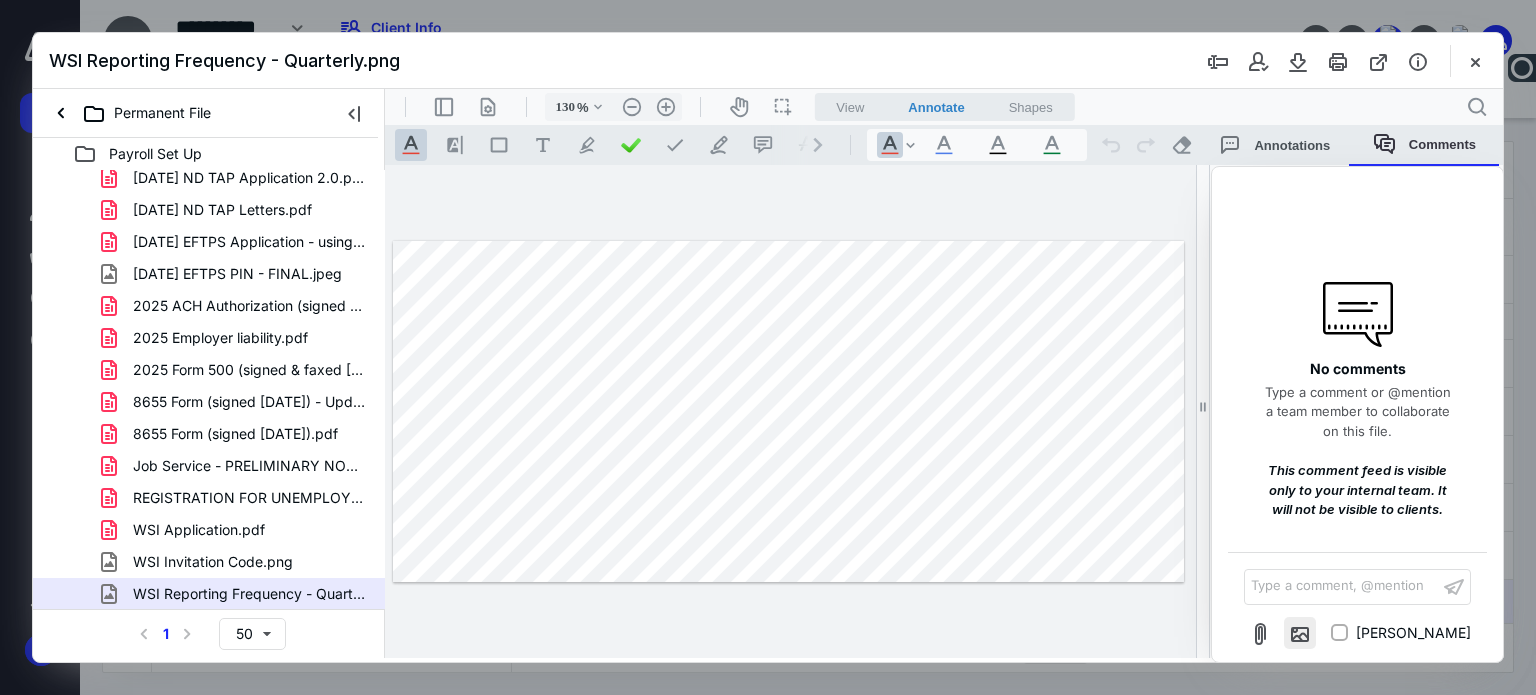 click at bounding box center (1300, 633) 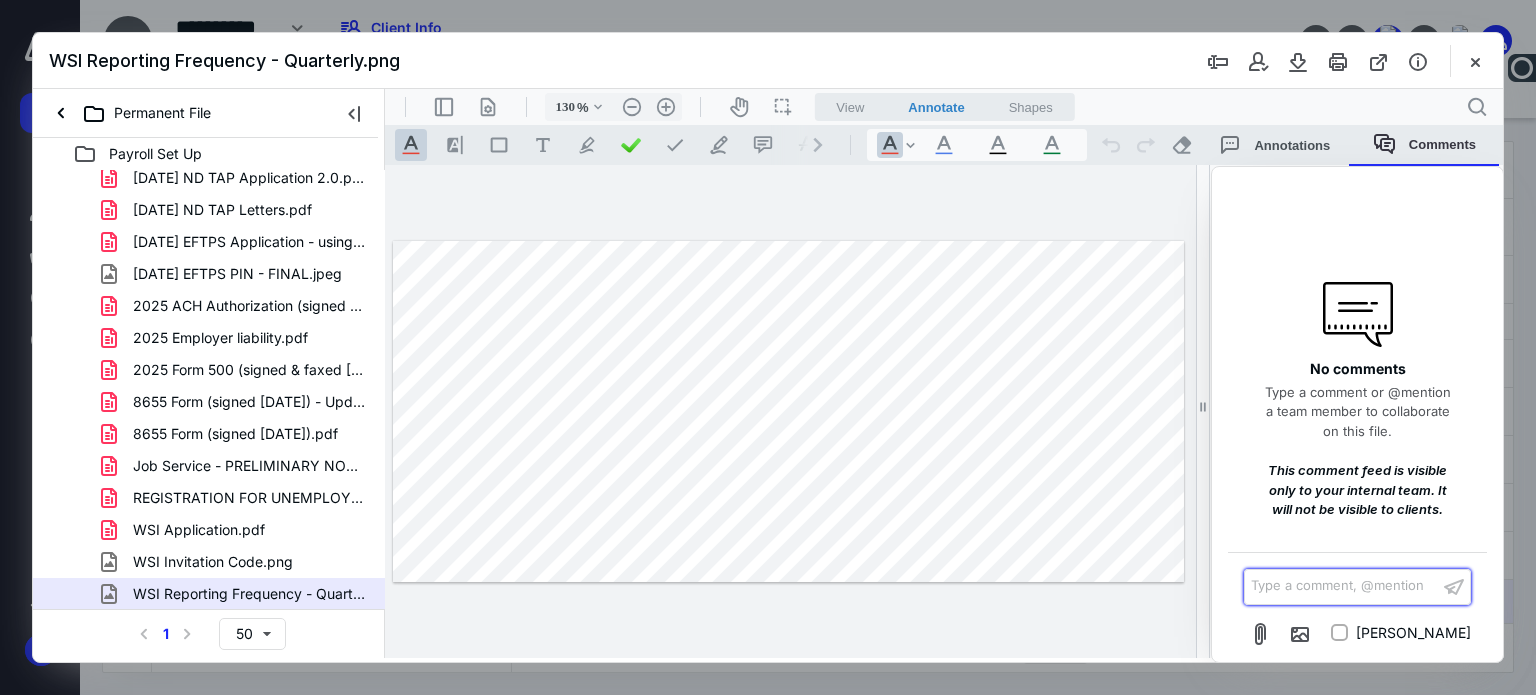click on "Type a comment, @mention ﻿" at bounding box center [1341, 586] 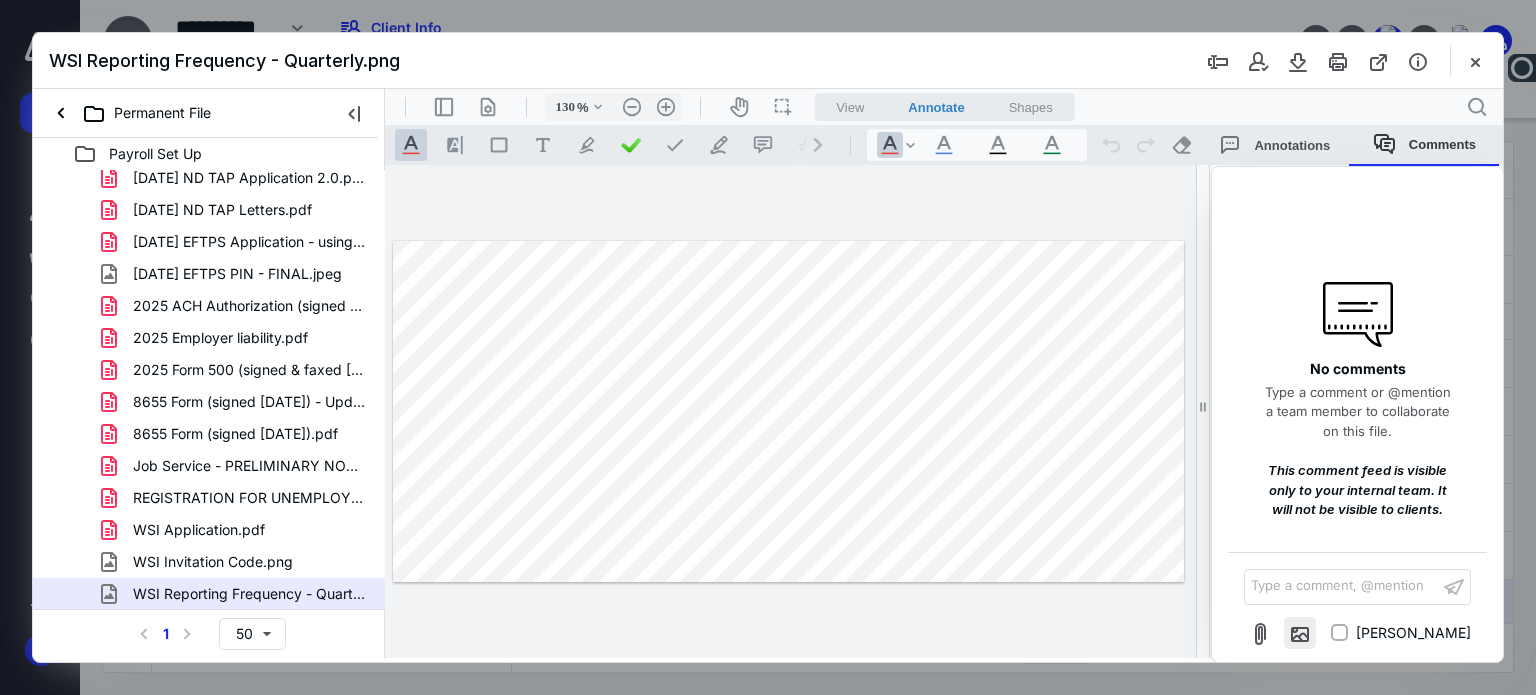 click at bounding box center (1300, 633) 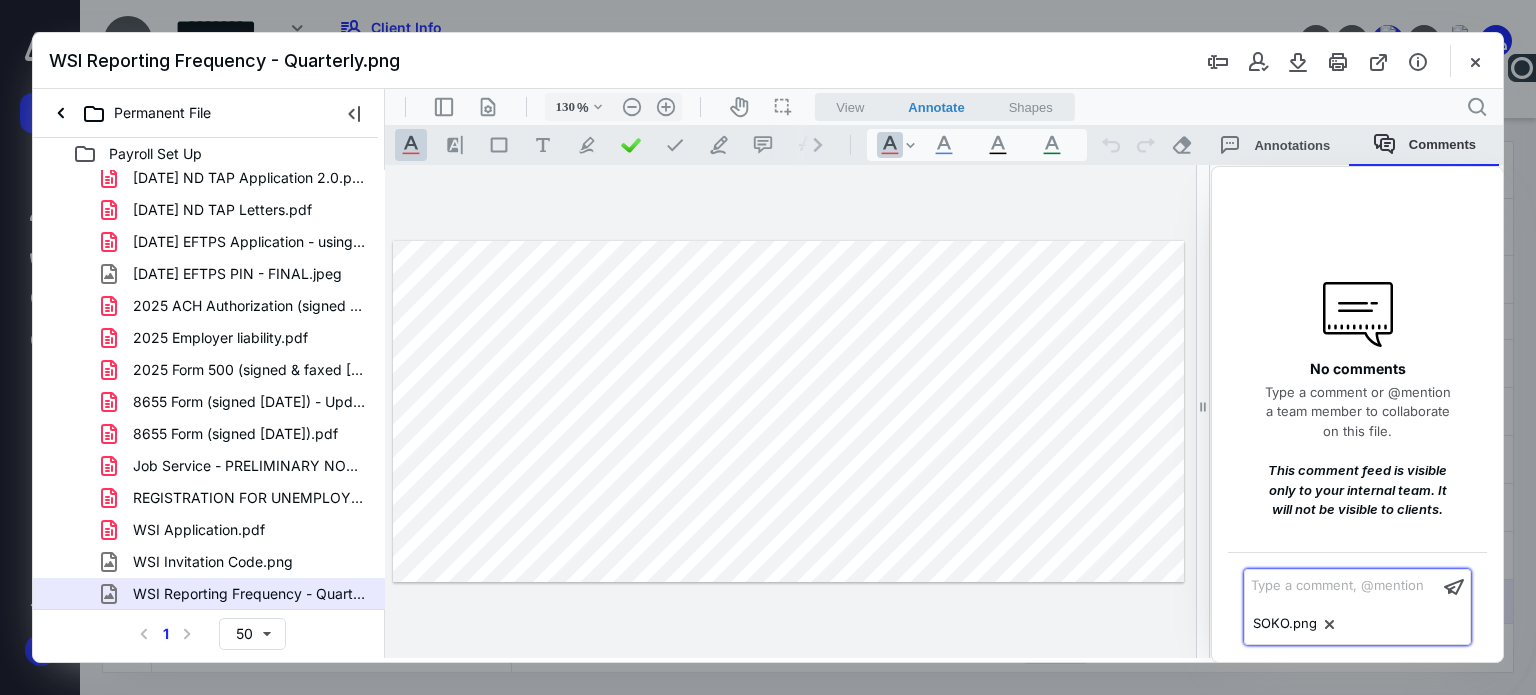 click on "Type a comment, @mention ﻿" at bounding box center (1341, 586) 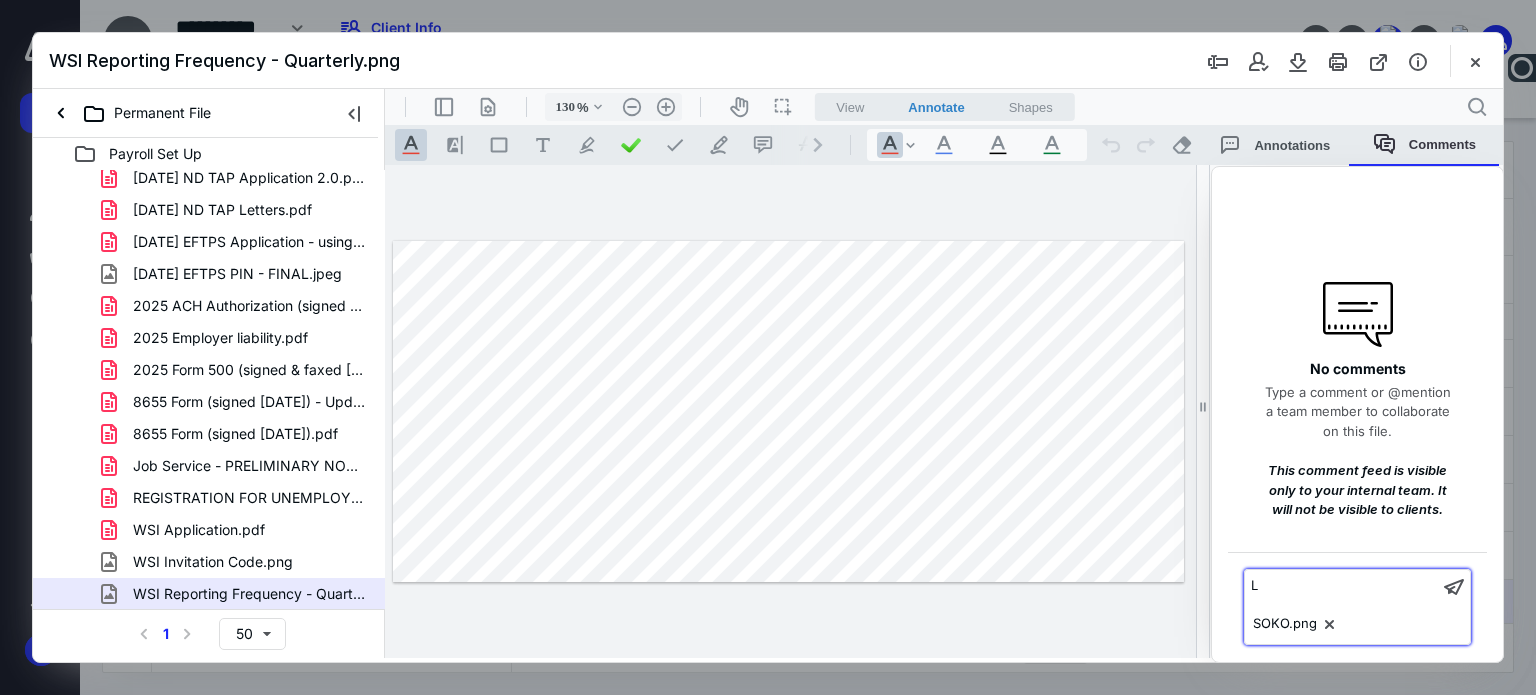 type 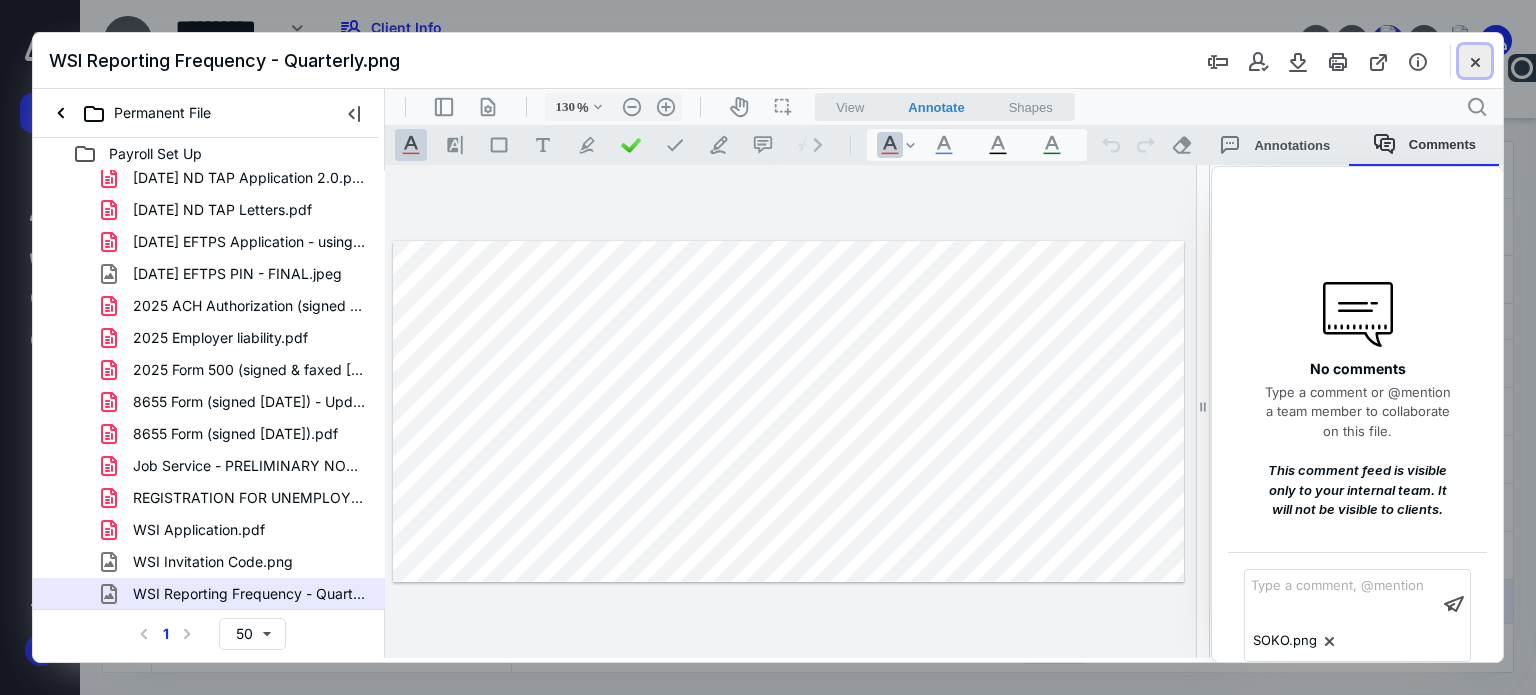 click at bounding box center [1475, 61] 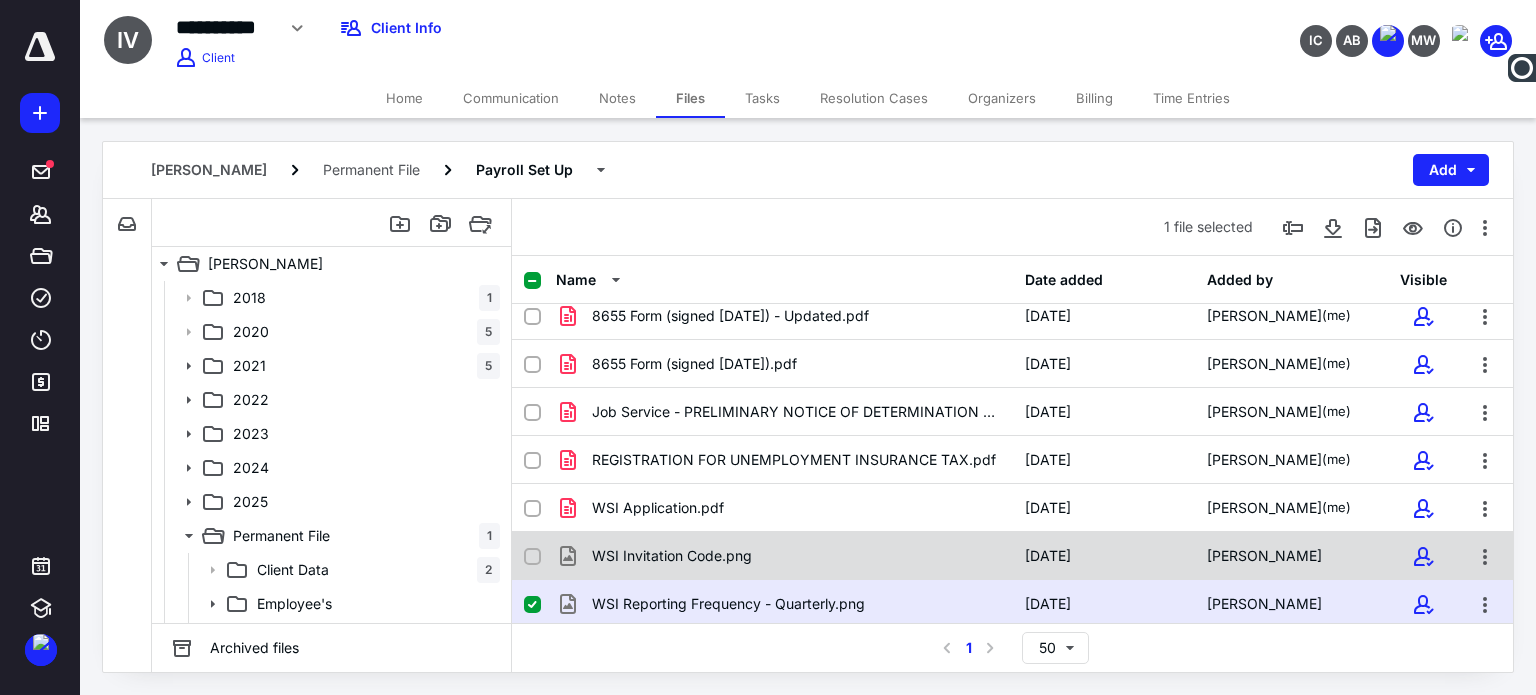 click on "WSI Invitation Code.png" at bounding box center [784, 556] 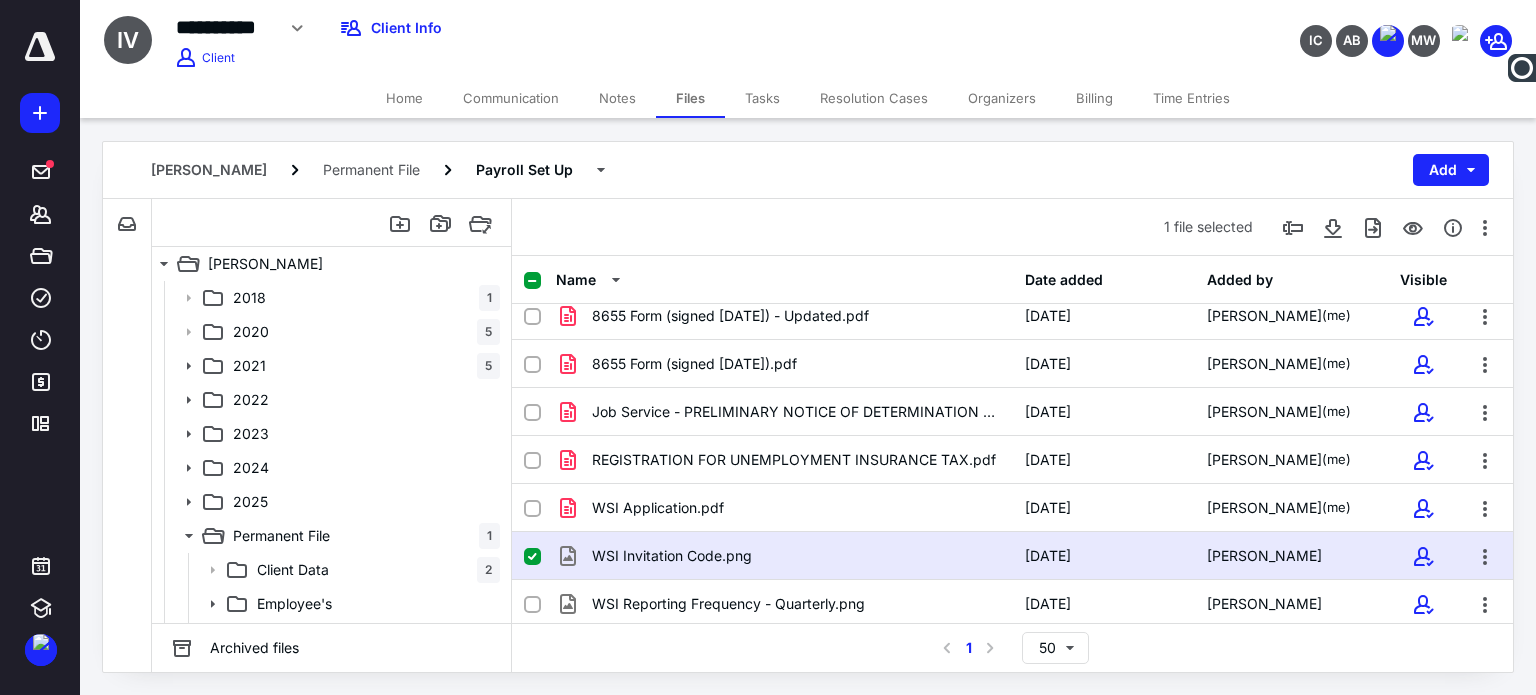 click on "WSI Invitation Code.png" at bounding box center (784, 556) 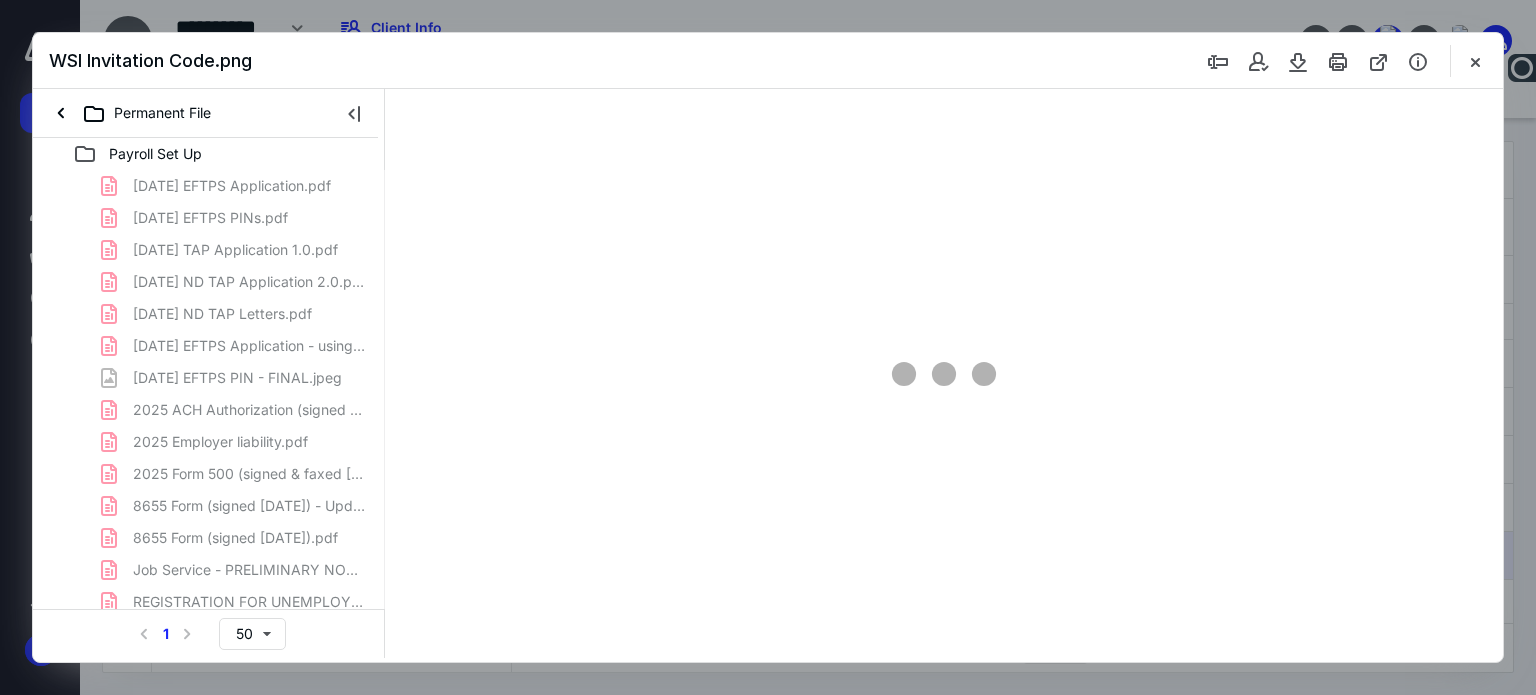 scroll, scrollTop: 0, scrollLeft: 0, axis: both 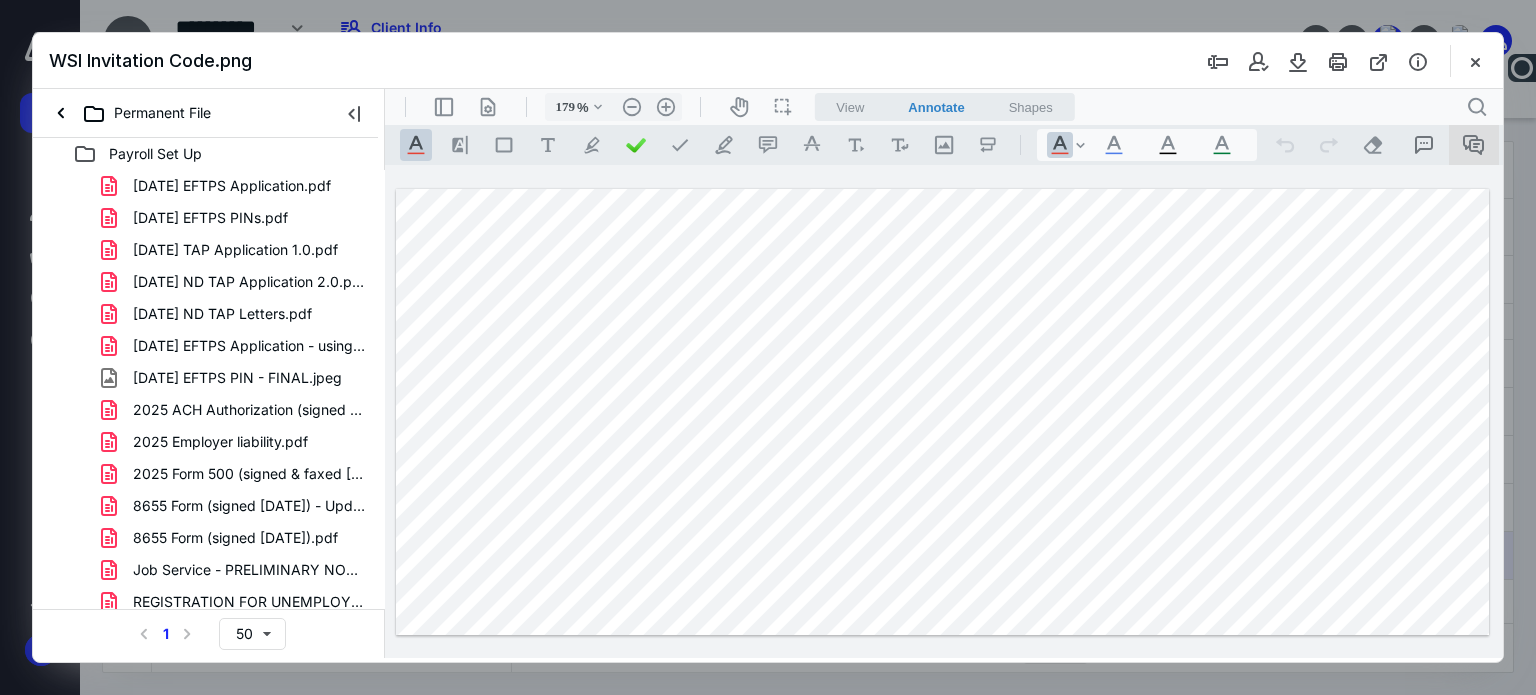 click 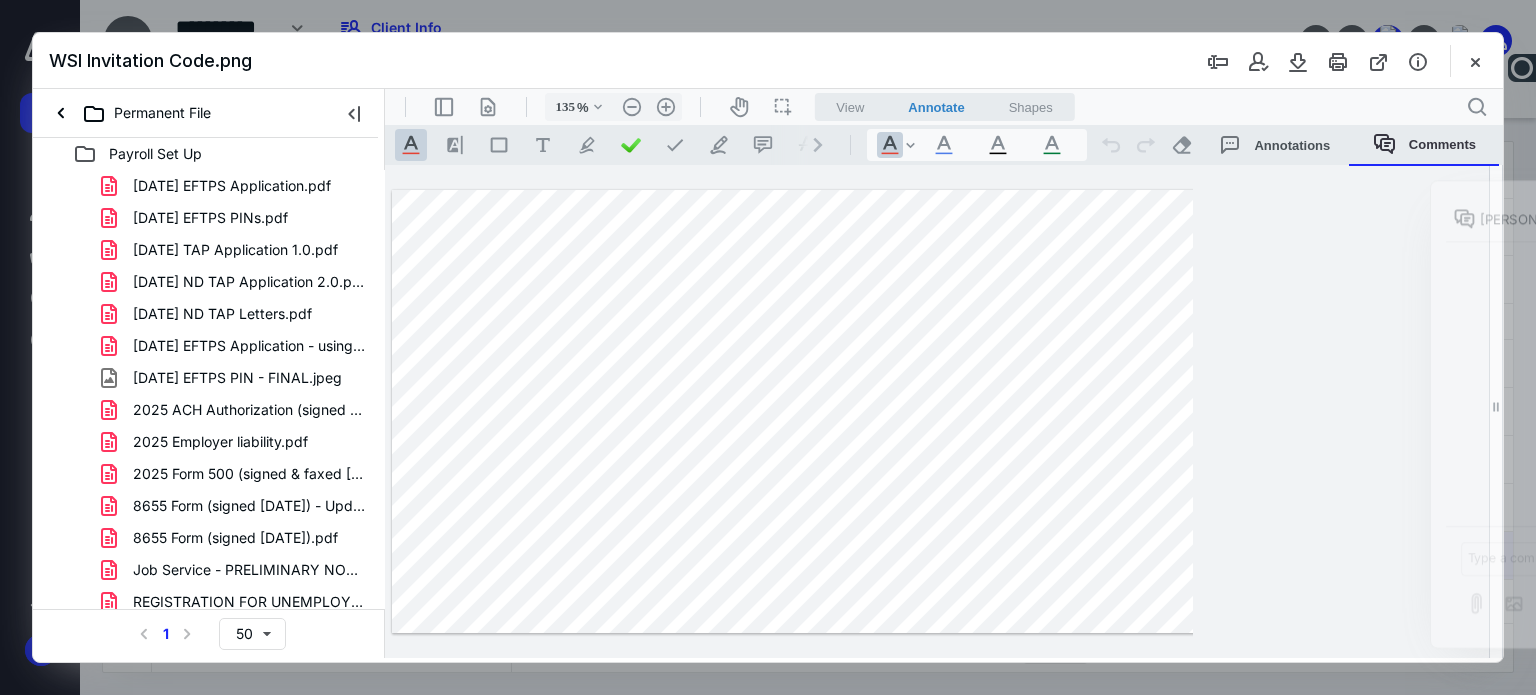 type on "130" 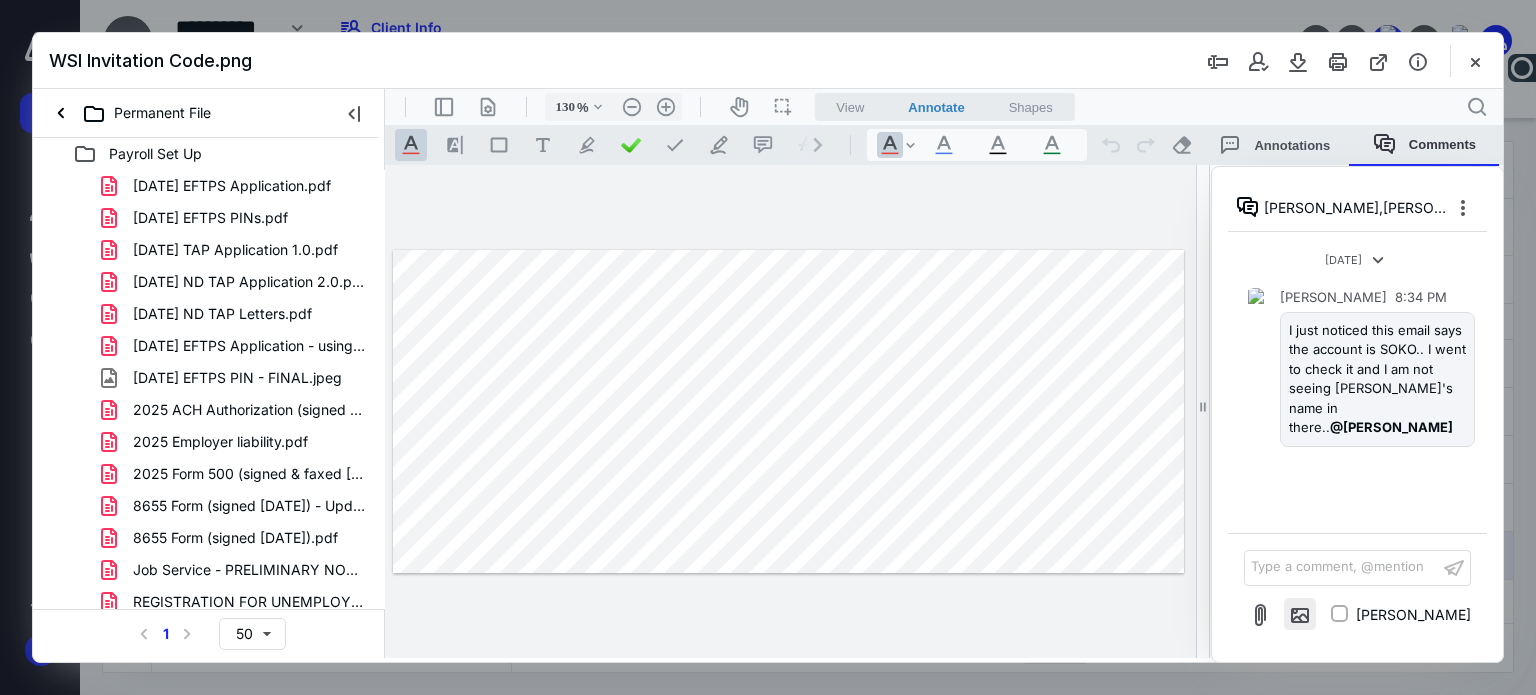 click at bounding box center (1300, 614) 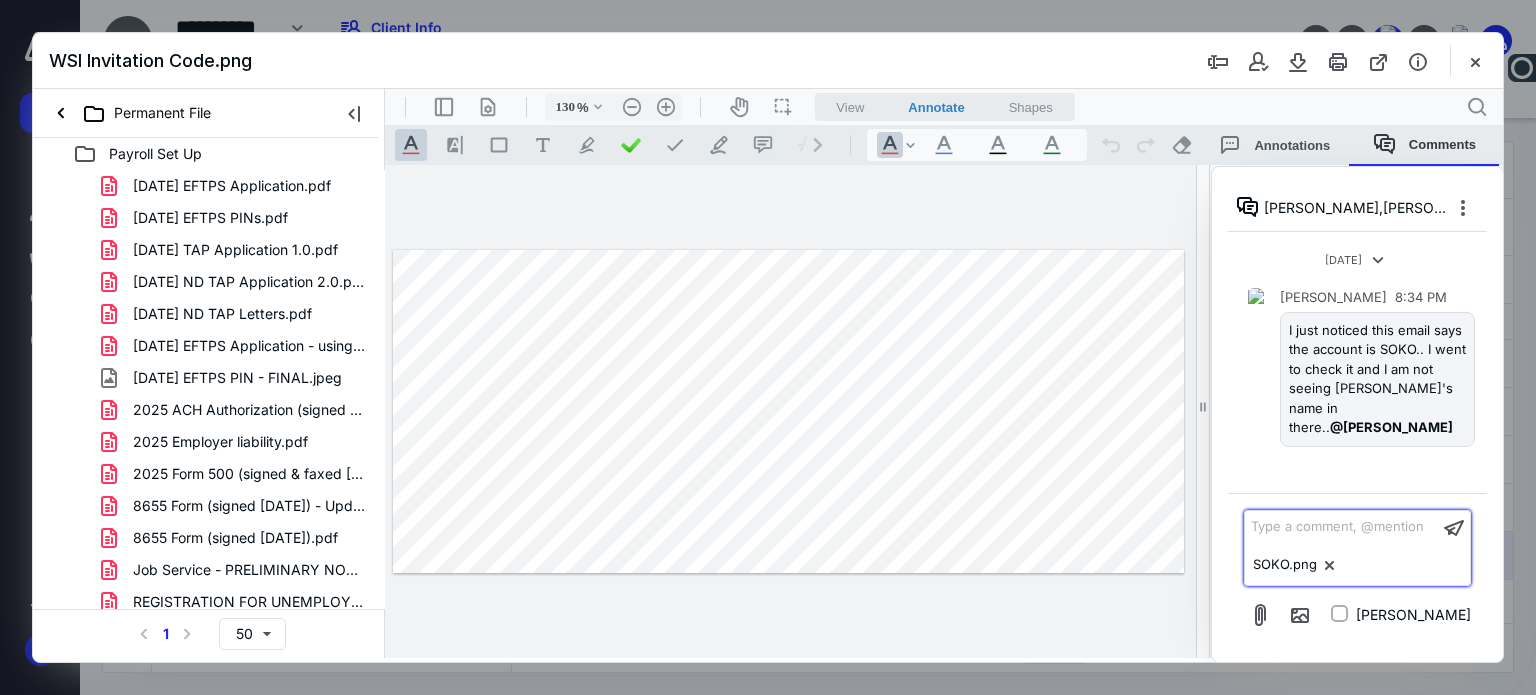 click on "Type a comment, @mention ﻿" at bounding box center [1341, 527] 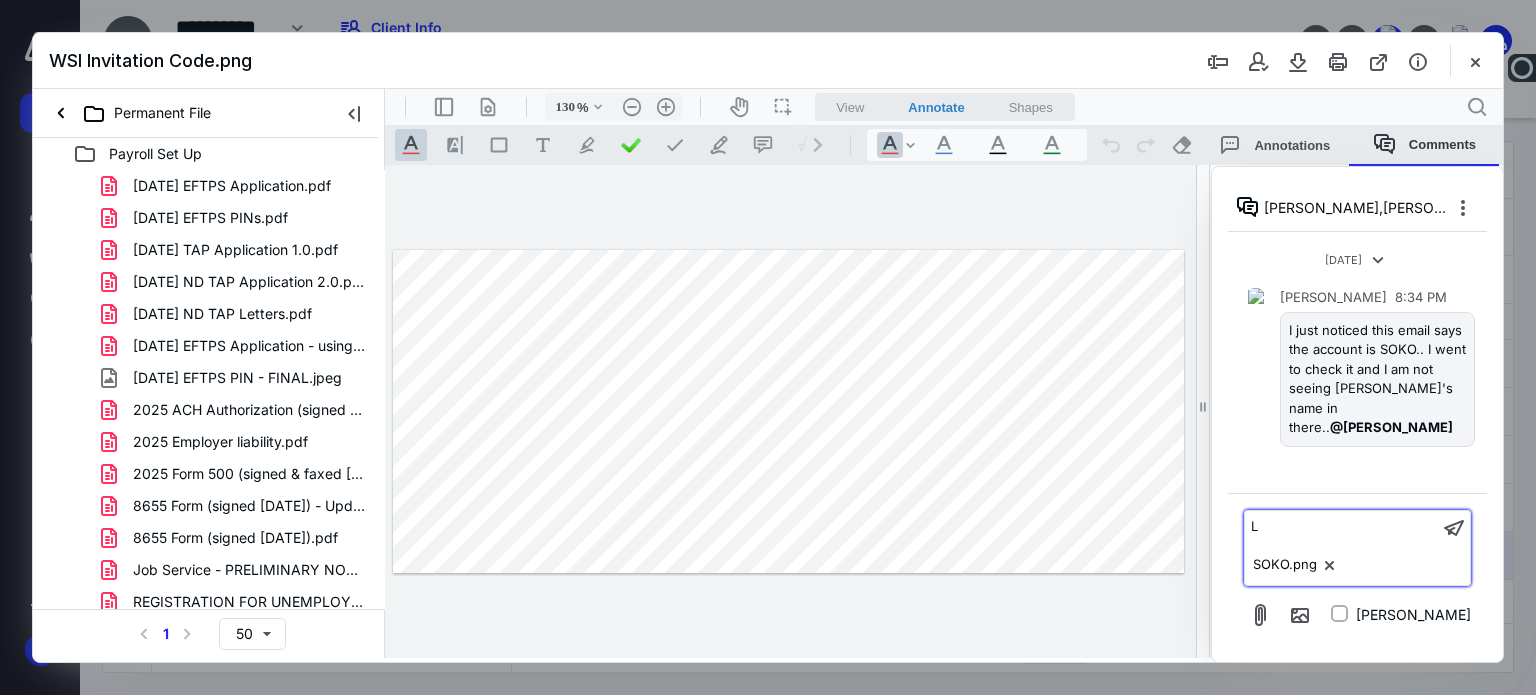 type 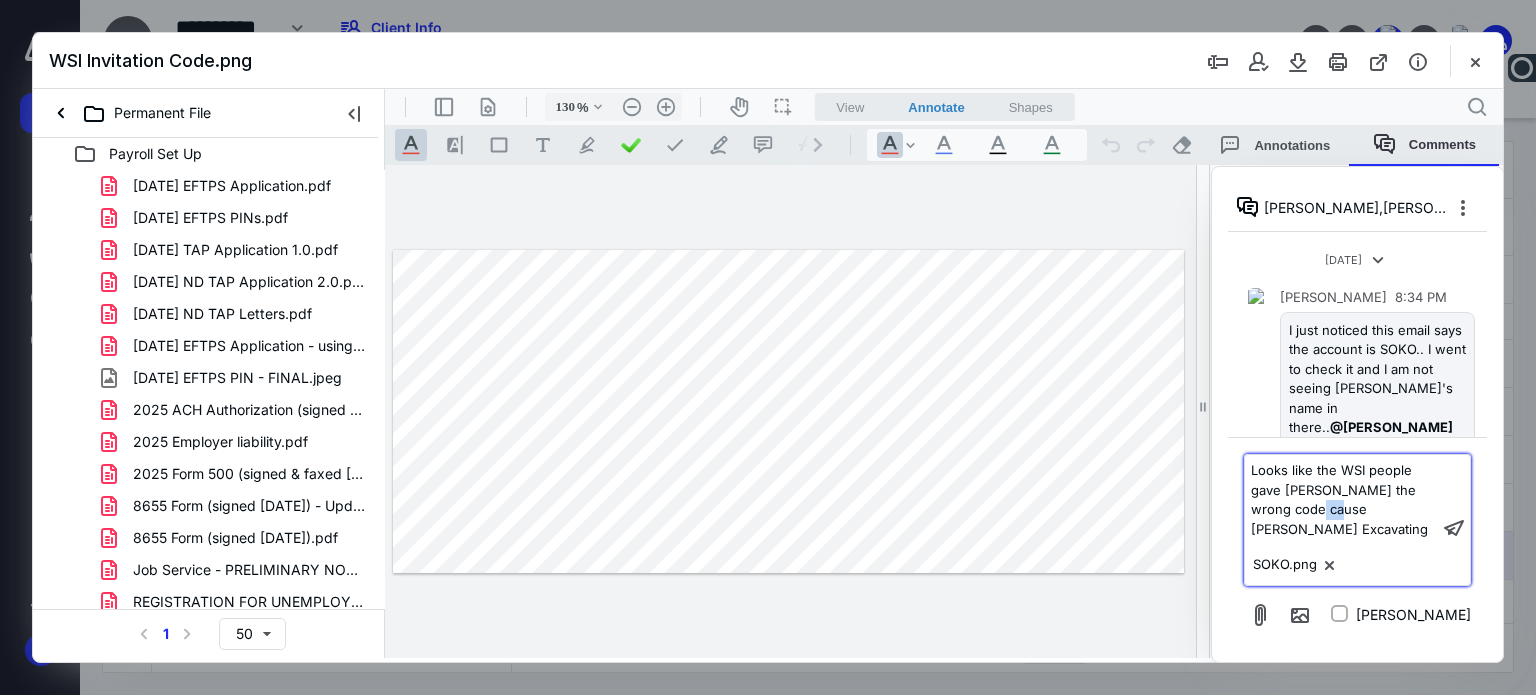 drag, startPoint x: 1322, startPoint y: 531, endPoint x: 1298, endPoint y: 527, distance: 24.33105 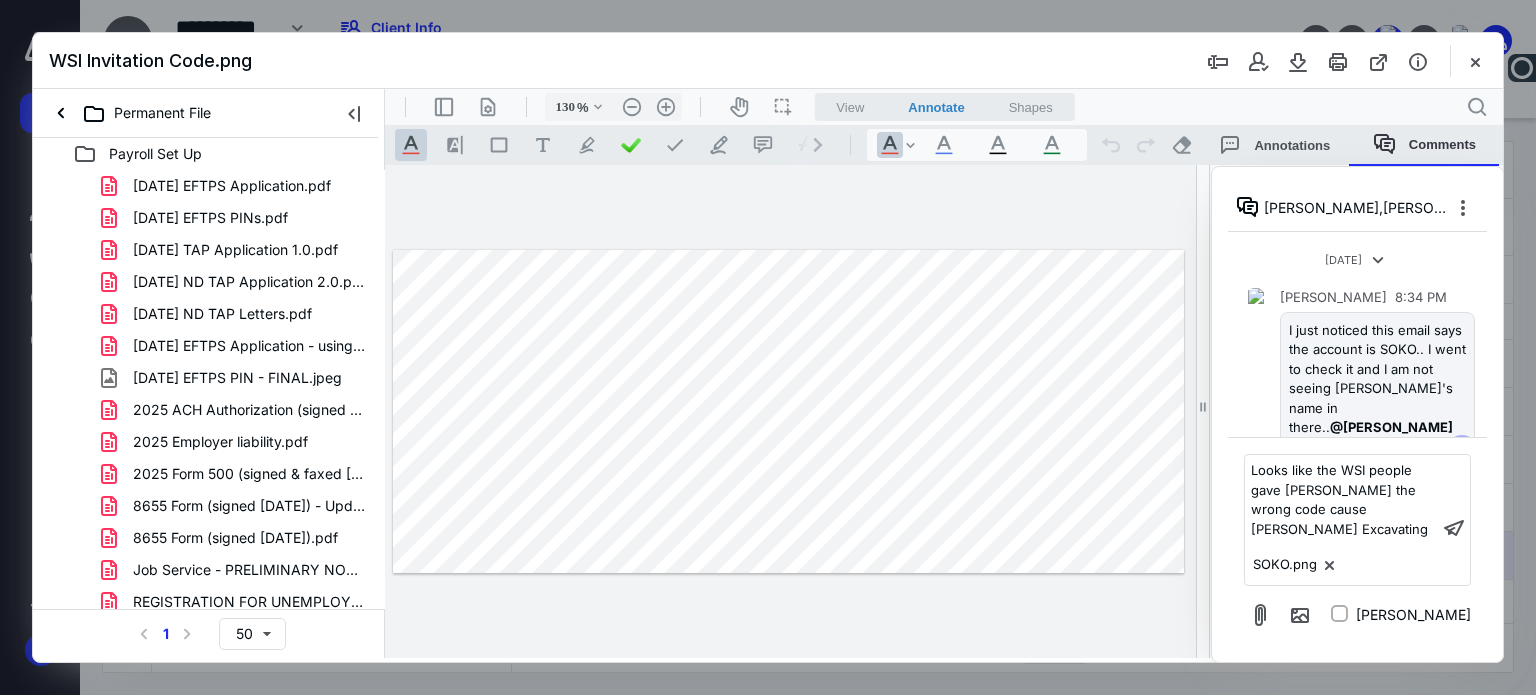 click at bounding box center (1462, 450) 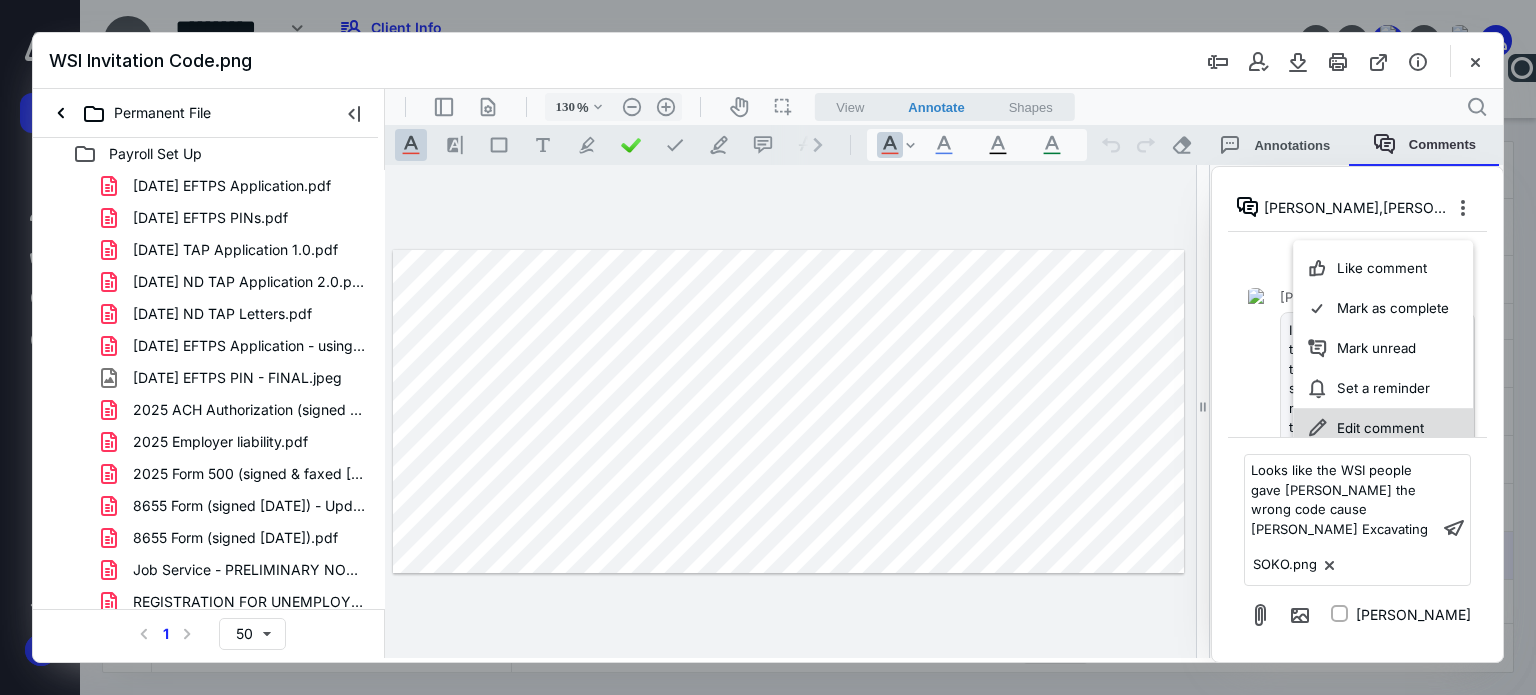 click on "Edit comment" at bounding box center (1383, 428) 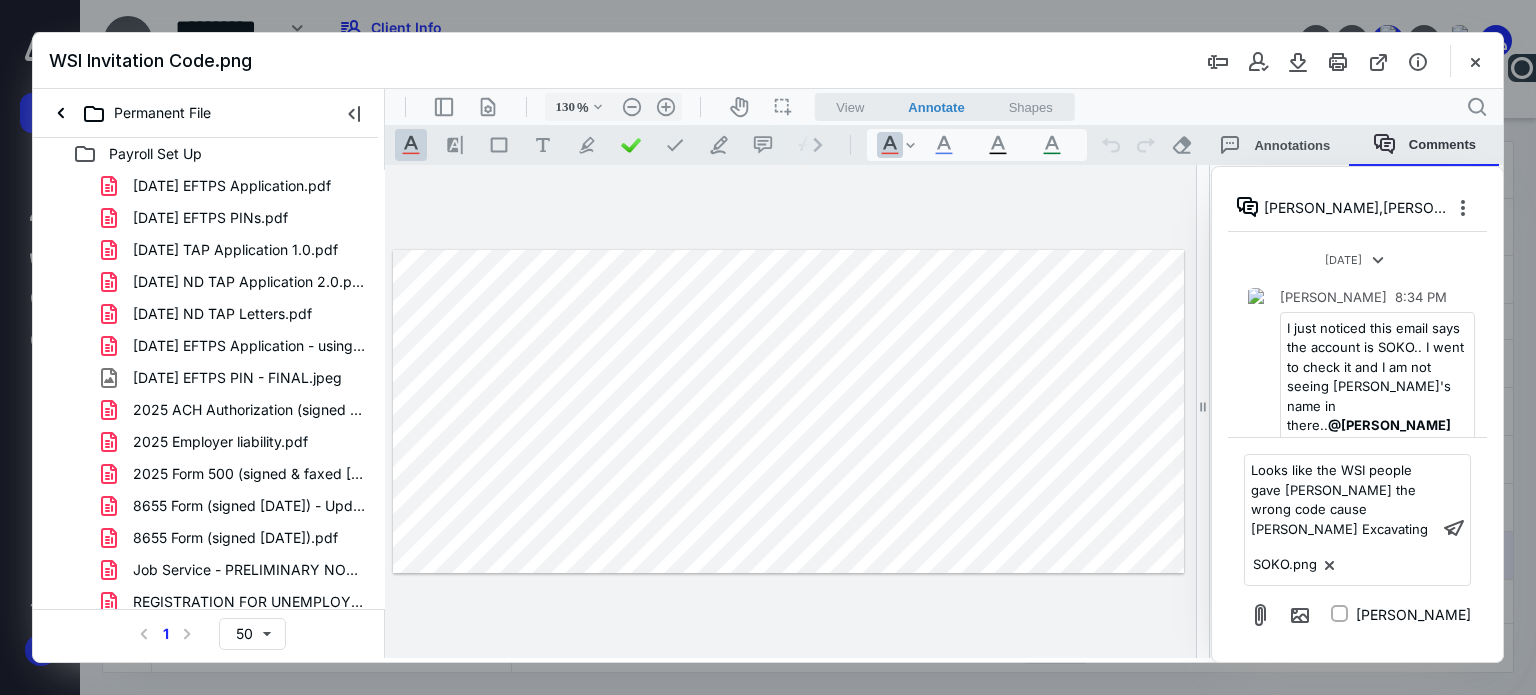 click on "@ Meghan Wyman ﻿" at bounding box center [1389, 425] 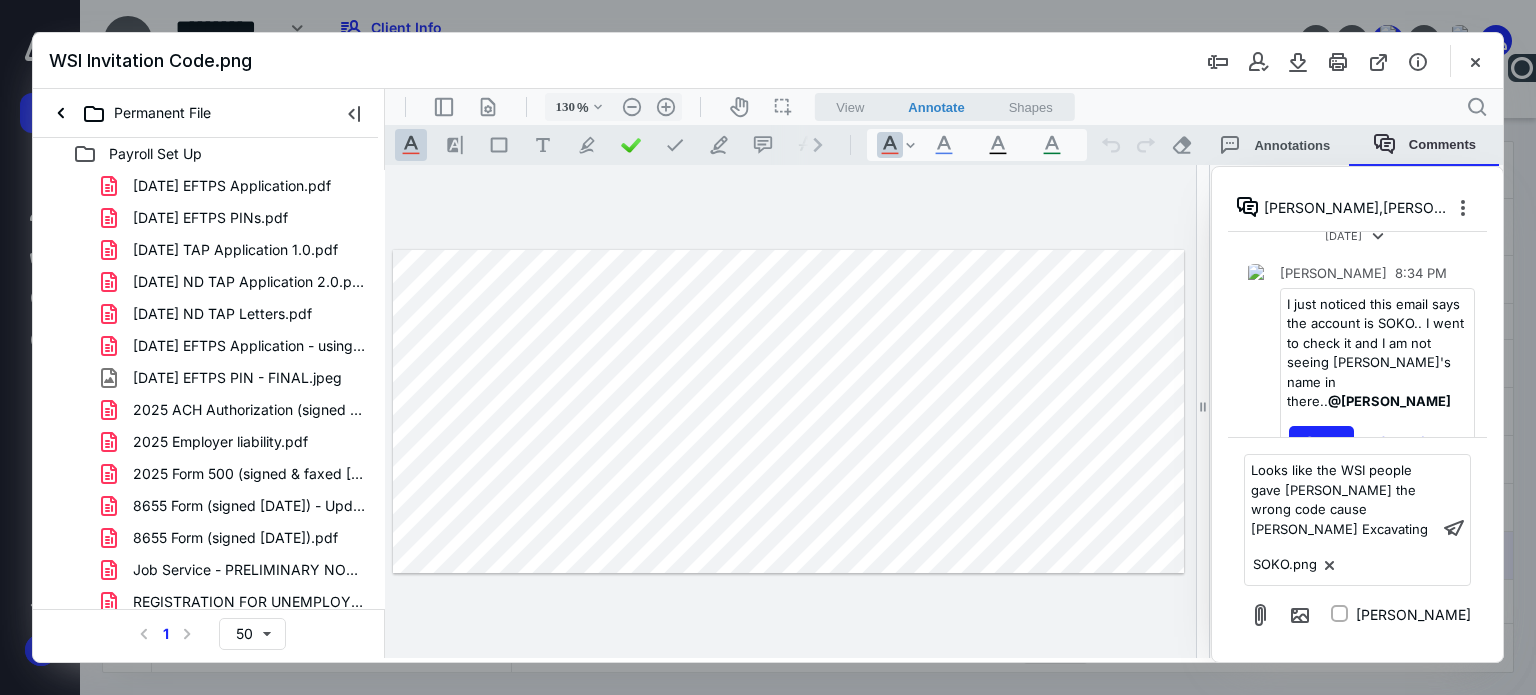 click on "@ Meghan Wyman ﻿" at bounding box center [1389, 401] 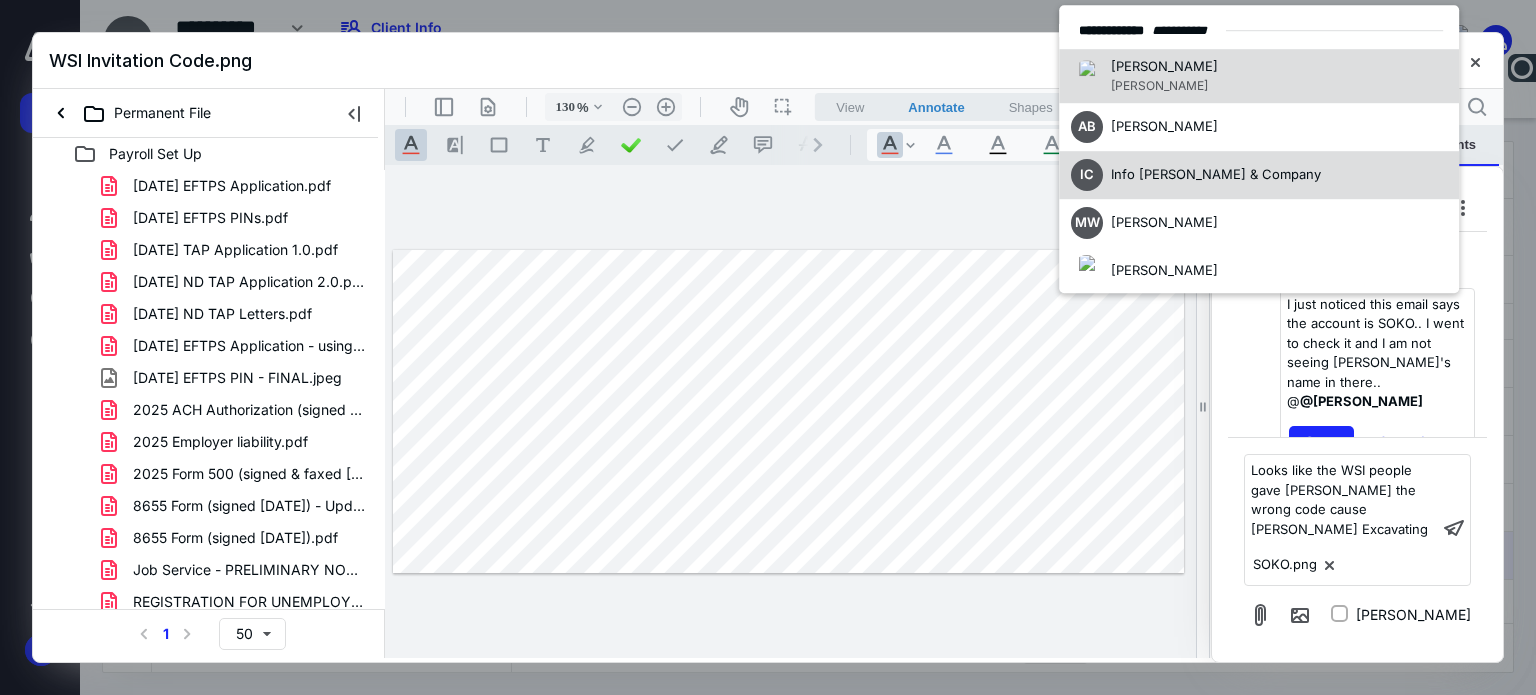 click on "Info [PERSON_NAME] & Company" at bounding box center (1216, 174) 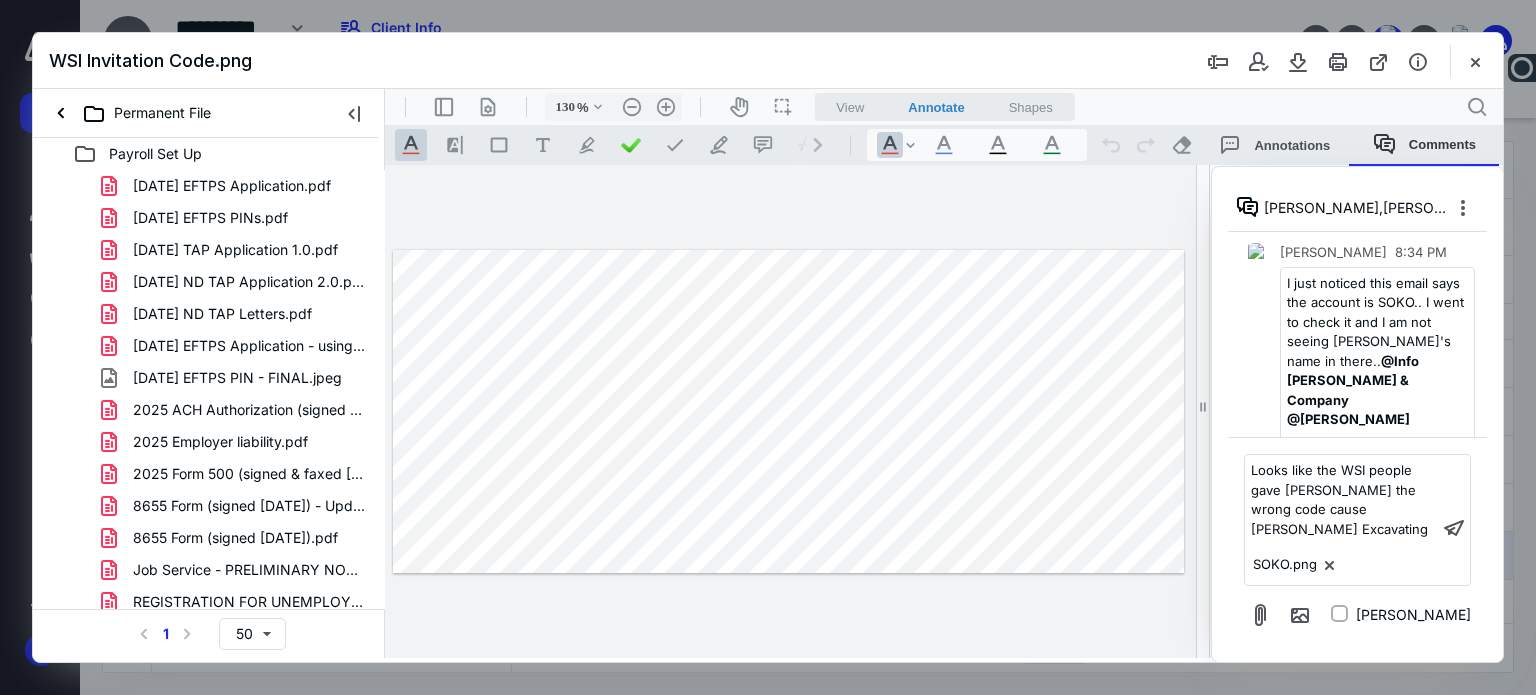 scroll, scrollTop: 64, scrollLeft: 0, axis: vertical 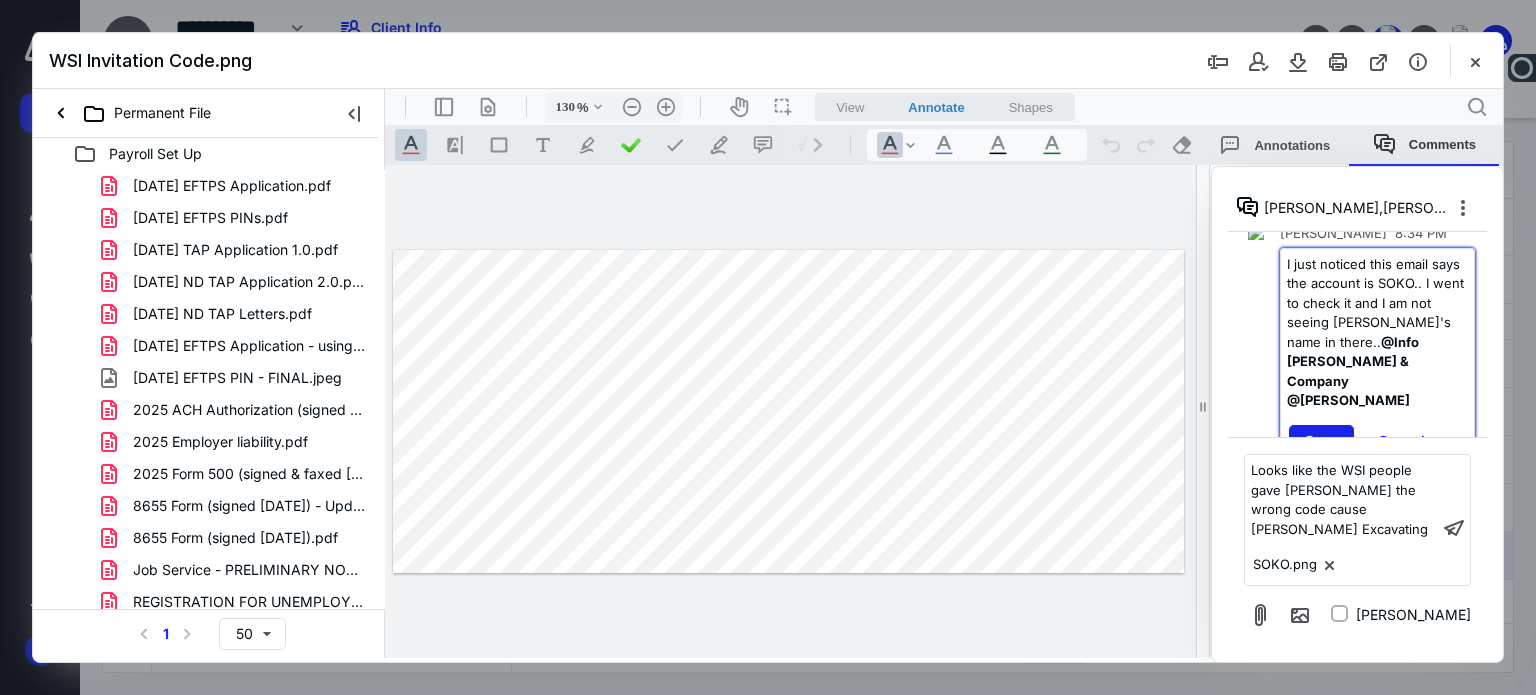 click on "Save" at bounding box center (1321, 441) 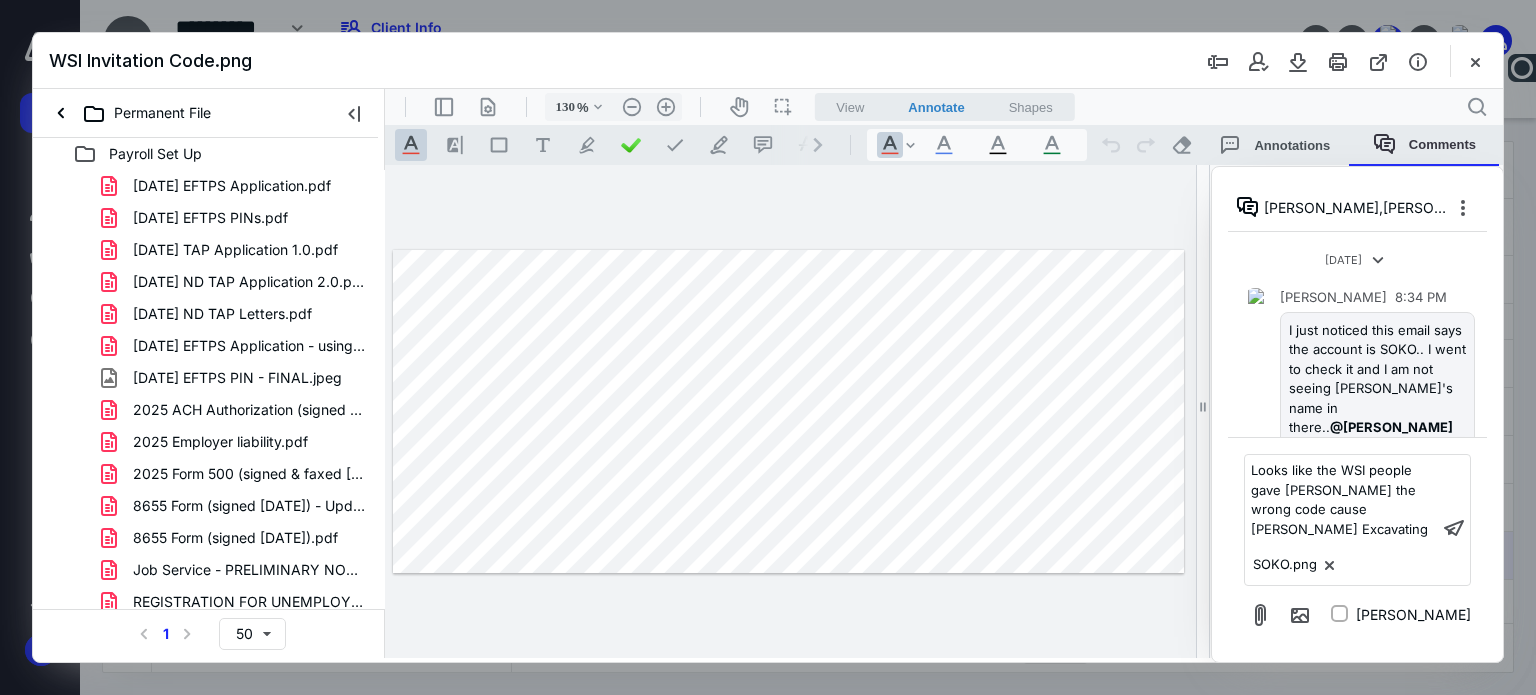scroll, scrollTop: 47, scrollLeft: 0, axis: vertical 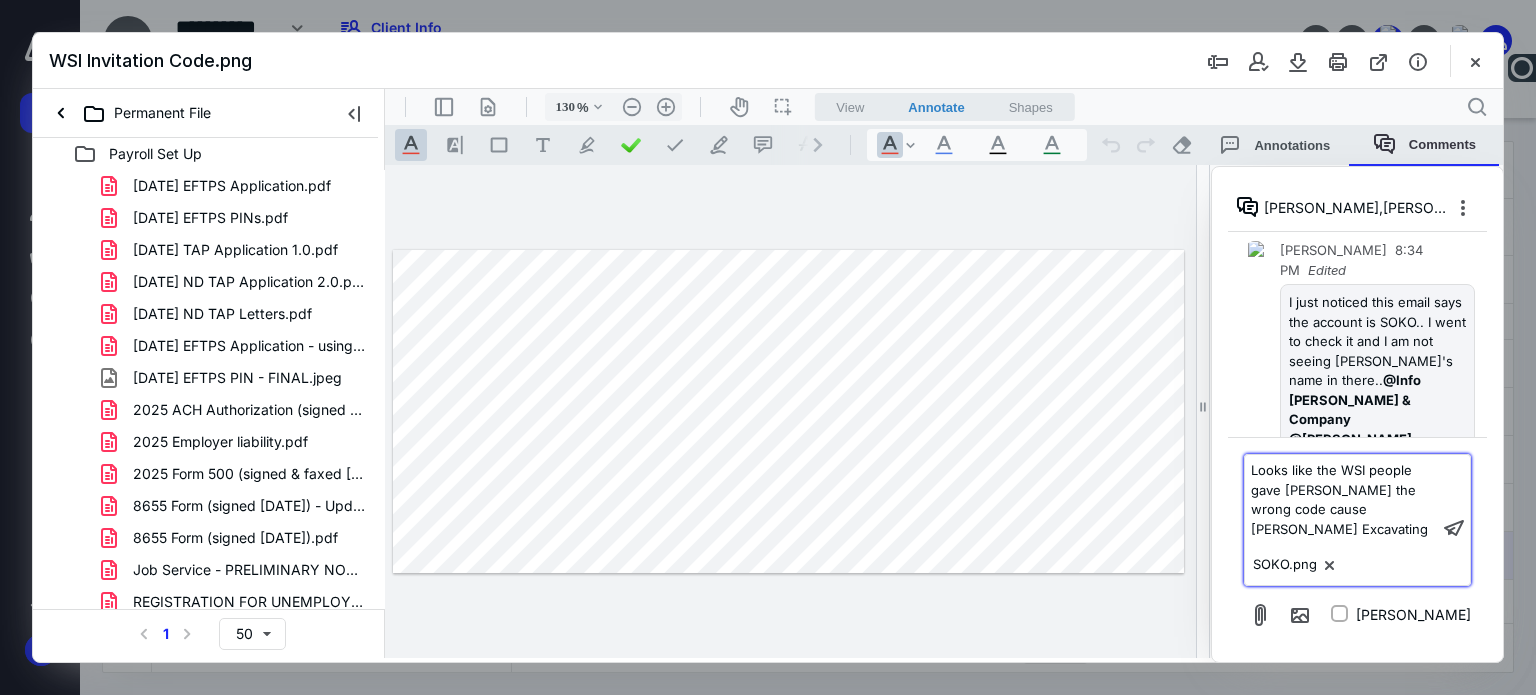 click on "Looks like the WSI people gave Isaac the wrong code cause Volk Excavating" at bounding box center (1341, 500) 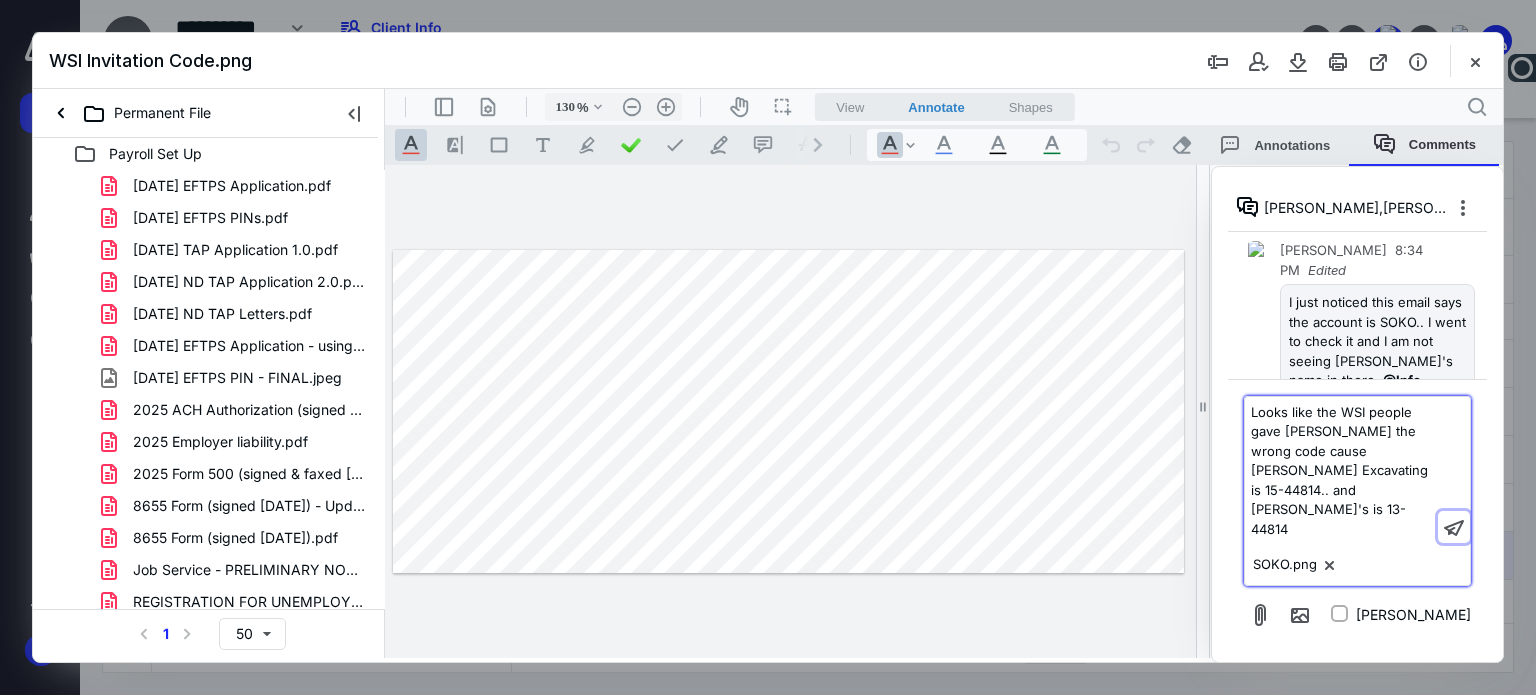 click at bounding box center (1454, 527) 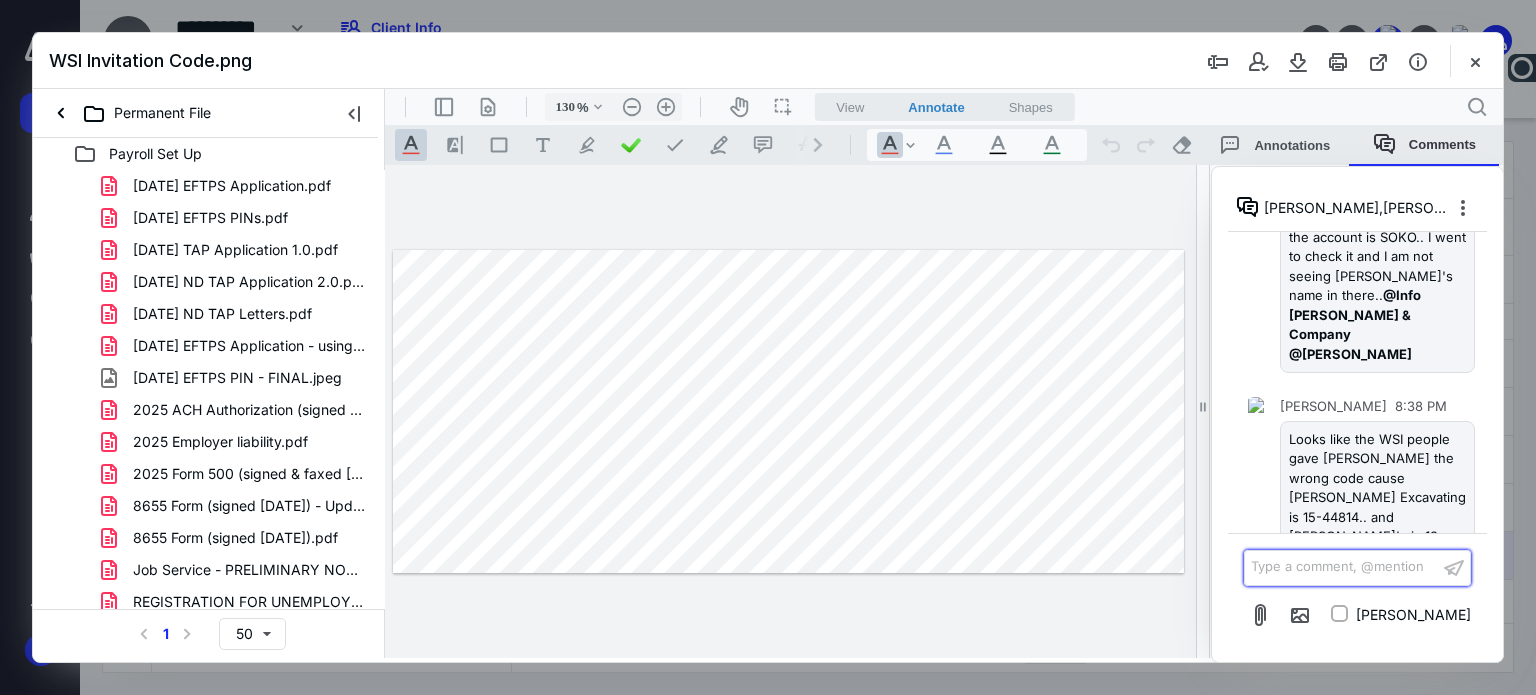 scroll, scrollTop: 202, scrollLeft: 0, axis: vertical 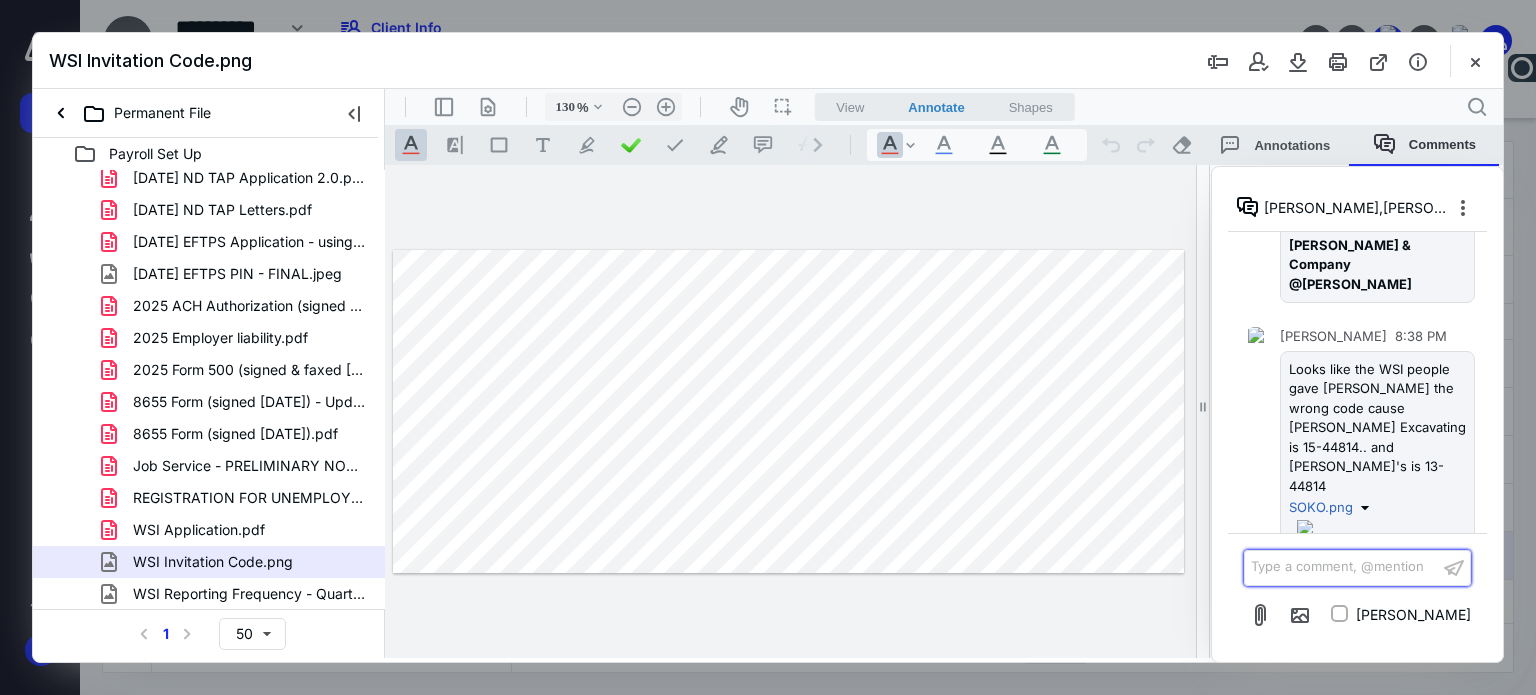 click on "Type a comment, @mention ﻿" at bounding box center (1341, 567) 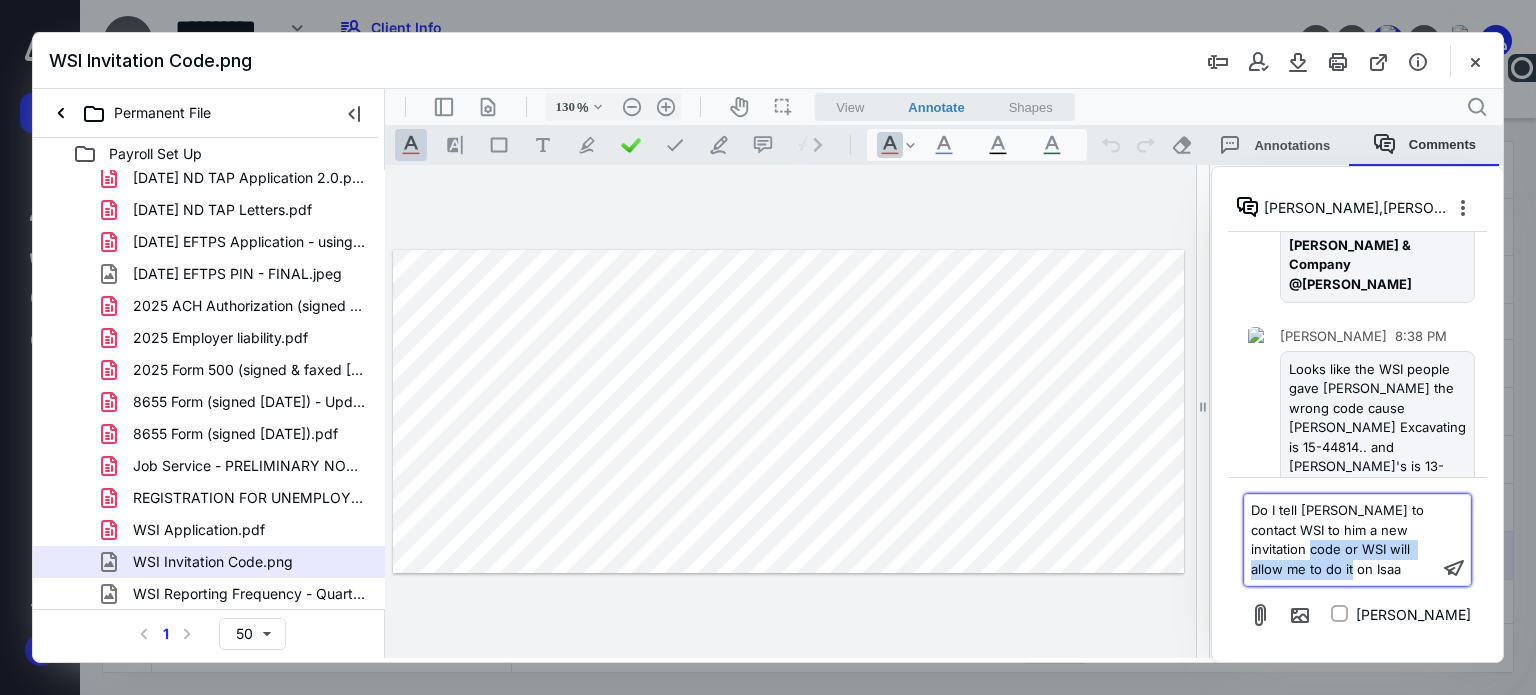 drag, startPoint x: 1301, startPoint y: 569, endPoint x: 1267, endPoint y: 549, distance: 39.446167 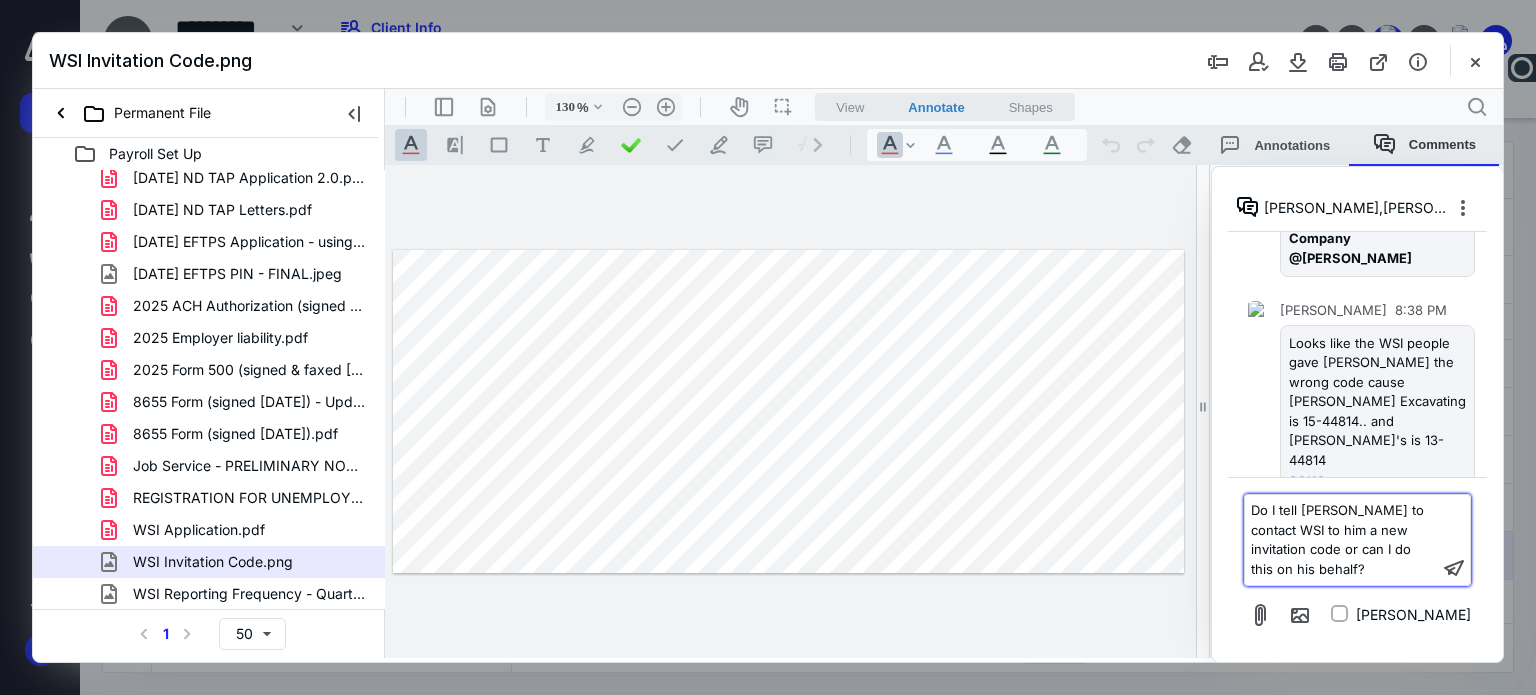 scroll, scrollTop: 239, scrollLeft: 0, axis: vertical 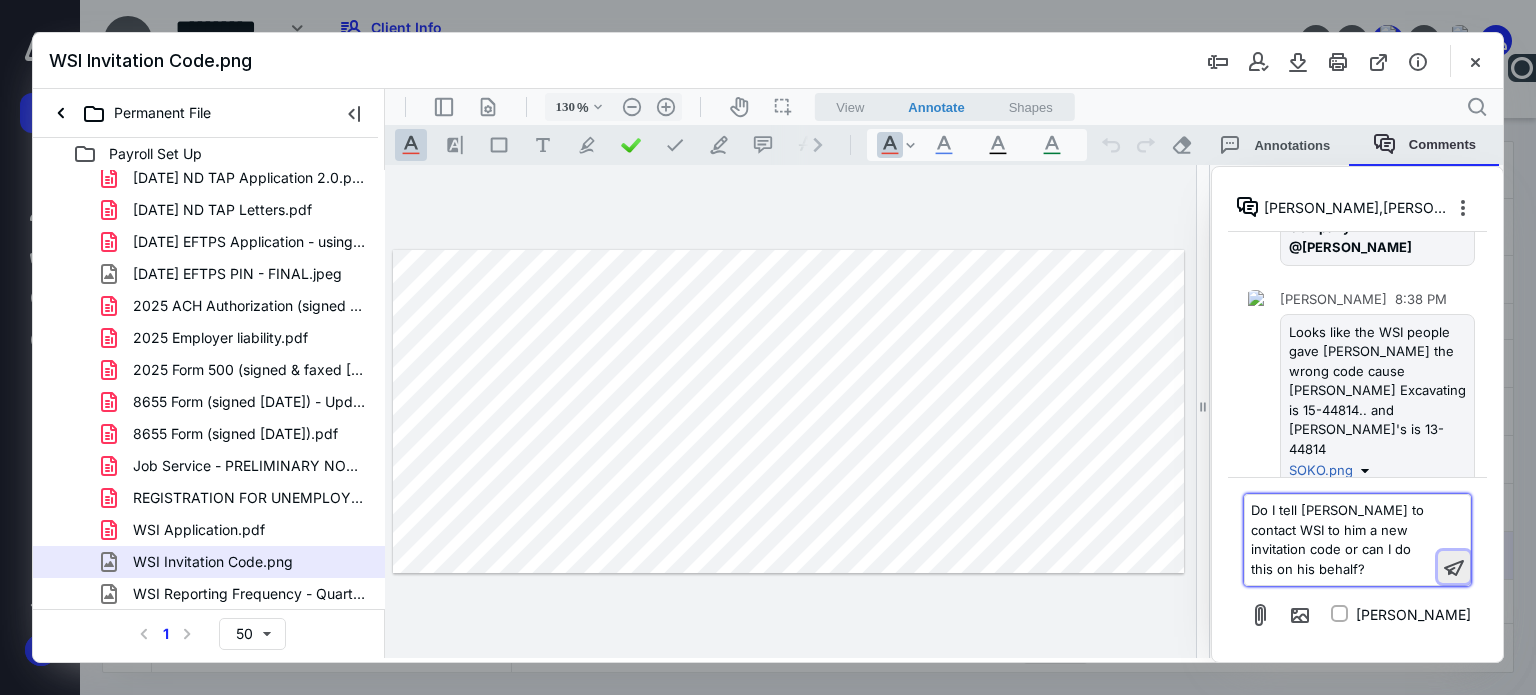 click at bounding box center [1454, 567] 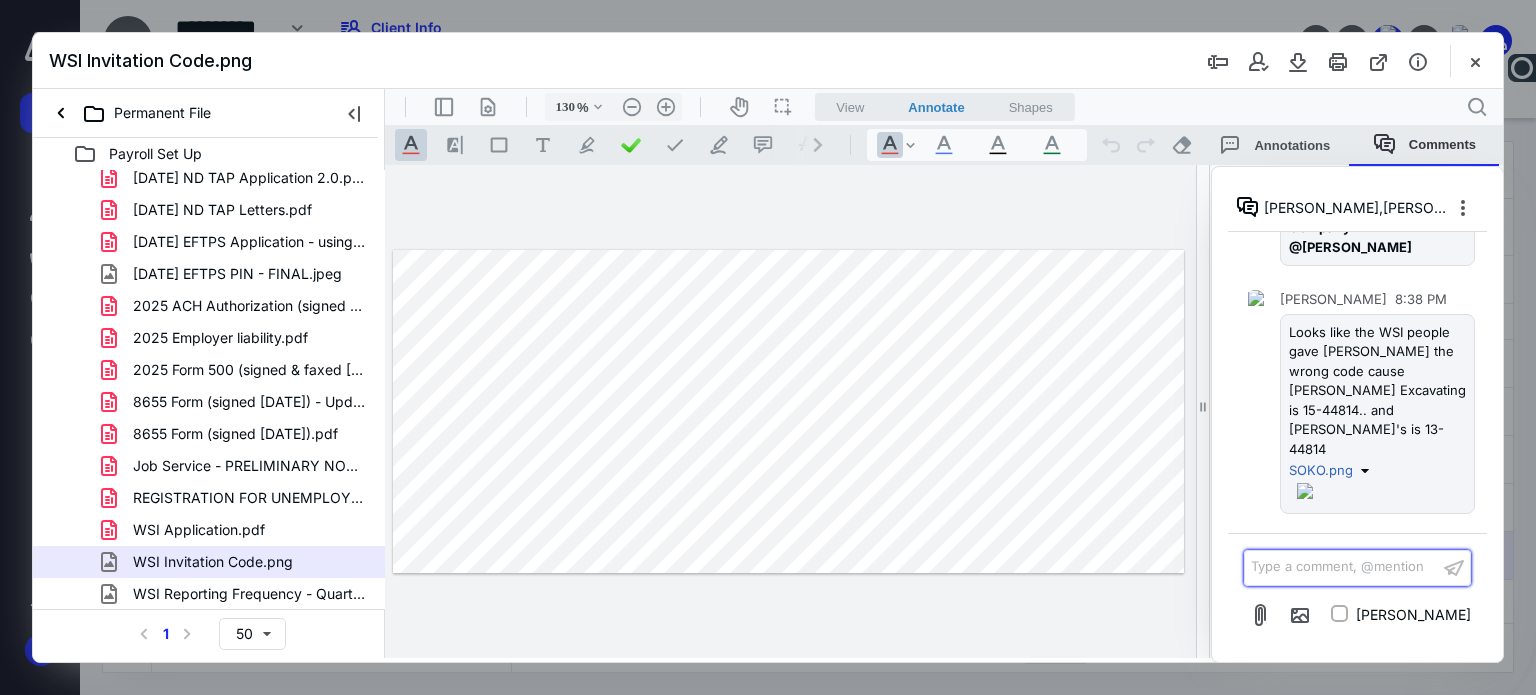 scroll, scrollTop: 345, scrollLeft: 0, axis: vertical 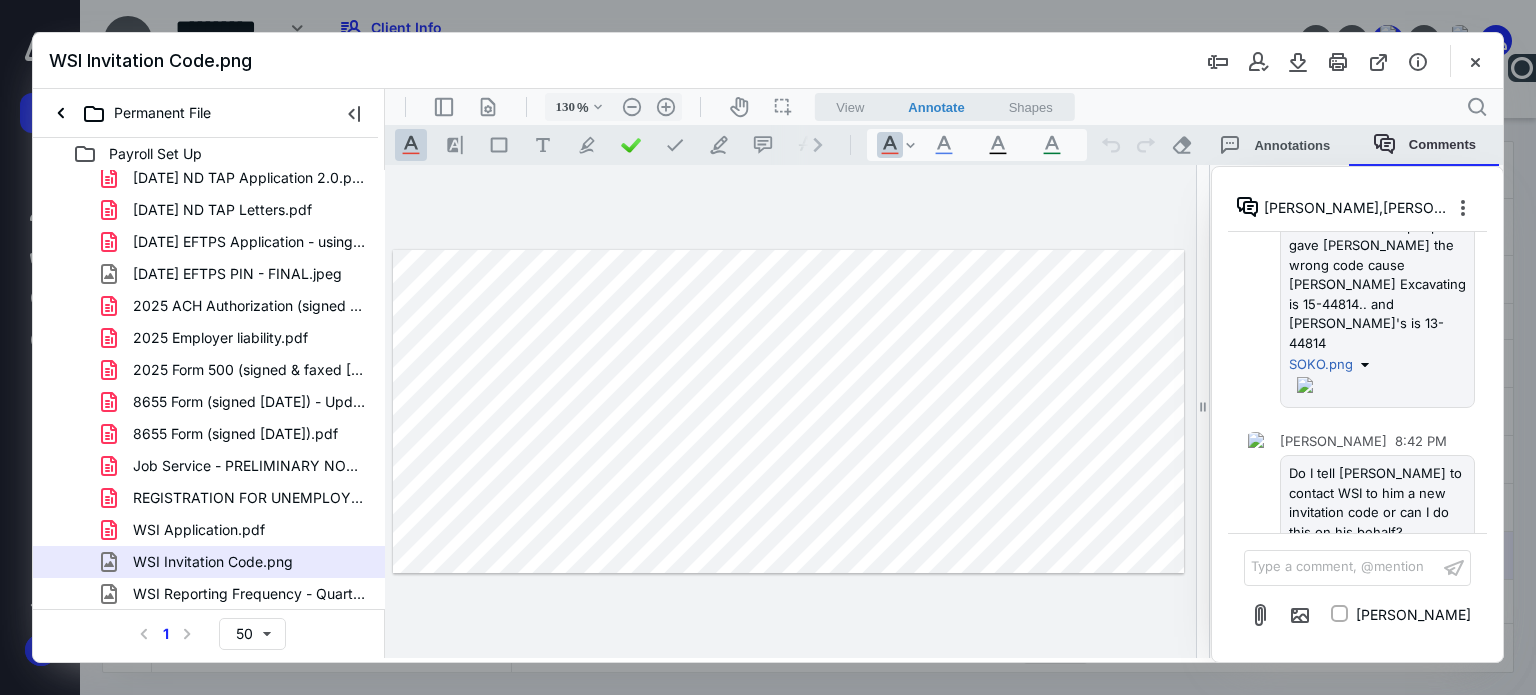 click at bounding box center [1462, 554] 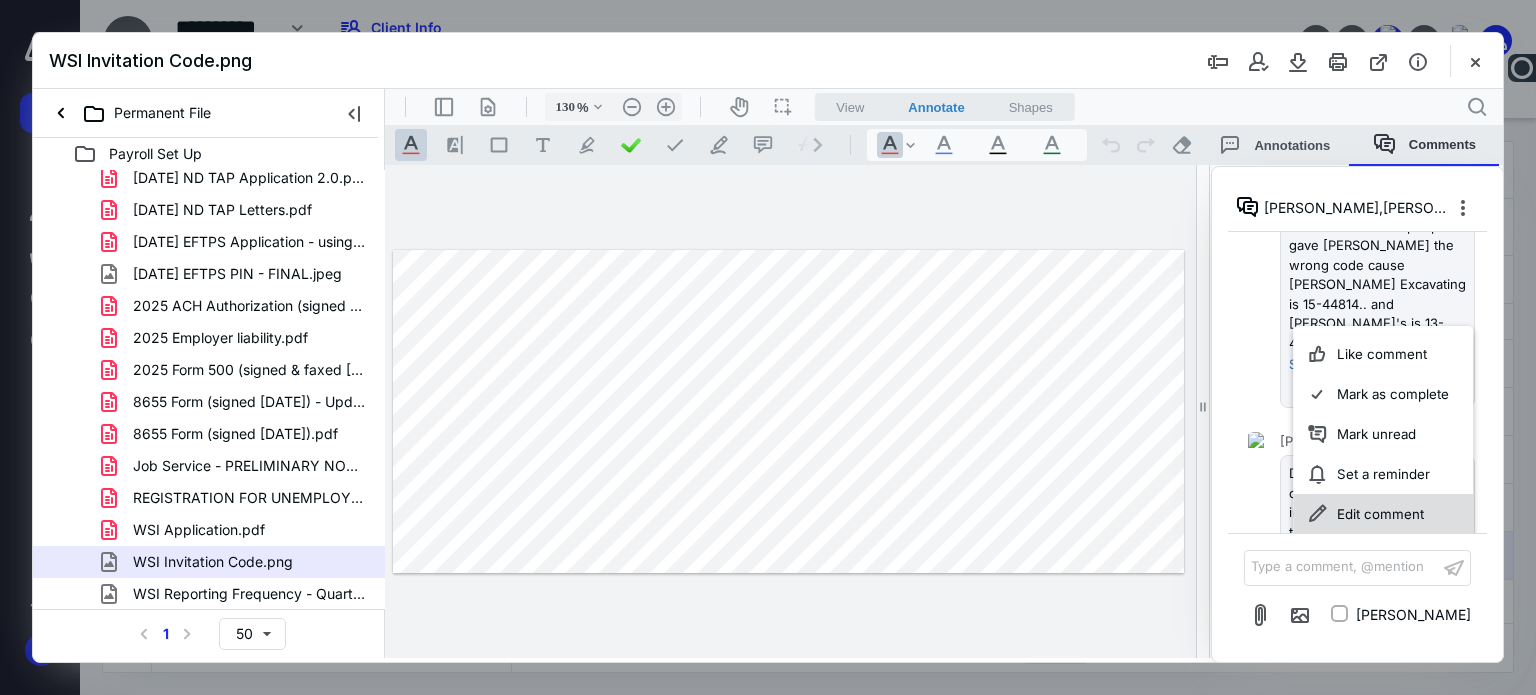 click on "Edit comment" at bounding box center (1383, 514) 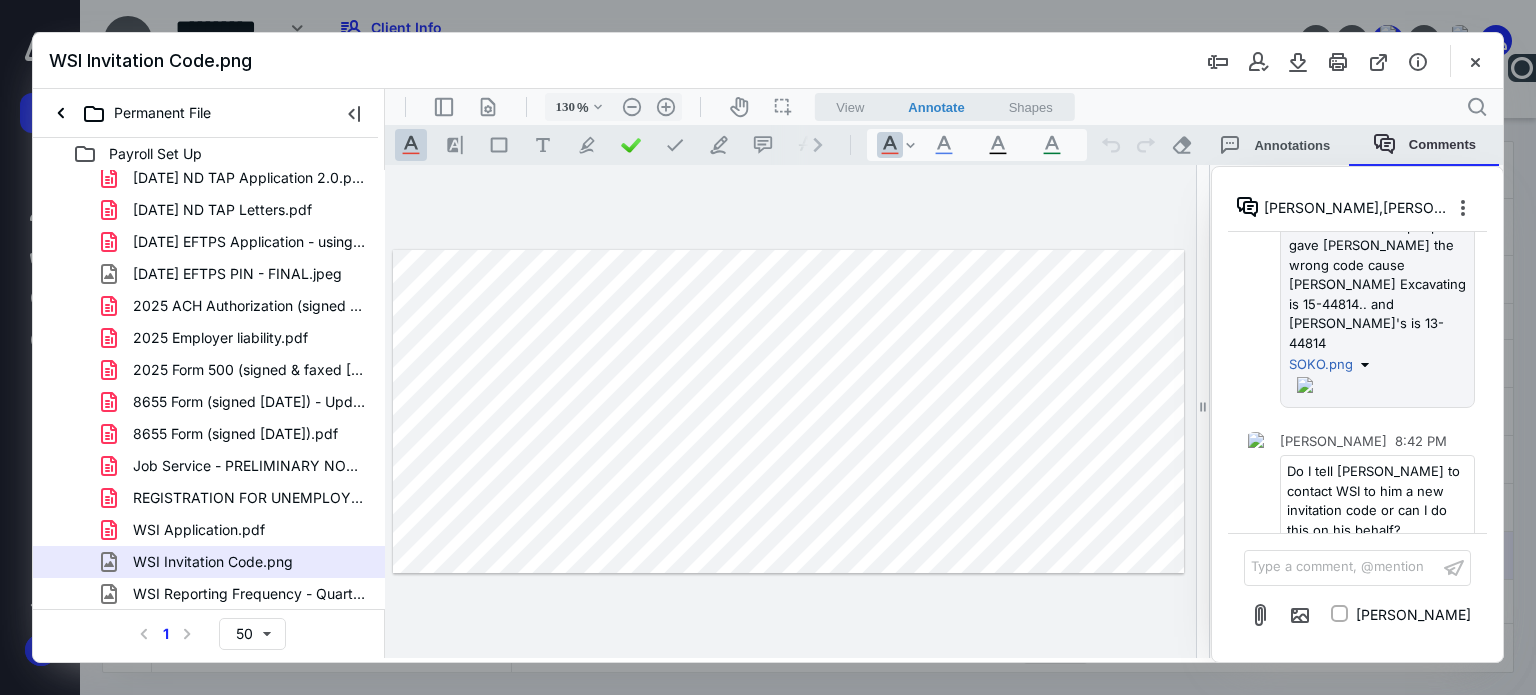 click on "Do I tell Isaac to contact WSI to him a new invitation code or can I do this on his behalf?" at bounding box center [1375, 500] 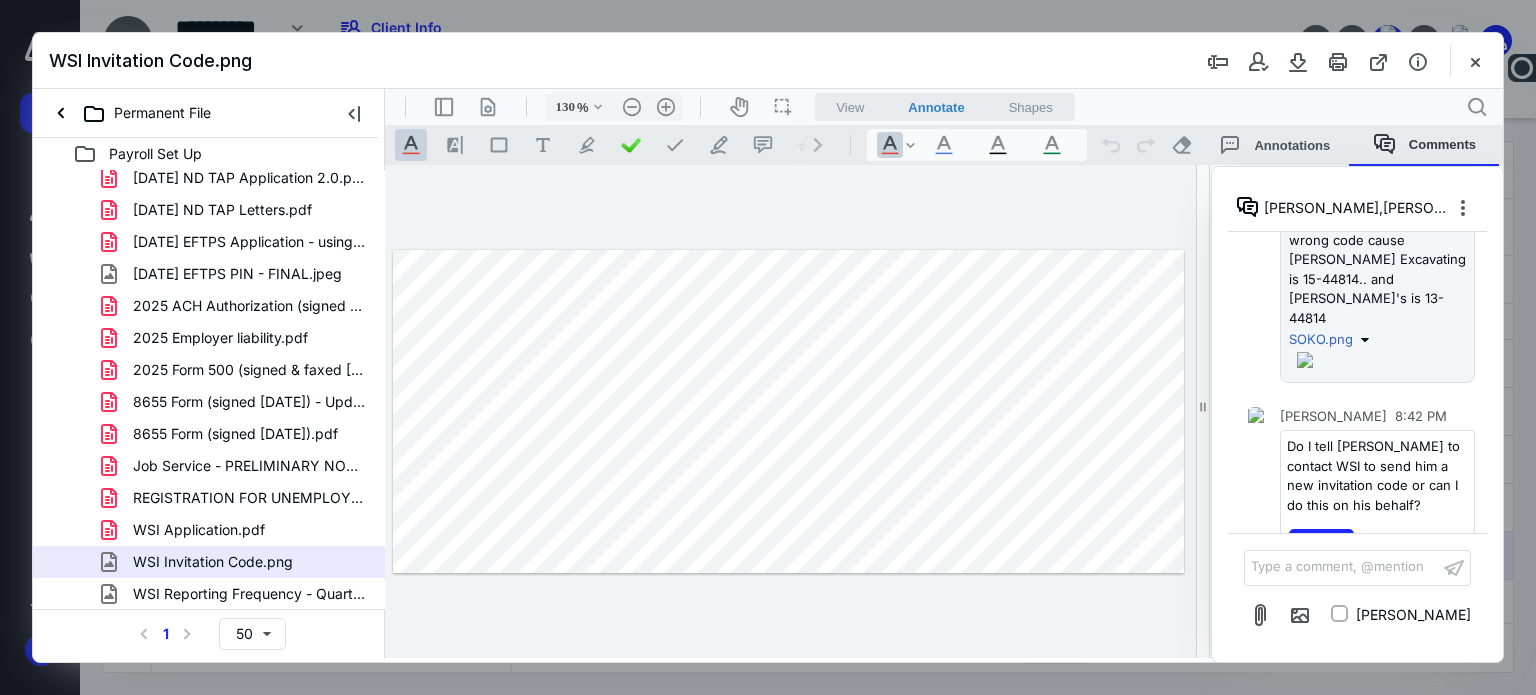 scroll, scrollTop: 381, scrollLeft: 0, axis: vertical 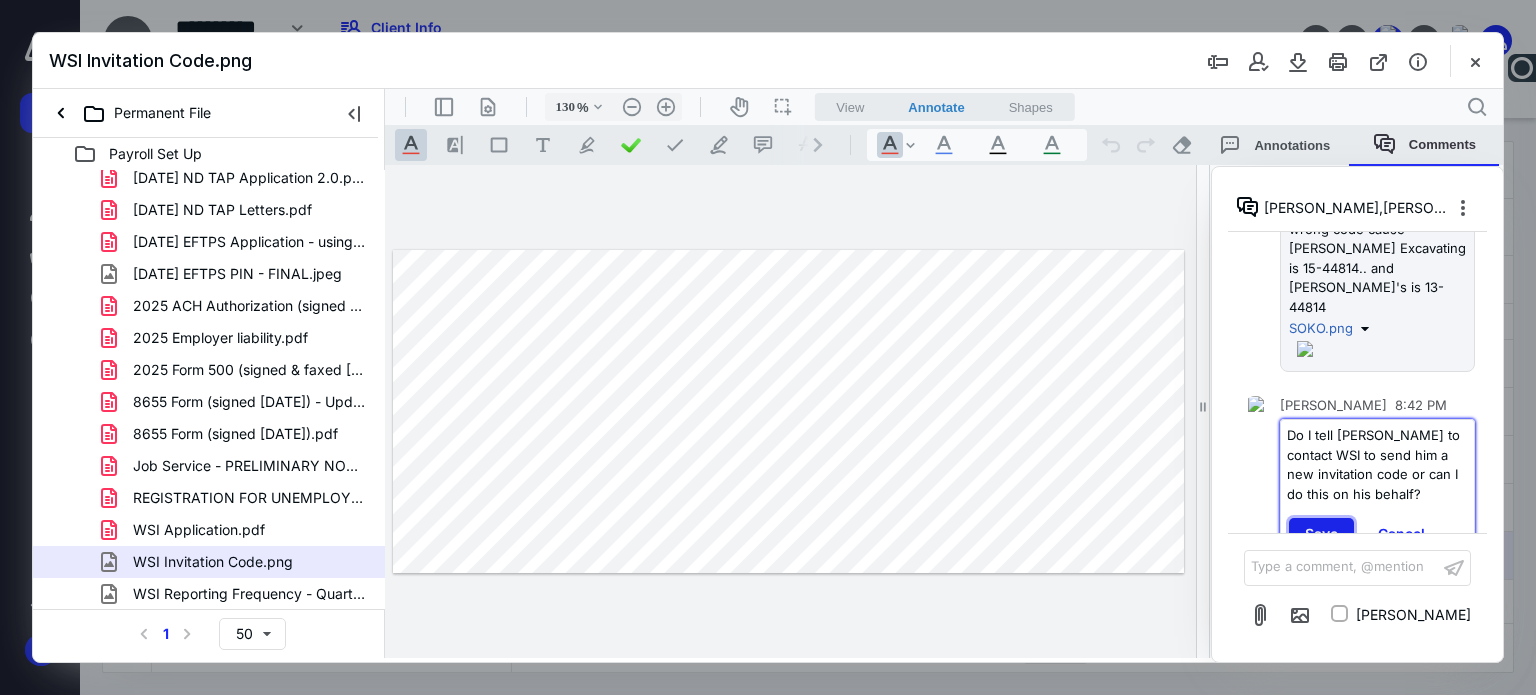 click on "Save" at bounding box center [1321, 534] 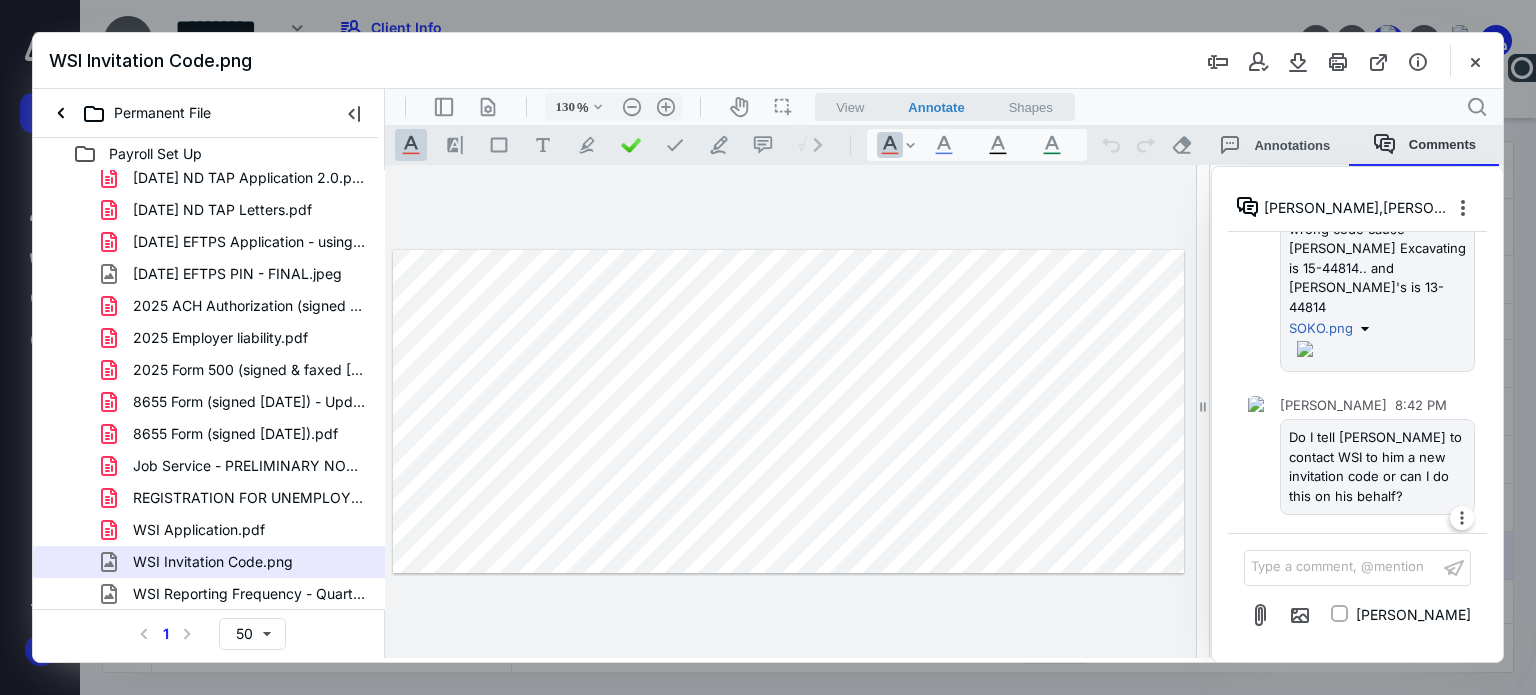 scroll, scrollTop: 345, scrollLeft: 0, axis: vertical 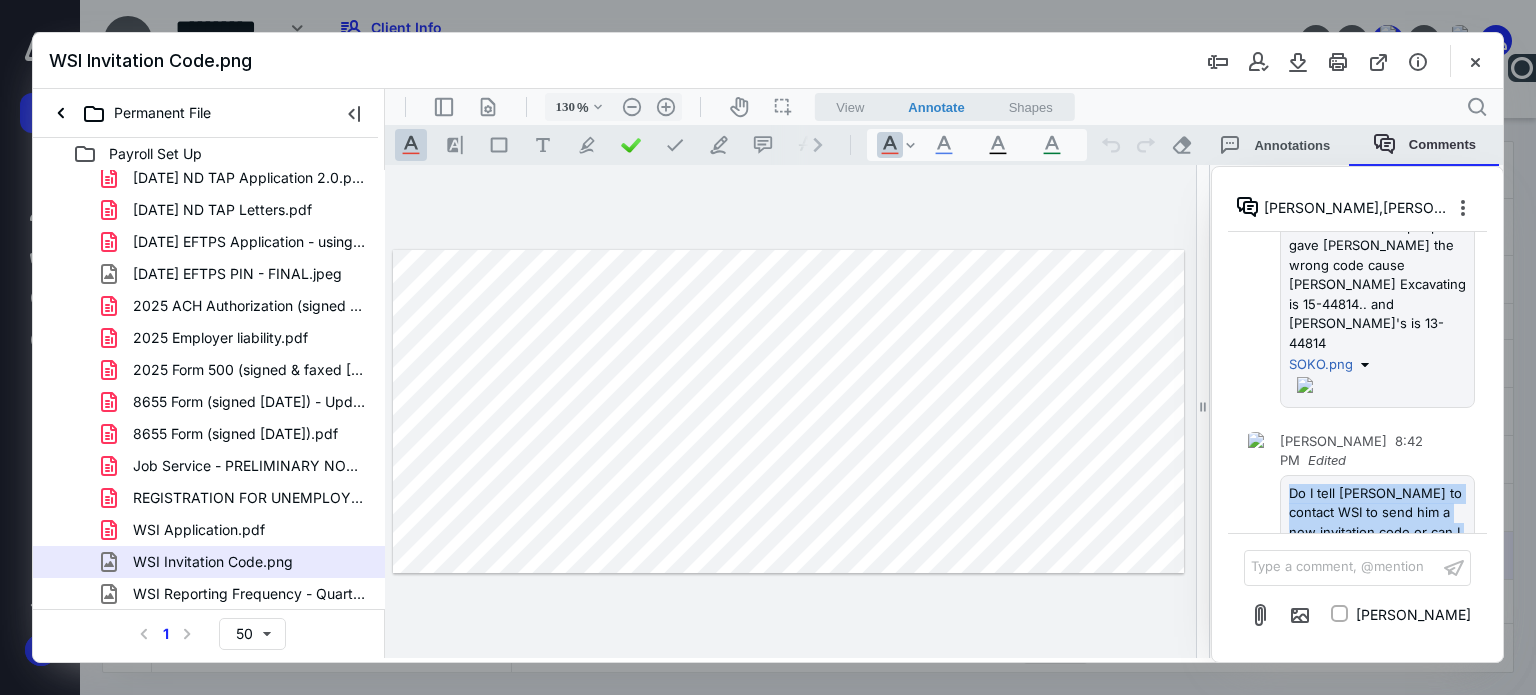 drag, startPoint x: 1402, startPoint y: 497, endPoint x: 1280, endPoint y: 430, distance: 139.18692 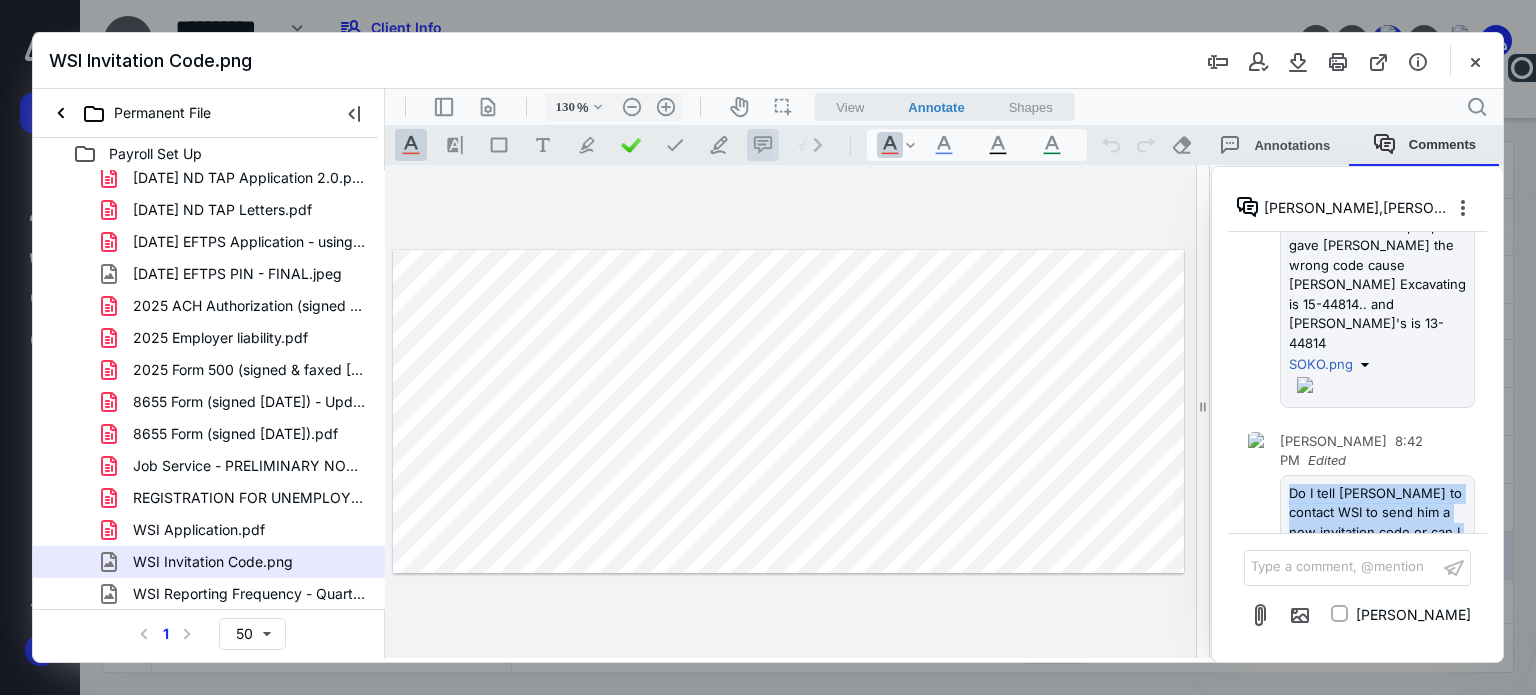 copy on "Do I tell Isaac to contact WSI to send him a new invitation code or can I do this on his behalf?" 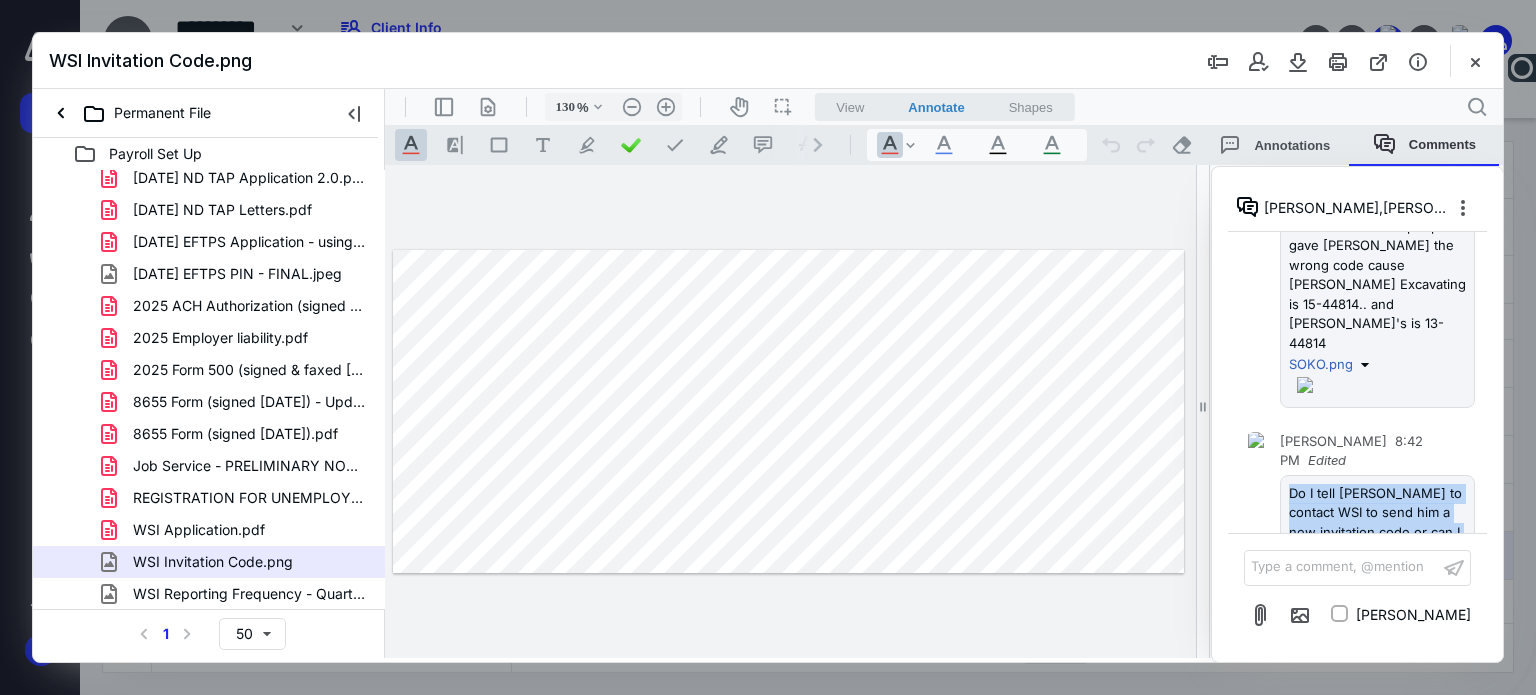 click at bounding box center (1462, 574) 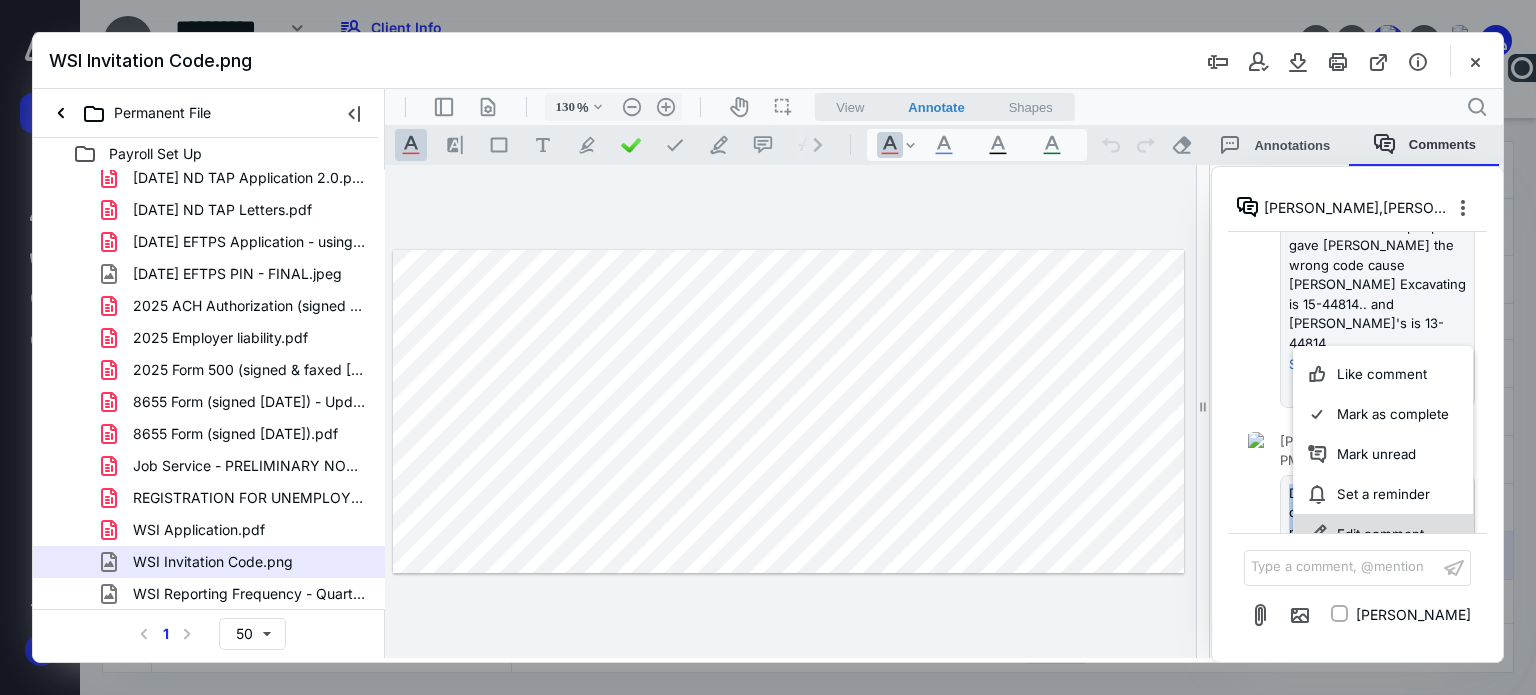 click on "Edit comment" at bounding box center [1383, 534] 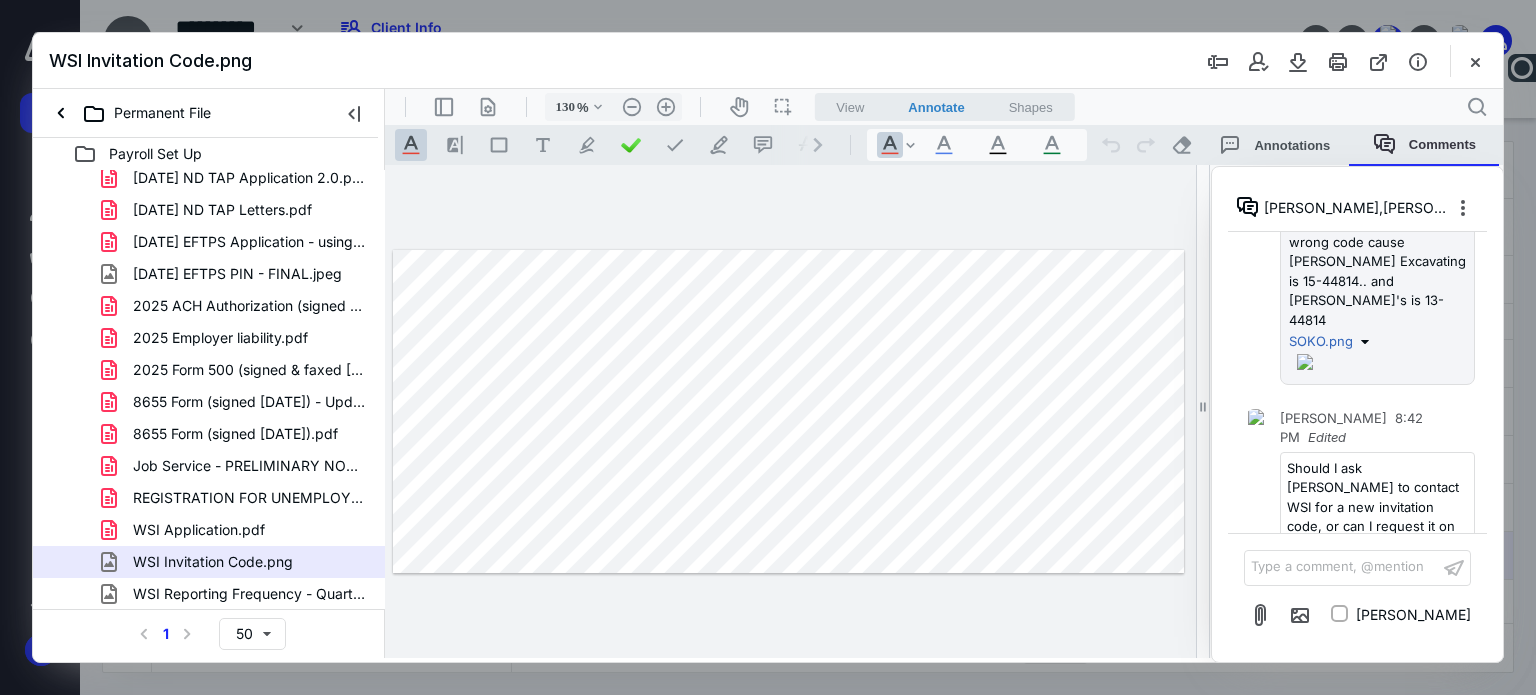 scroll, scrollTop: 381, scrollLeft: 0, axis: vertical 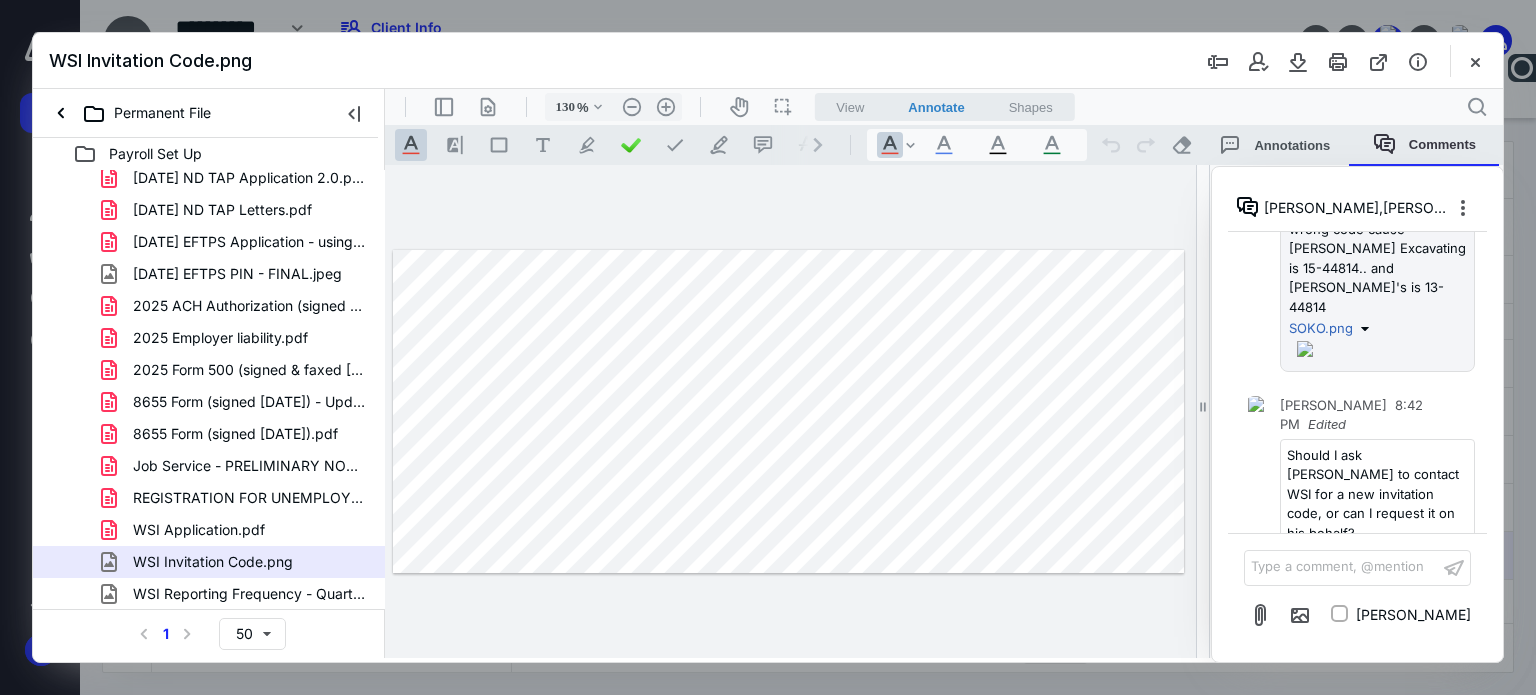 click on "Should I ask Isaac to contact WSI for a new invitation code, or can I request it on his behalf?" at bounding box center (1375, 494) 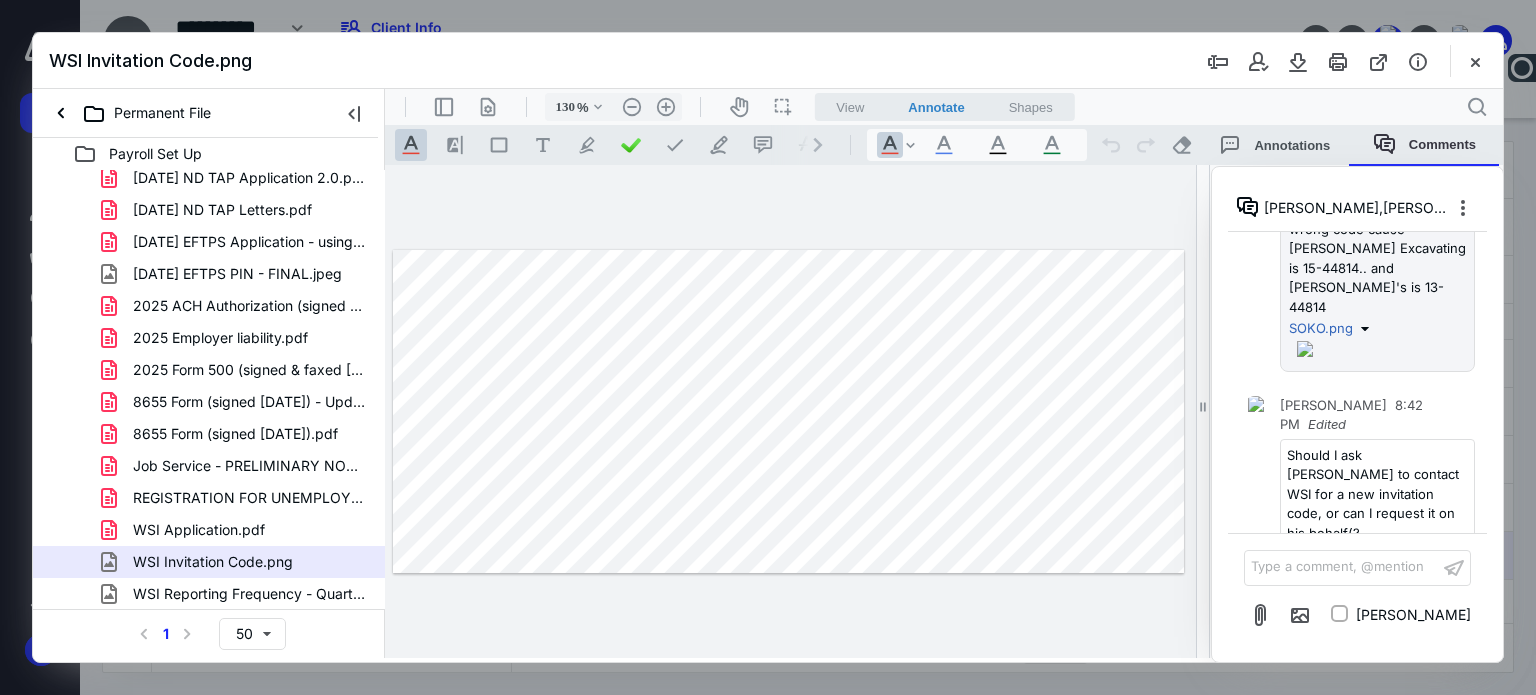 type 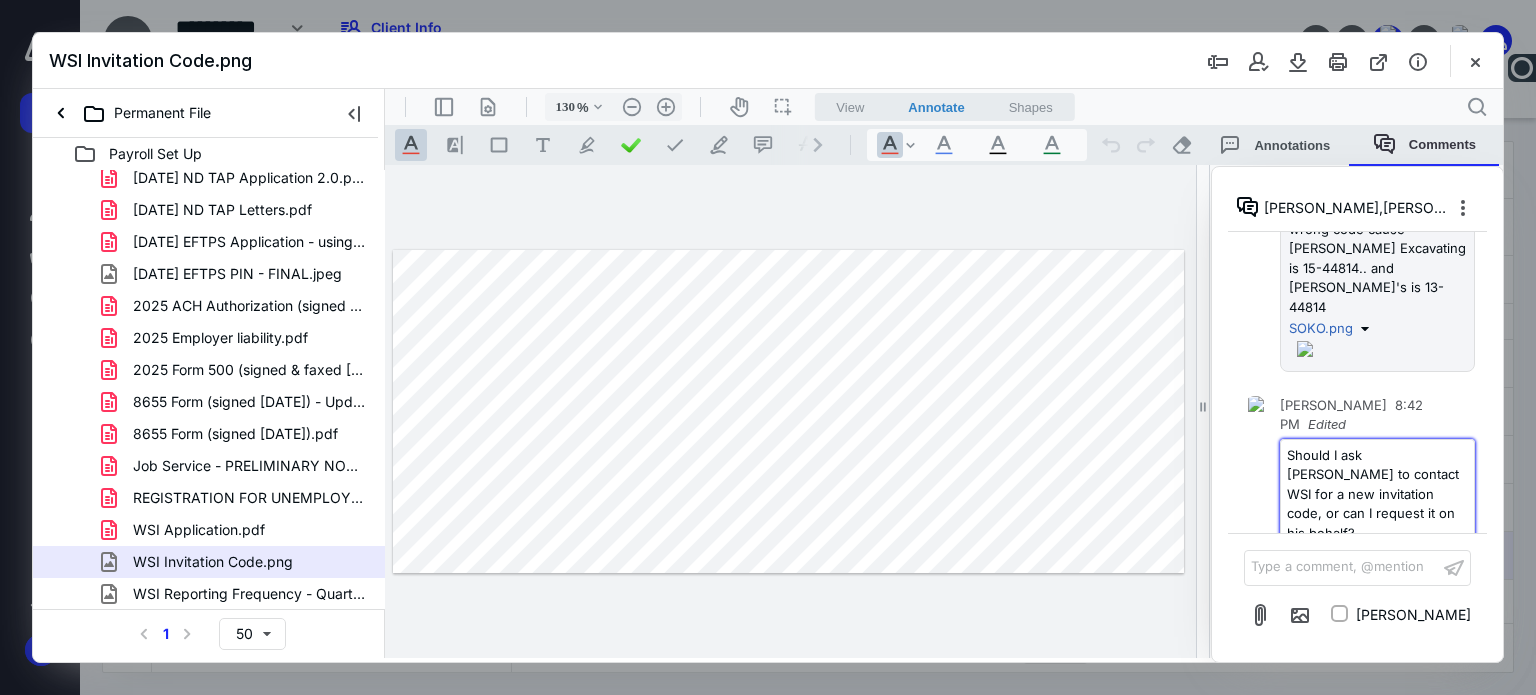click on "Save" at bounding box center (1321, 573) 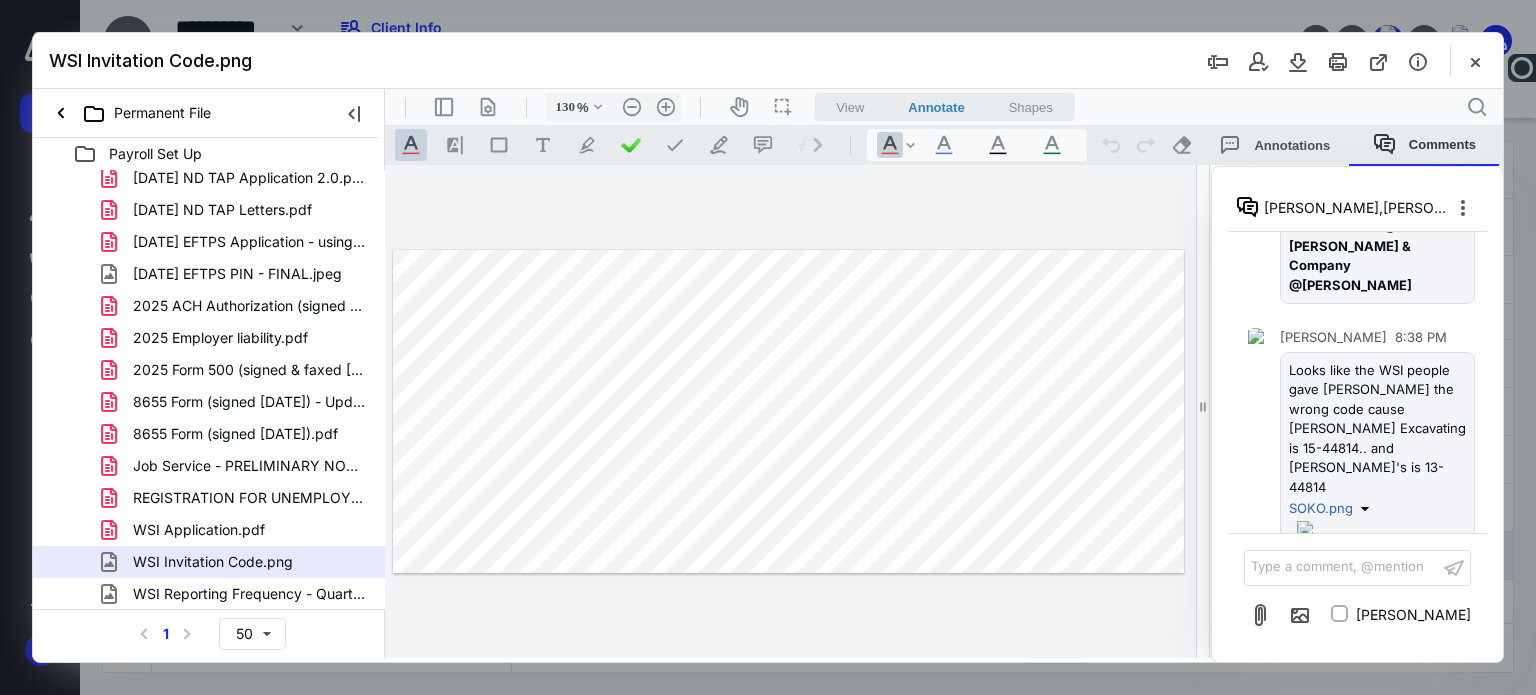 scroll, scrollTop: 345, scrollLeft: 0, axis: vertical 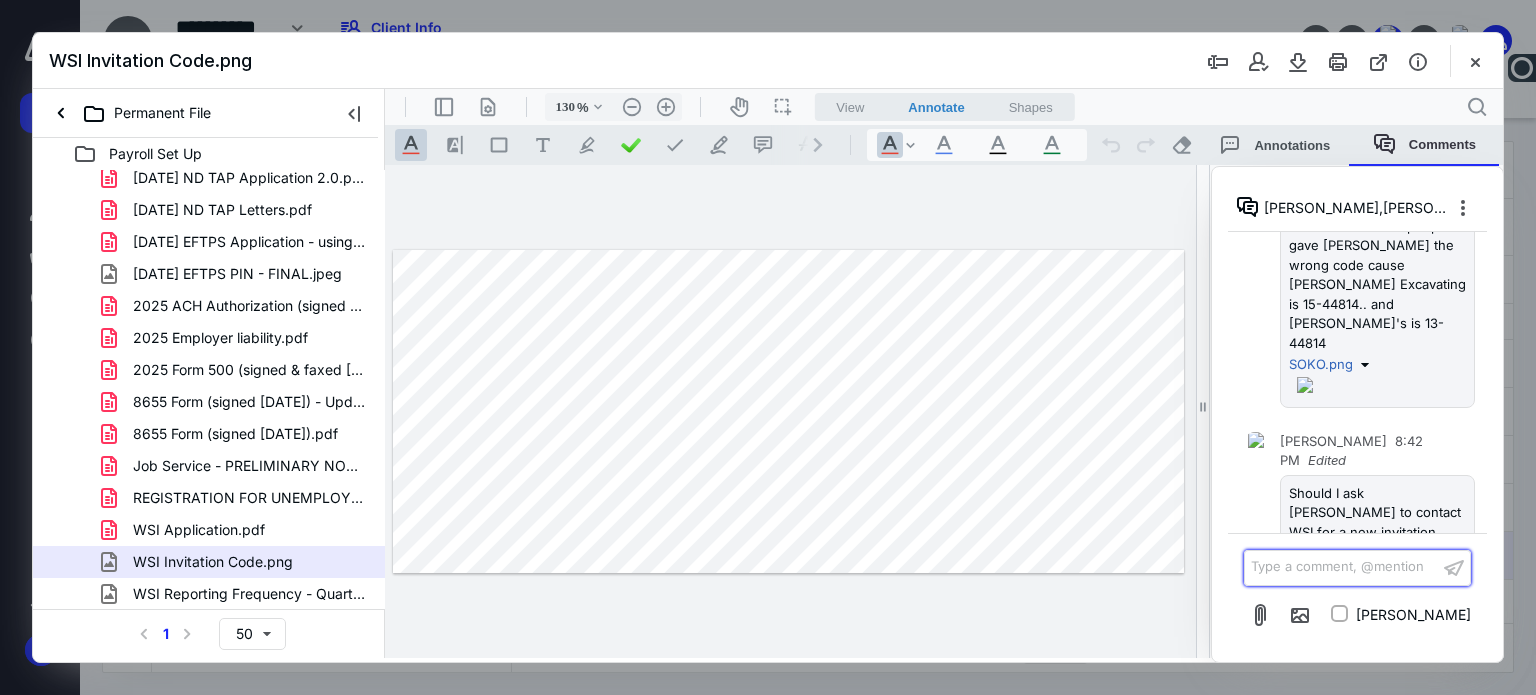 click on "Type a comment, @mention ﻿" at bounding box center (1341, 567) 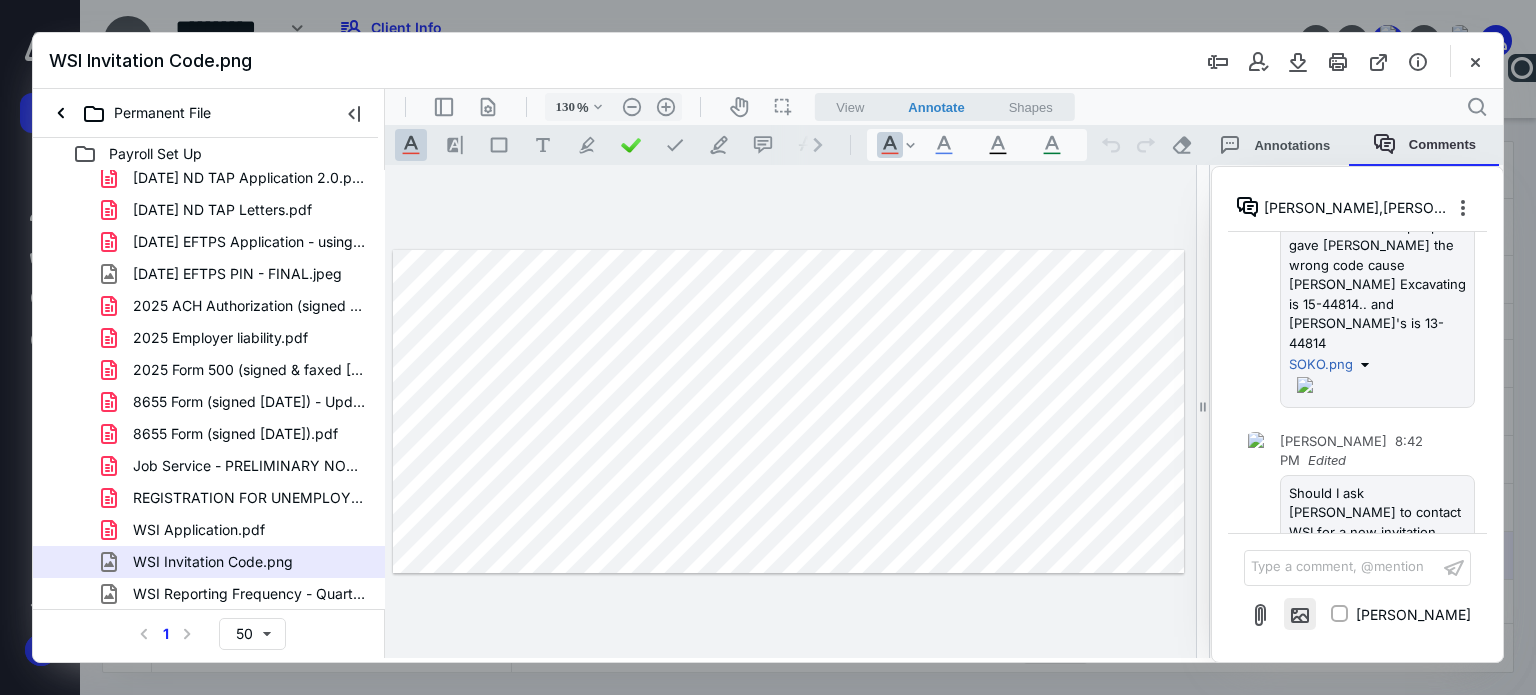 click at bounding box center (1300, 614) 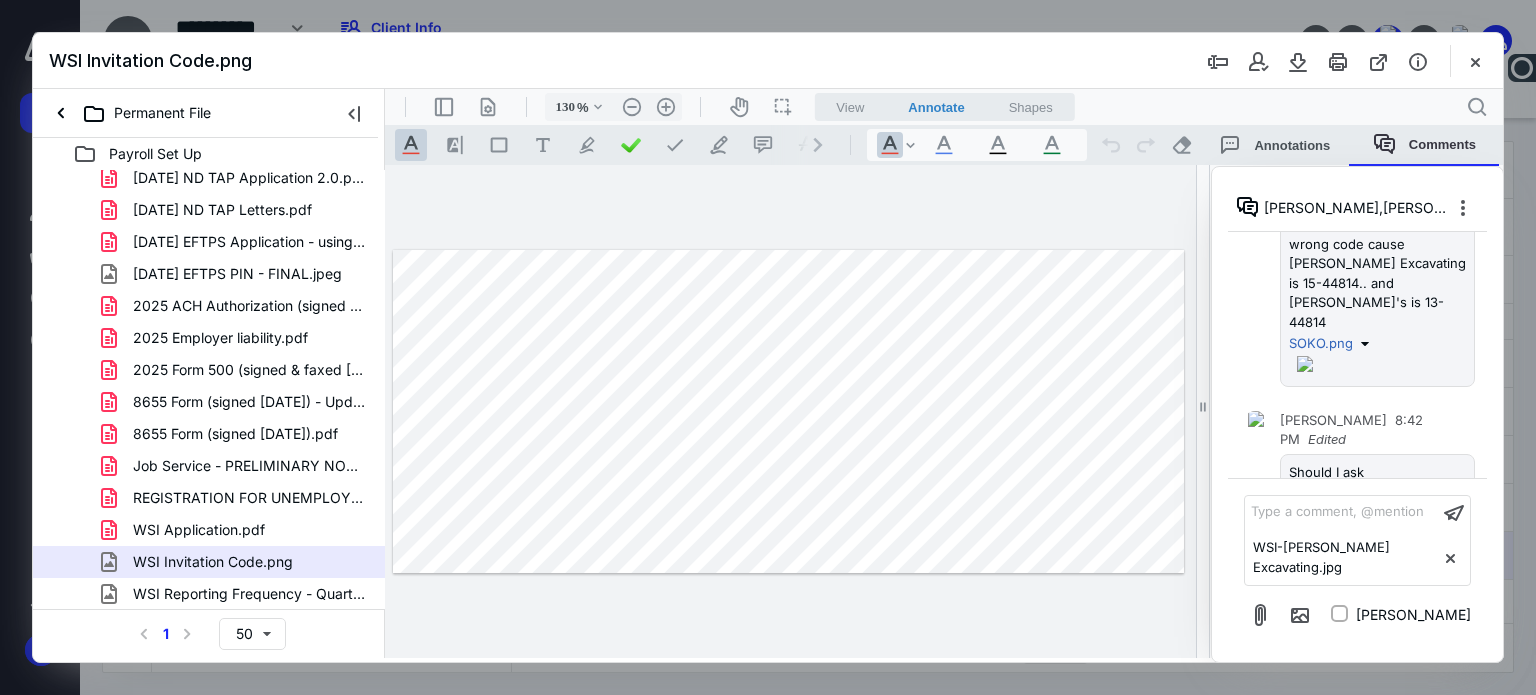 scroll, scrollTop: 385, scrollLeft: 0, axis: vertical 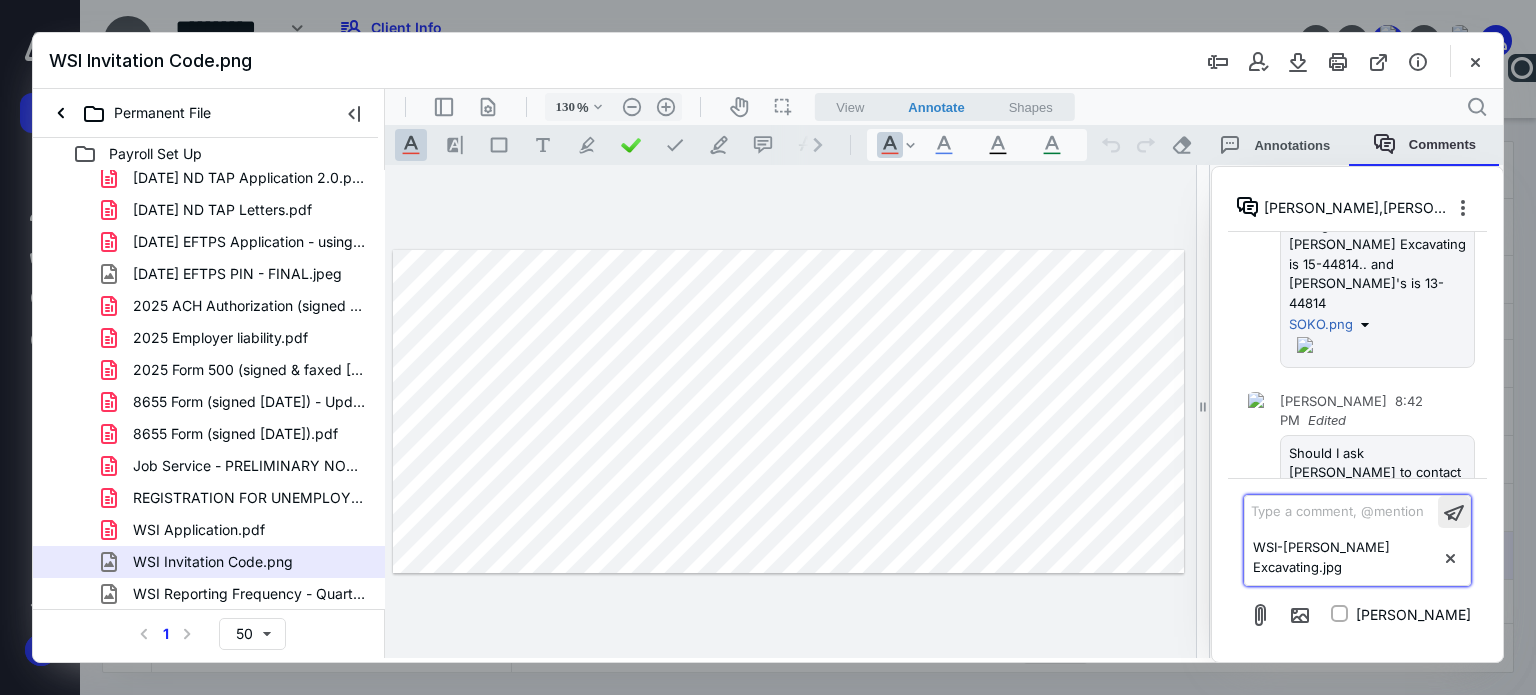 click at bounding box center [1454, 512] 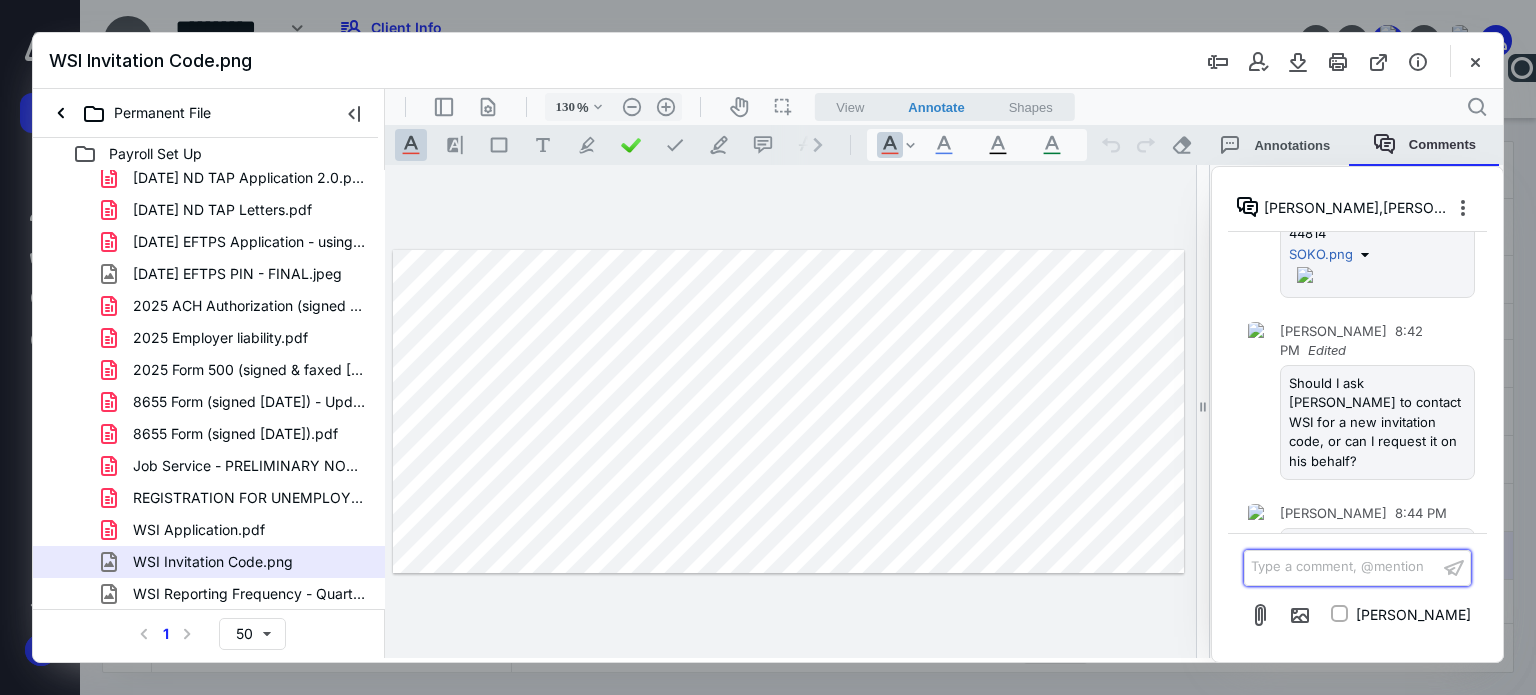 scroll, scrollTop: 473, scrollLeft: 0, axis: vertical 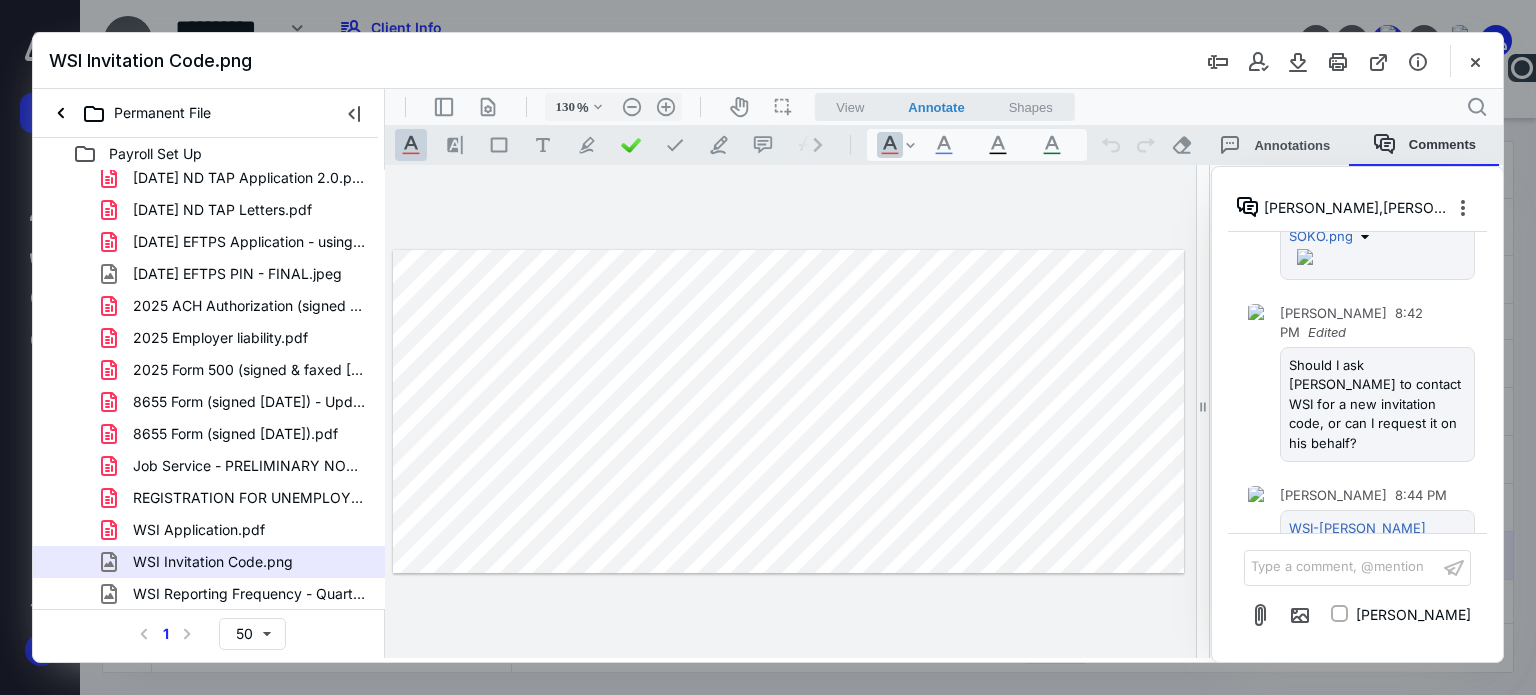 click on "WSI-Volk Excavating.jpg" at bounding box center (1357, 538) 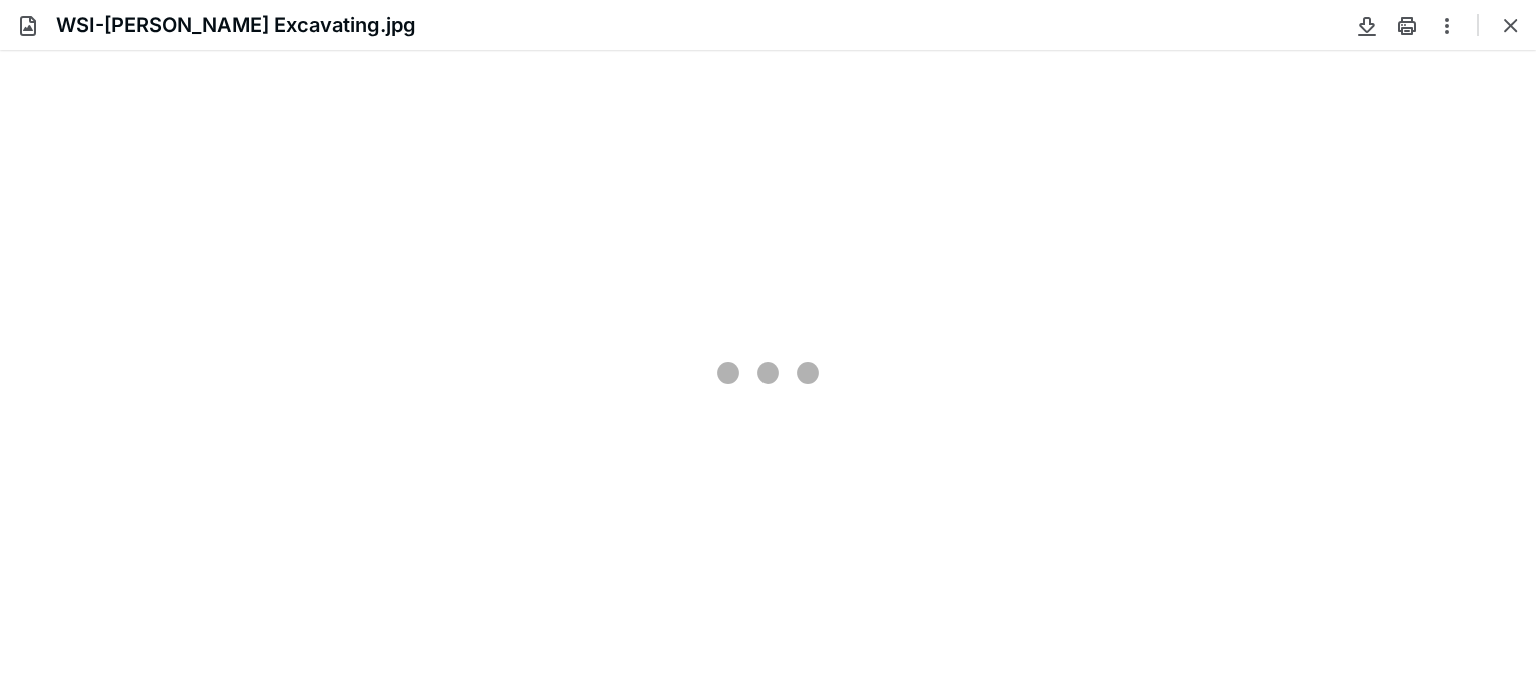 scroll, scrollTop: 0, scrollLeft: 0, axis: both 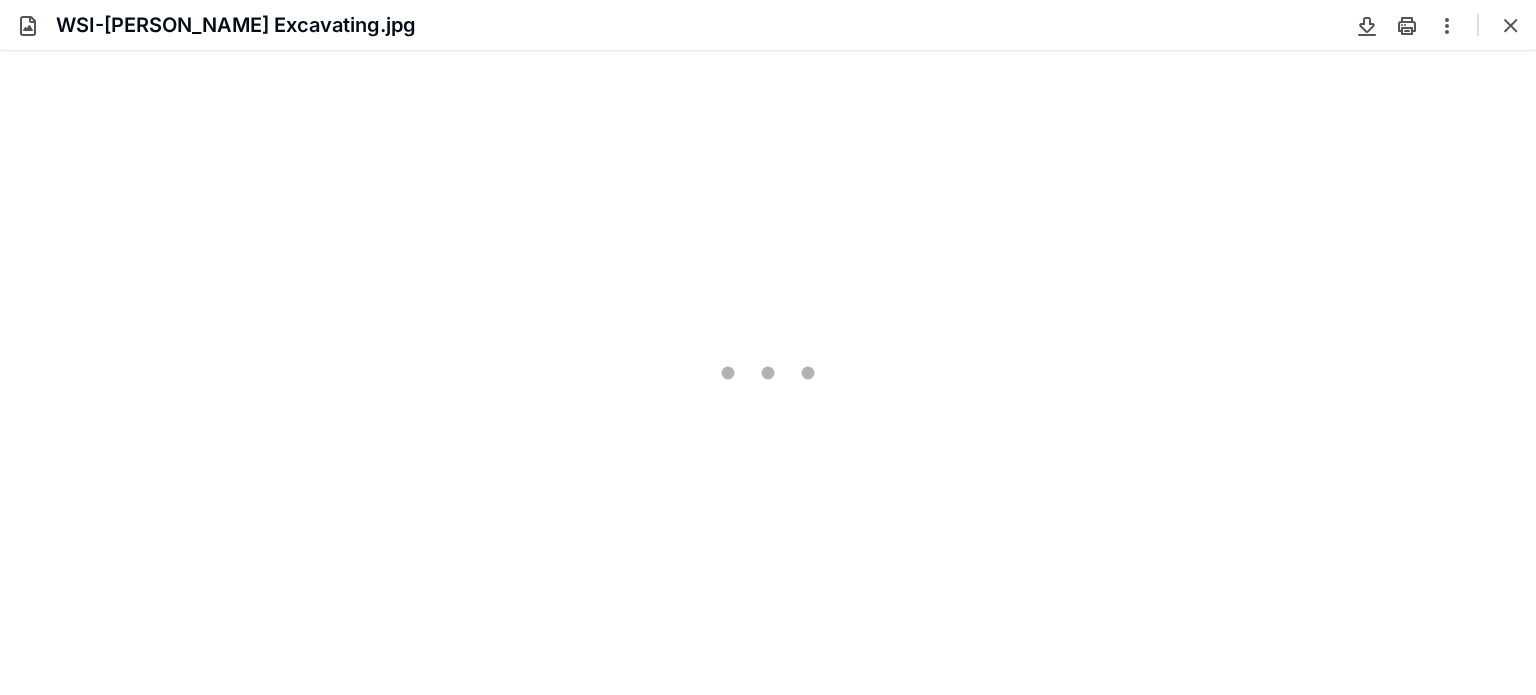 type on "96" 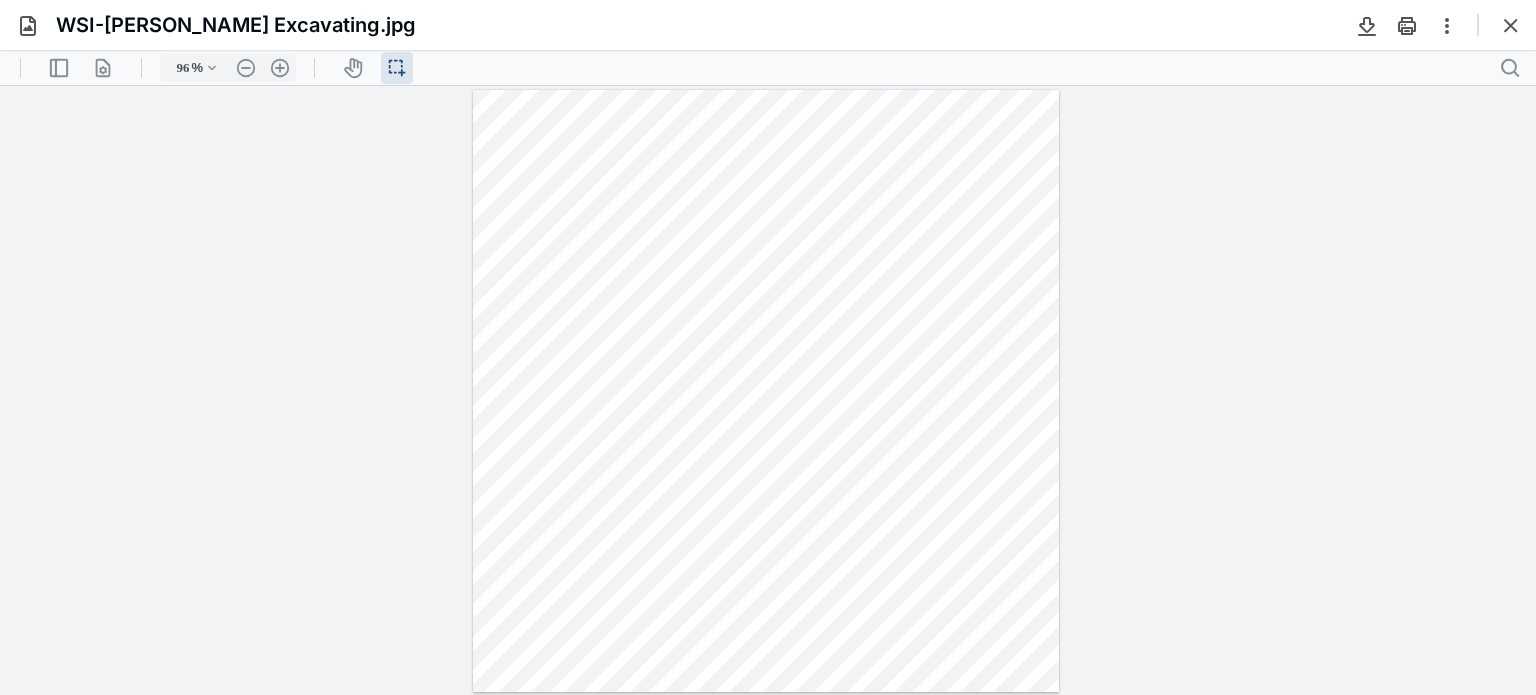 scroll, scrollTop: 0, scrollLeft: 0, axis: both 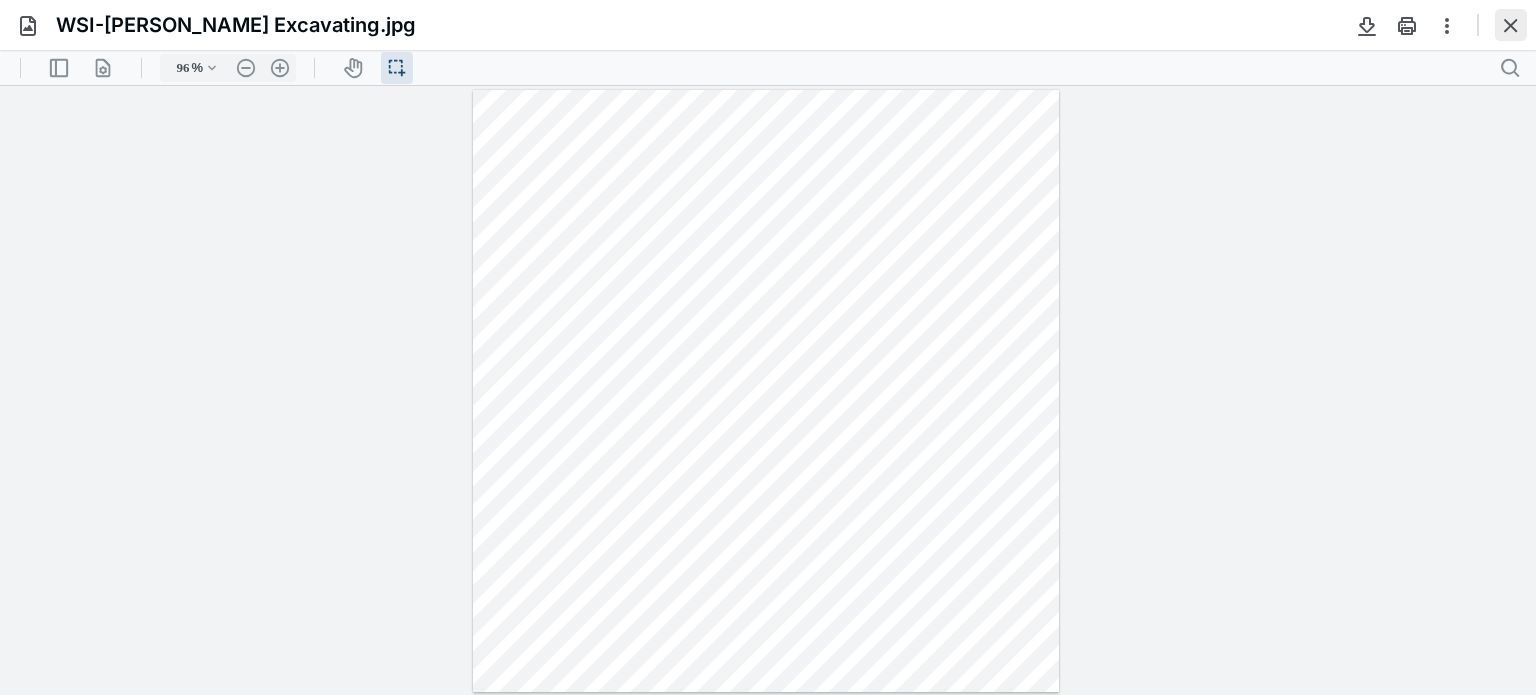 click at bounding box center [1511, 25] 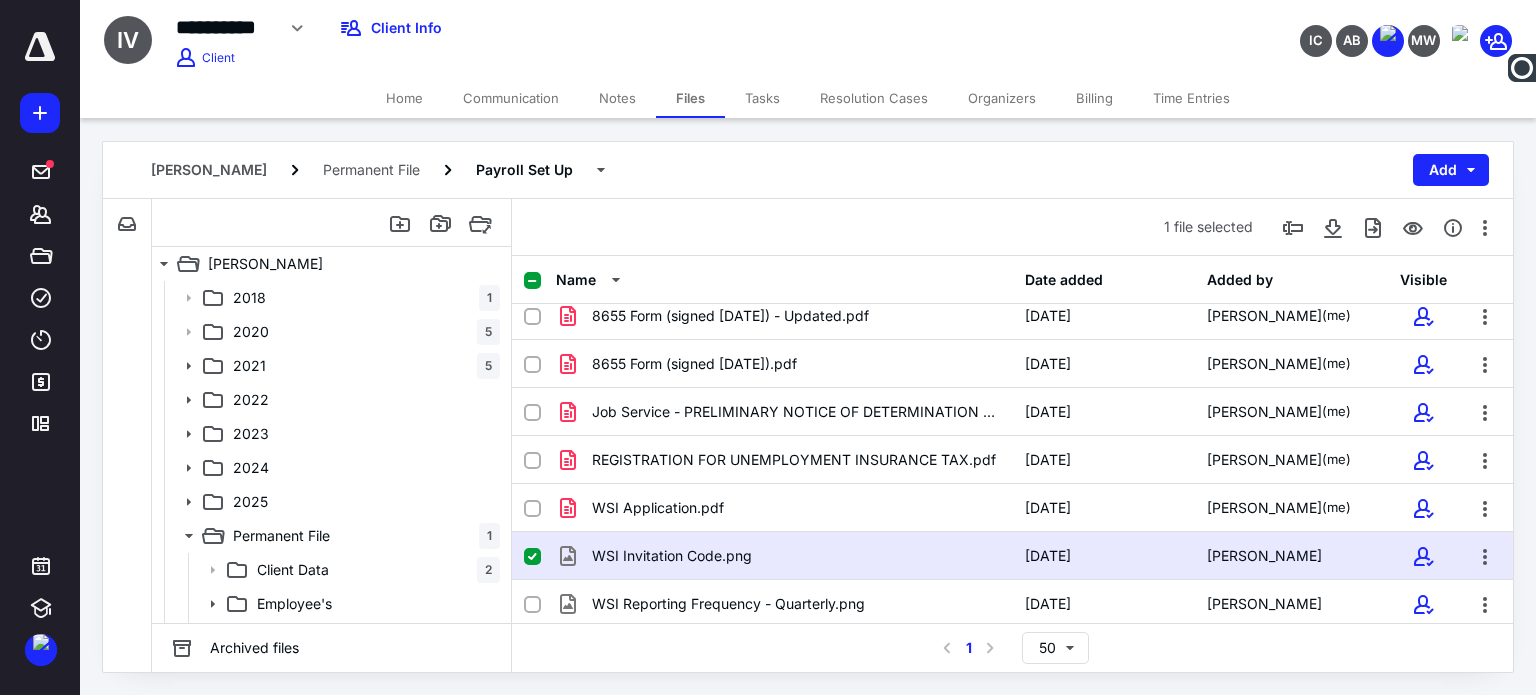click at bounding box center (532, 557) 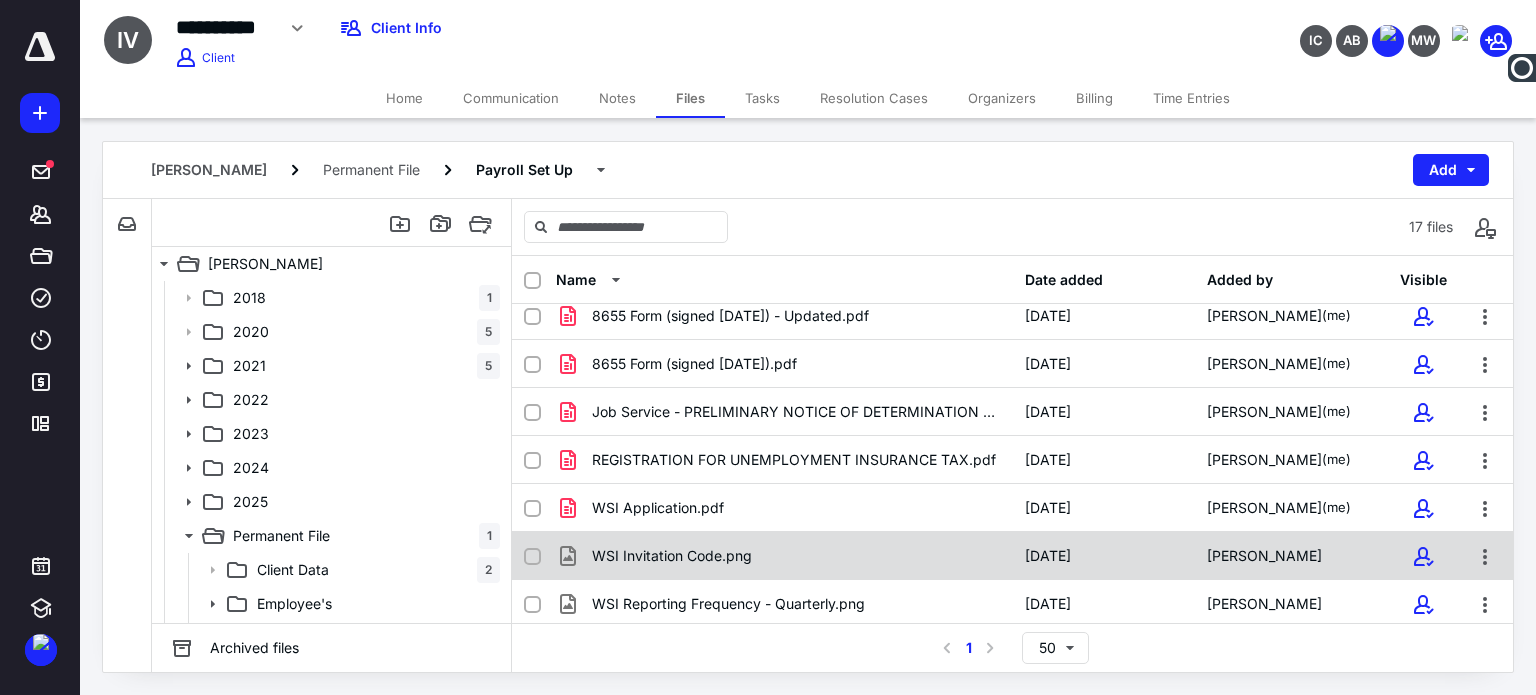 click on "WSI Invitation Code.png" at bounding box center [784, 556] 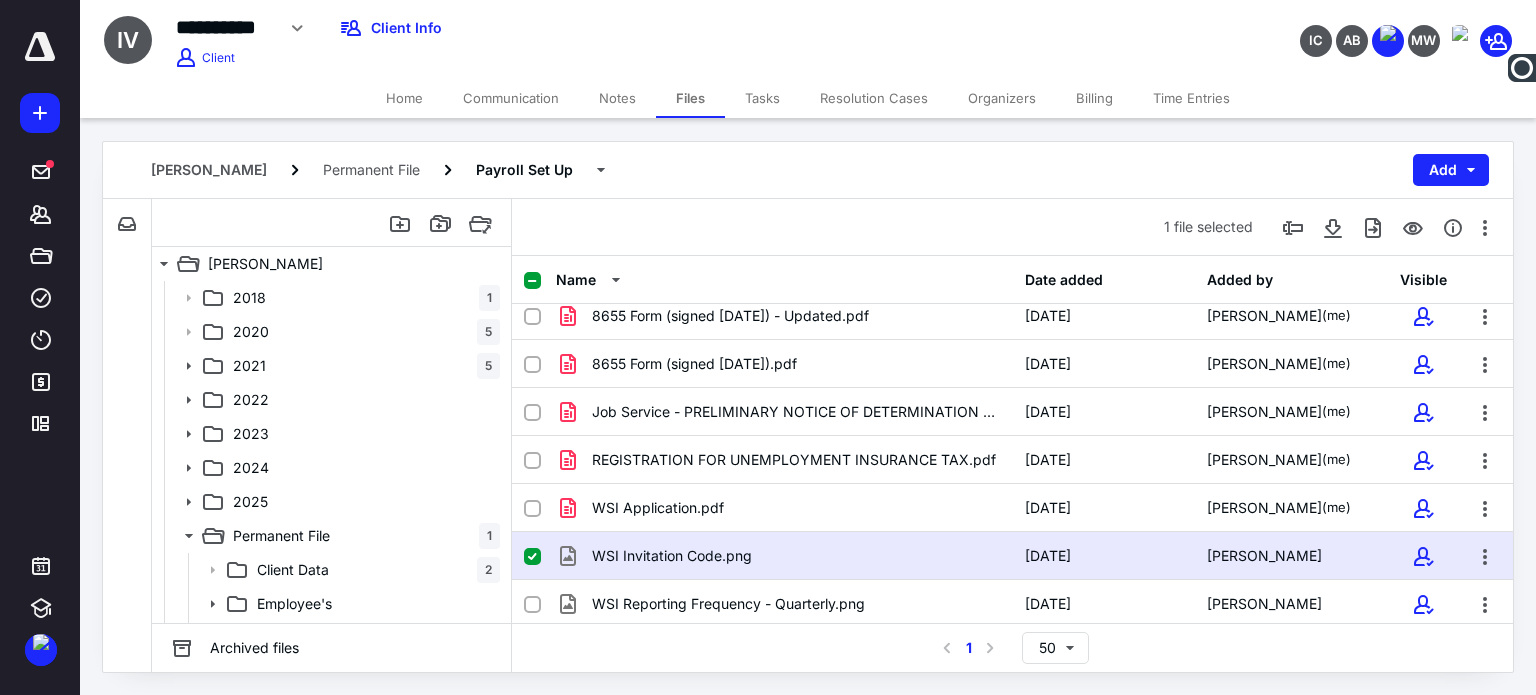 click on "WSI Invitation Code.png" at bounding box center [784, 556] 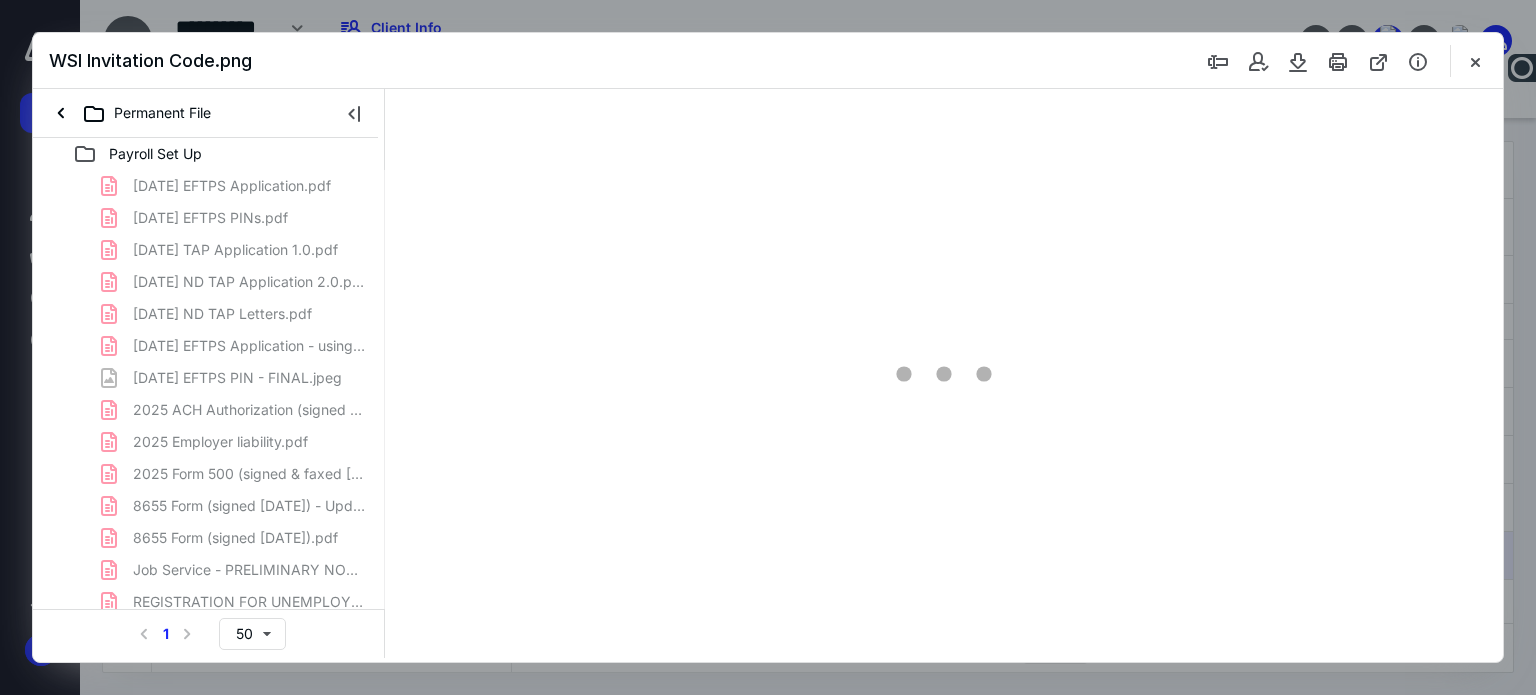scroll, scrollTop: 0, scrollLeft: 0, axis: both 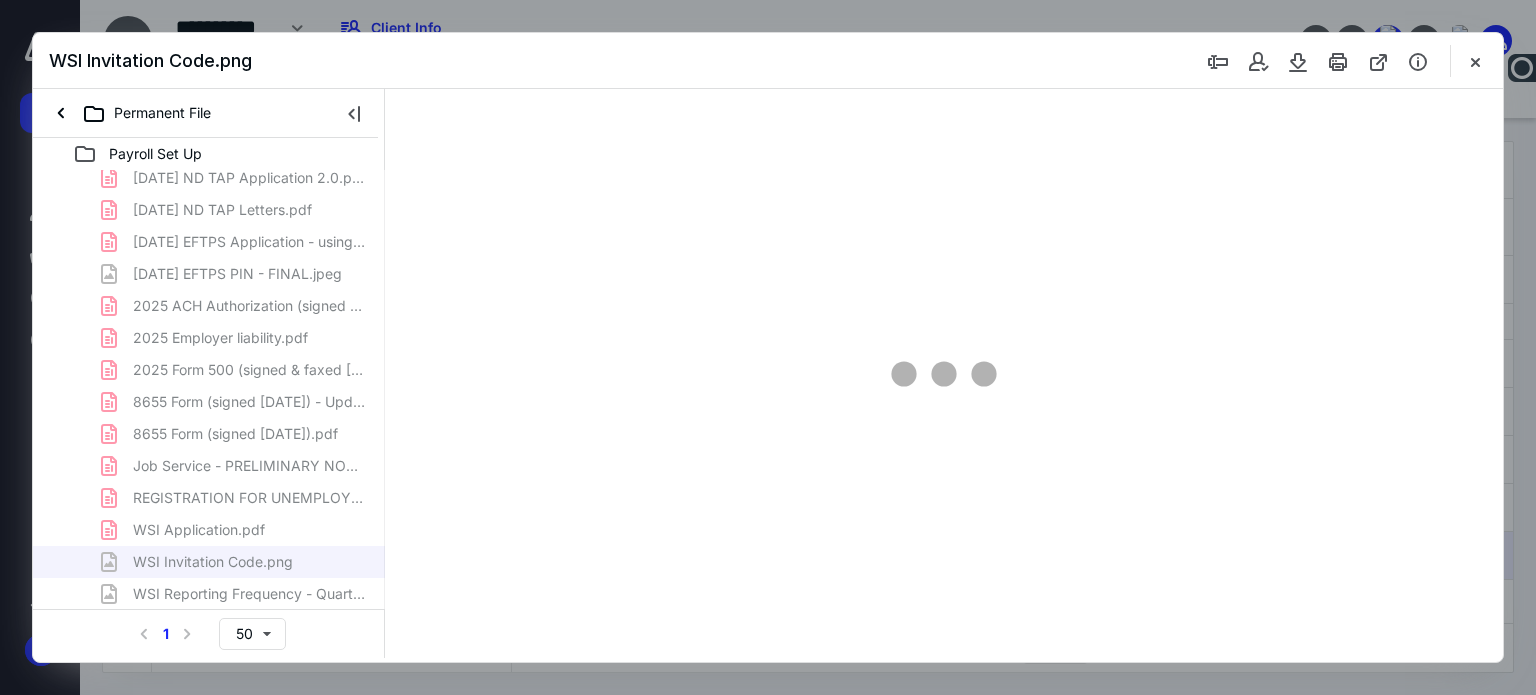 type on "179" 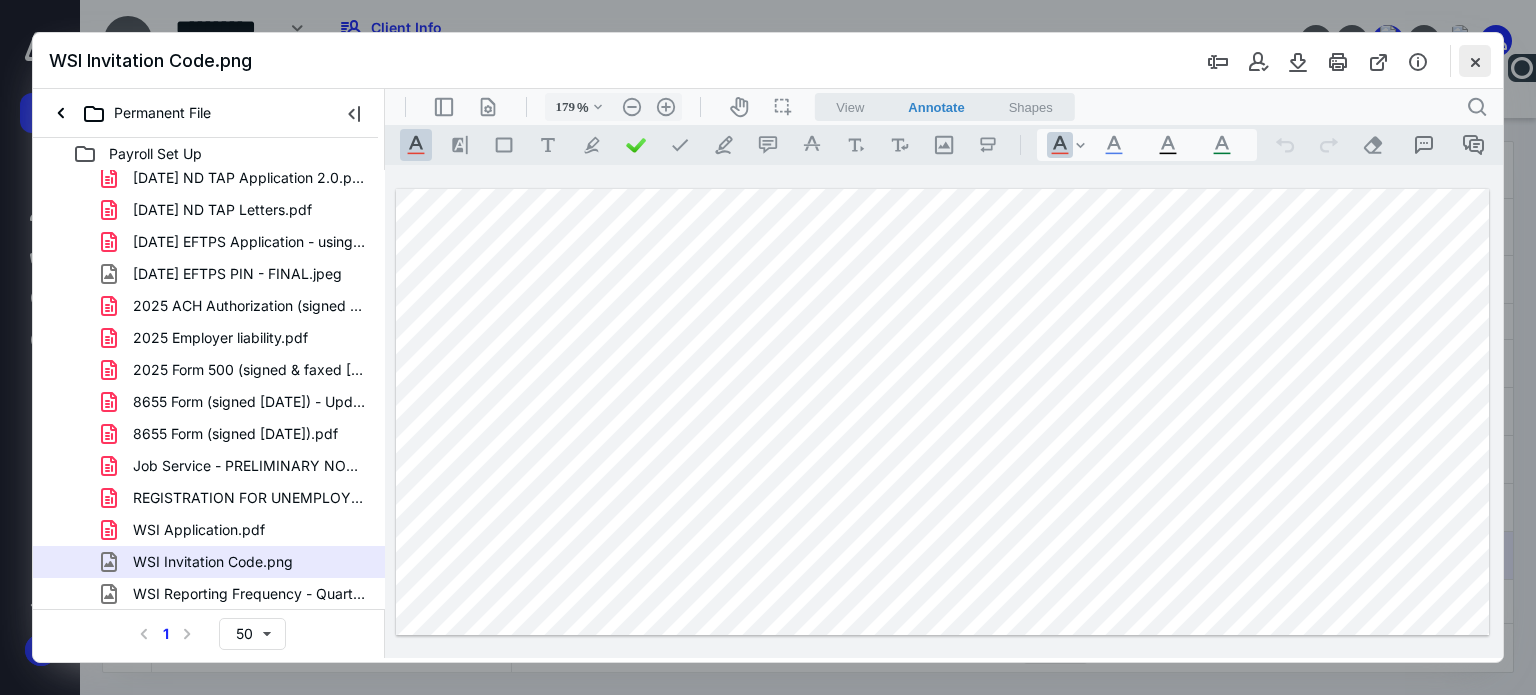 click at bounding box center [1475, 61] 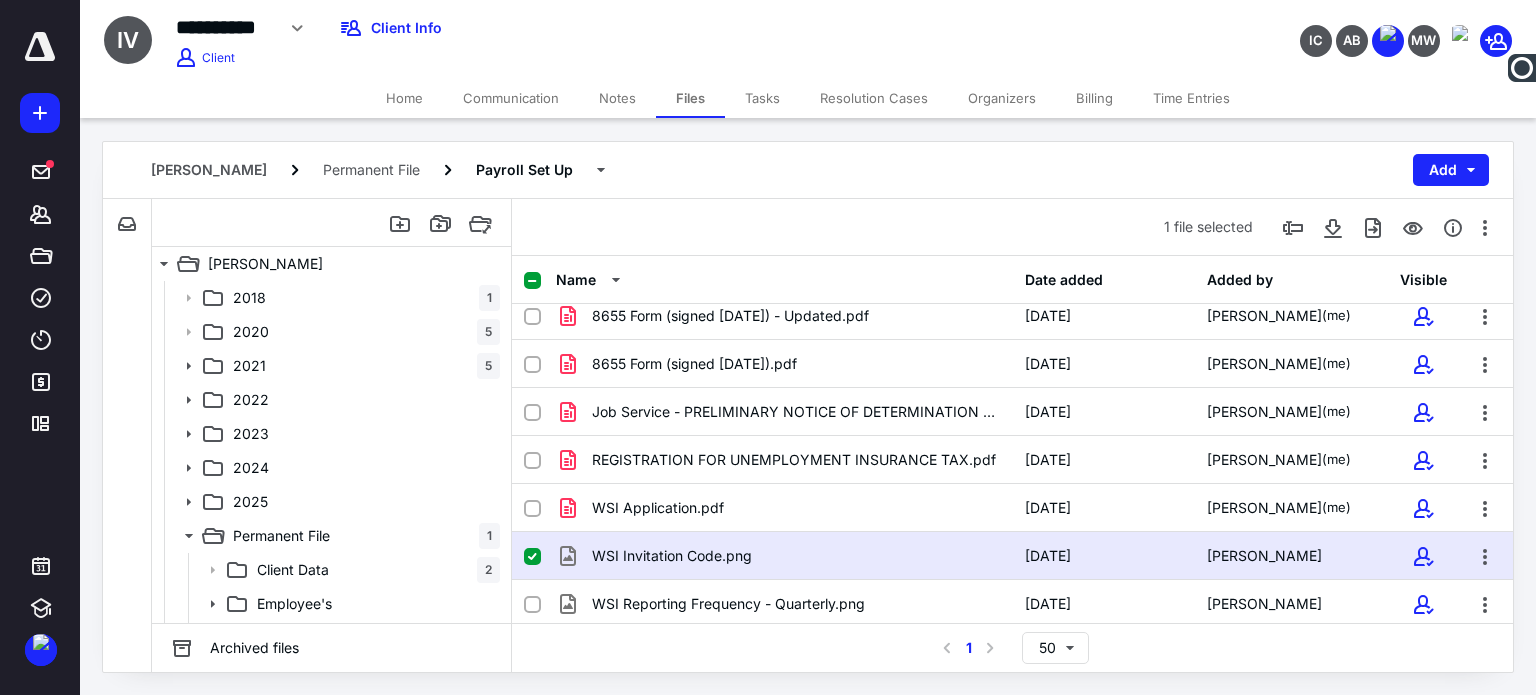 click at bounding box center [532, 557] 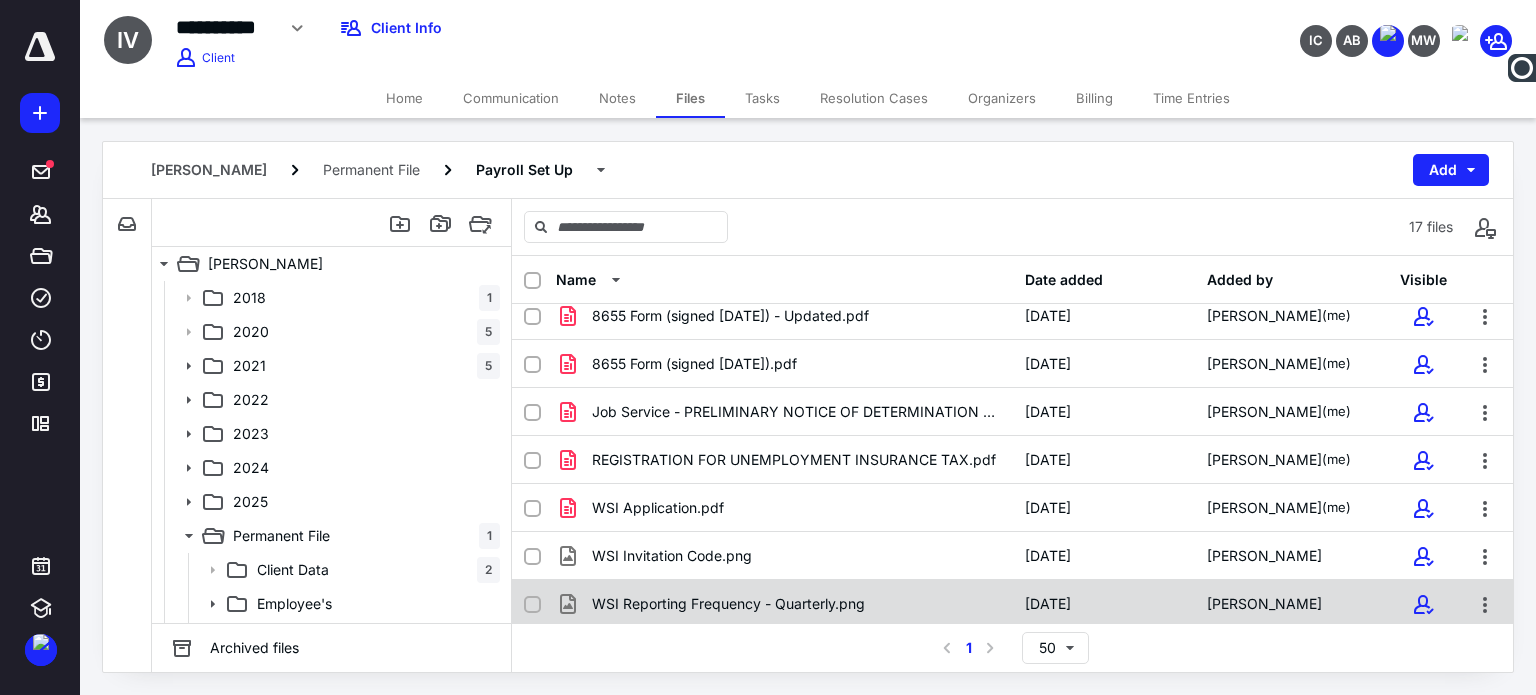 click on "WSI Reporting Frequency - Quarterly.png" at bounding box center (728, 604) 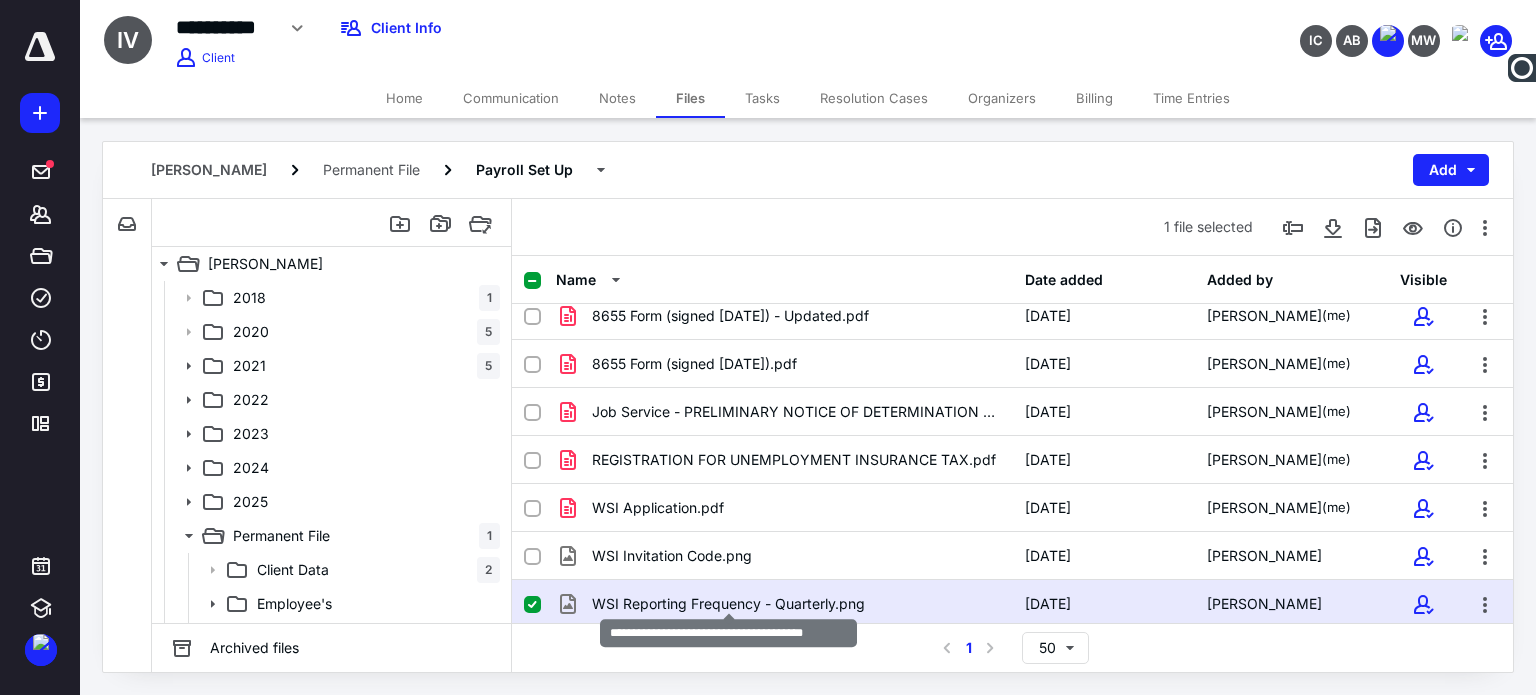 click on "WSI Reporting Frequency - Quarterly.png" at bounding box center (728, 604) 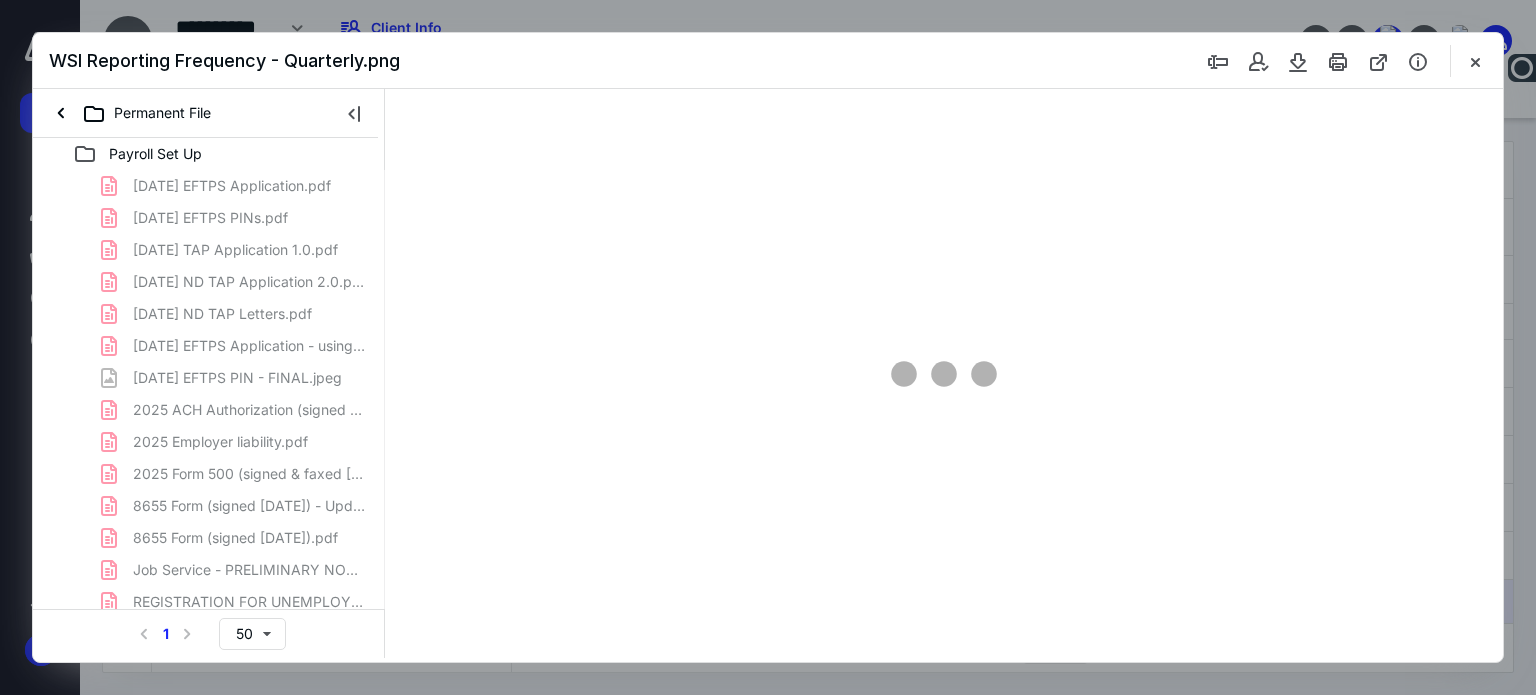 scroll, scrollTop: 104, scrollLeft: 0, axis: vertical 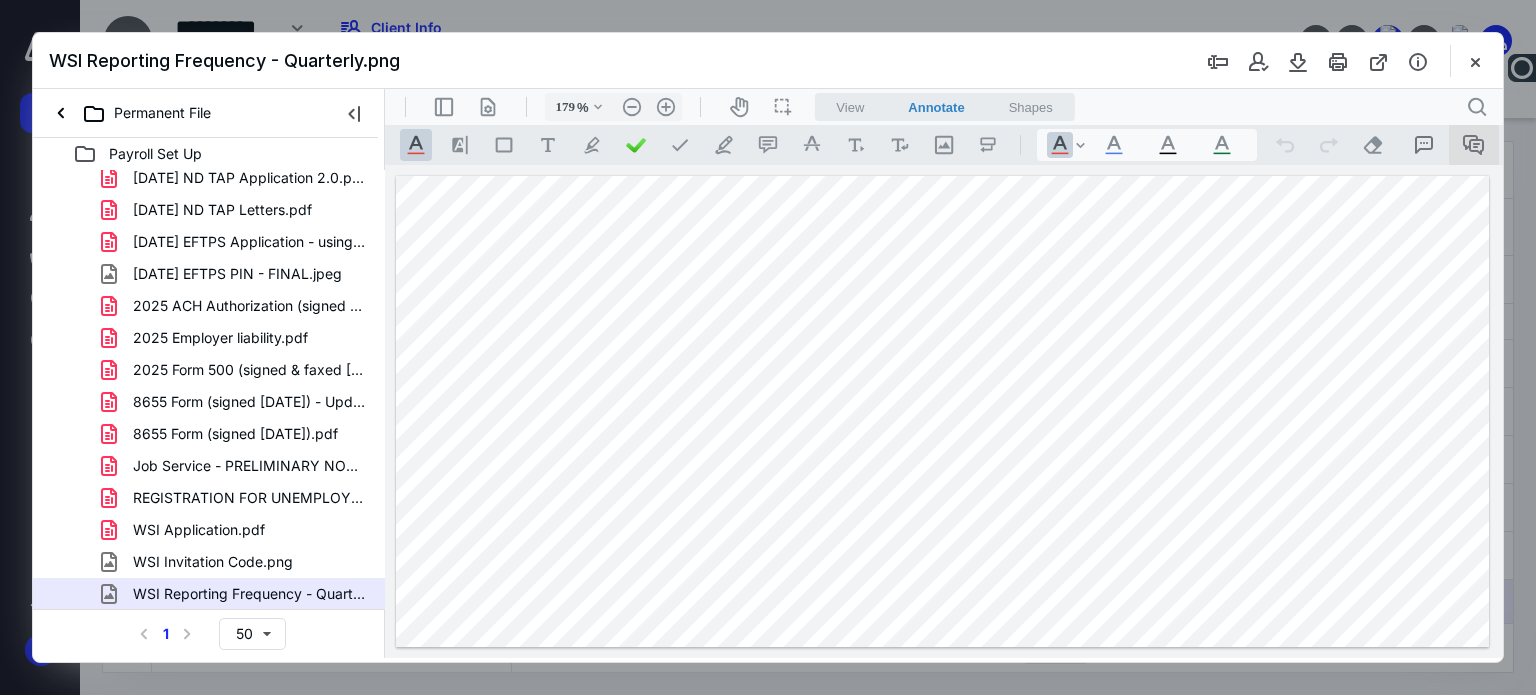 click 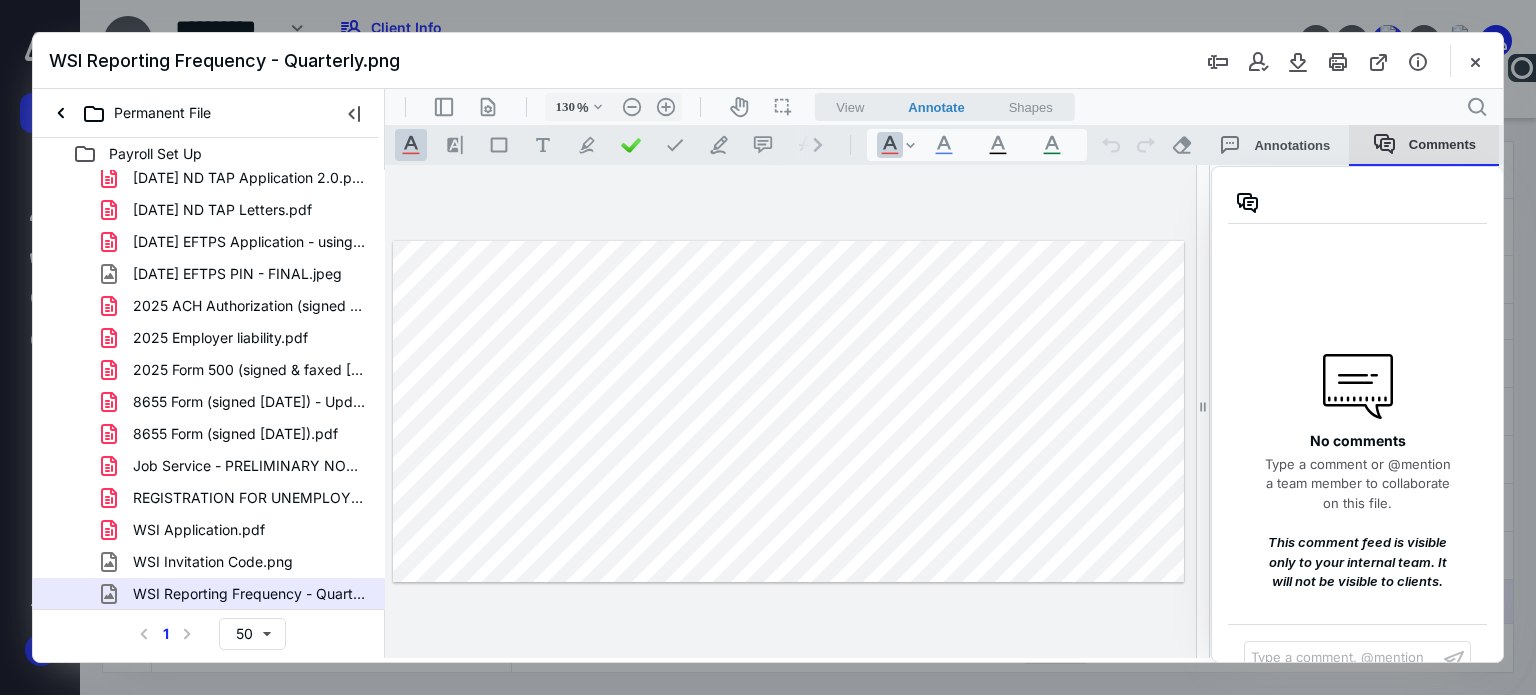 click 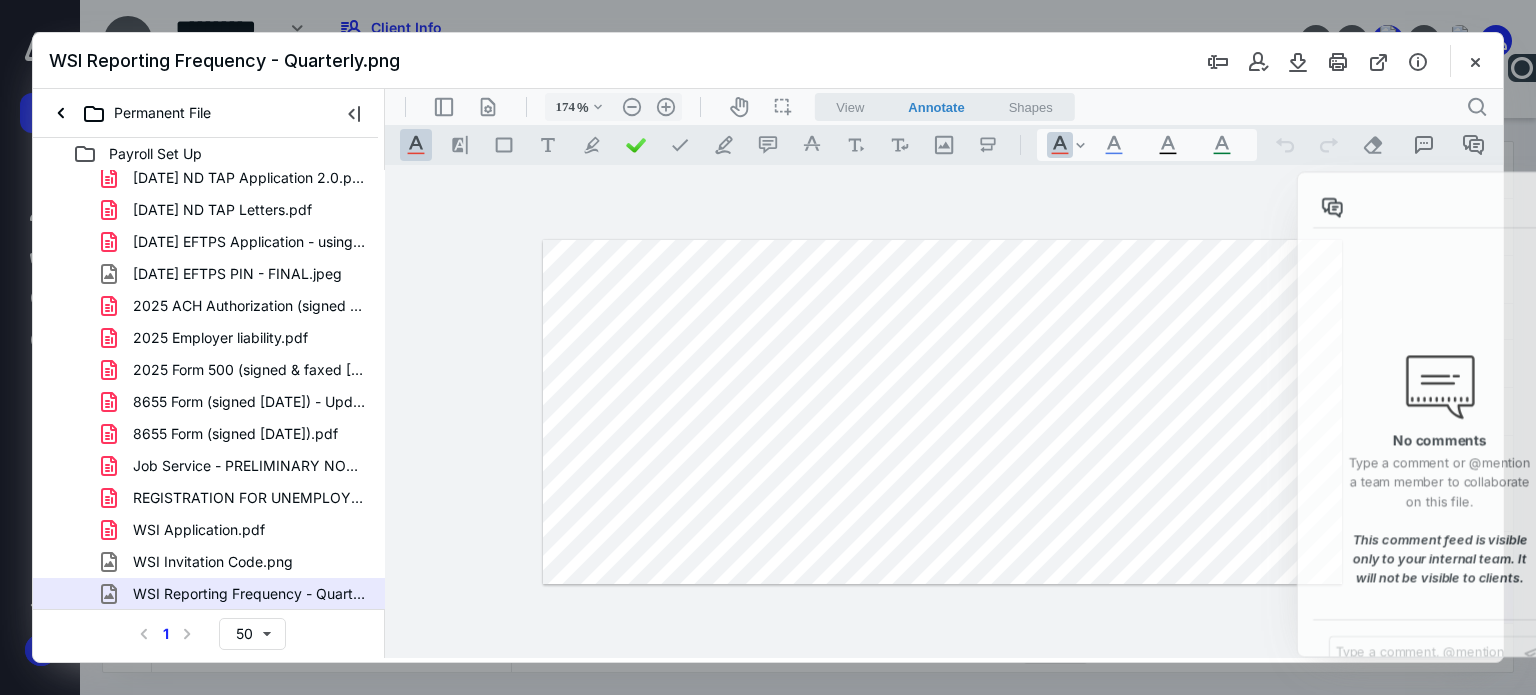 type on "179" 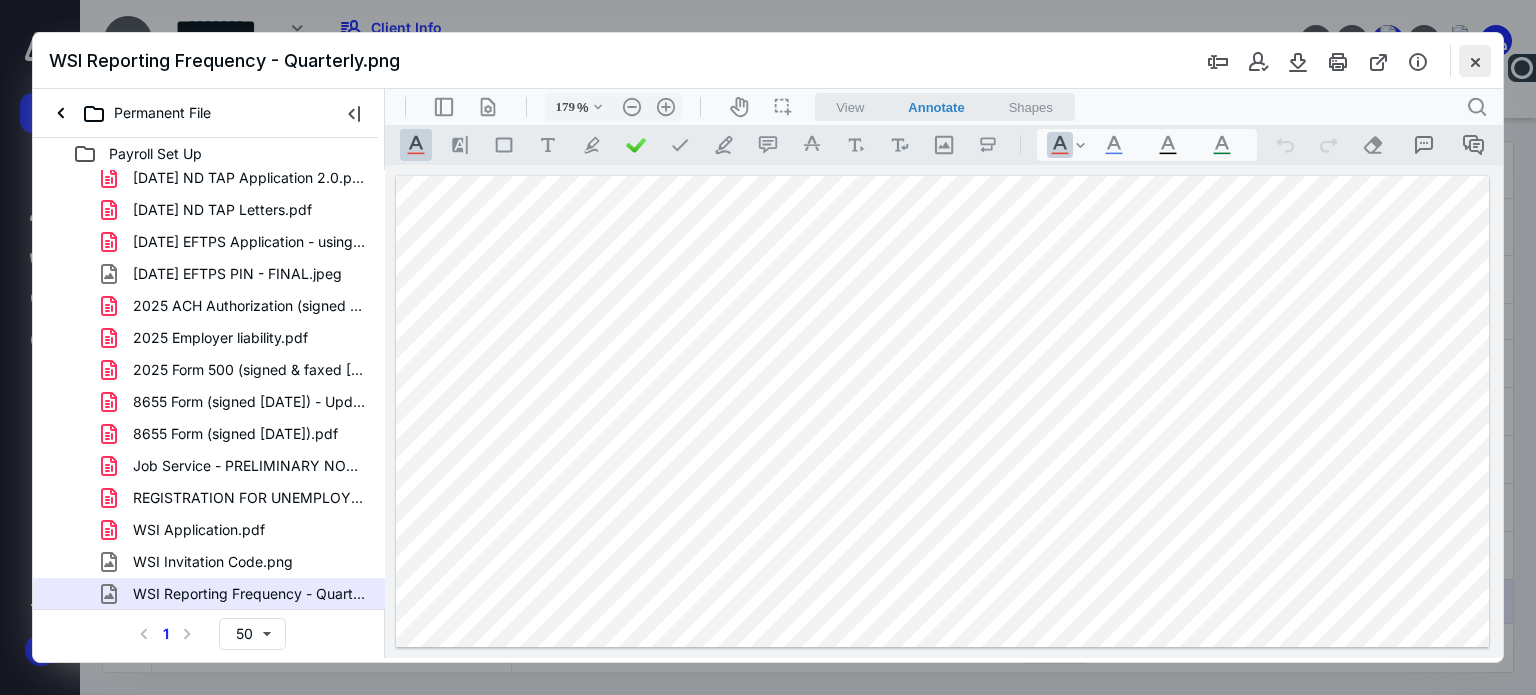 click at bounding box center [1475, 61] 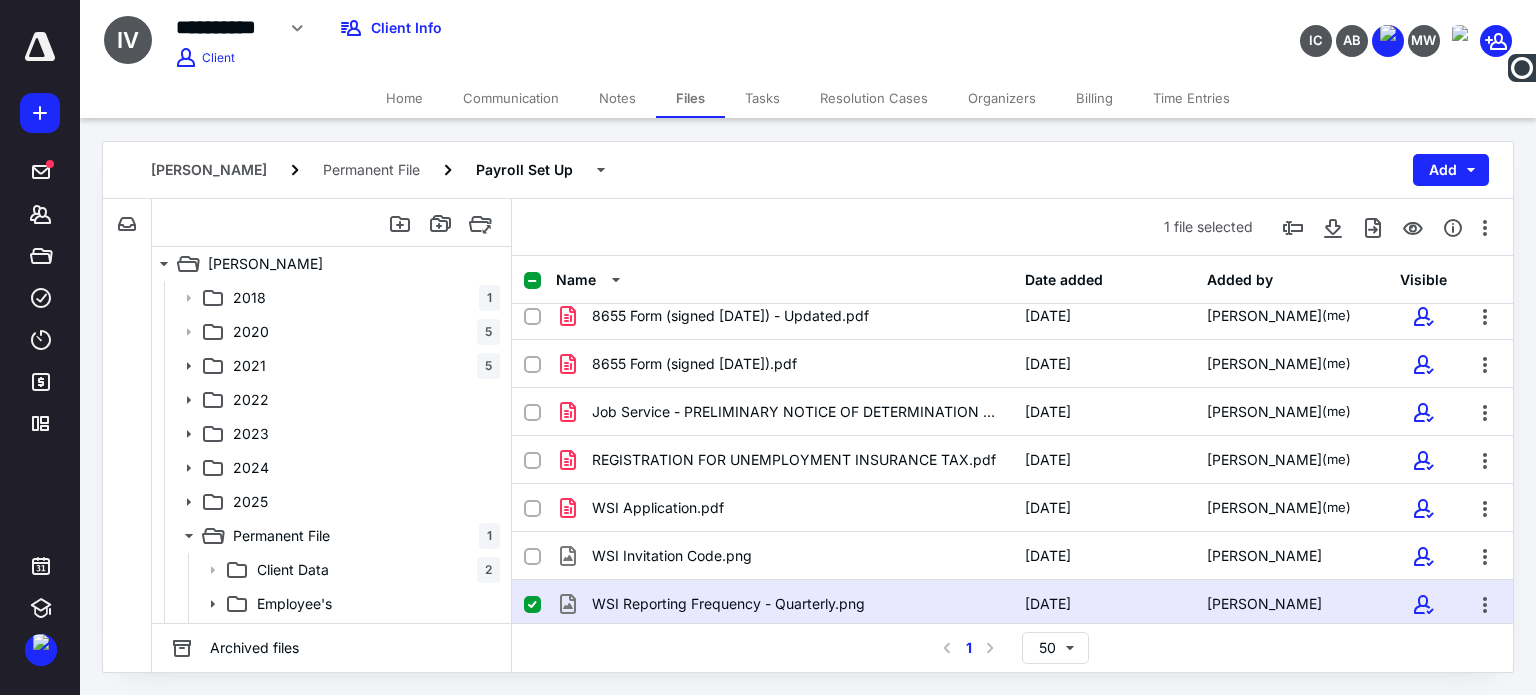 click on "Home" at bounding box center (404, 98) 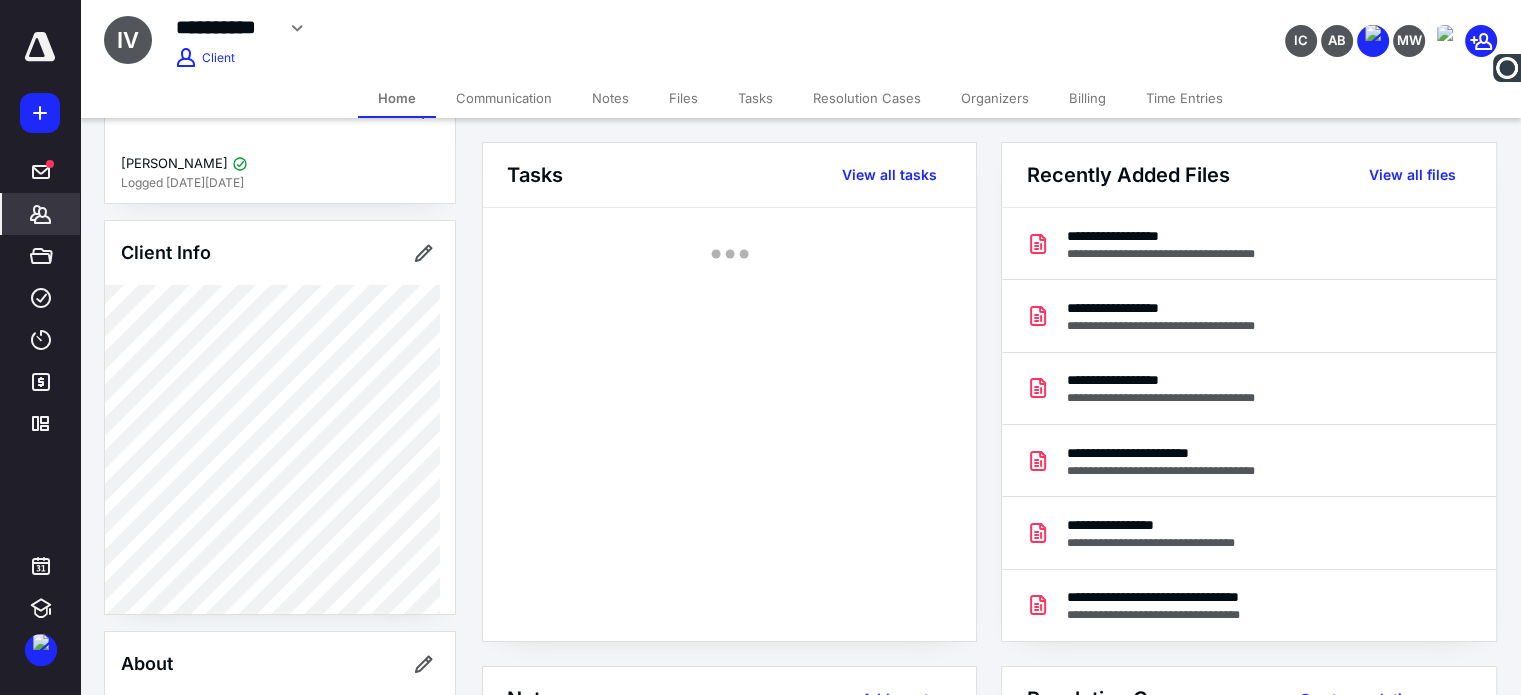 scroll, scrollTop: 100, scrollLeft: 0, axis: vertical 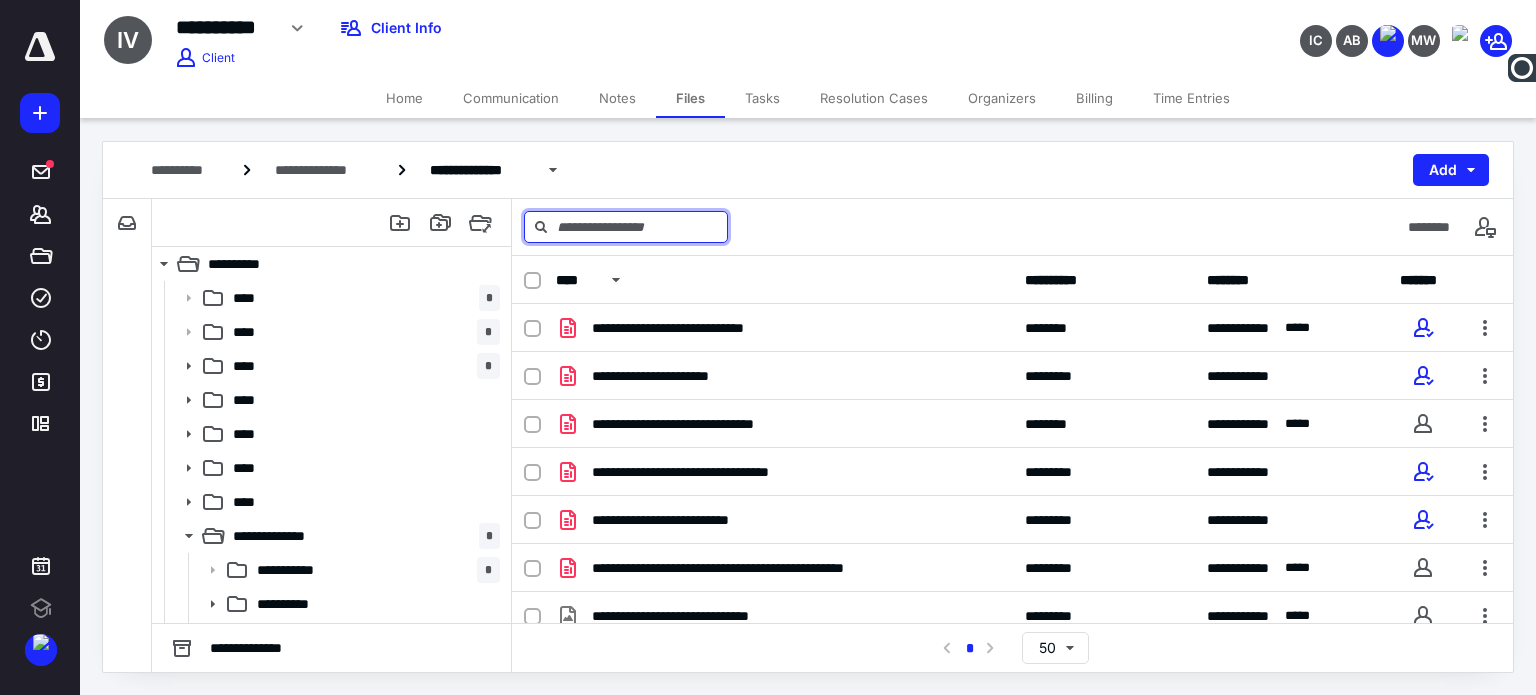 click at bounding box center [626, 227] 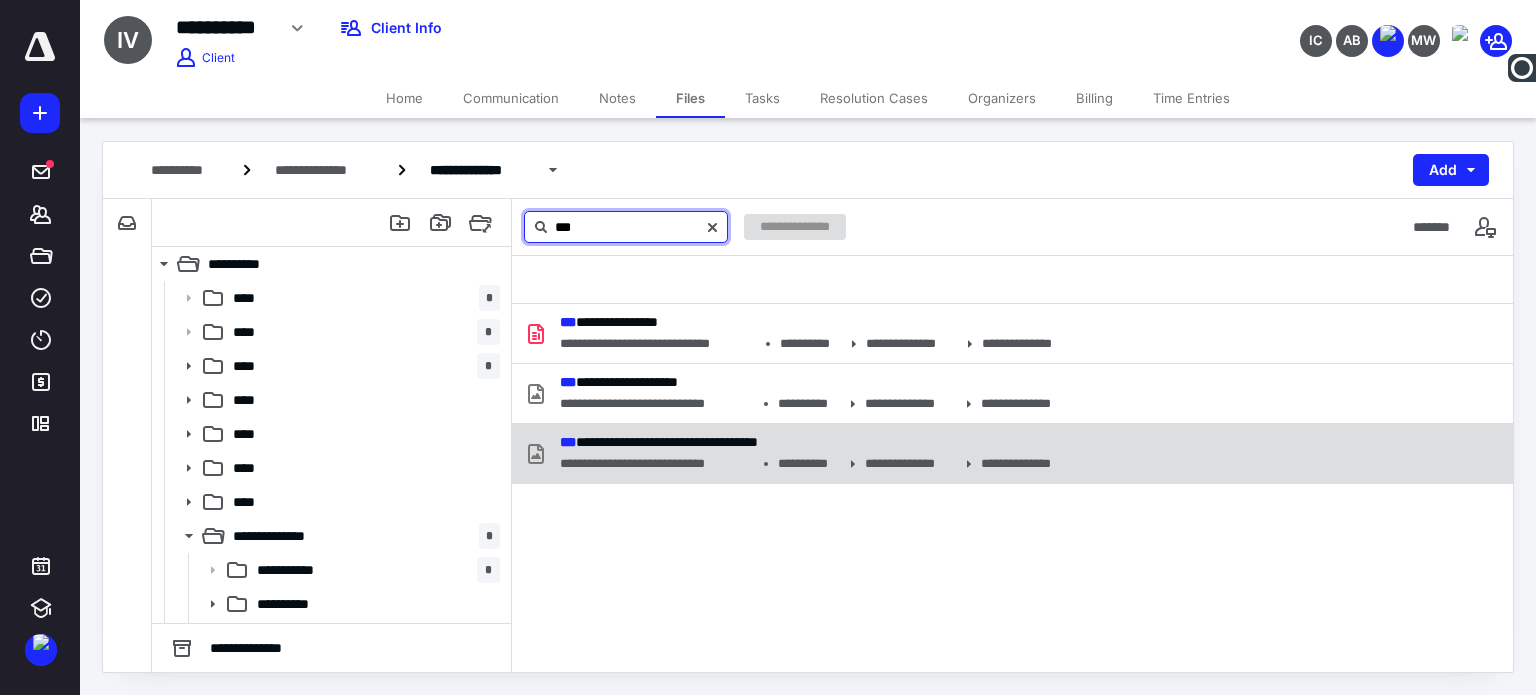 type on "***" 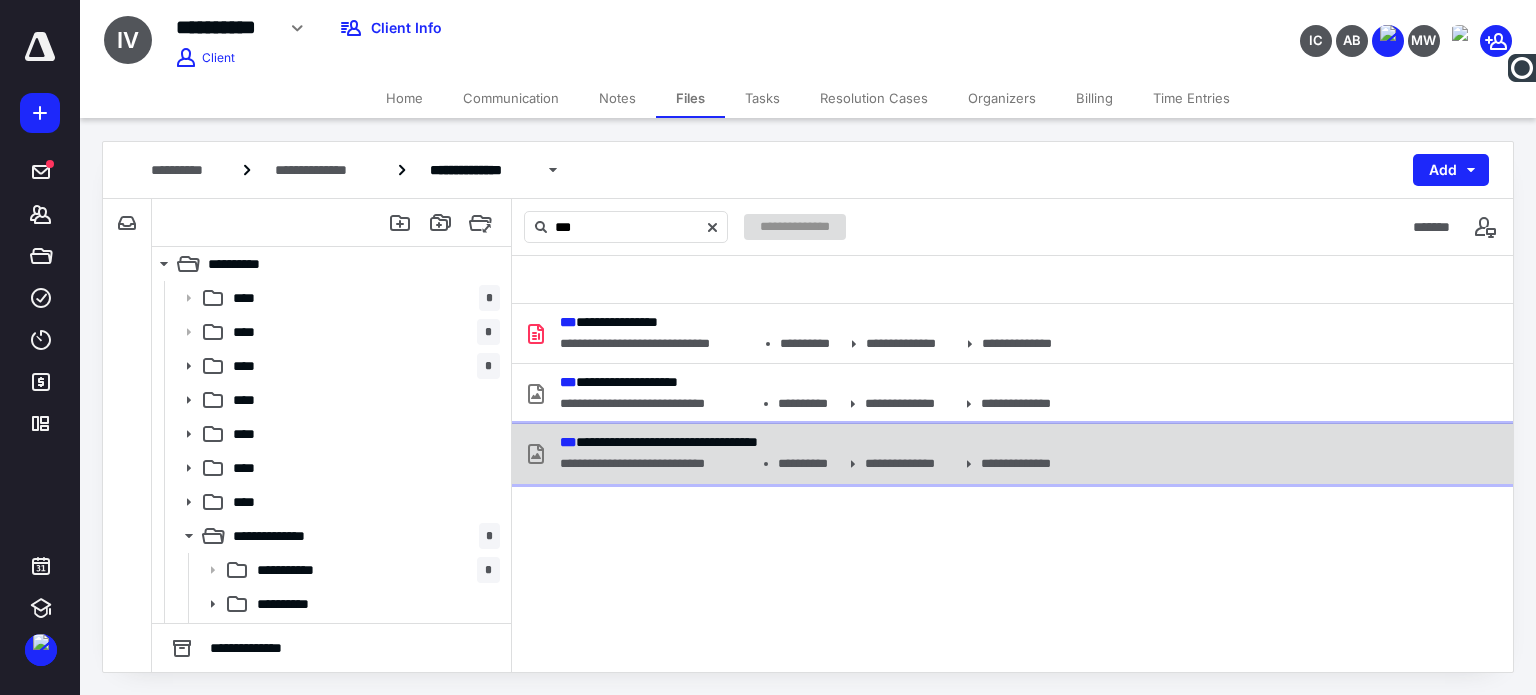 click on "**********" at bounding box center [807, 442] 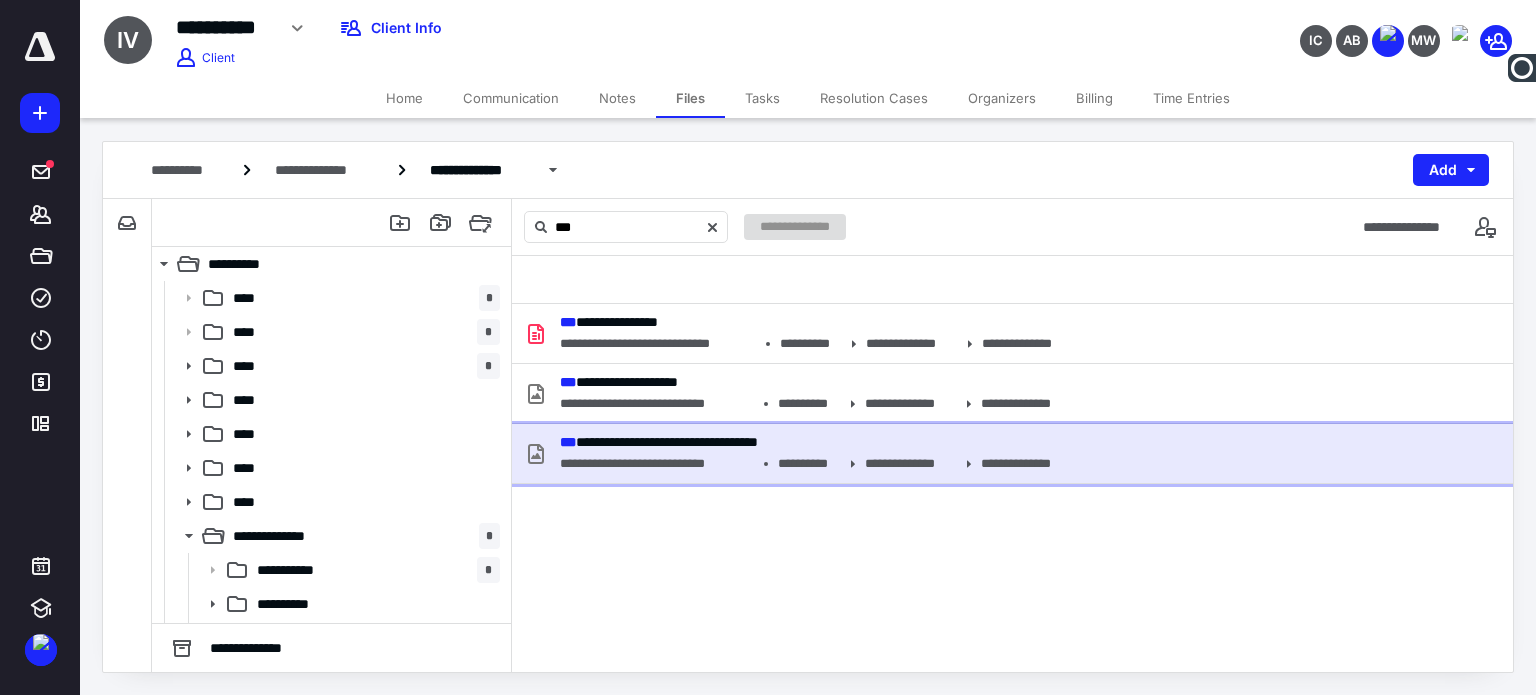 click on "**********" at bounding box center [807, 442] 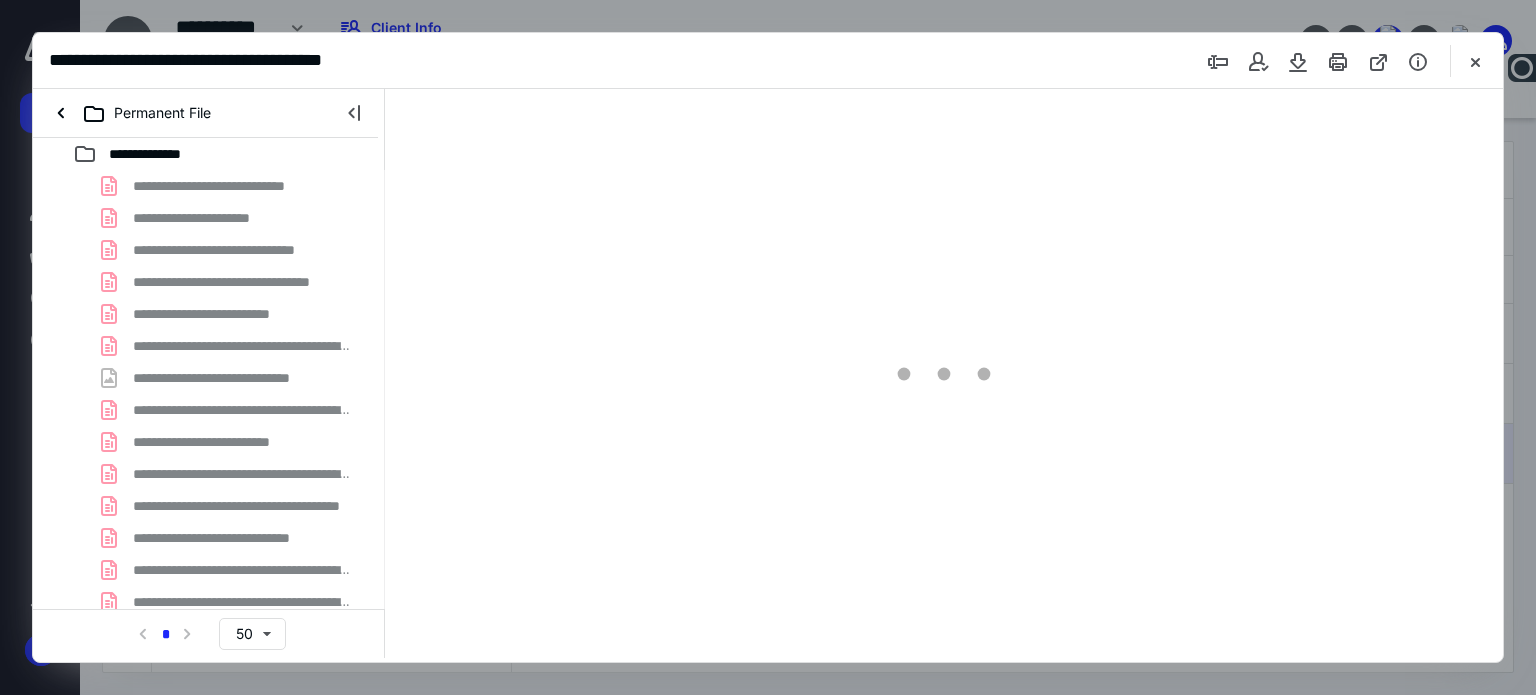 scroll, scrollTop: 0, scrollLeft: 0, axis: both 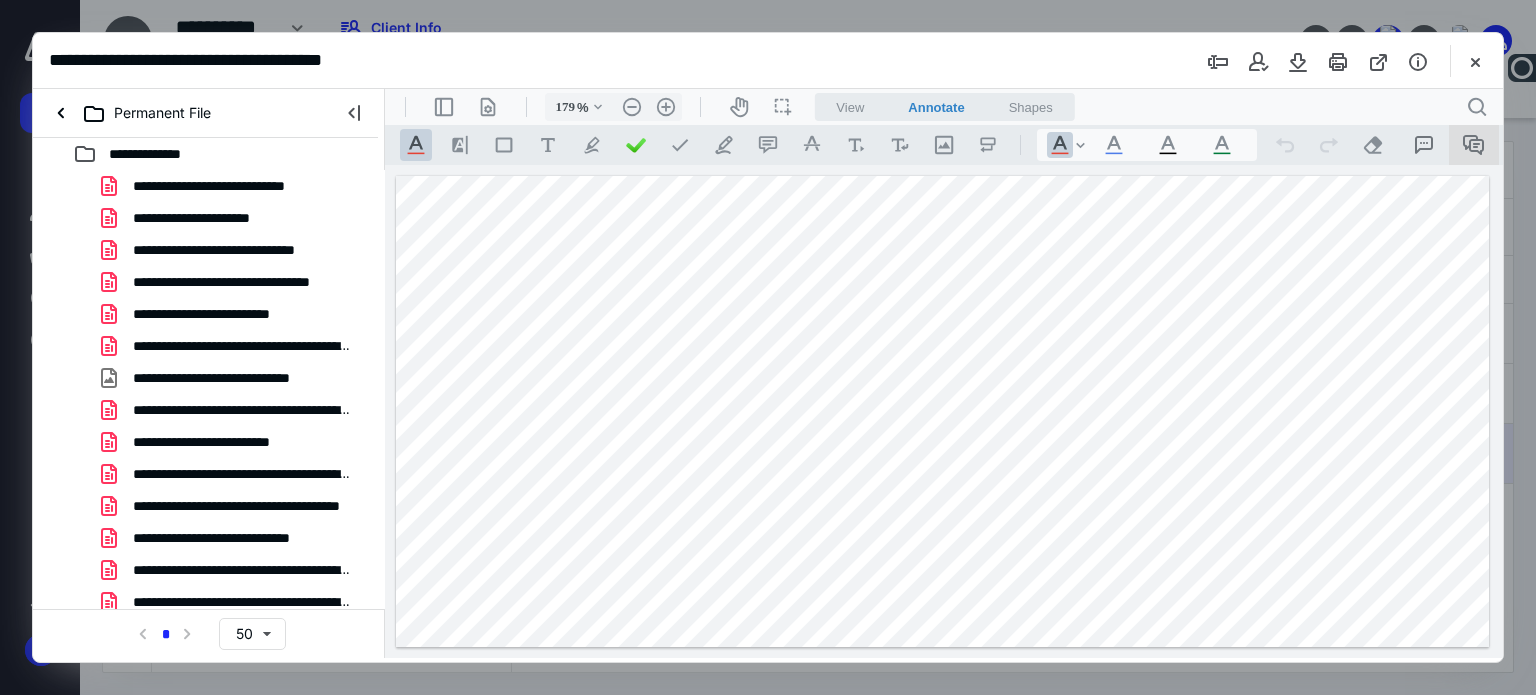 drag, startPoint x: 1463, startPoint y: 137, endPoint x: 1442, endPoint y: 173, distance: 41.677334 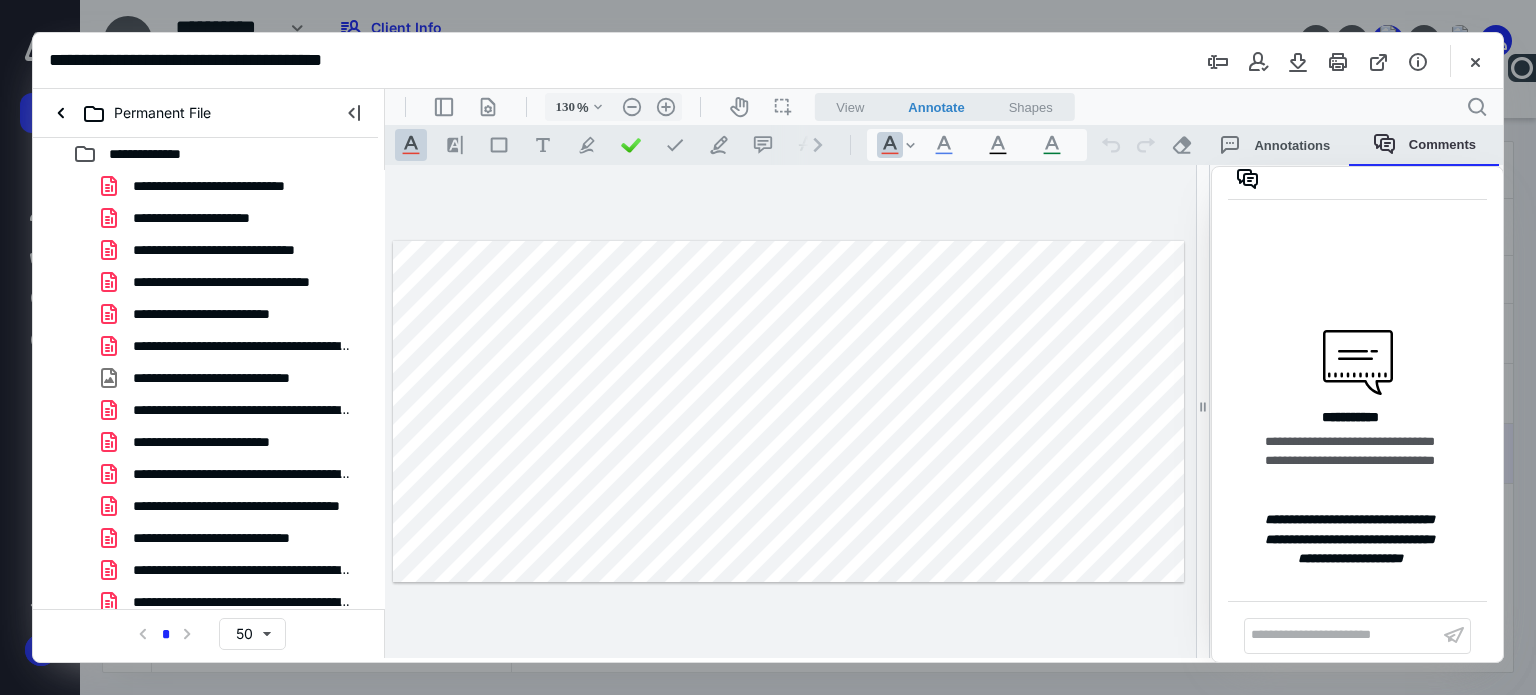 scroll, scrollTop: 0, scrollLeft: 0, axis: both 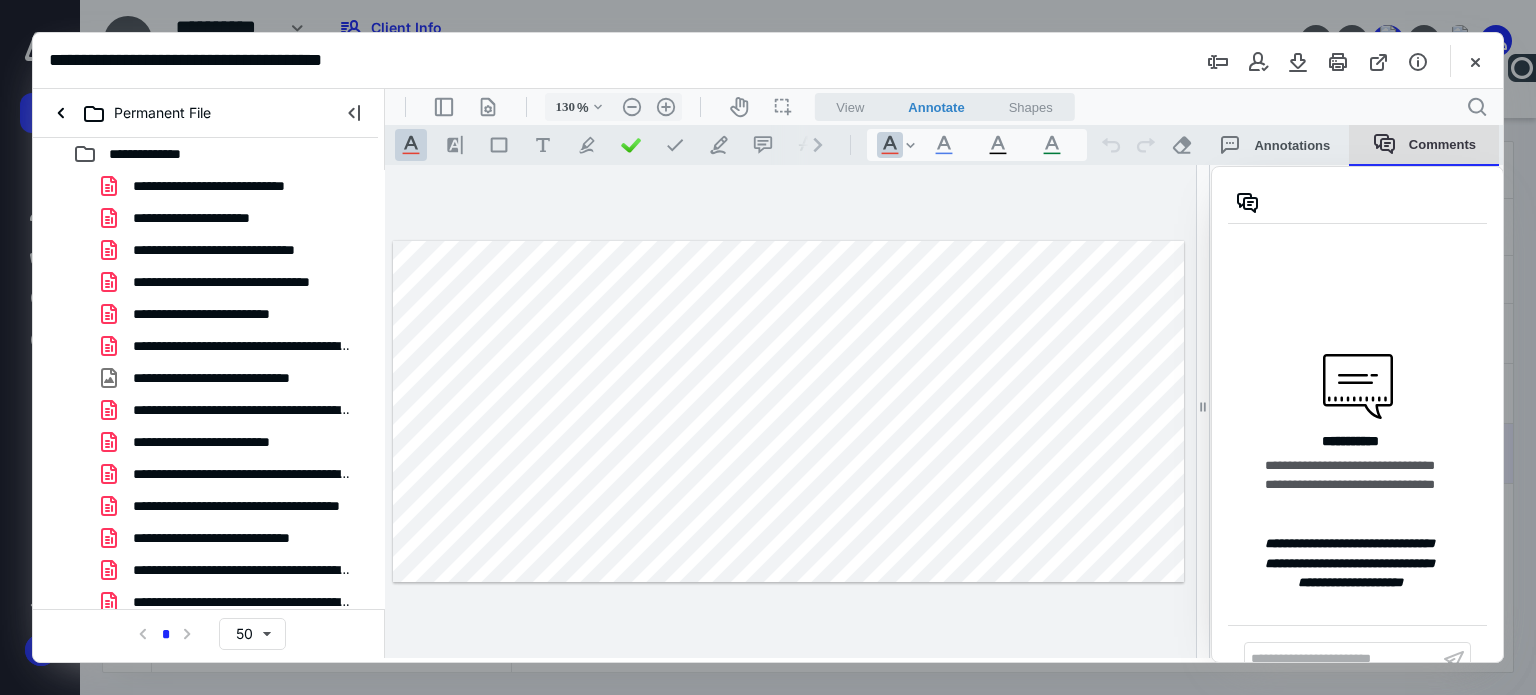 click on "Comments" at bounding box center (1424, 145) 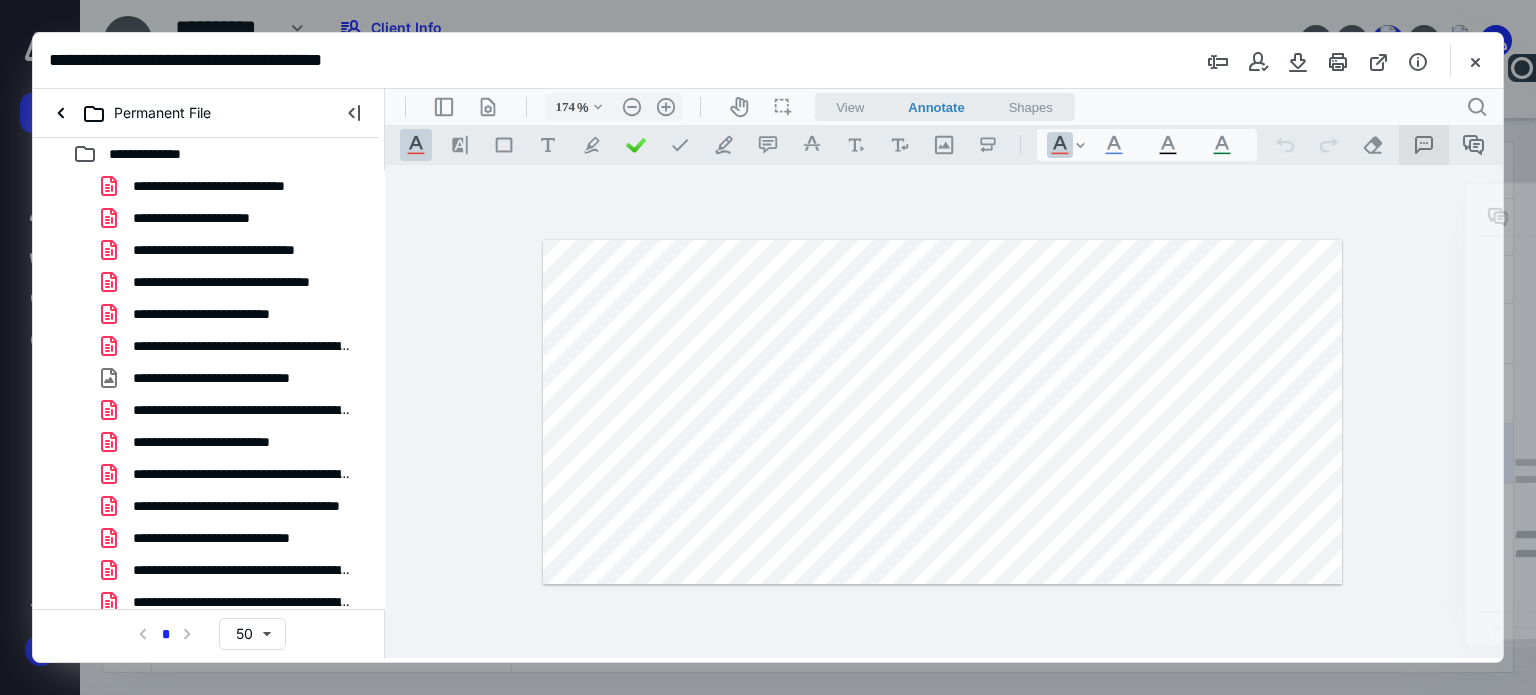 type on "179" 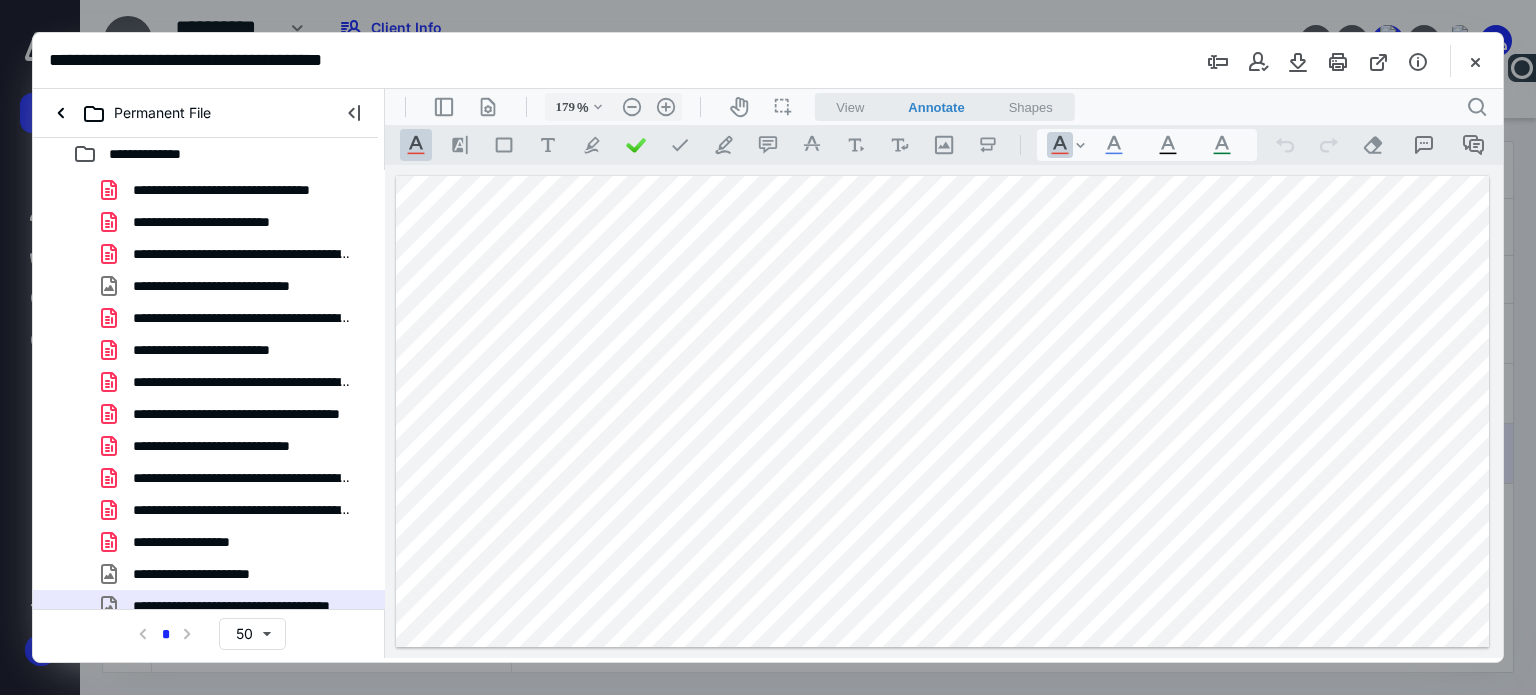scroll, scrollTop: 104, scrollLeft: 0, axis: vertical 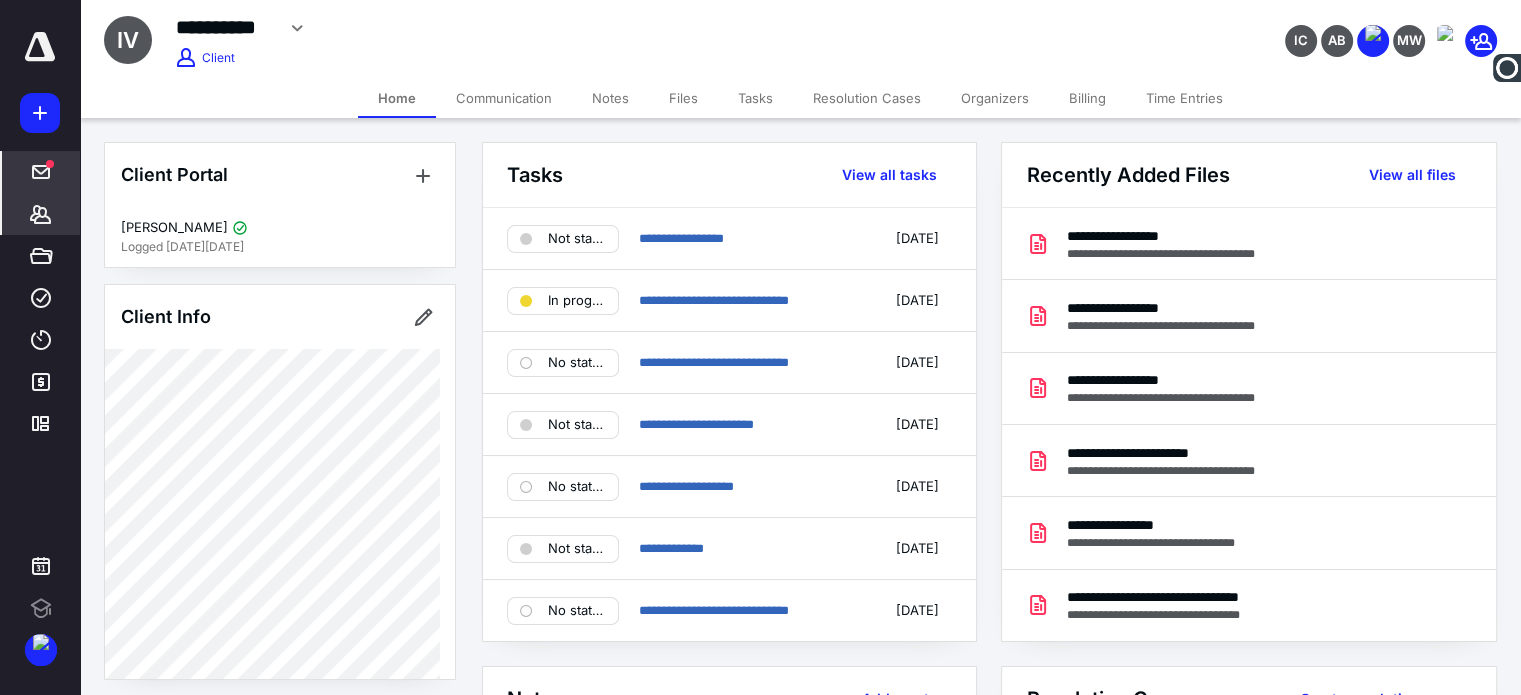 click 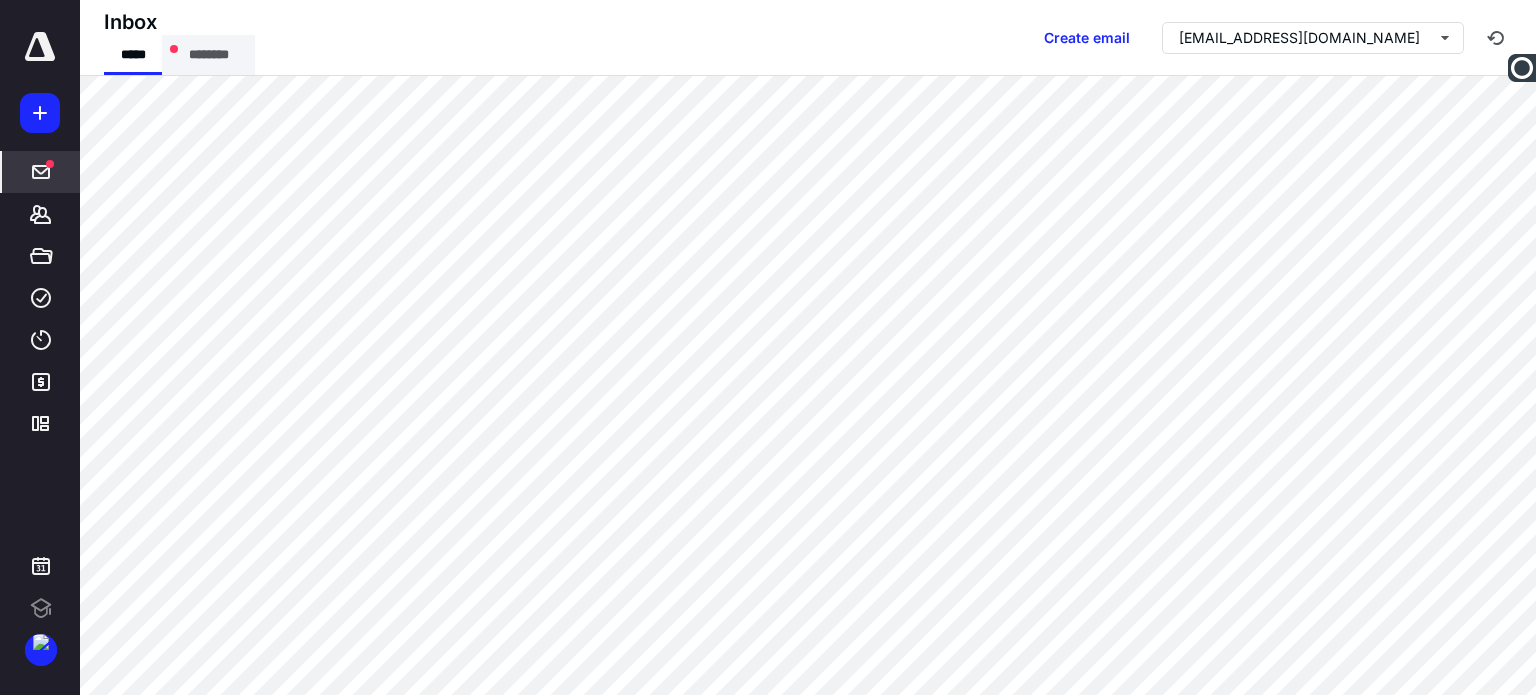 click on "********" at bounding box center (208, 55) 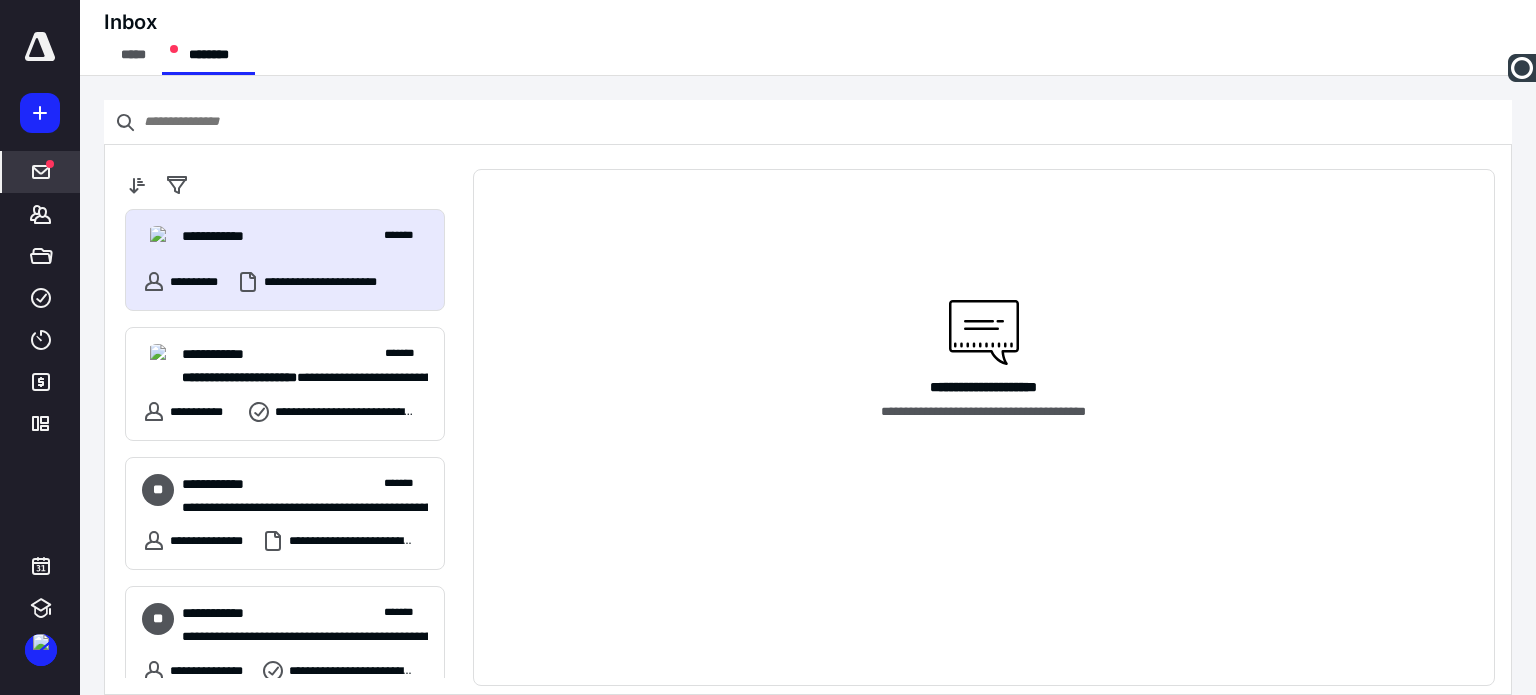 click on "**********" at bounding box center (305, 242) 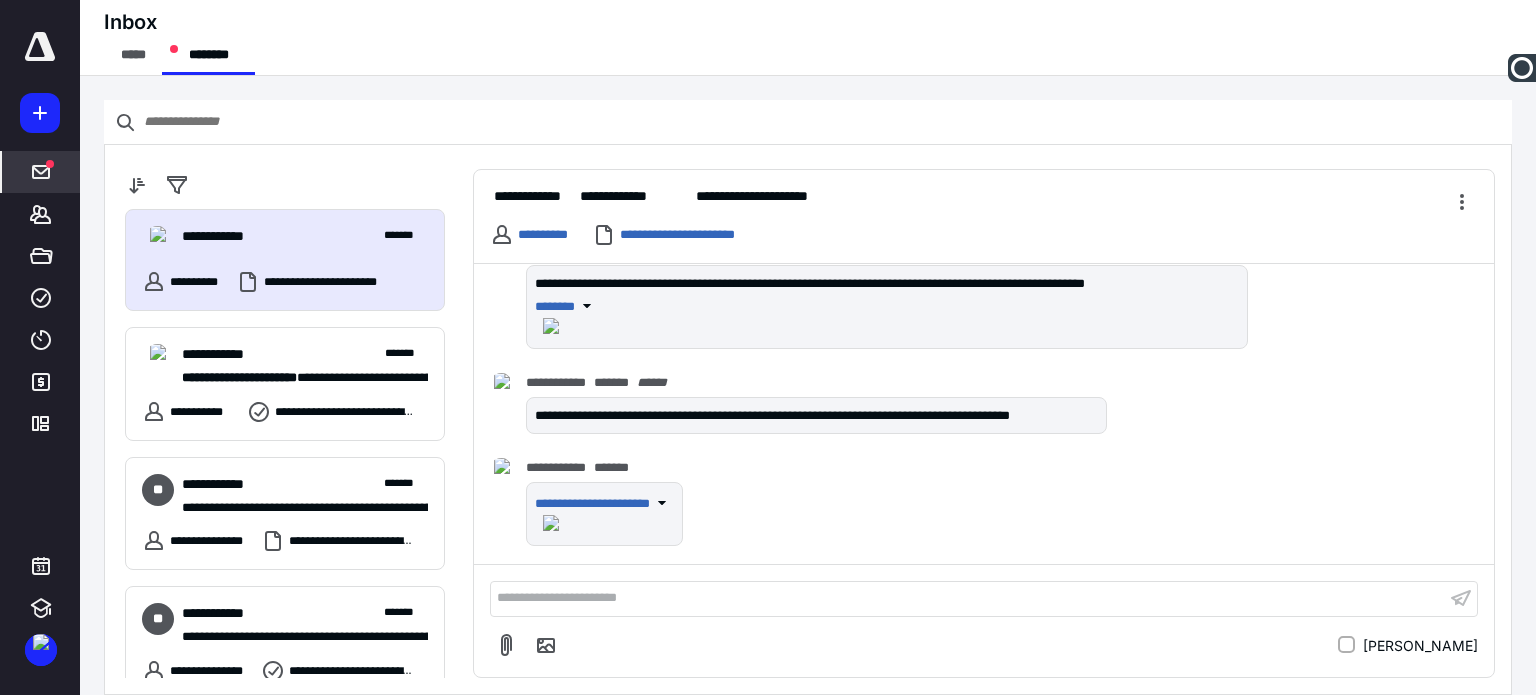 scroll, scrollTop: 518, scrollLeft: 0, axis: vertical 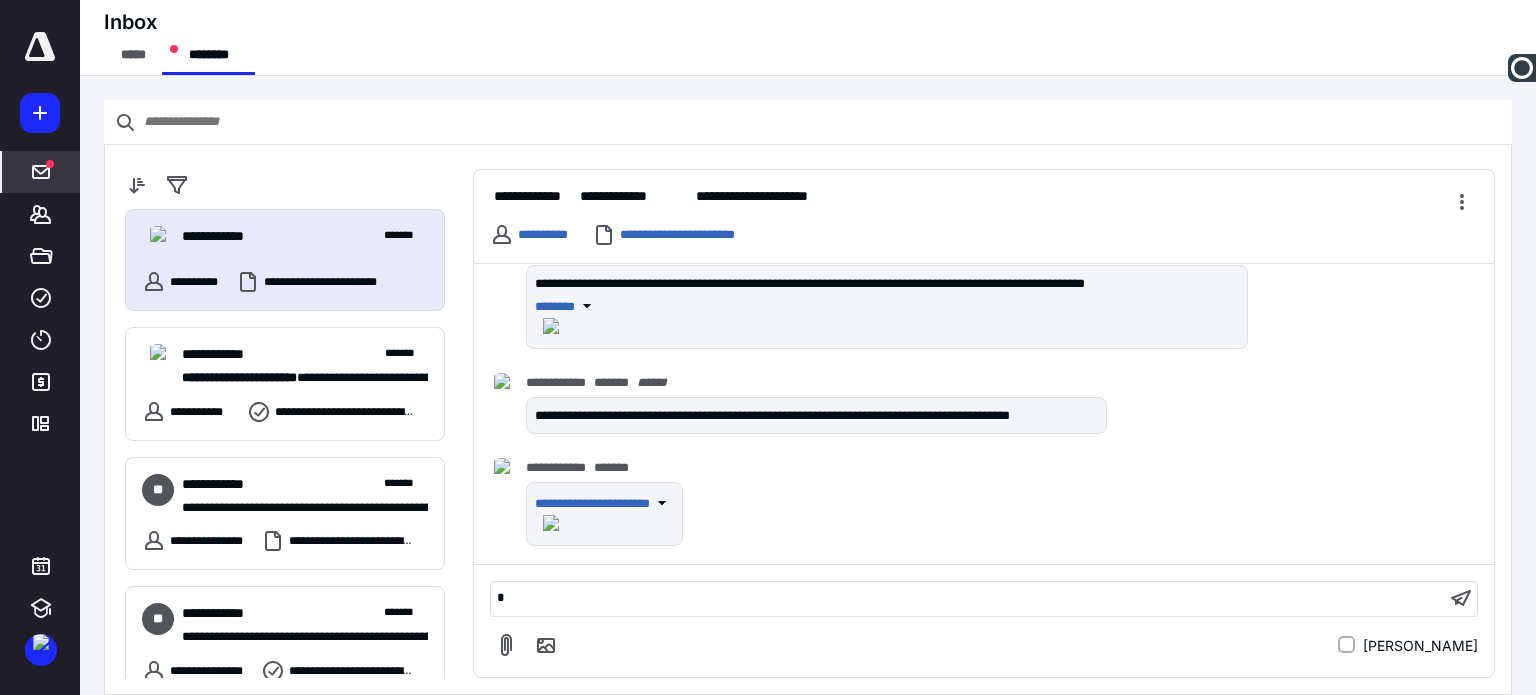 type 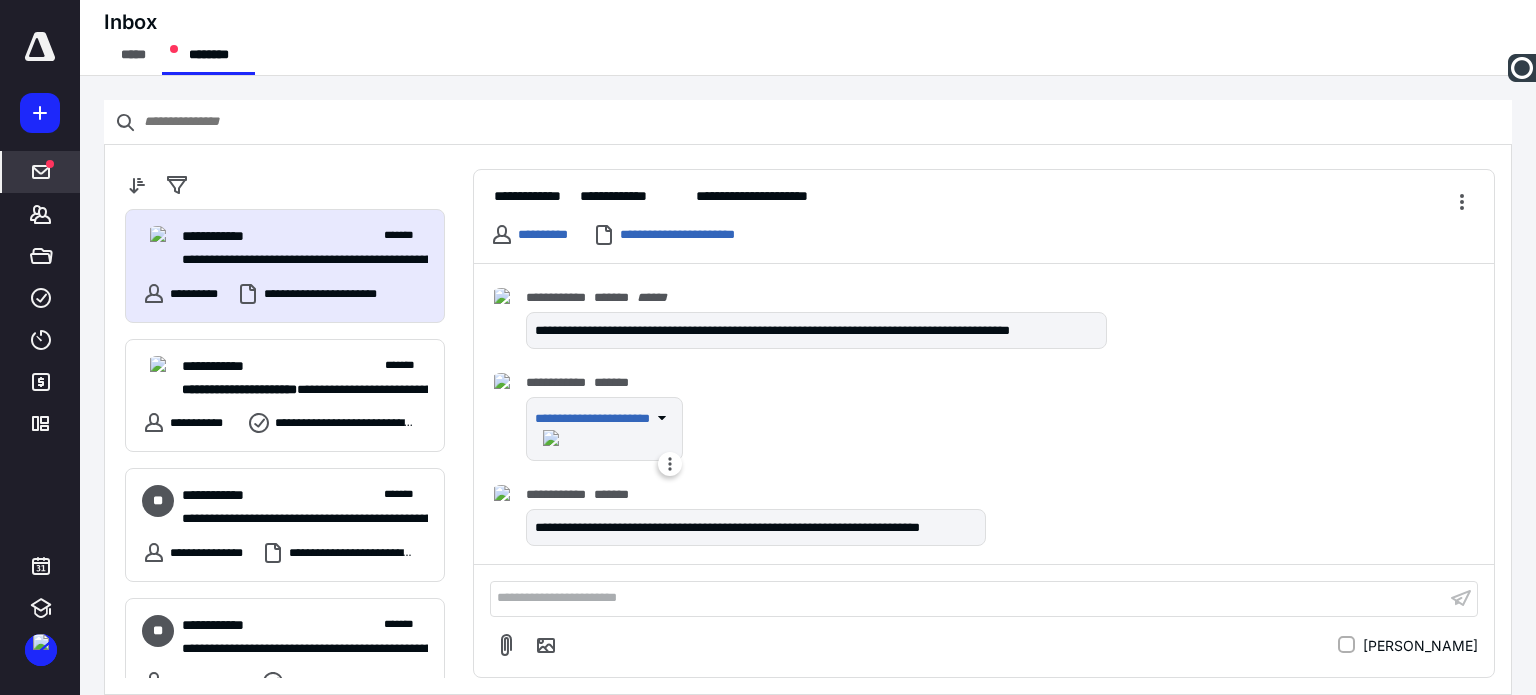 scroll, scrollTop: 603, scrollLeft: 0, axis: vertical 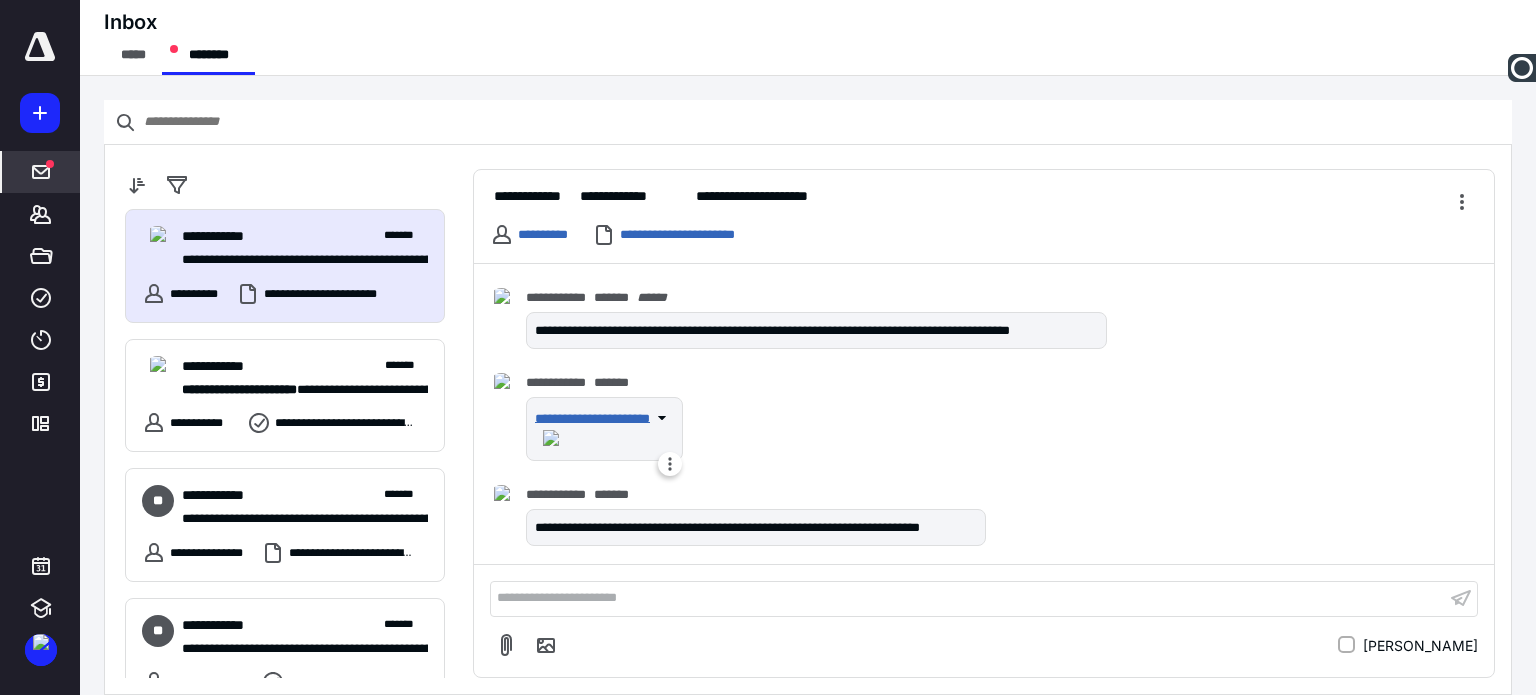click on "**********" at bounding box center (592, 417) 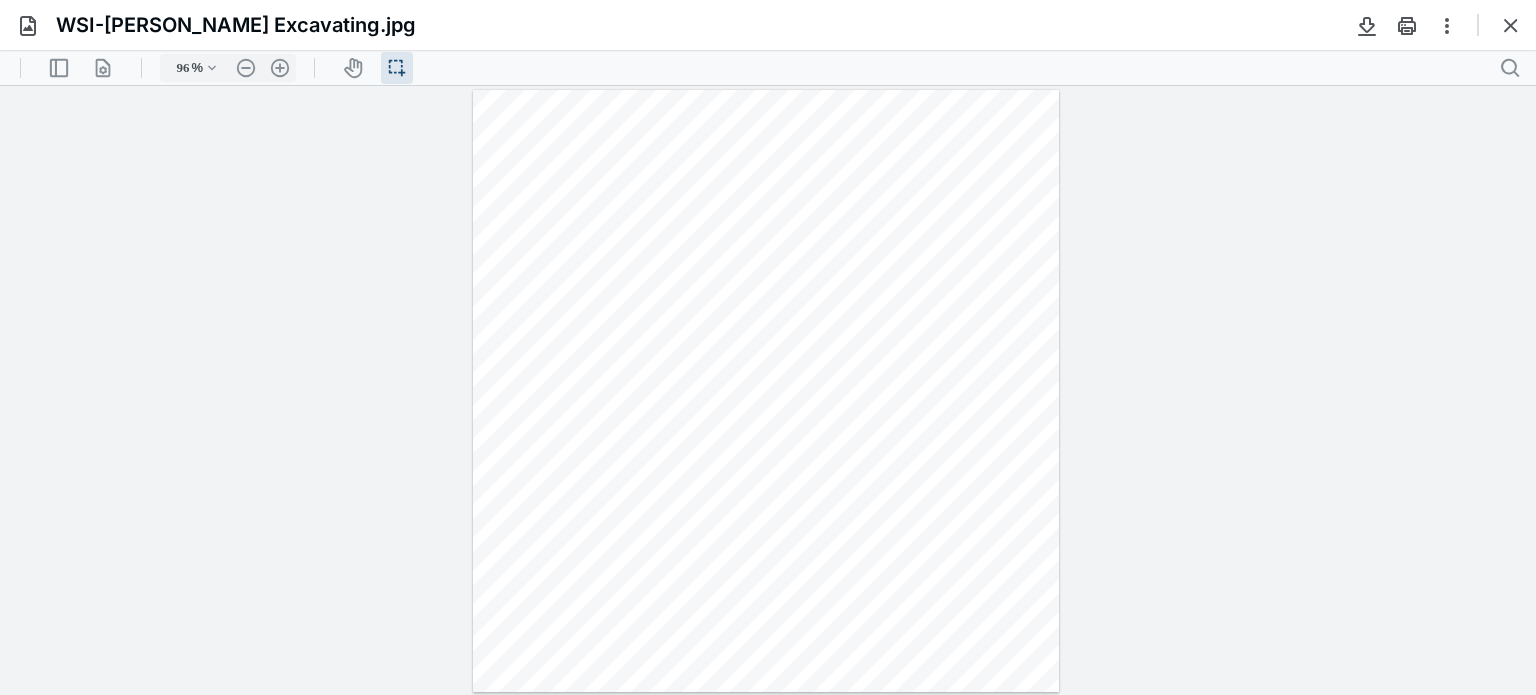 scroll, scrollTop: 503, scrollLeft: 0, axis: vertical 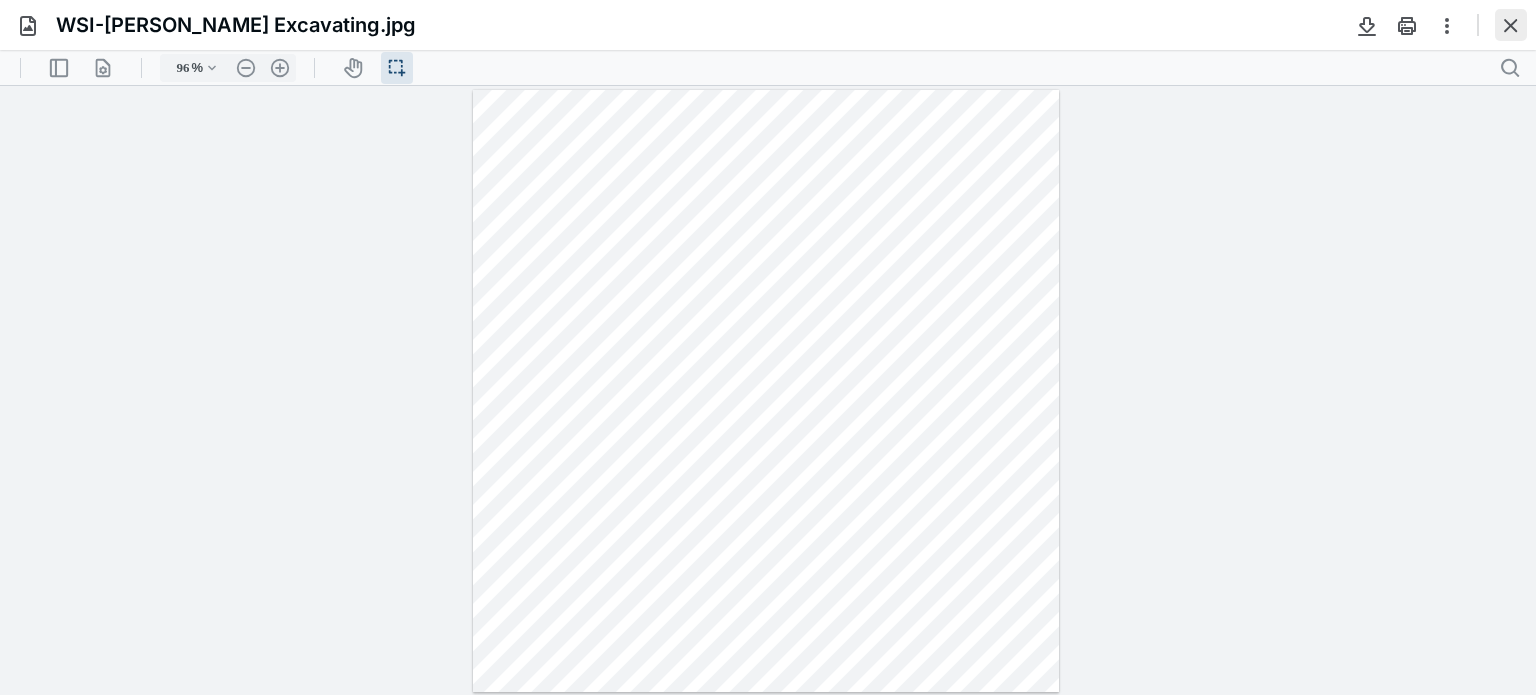 click at bounding box center [1511, 25] 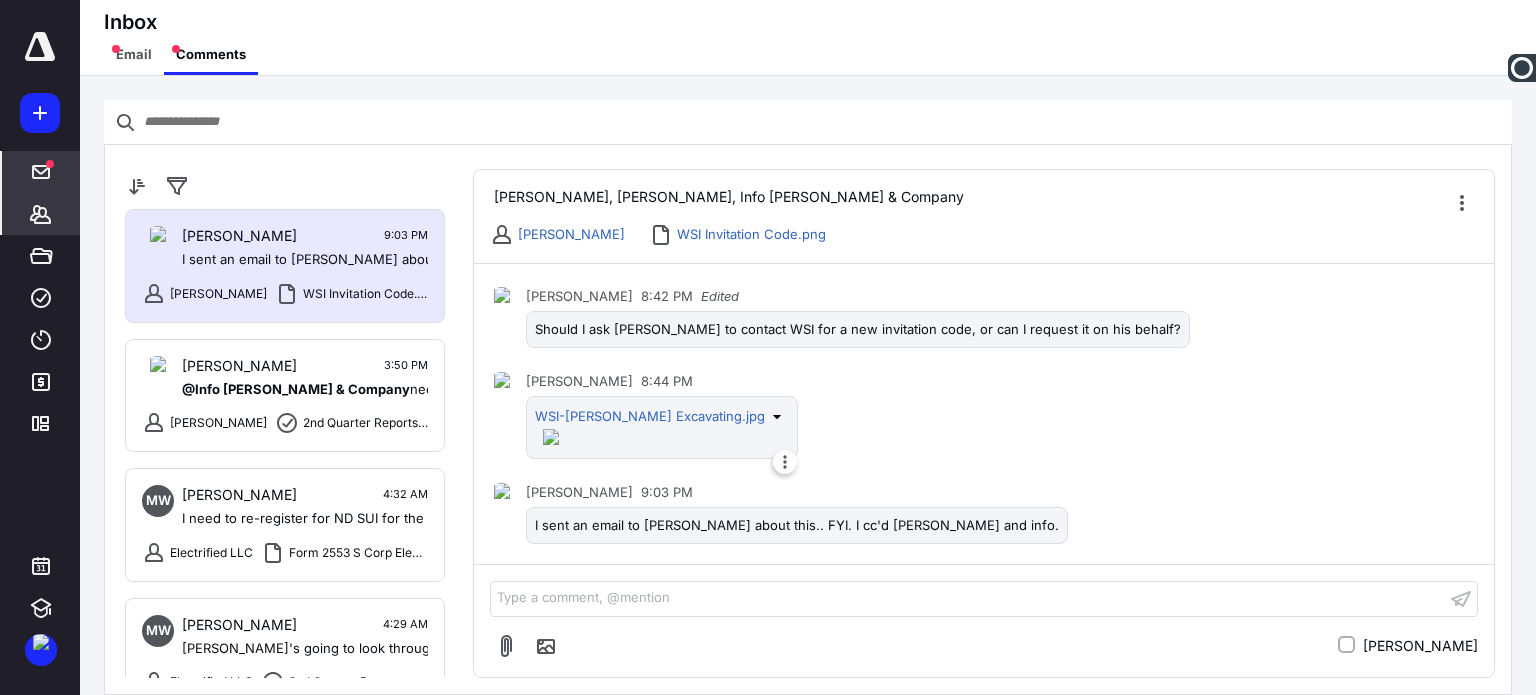 click 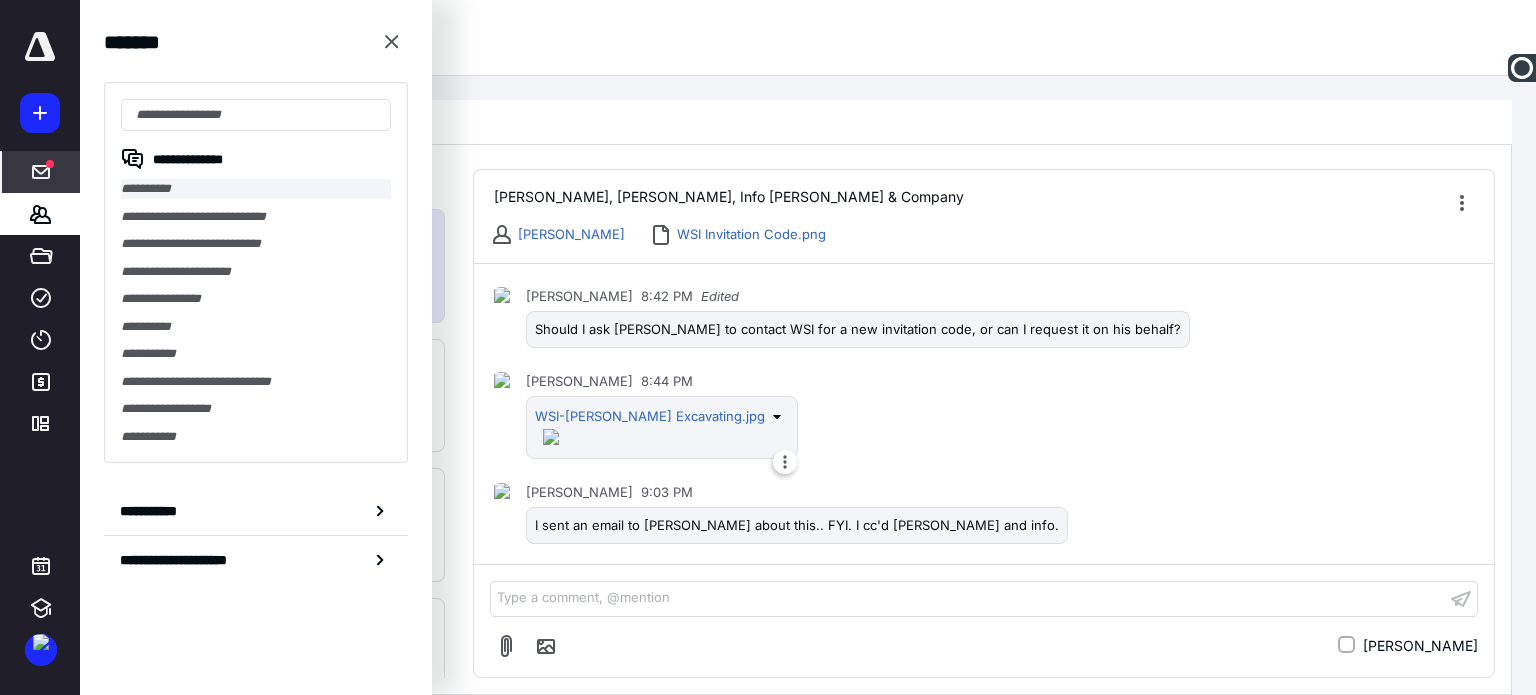 click on "**********" at bounding box center [256, 189] 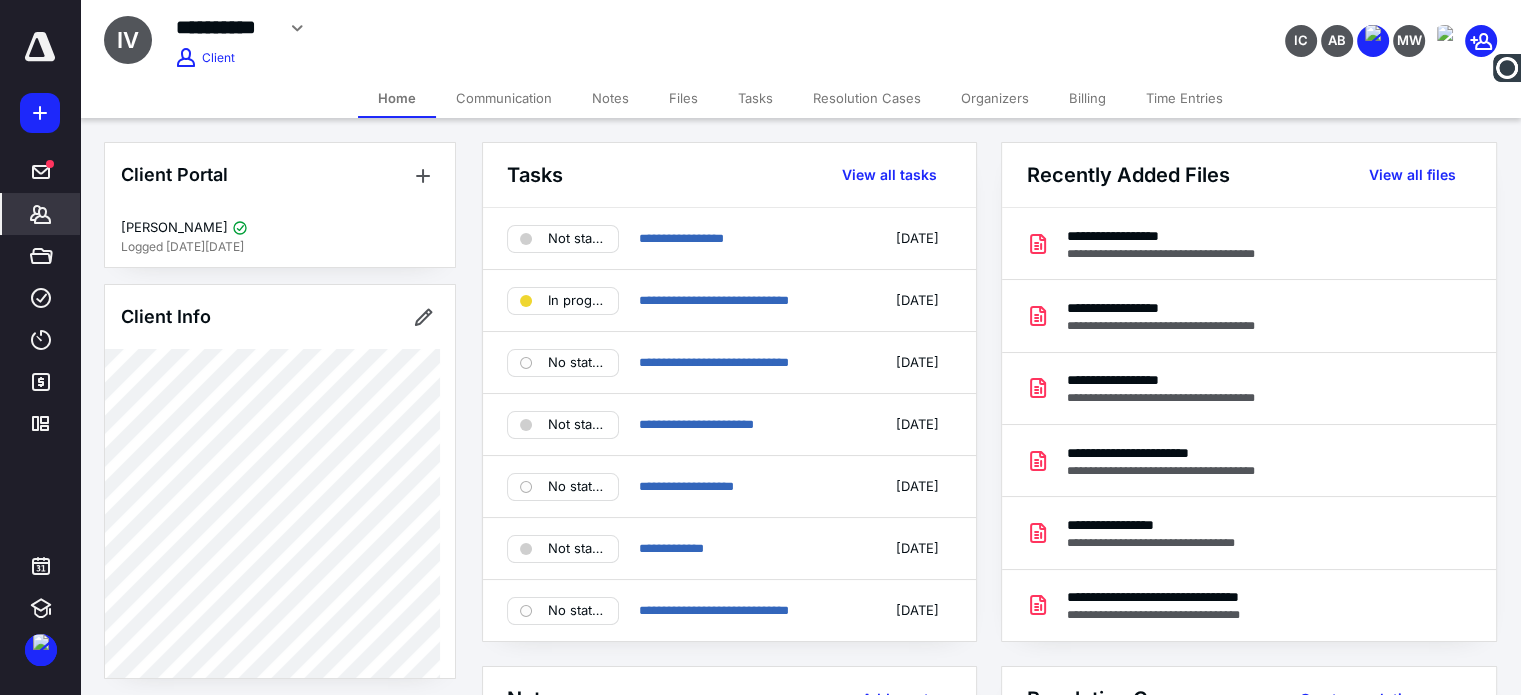 click on "Notes" at bounding box center (610, 98) 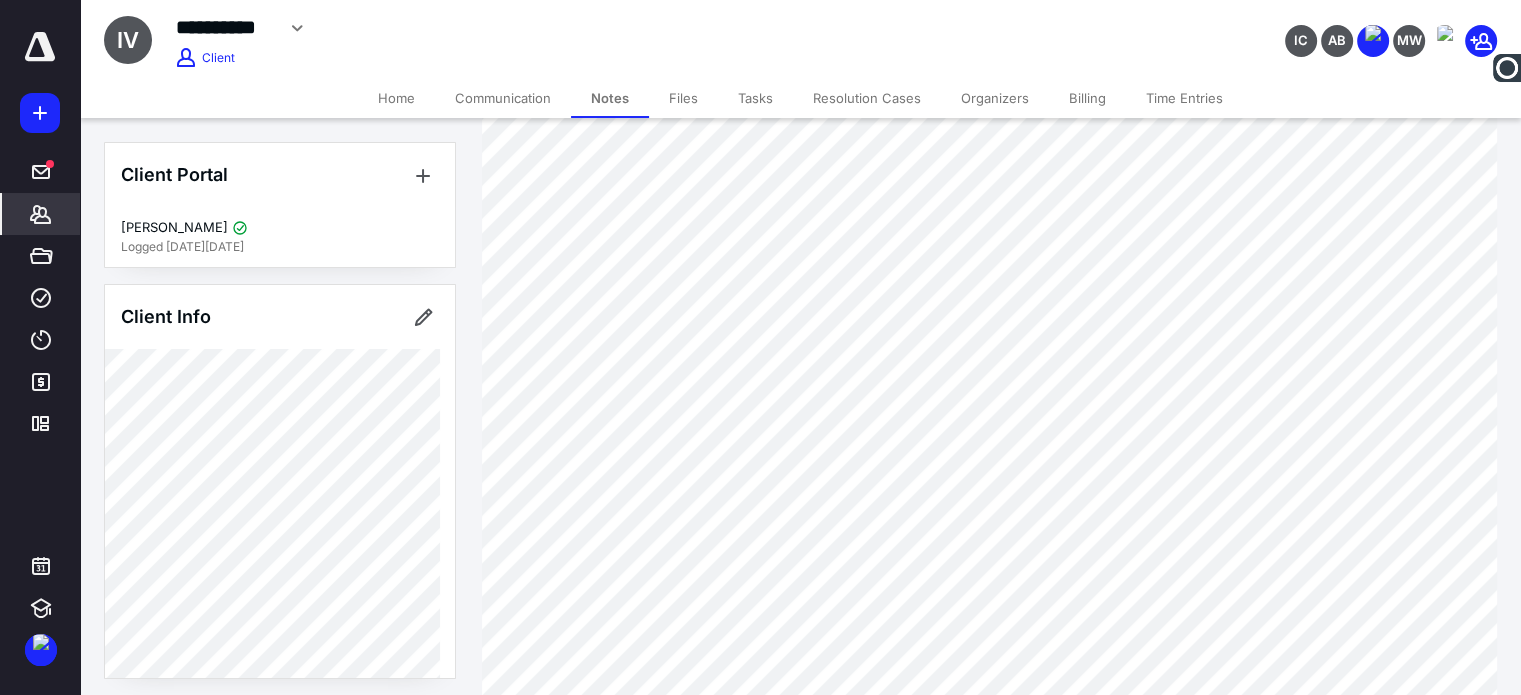 scroll, scrollTop: 100, scrollLeft: 0, axis: vertical 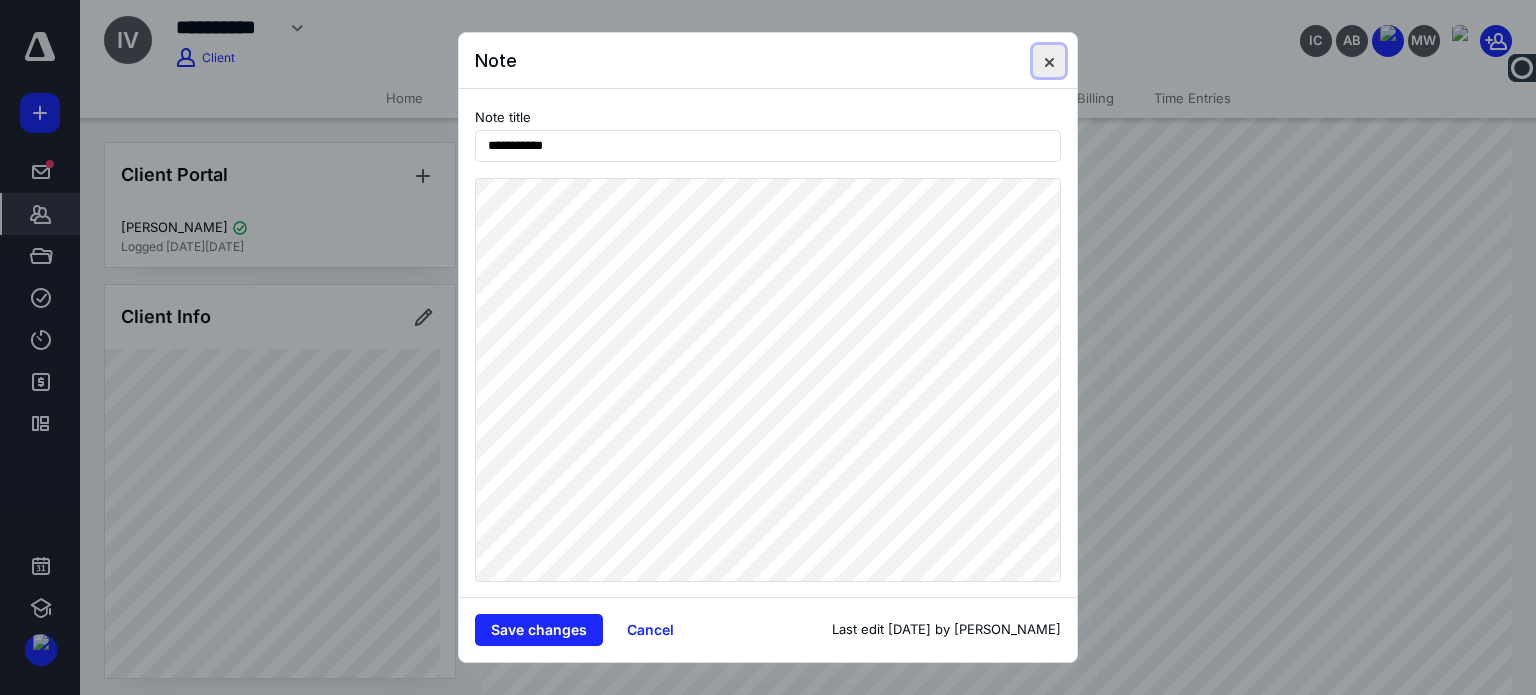 click at bounding box center [1049, 61] 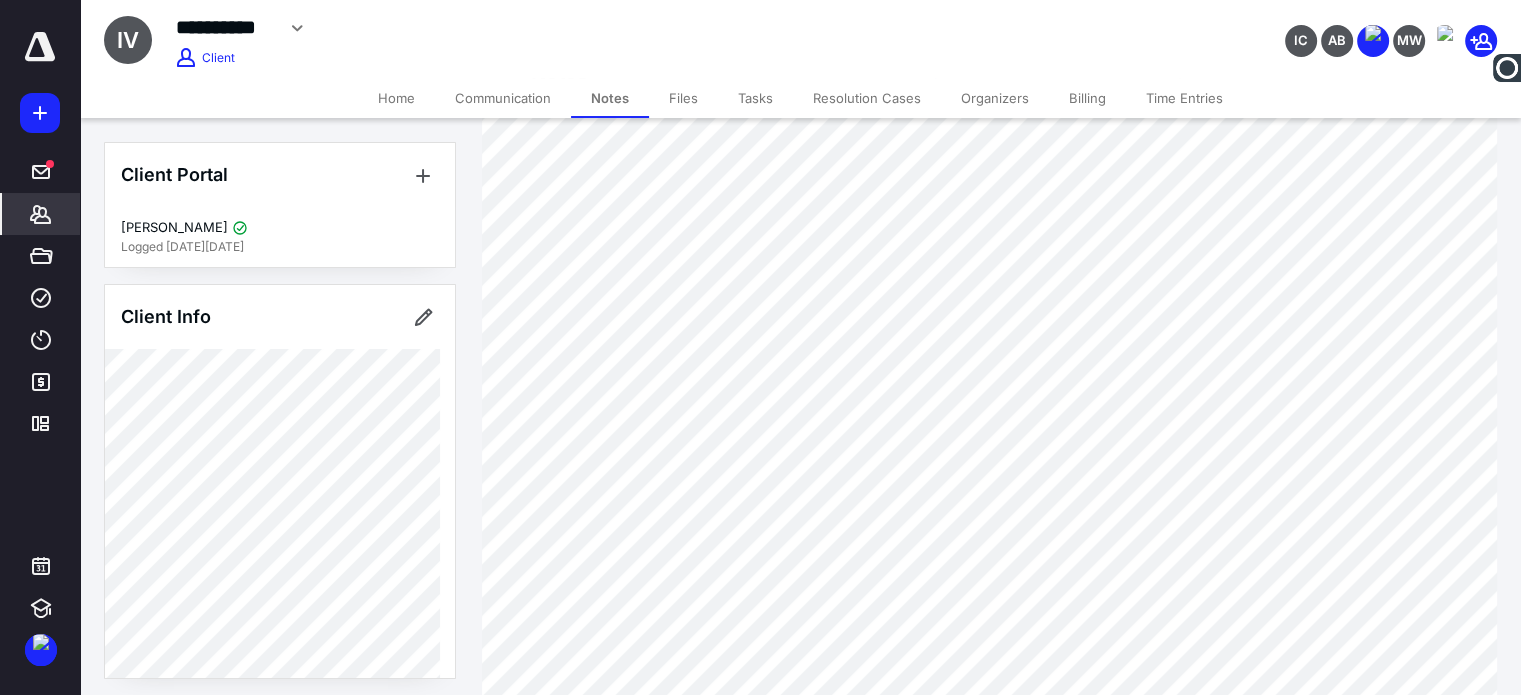click on "Files" at bounding box center [683, 98] 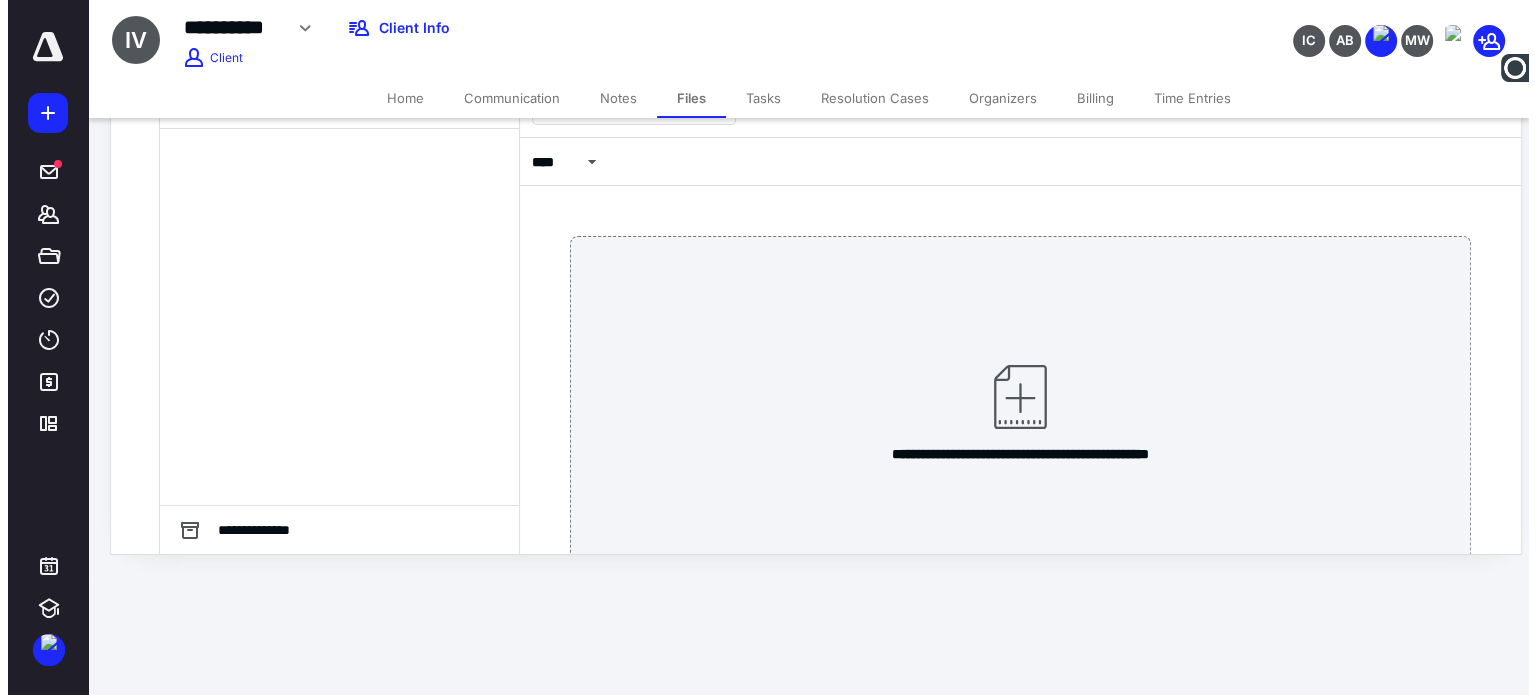scroll, scrollTop: 0, scrollLeft: 0, axis: both 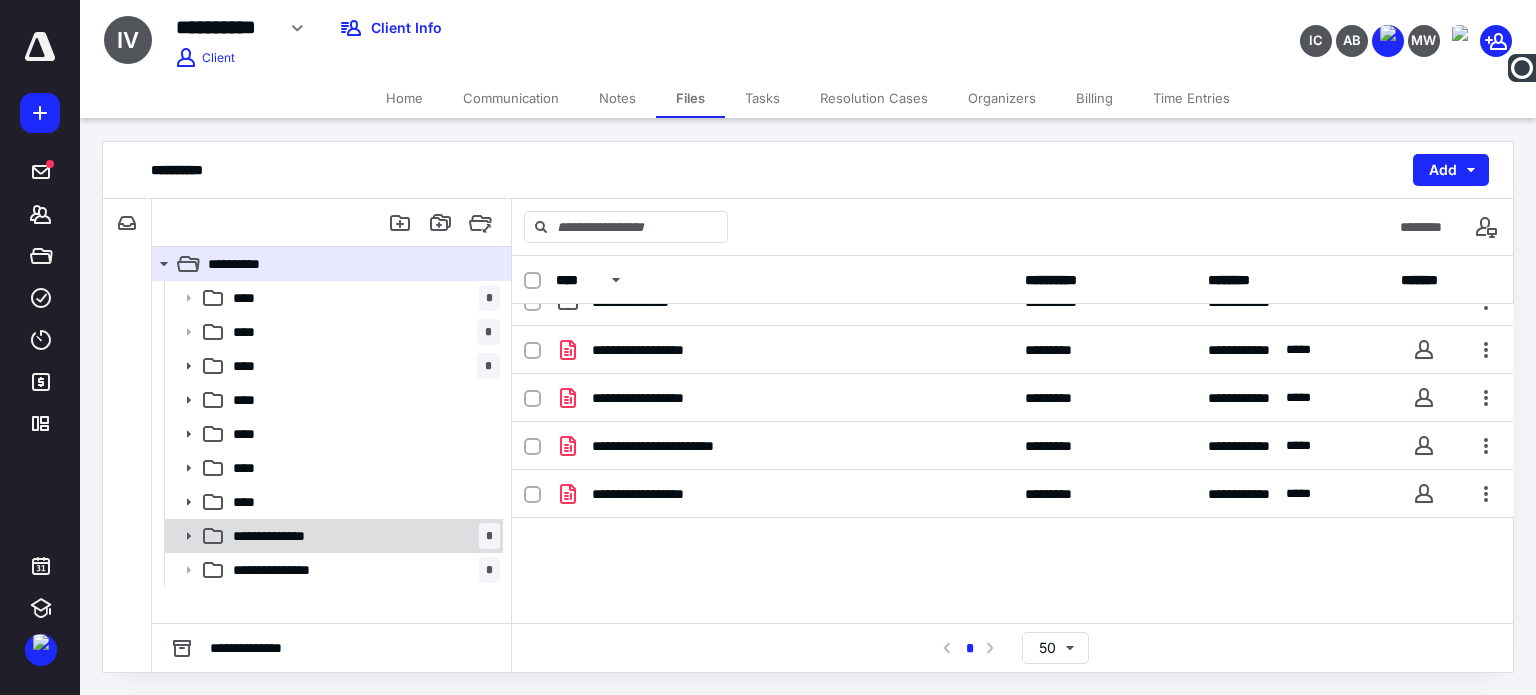 click 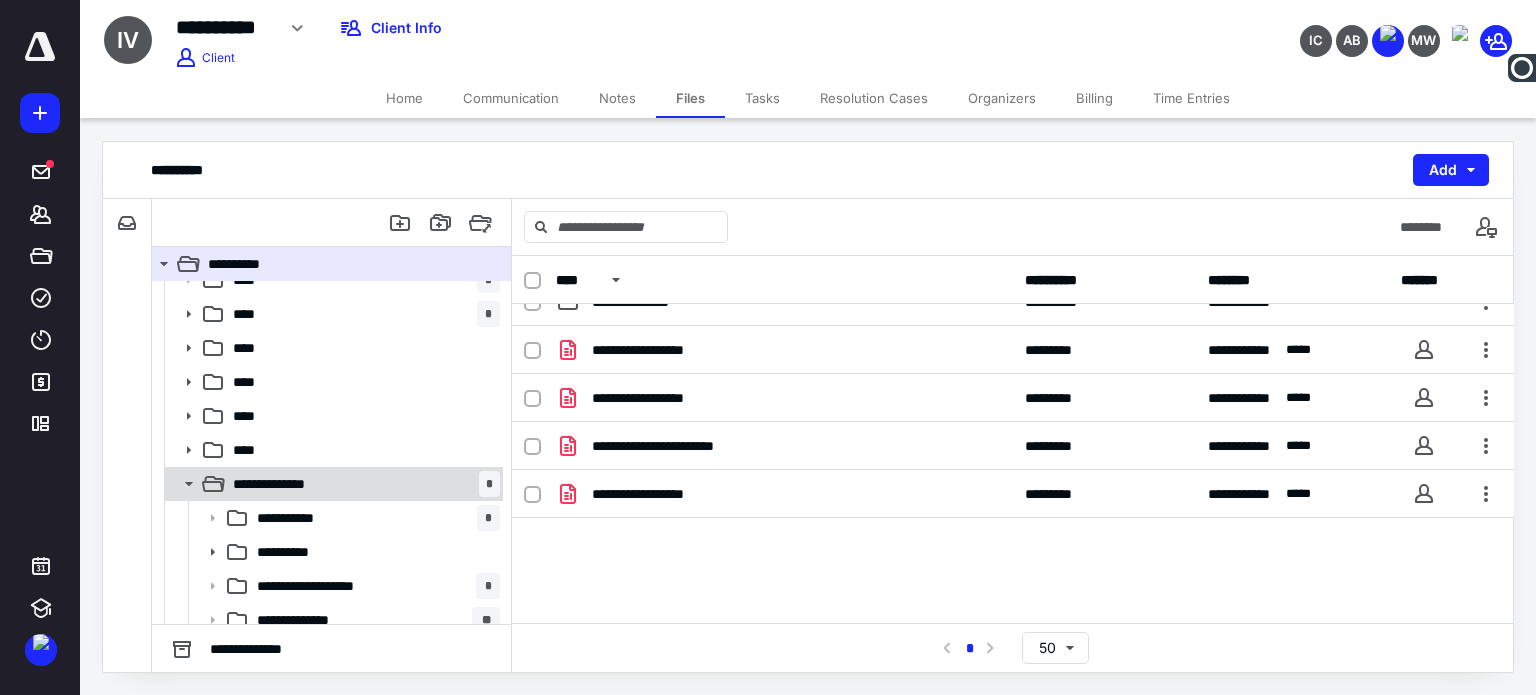 scroll, scrollTop: 98, scrollLeft: 0, axis: vertical 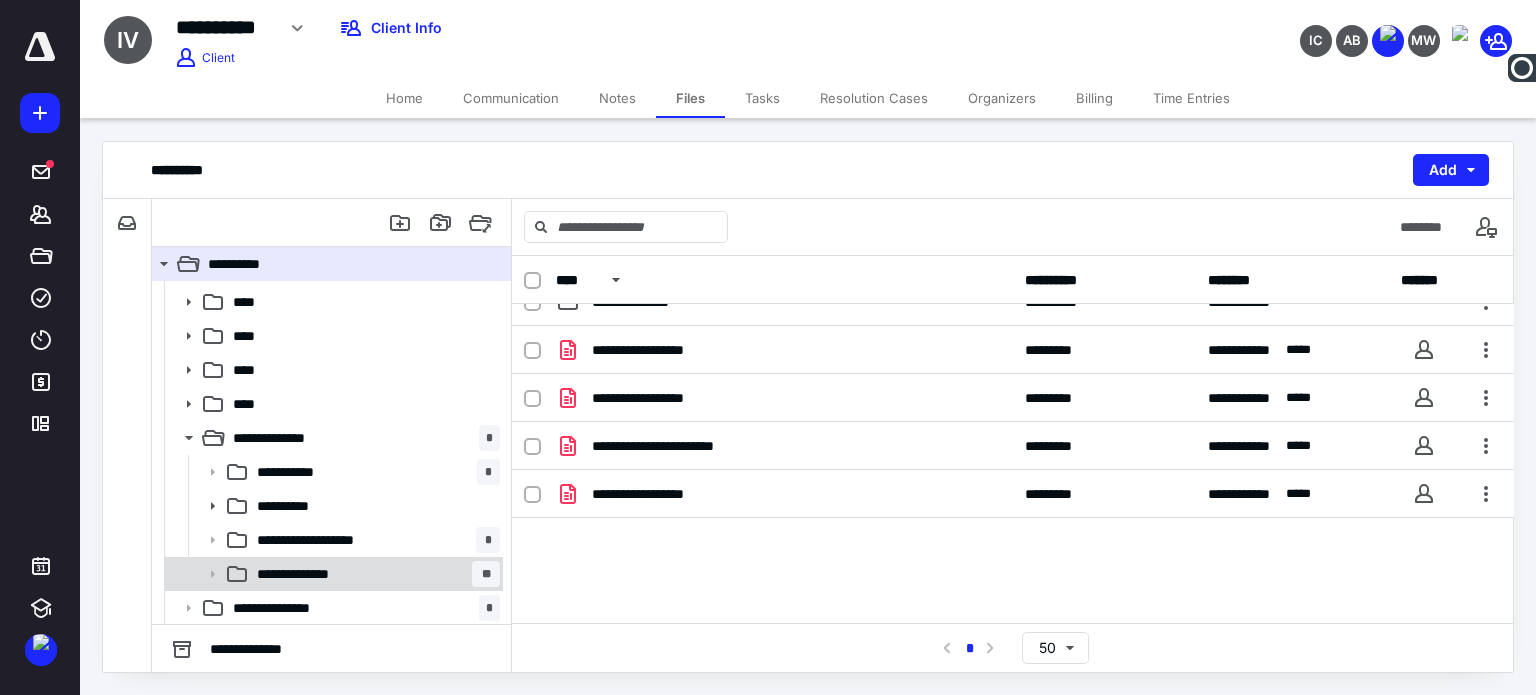 click on "**********" at bounding box center [303, 574] 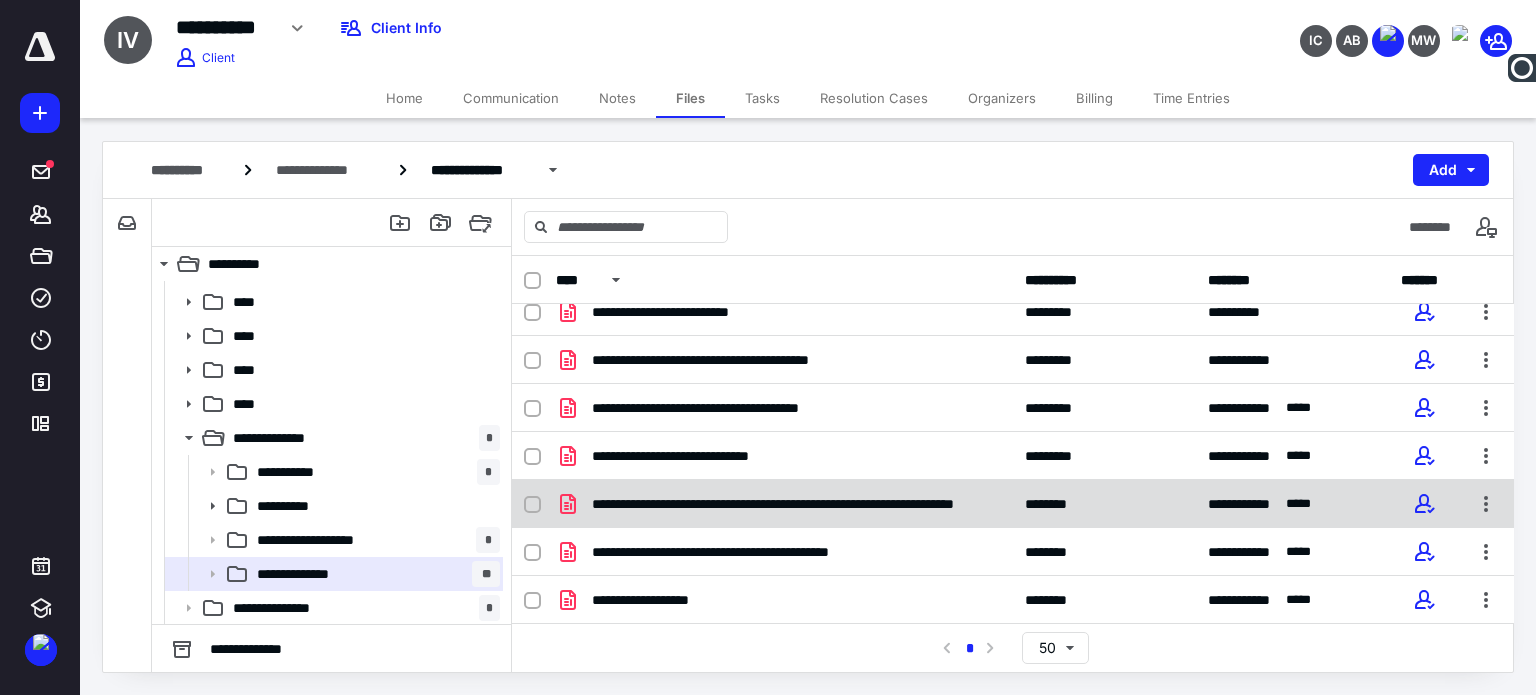 scroll, scrollTop: 492, scrollLeft: 0, axis: vertical 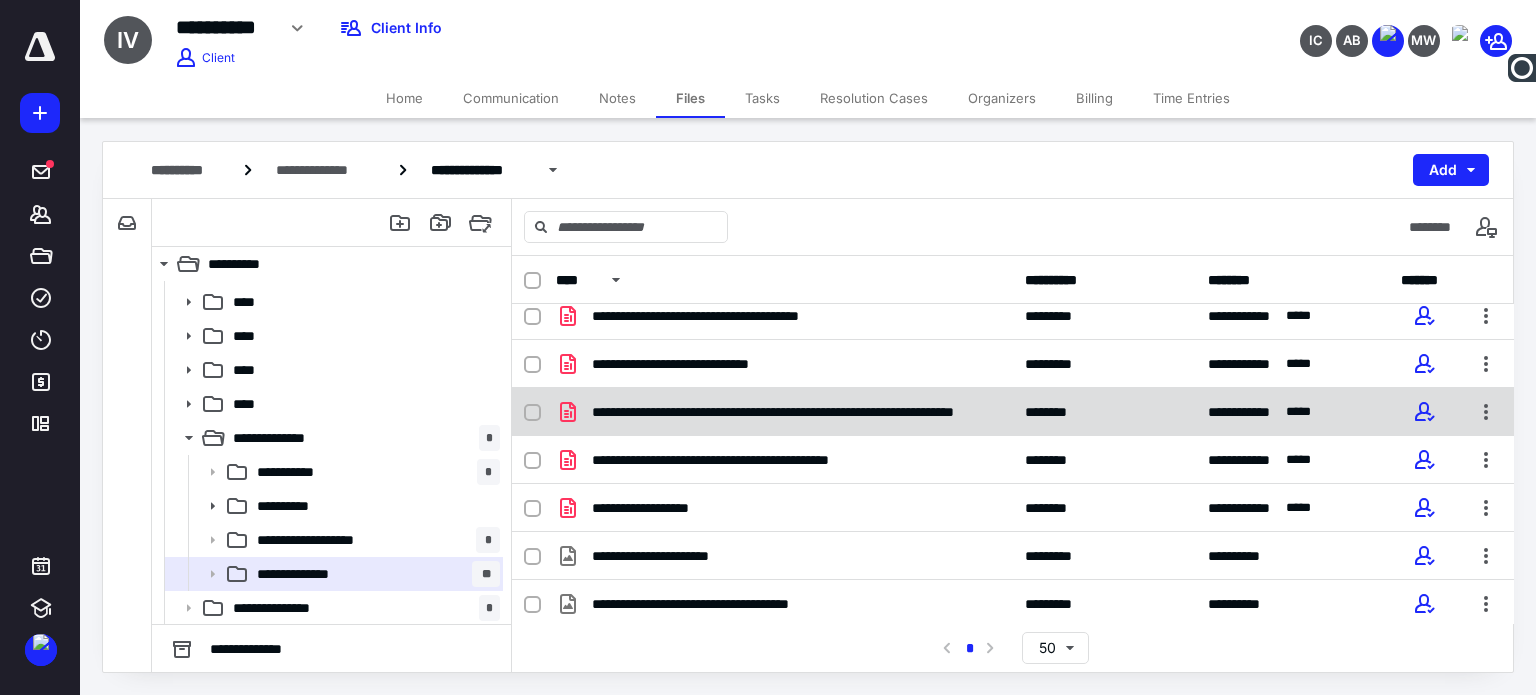 click on "**********" at bounding box center [792, 412] 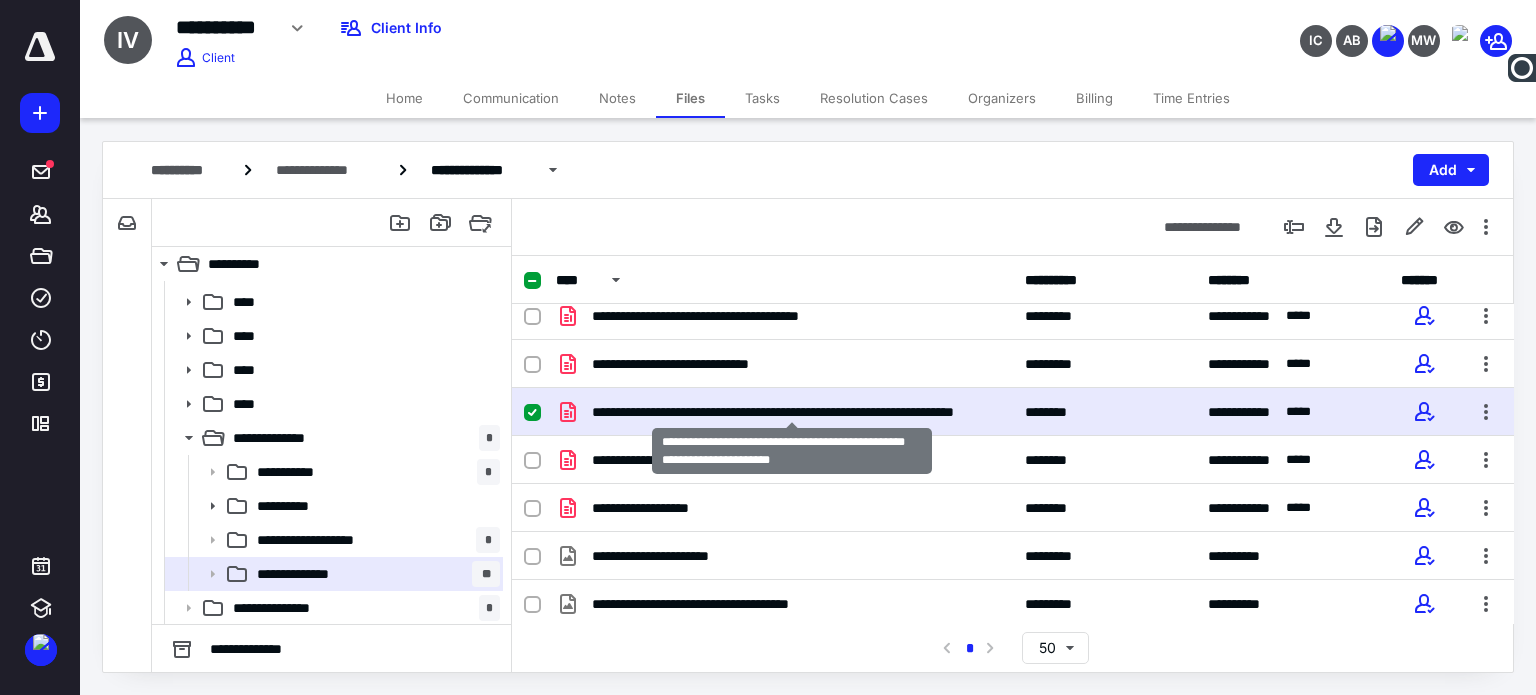 click on "**********" at bounding box center (792, 412) 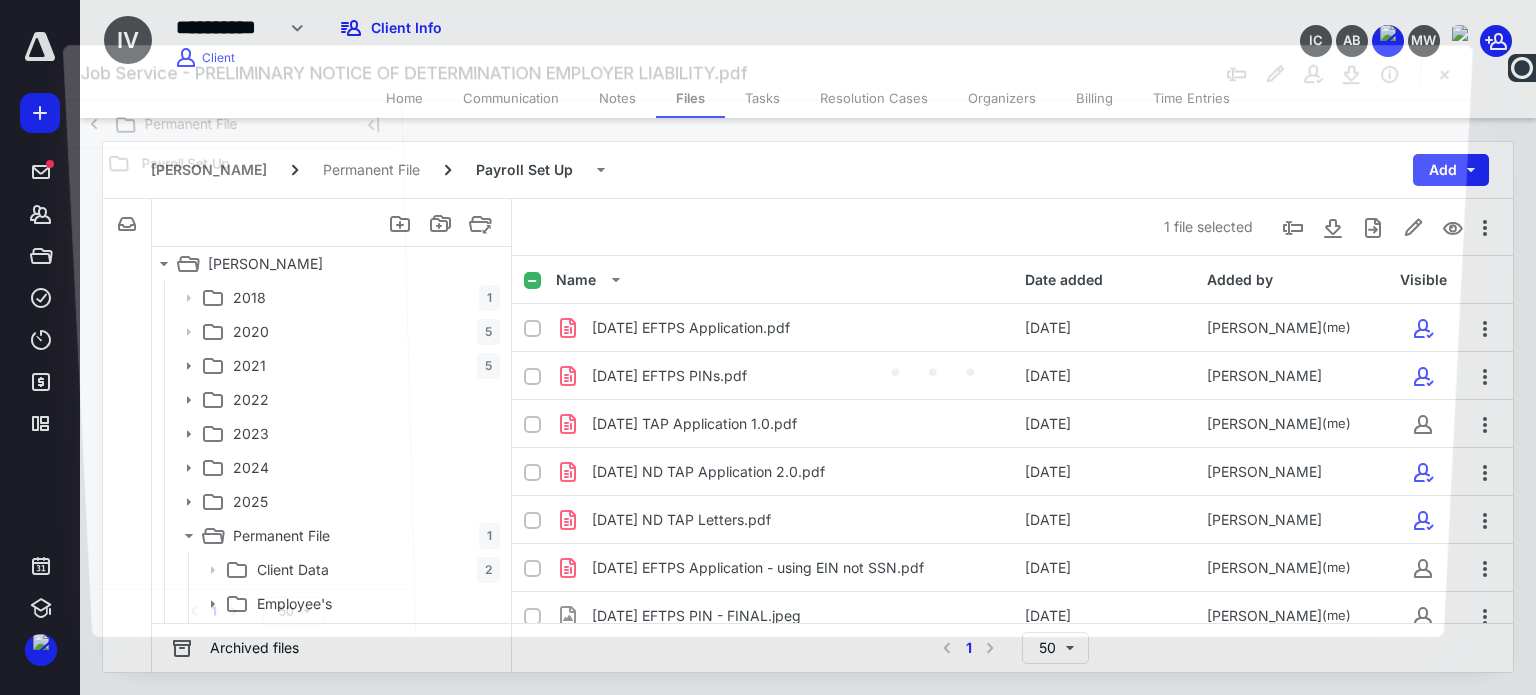 scroll, scrollTop: 98, scrollLeft: 0, axis: vertical 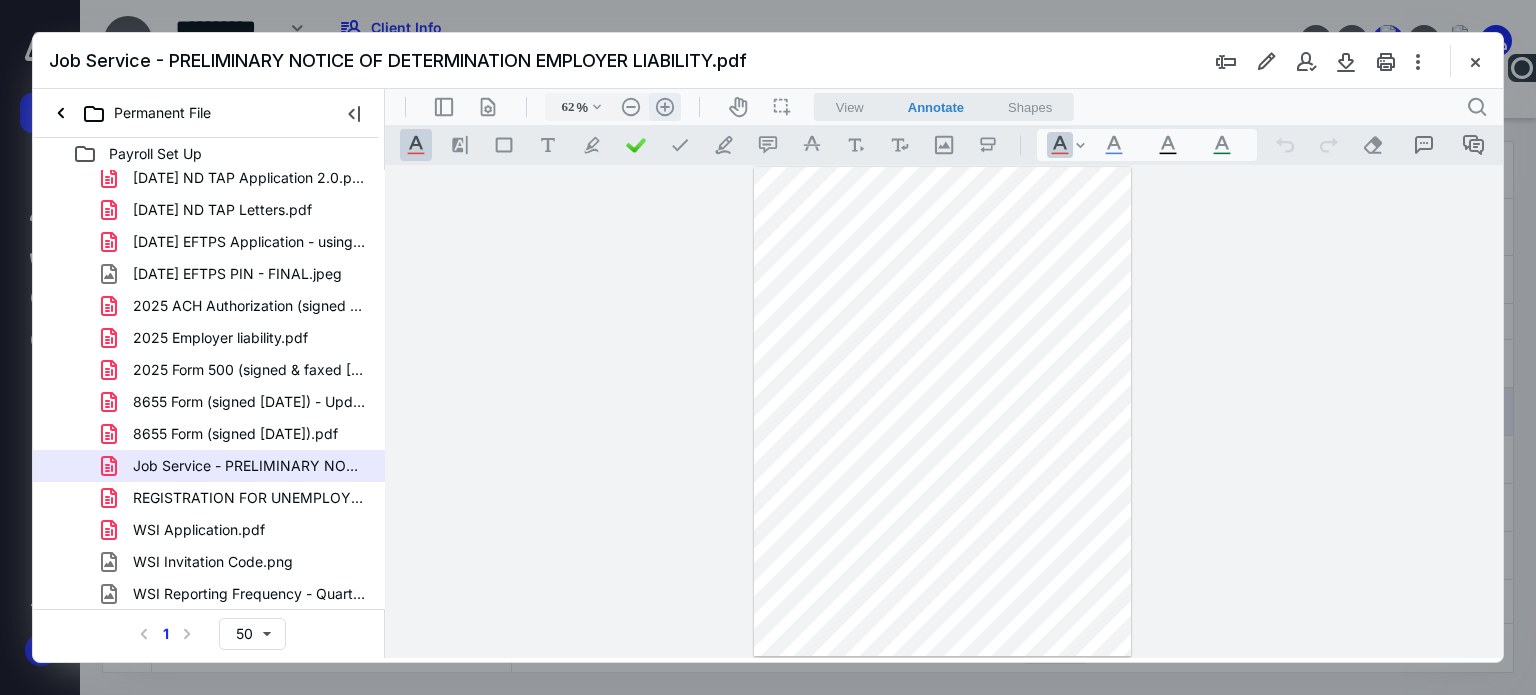 click on ".cls-1{fill:#abb0c4;} icon - header - zoom - in - line" at bounding box center [665, 107] 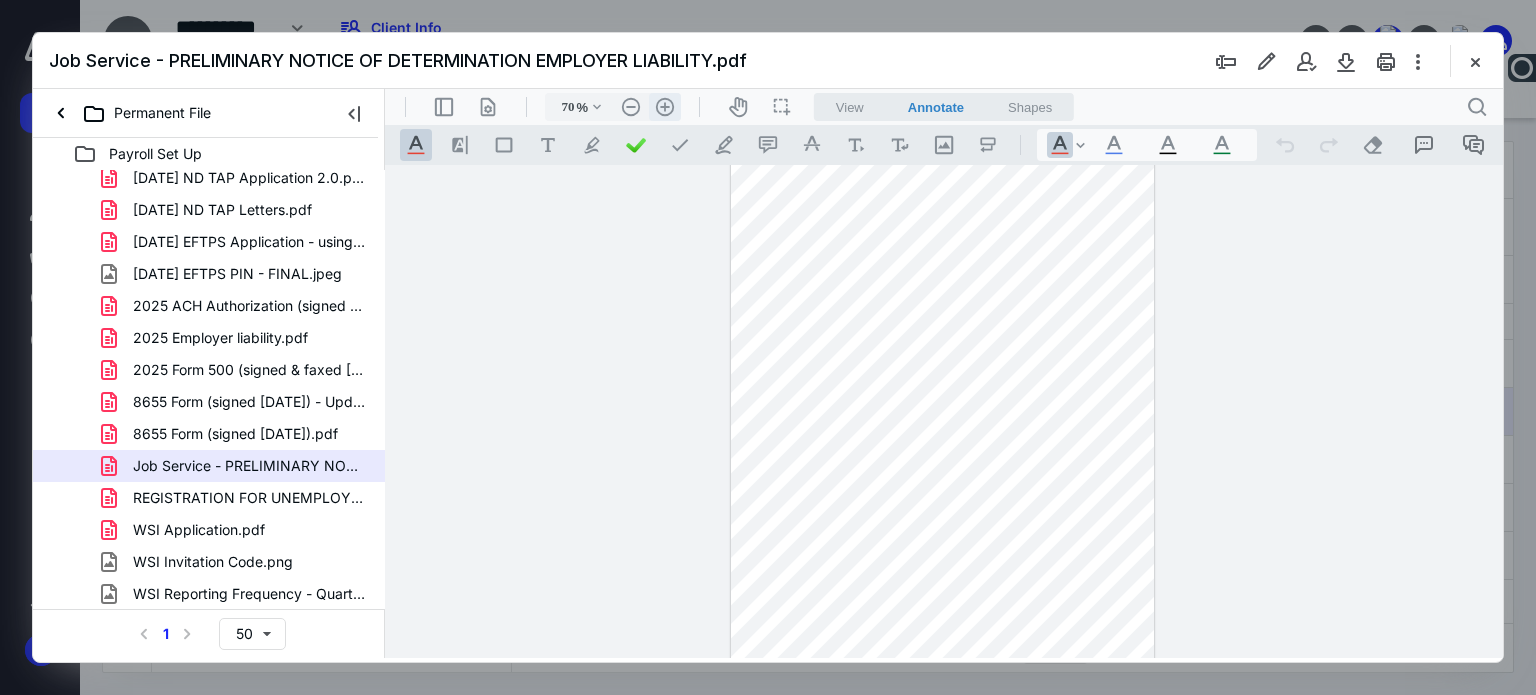 click on ".cls-1{fill:#abb0c4;} icon - header - zoom - in - line" at bounding box center [665, 107] 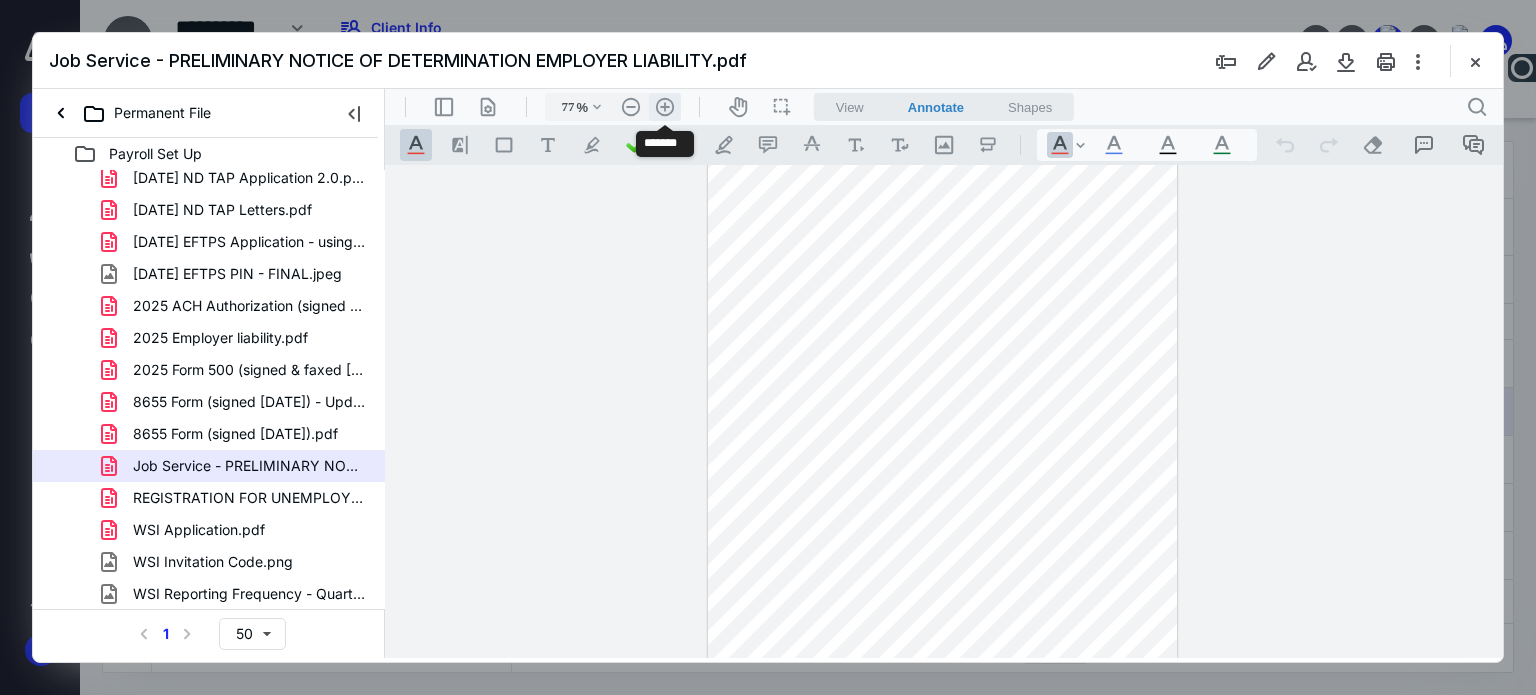 click on ".cls-1{fill:#abb0c4;} icon - header - zoom - in - line" at bounding box center (665, 107) 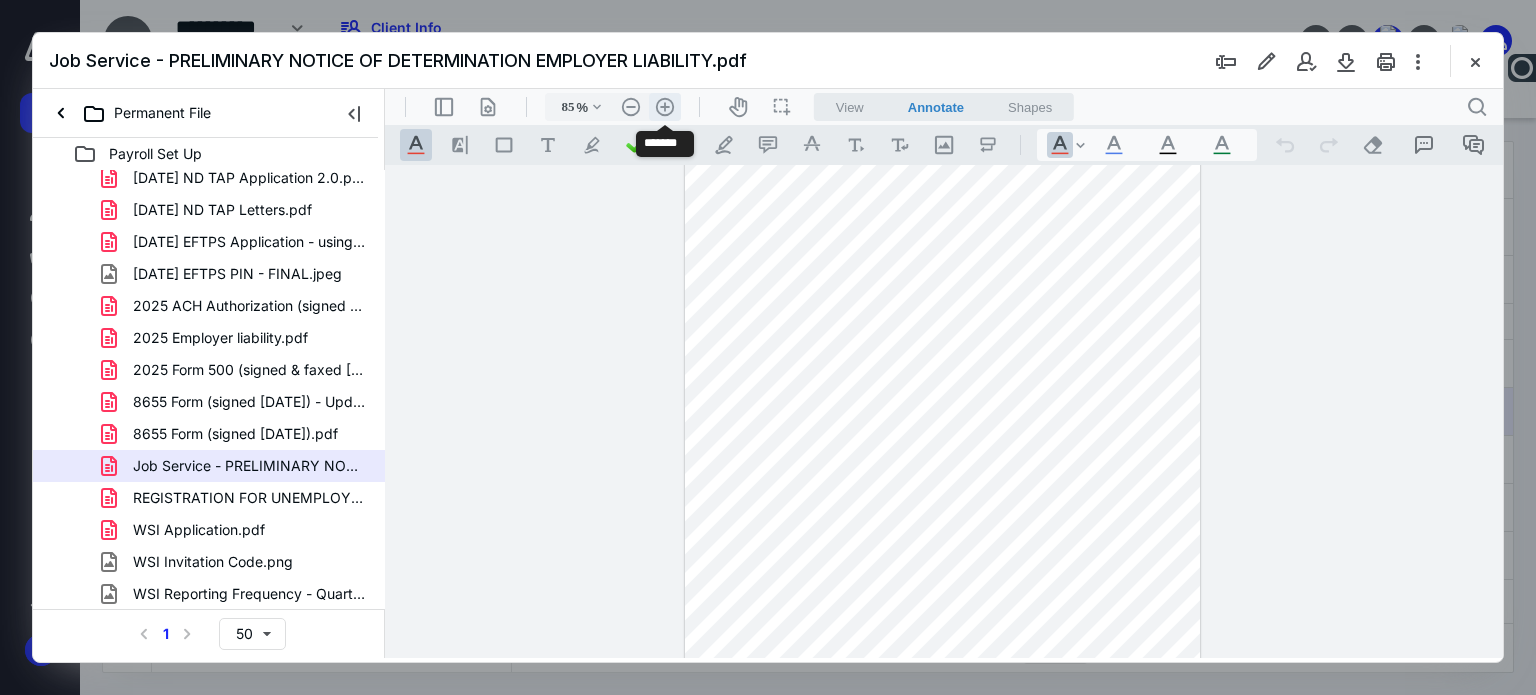 click on ".cls-1{fill:#abb0c4;} icon - header - zoom - in - line" at bounding box center (665, 107) 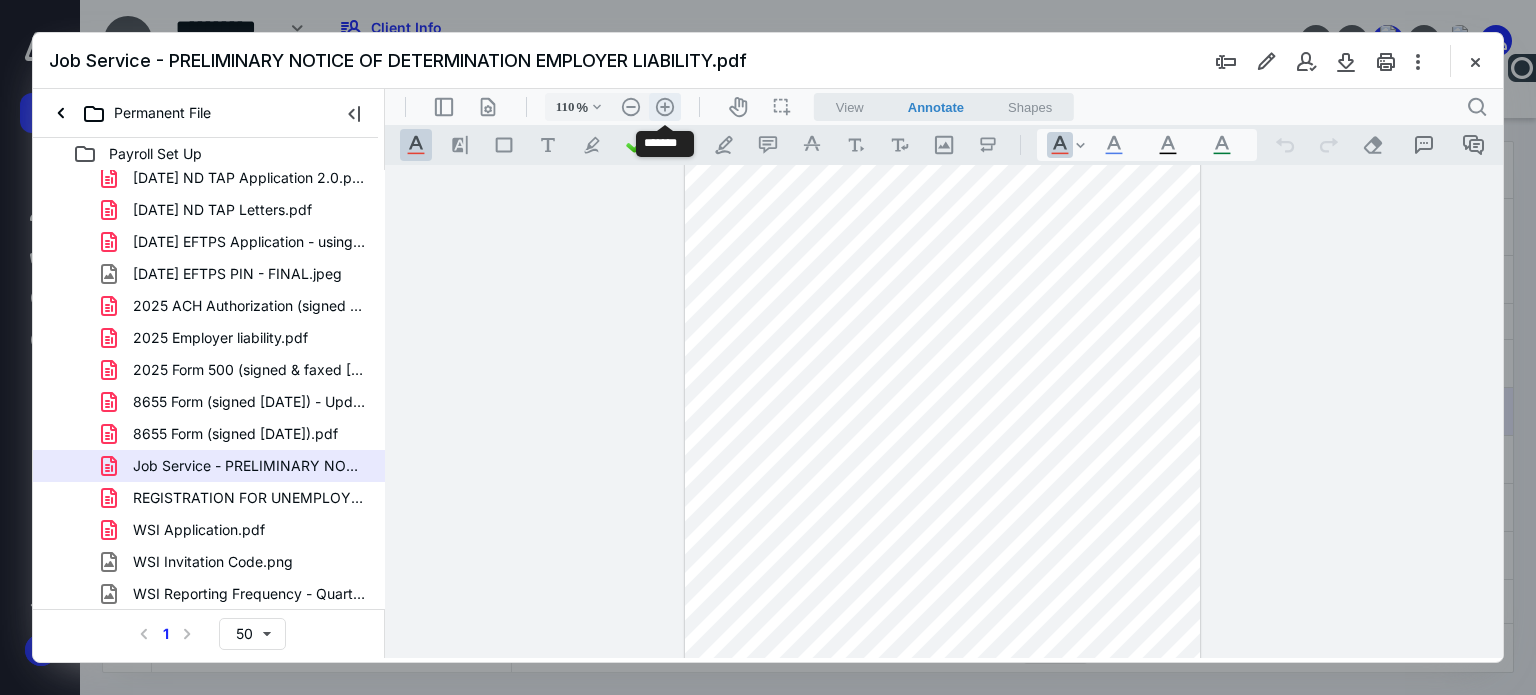 scroll, scrollTop: 161, scrollLeft: 0, axis: vertical 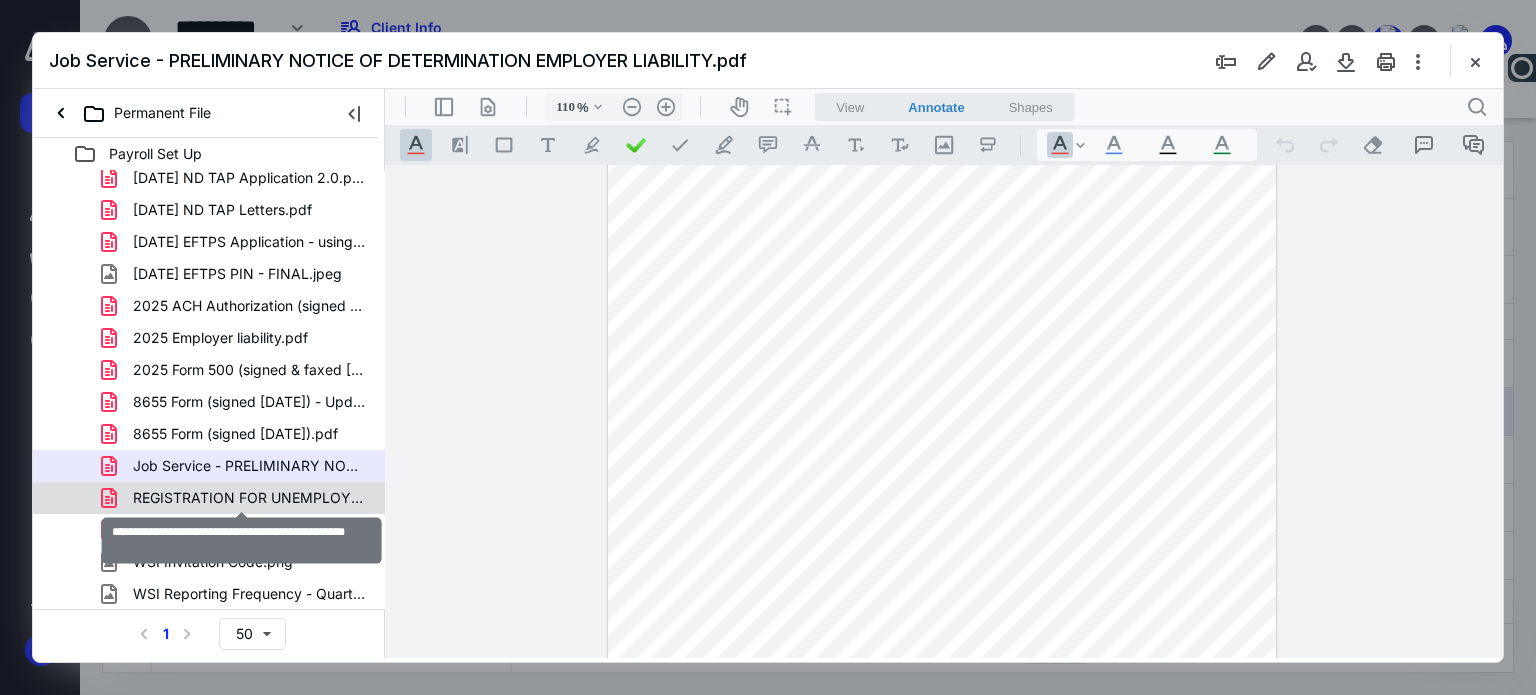 click on "REGISTRATION FOR UNEMPLOYMENT INSURANCE TAX.pdf" at bounding box center [249, 498] 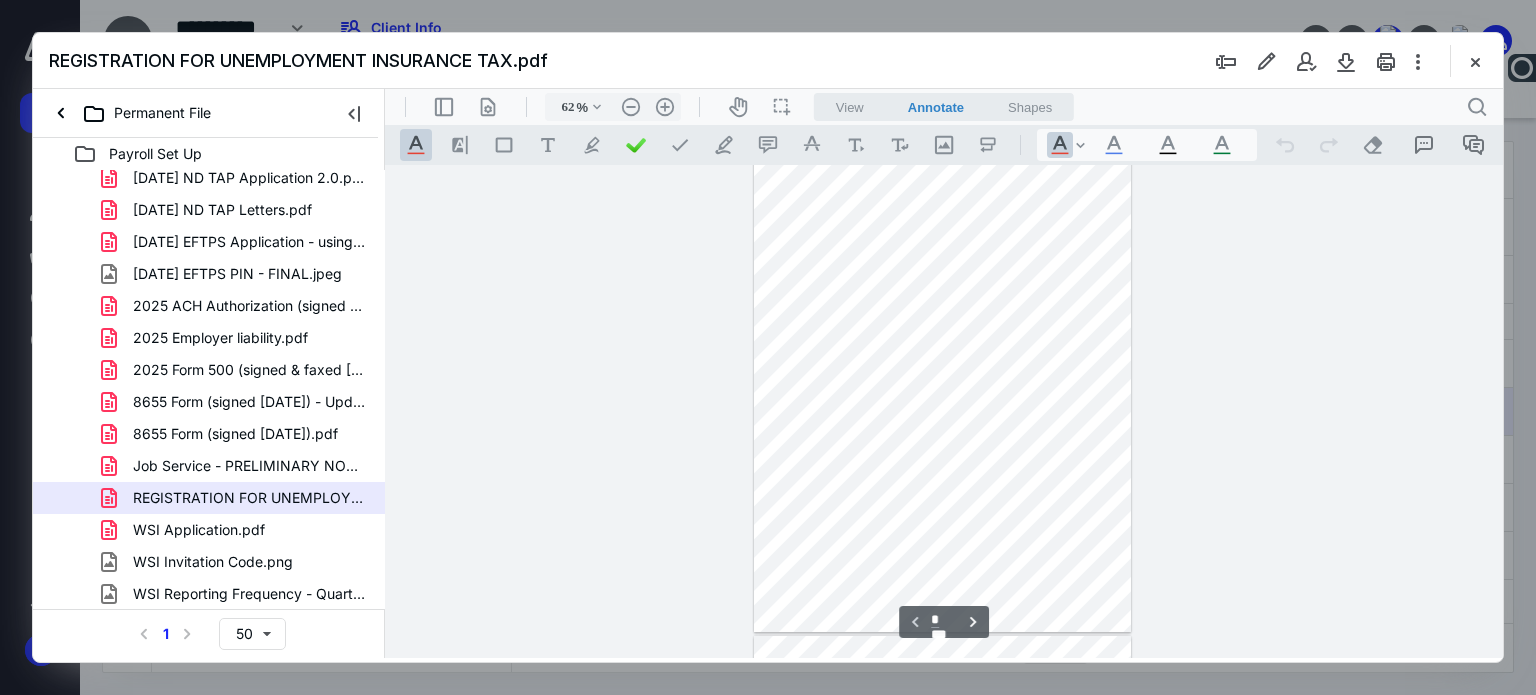 scroll, scrollTop: 0, scrollLeft: 0, axis: both 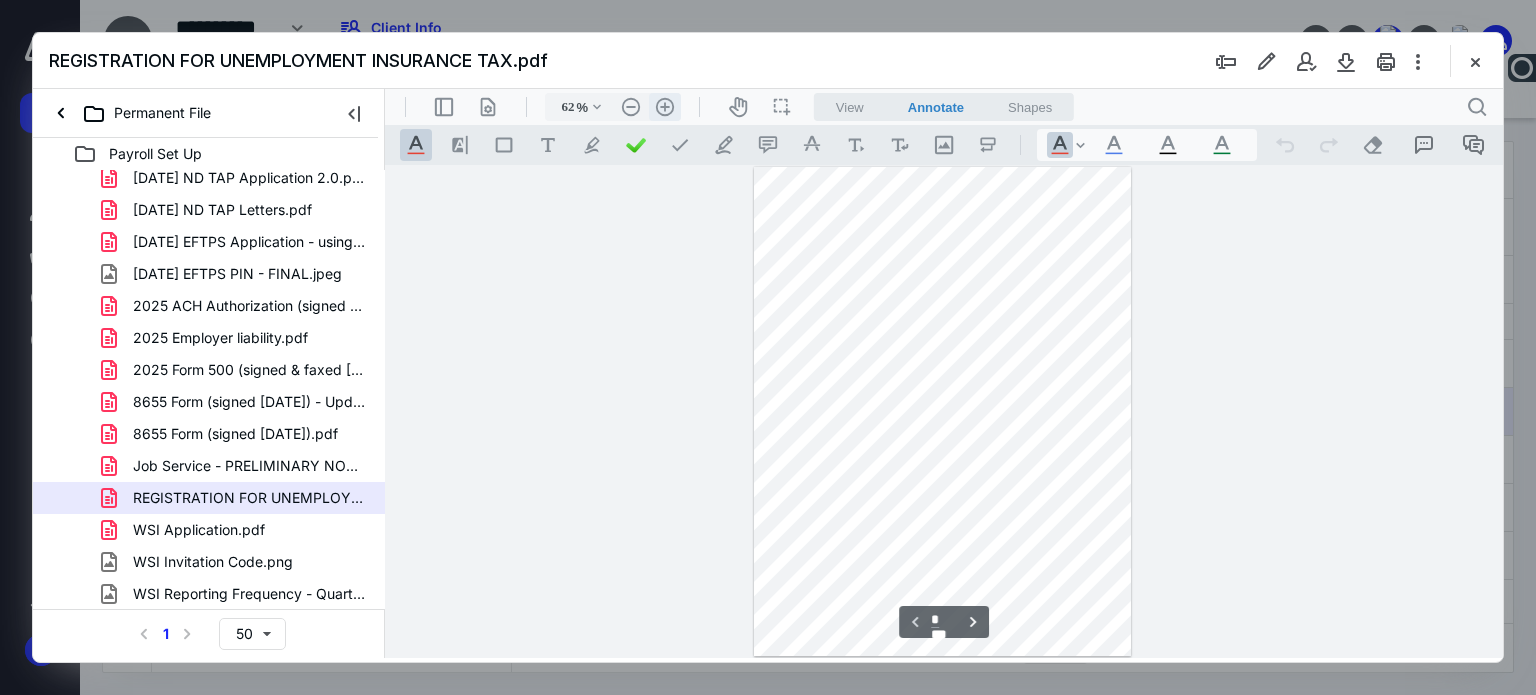 click on ".cls-1{fill:#abb0c4;} icon - header - zoom - in - line" at bounding box center (665, 107) 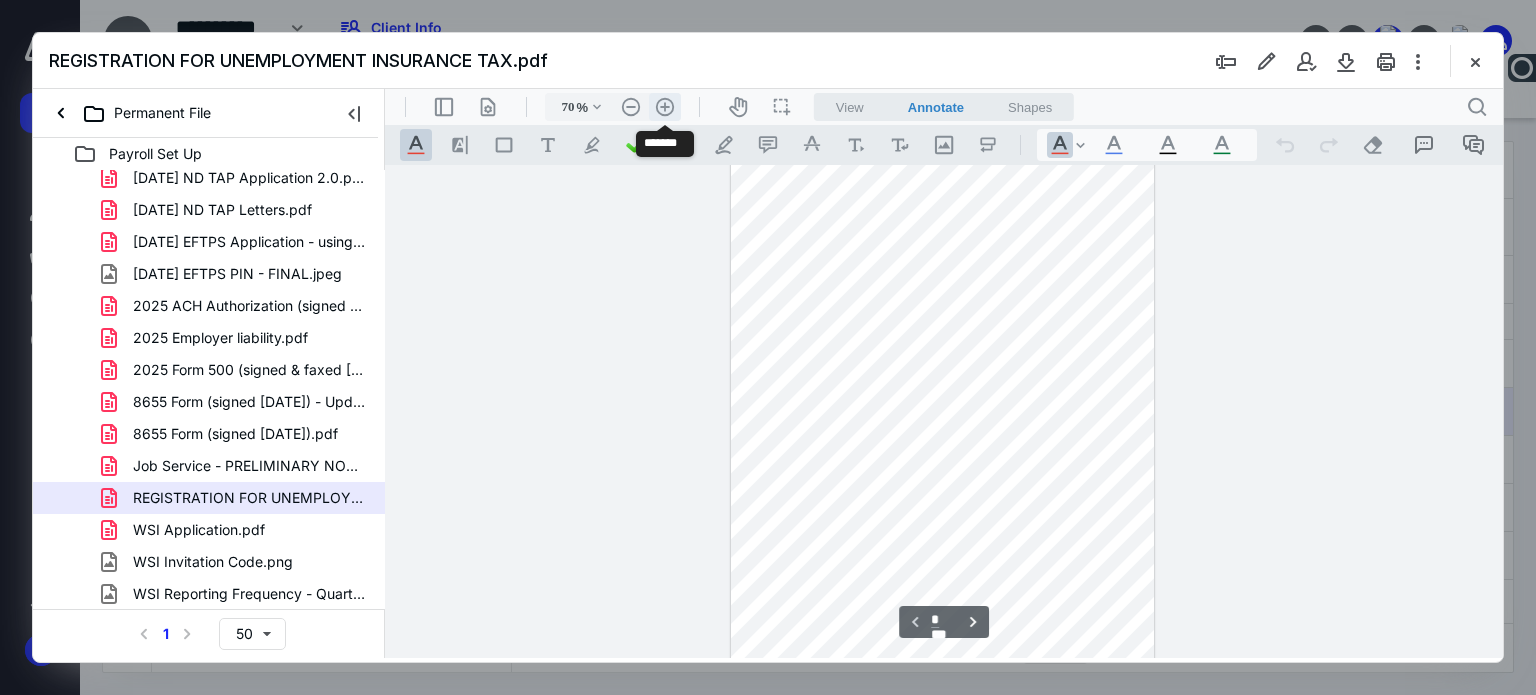 click on ".cls-1{fill:#abb0c4;} icon - header - zoom - in - line" at bounding box center (665, 107) 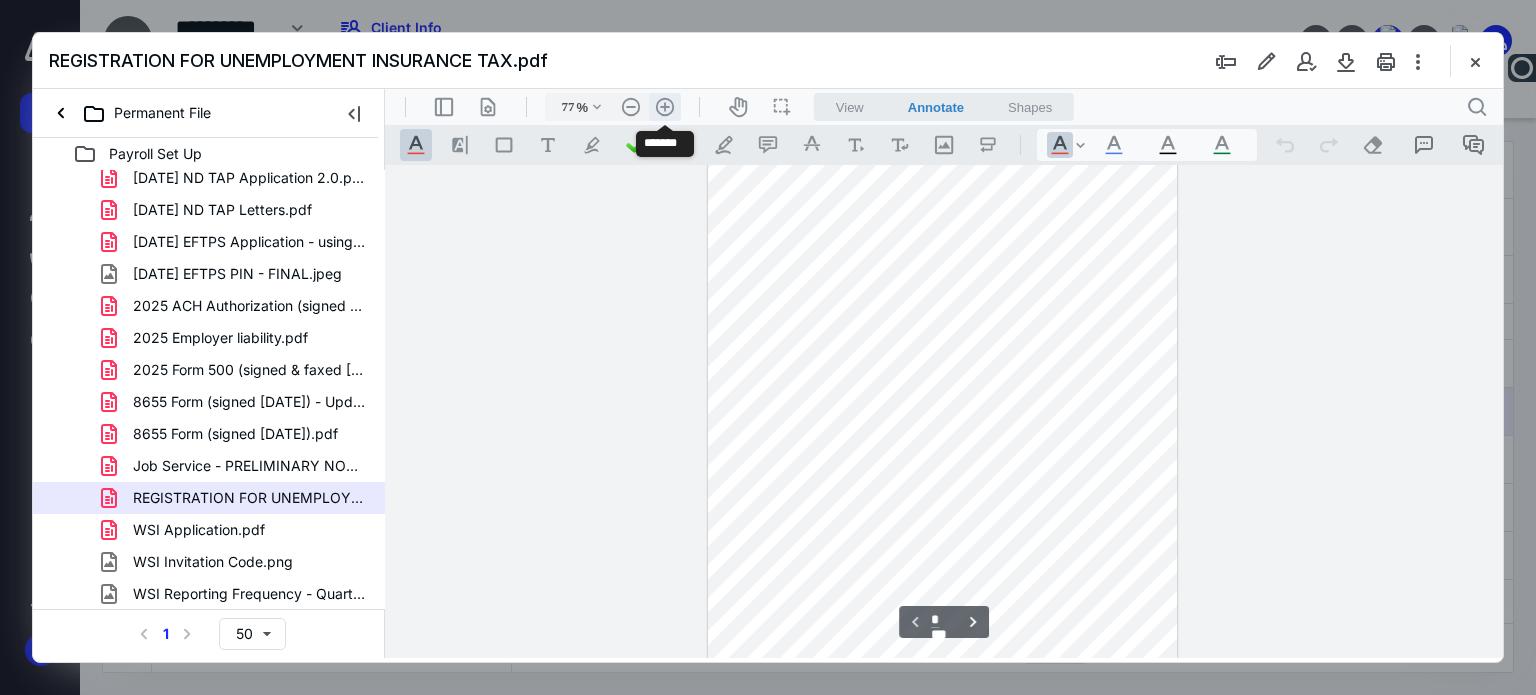 click on ".cls-1{fill:#abb0c4;} icon - header - zoom - in - line" at bounding box center (665, 107) 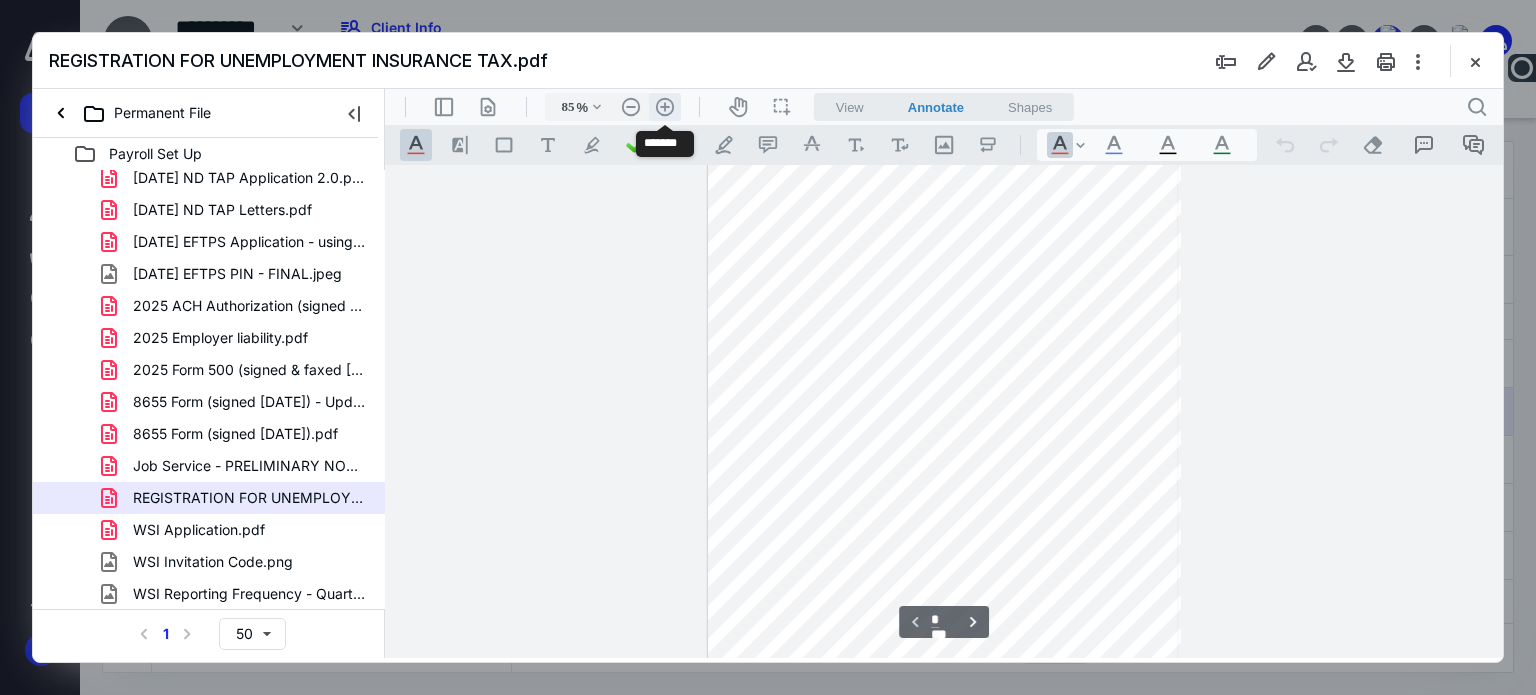 click on ".cls-1{fill:#abb0c4;} icon - header - zoom - in - line" at bounding box center (665, 107) 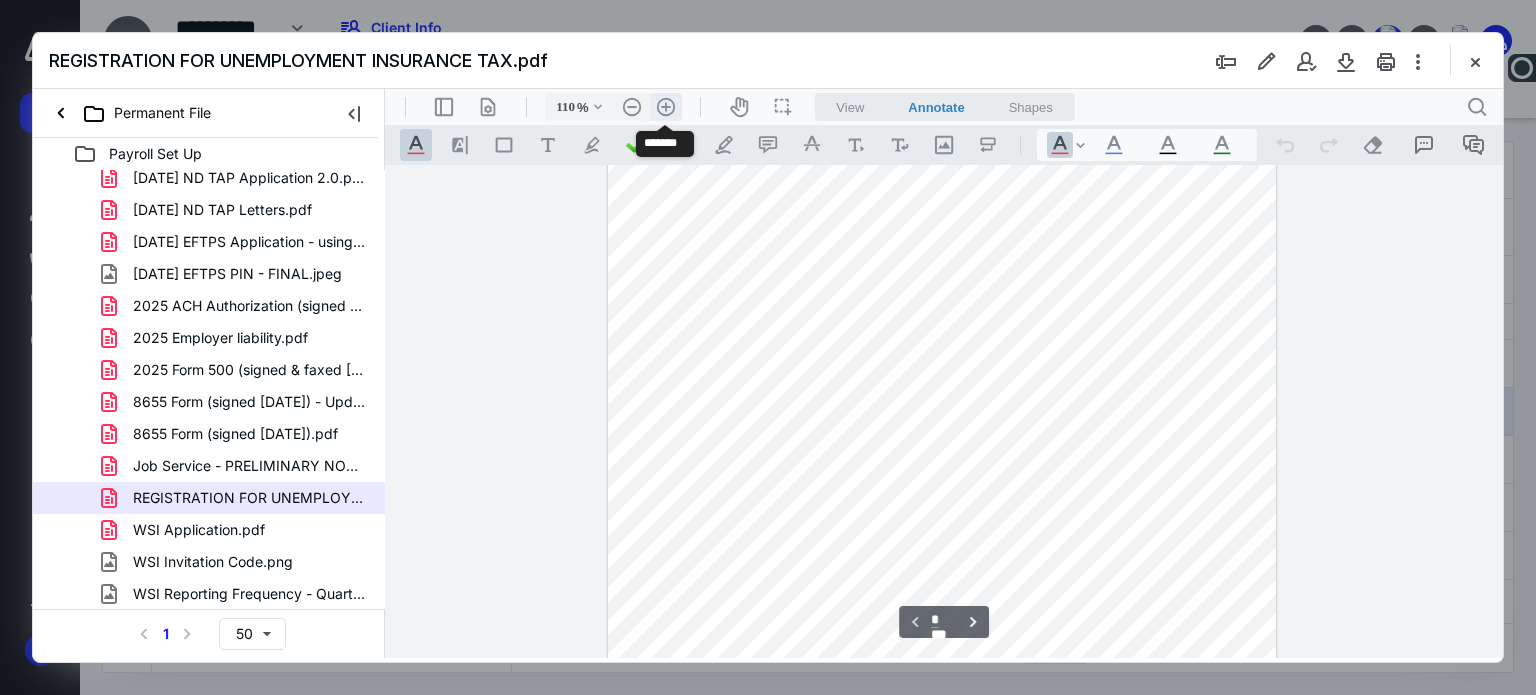 click on ".cls-1{fill:#abb0c4;} icon - header - zoom - in - line" at bounding box center (666, 107) 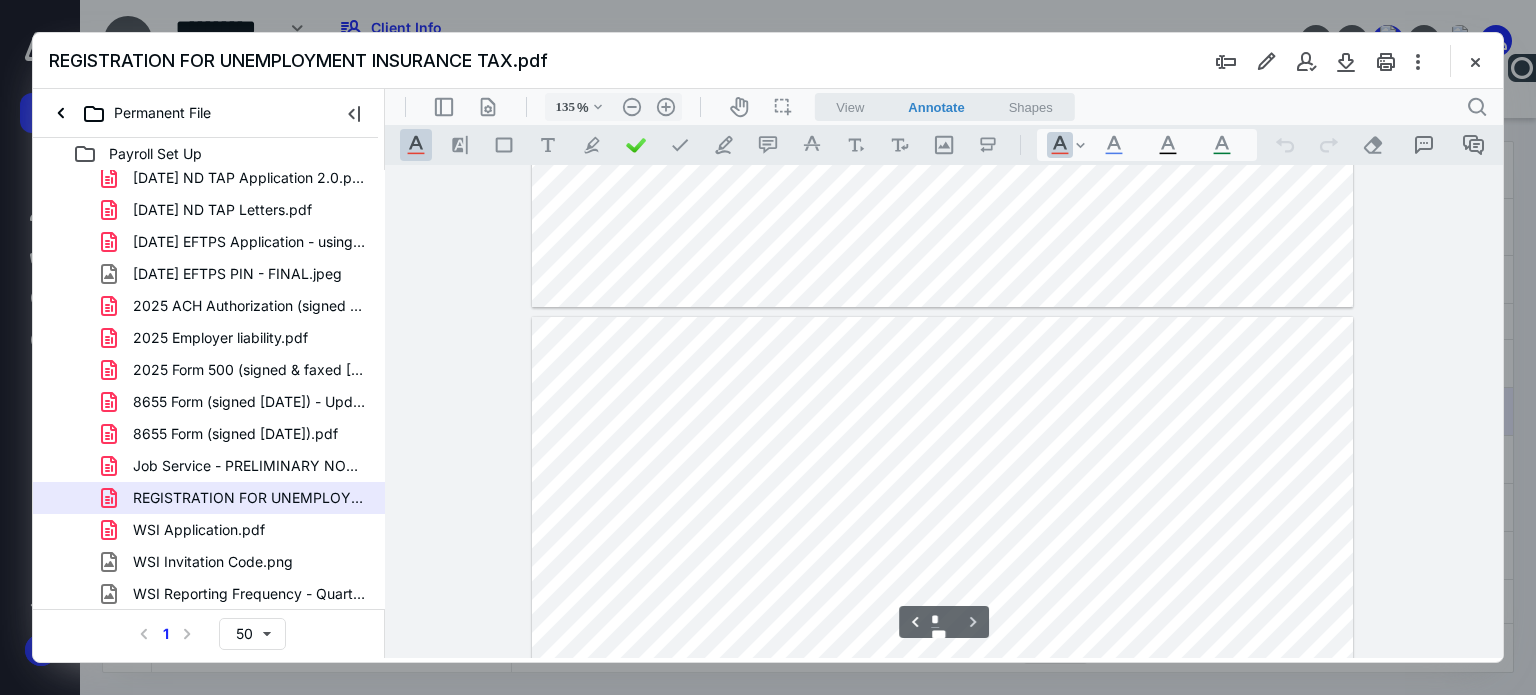 scroll, scrollTop: 2000, scrollLeft: 0, axis: vertical 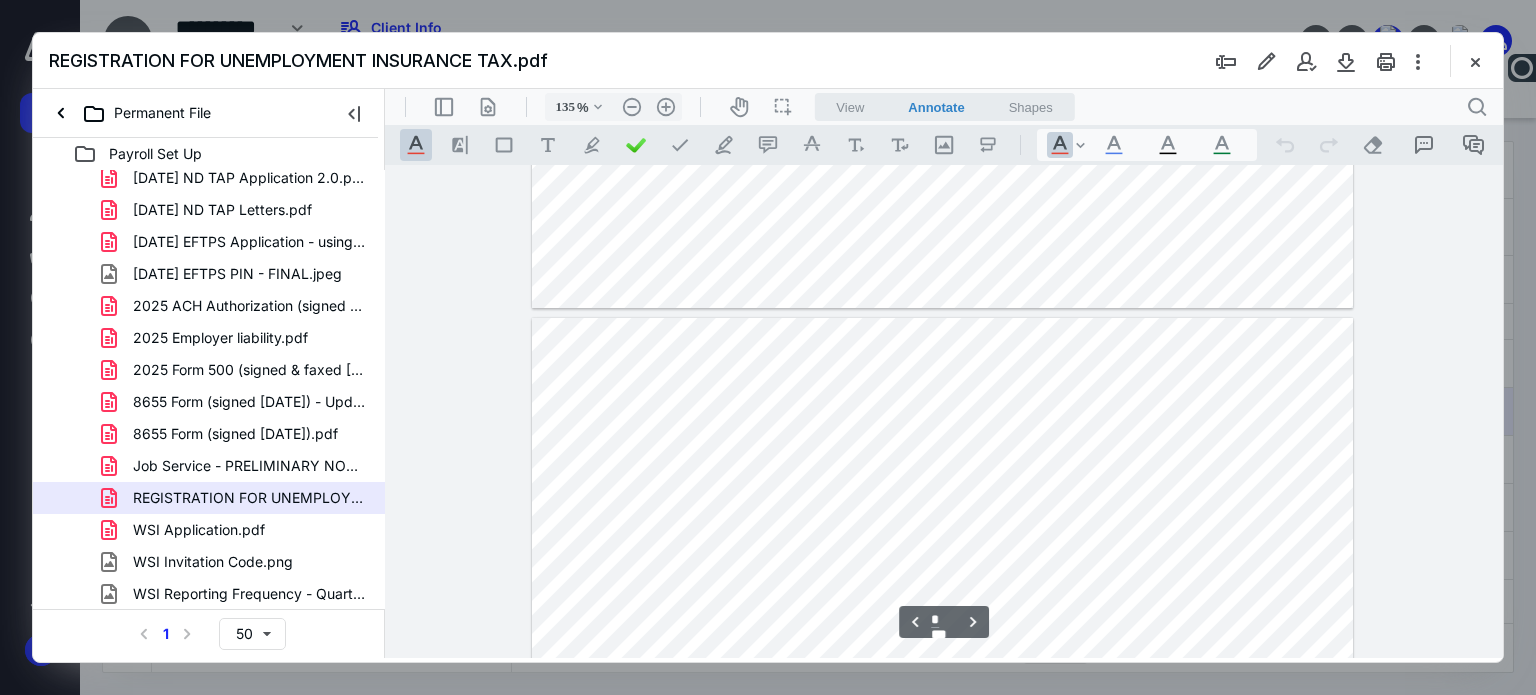 type on "*" 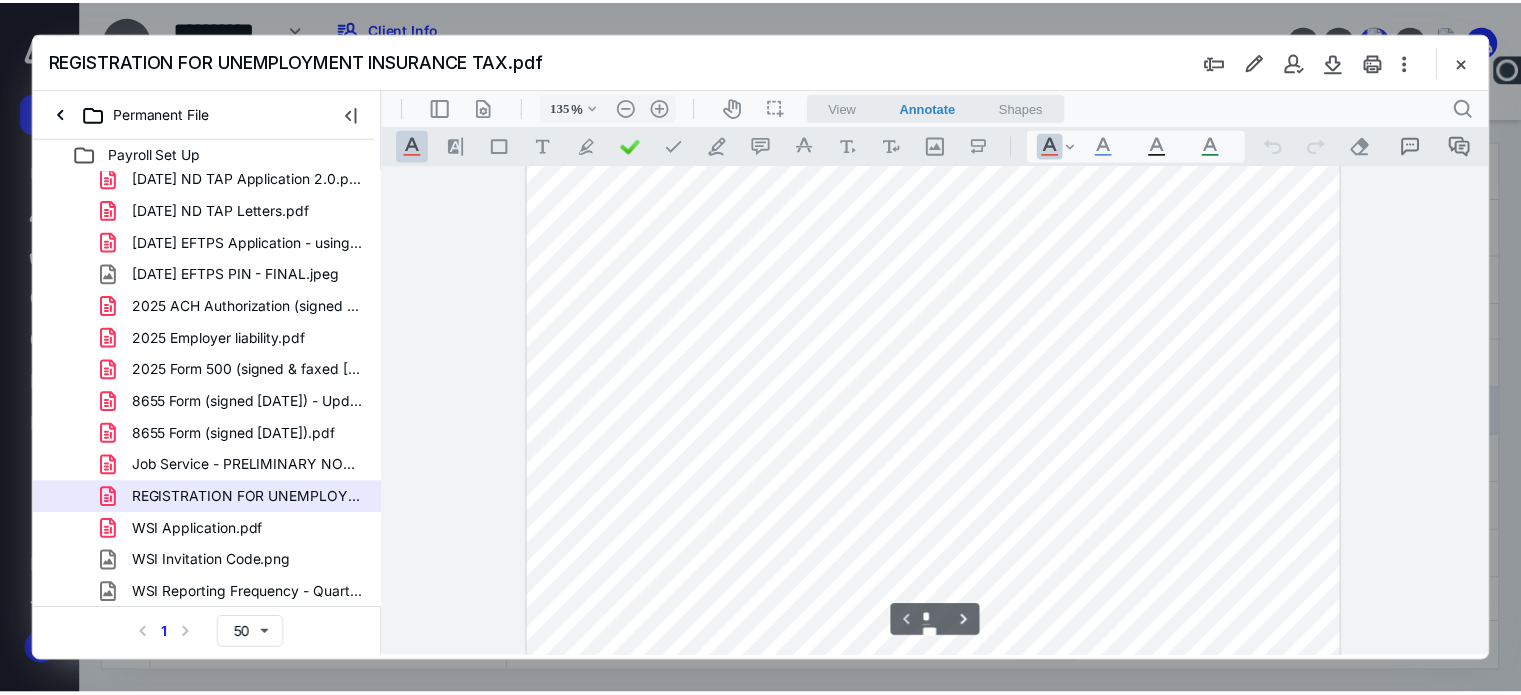scroll, scrollTop: 0, scrollLeft: 0, axis: both 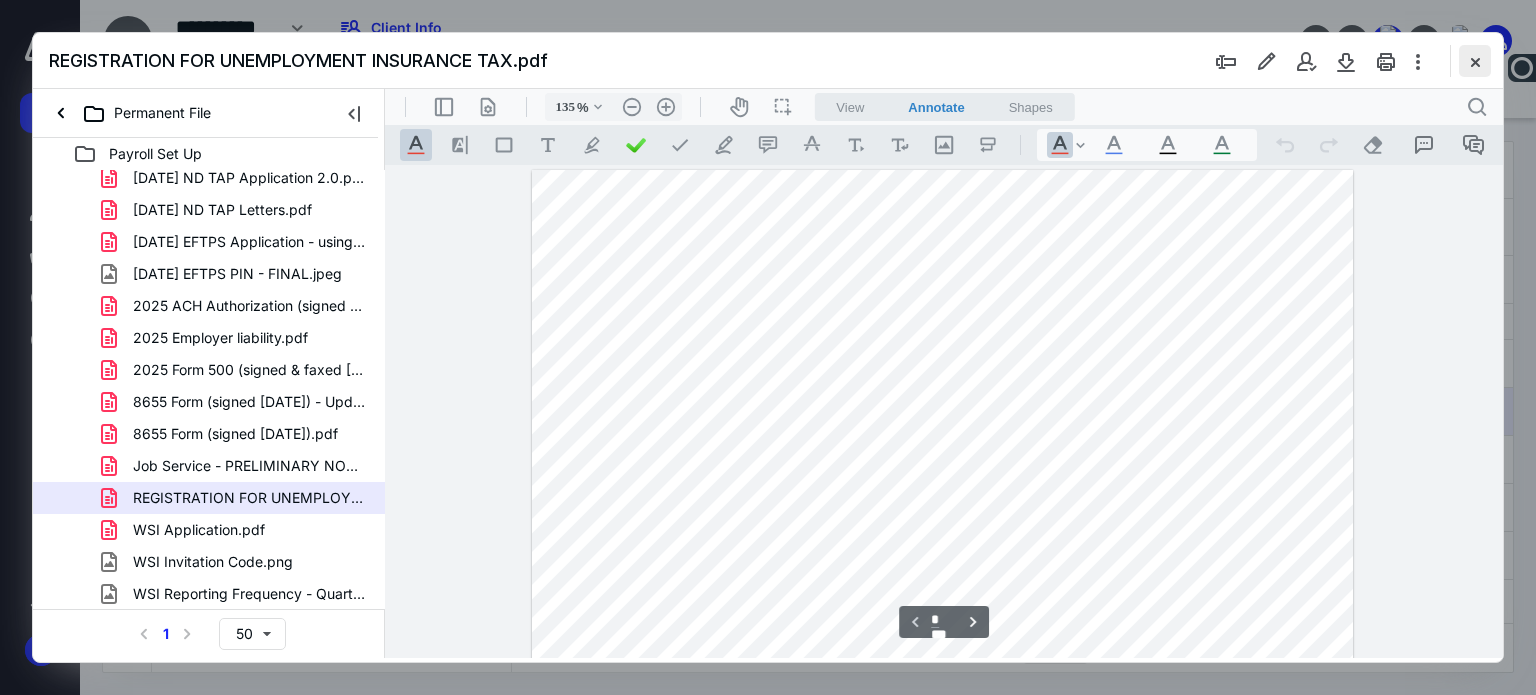 click at bounding box center [1475, 61] 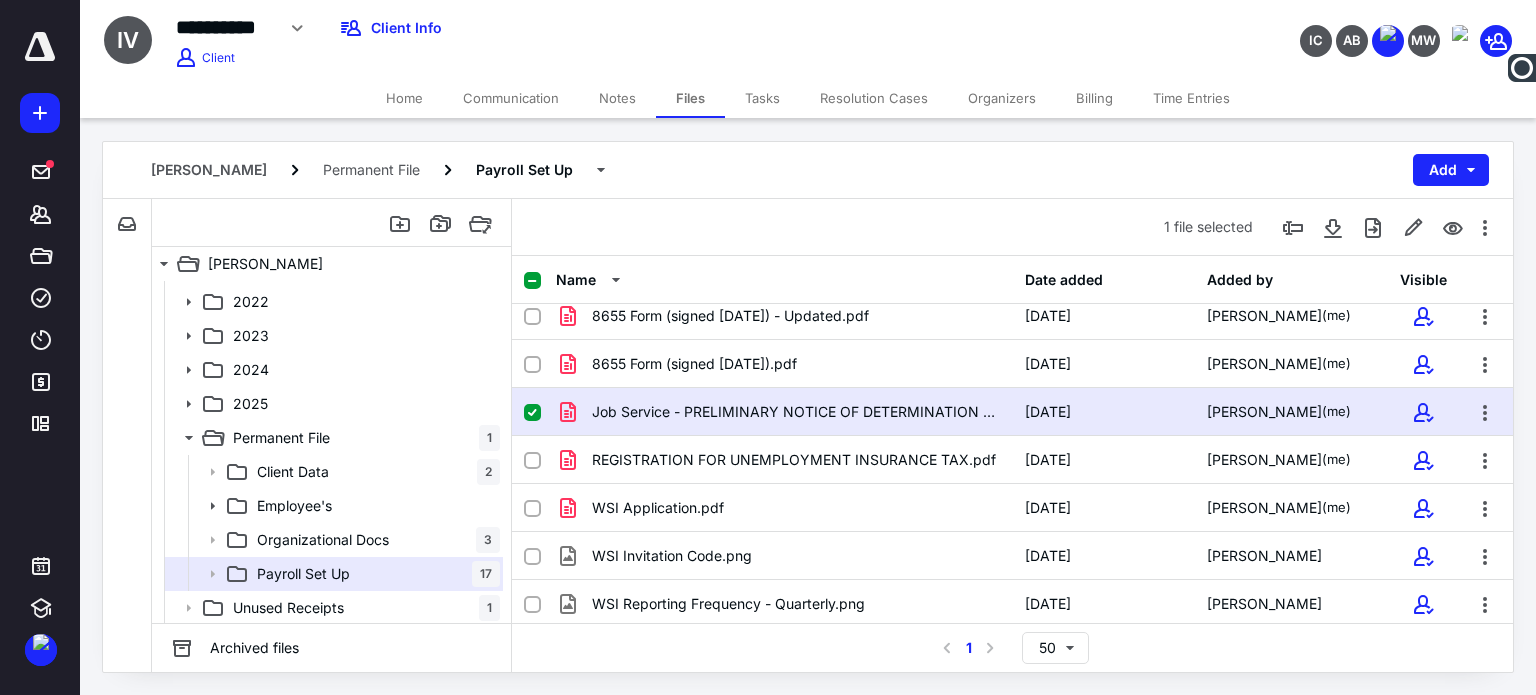 click at bounding box center (532, 413) 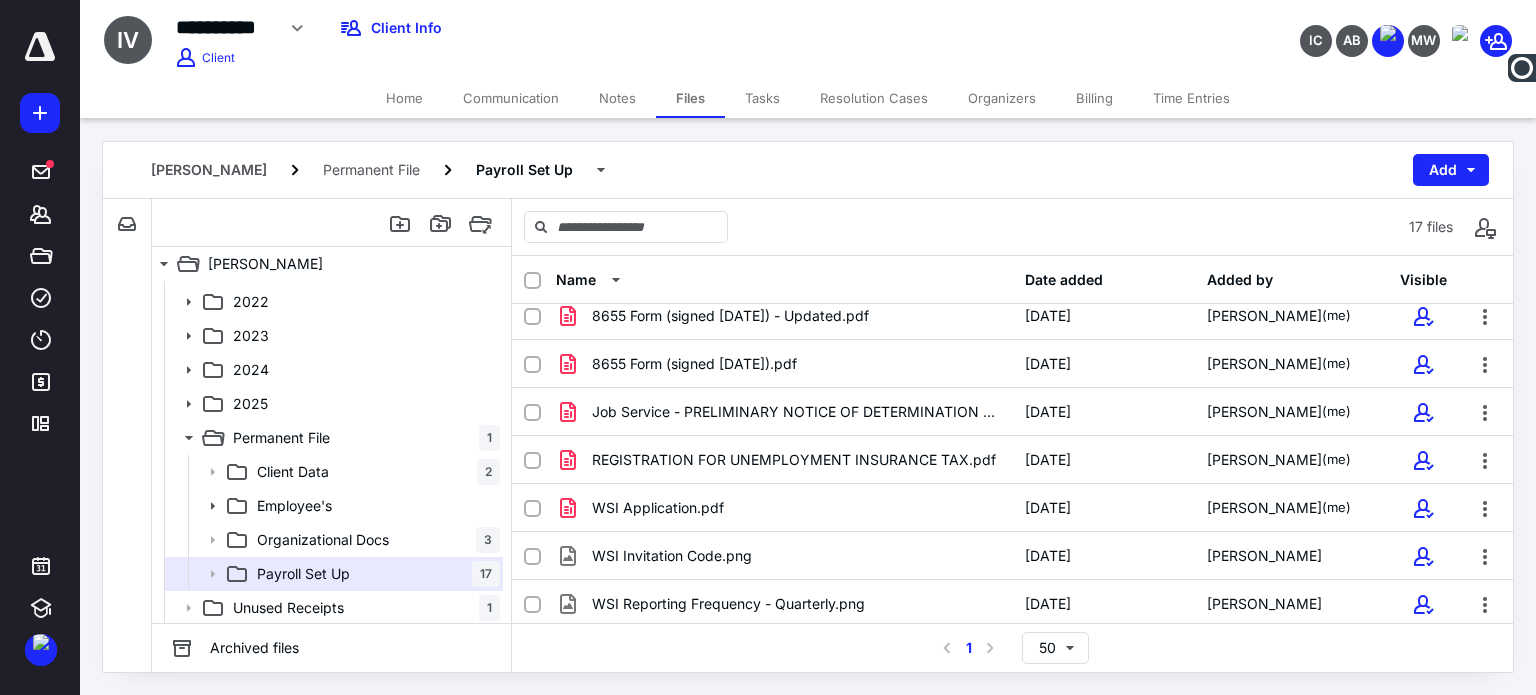 click on "Notes" at bounding box center [617, 98] 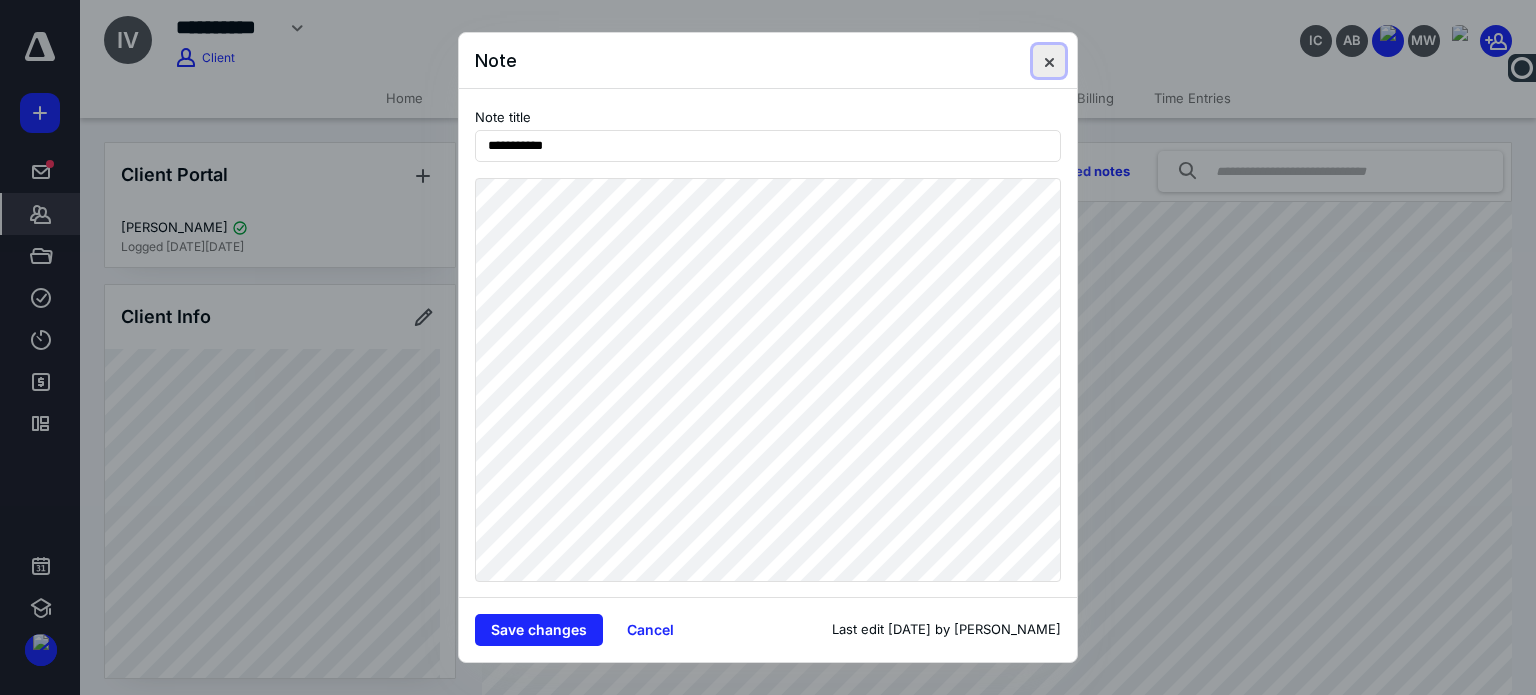 click at bounding box center (1049, 61) 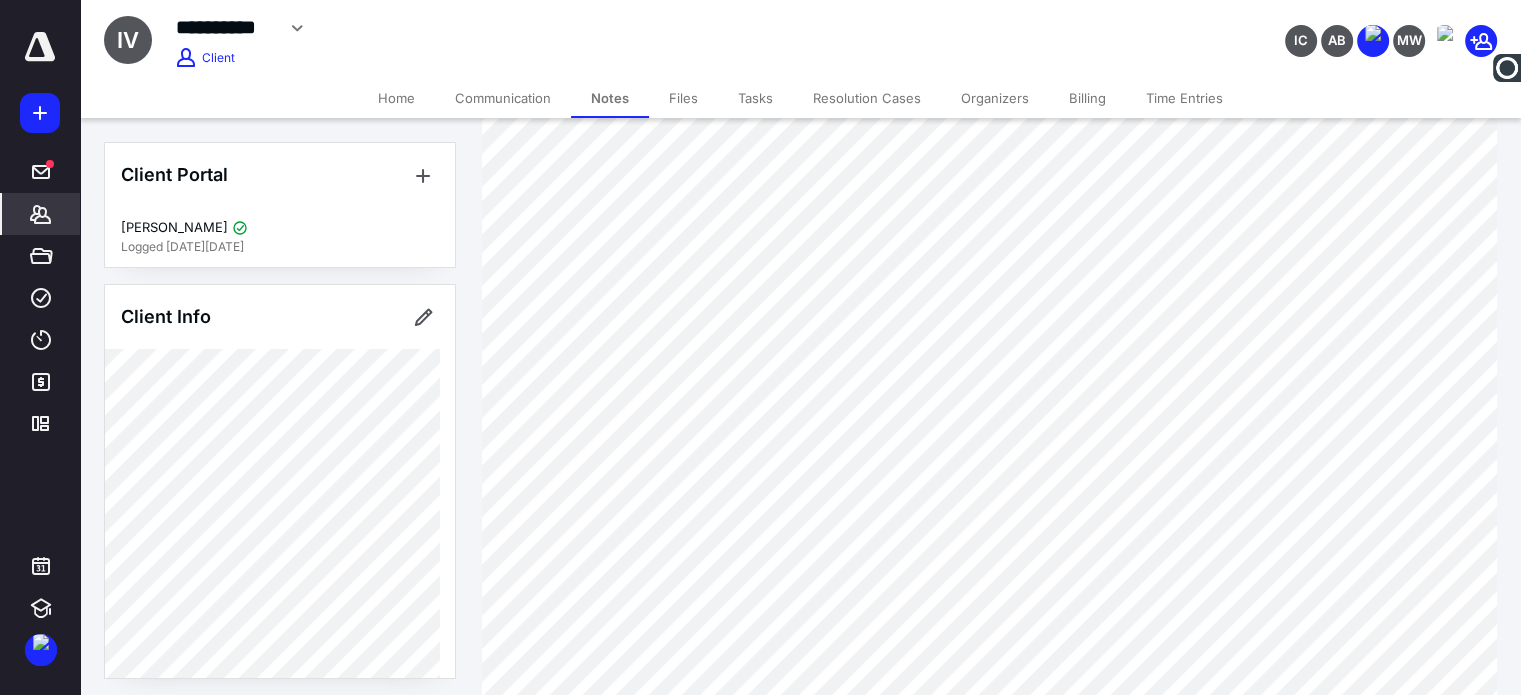 scroll, scrollTop: 0, scrollLeft: 0, axis: both 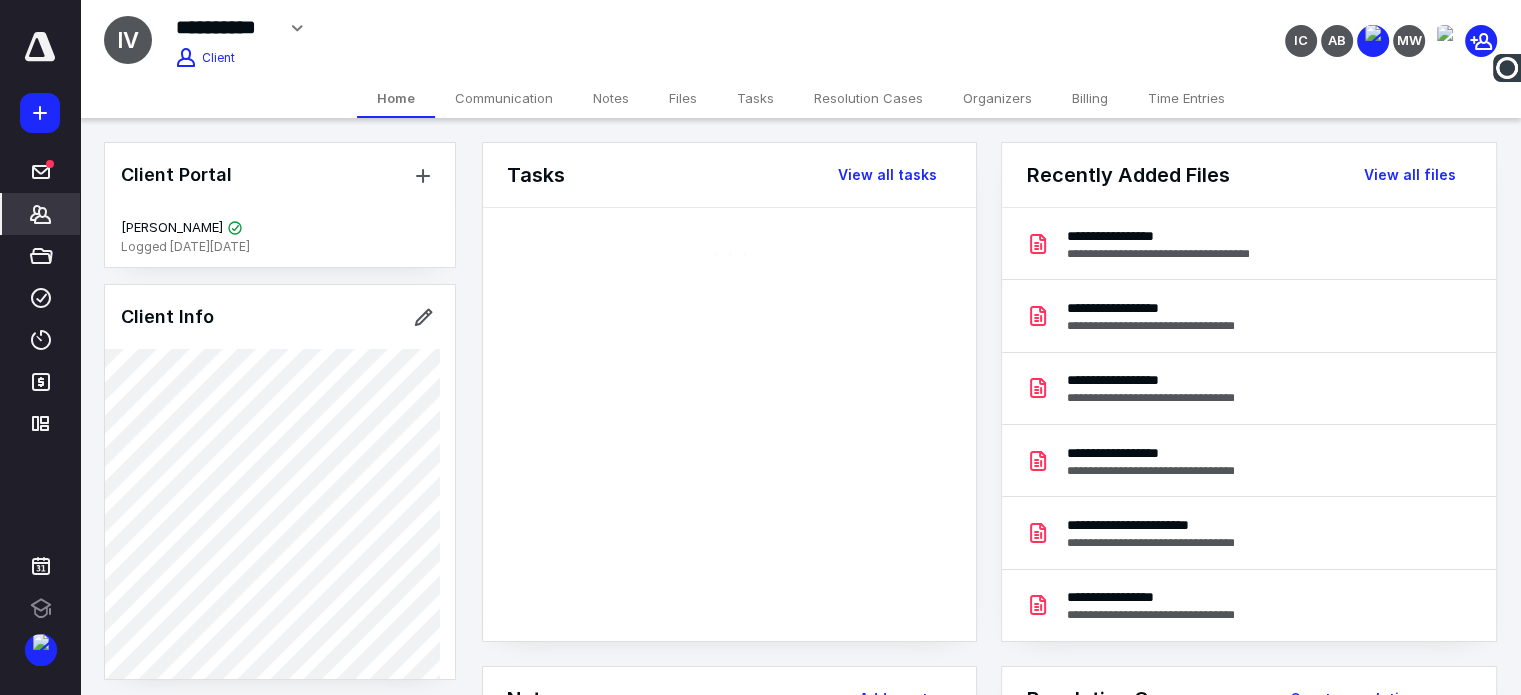 click on "Files" at bounding box center (683, 98) 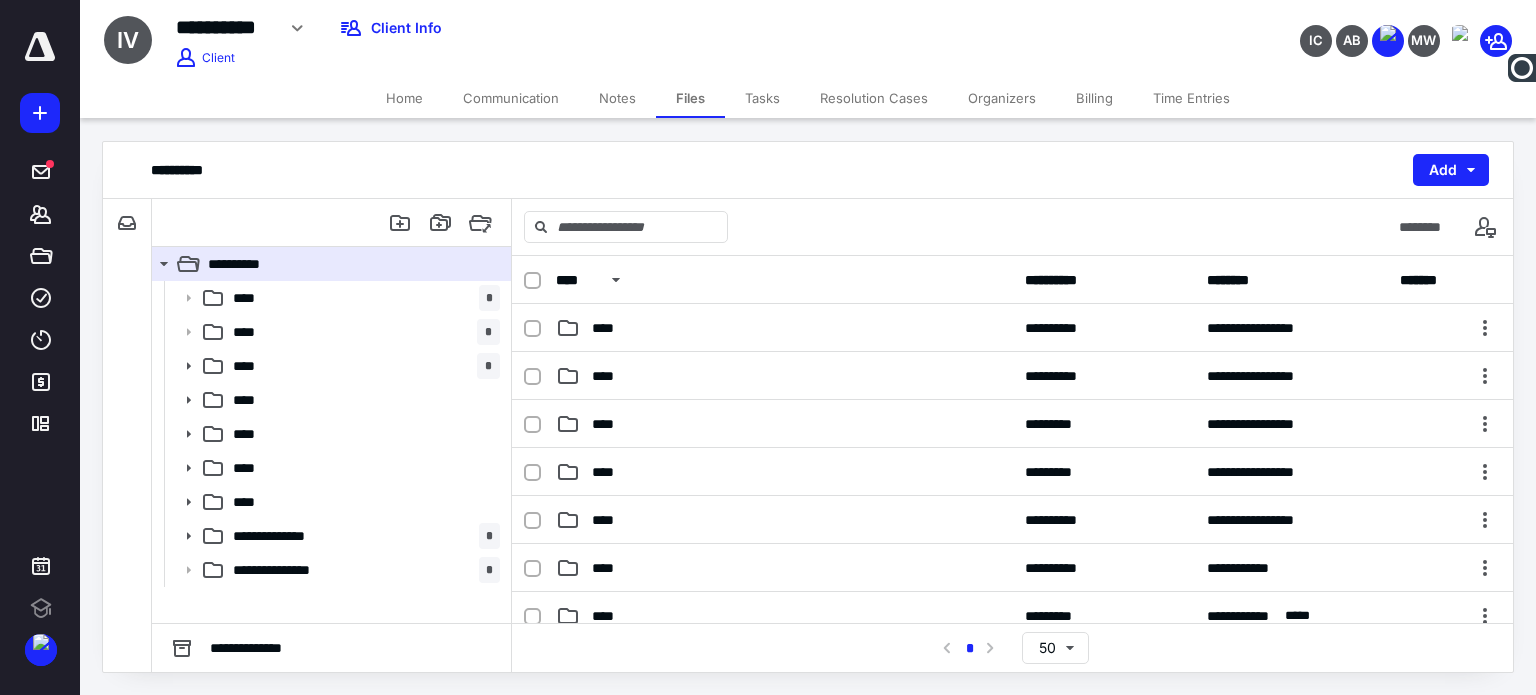 scroll, scrollTop: 0, scrollLeft: 0, axis: both 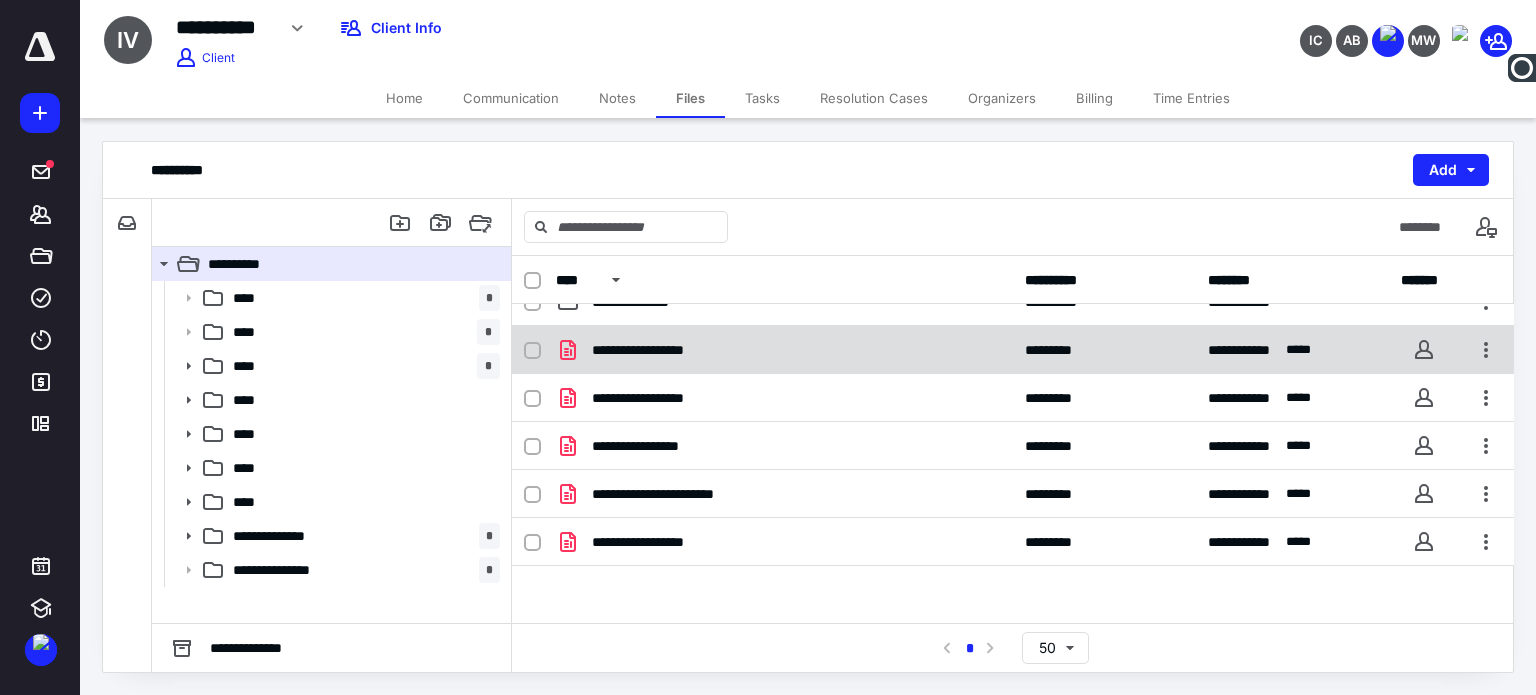 click on "**********" at bounding box center [662, 350] 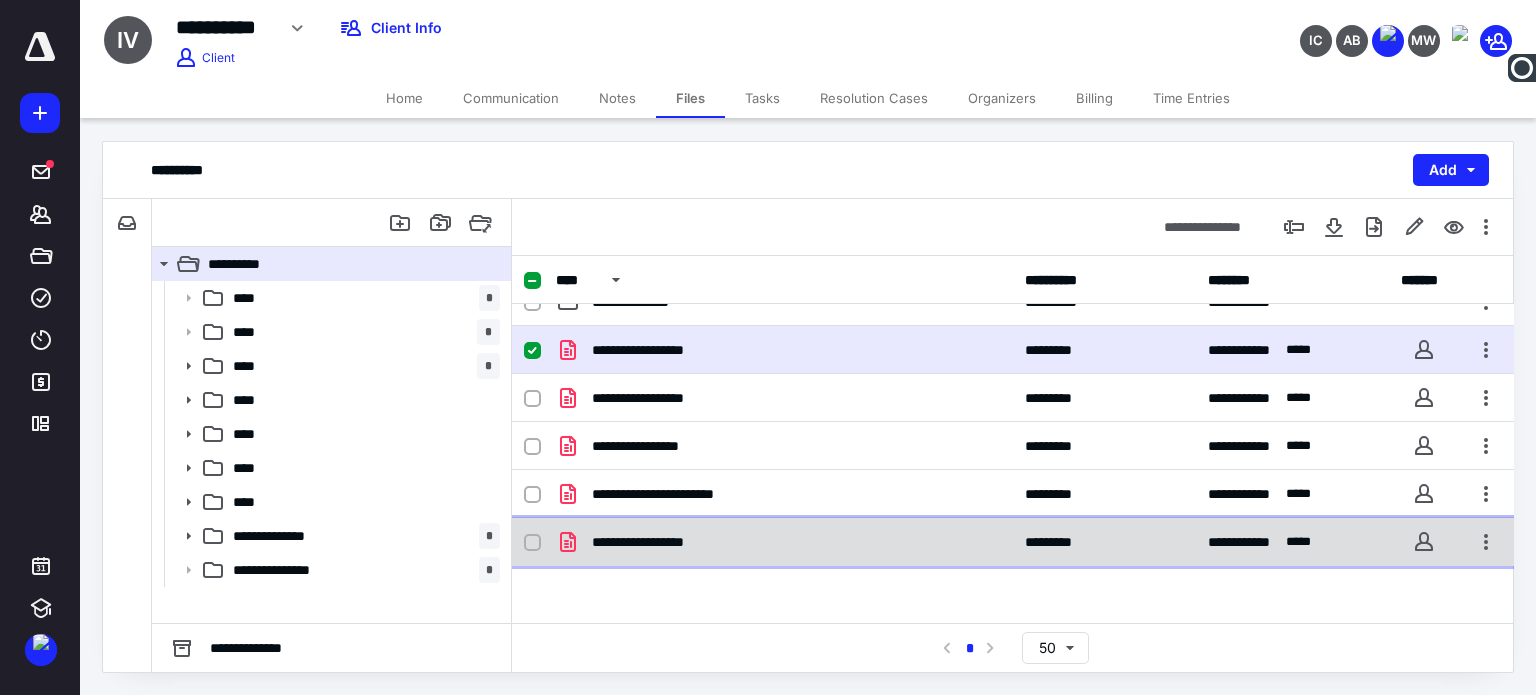 click on "**********" at bounding box center [661, 542] 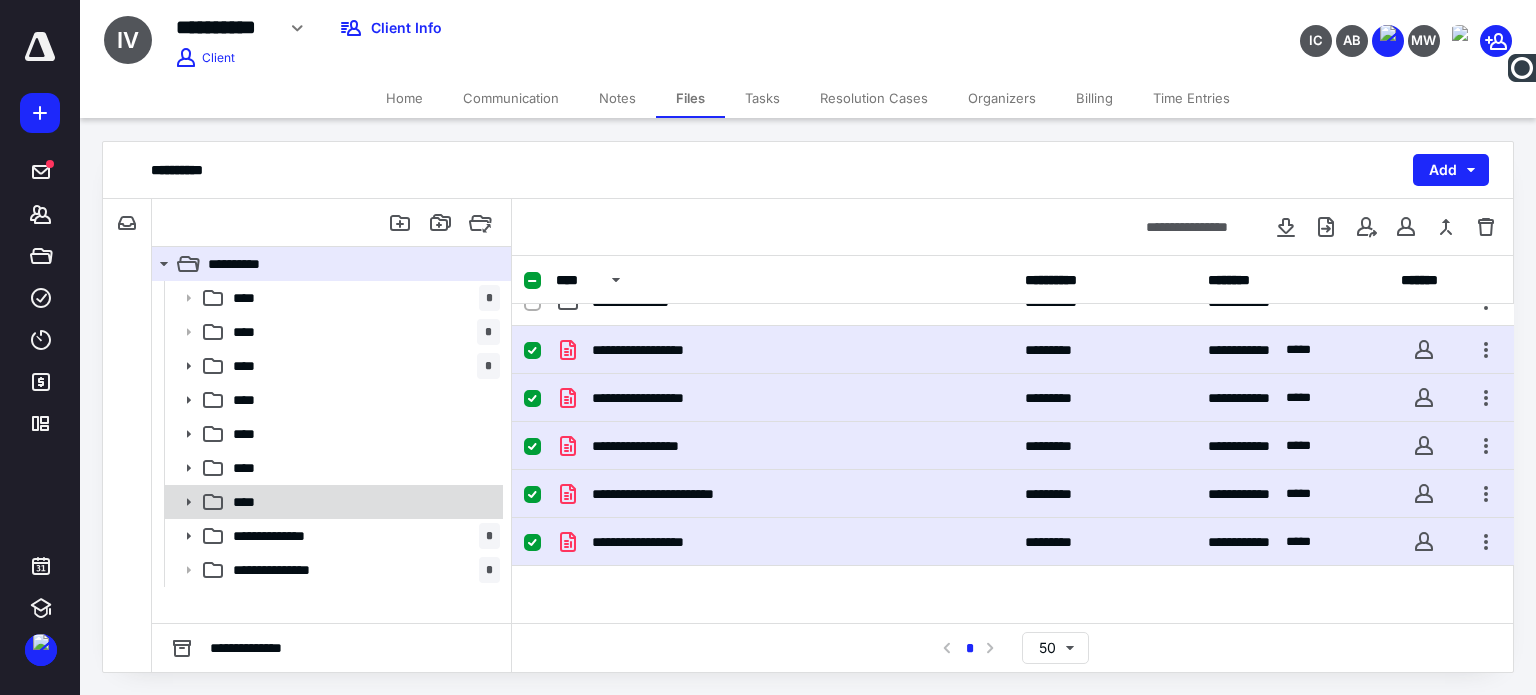 click at bounding box center [182, 502] 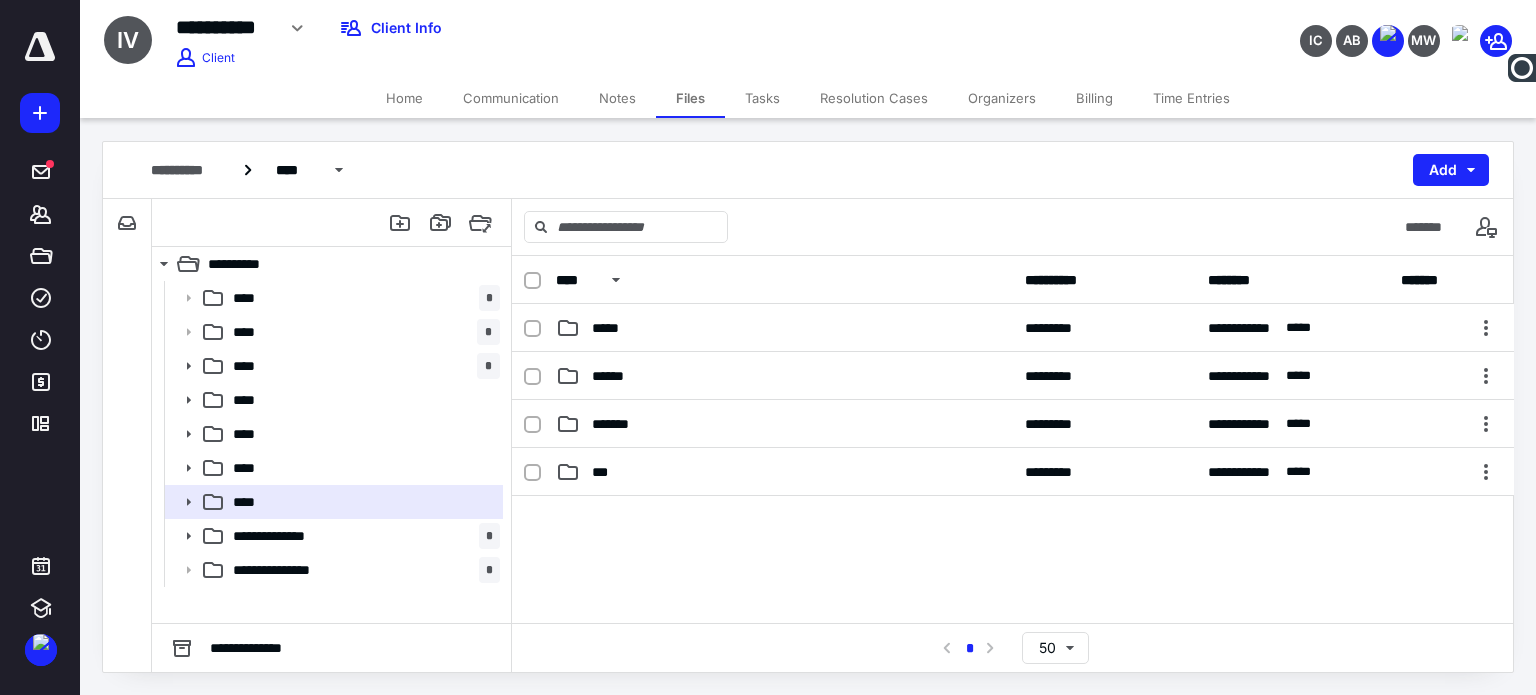 click on "Files" at bounding box center [690, 98] 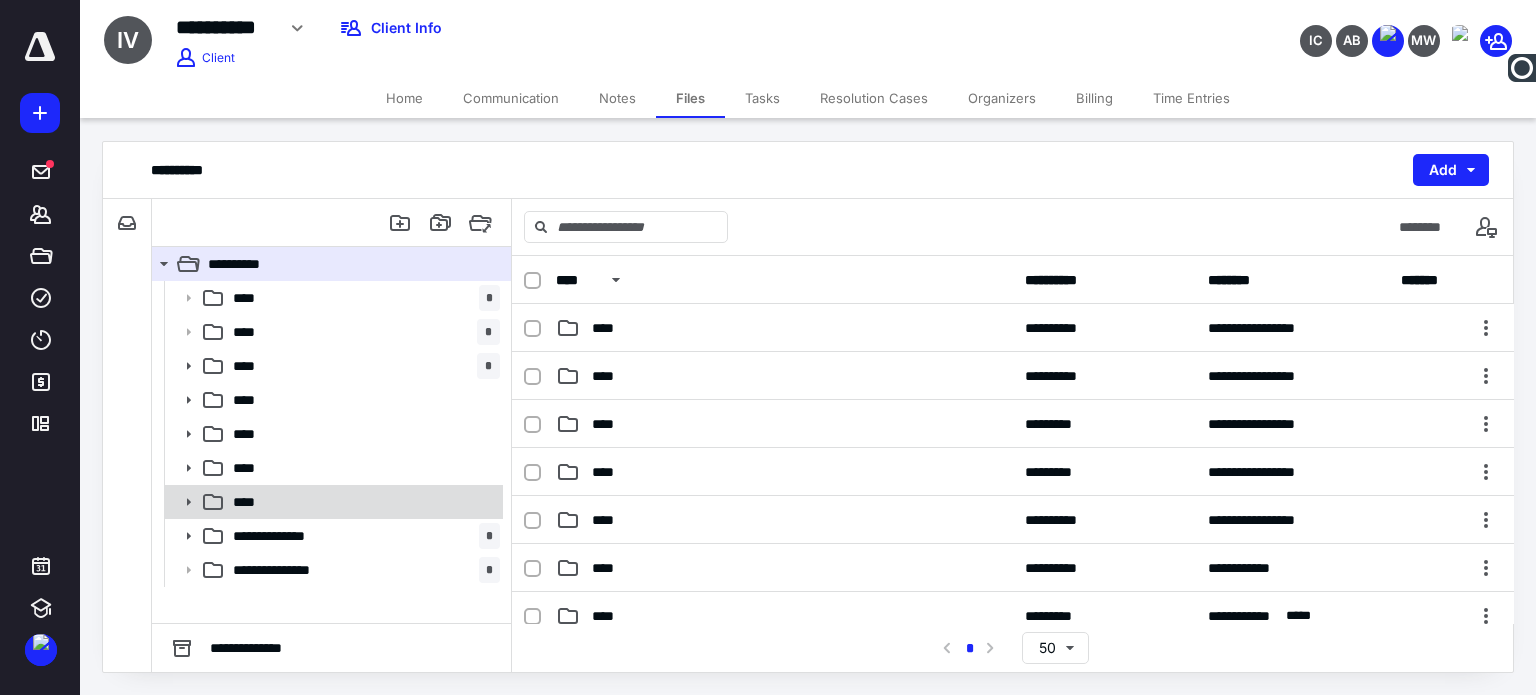 click 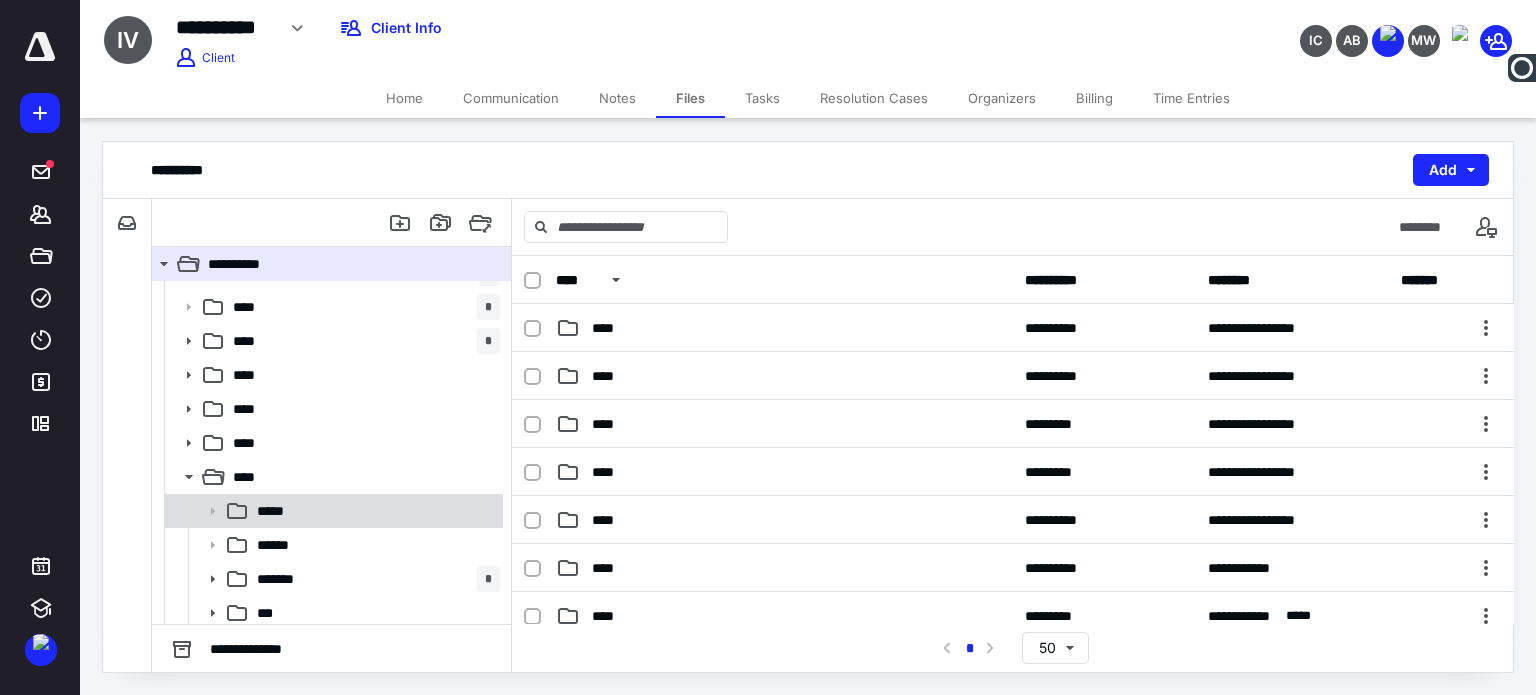 scroll, scrollTop: 98, scrollLeft: 0, axis: vertical 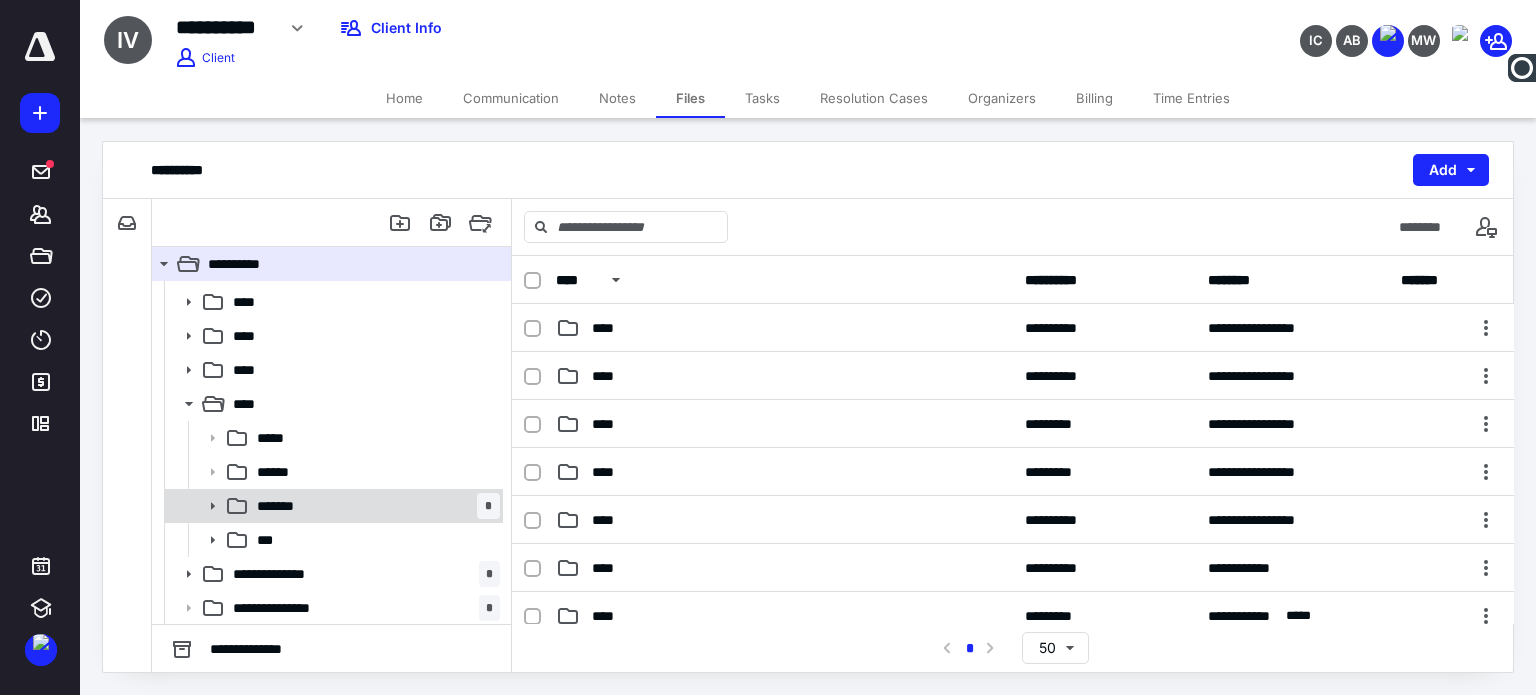 click 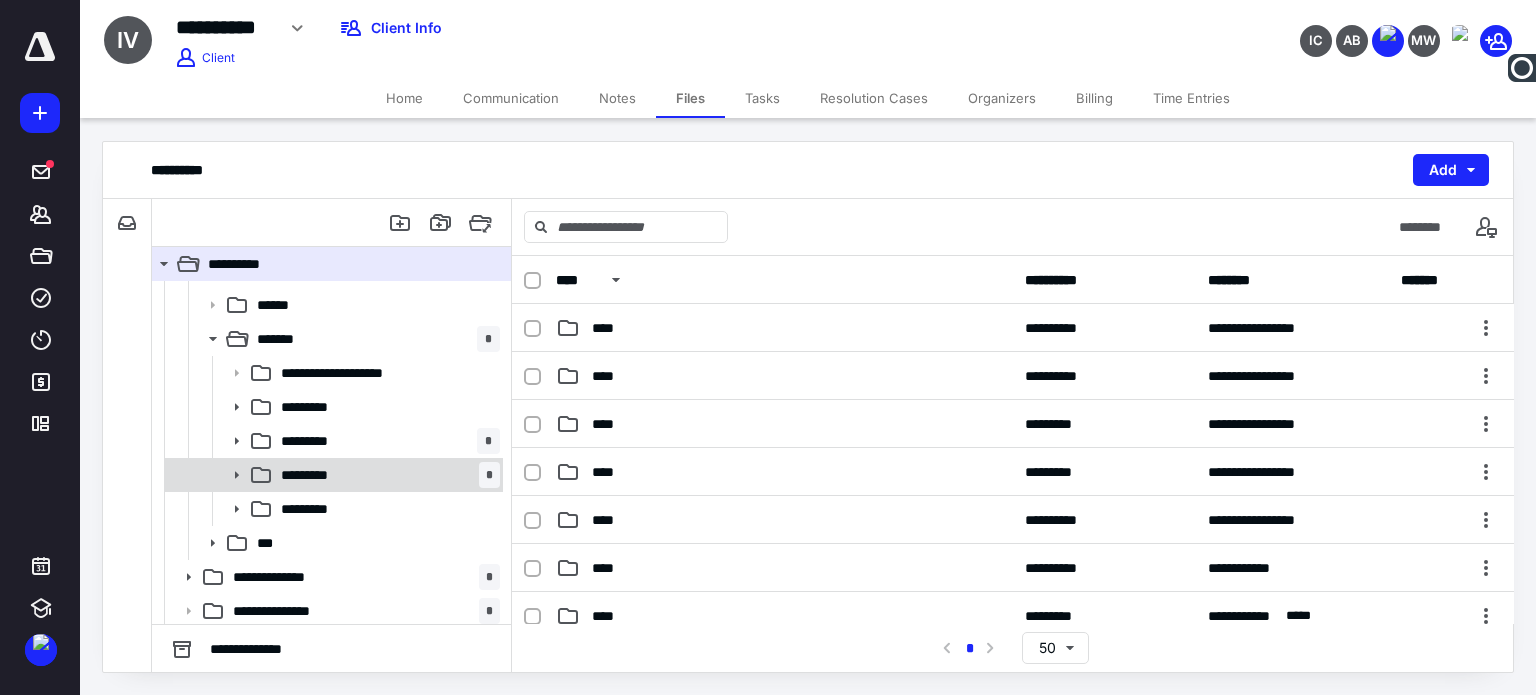 scroll, scrollTop: 268, scrollLeft: 0, axis: vertical 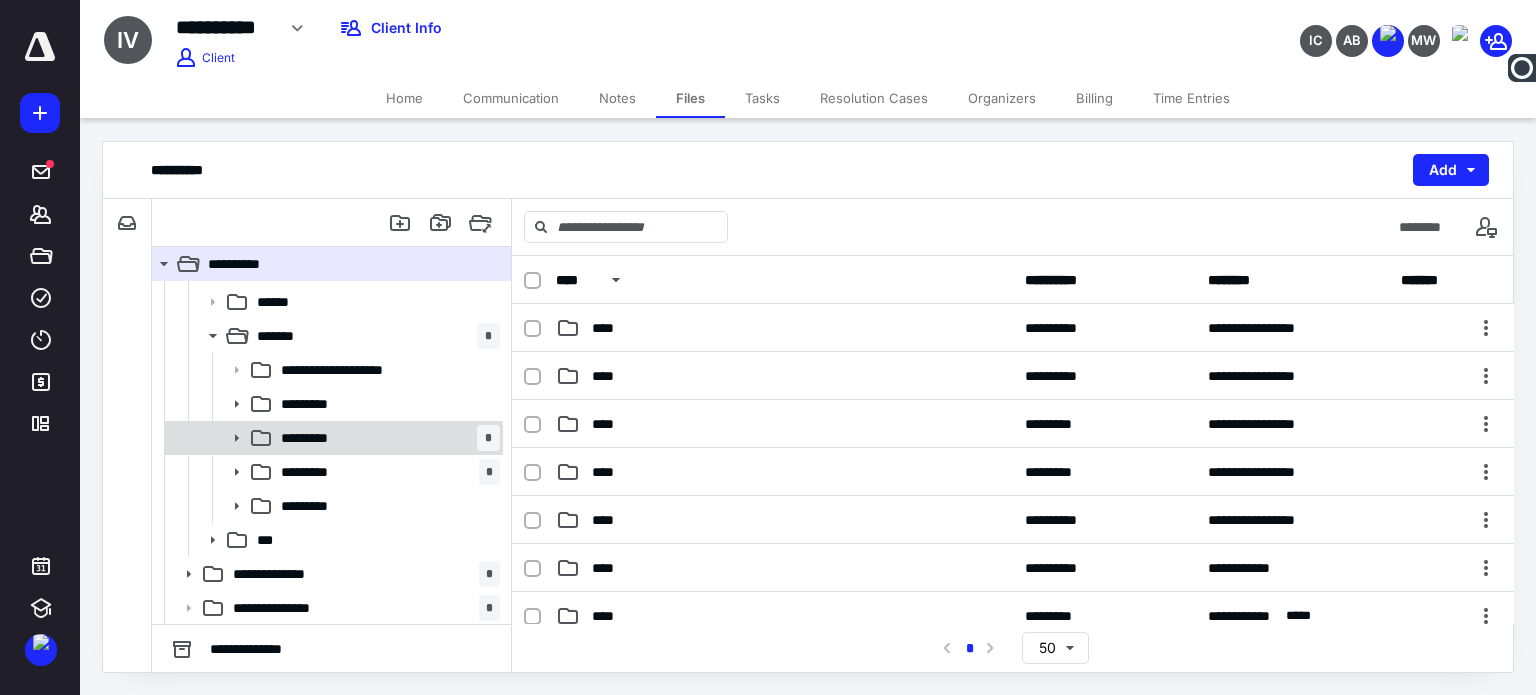 click 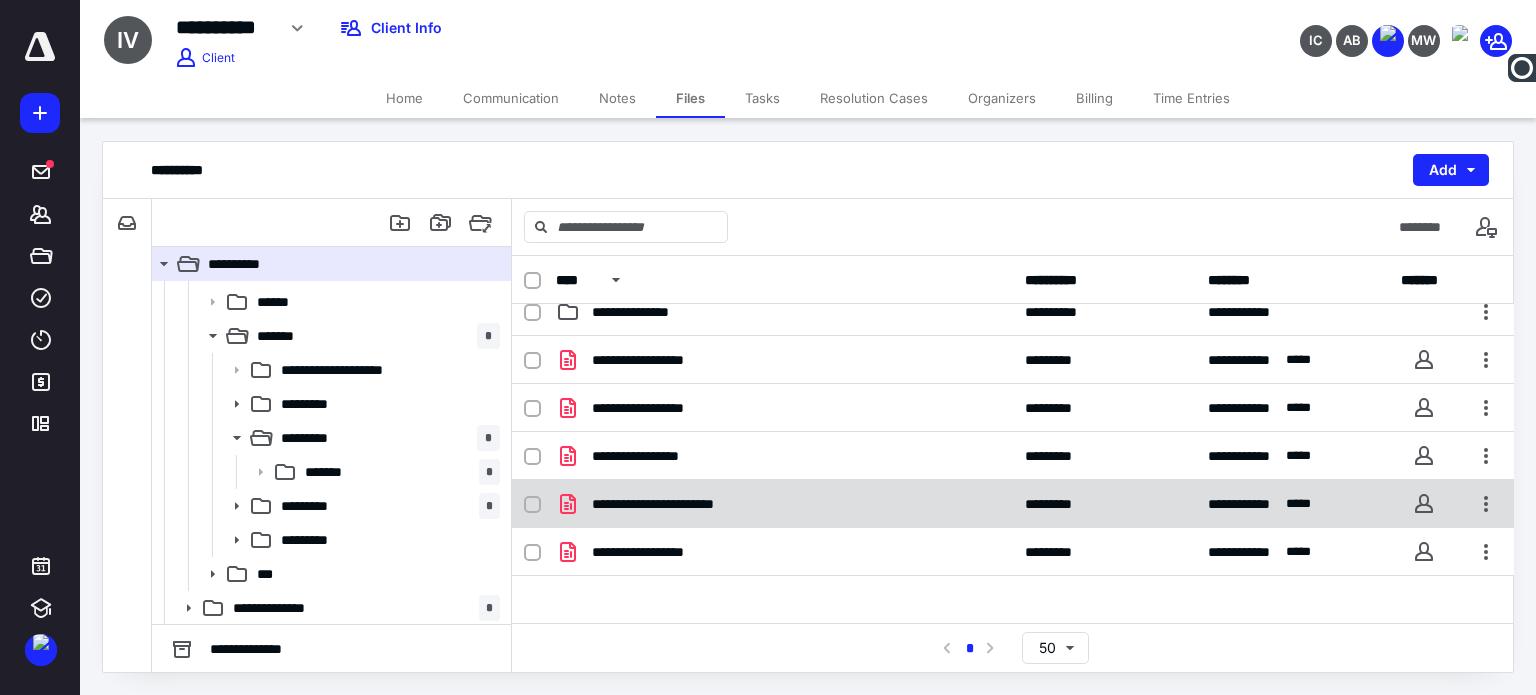 scroll, scrollTop: 410, scrollLeft: 0, axis: vertical 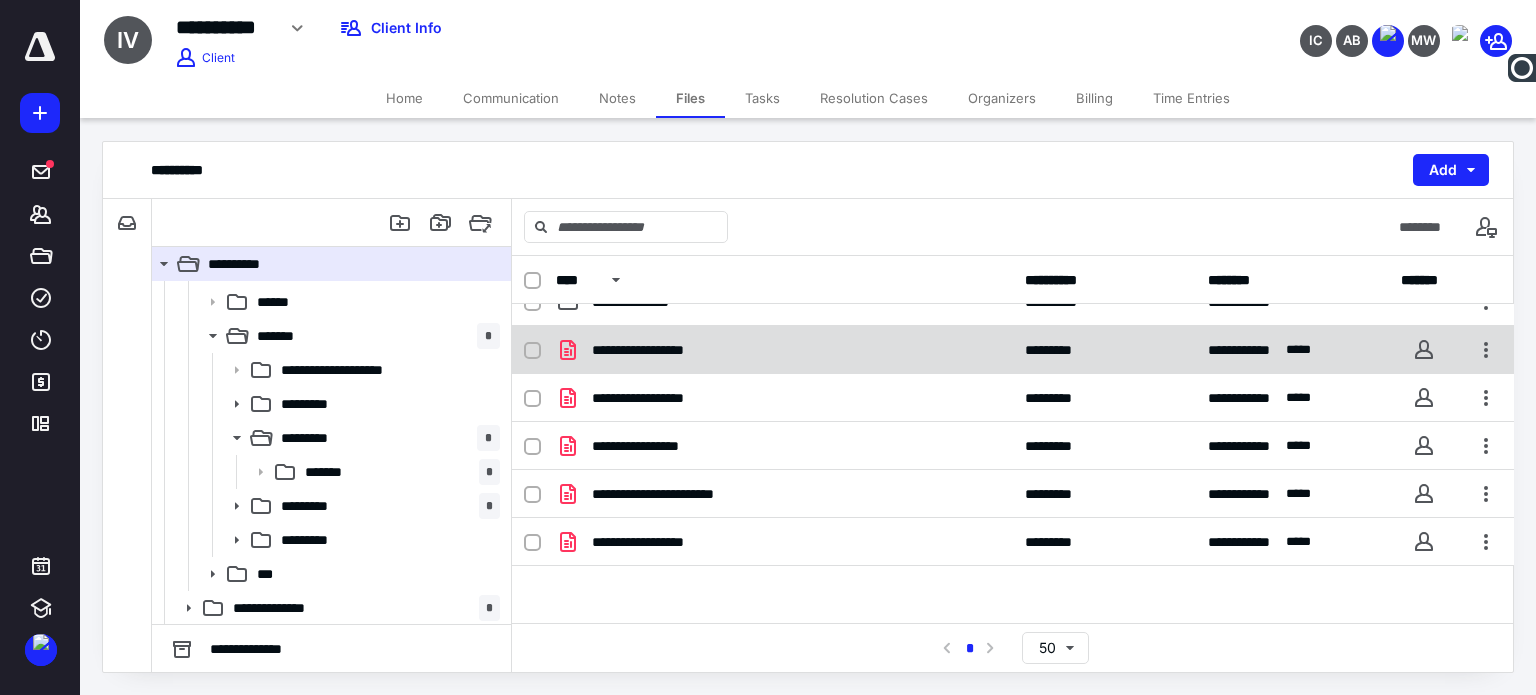 click on "**********" at bounding box center [784, 350] 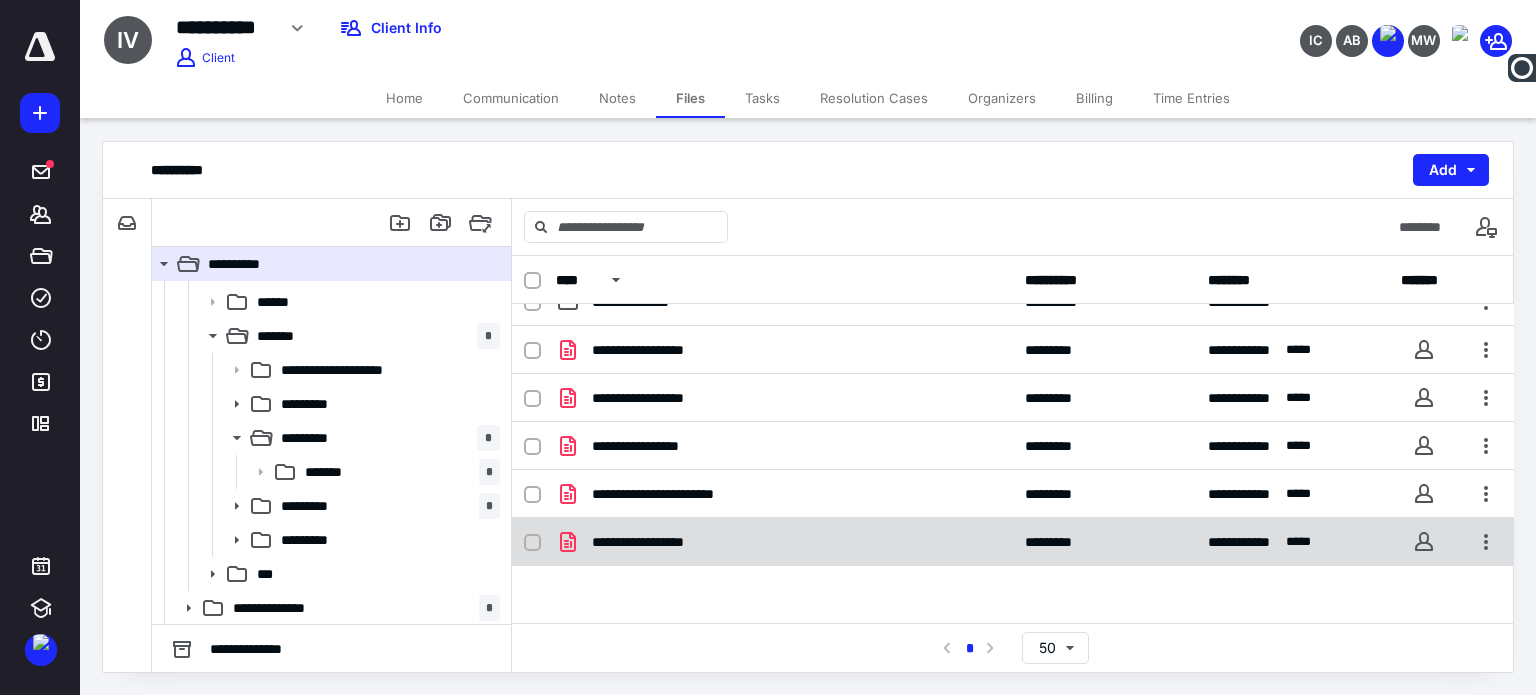 checkbox on "true" 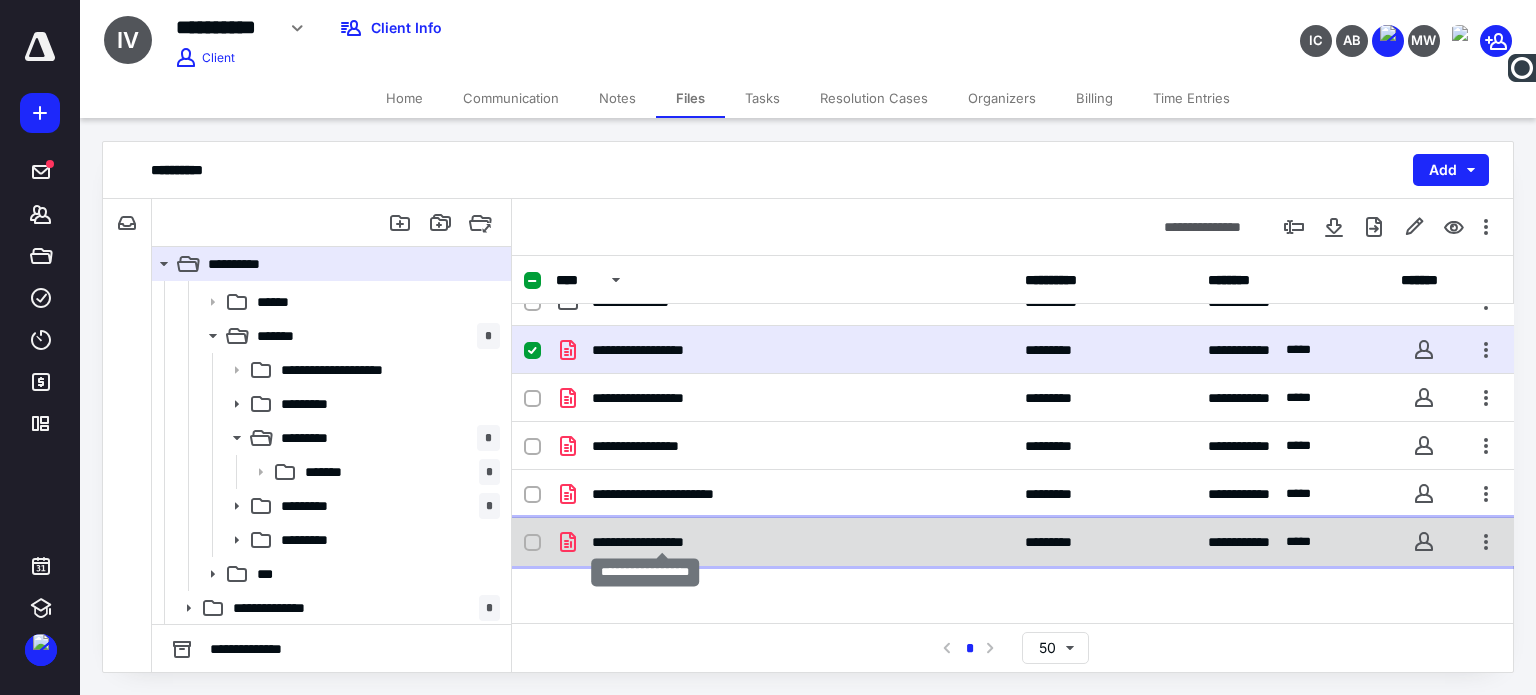 click on "**********" at bounding box center [661, 542] 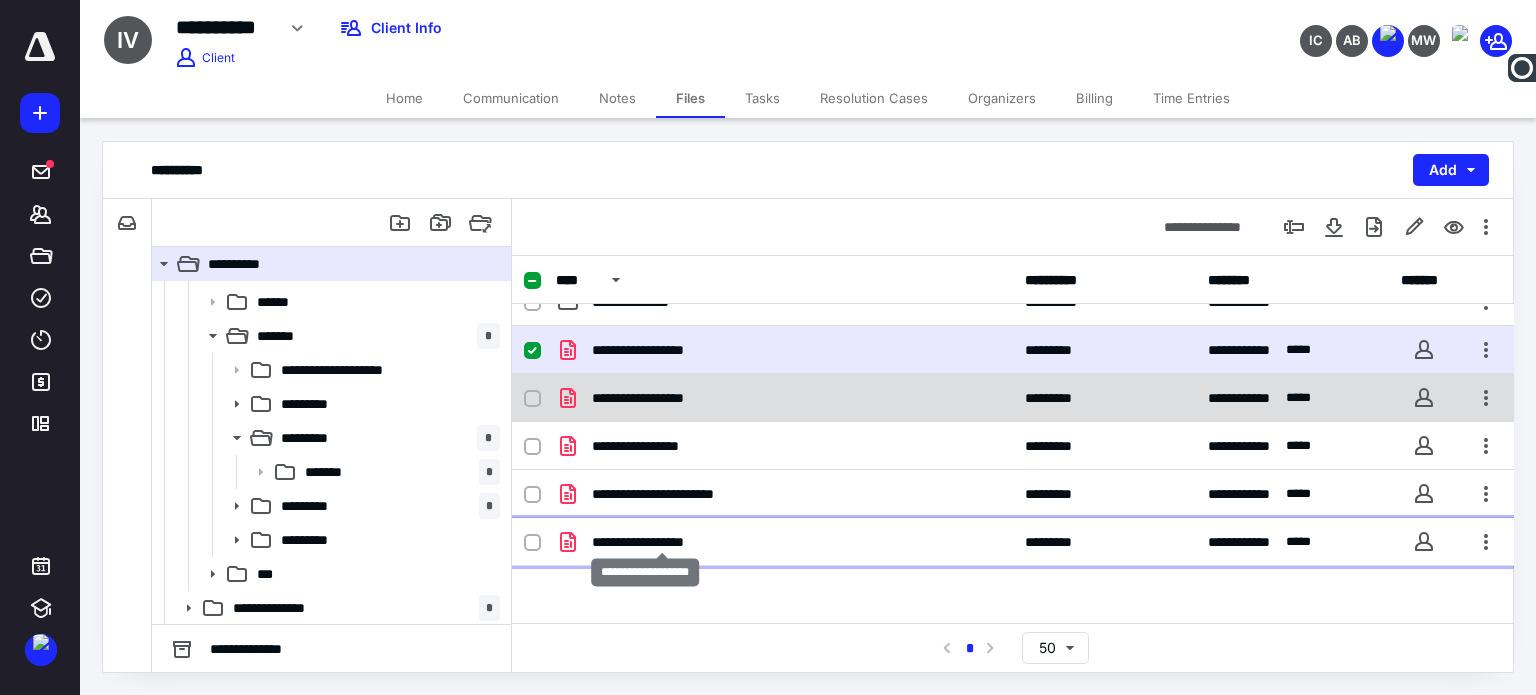 checkbox on "true" 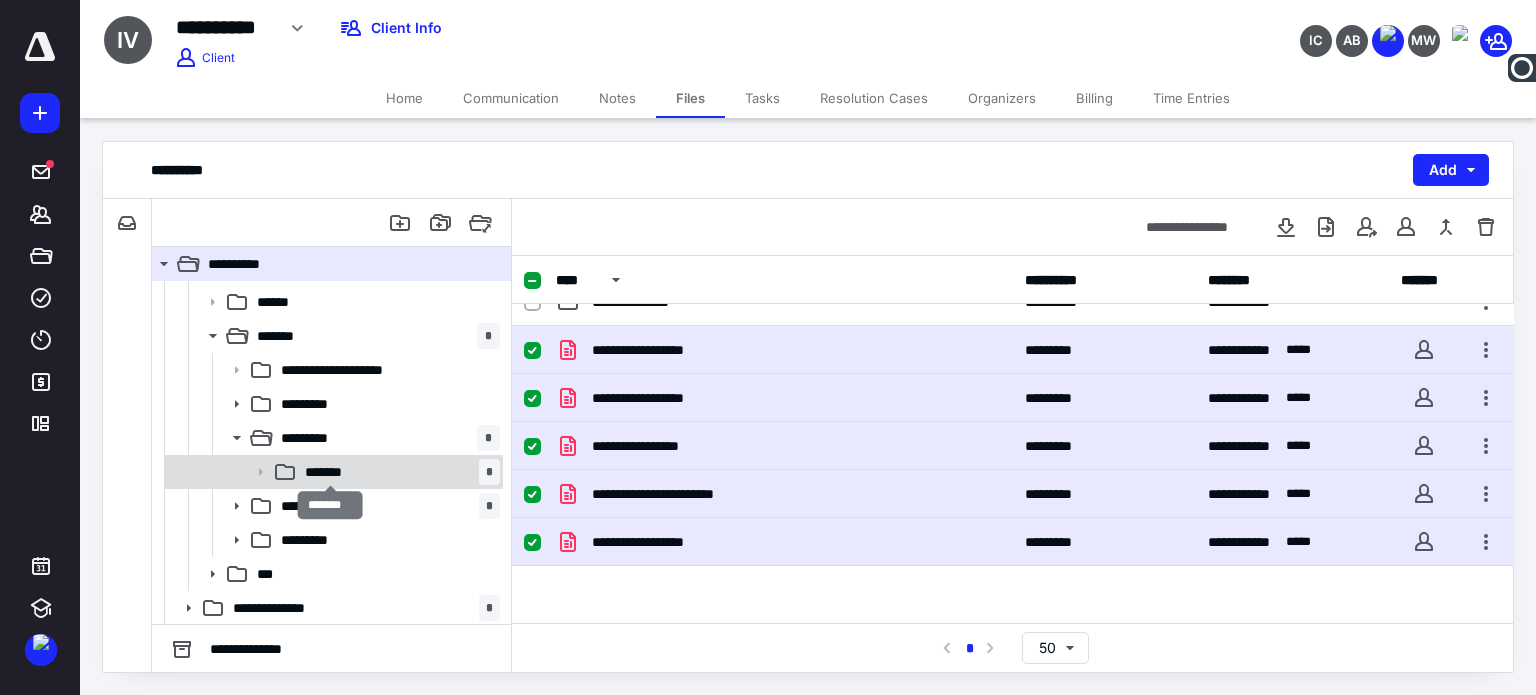 click on "*******" at bounding box center (330, 472) 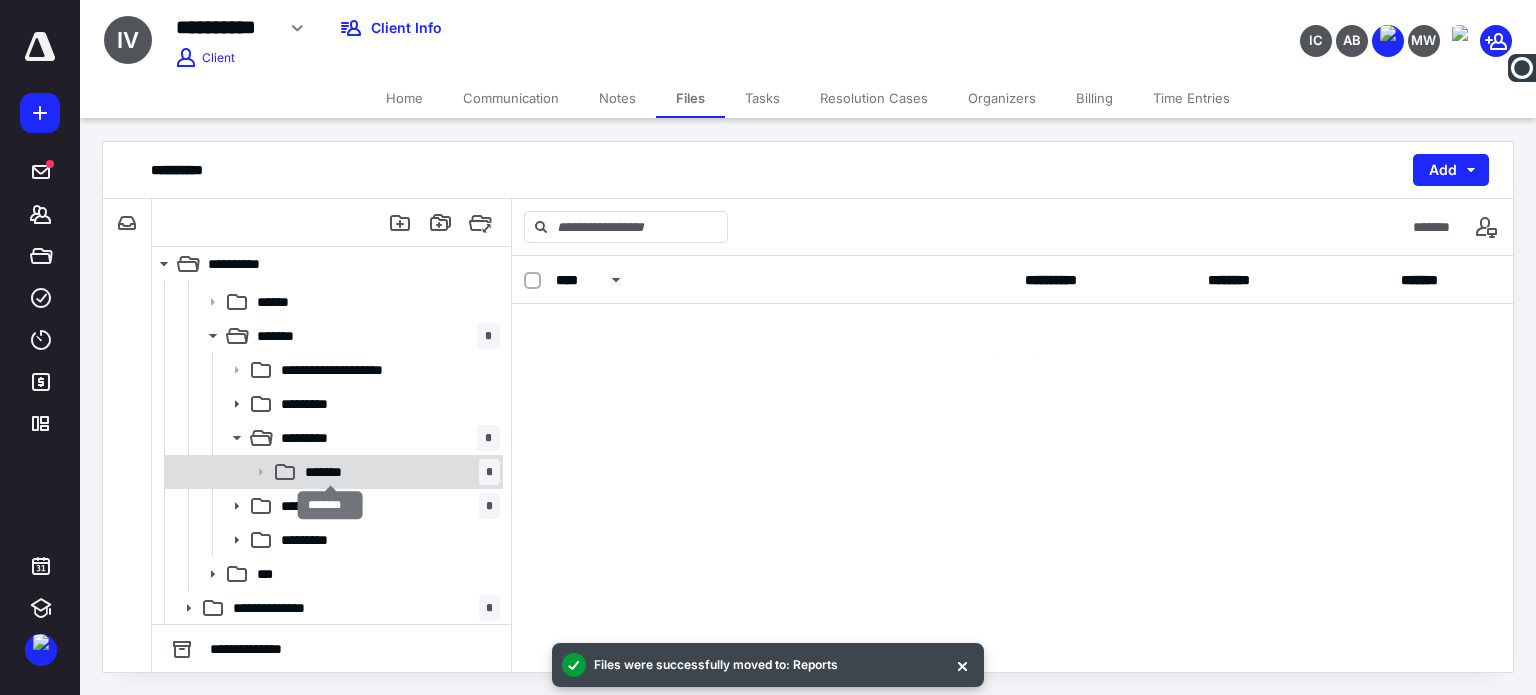 scroll, scrollTop: 0, scrollLeft: 0, axis: both 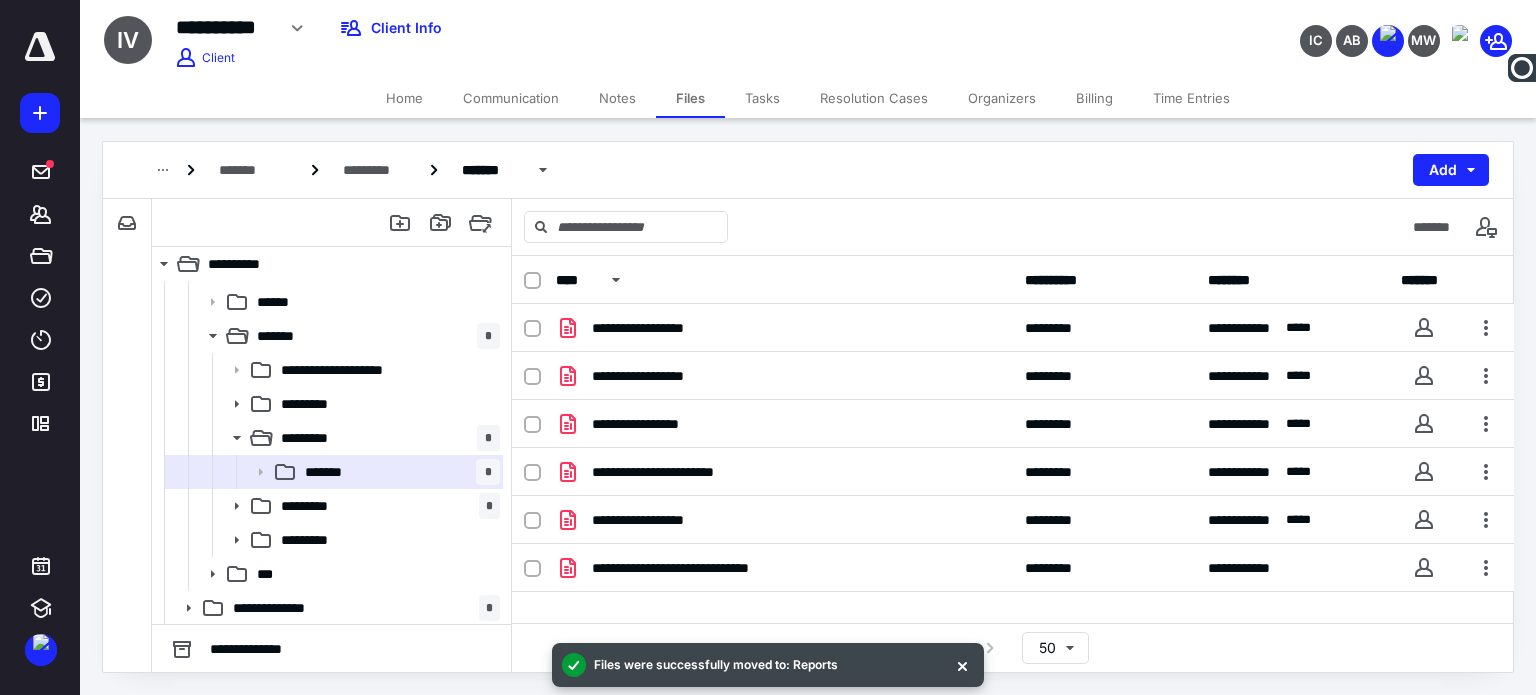 click at bounding box center (532, 281) 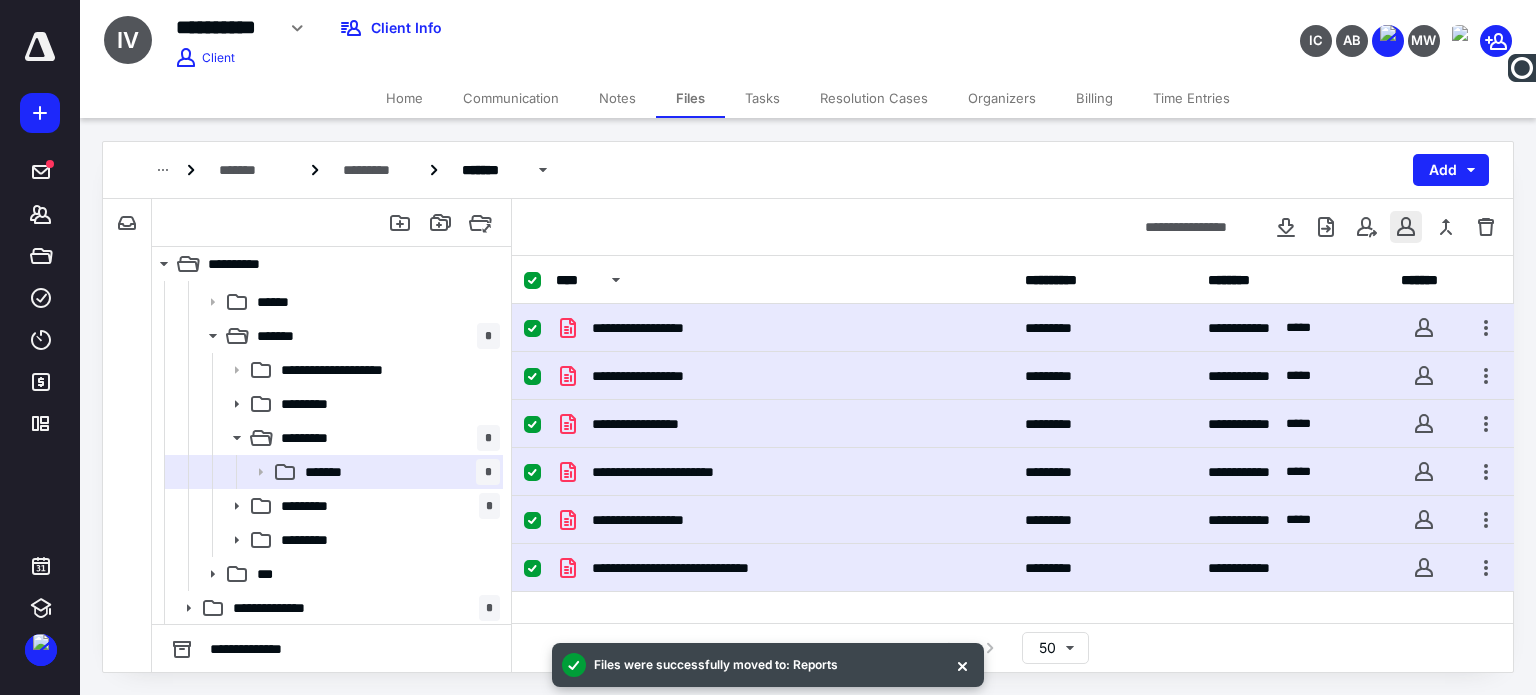 click at bounding box center (1406, 227) 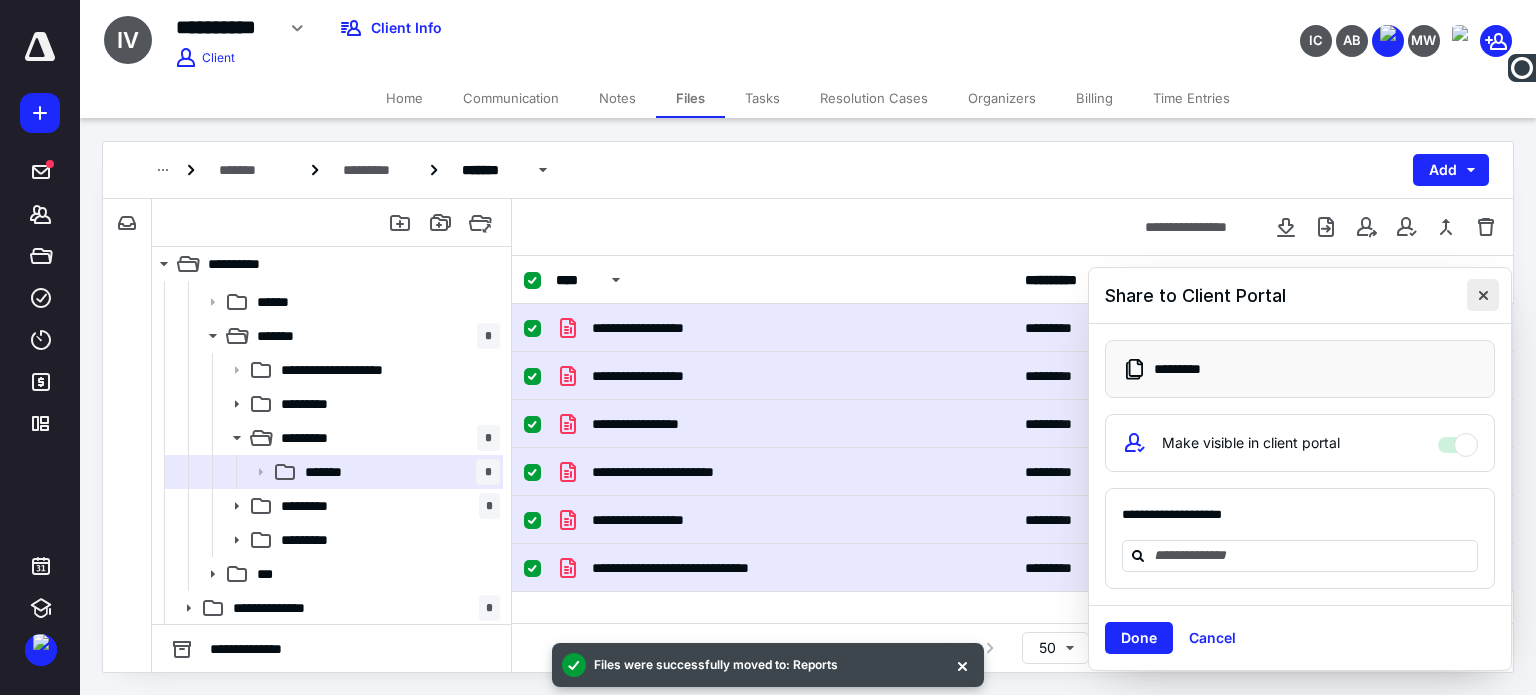 click at bounding box center [1483, 295] 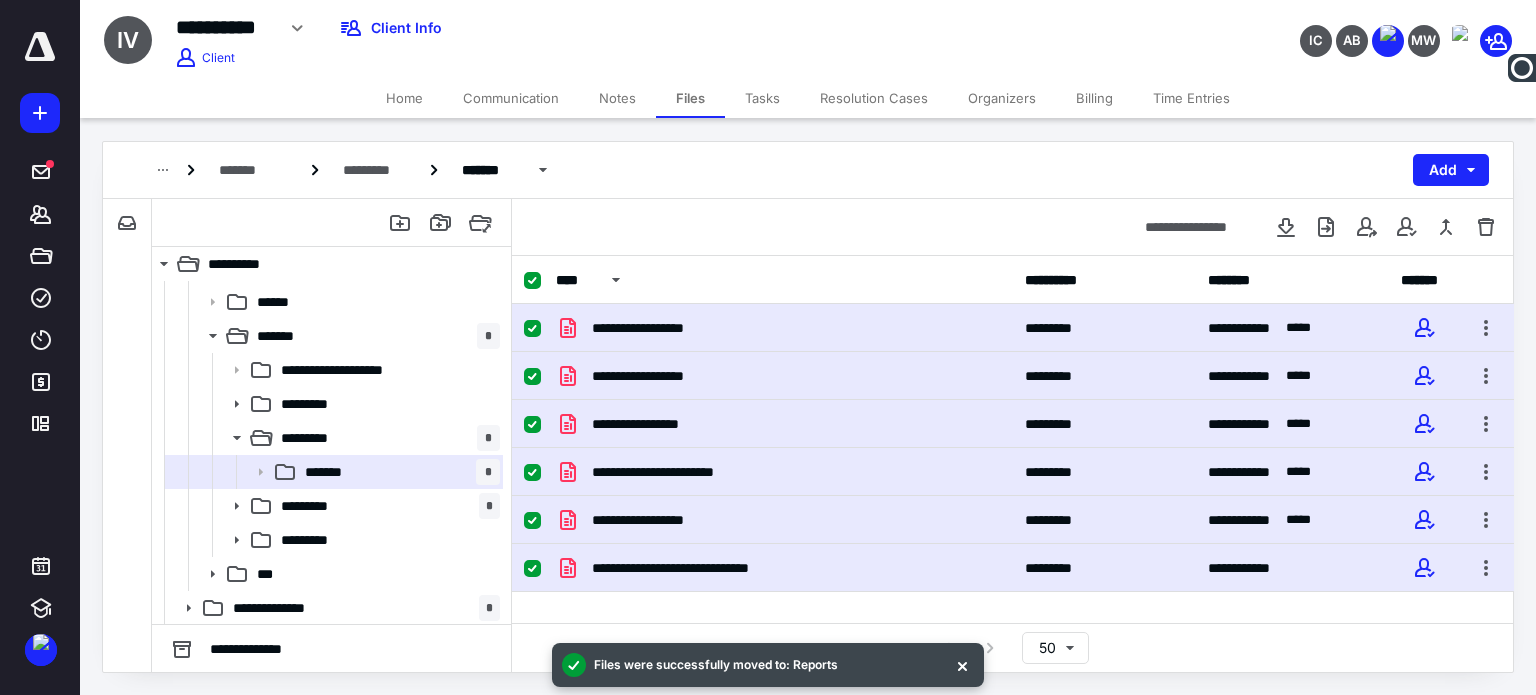 click 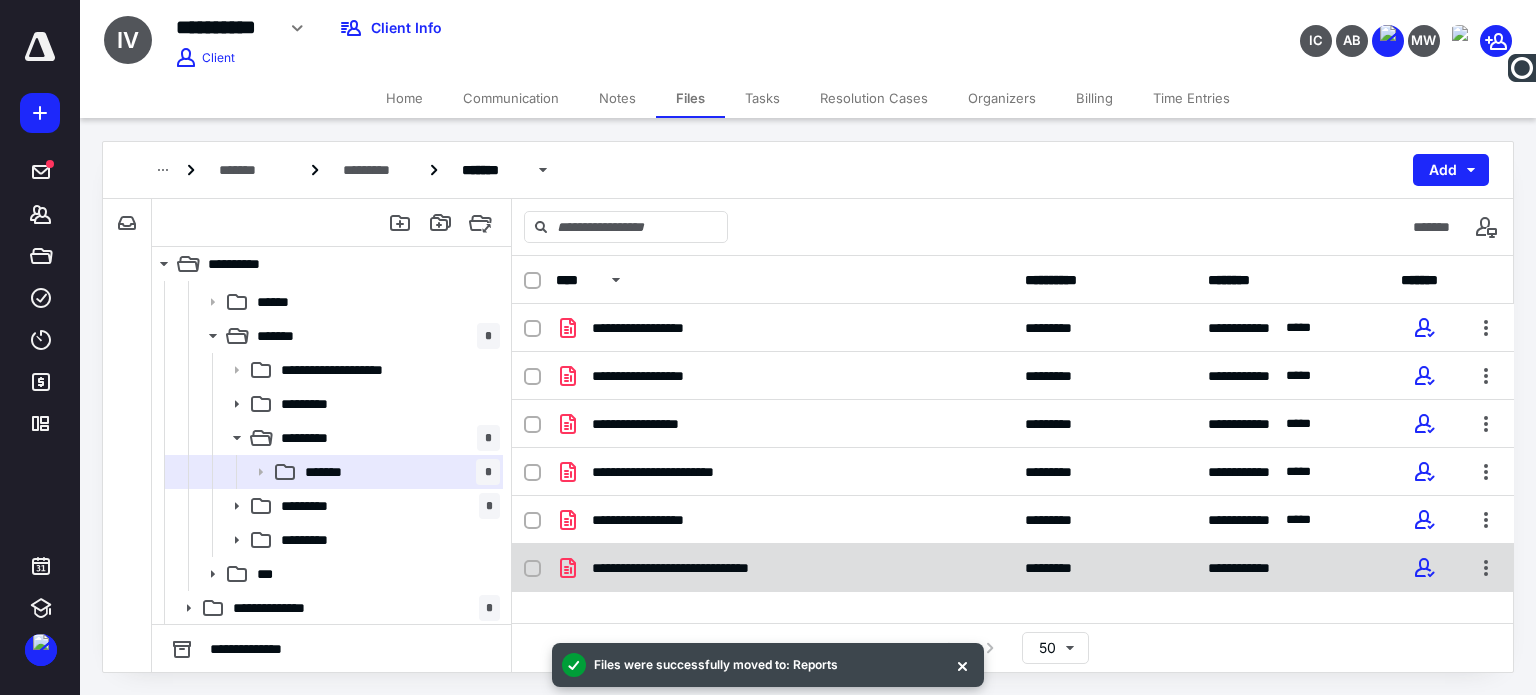 click on "**********" at bounding box center (701, 568) 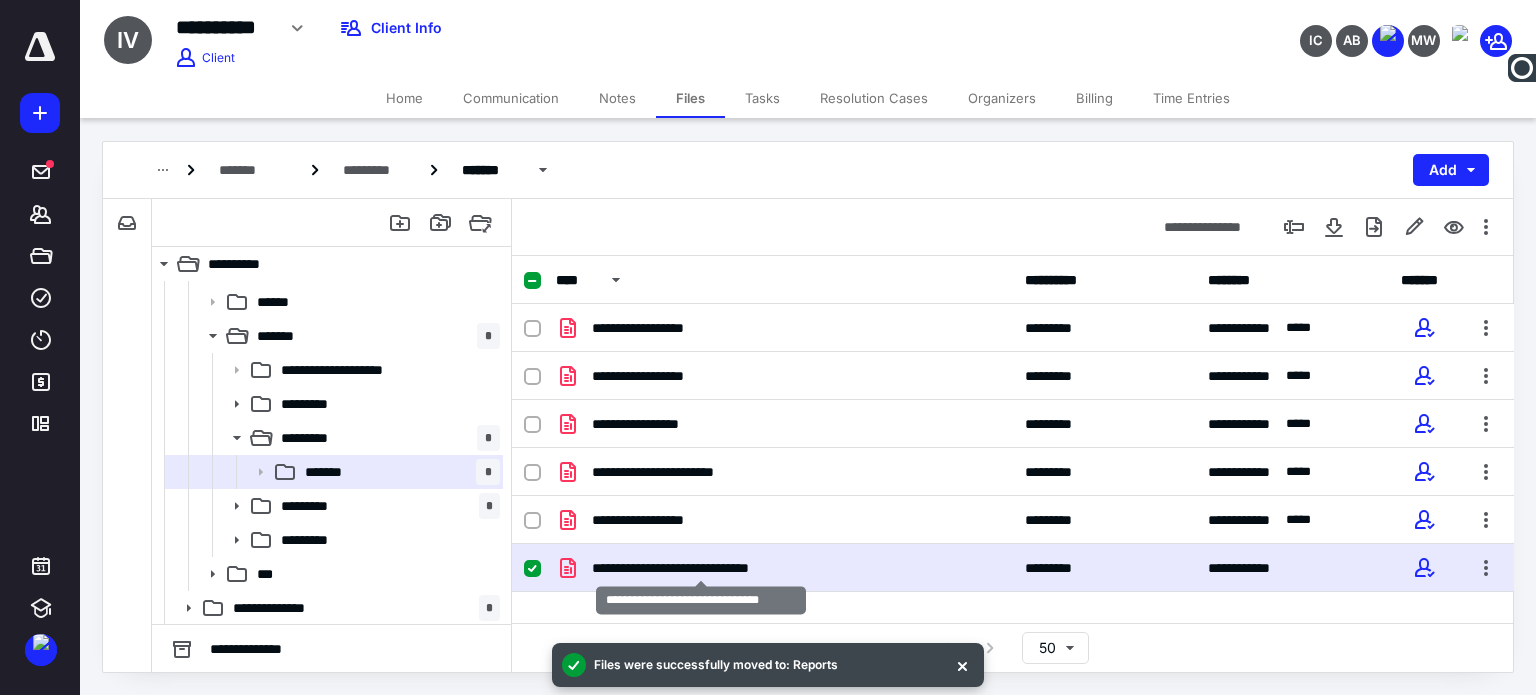 click on "**********" at bounding box center [701, 568] 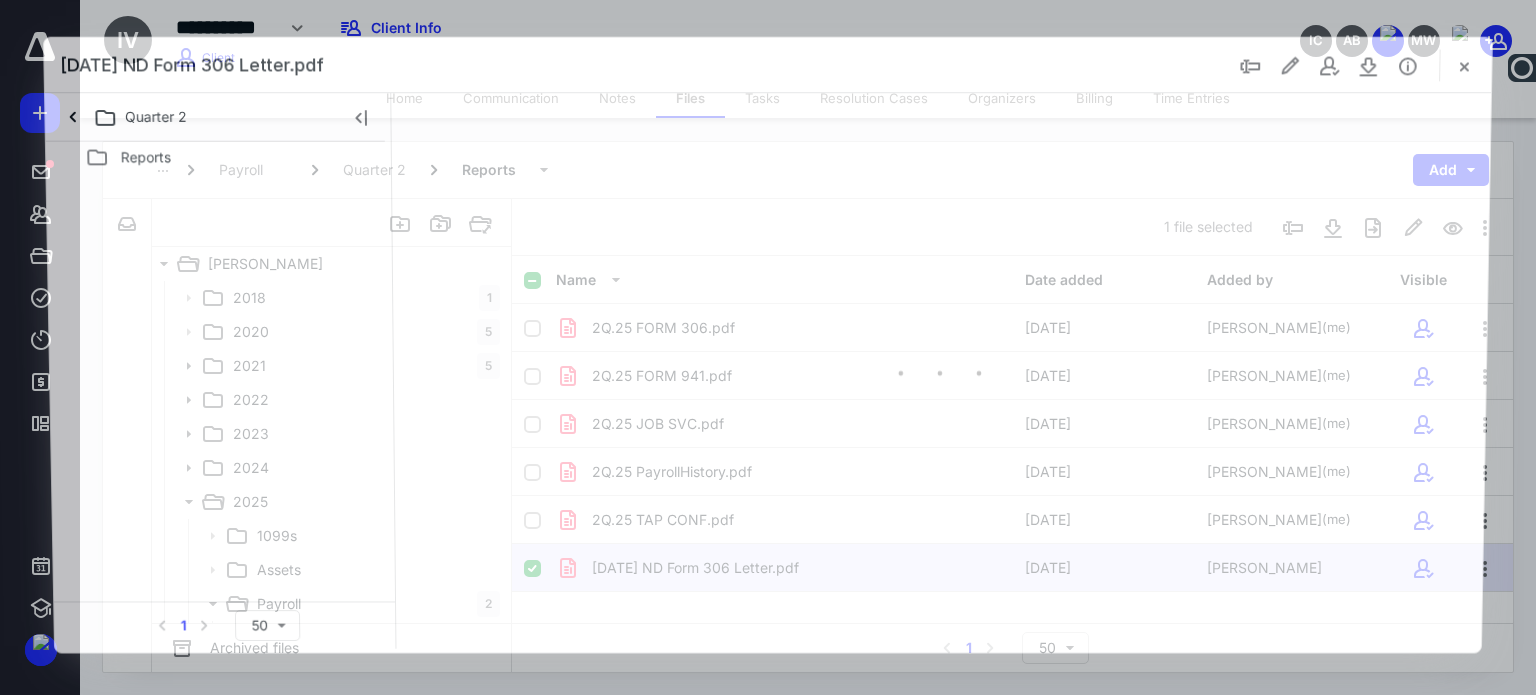 scroll, scrollTop: 268, scrollLeft: 0, axis: vertical 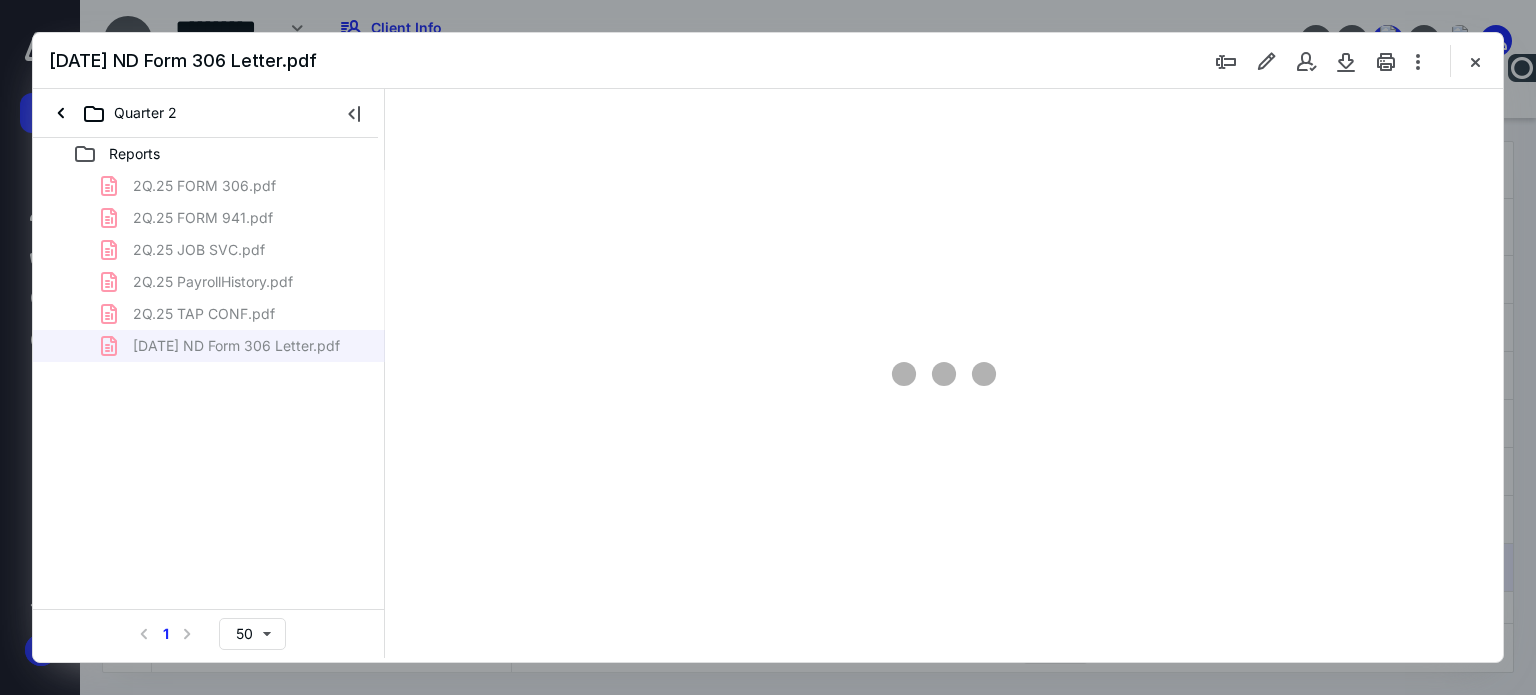type on "62" 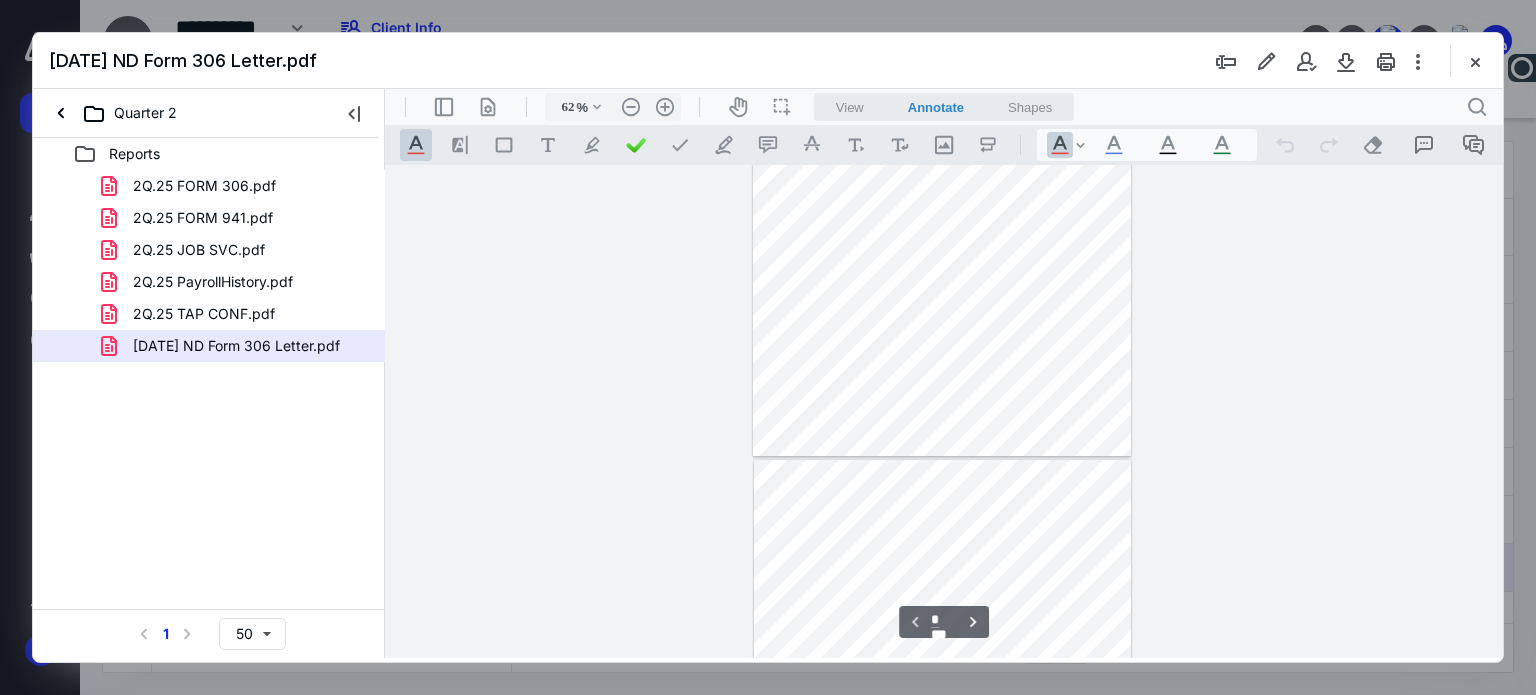 type on "*" 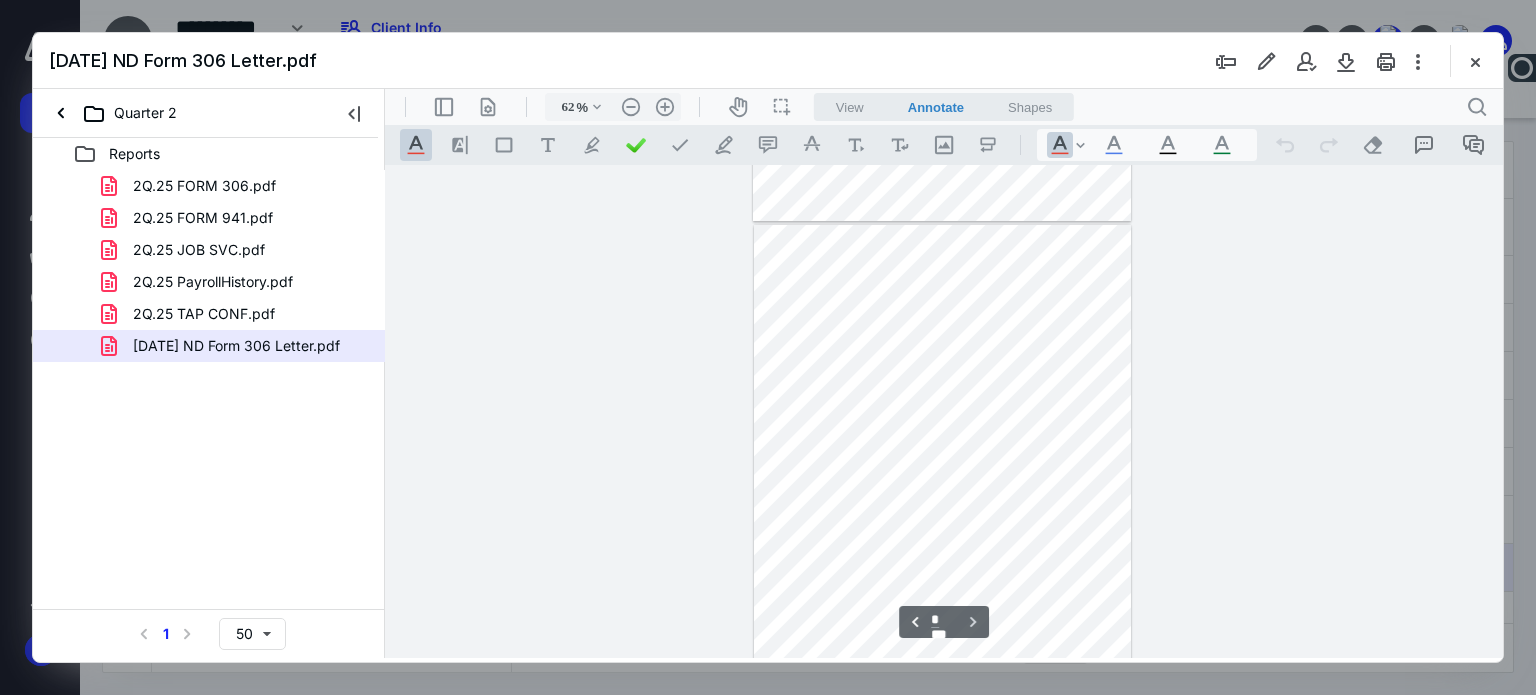 scroll, scrollTop: 491, scrollLeft: 0, axis: vertical 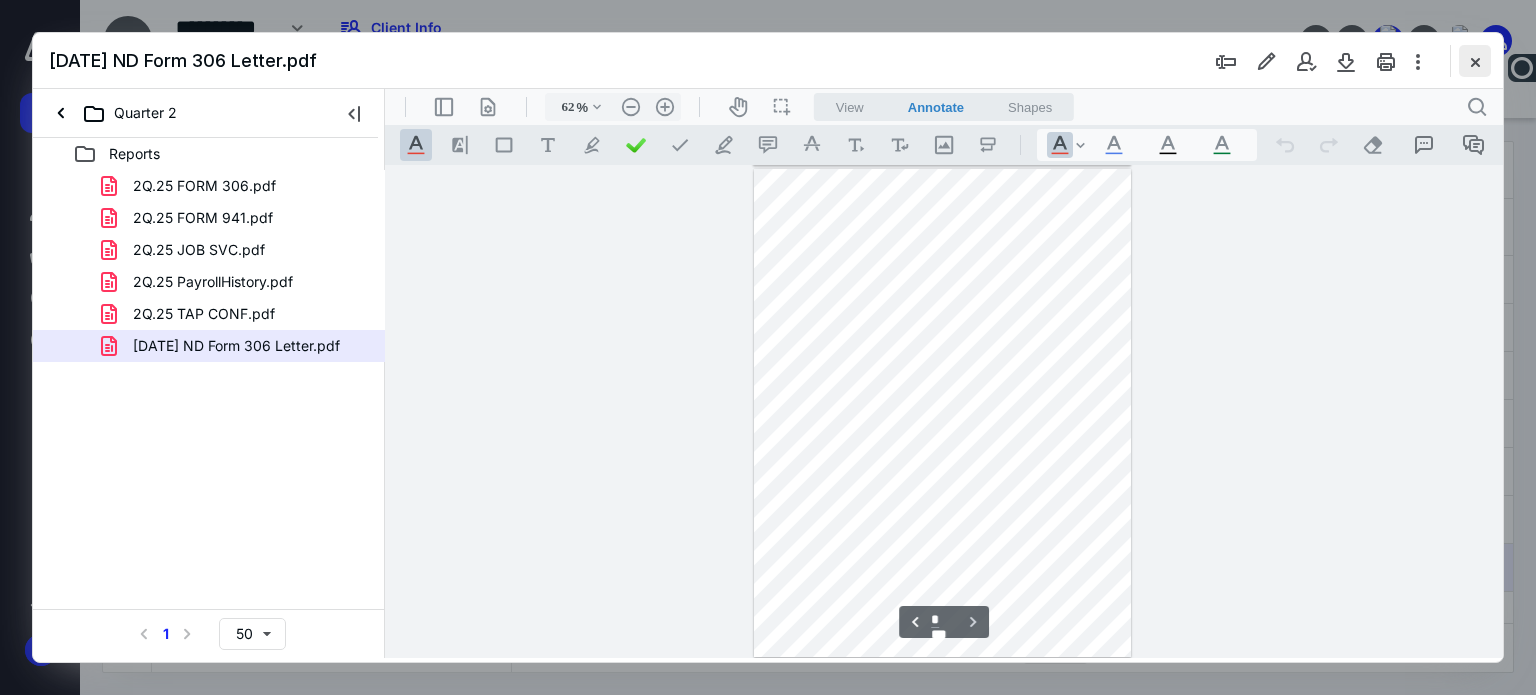 drag, startPoint x: 1476, startPoint y: 54, endPoint x: 1259, endPoint y: 140, distance: 233.42023 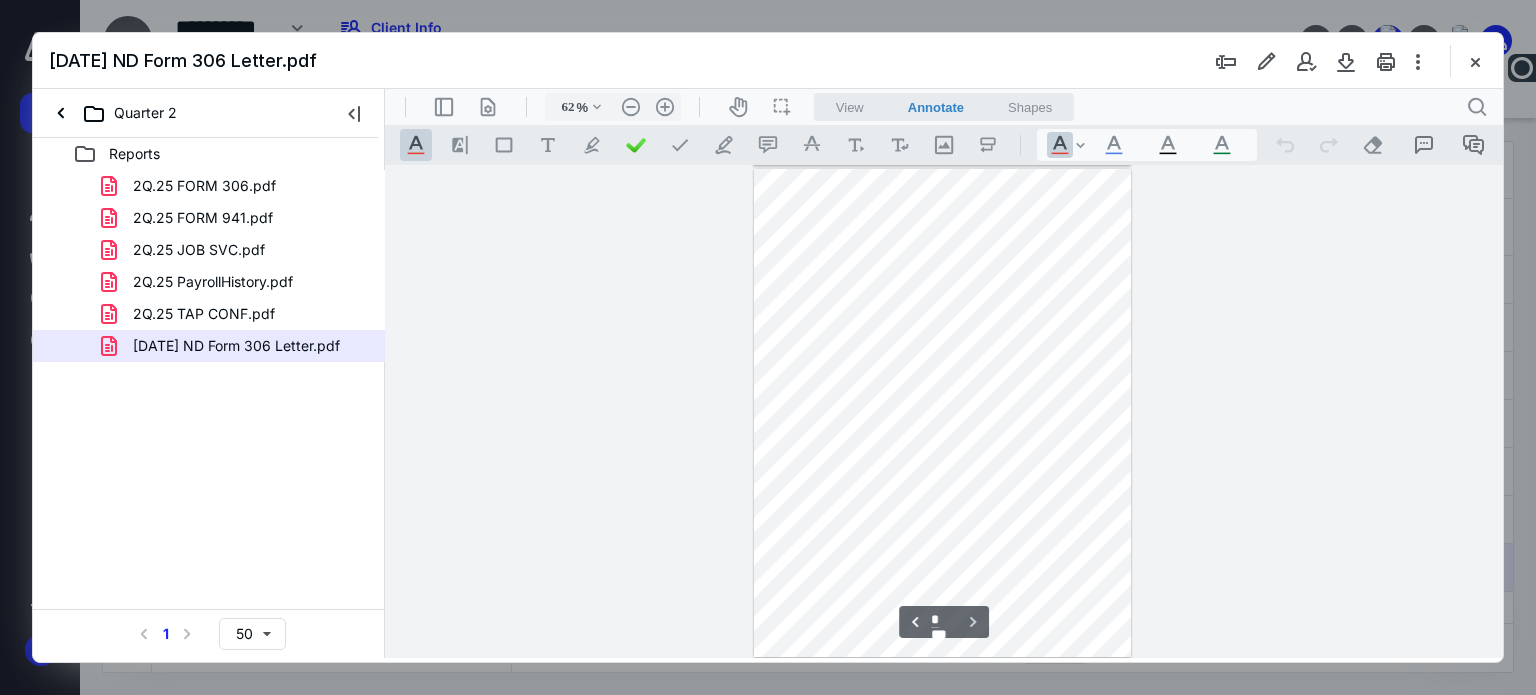 click at bounding box center [1475, 61] 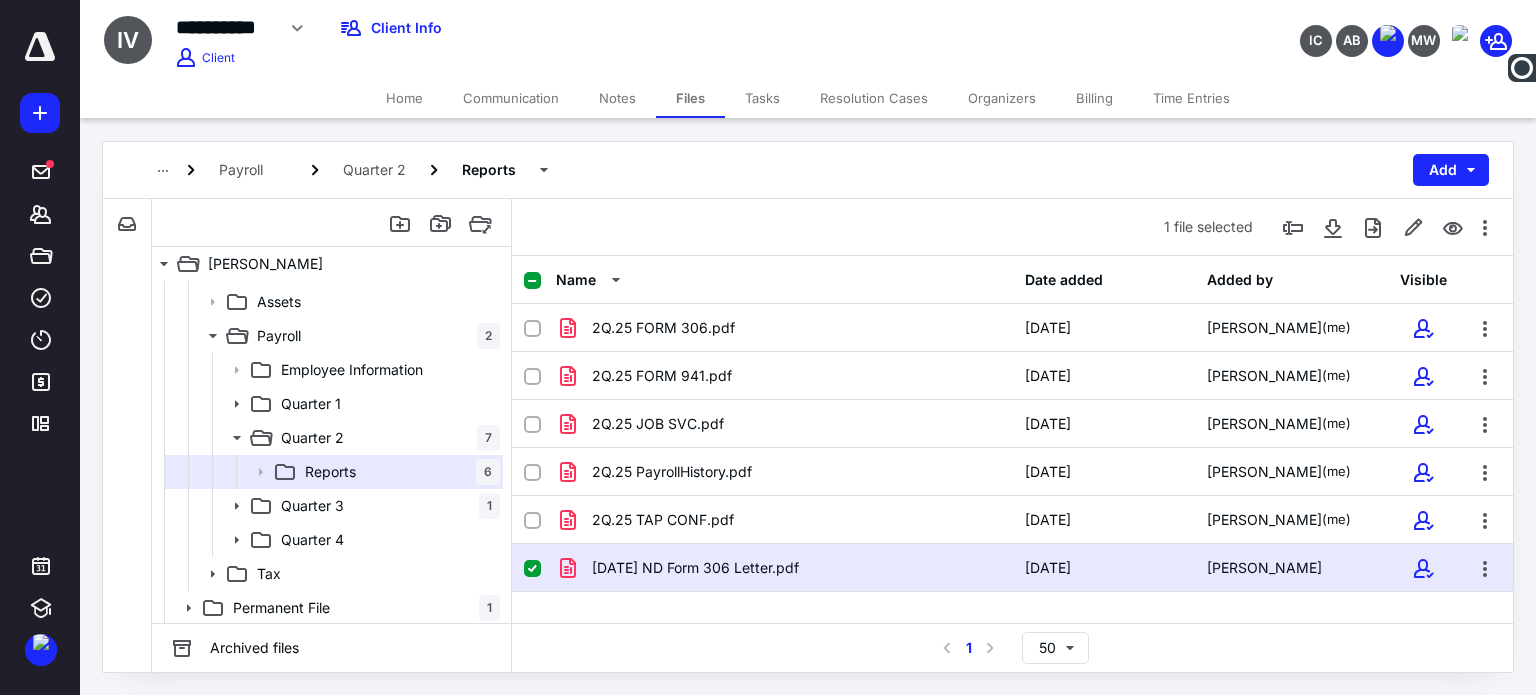 click at bounding box center (532, 569) 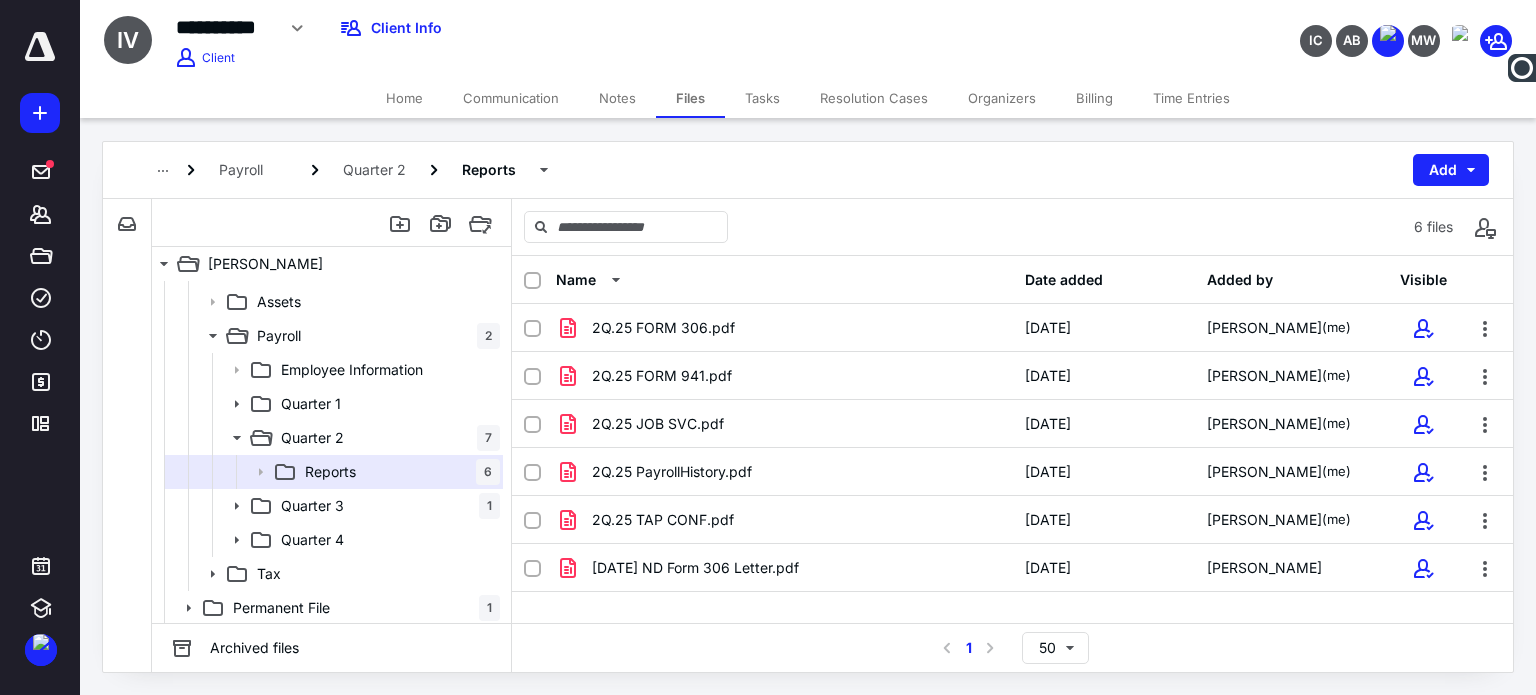 checkbox on "false" 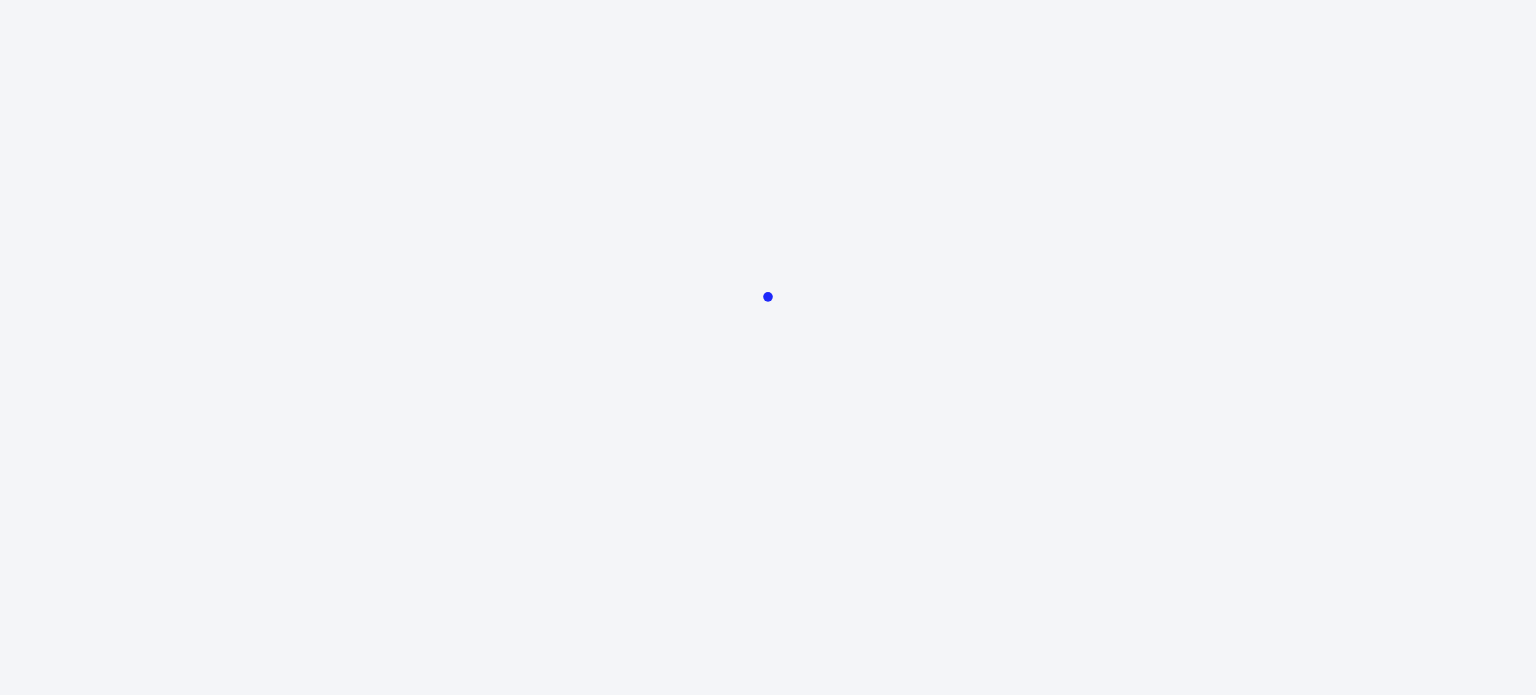 scroll, scrollTop: 0, scrollLeft: 0, axis: both 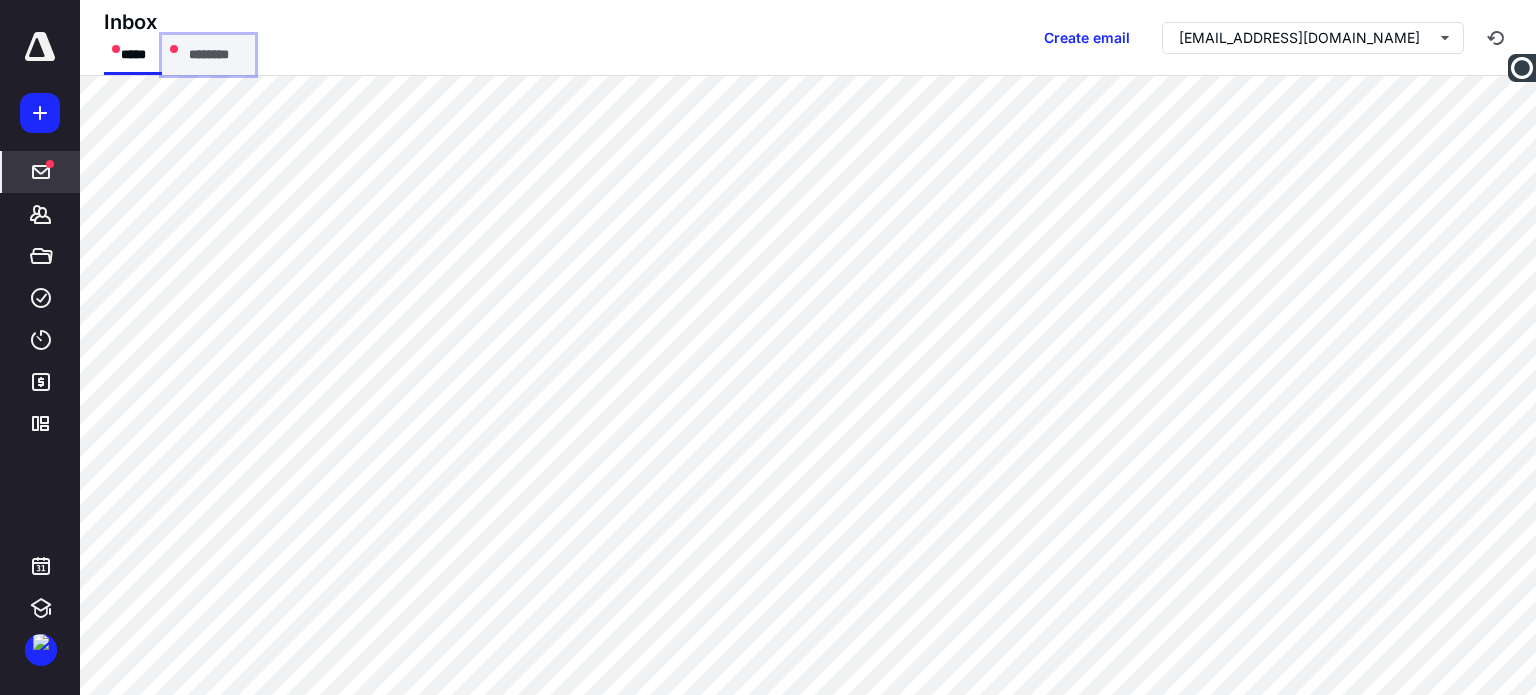 click on "********" at bounding box center [208, 55] 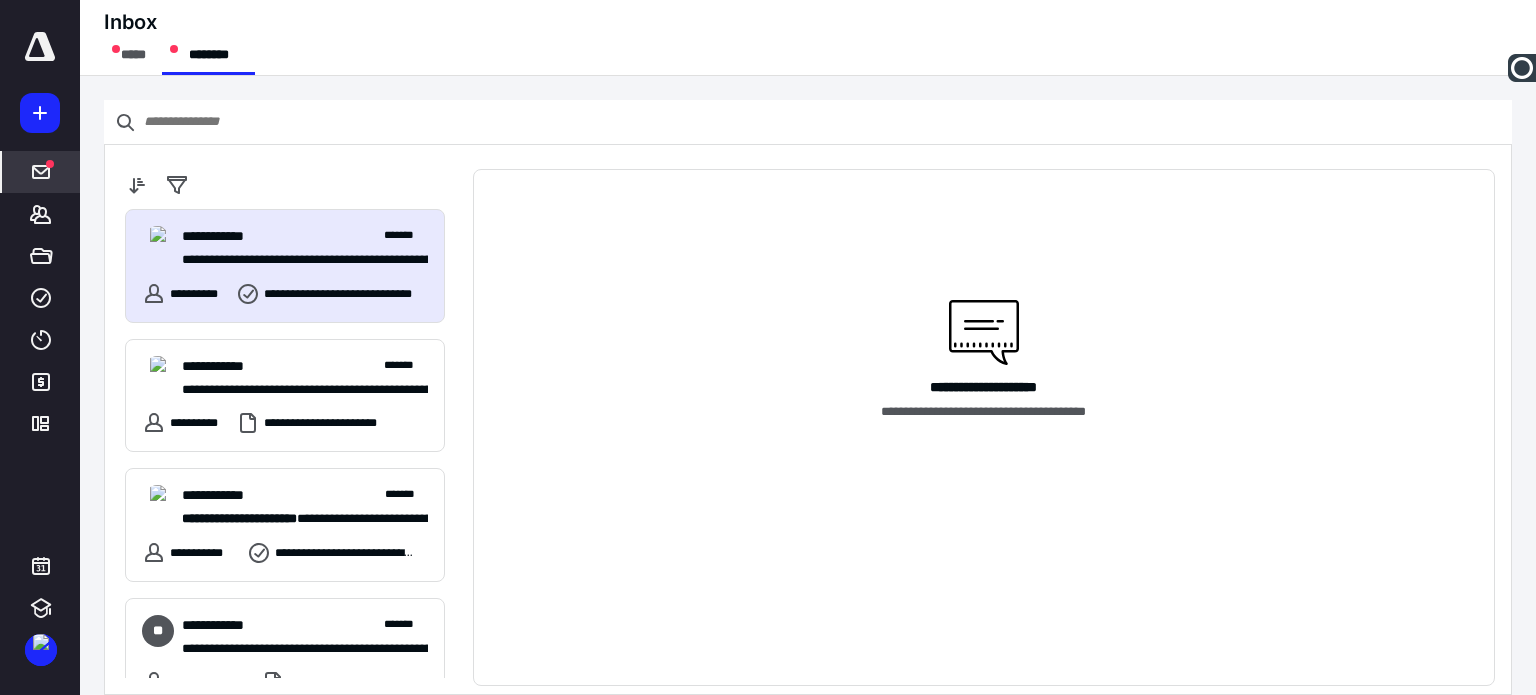 click on "**********" at bounding box center (305, 236) 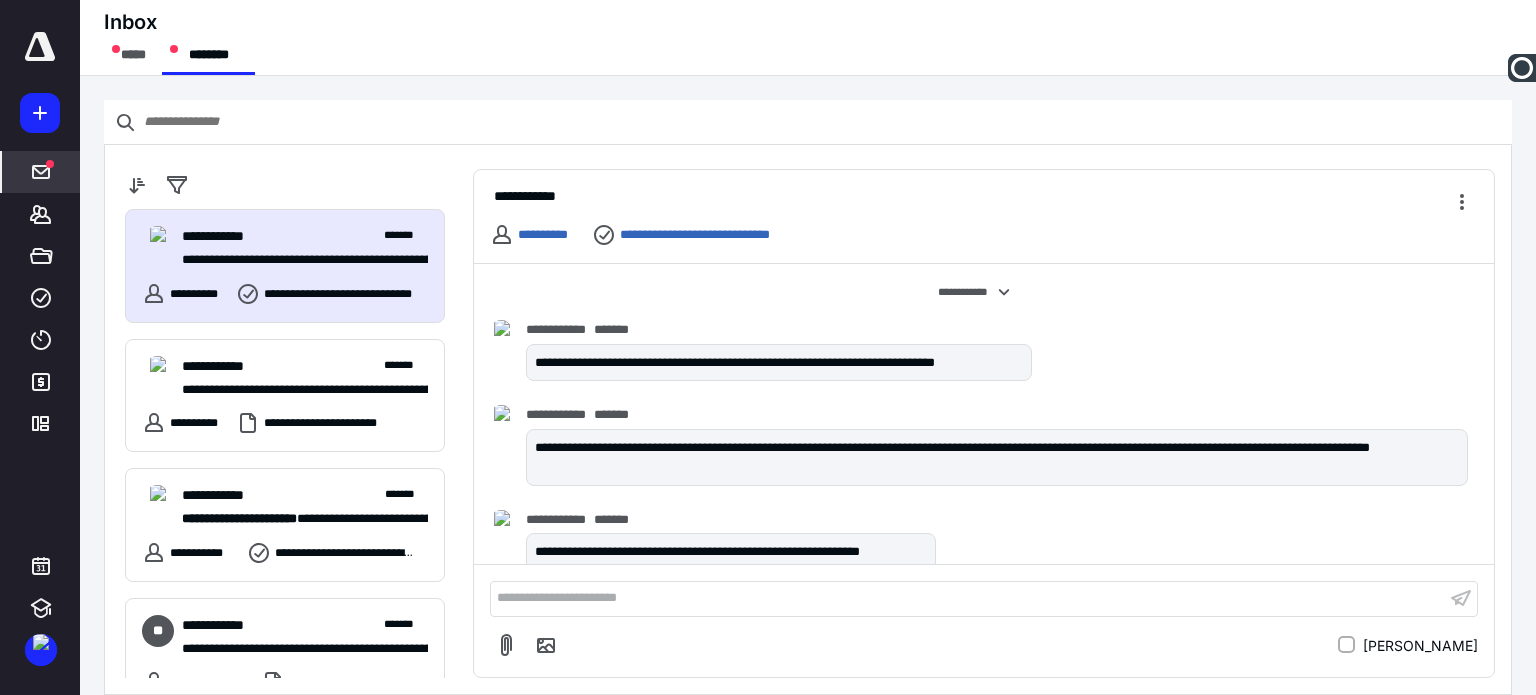 scroll, scrollTop: 23, scrollLeft: 0, axis: vertical 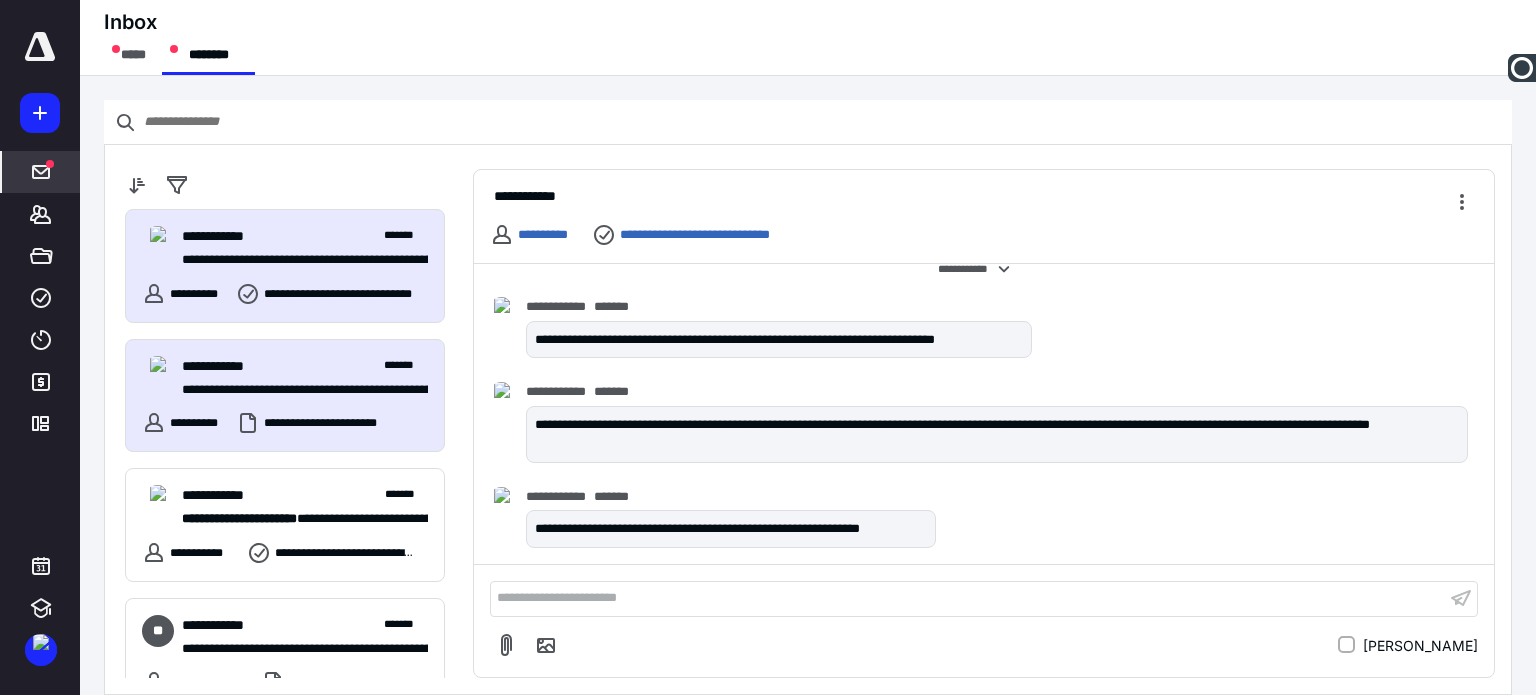 click on "**********" at bounding box center [297, 390] 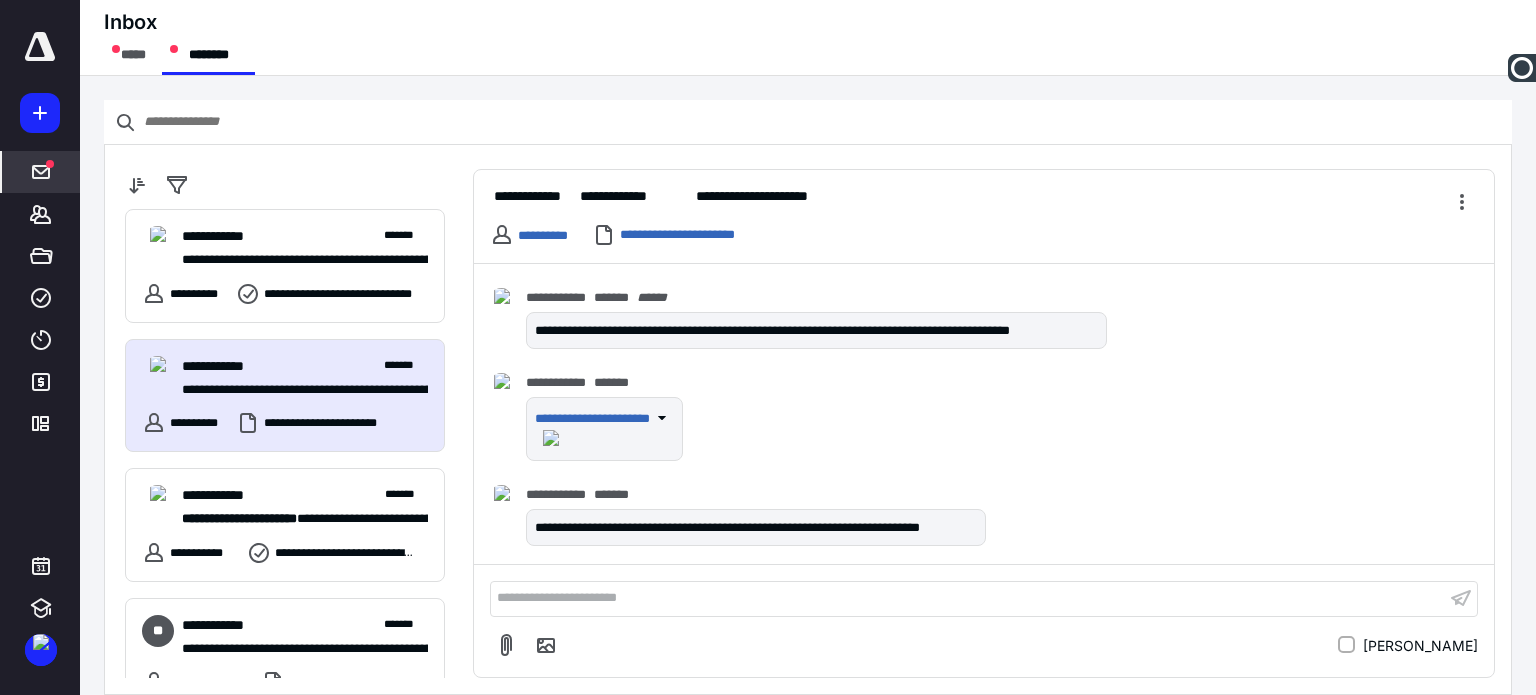 scroll, scrollTop: 603, scrollLeft: 0, axis: vertical 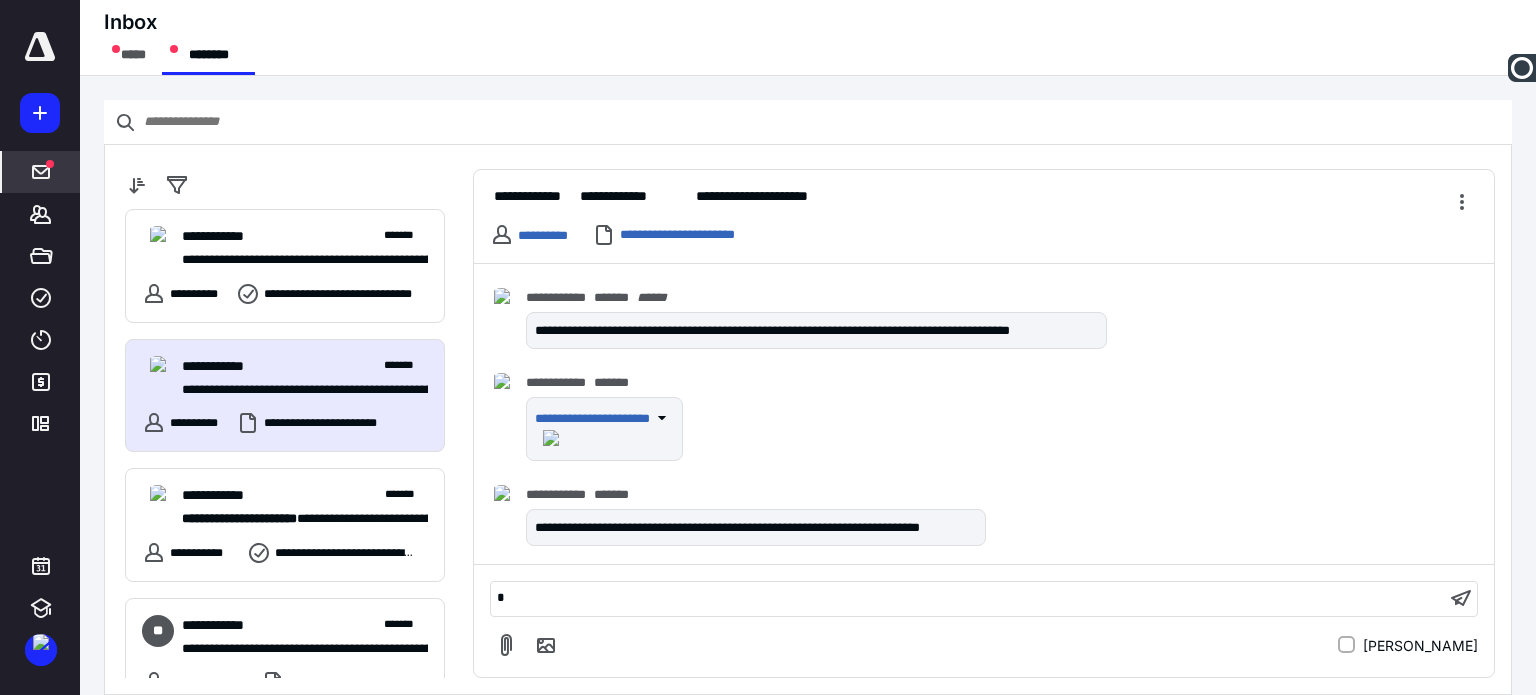 type 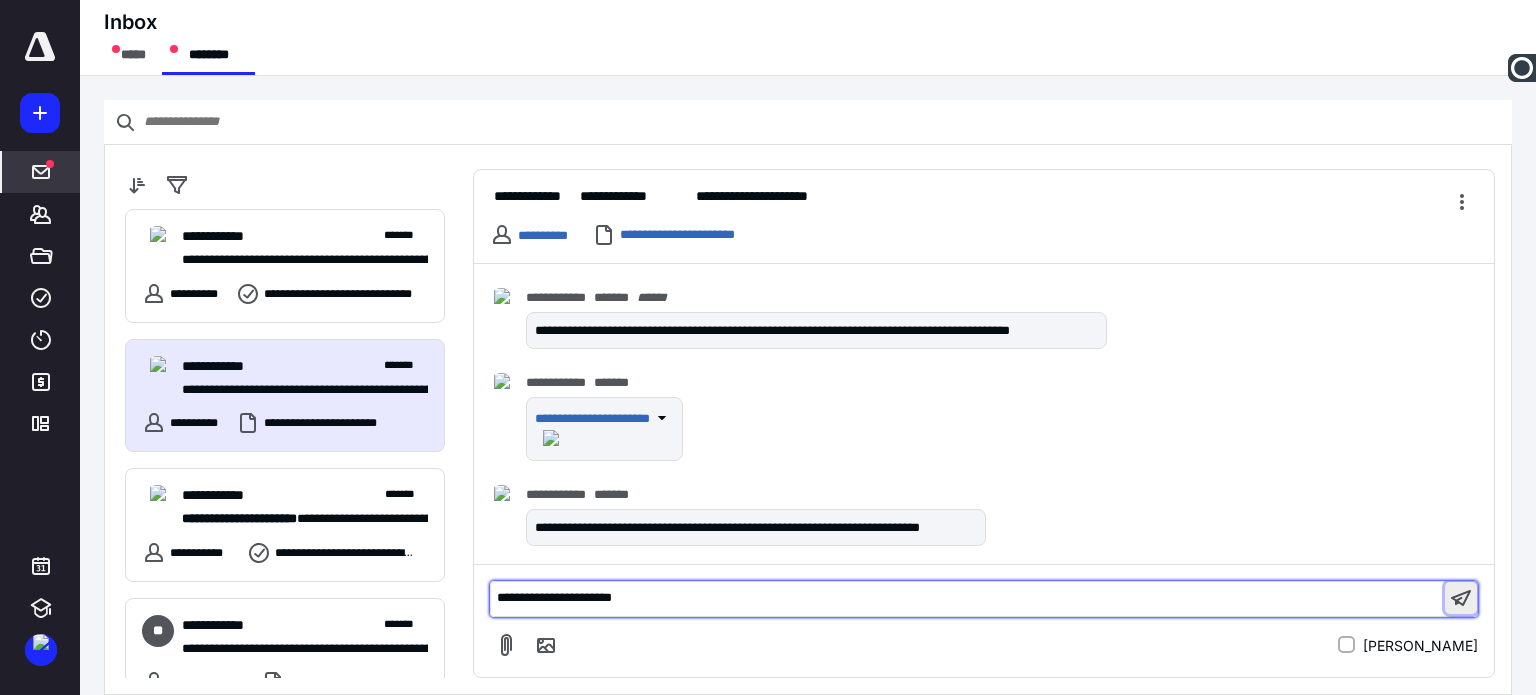 click at bounding box center [1461, 598] 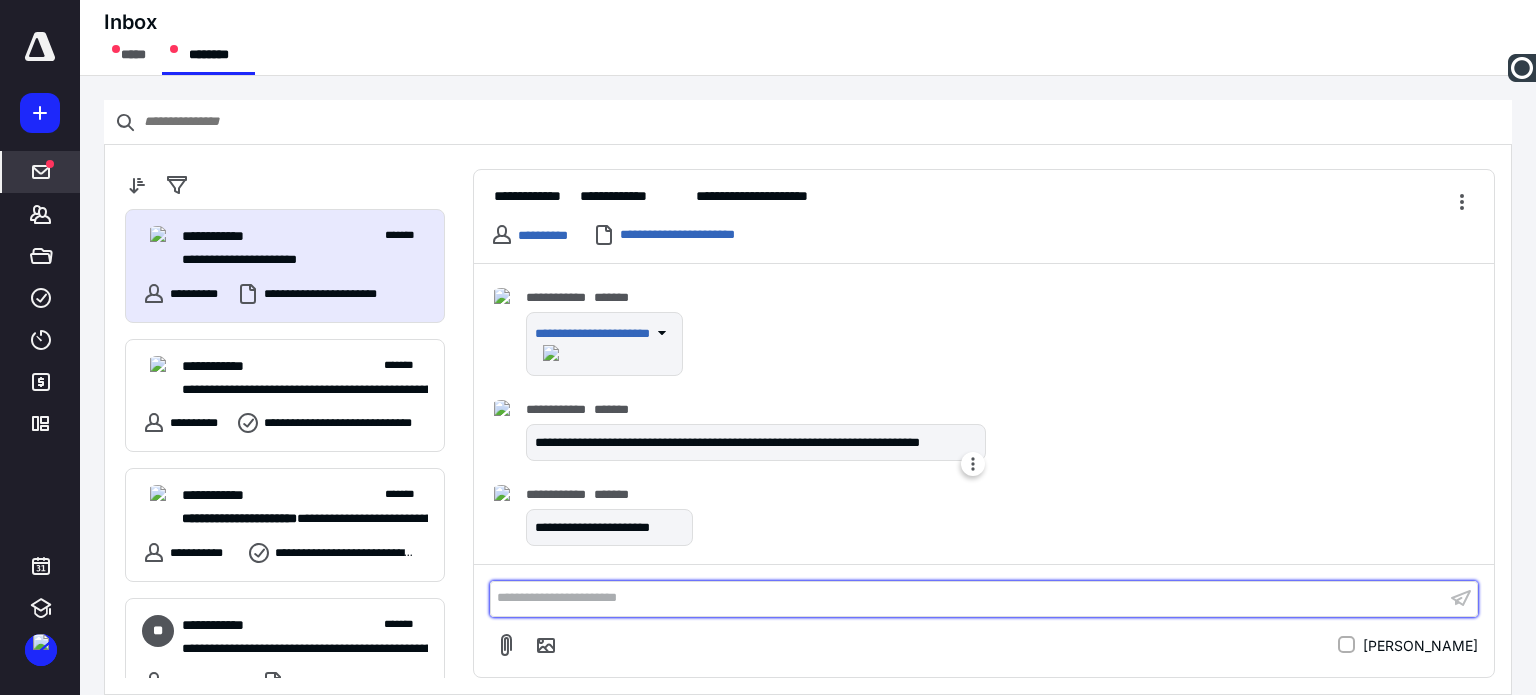 scroll, scrollTop: 687, scrollLeft: 0, axis: vertical 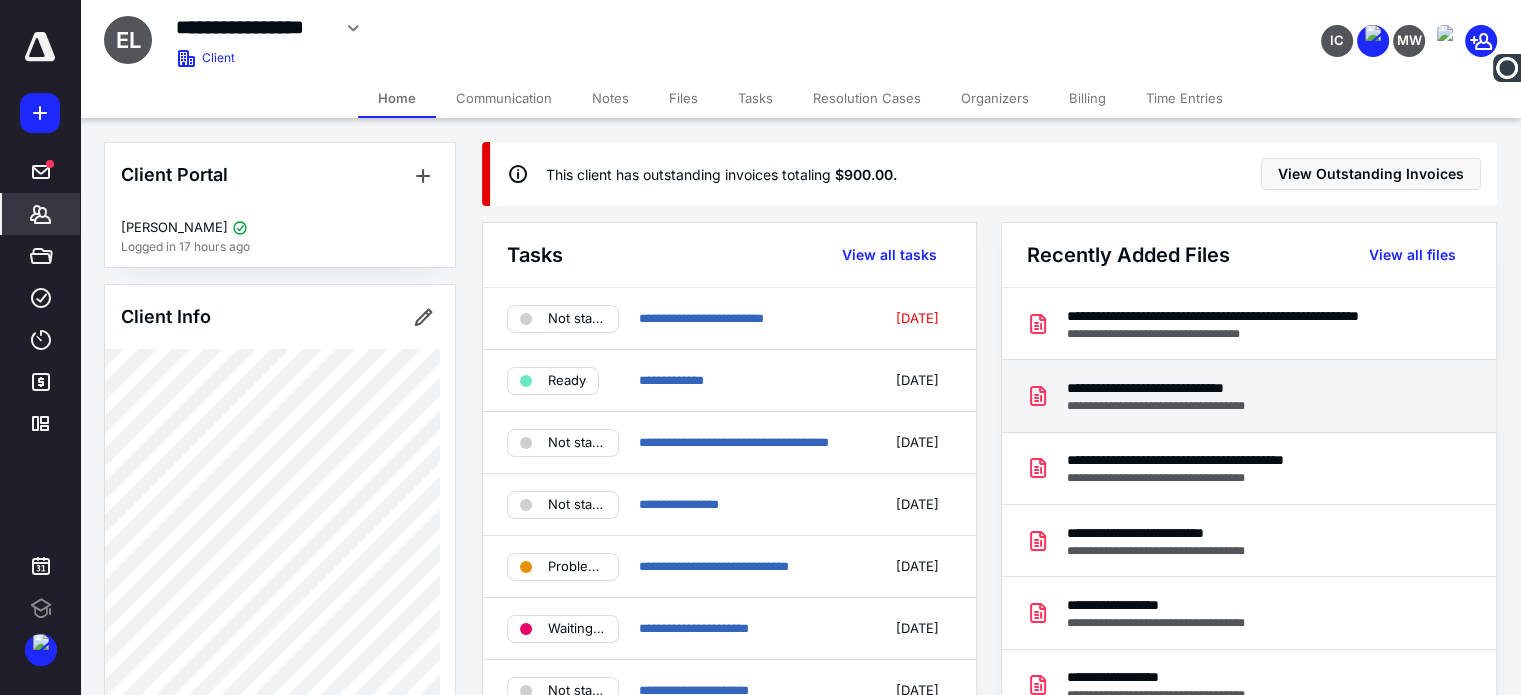 click on "**********" at bounding box center [1172, 406] 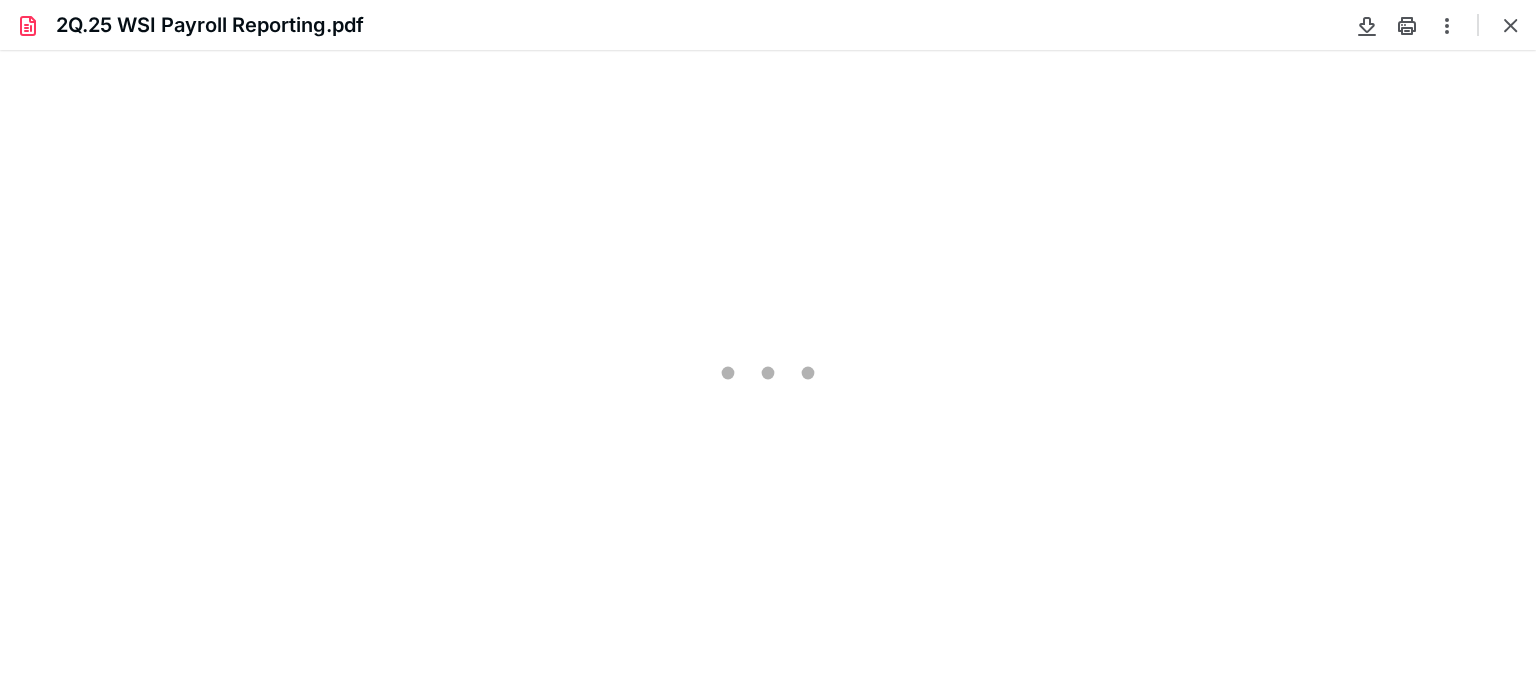 scroll, scrollTop: 0, scrollLeft: 0, axis: both 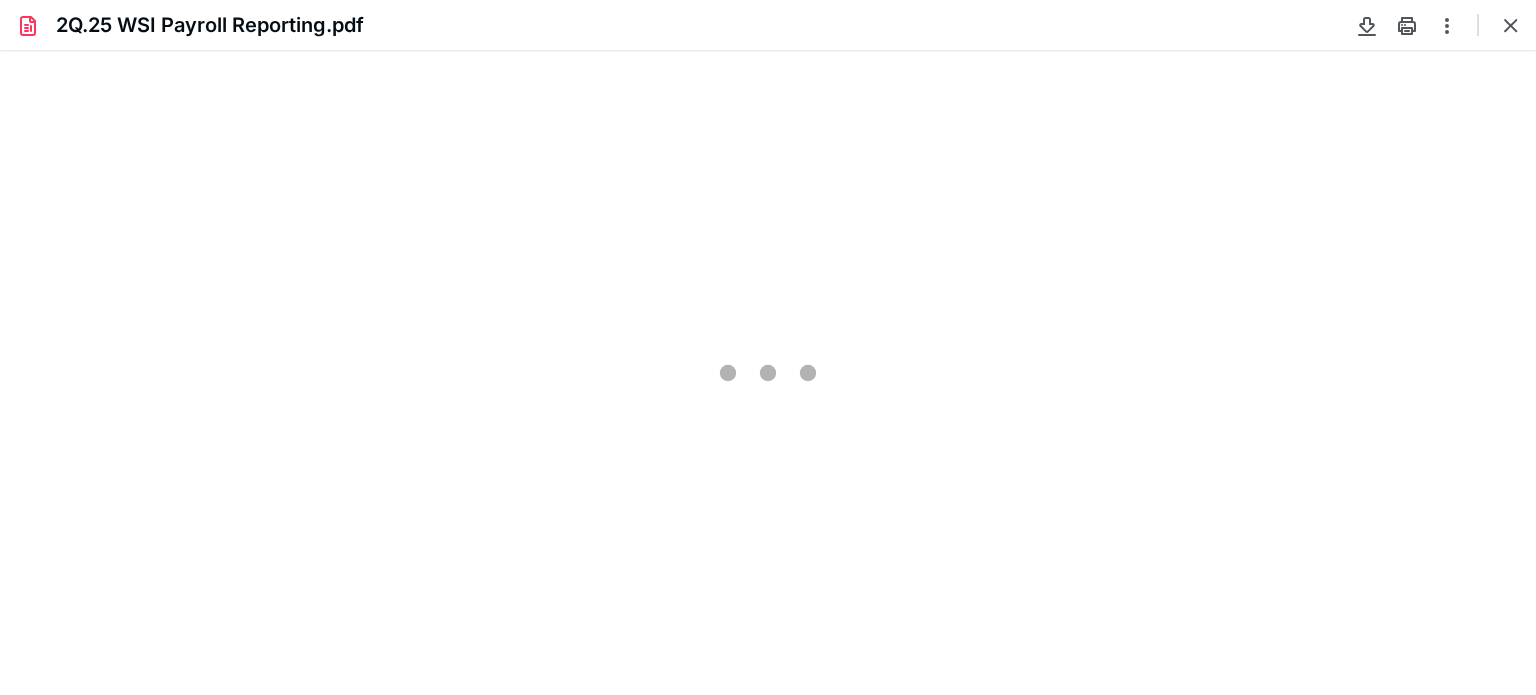 type on "77" 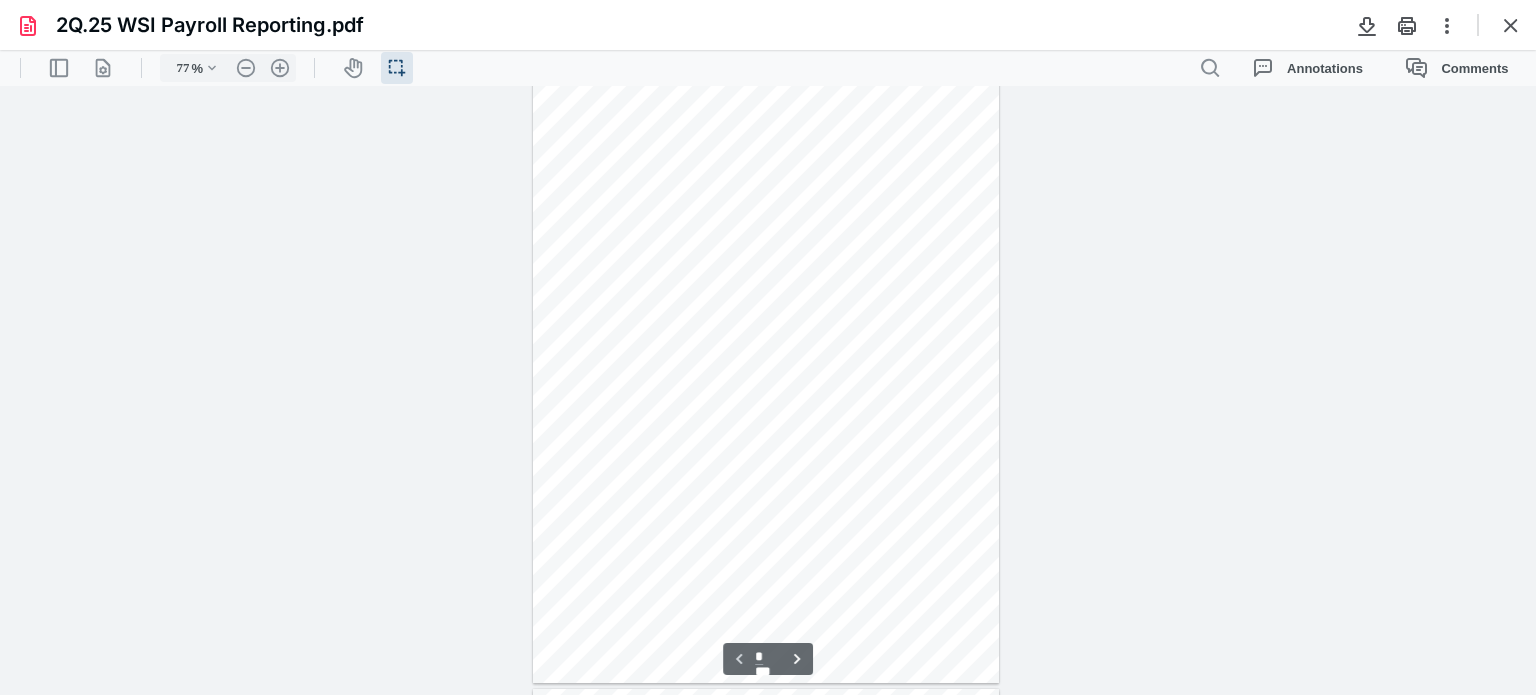 scroll, scrollTop: 0, scrollLeft: 0, axis: both 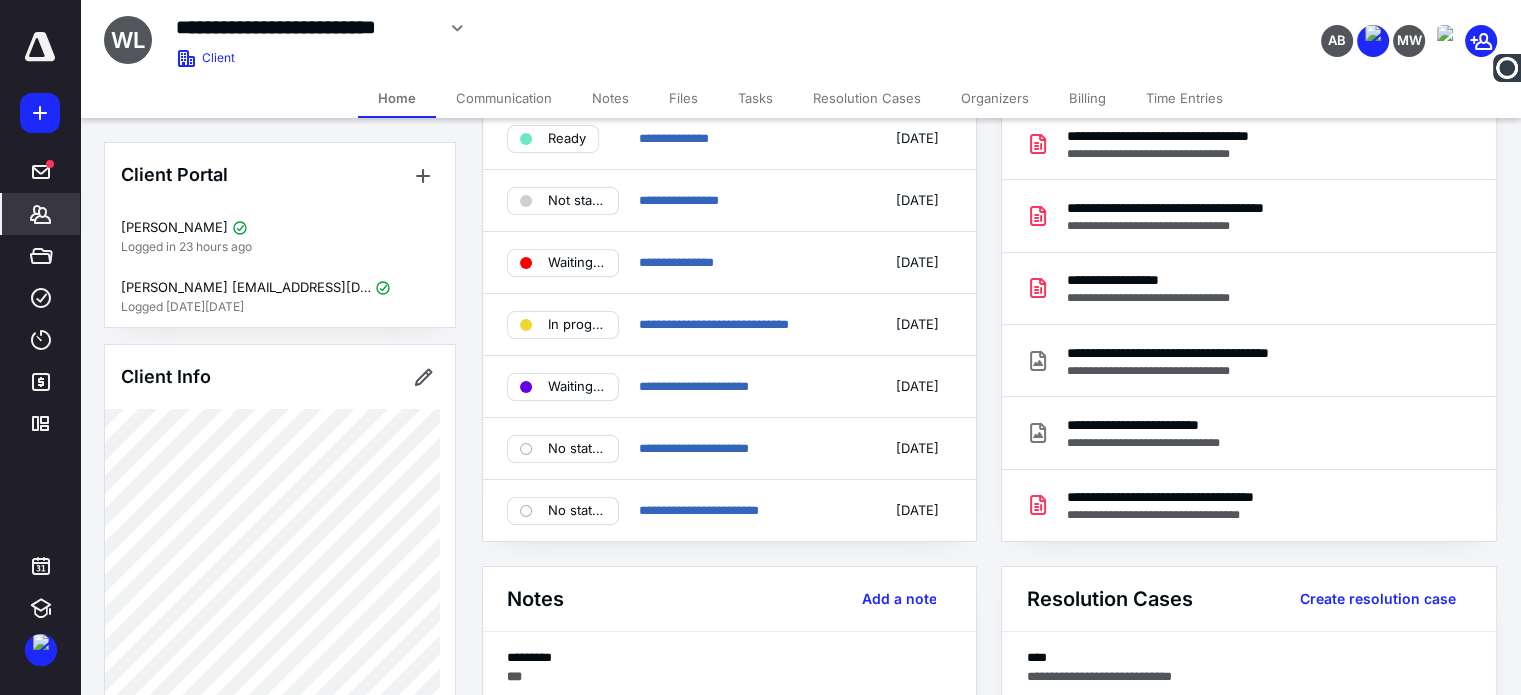 click on "Tasks" at bounding box center (755, 98) 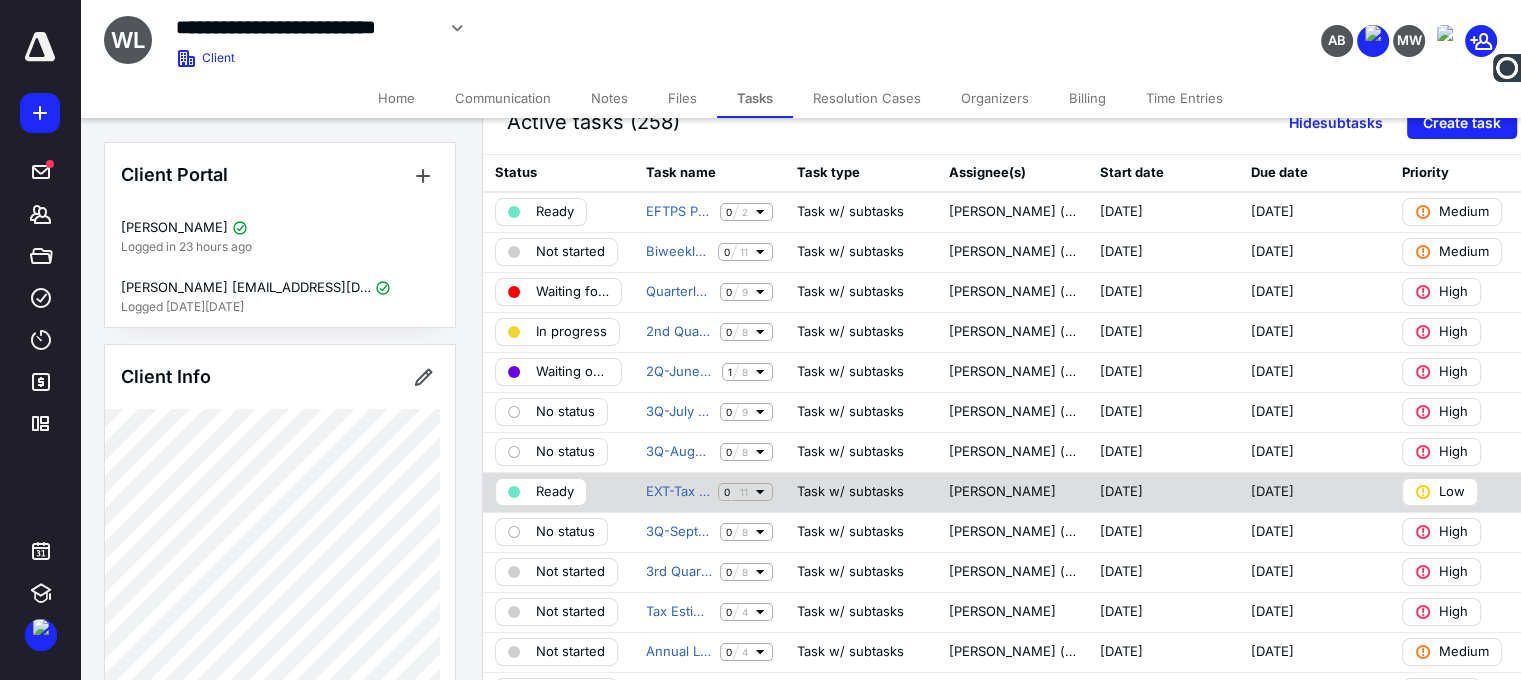 scroll, scrollTop: 100, scrollLeft: 0, axis: vertical 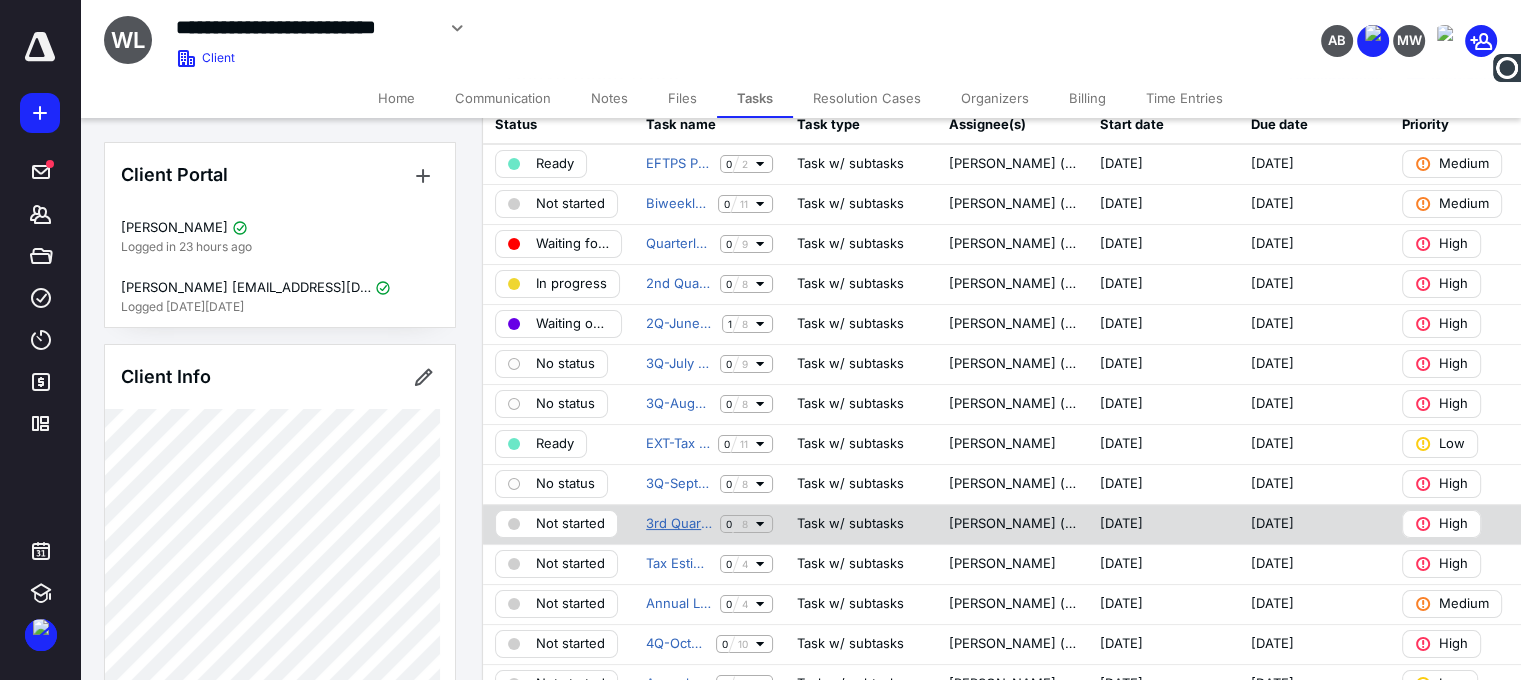 click on "3rd Quarter Reports - In House" at bounding box center [679, 524] 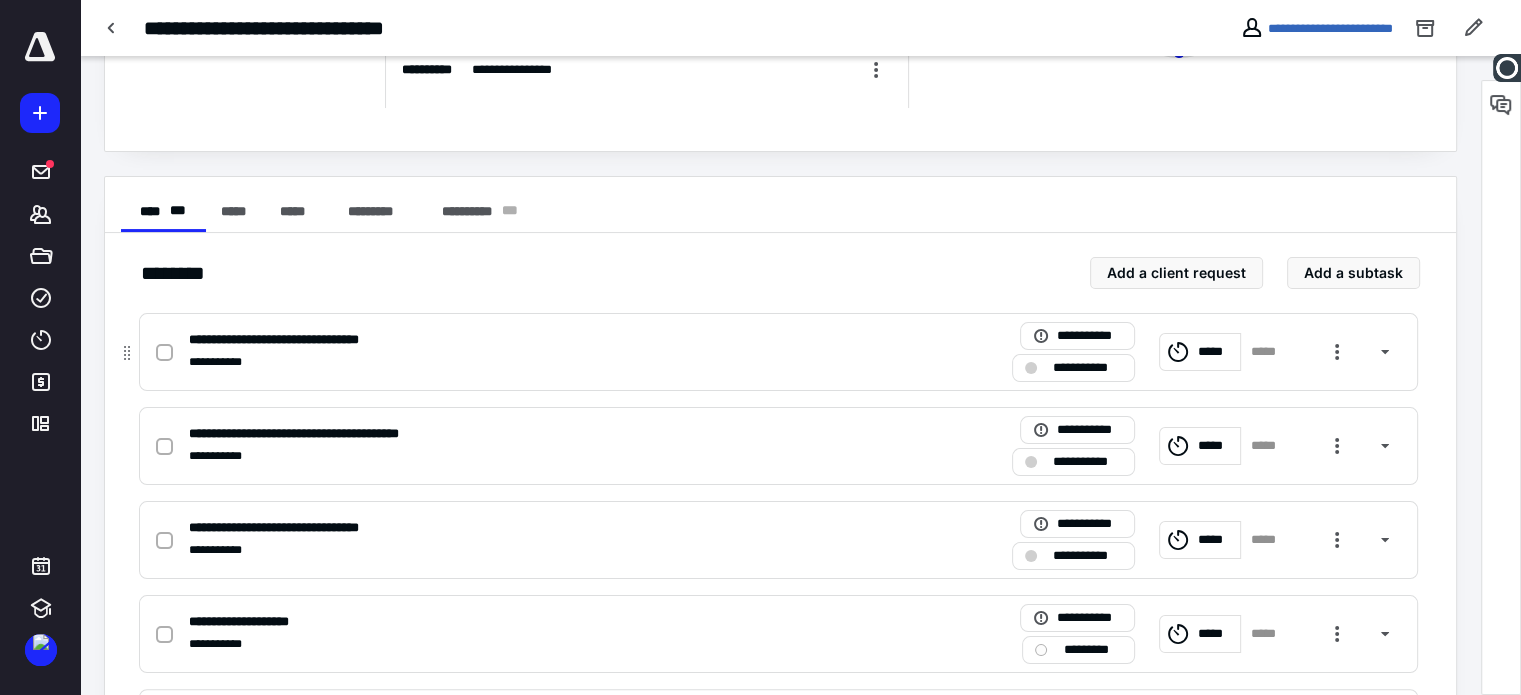 scroll, scrollTop: 300, scrollLeft: 0, axis: vertical 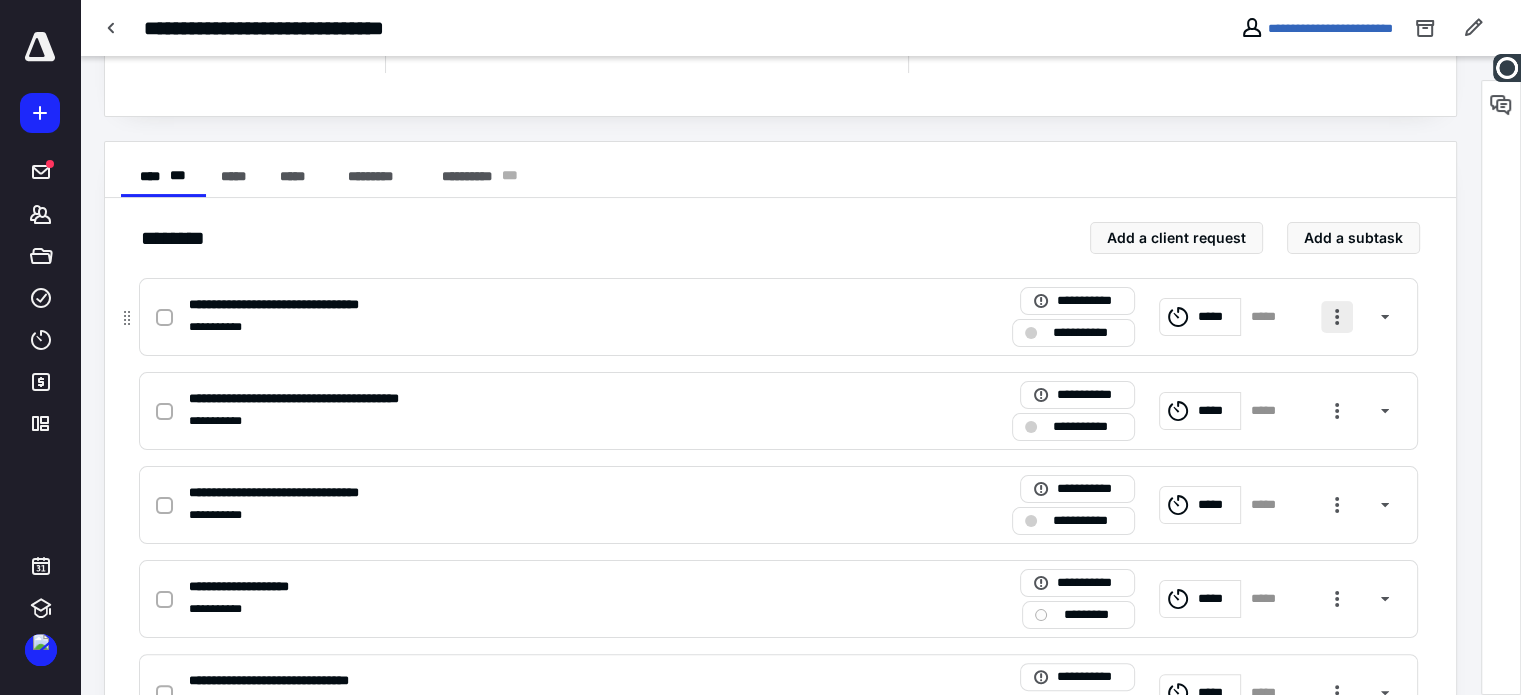 click at bounding box center [1337, 317] 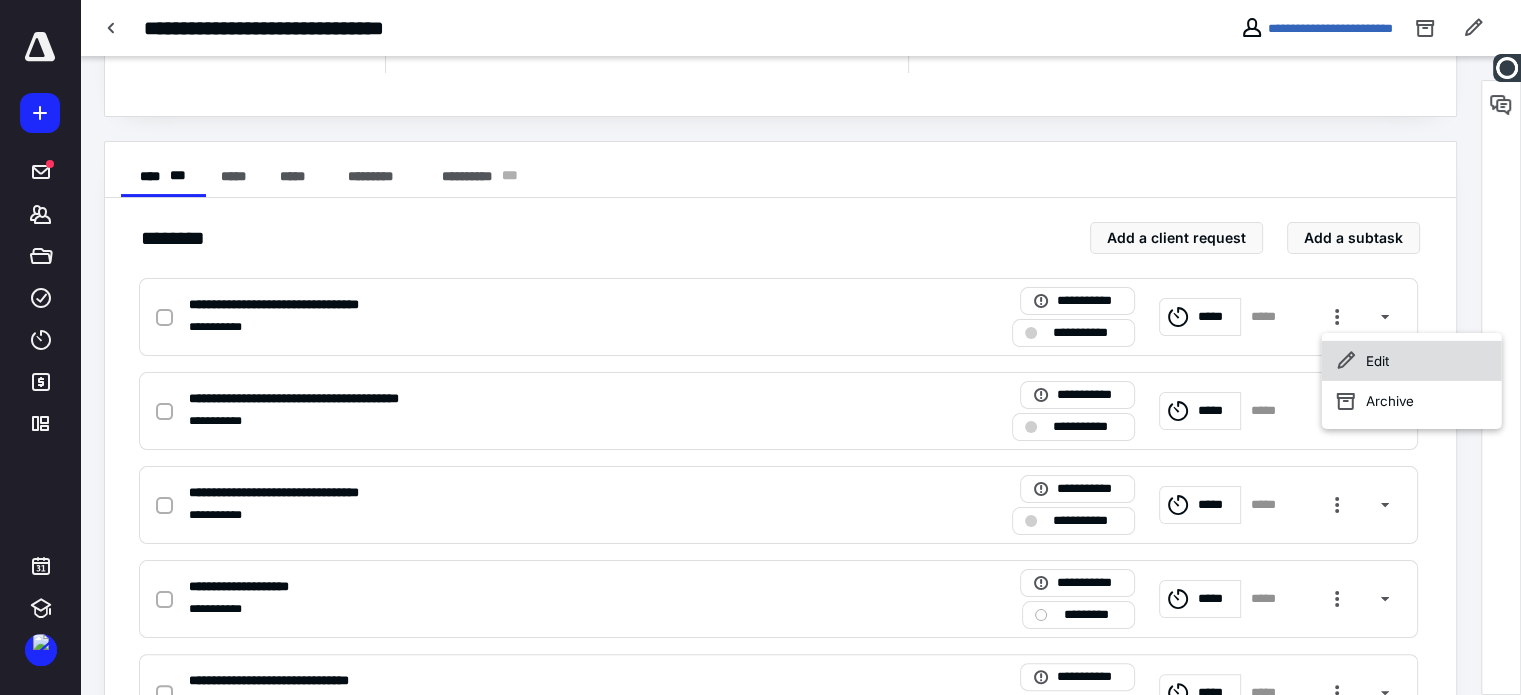 click on "Edit" at bounding box center (1412, 361) 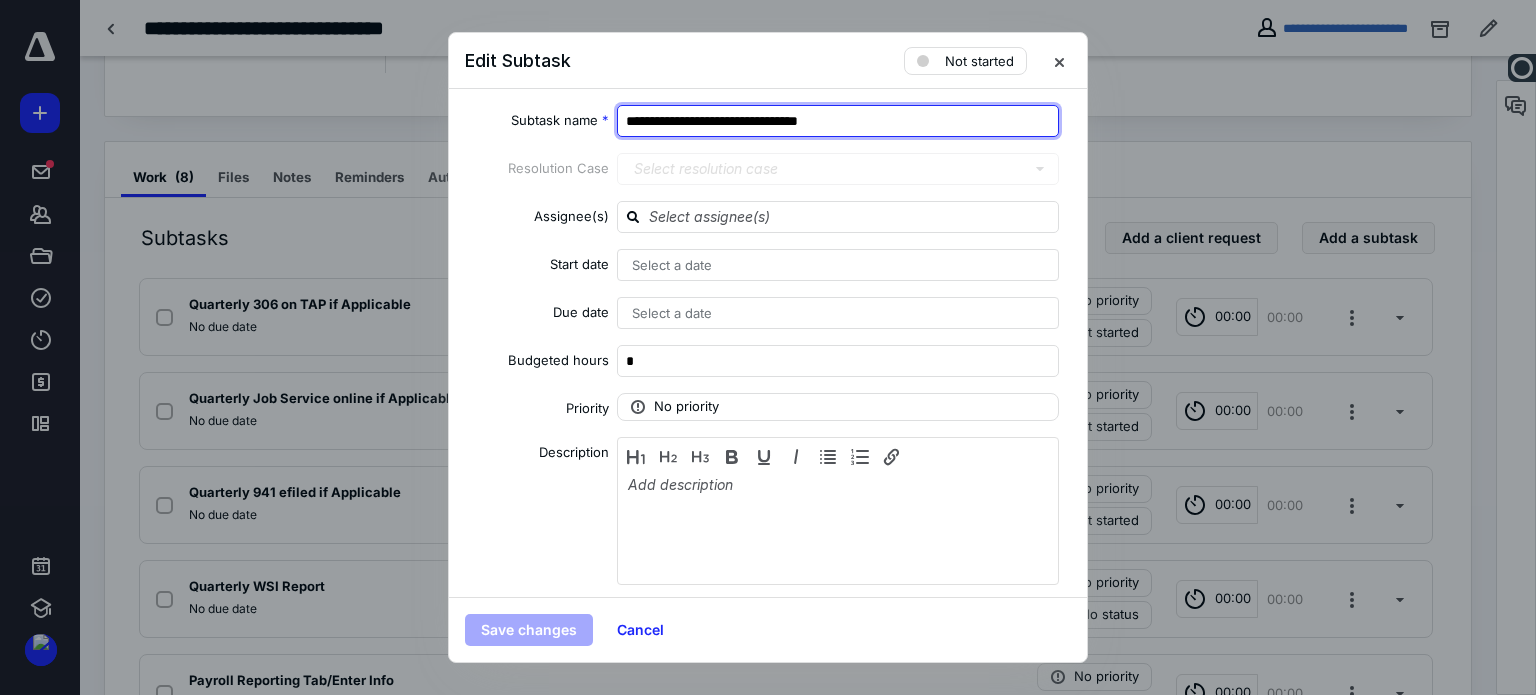 drag, startPoint x: 769, startPoint y: 119, endPoint x: 881, endPoint y: 114, distance: 112.11155 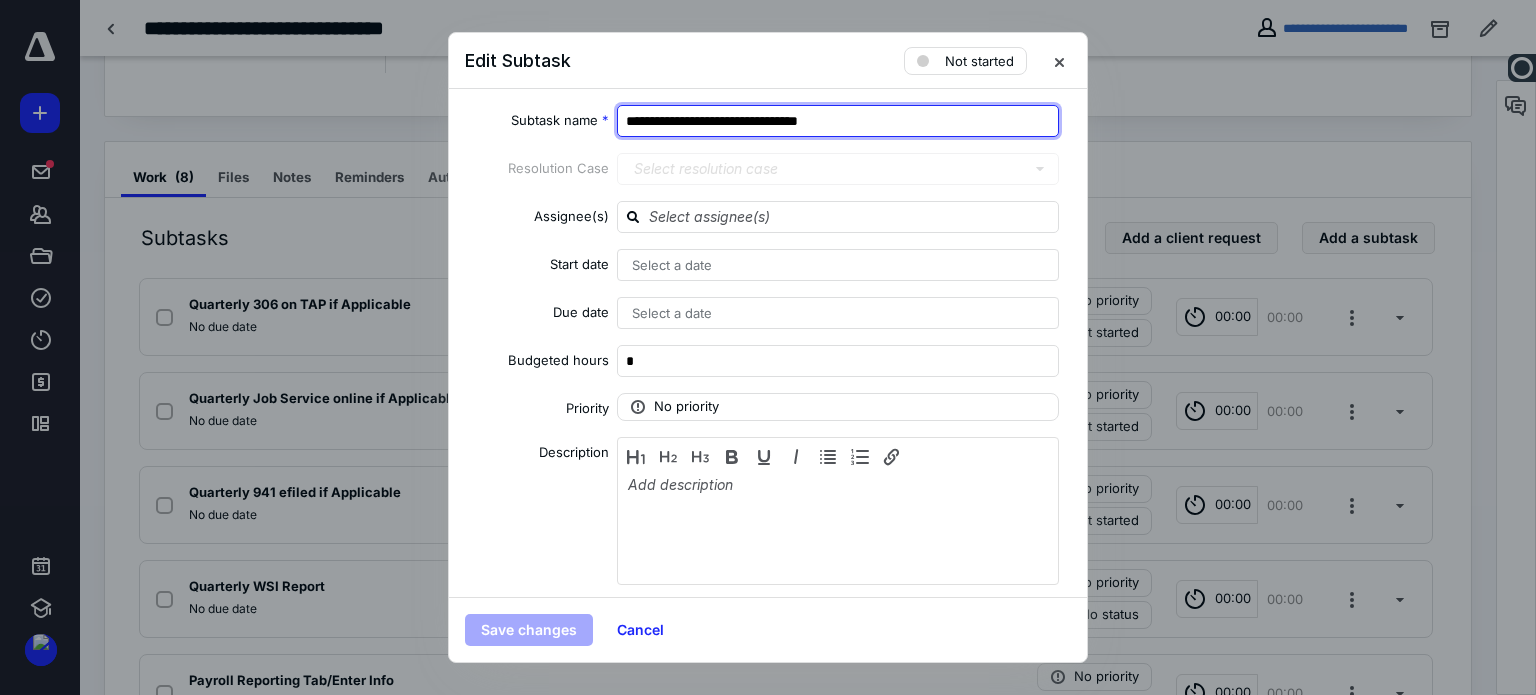 click on "**********" at bounding box center (838, 121) 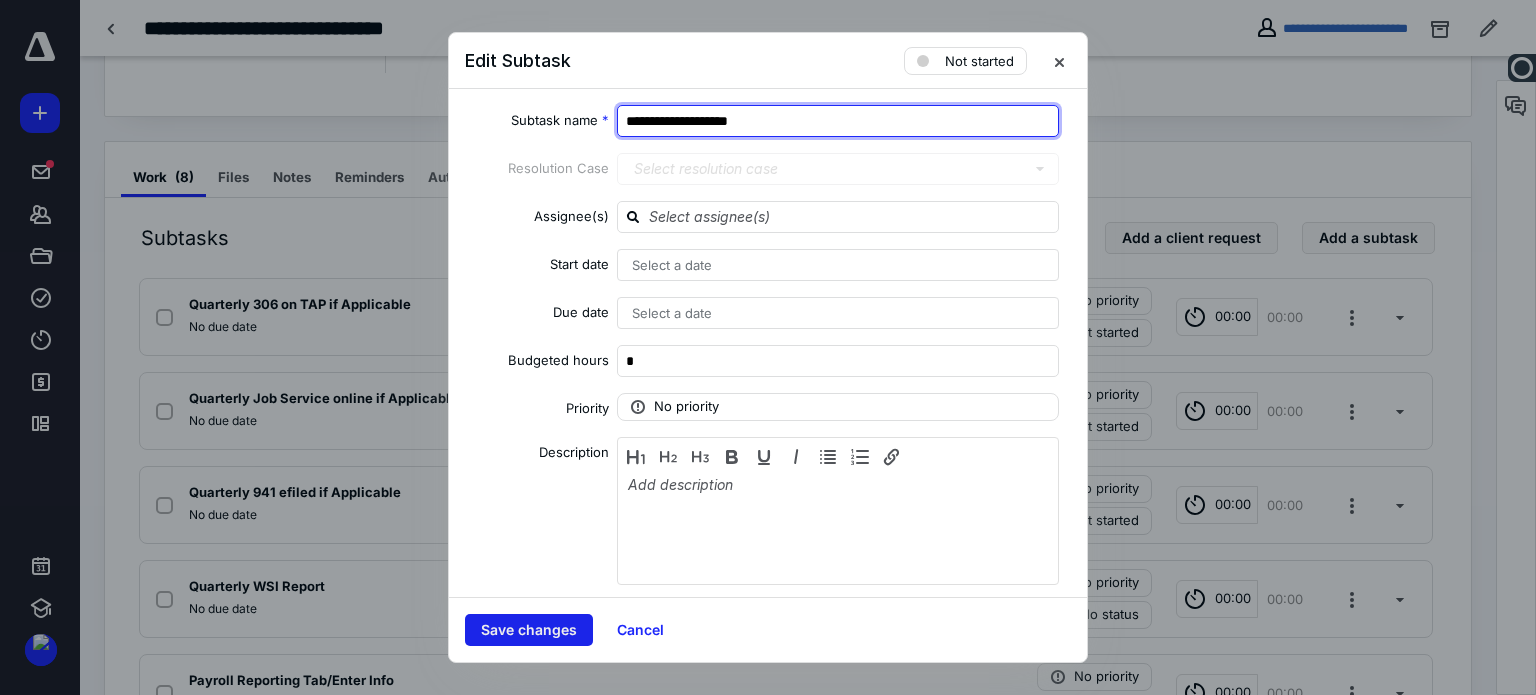 type on "**********" 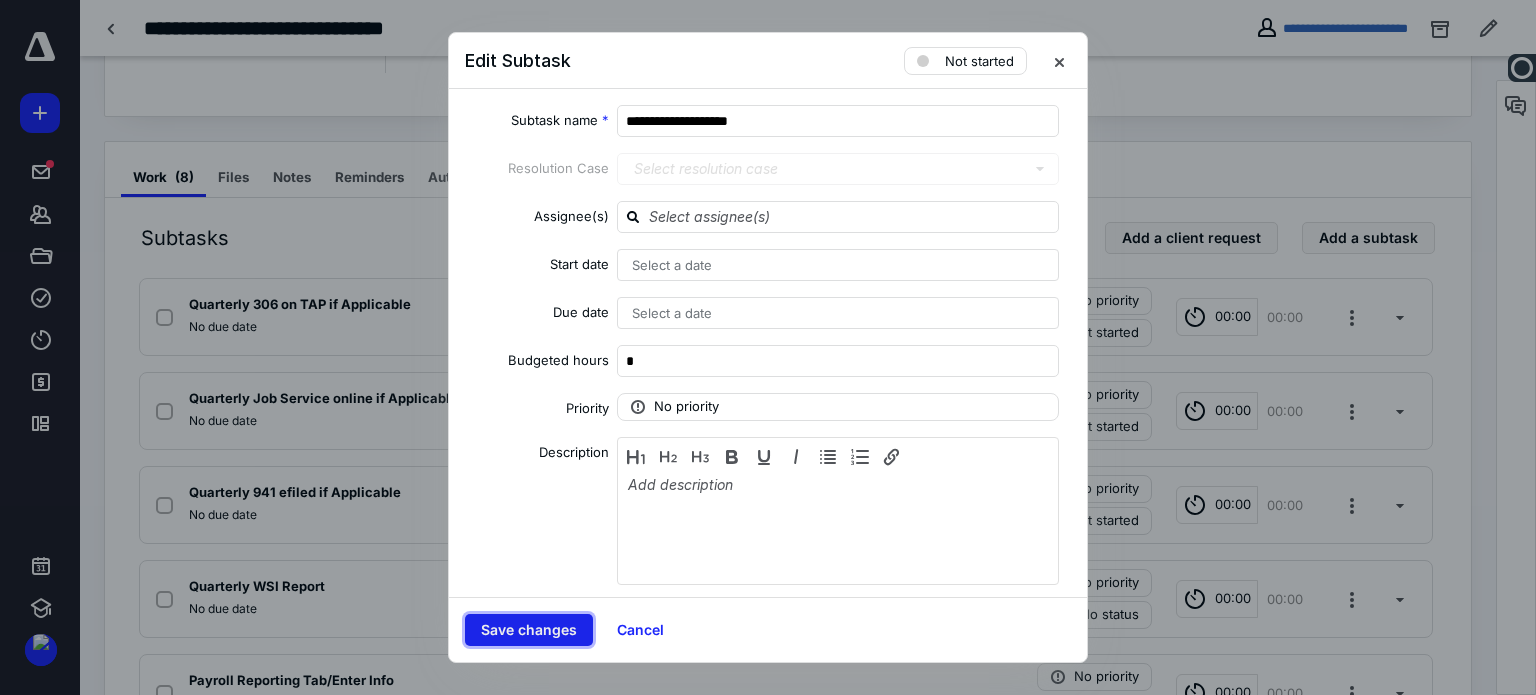 click on "Save changes" at bounding box center (529, 630) 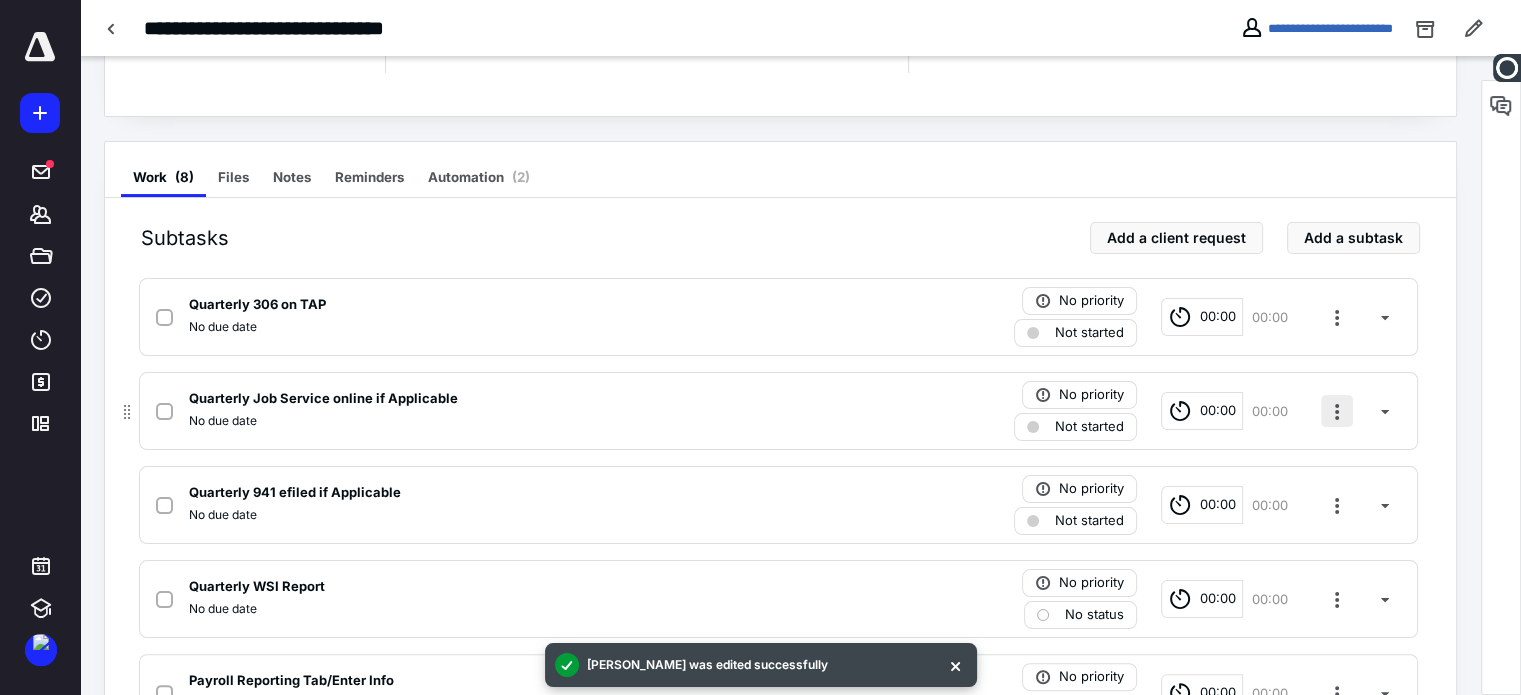 click at bounding box center (1337, 411) 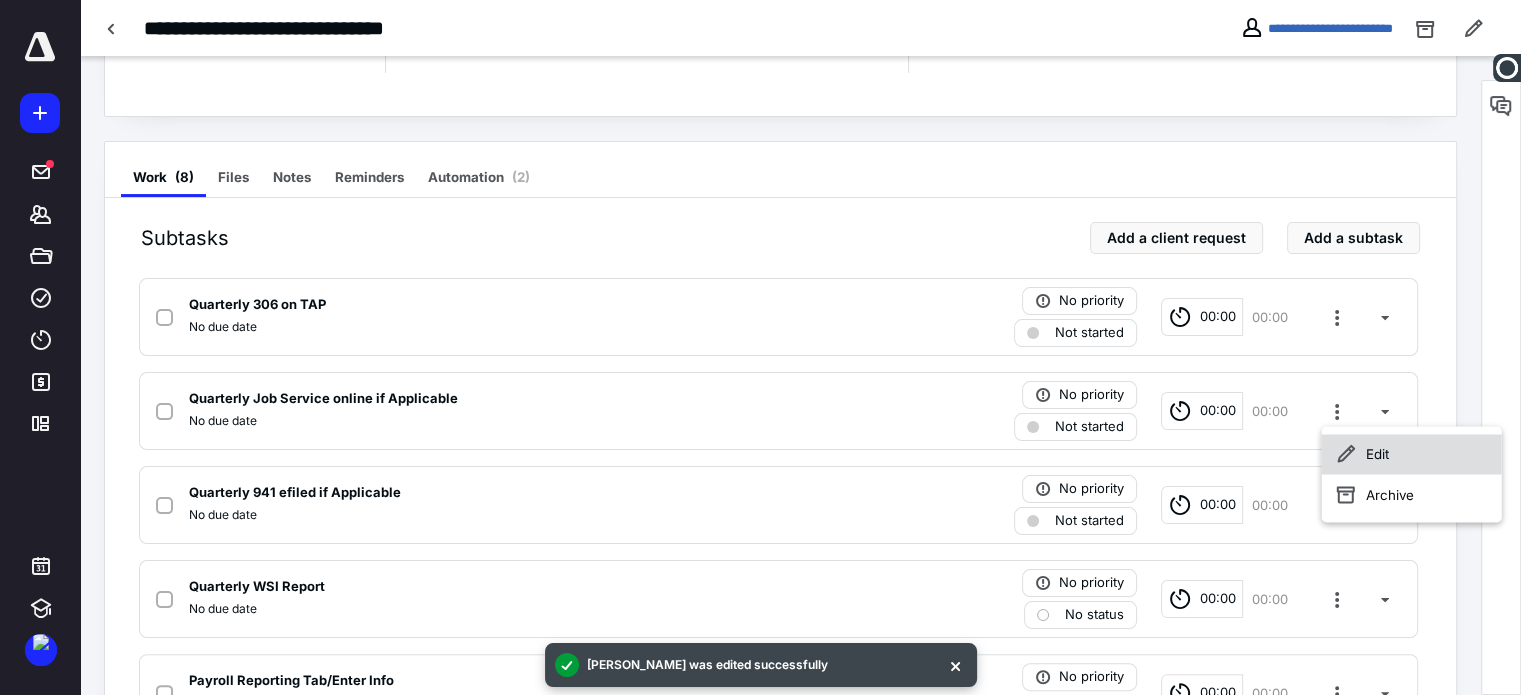 click on "Edit" at bounding box center (1412, 454) 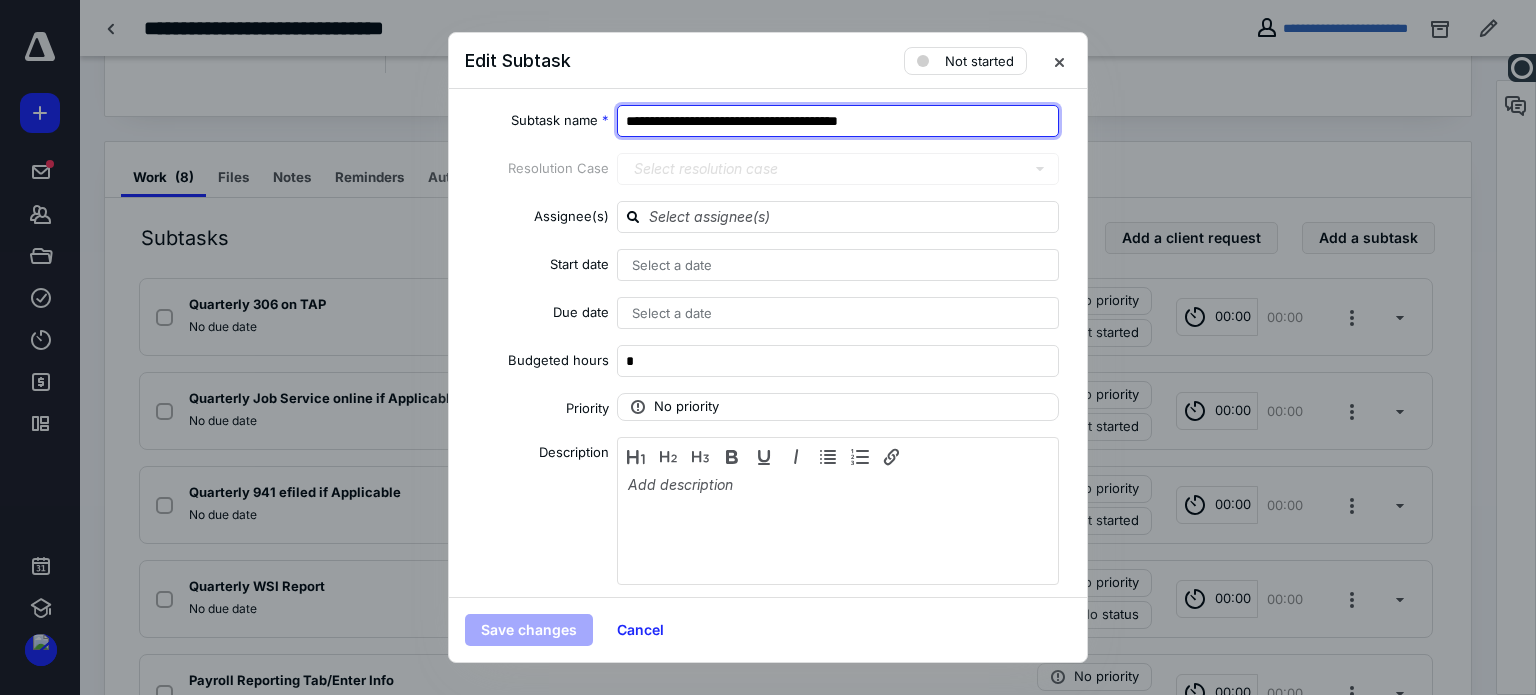 drag, startPoint x: 815, startPoint y: 117, endPoint x: 932, endPoint y: 111, distance: 117.15375 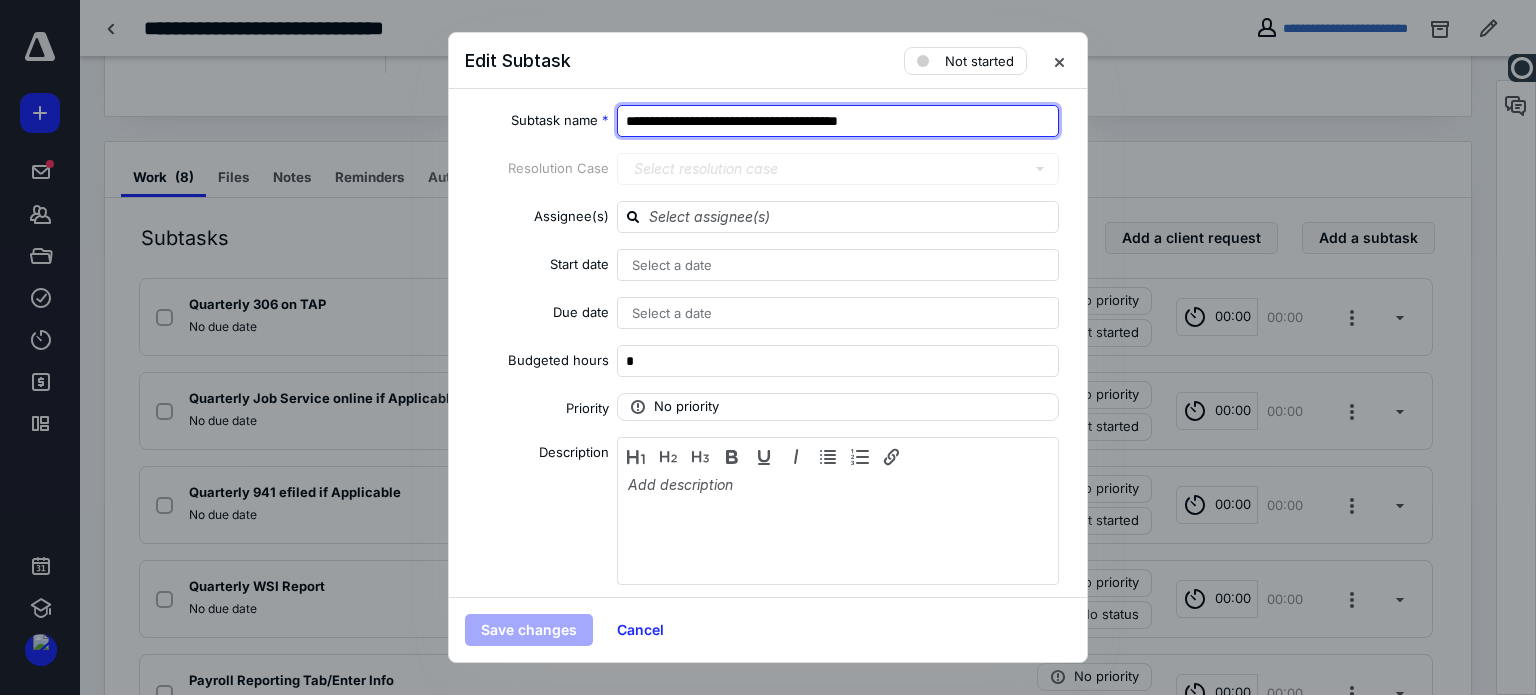 click on "**********" at bounding box center [838, 121] 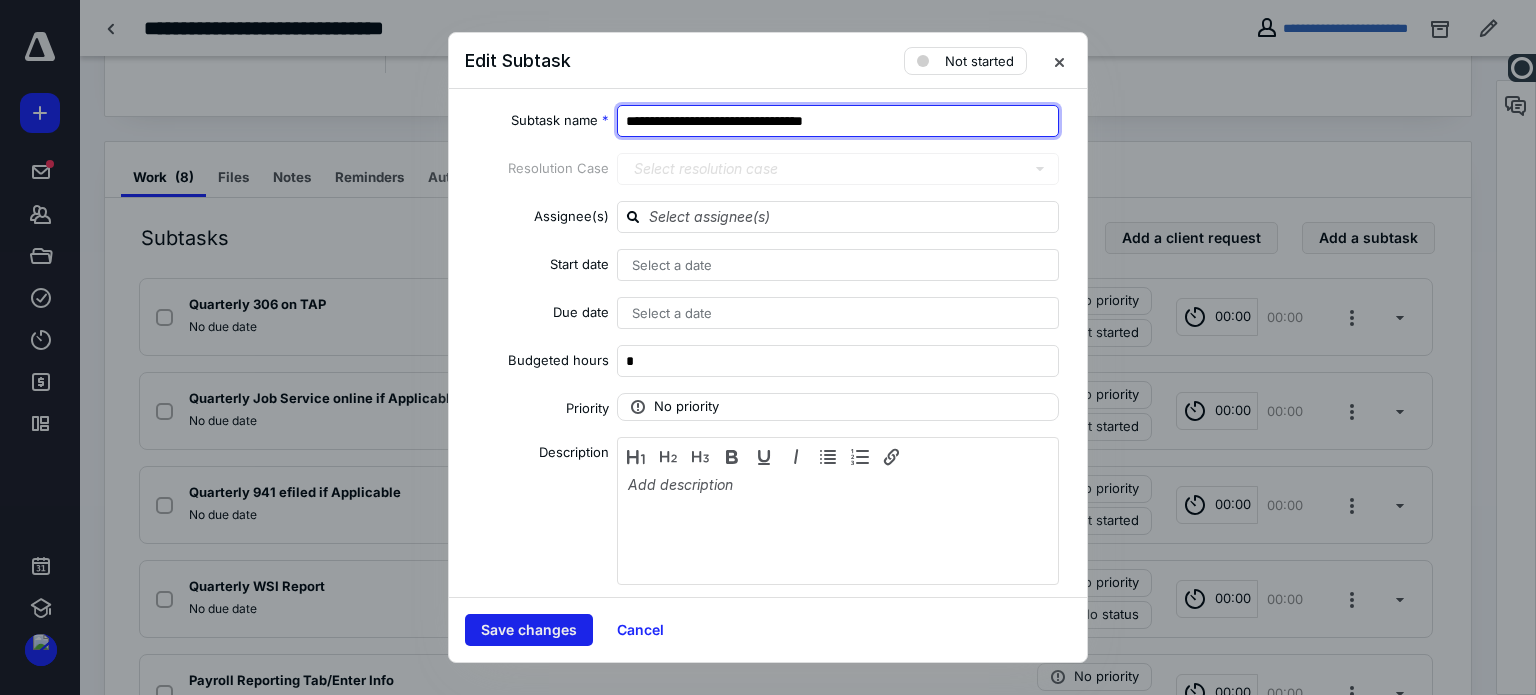 type on "**********" 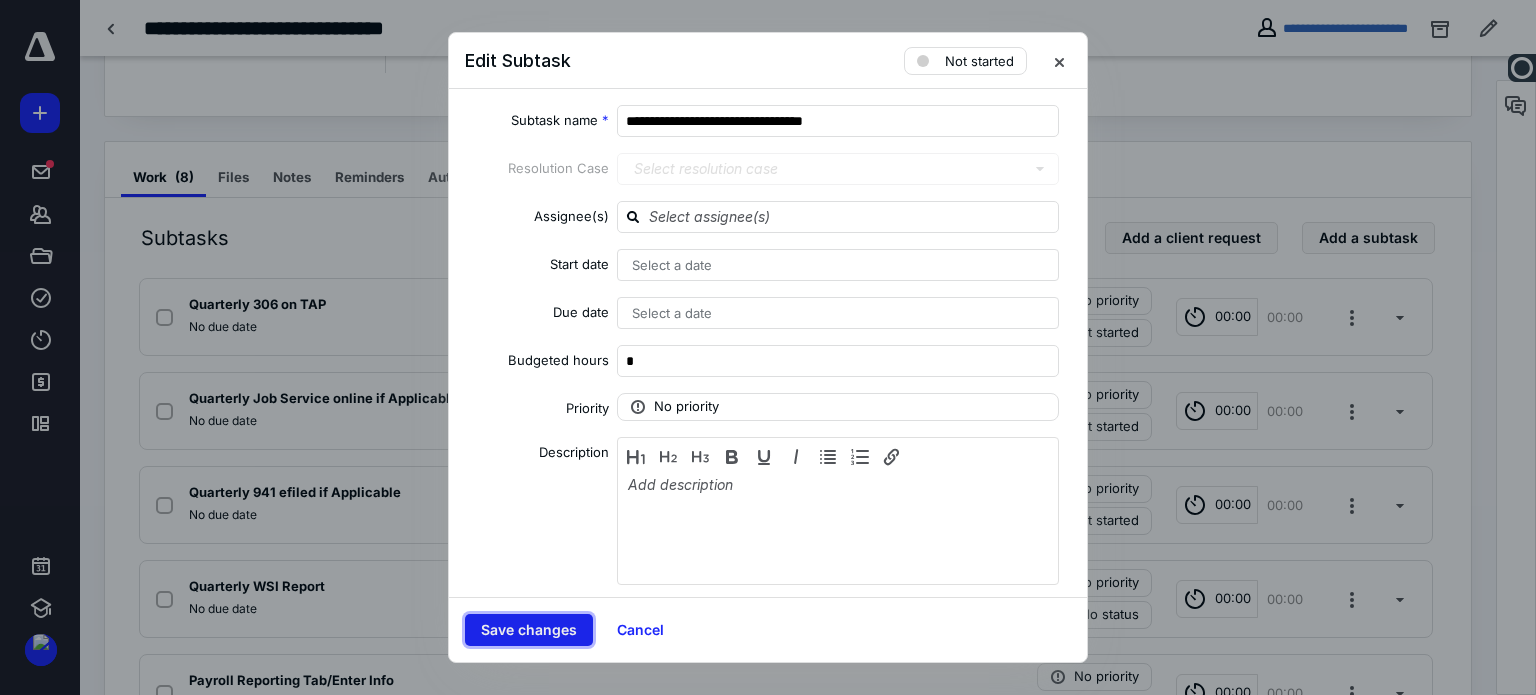 click on "Save changes" at bounding box center [529, 630] 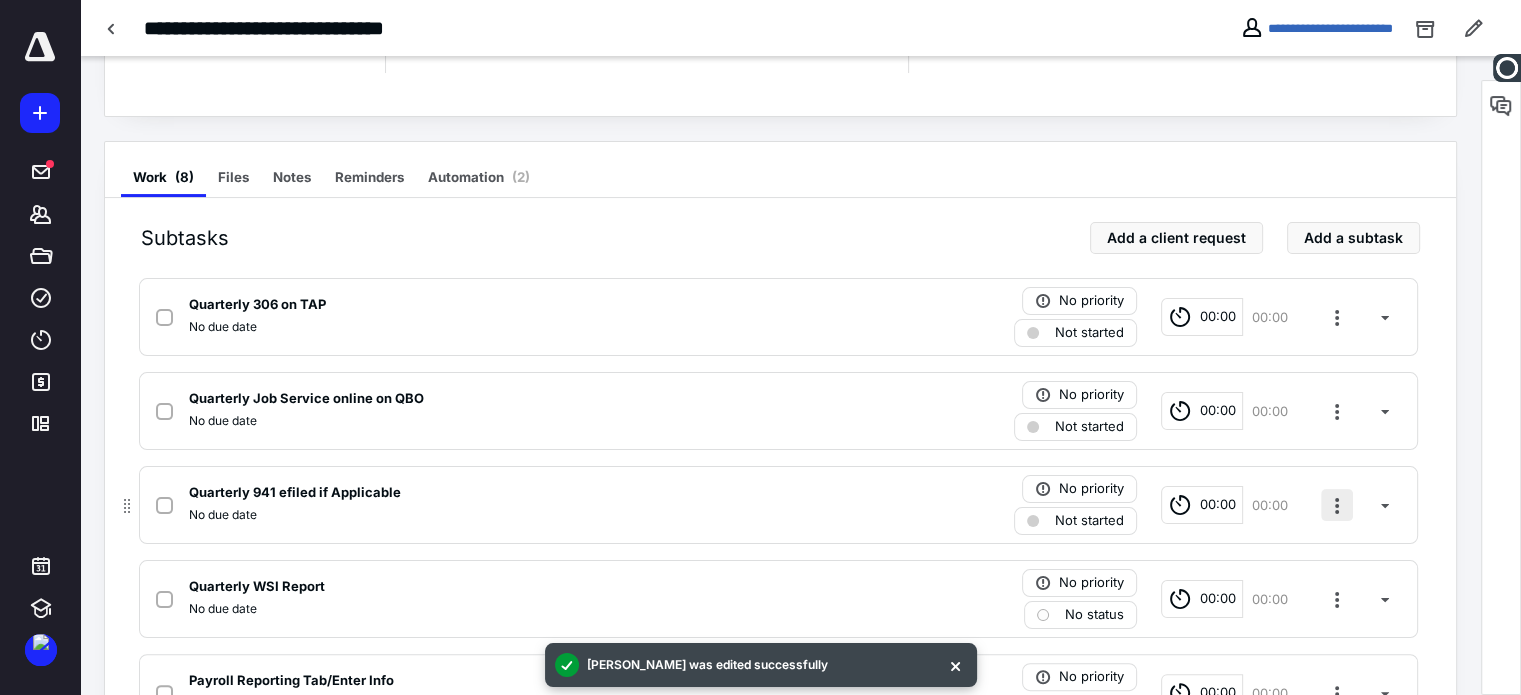click on "No priority Not started 00:00 00:00" at bounding box center [1195, 505] 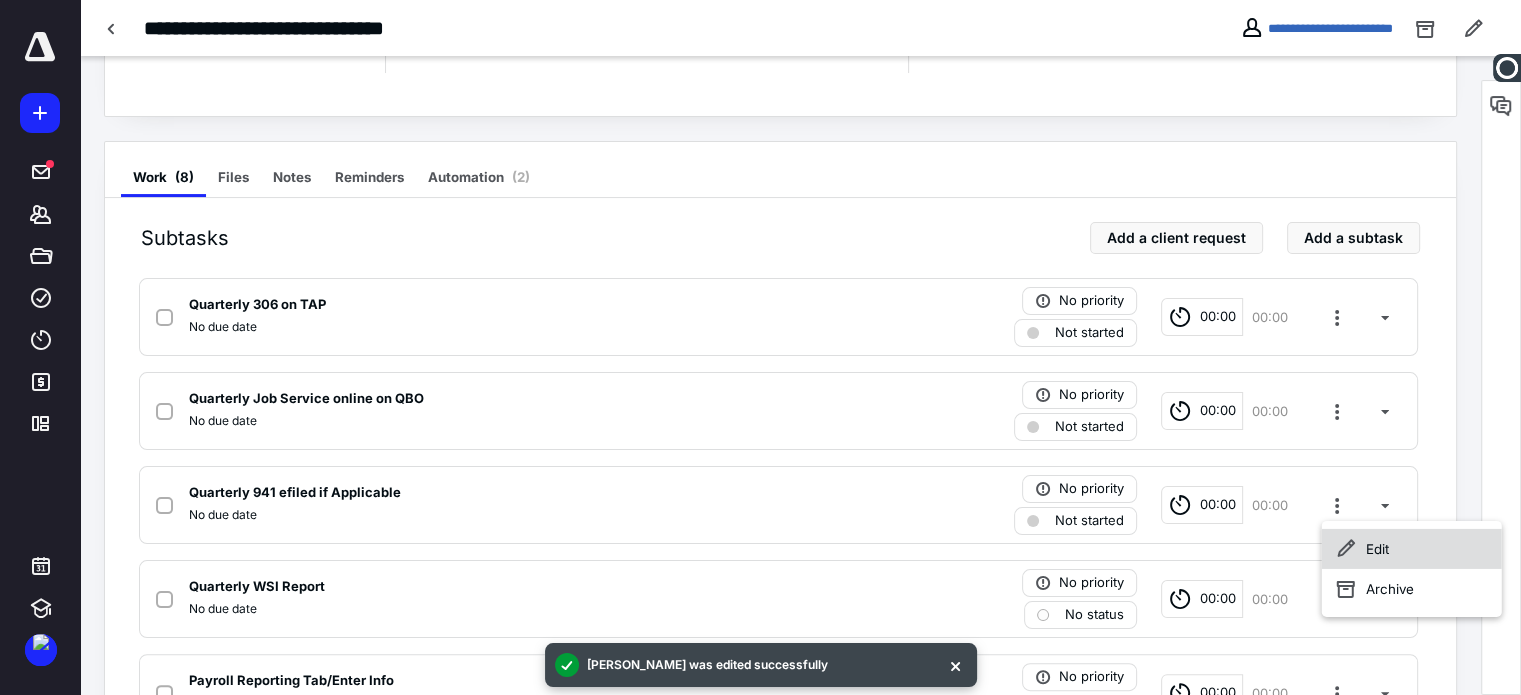 click on "Edit" at bounding box center (1412, 549) 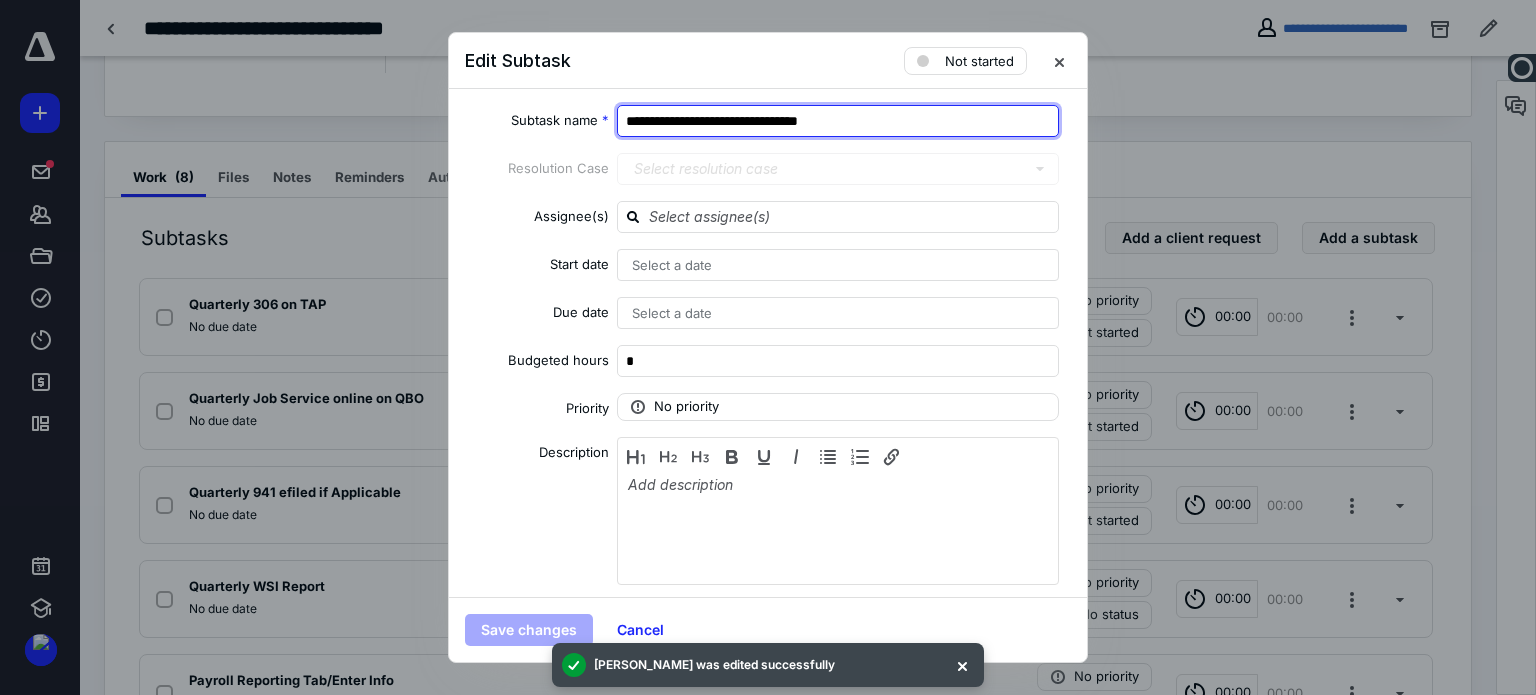 drag, startPoint x: 752, startPoint y: 119, endPoint x: 874, endPoint y: 121, distance: 122.016396 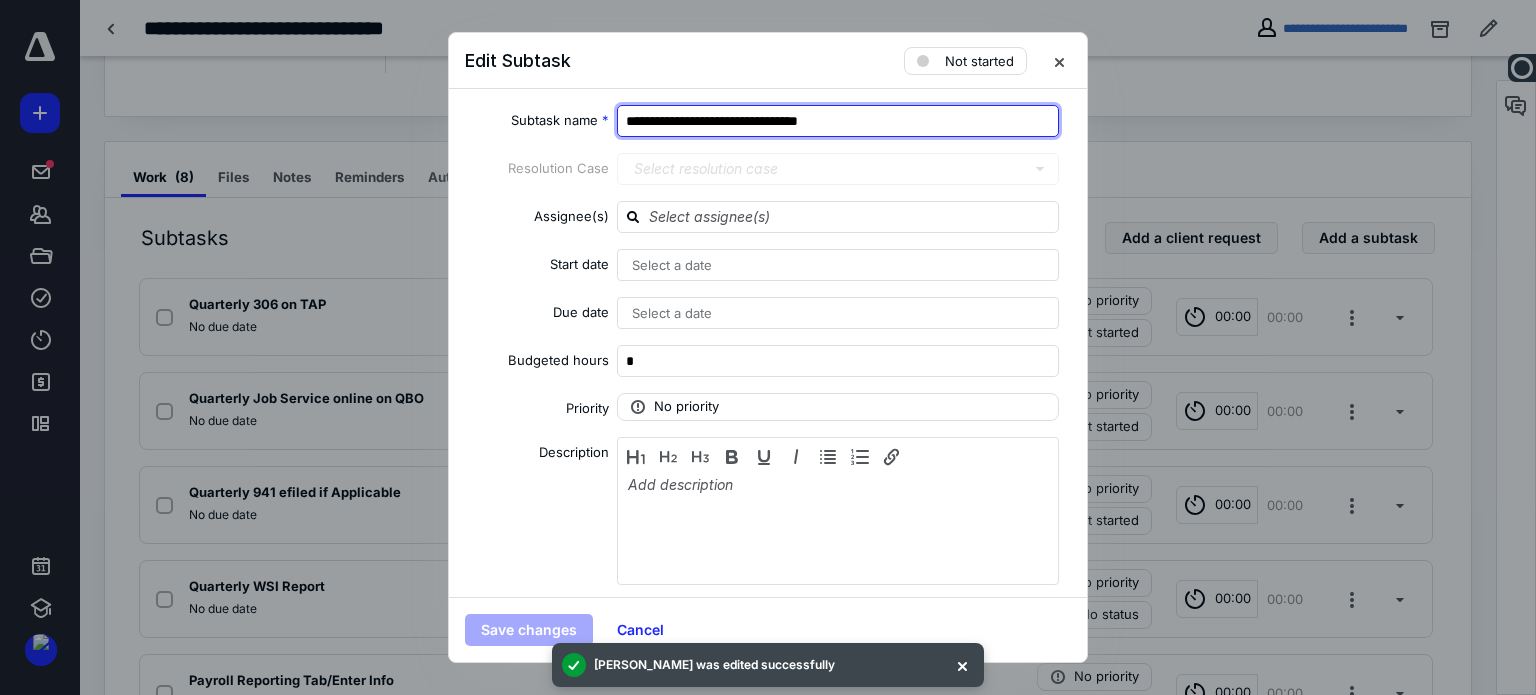 click on "**********" at bounding box center (838, 121) 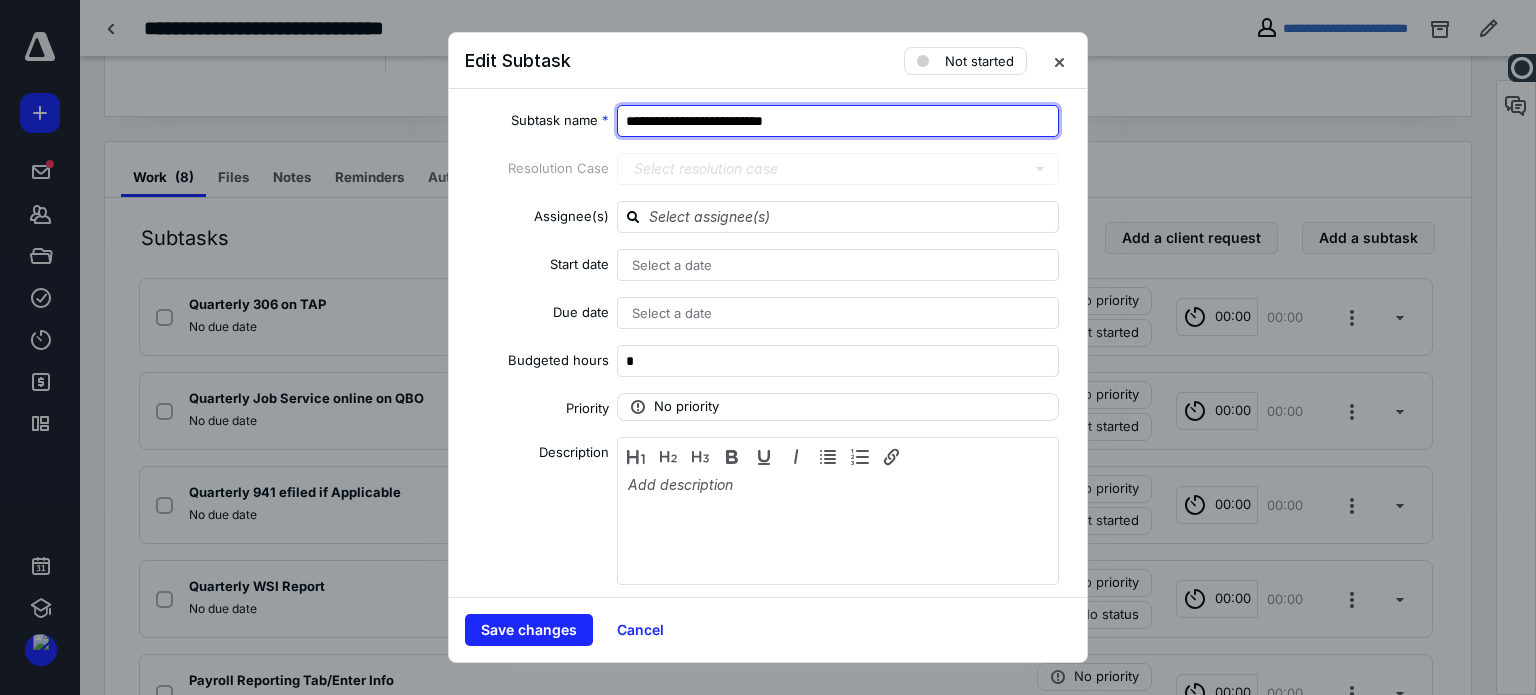 type on "**********" 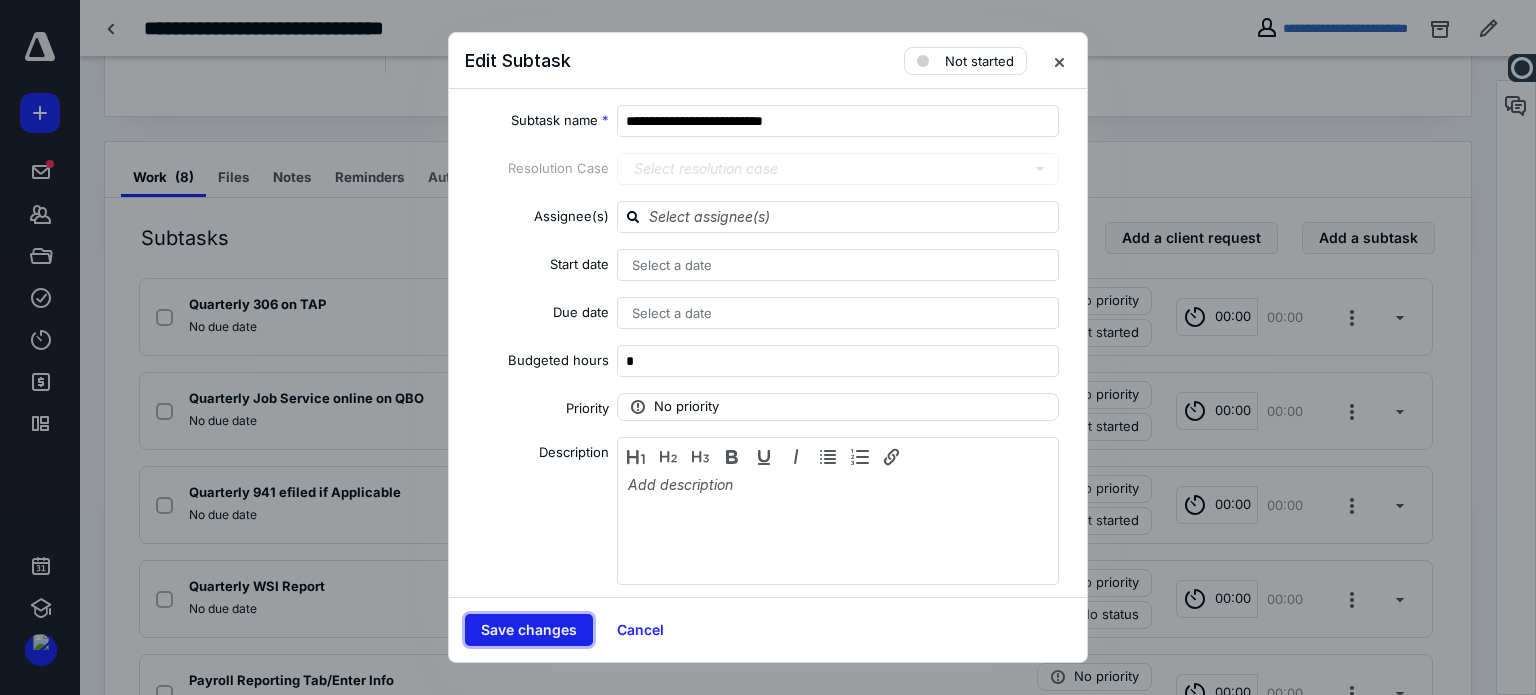 click on "Save changes" at bounding box center (529, 630) 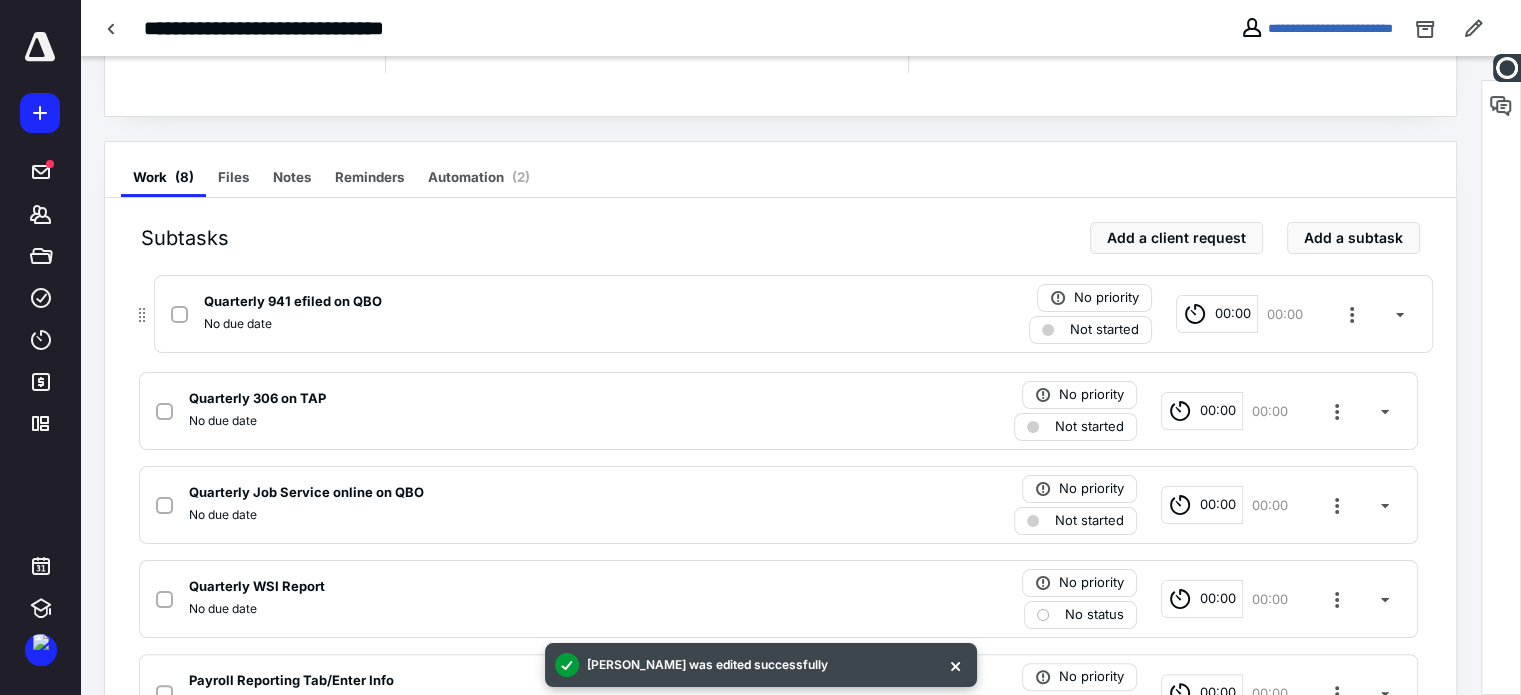 drag, startPoint x: 132, startPoint y: 508, endPoint x: 146, endPoint y: 308, distance: 200.4894 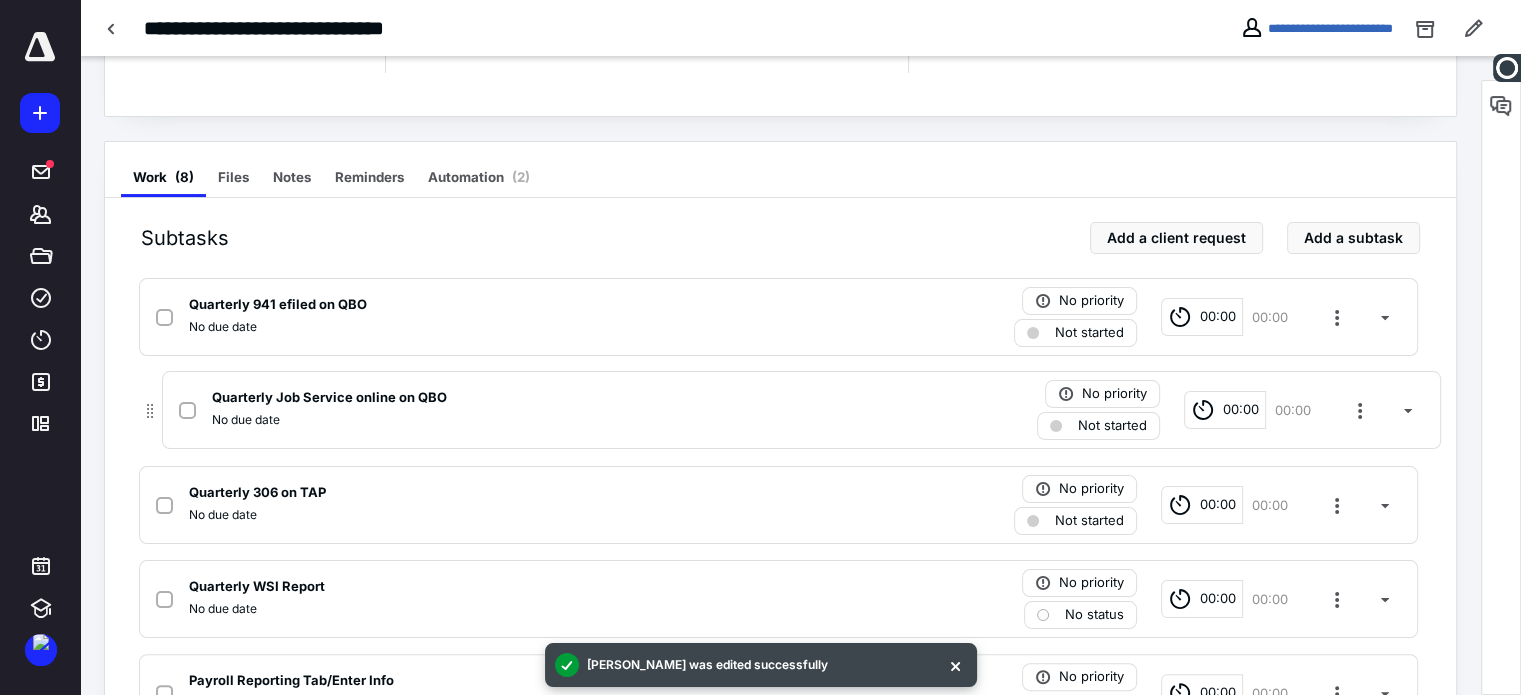 drag, startPoint x: 131, startPoint y: 508, endPoint x: 152, endPoint y: 400, distance: 110.02273 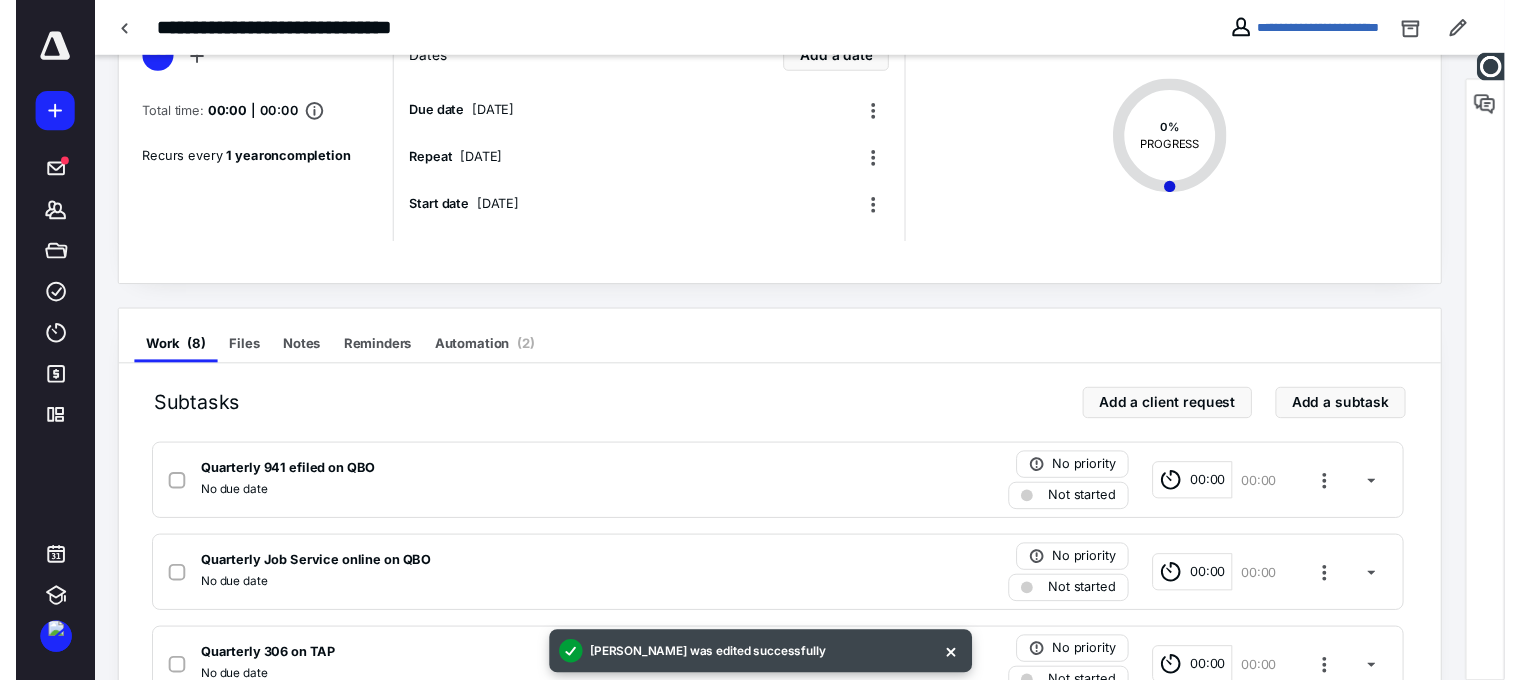 scroll, scrollTop: 0, scrollLeft: 0, axis: both 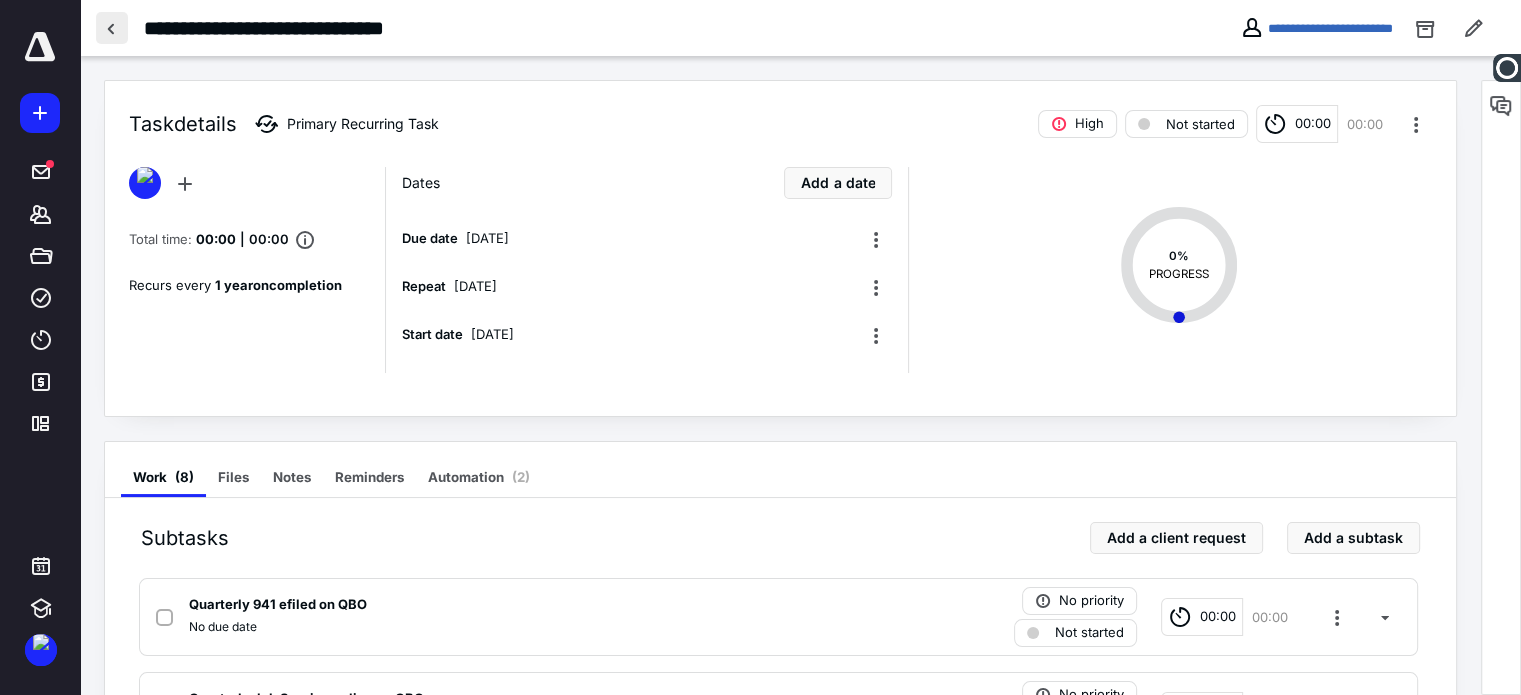 click at bounding box center [112, 28] 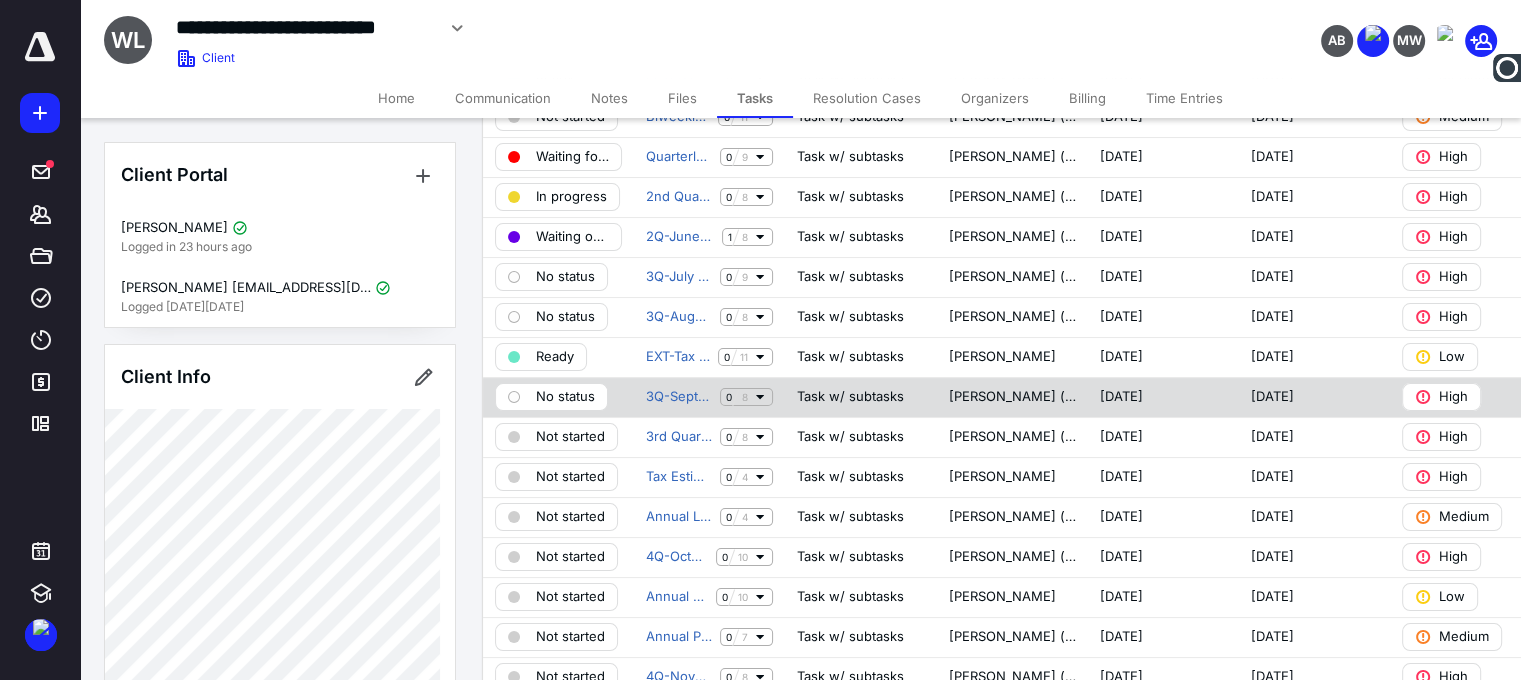 scroll, scrollTop: 400, scrollLeft: 0, axis: vertical 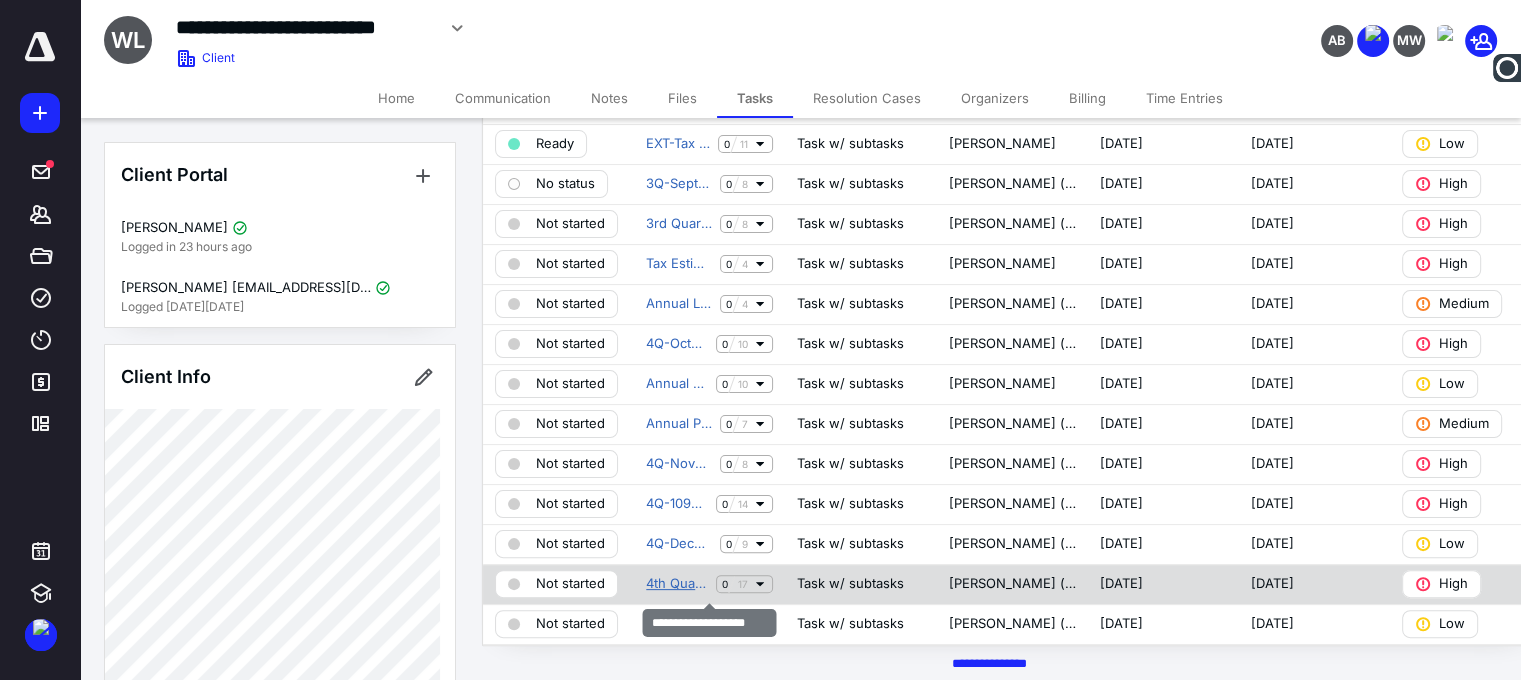 click on "4th Quarter Reports" at bounding box center [677, 584] 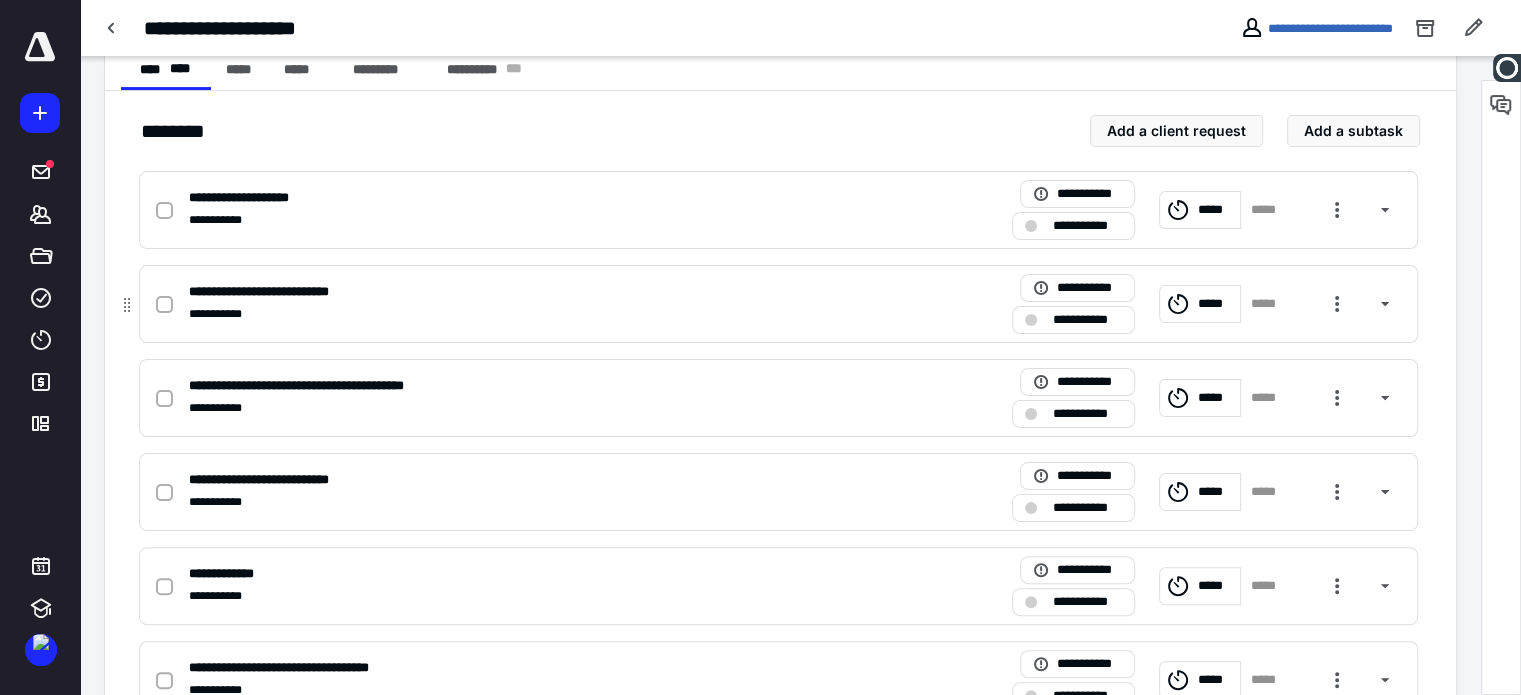 scroll, scrollTop: 600, scrollLeft: 0, axis: vertical 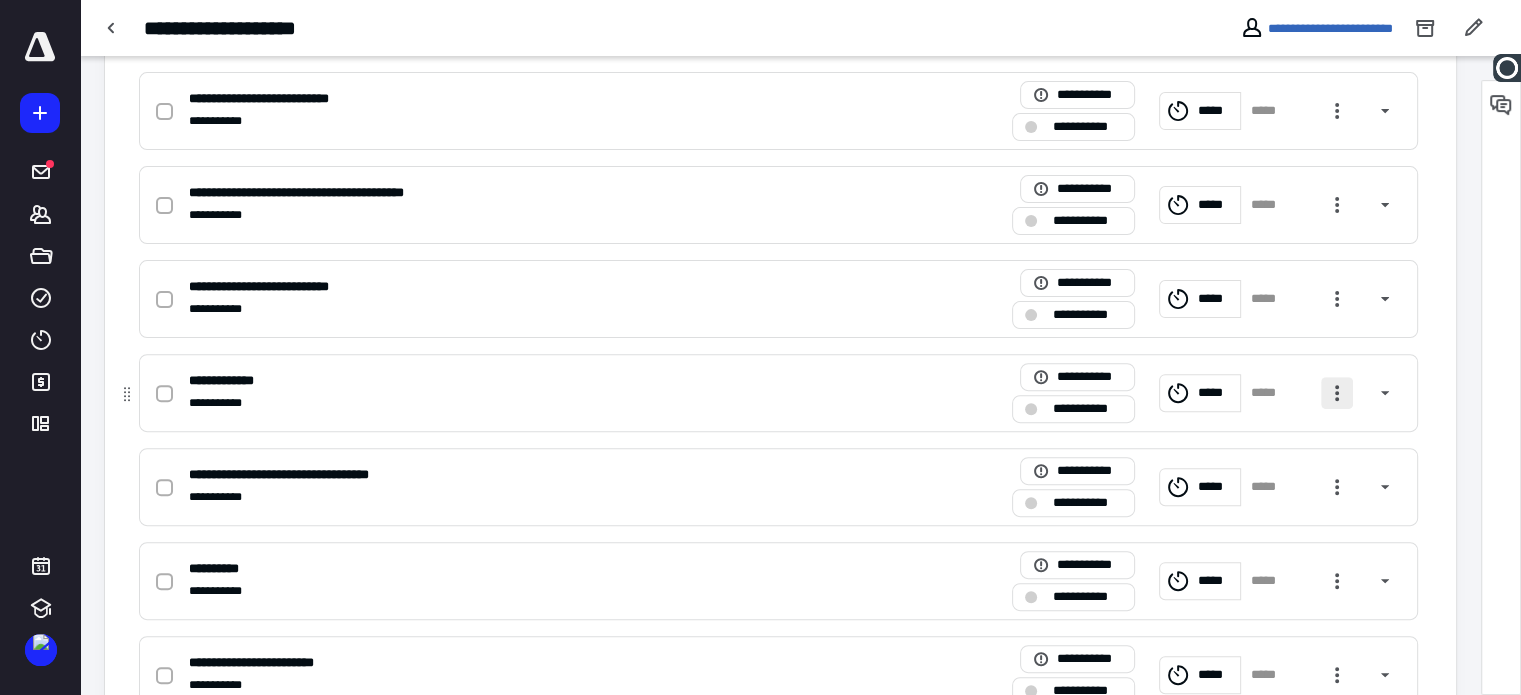 click at bounding box center (1337, 393) 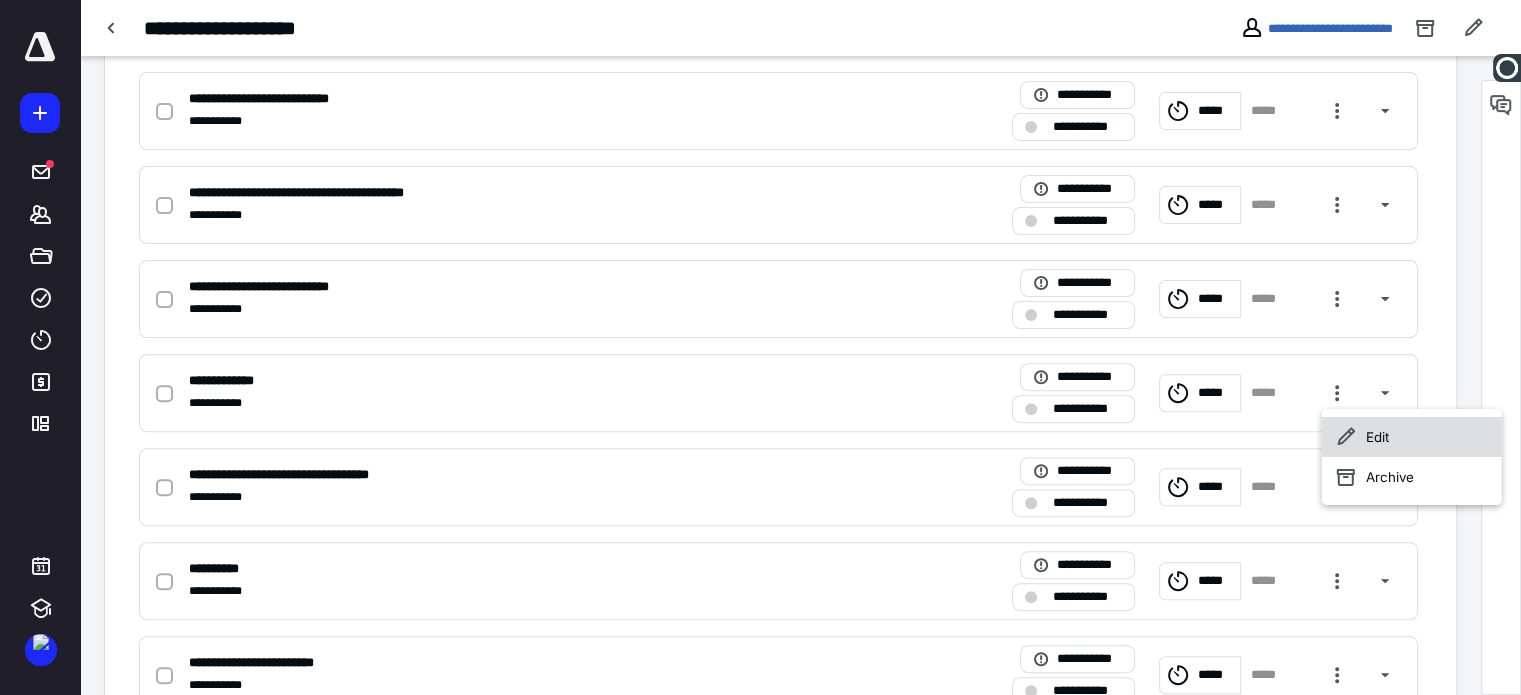 click on "Edit" at bounding box center [1412, 437] 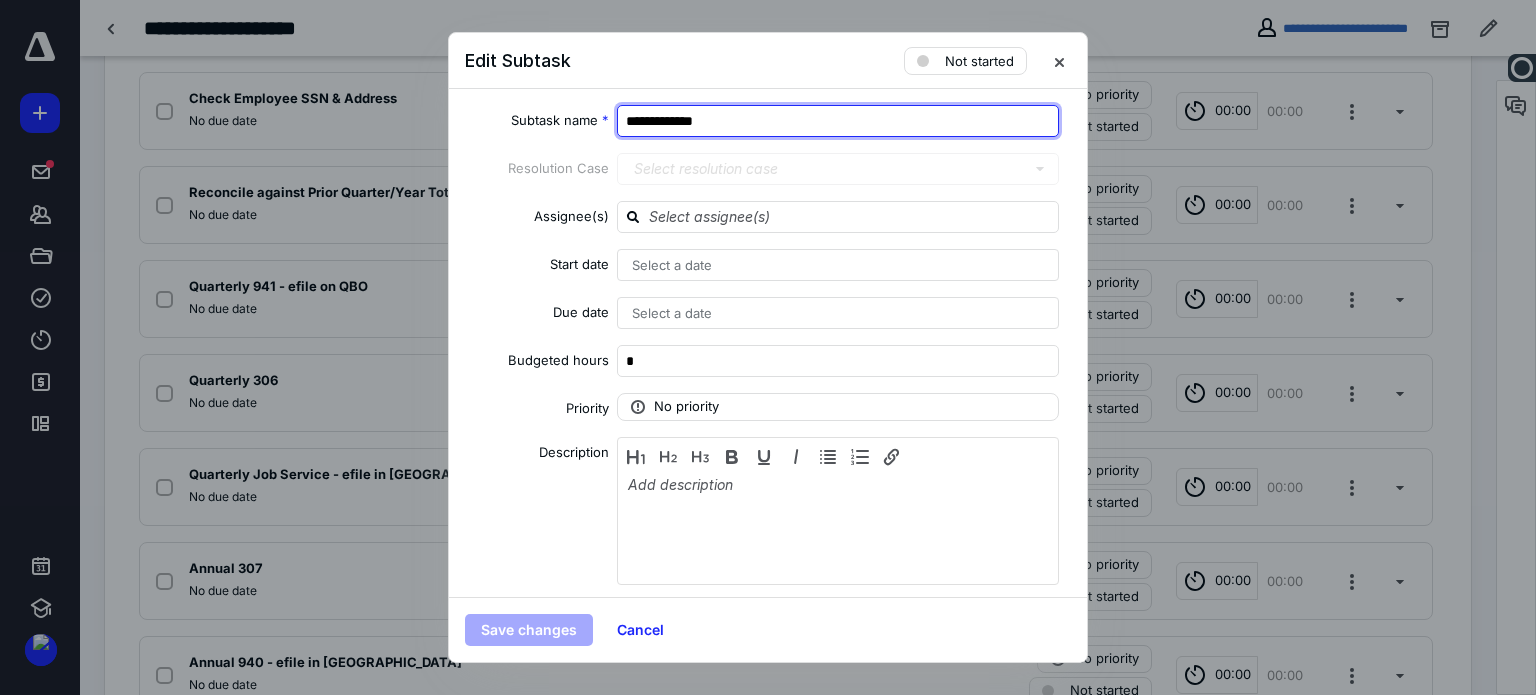 click on "**********" at bounding box center [838, 121] 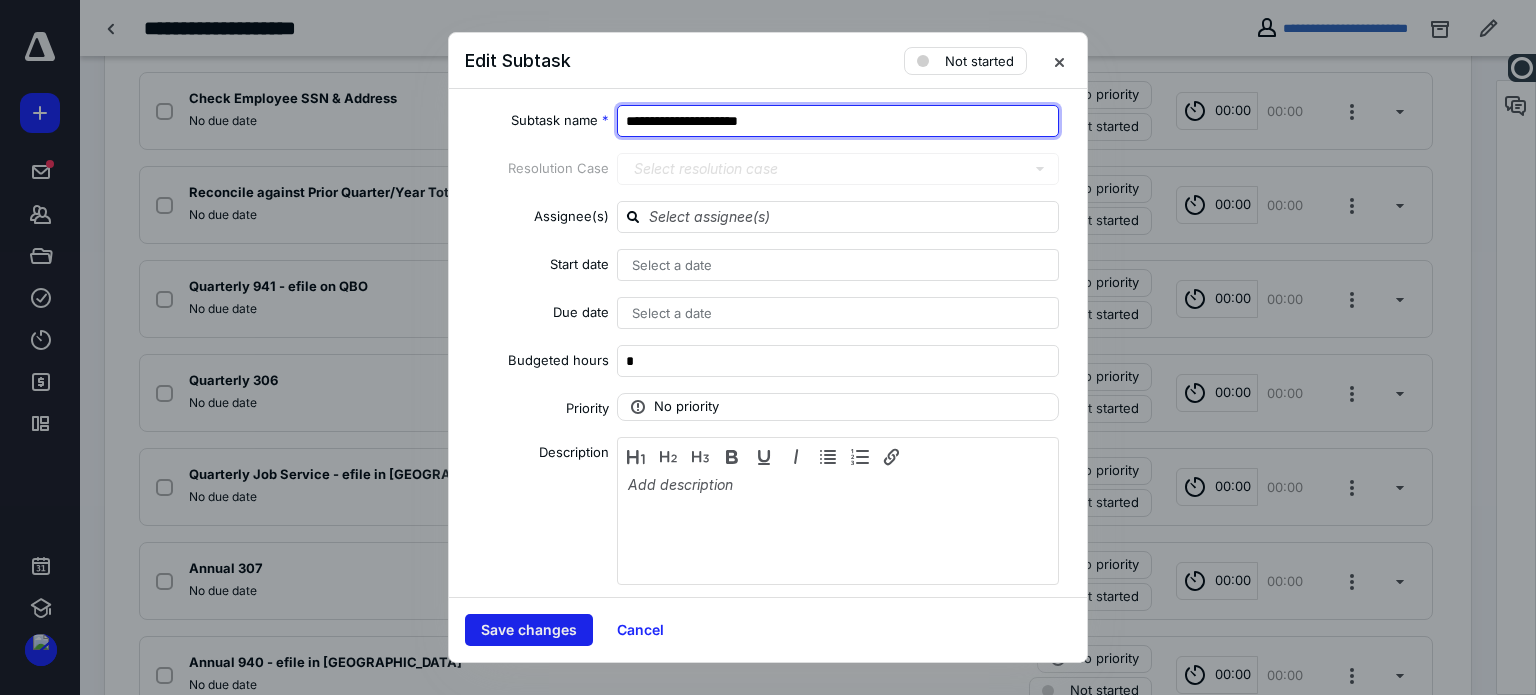 type on "**********" 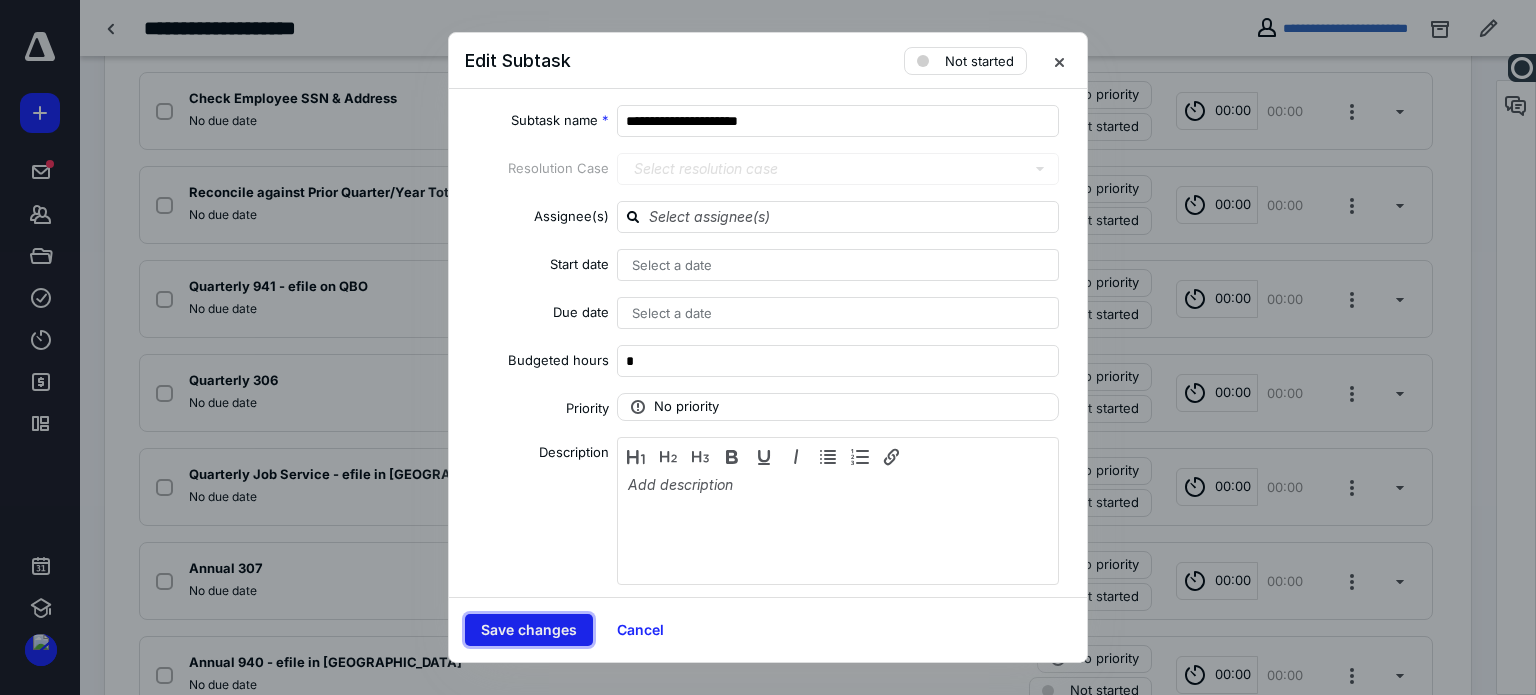 click on "Save changes" at bounding box center [529, 630] 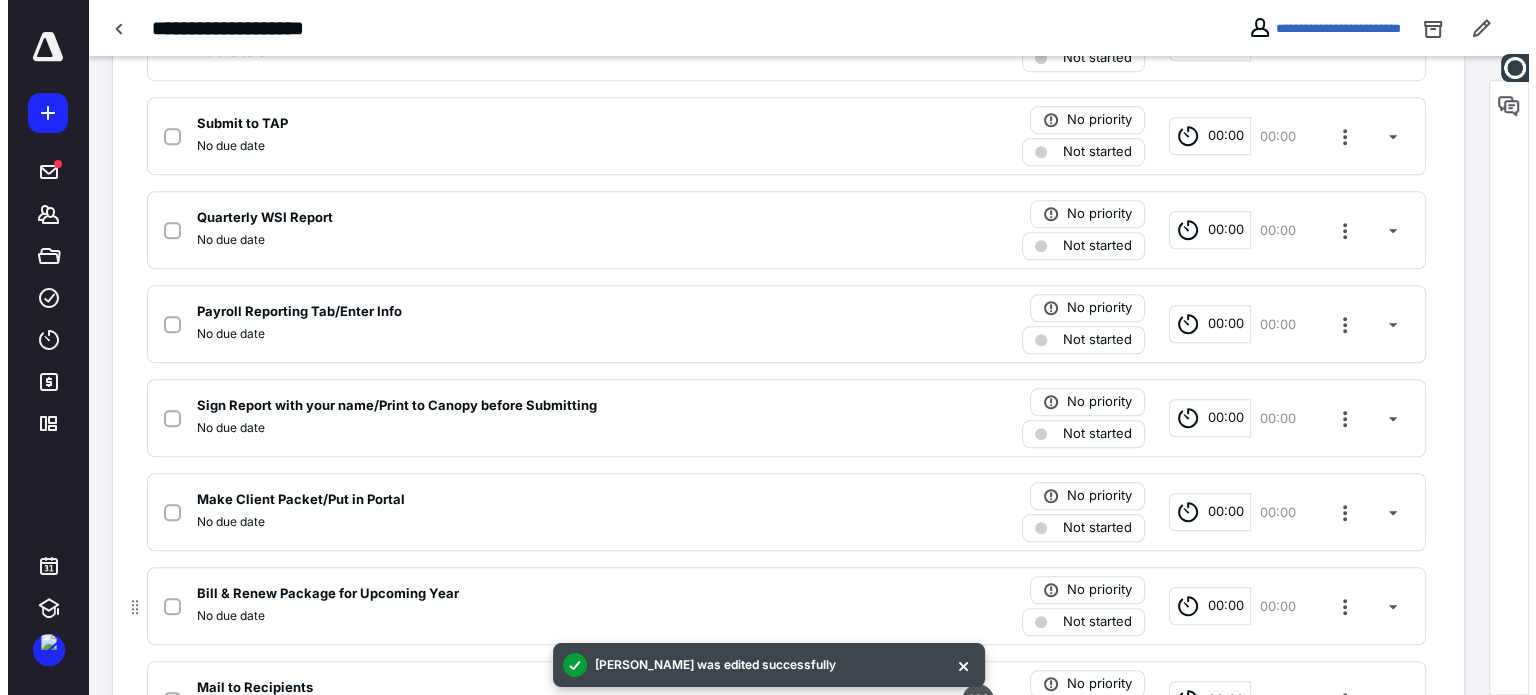 scroll, scrollTop: 1513, scrollLeft: 0, axis: vertical 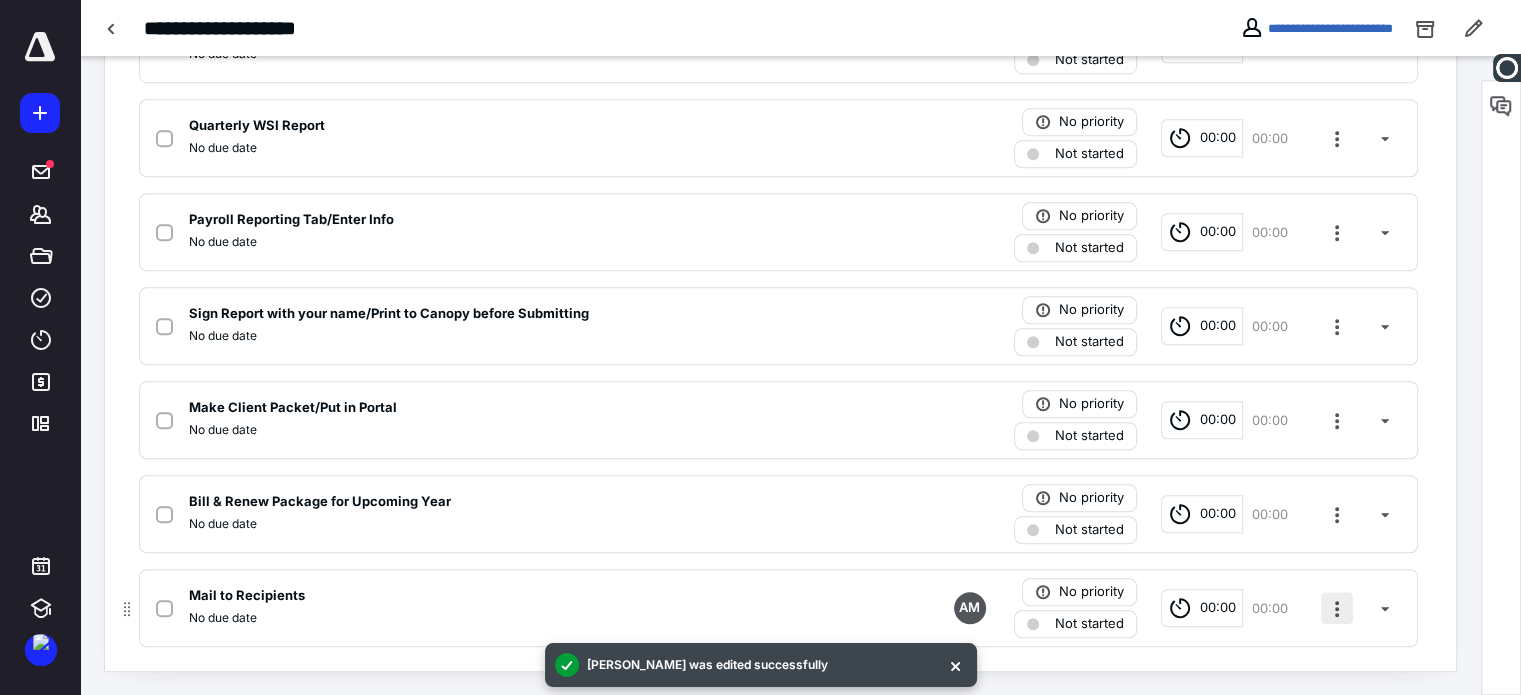 click at bounding box center (1337, 608) 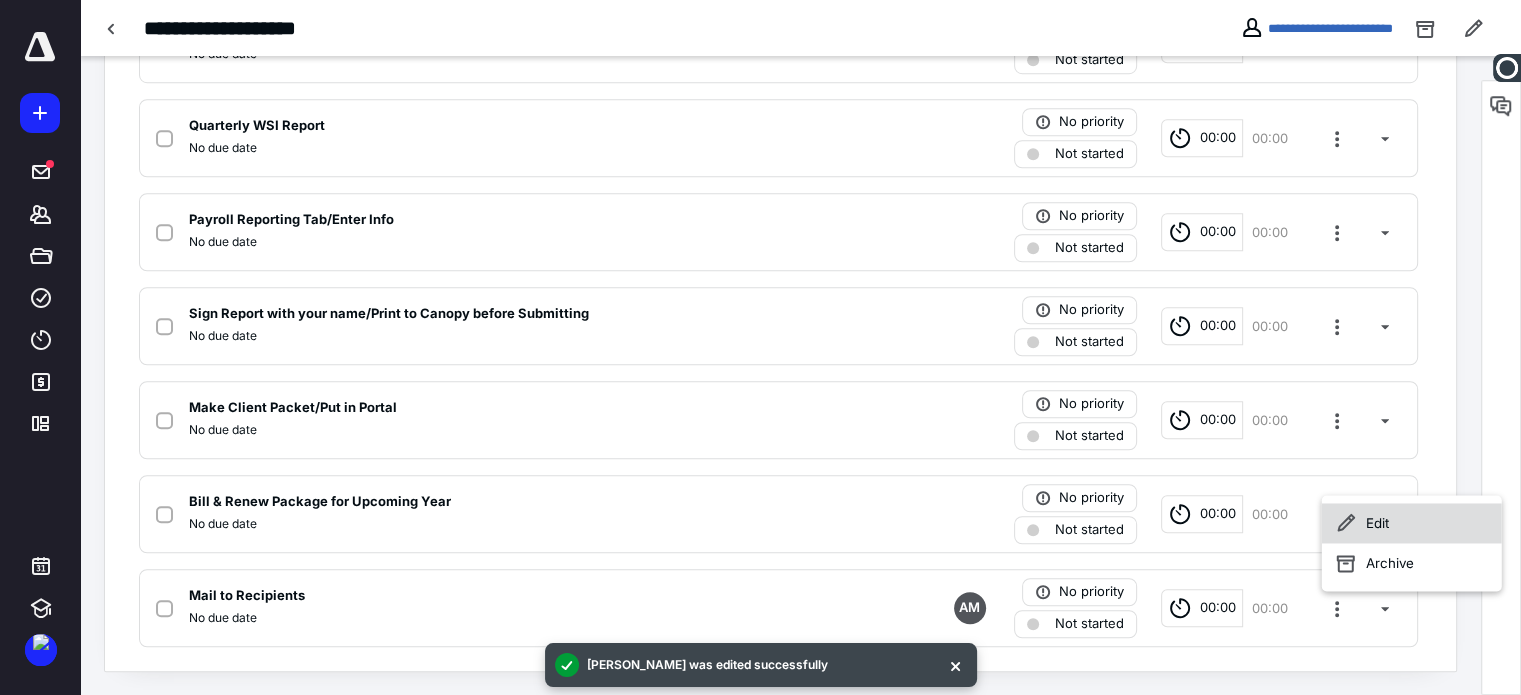 click on "Edit" at bounding box center [1412, 523] 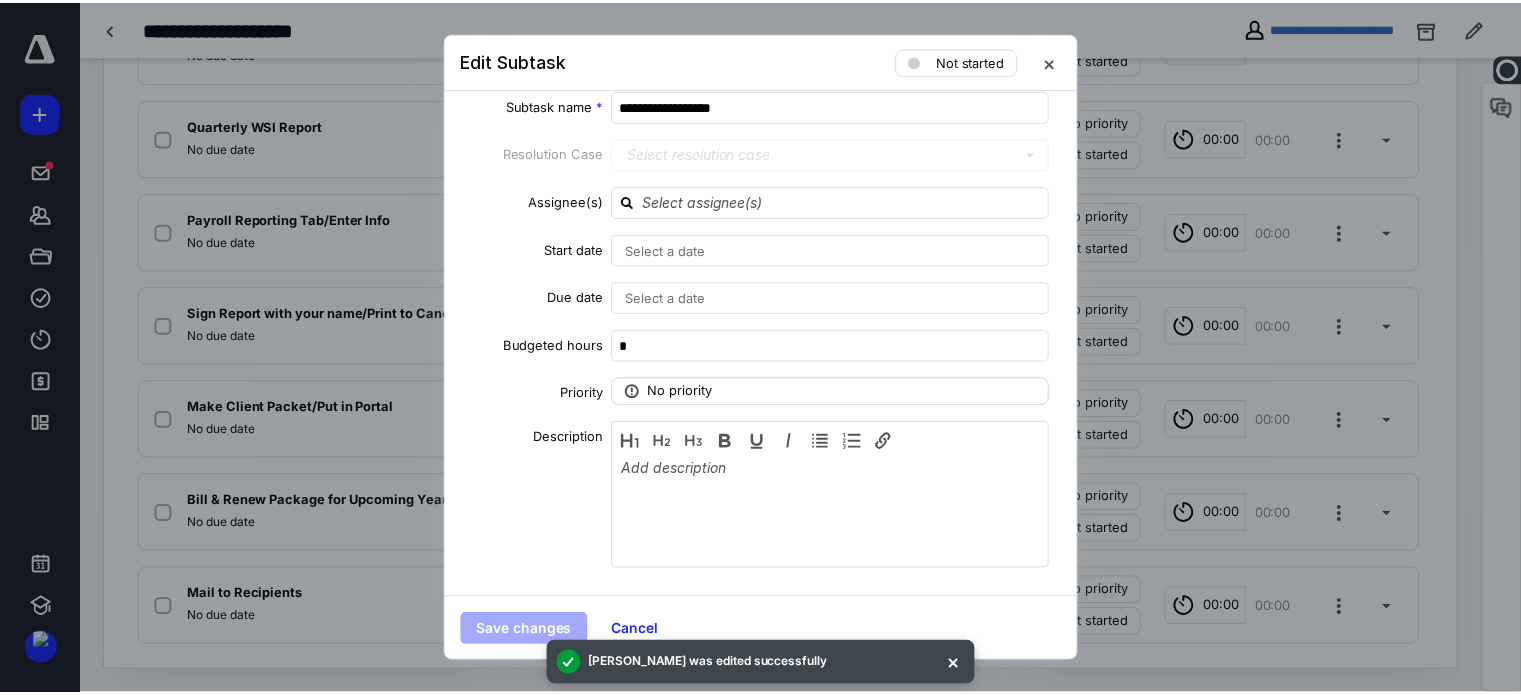 scroll, scrollTop: 19, scrollLeft: 0, axis: vertical 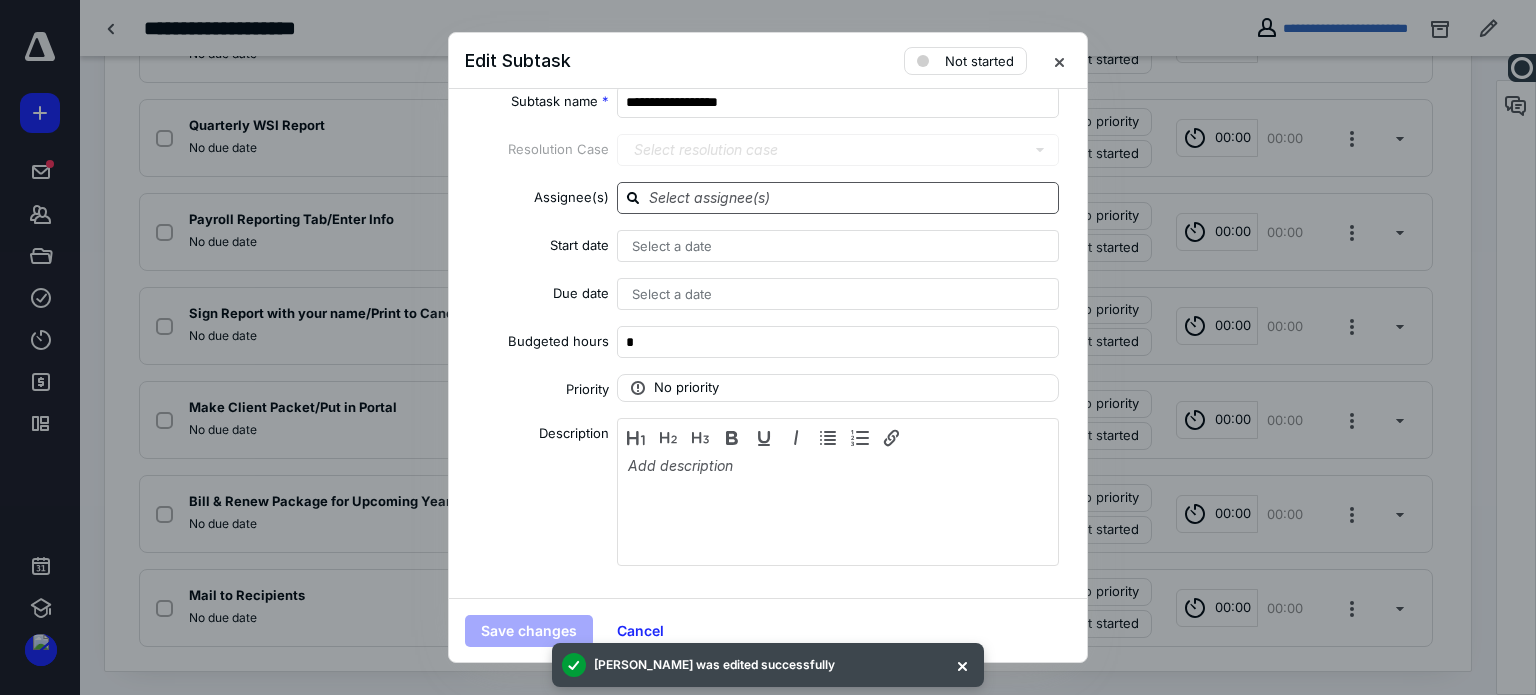 click at bounding box center (850, 197) 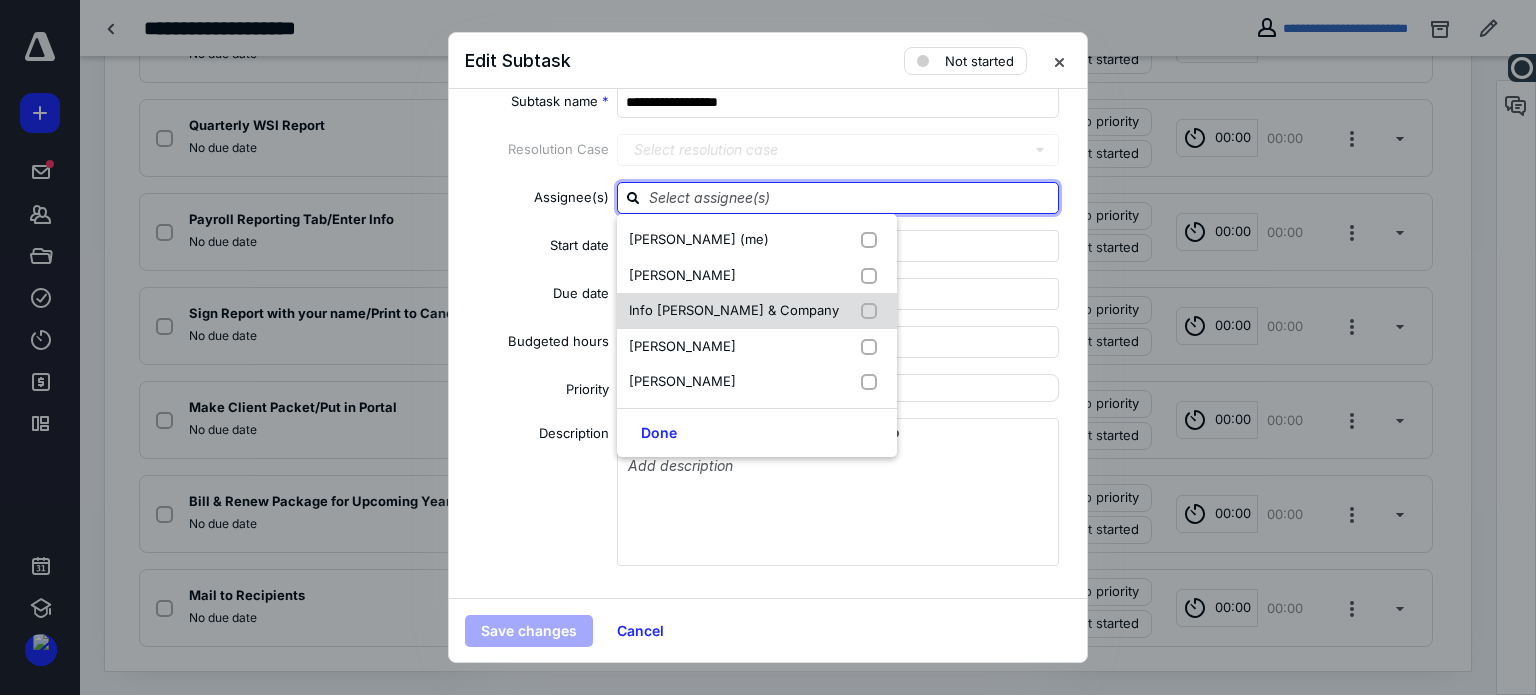 click on "Info [PERSON_NAME] & Company" at bounding box center [734, 310] 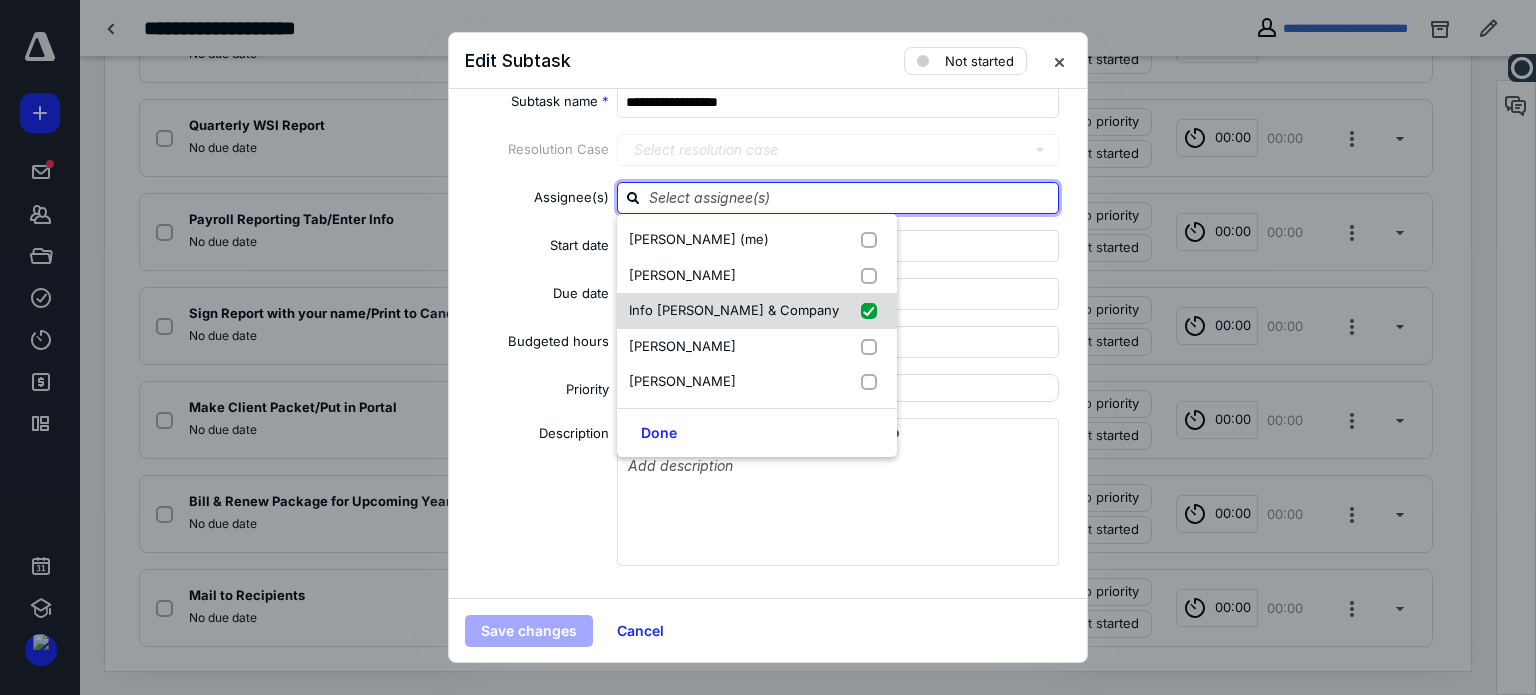 checkbox on "true" 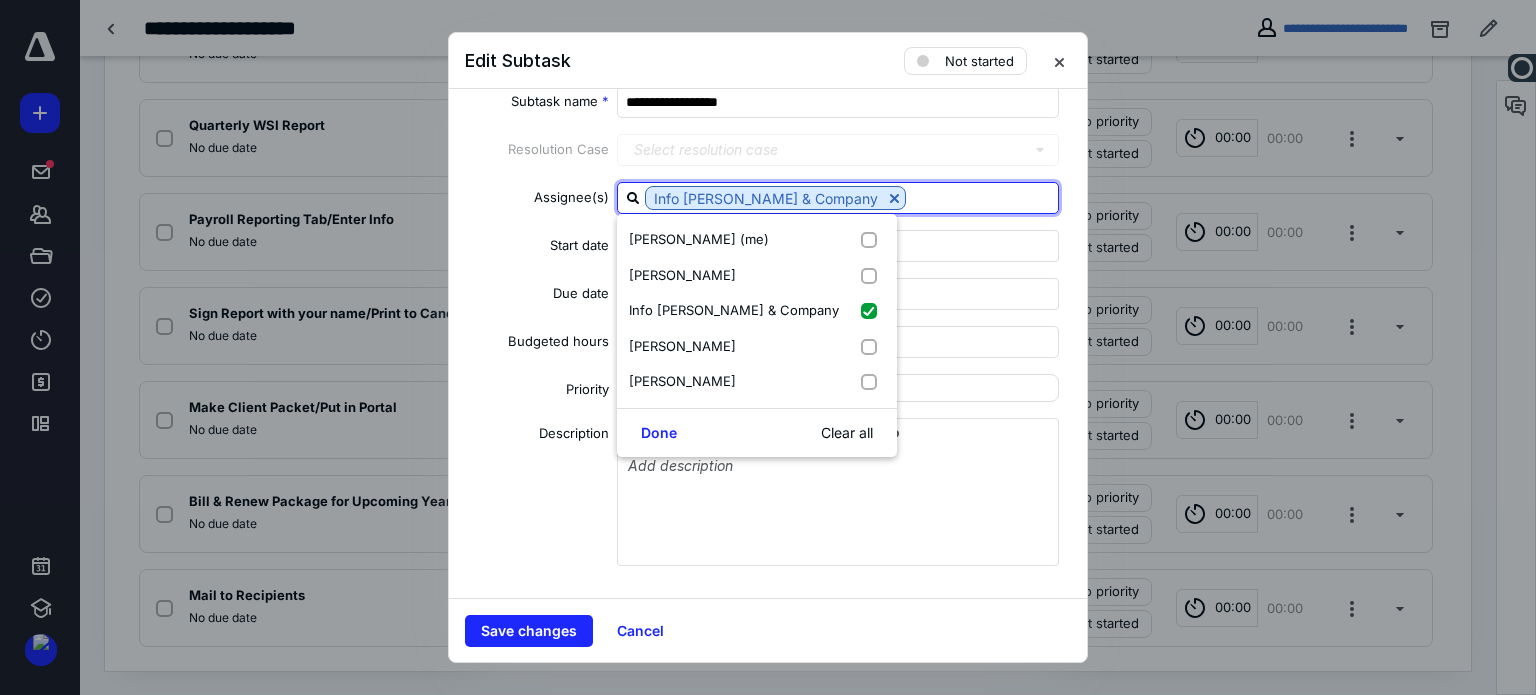 click on "Description" at bounding box center (537, 495) 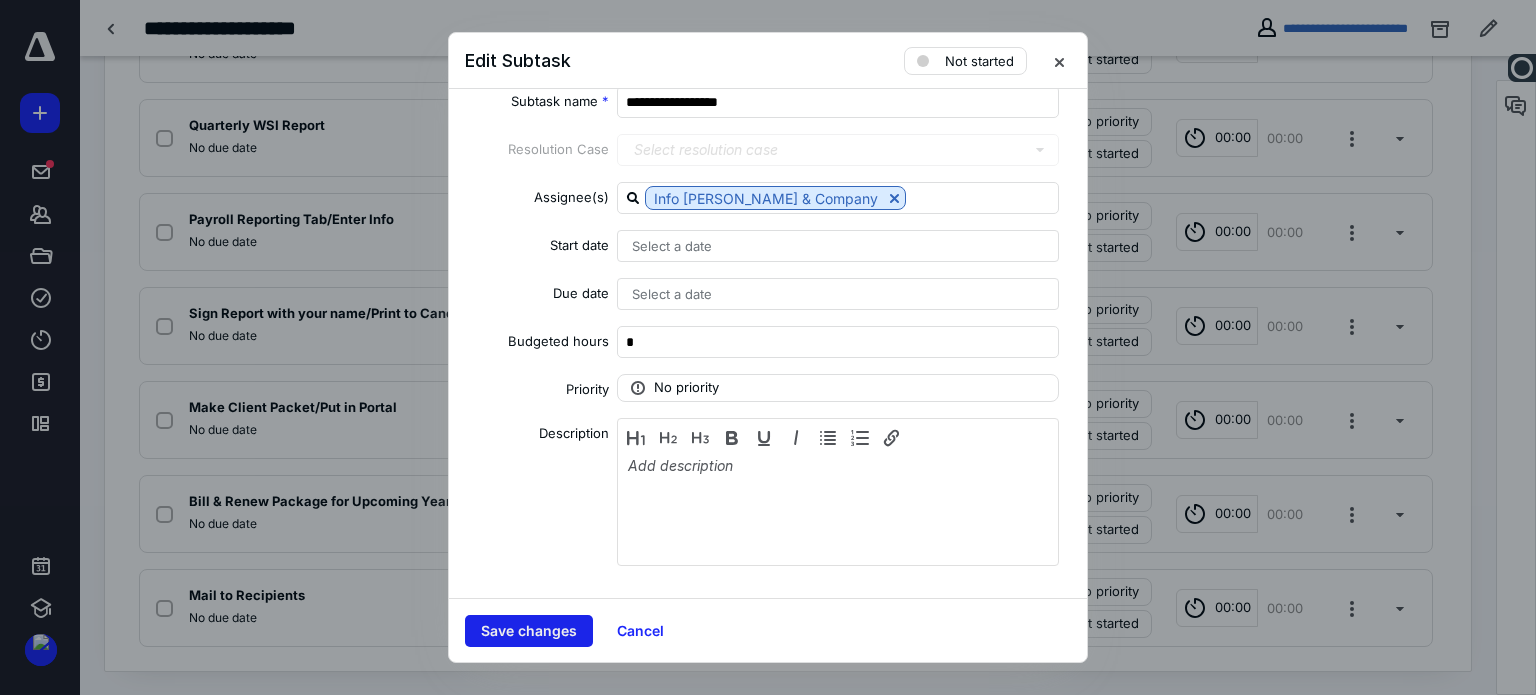 click on "Save changes" at bounding box center (529, 631) 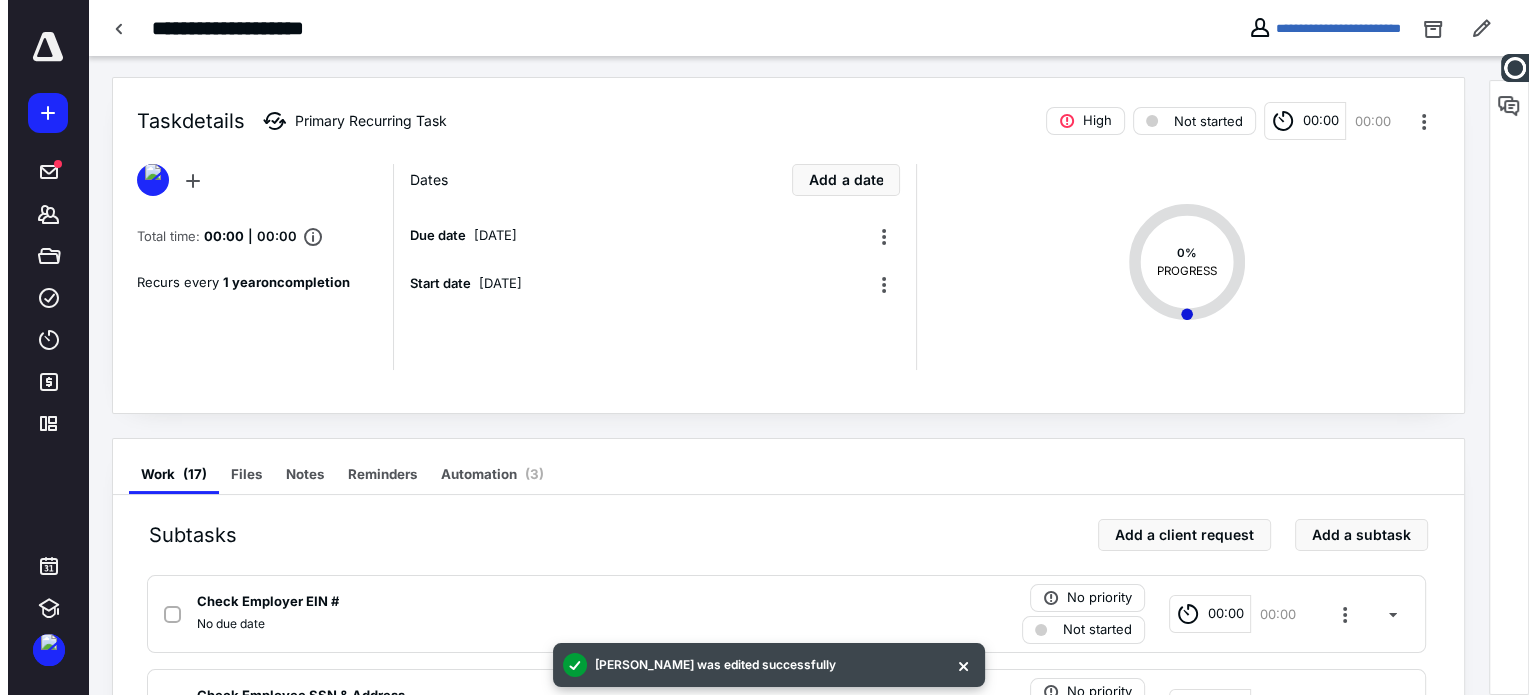 scroll, scrollTop: 0, scrollLeft: 0, axis: both 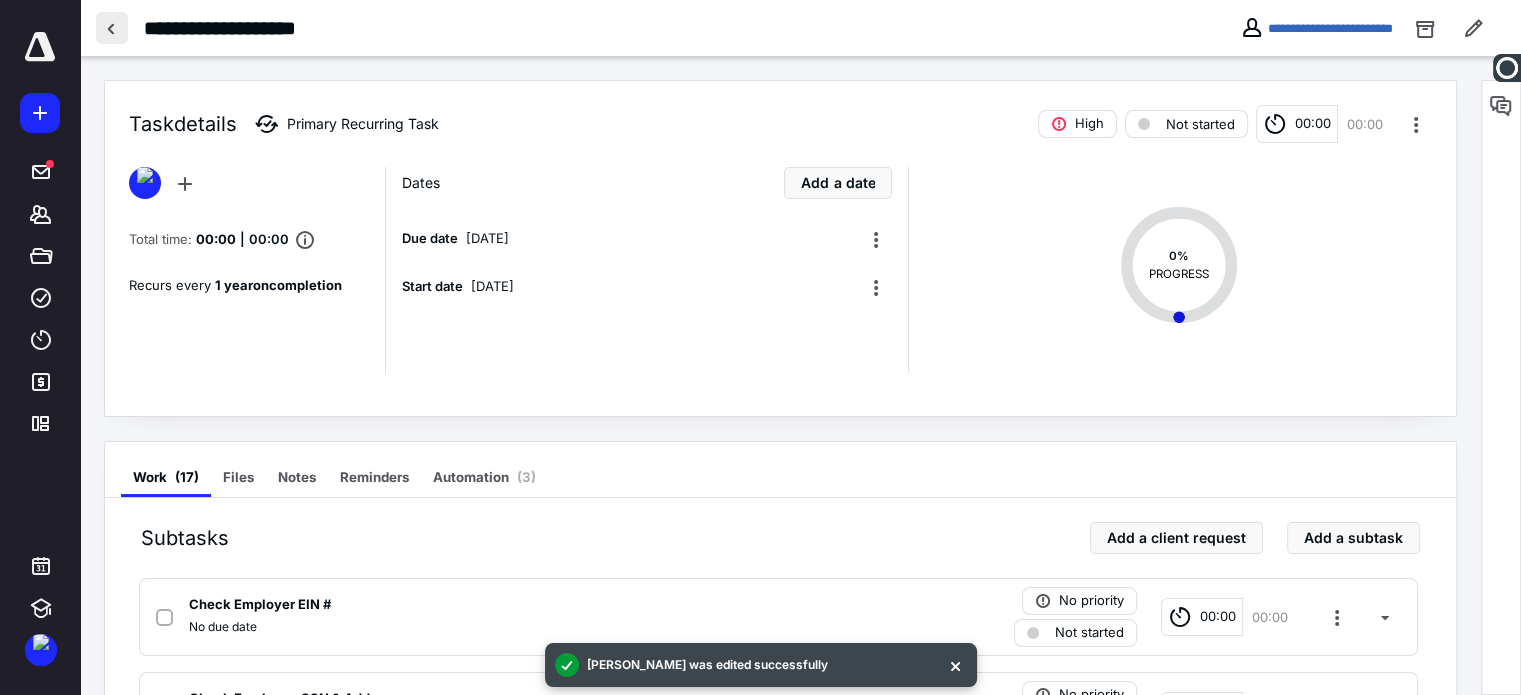 click at bounding box center (112, 28) 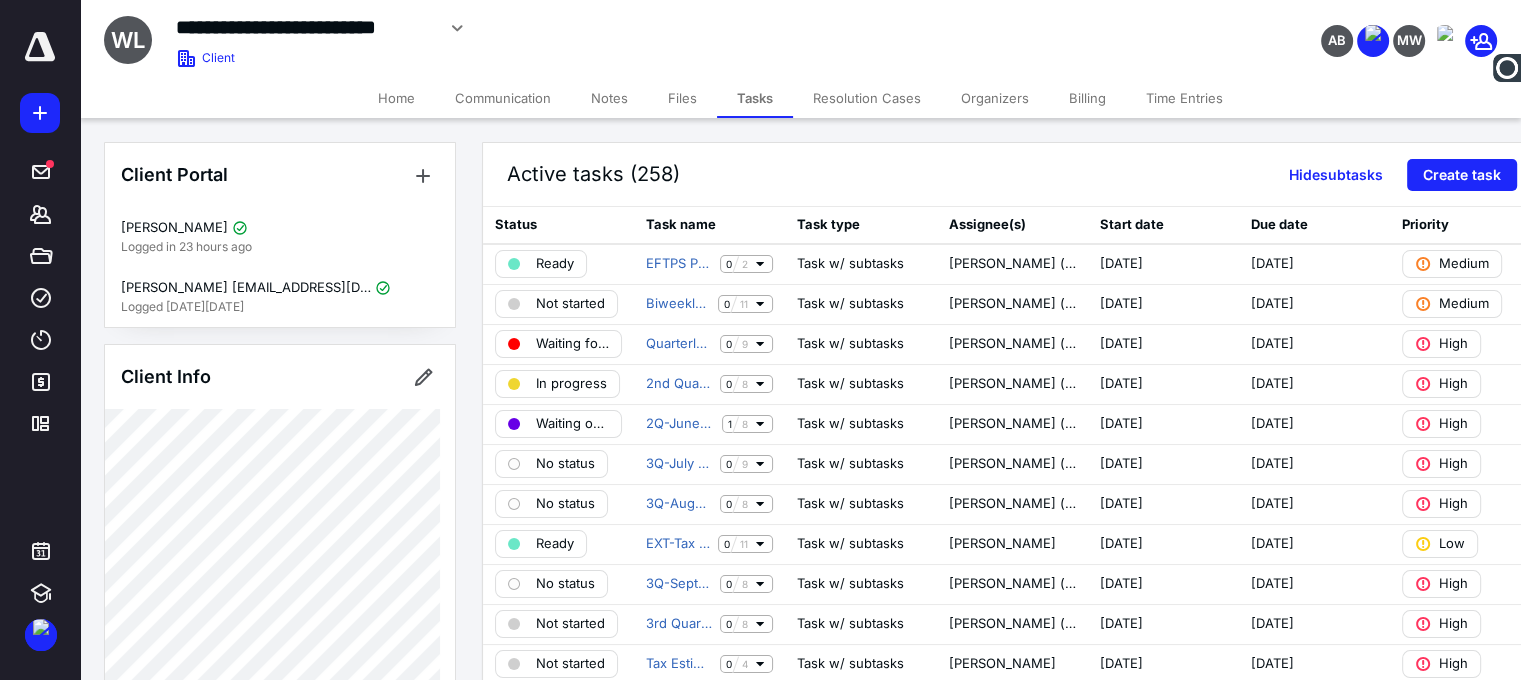 click on "Files" at bounding box center (682, 98) 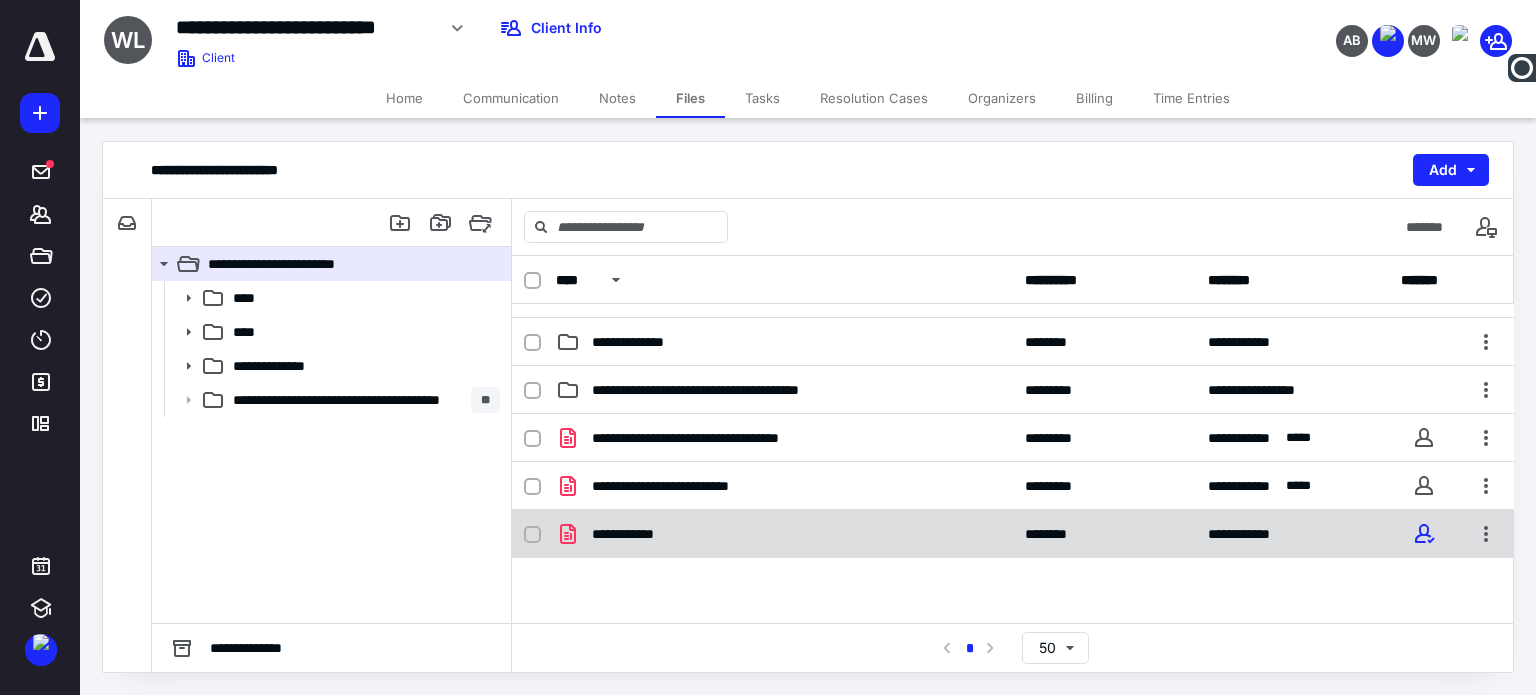 scroll, scrollTop: 171, scrollLeft: 0, axis: vertical 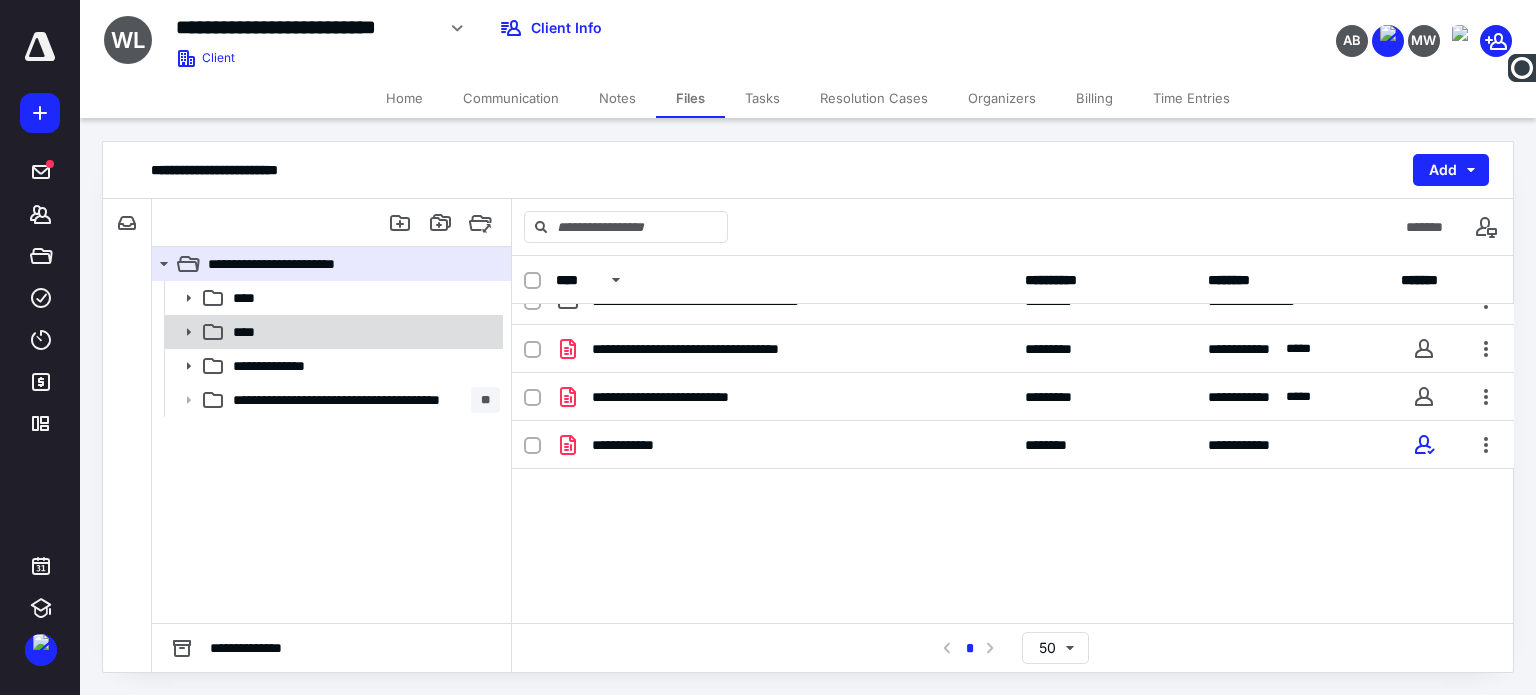 click 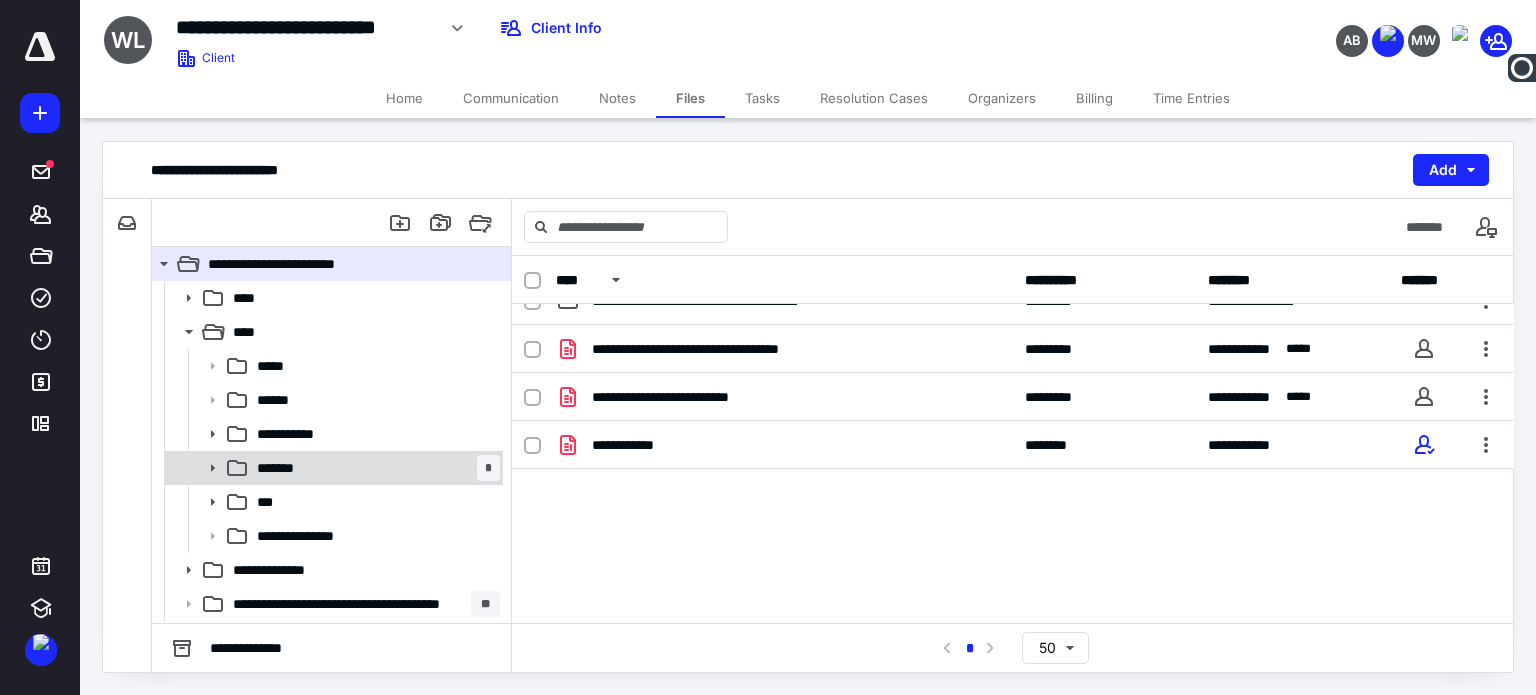 click 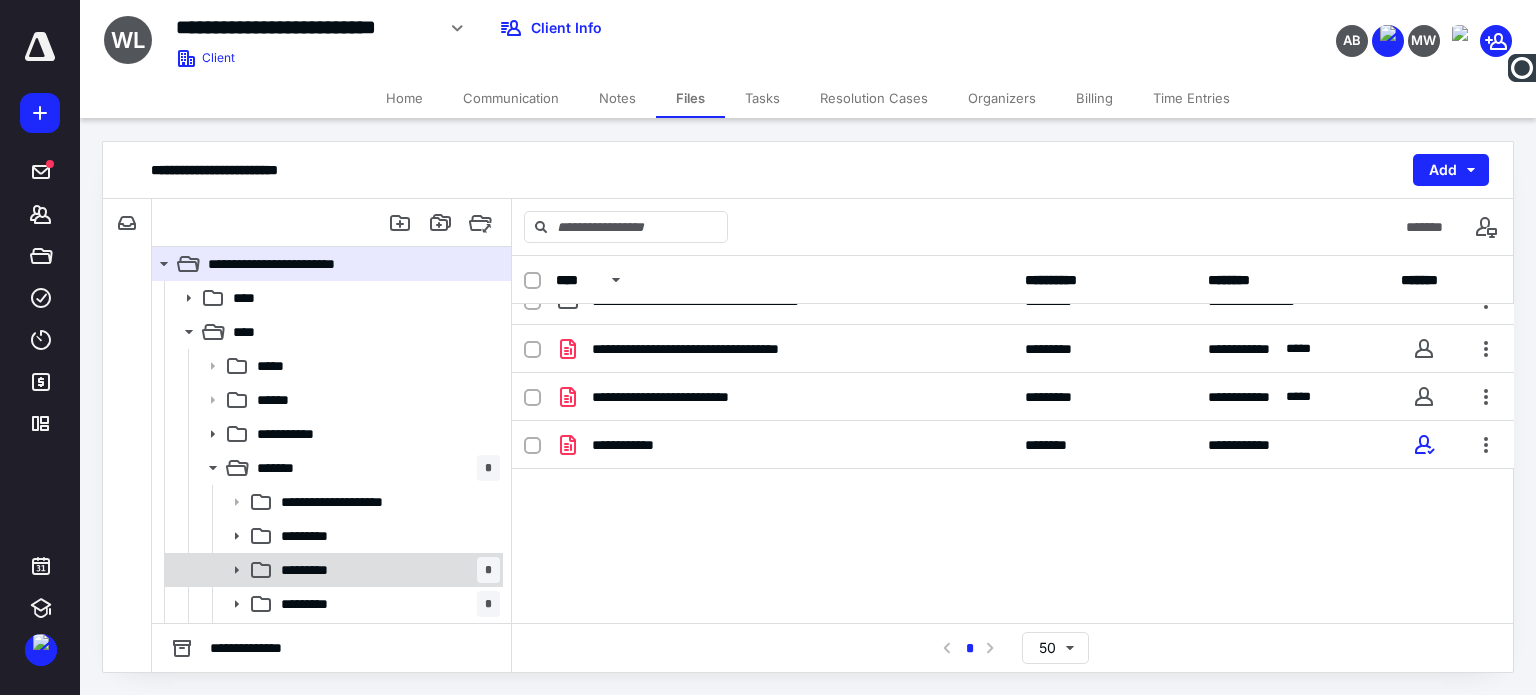 click 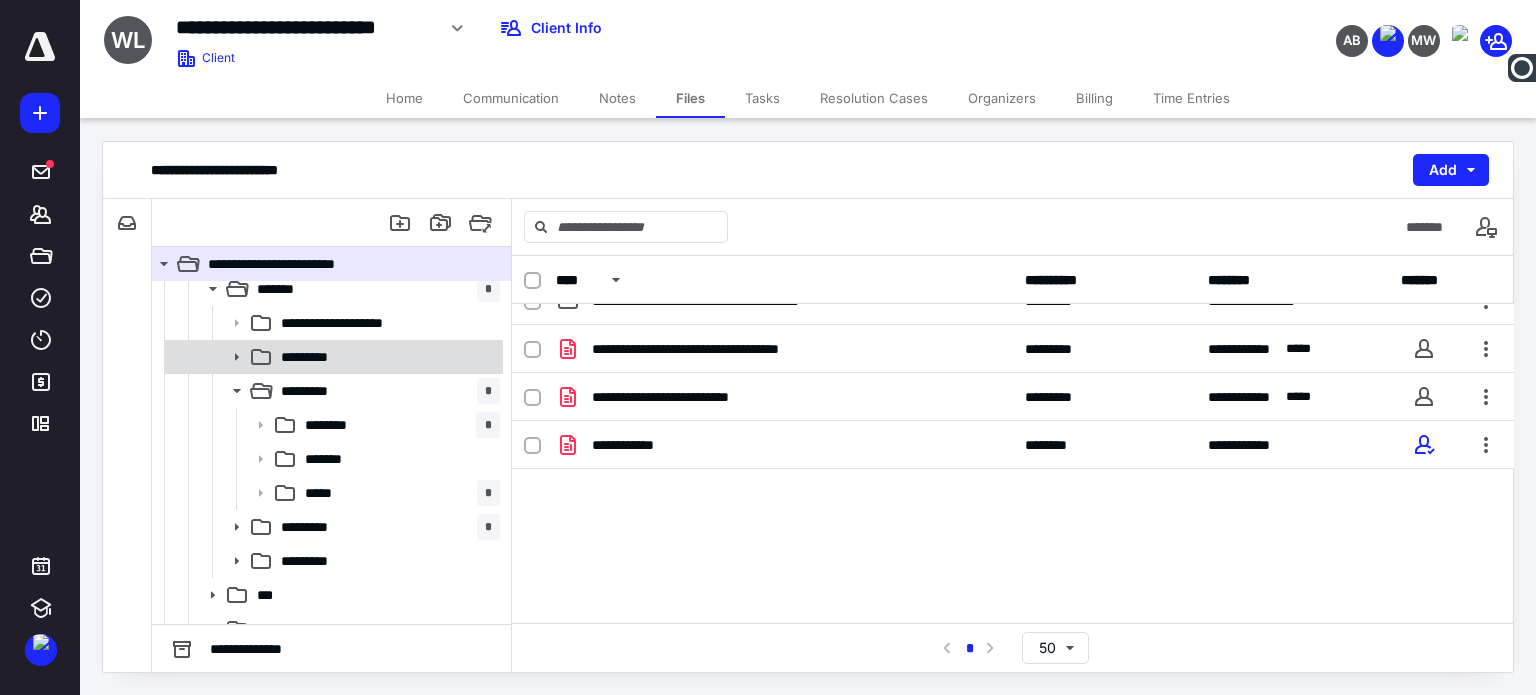 scroll, scrollTop: 200, scrollLeft: 0, axis: vertical 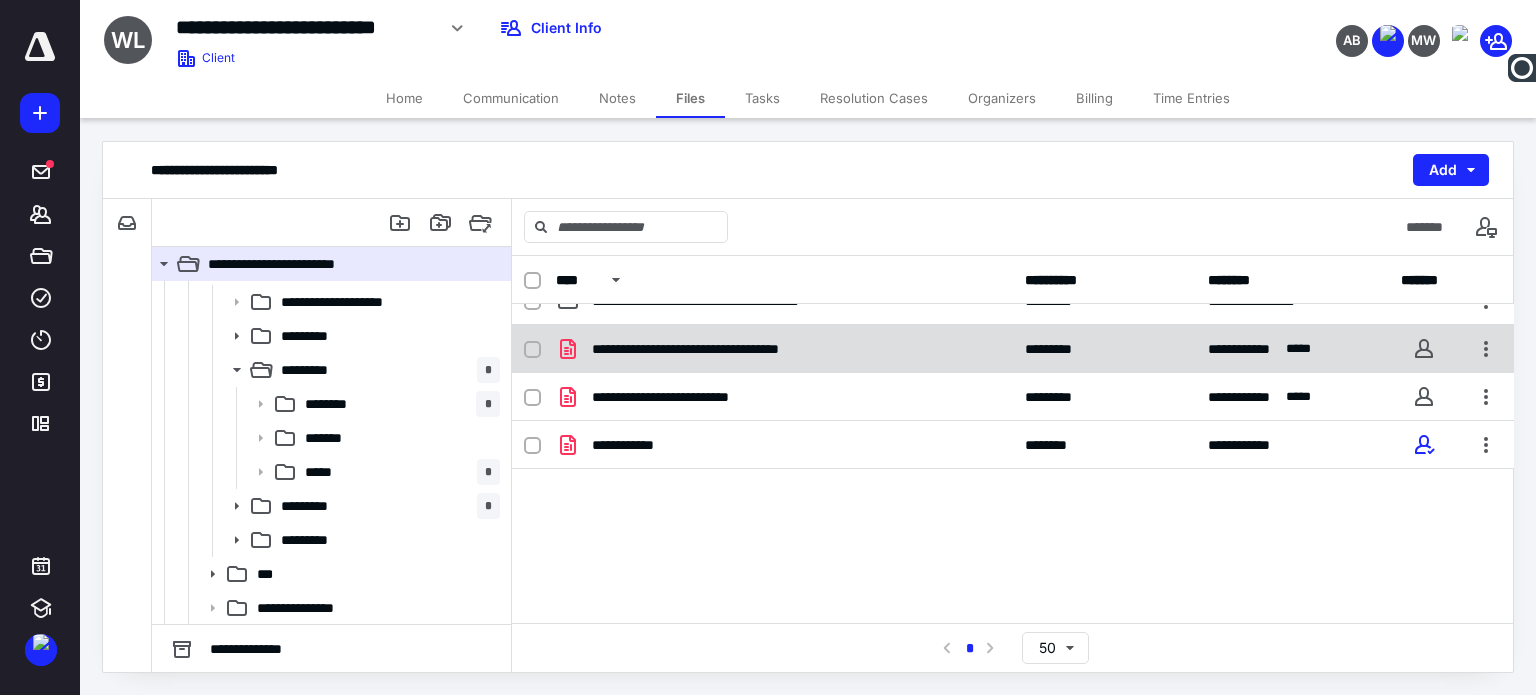 click on "**********" at bounding box center [727, 349] 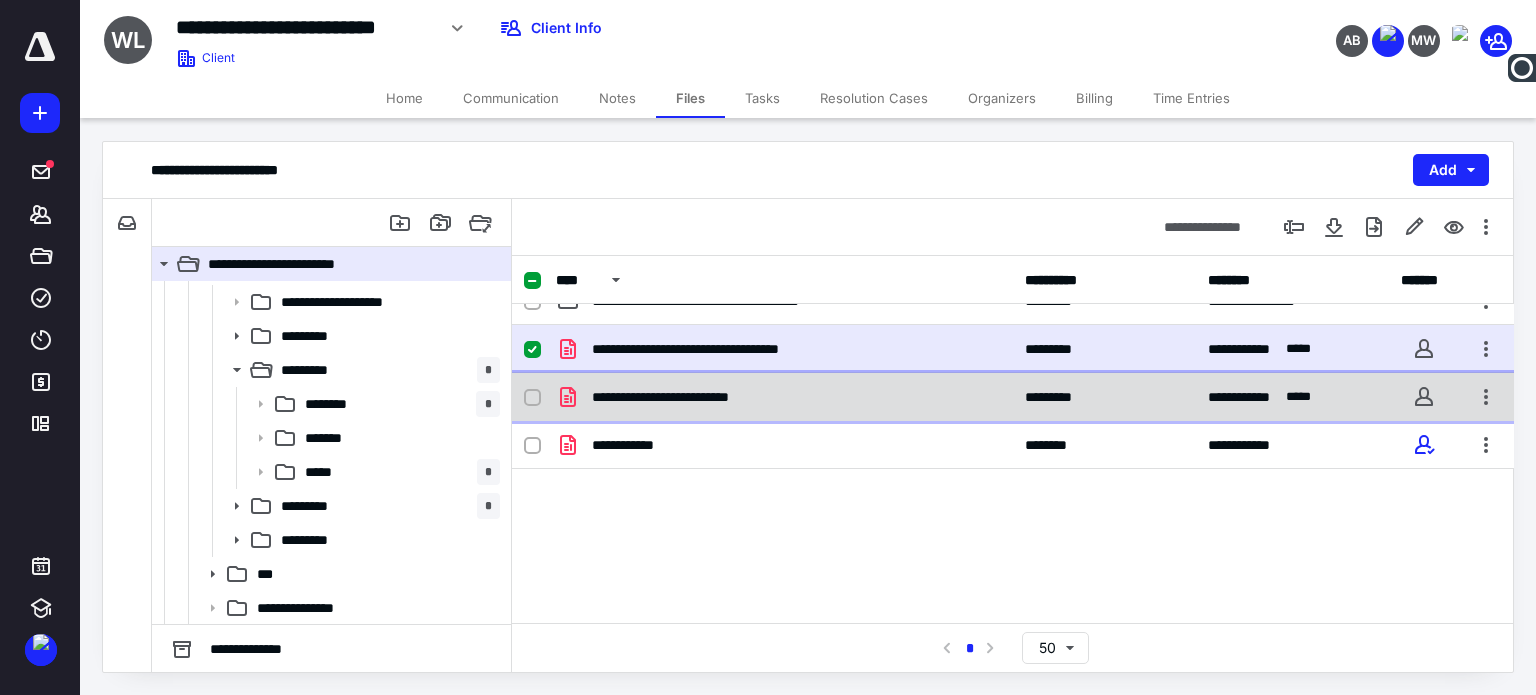 click on "**********" at bounding box center (684, 397) 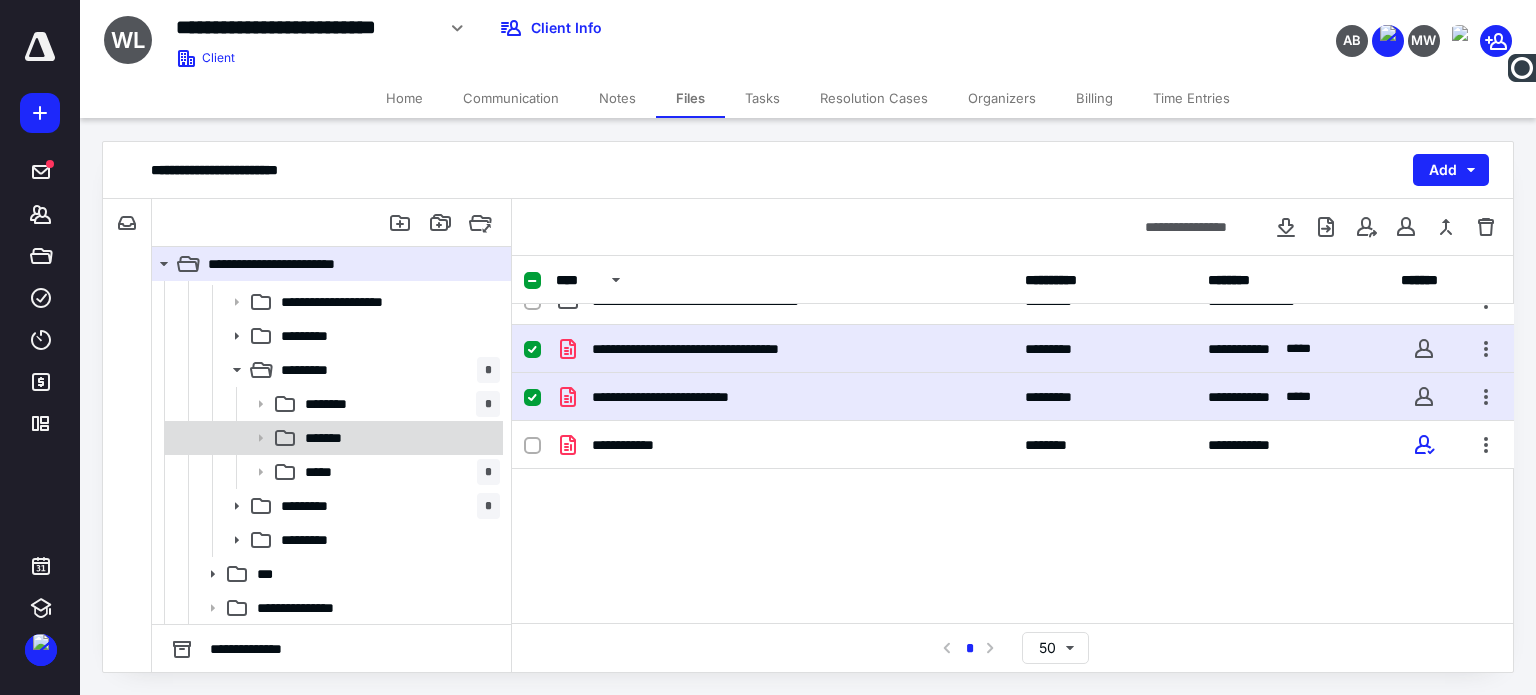 click on "*******" at bounding box center [398, 438] 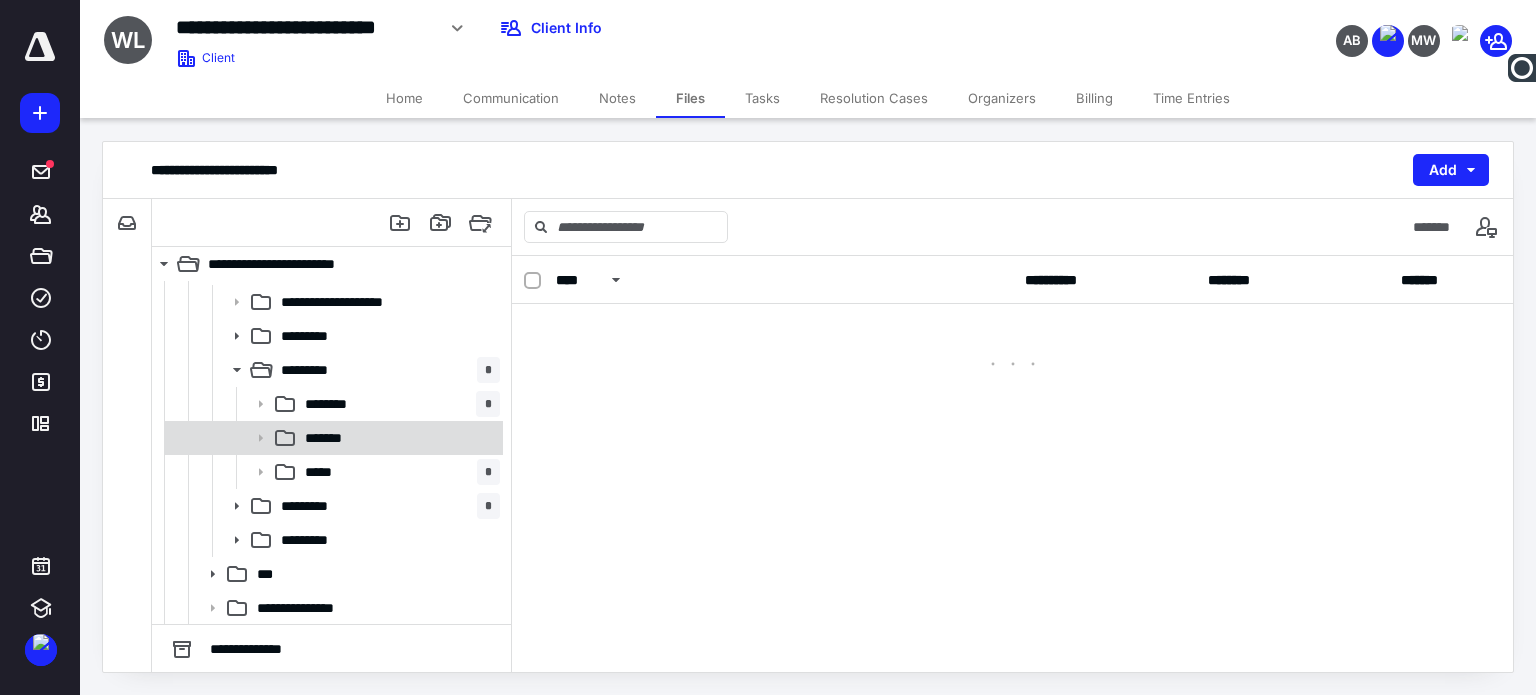 scroll, scrollTop: 0, scrollLeft: 0, axis: both 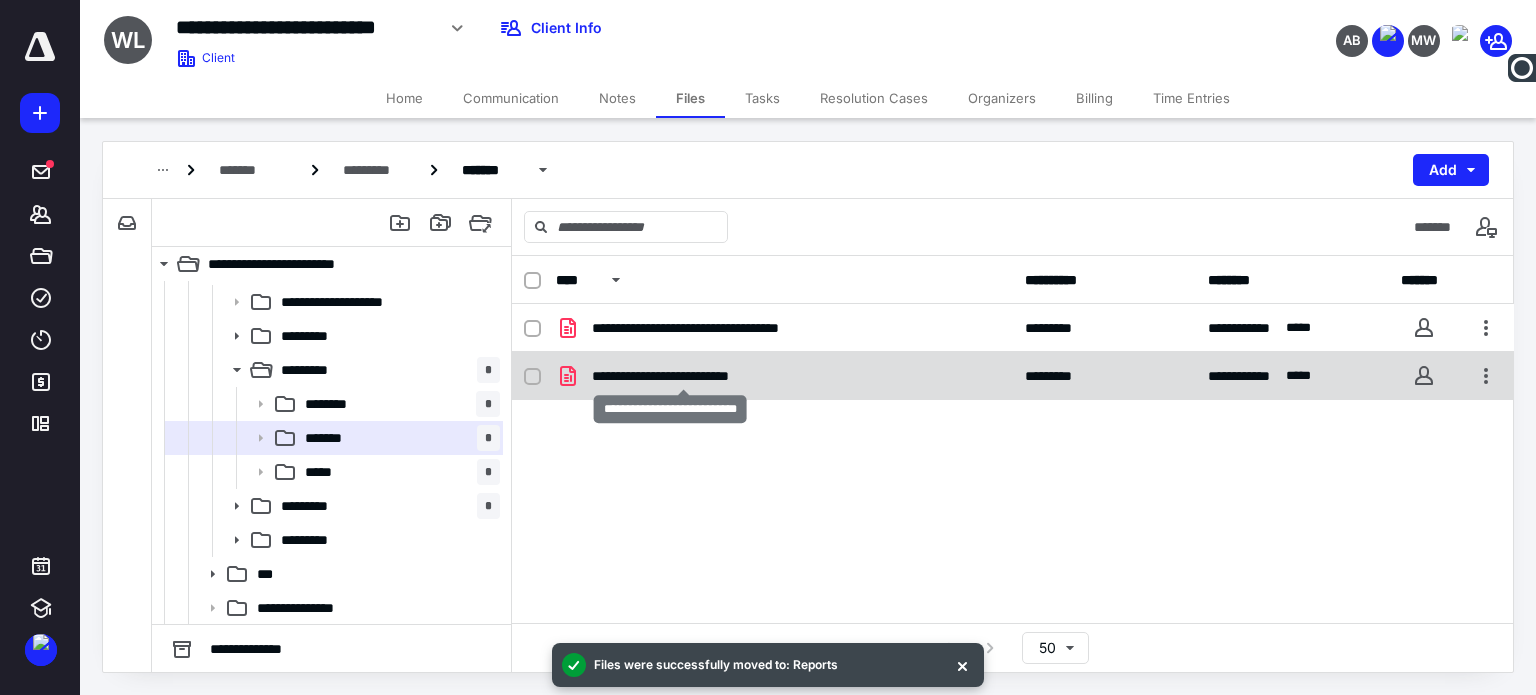 click on "**********" at bounding box center [684, 376] 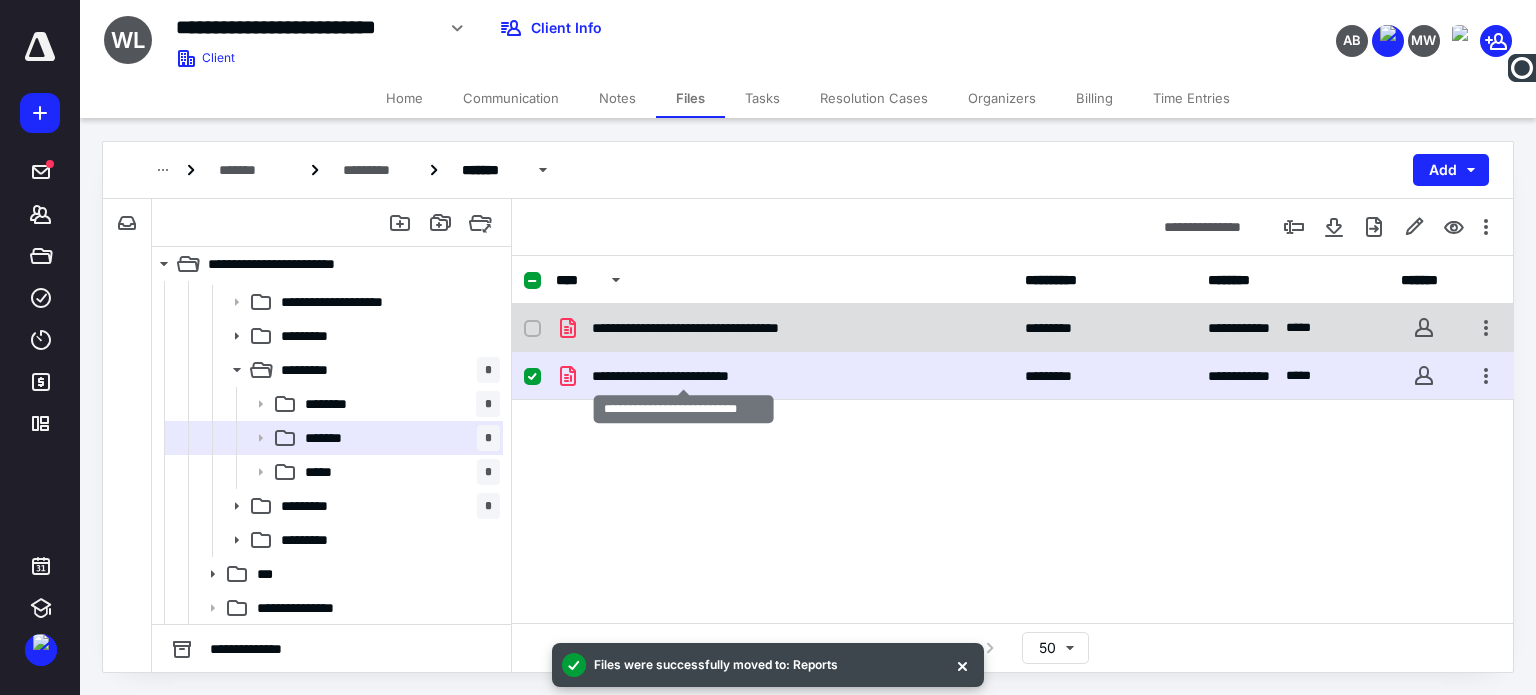 click on "**********" at bounding box center [727, 328] 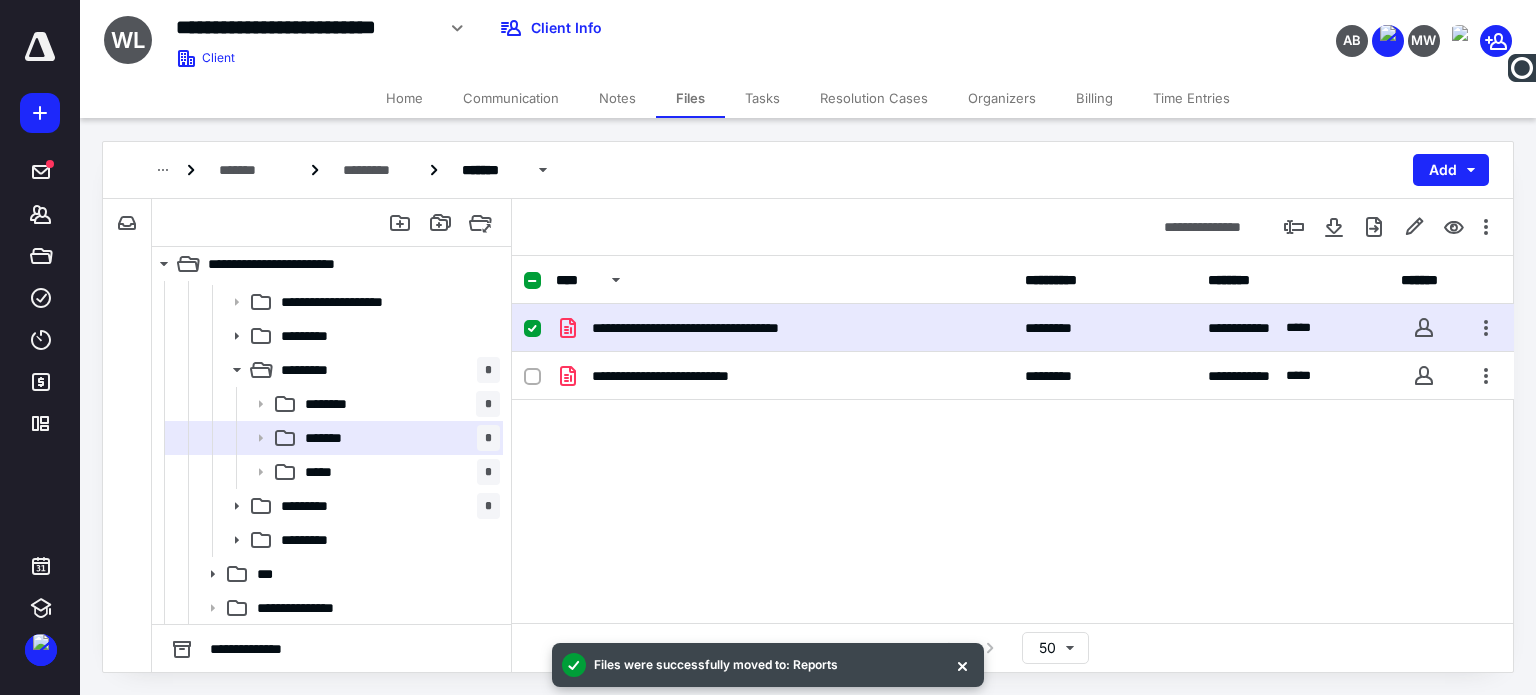 click on "**********" at bounding box center [727, 328] 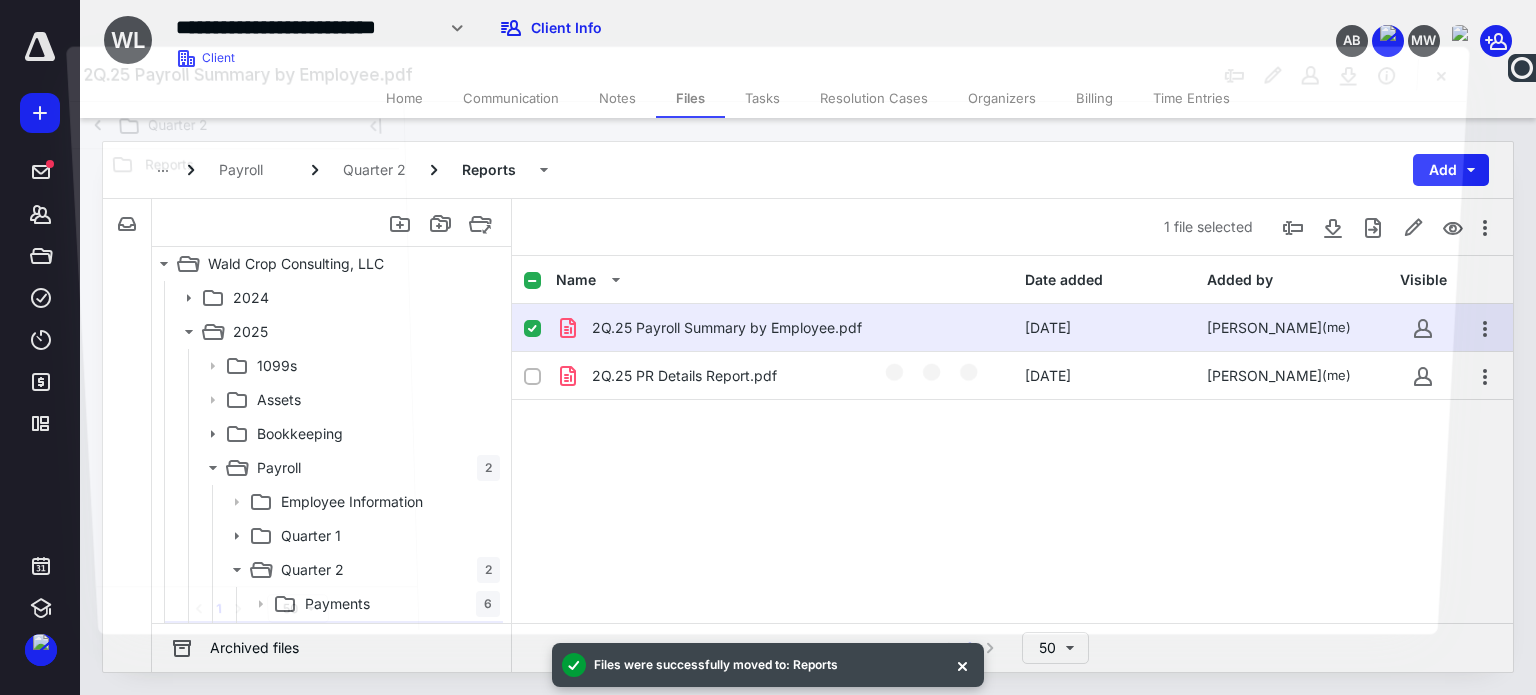 scroll, scrollTop: 200, scrollLeft: 0, axis: vertical 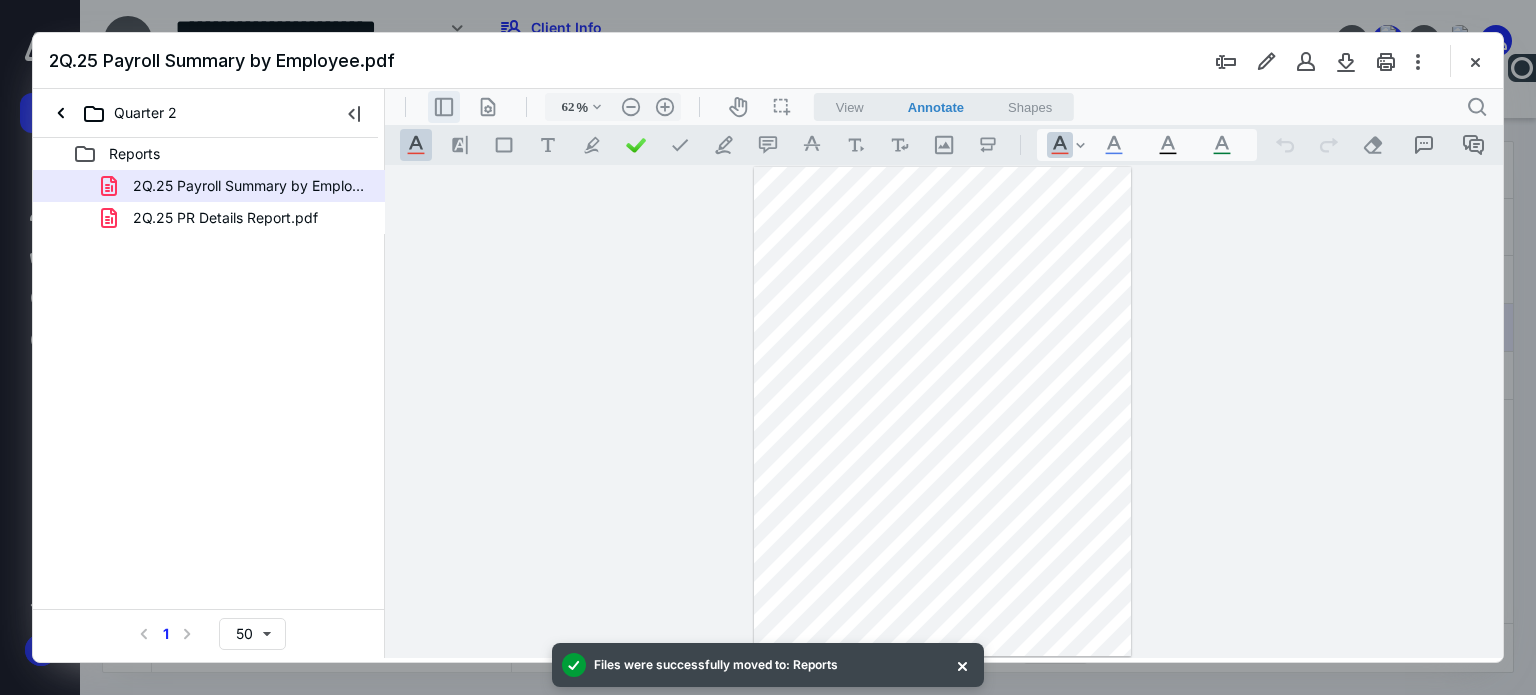 click on ".cls-1{fill:#abb0c4;} icon - header - sidebar - line" at bounding box center (444, 107) 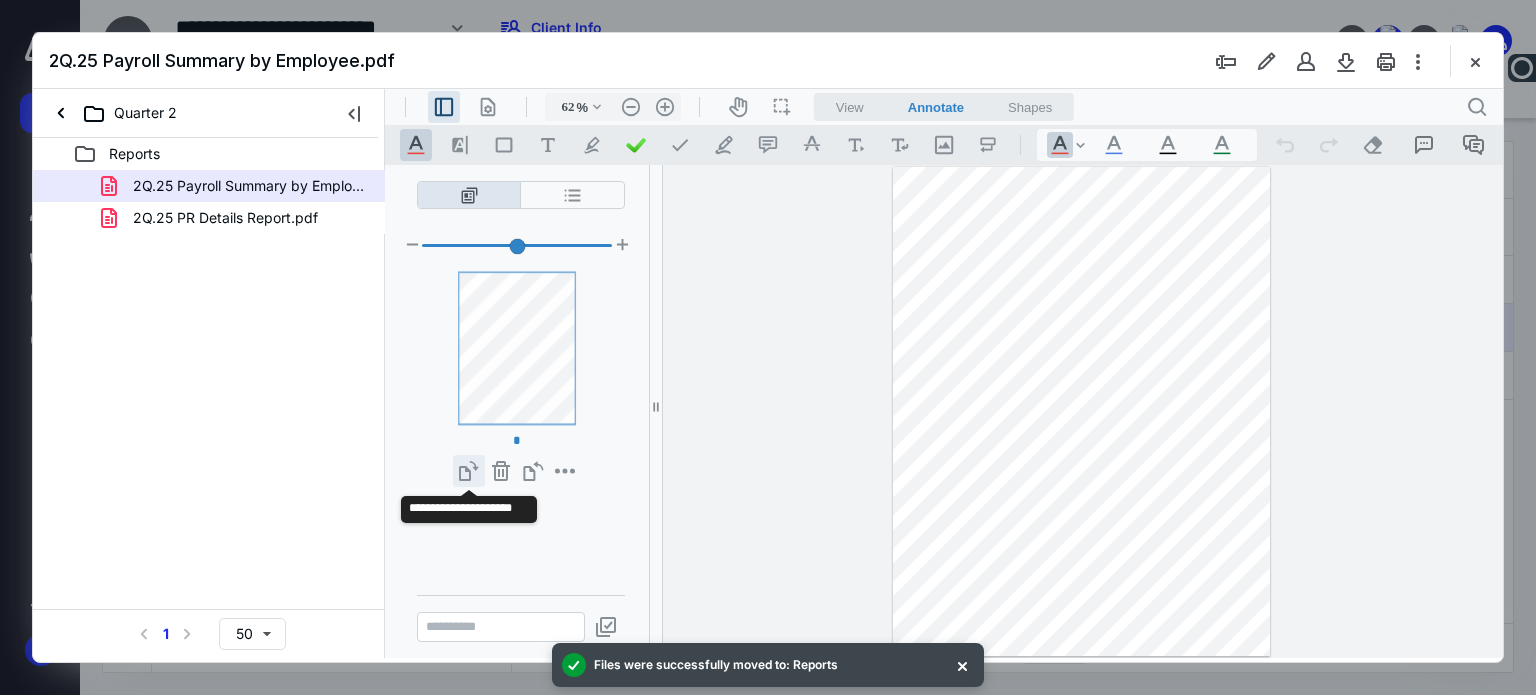 click on "**********" at bounding box center [469, 471] 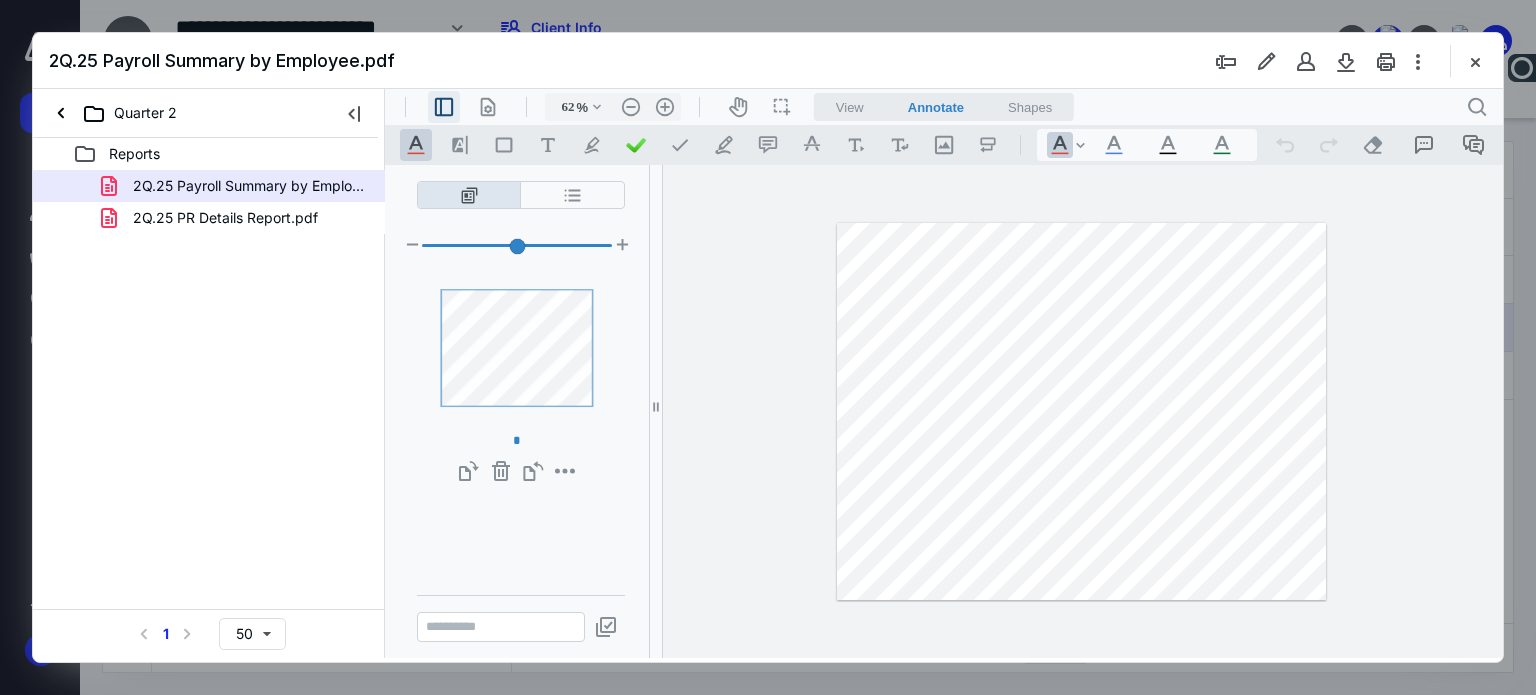 click on ".cls-1{fill:#abb0c4;} icon - header - sidebar - line" at bounding box center [444, 107] 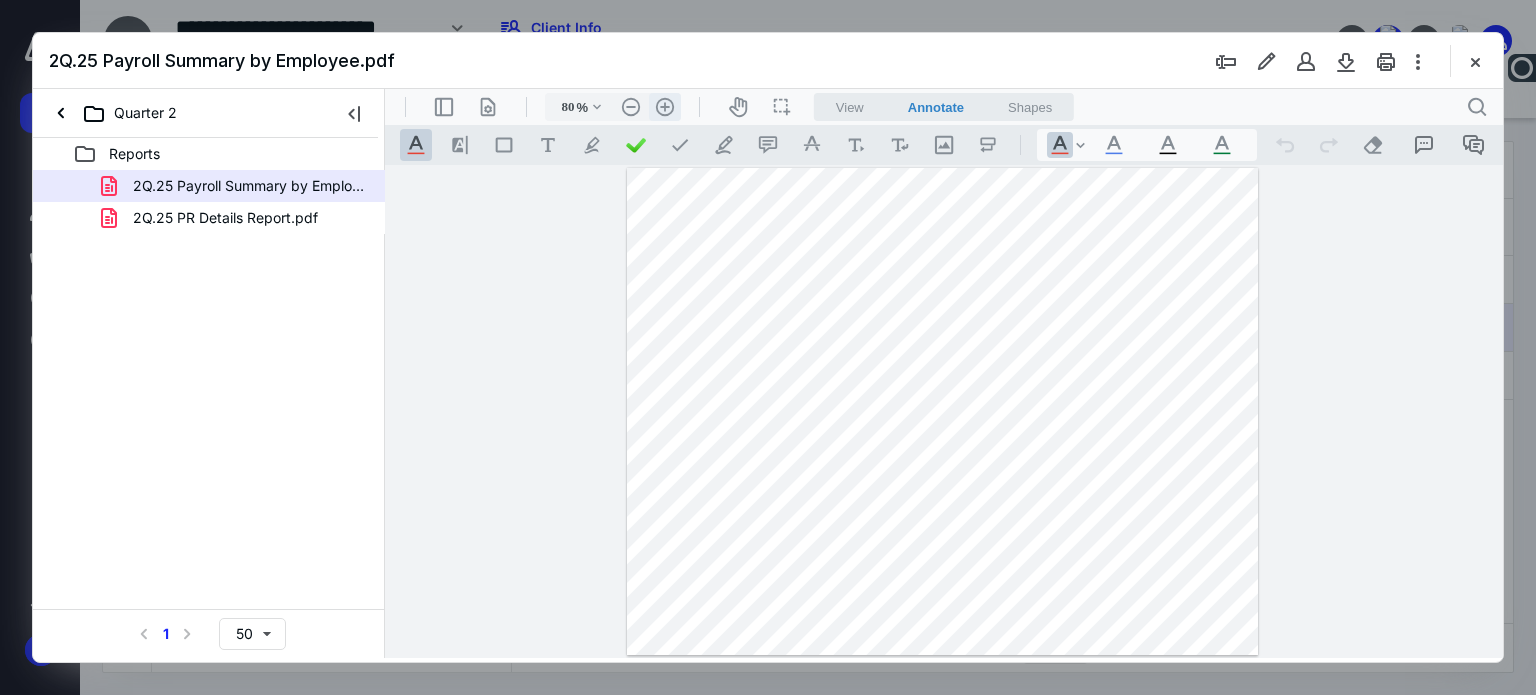click on ".cls-1{fill:#abb0c4;} icon - header - zoom - in - line" at bounding box center (665, 107) 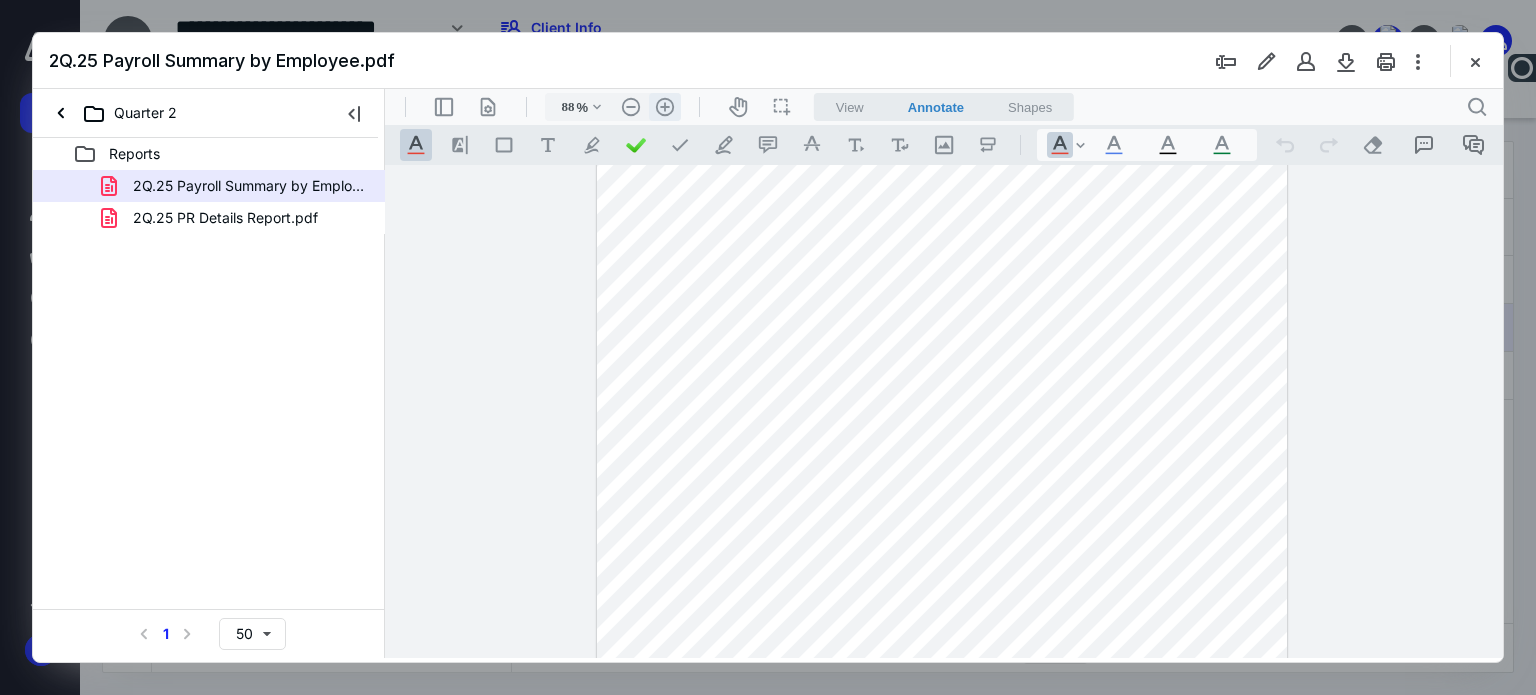click on ".cls-1{fill:#abb0c4;} icon - header - zoom - in - line" at bounding box center (665, 107) 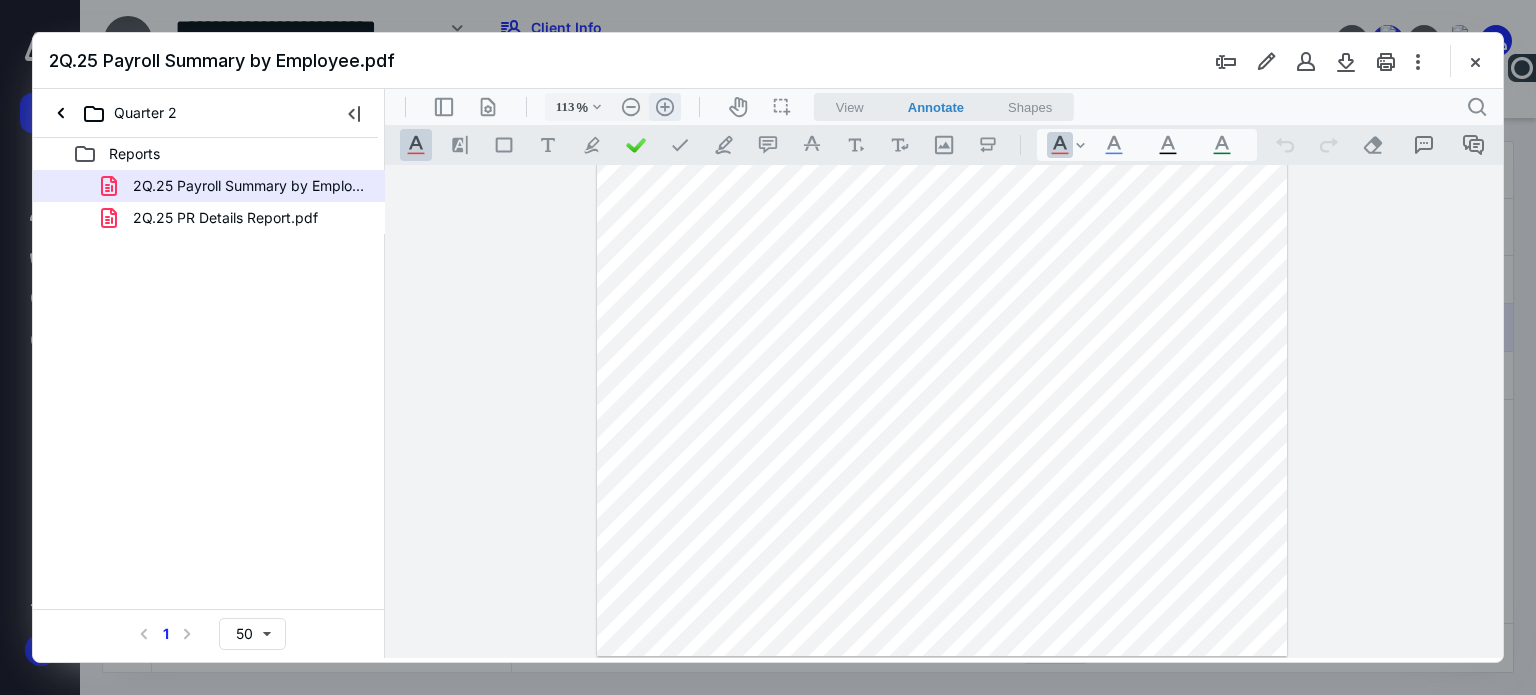 click on ".cls-1{fill:#abb0c4;} icon - header - zoom - in - line" at bounding box center [665, 107] 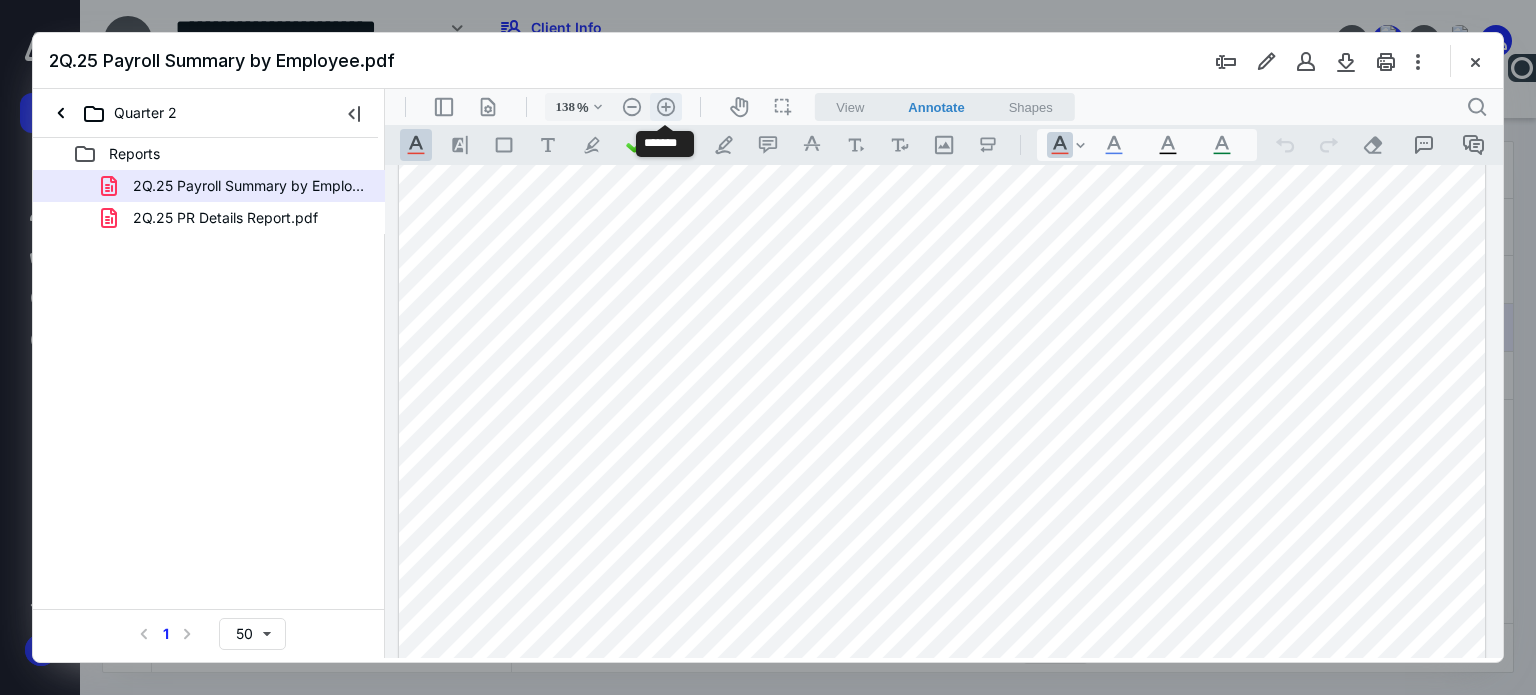 scroll, scrollTop: 151, scrollLeft: 0, axis: vertical 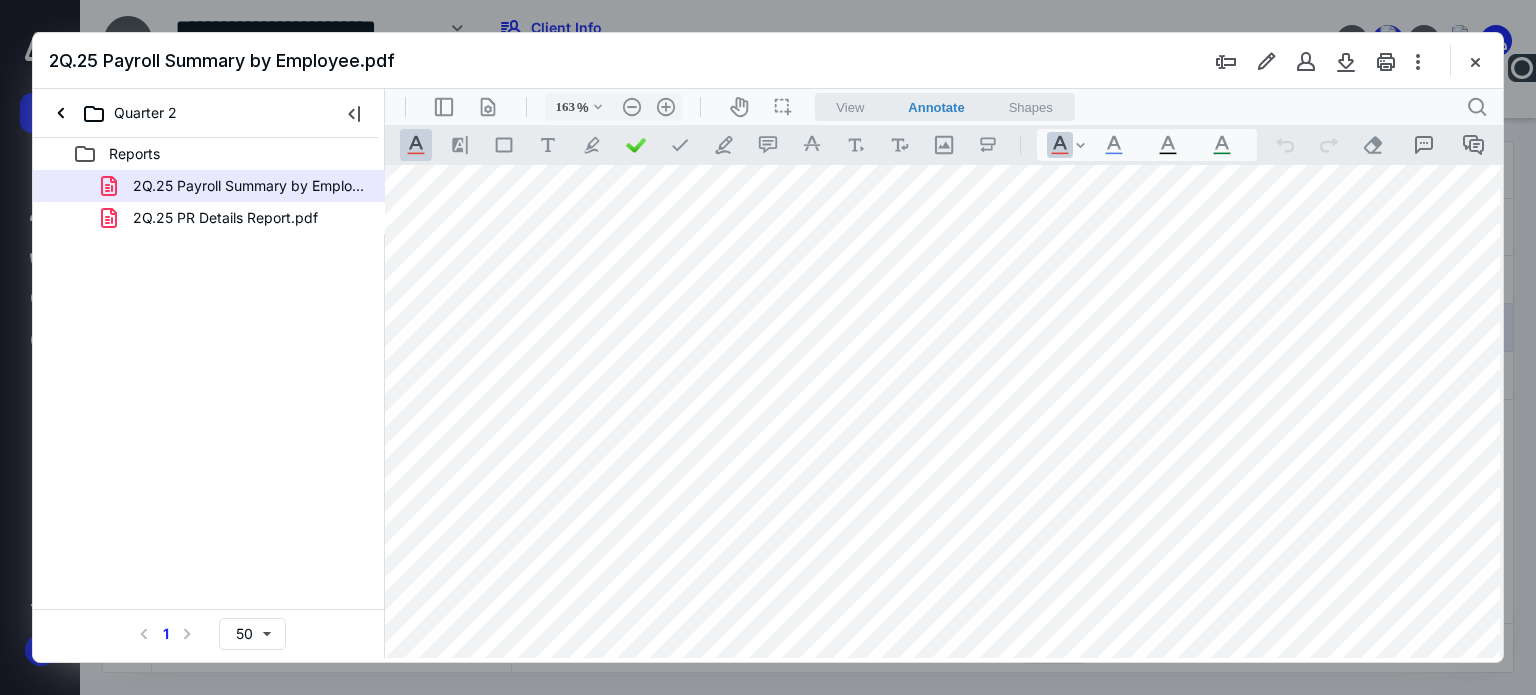drag, startPoint x: 748, startPoint y: 656, endPoint x: 667, endPoint y: 659, distance: 81.055534 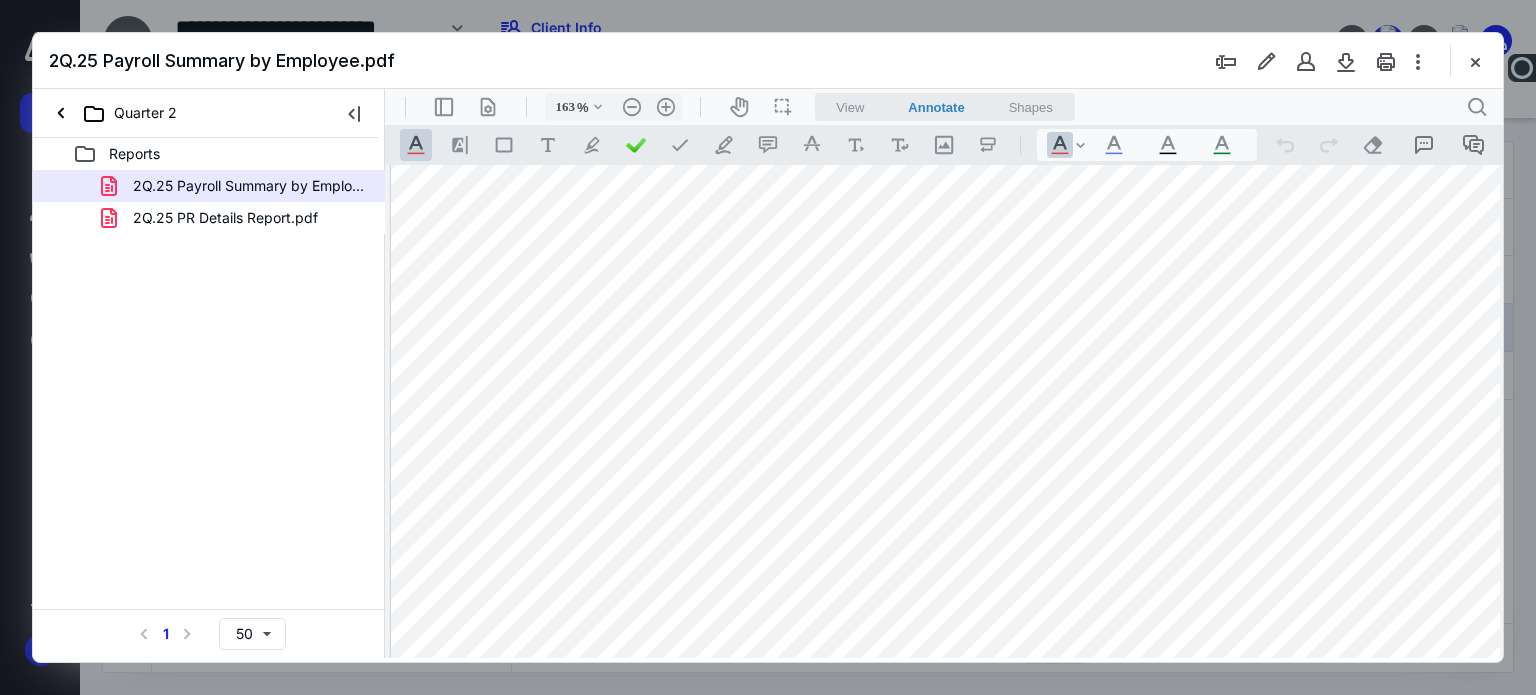 click on ".cls-1{fill:#abb0c4;} icon - chevron - down" at bounding box center (1080, 145) 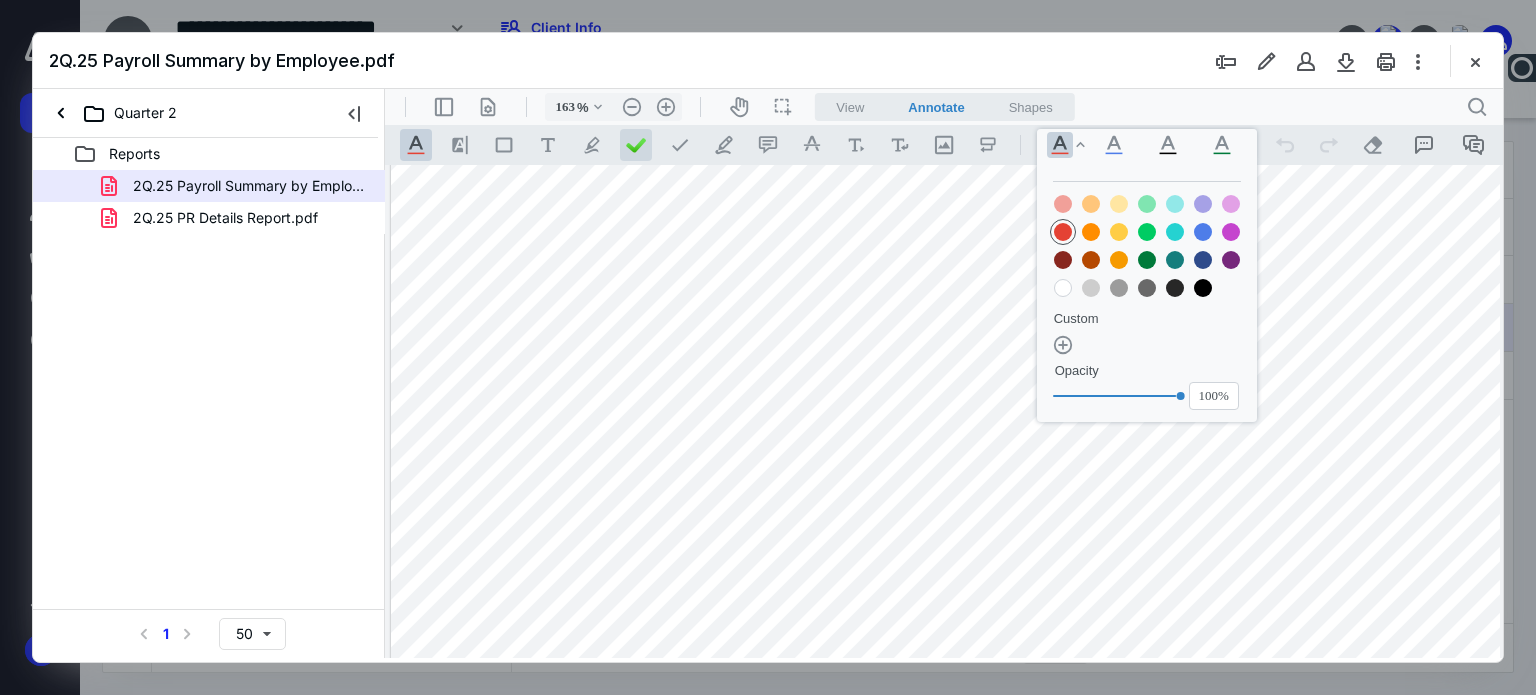 click at bounding box center [636, 145] 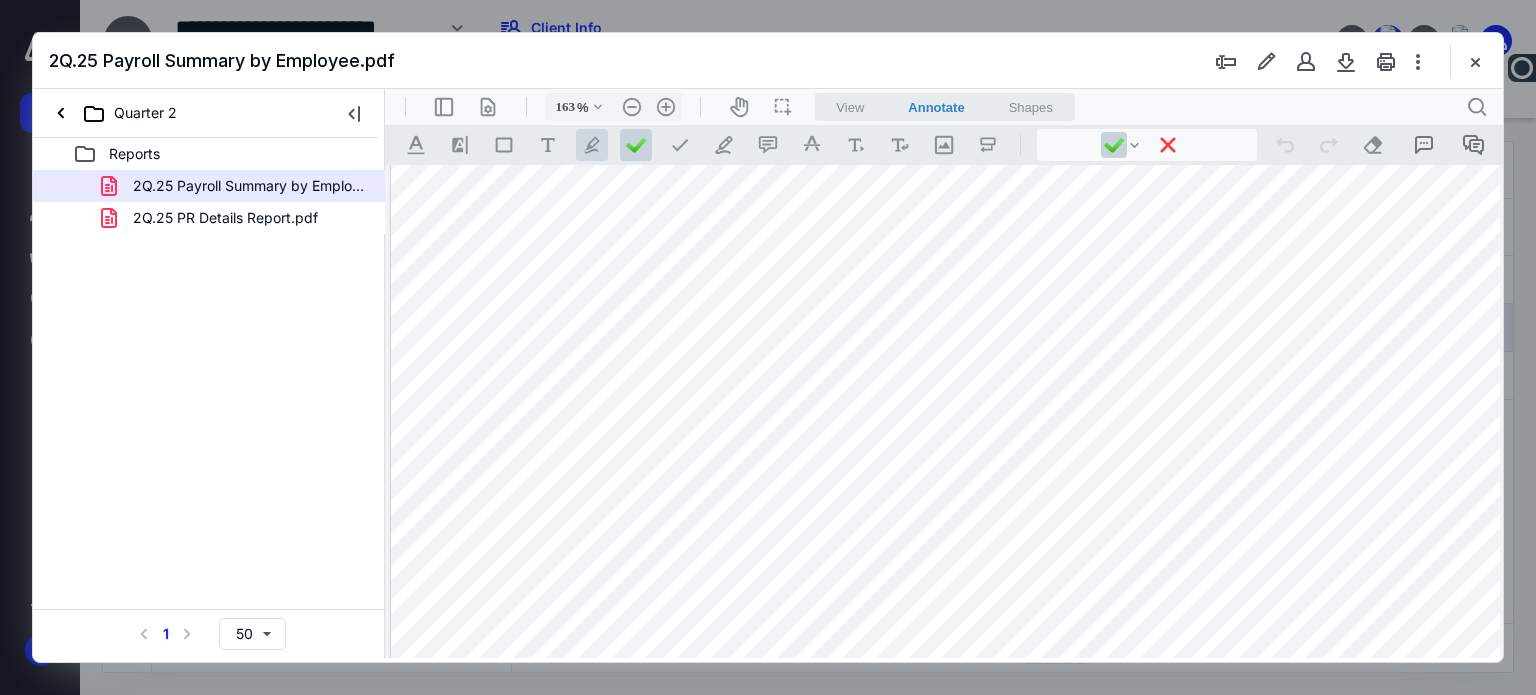click on ".cls-1{fill:#abb0c4;} icon - tool - pen - highlight" at bounding box center [592, 145] 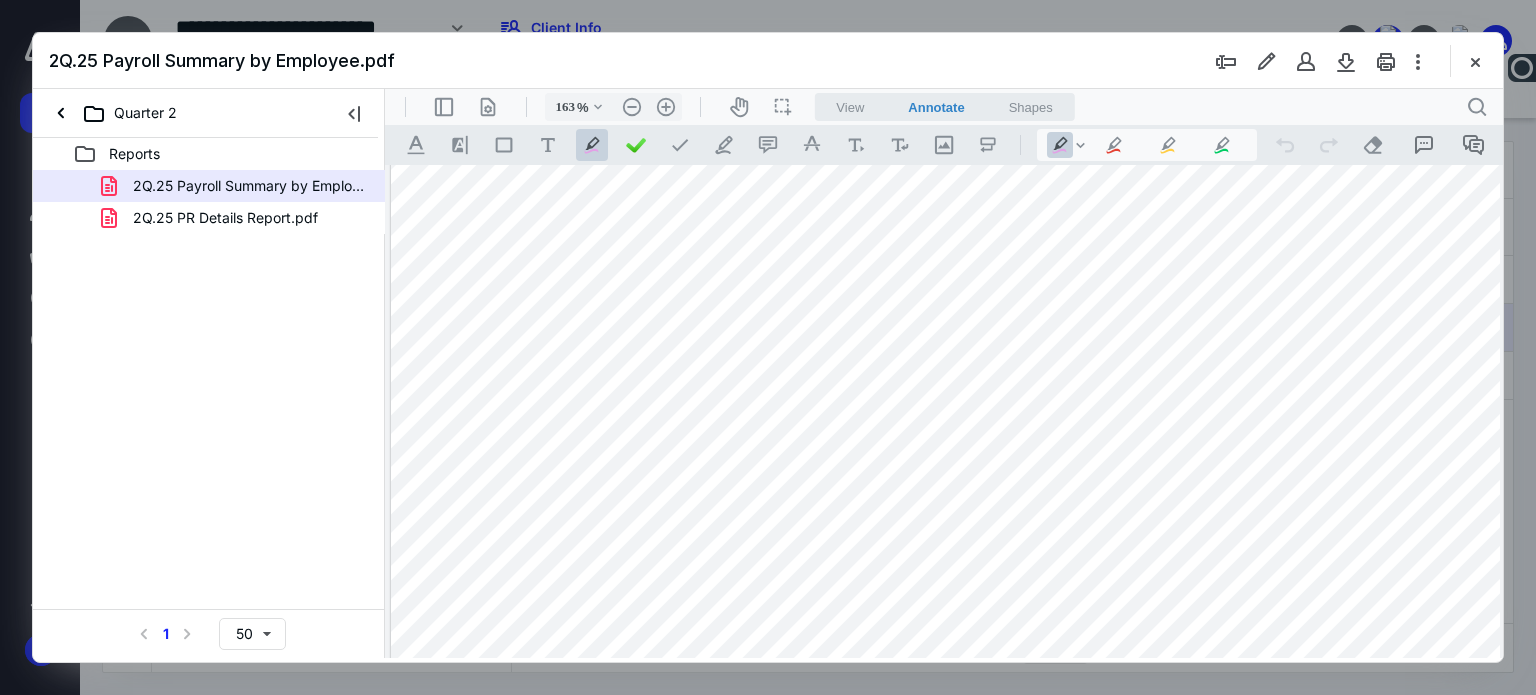 scroll, scrollTop: 216, scrollLeft: 0, axis: vertical 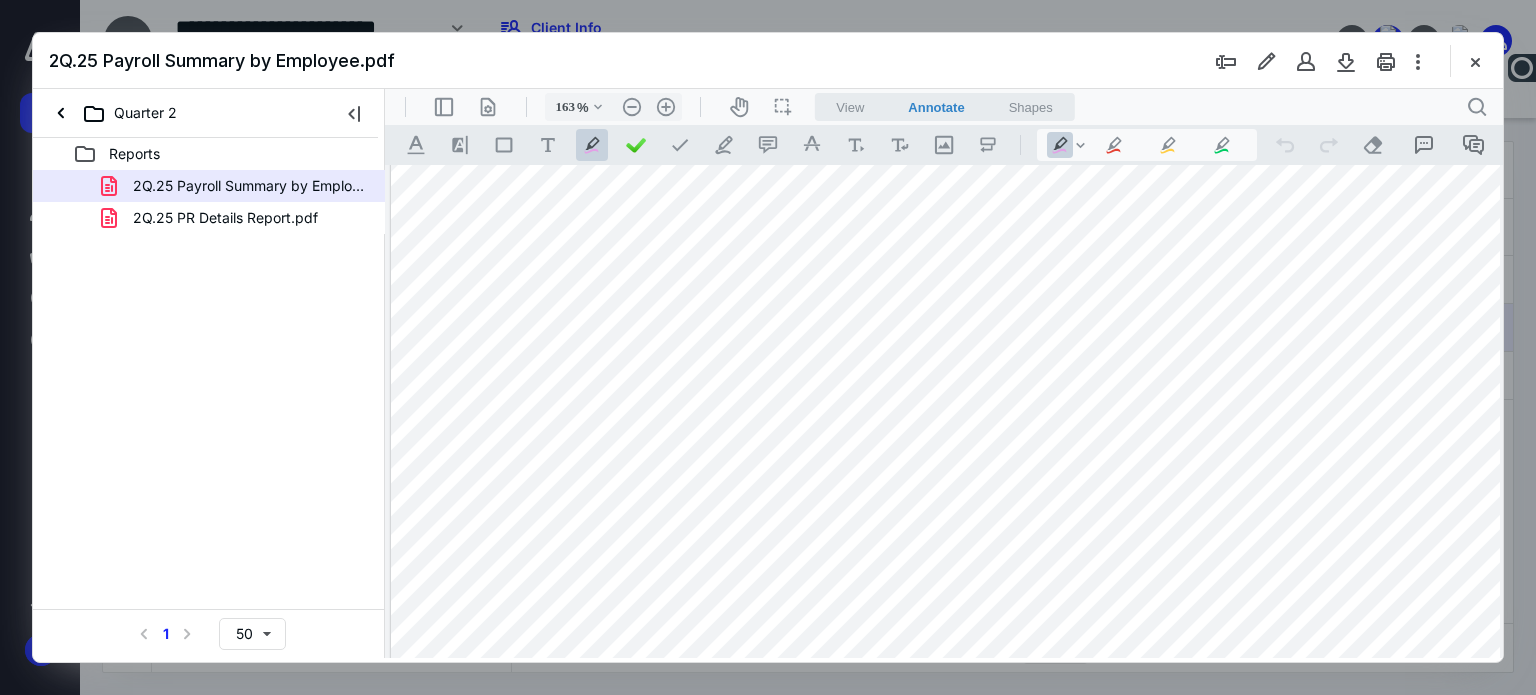 drag, startPoint x: 431, startPoint y: 424, endPoint x: 831, endPoint y: 428, distance: 400.02 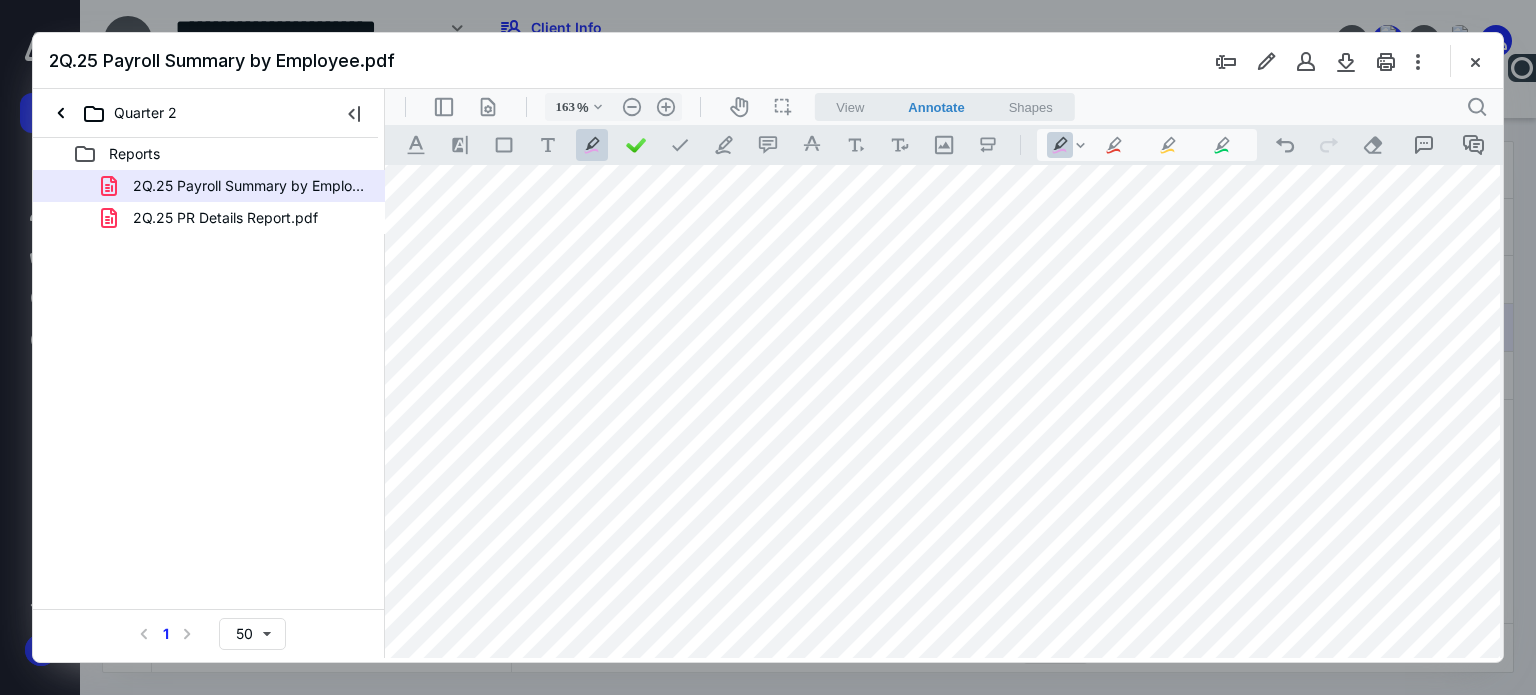 scroll, scrollTop: 116, scrollLeft: 187, axis: both 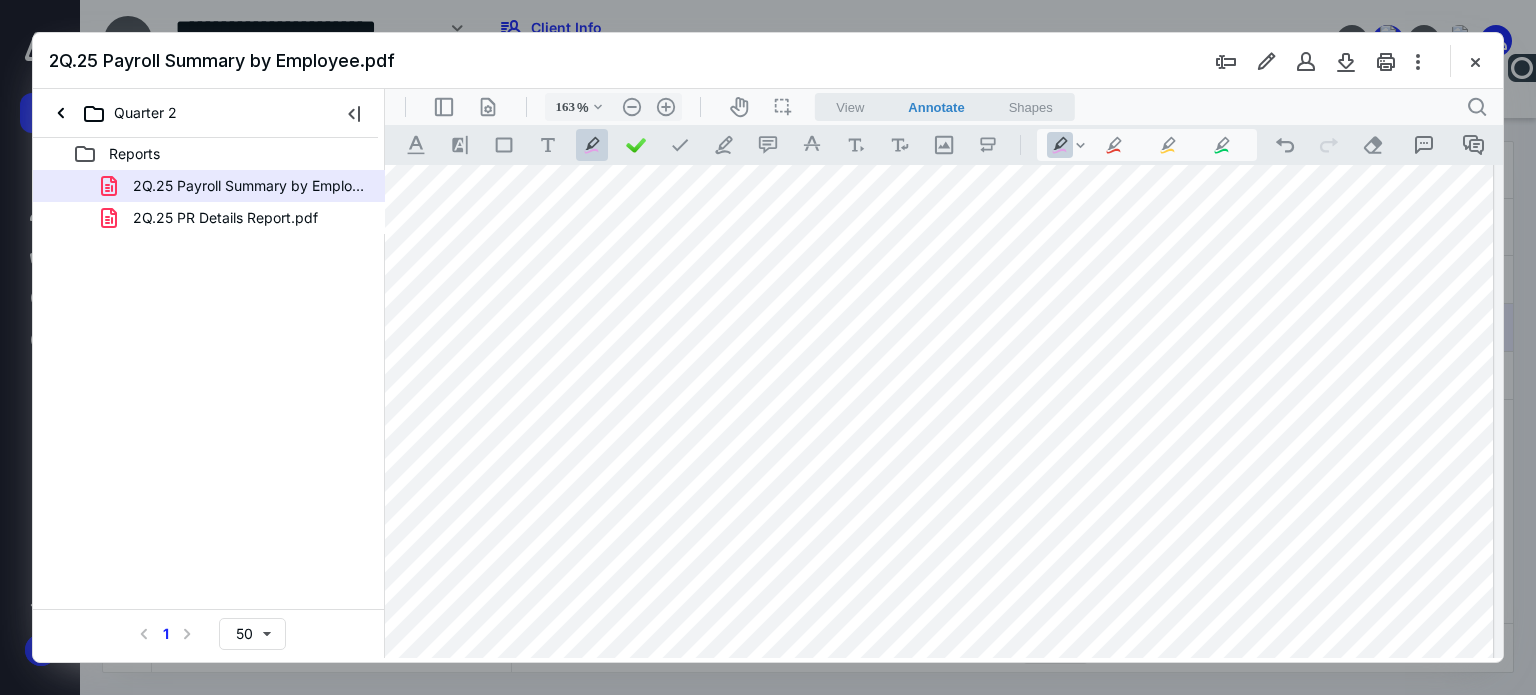 drag, startPoint x: 998, startPoint y: 657, endPoint x: 1617, endPoint y: 748, distance: 625.65326 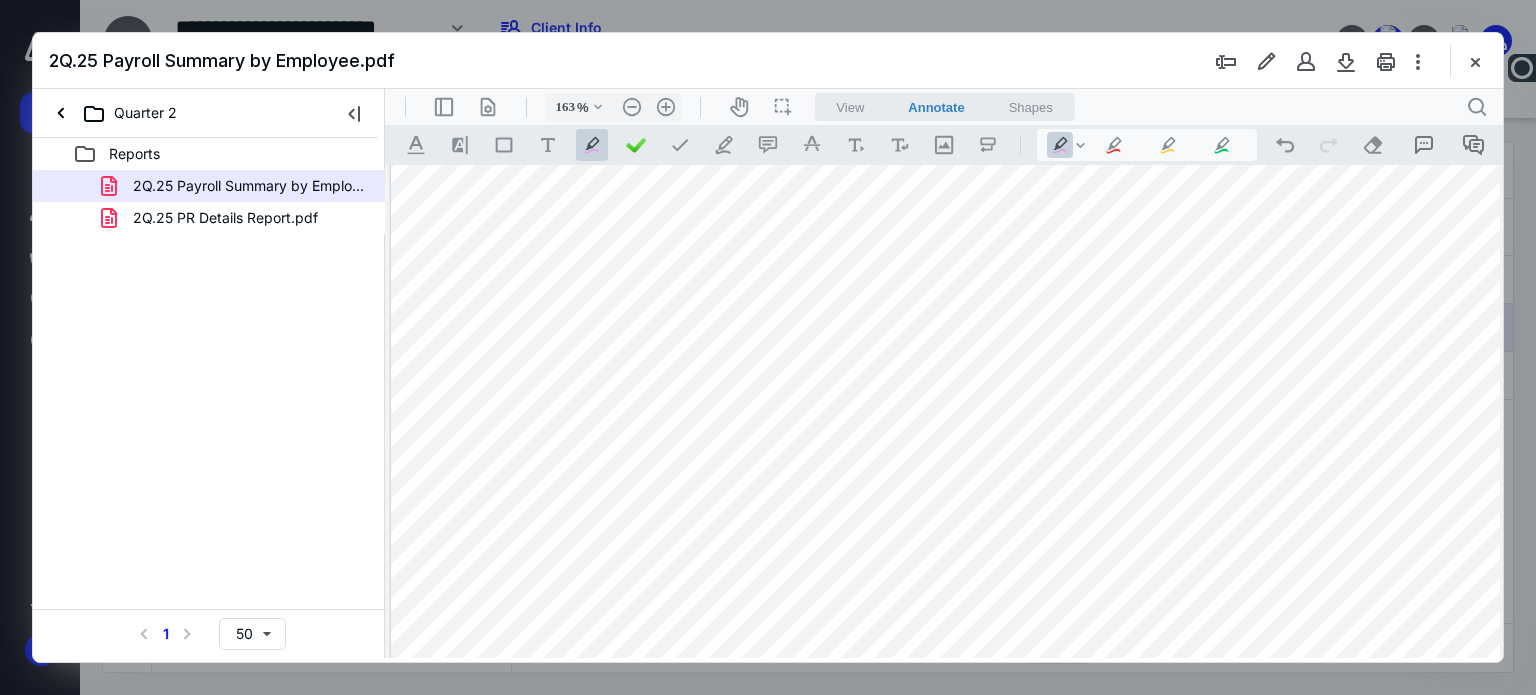 scroll, scrollTop: 316, scrollLeft: 0, axis: vertical 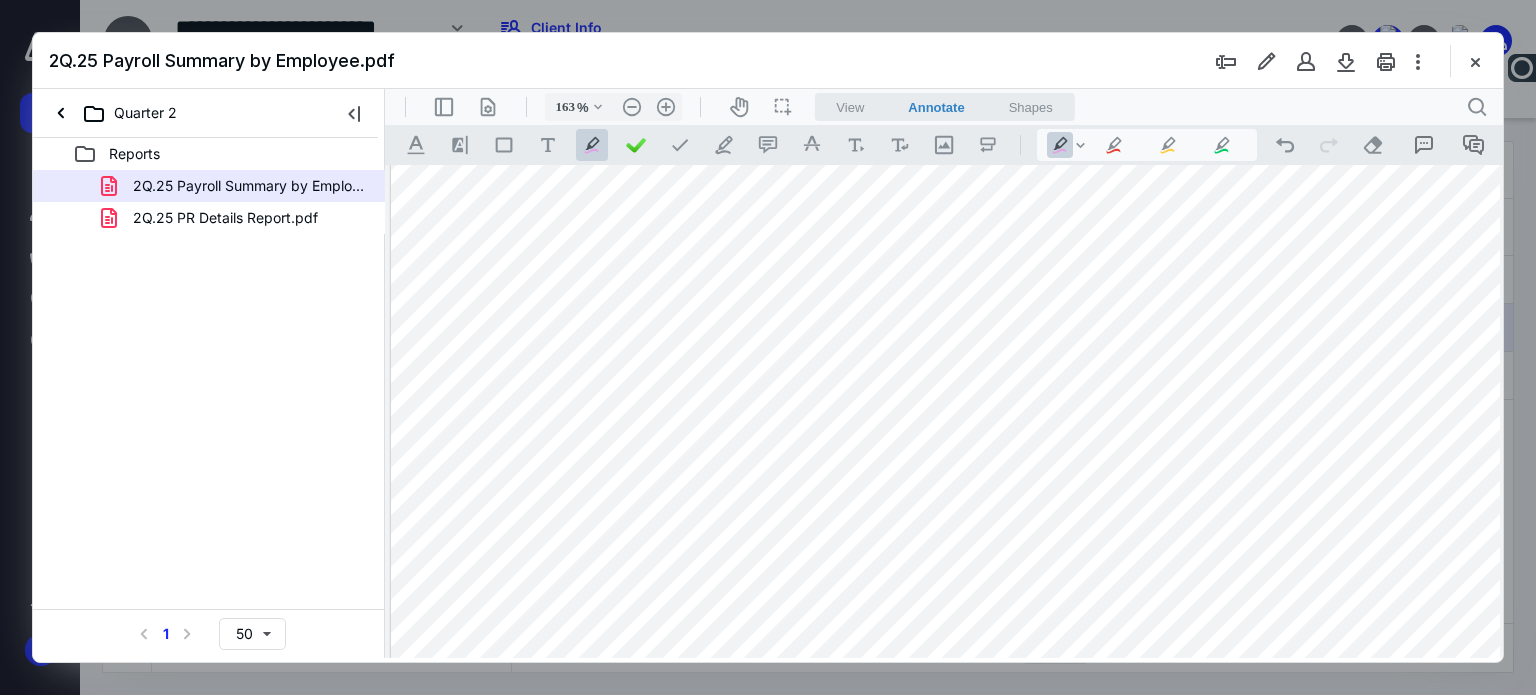 drag, startPoint x: 426, startPoint y: 402, endPoint x: 837, endPoint y: 401, distance: 411.00122 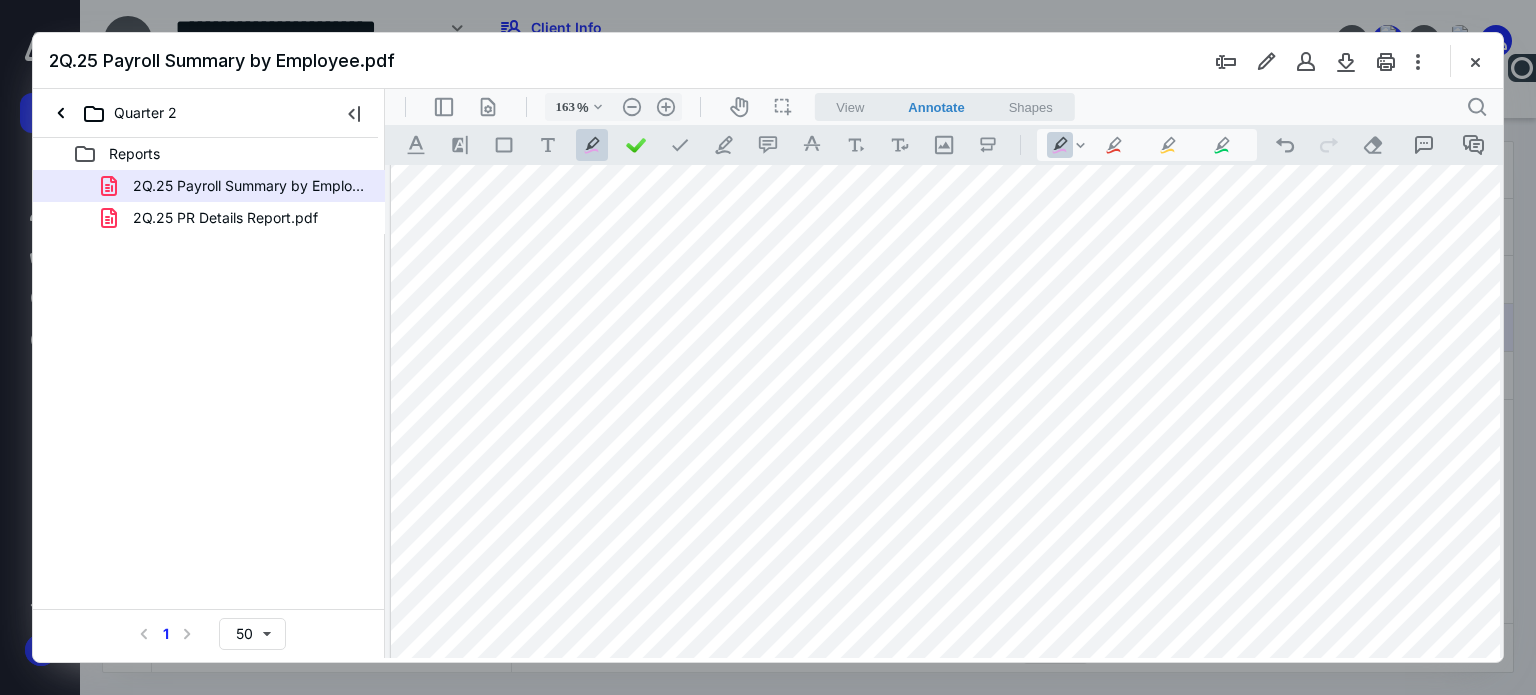scroll, scrollTop: 416, scrollLeft: 0, axis: vertical 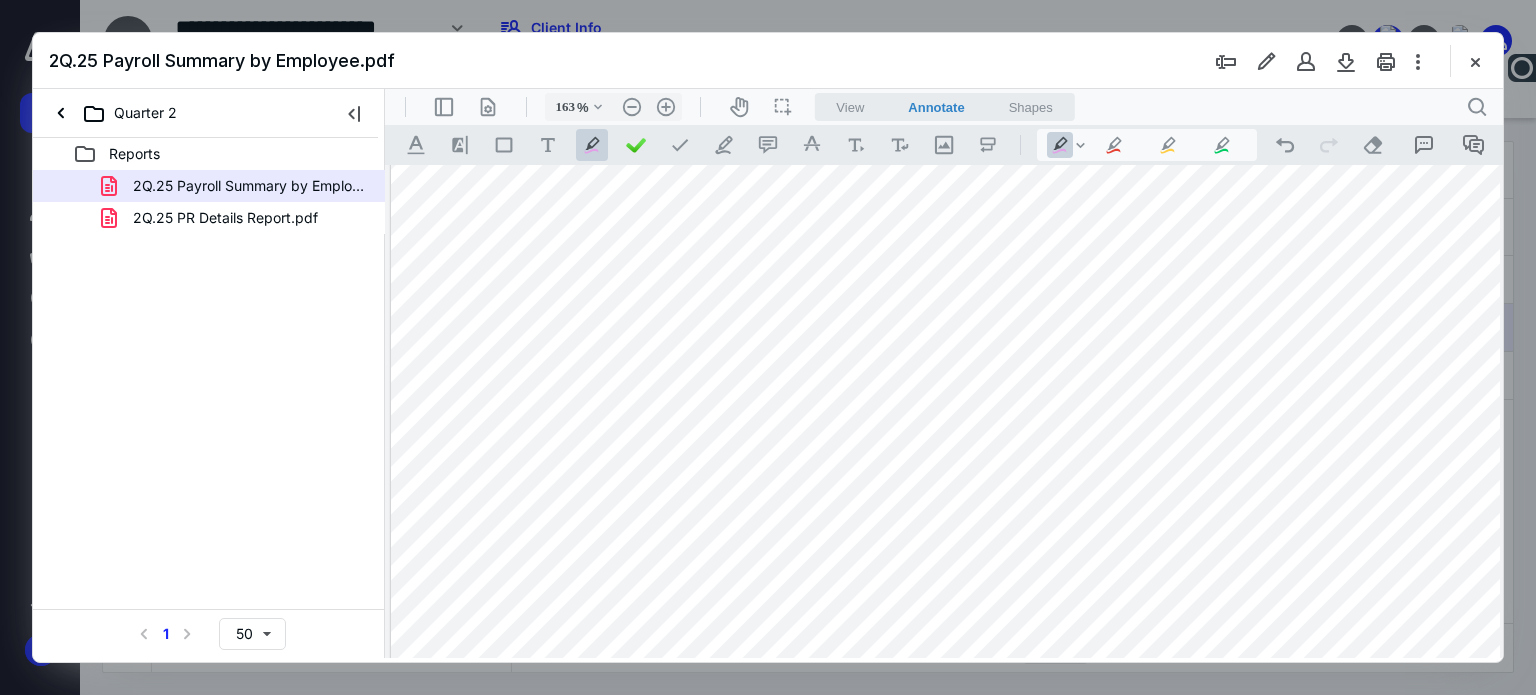 drag, startPoint x: 434, startPoint y: 319, endPoint x: 835, endPoint y: 318, distance: 401.00125 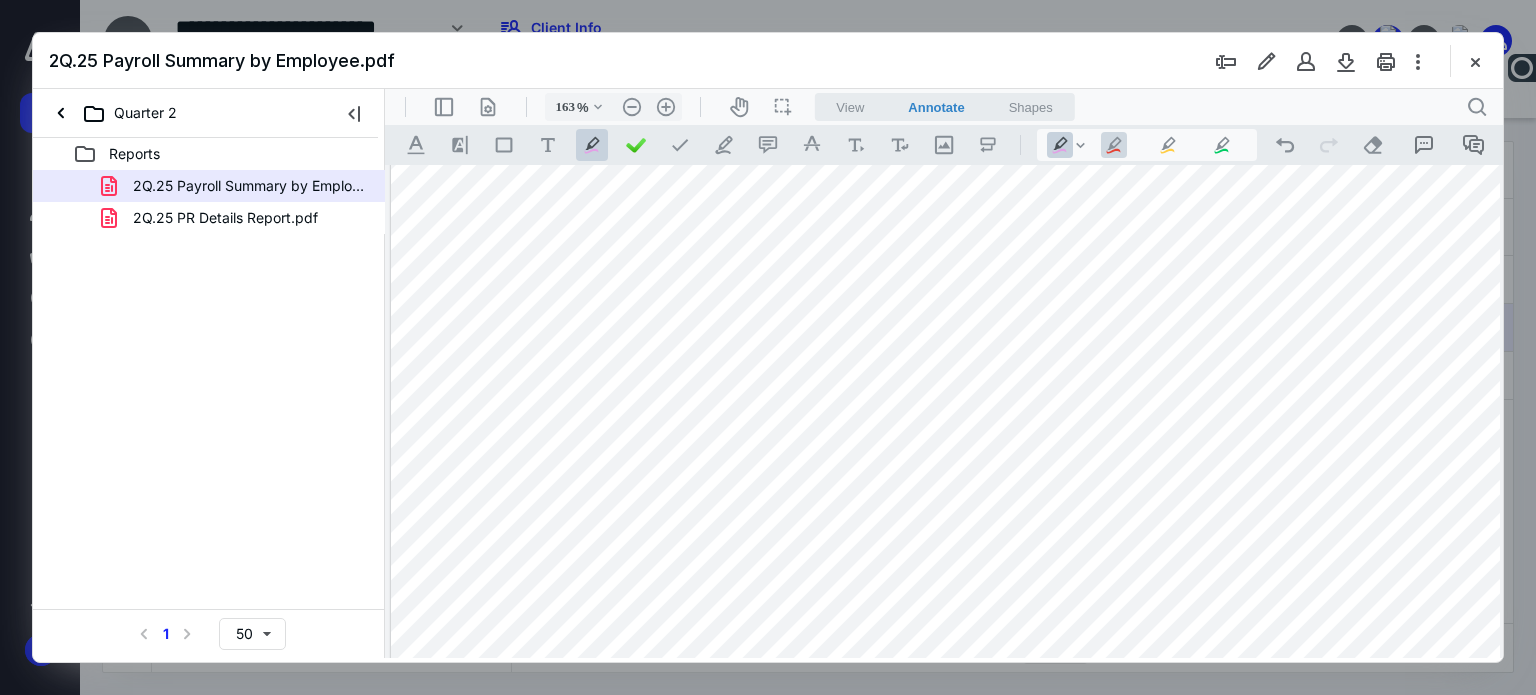 click on ".cls-1{fill:#abb0c4;} icon - tool - pen - highlight" at bounding box center (1114, 145) 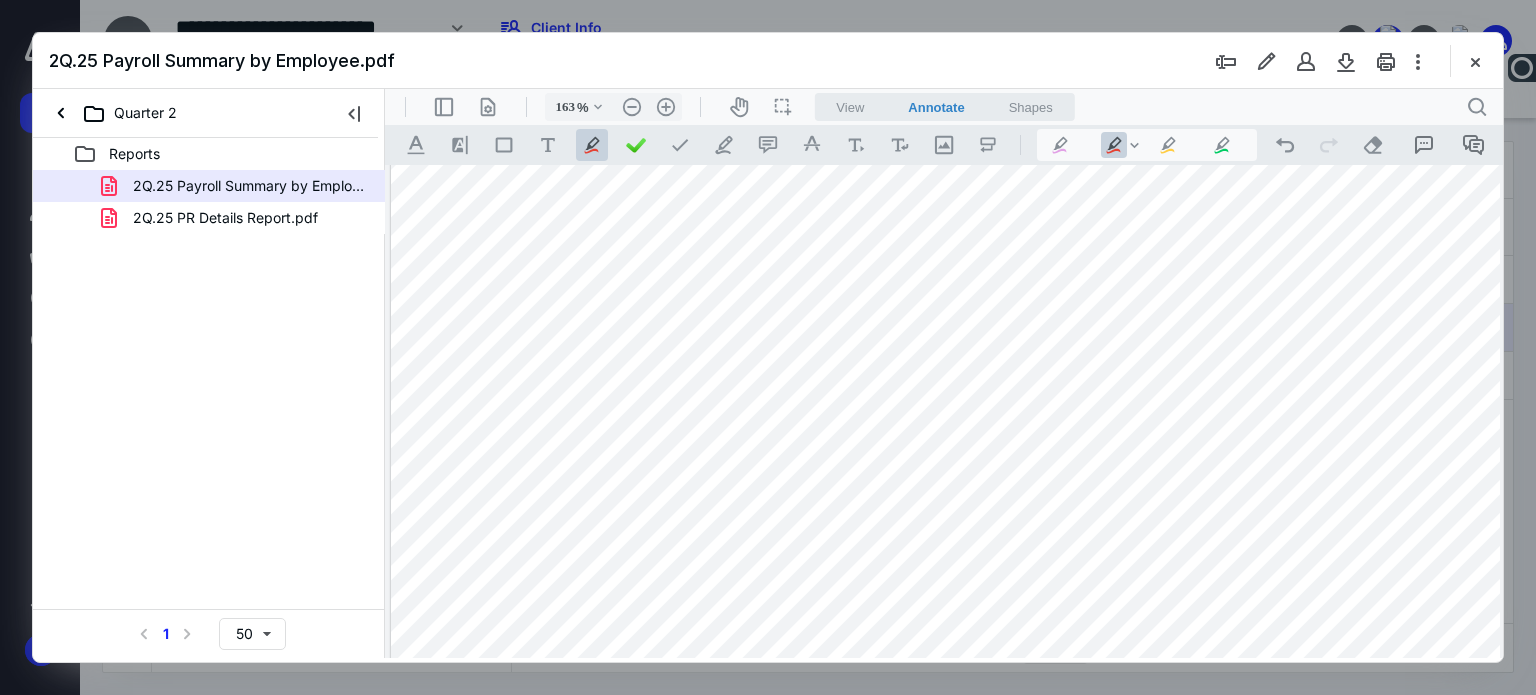 drag, startPoint x: 435, startPoint y: 347, endPoint x: 822, endPoint y: 347, distance: 387 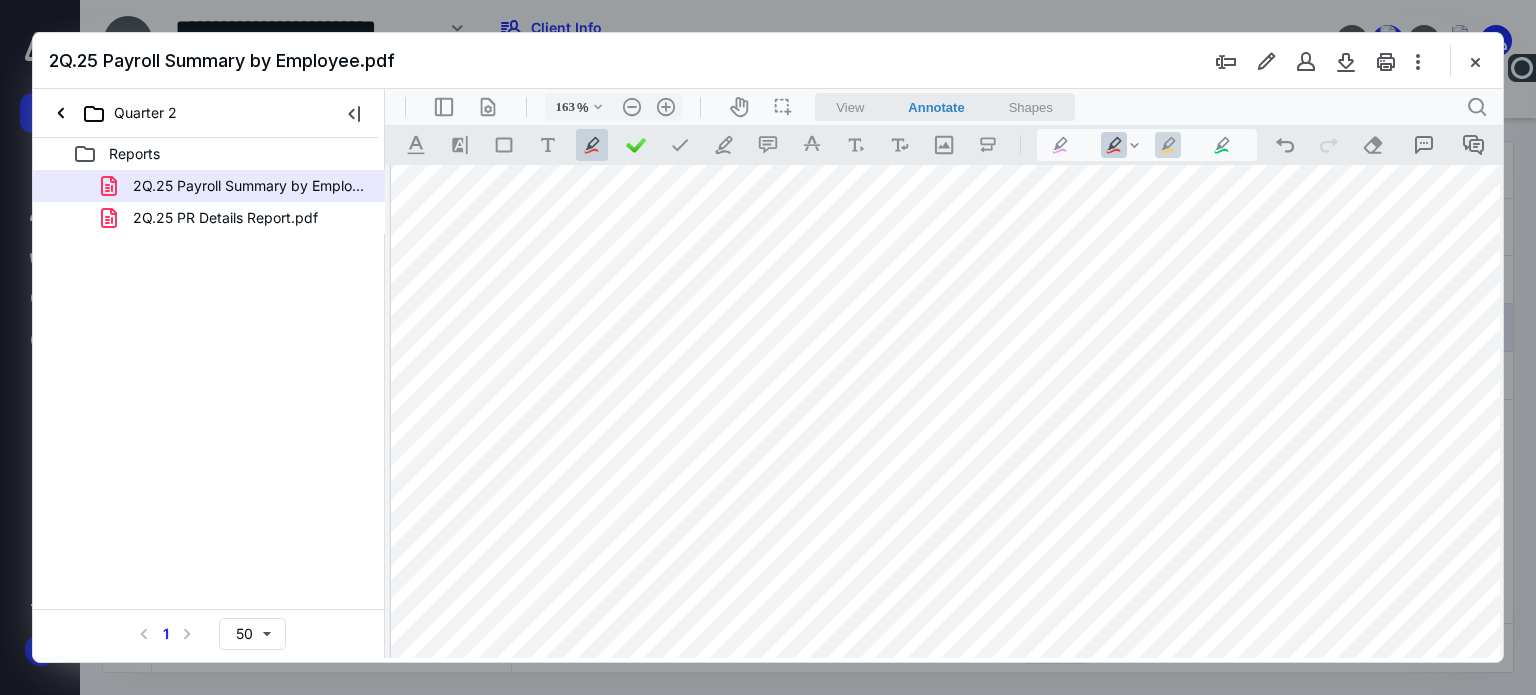 click on ".cls-1{fill:#abb0c4;} icon - tool - pen - highlight" at bounding box center (1168, 145) 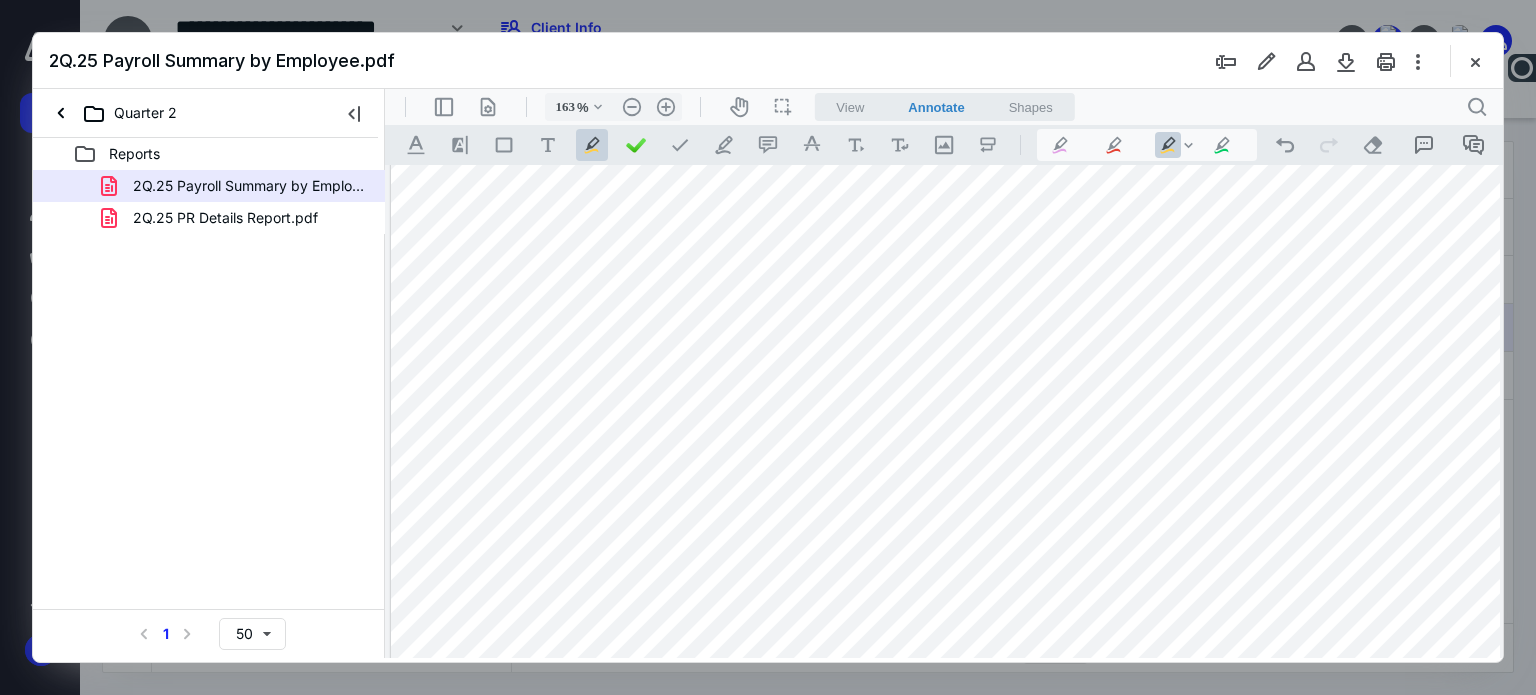 drag, startPoint x: 445, startPoint y: 470, endPoint x: 822, endPoint y: 470, distance: 377 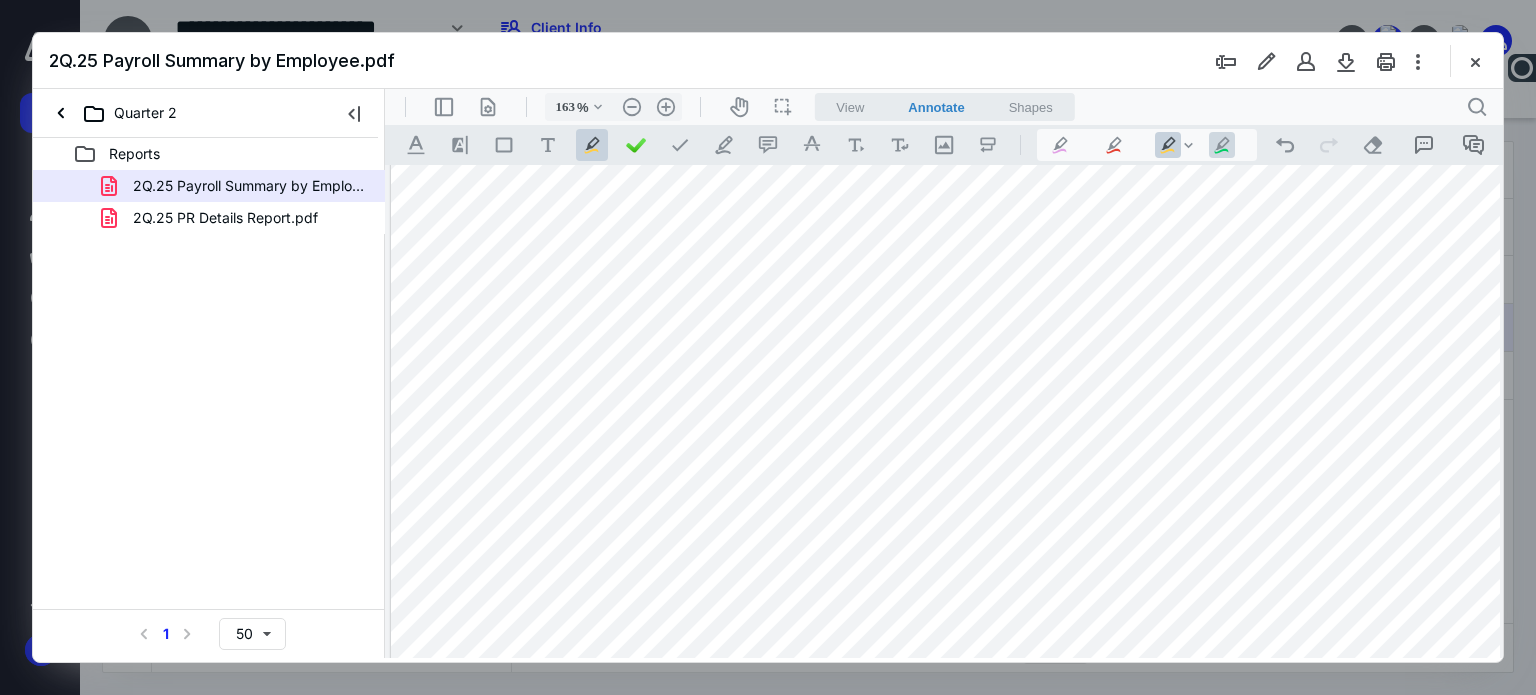 click on ".cls-1{fill:#abb0c4;} icon - tool - pen - highlight" at bounding box center [1222, 145] 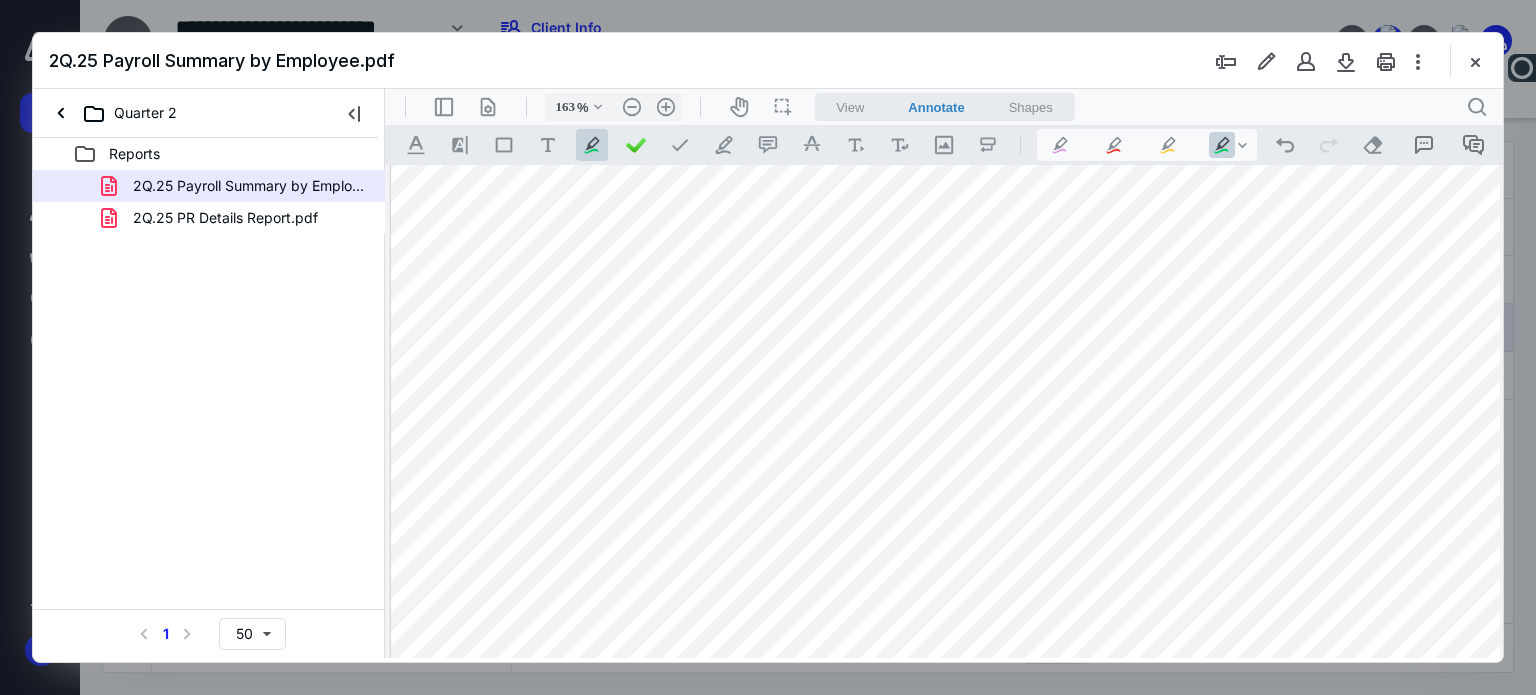 drag, startPoint x: 434, startPoint y: 422, endPoint x: 825, endPoint y: 420, distance: 391.00513 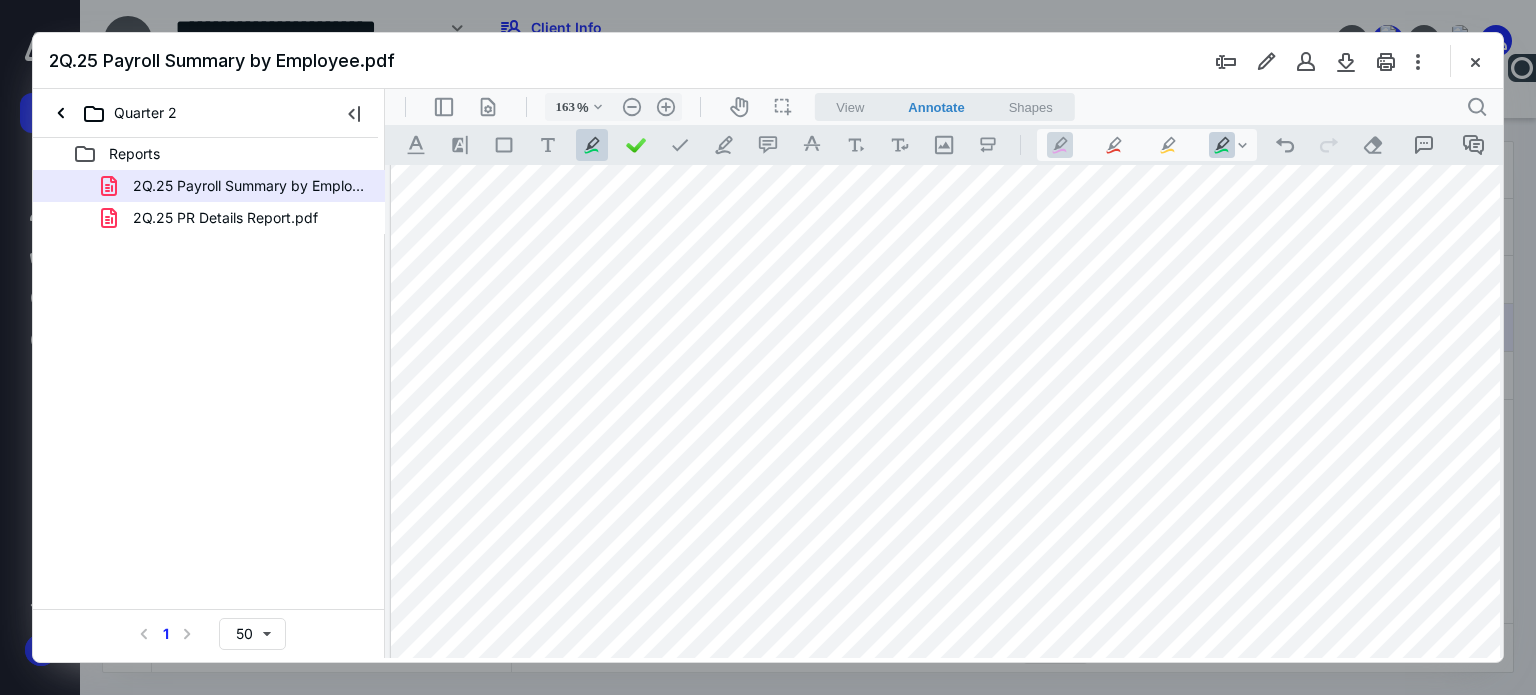 click on ".cls-1{fill:#abb0c4;} icon - tool - pen - highlight" at bounding box center [1060, 145] 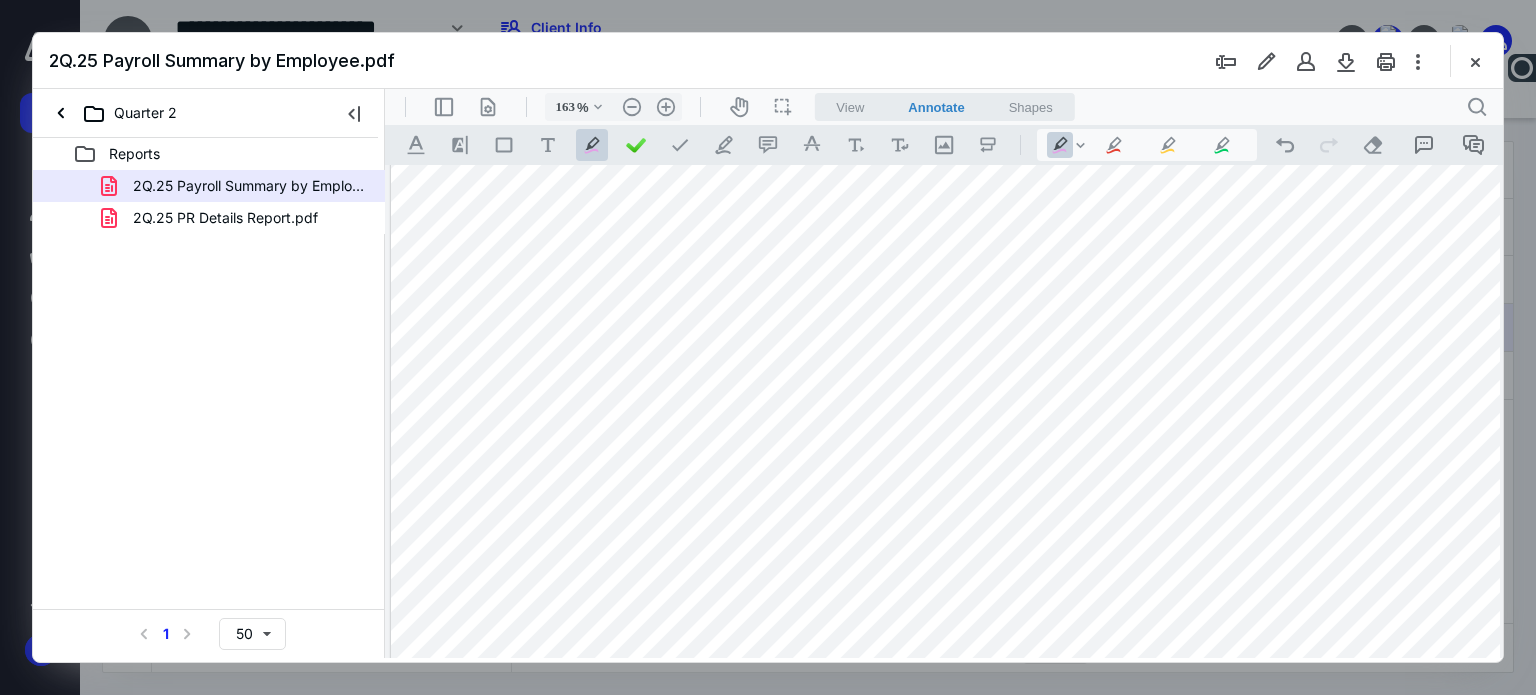 scroll, scrollTop: 416, scrollLeft: 0, axis: vertical 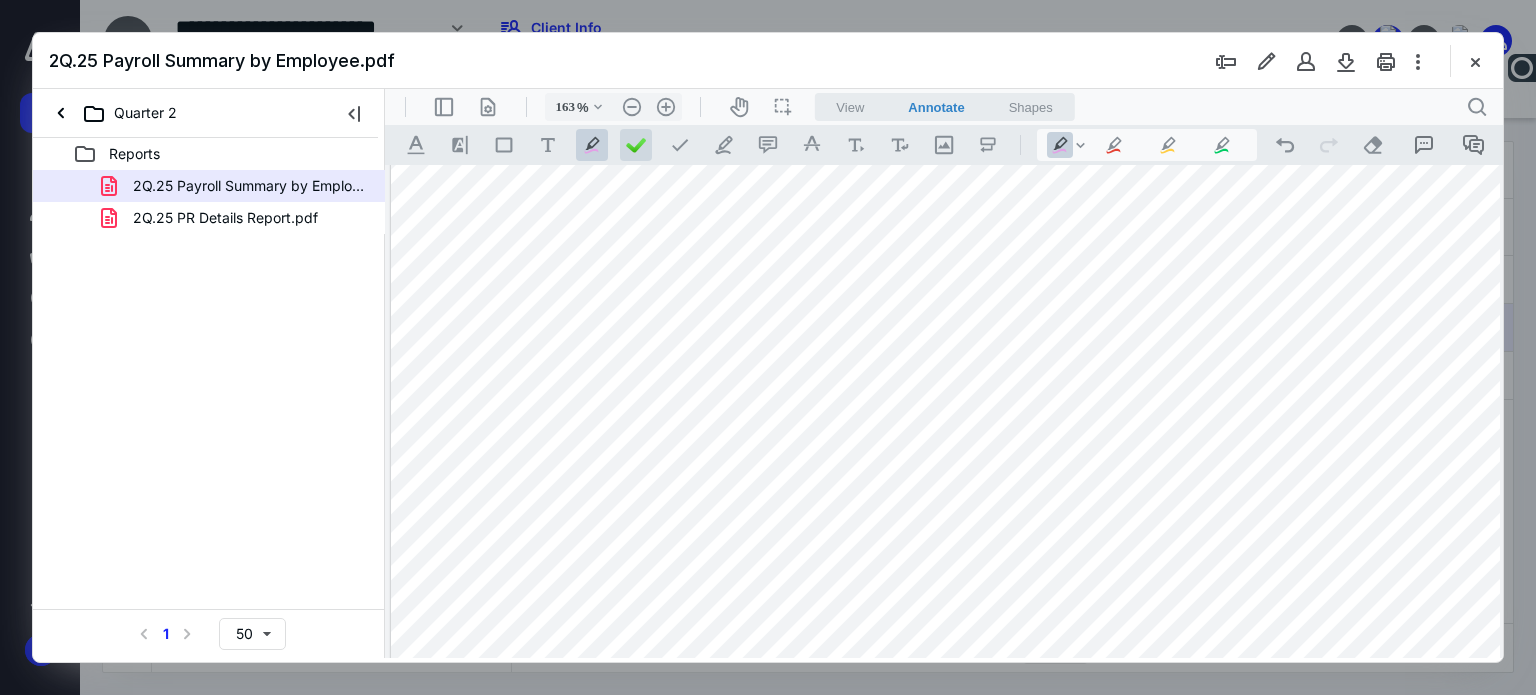 click at bounding box center [636, 145] 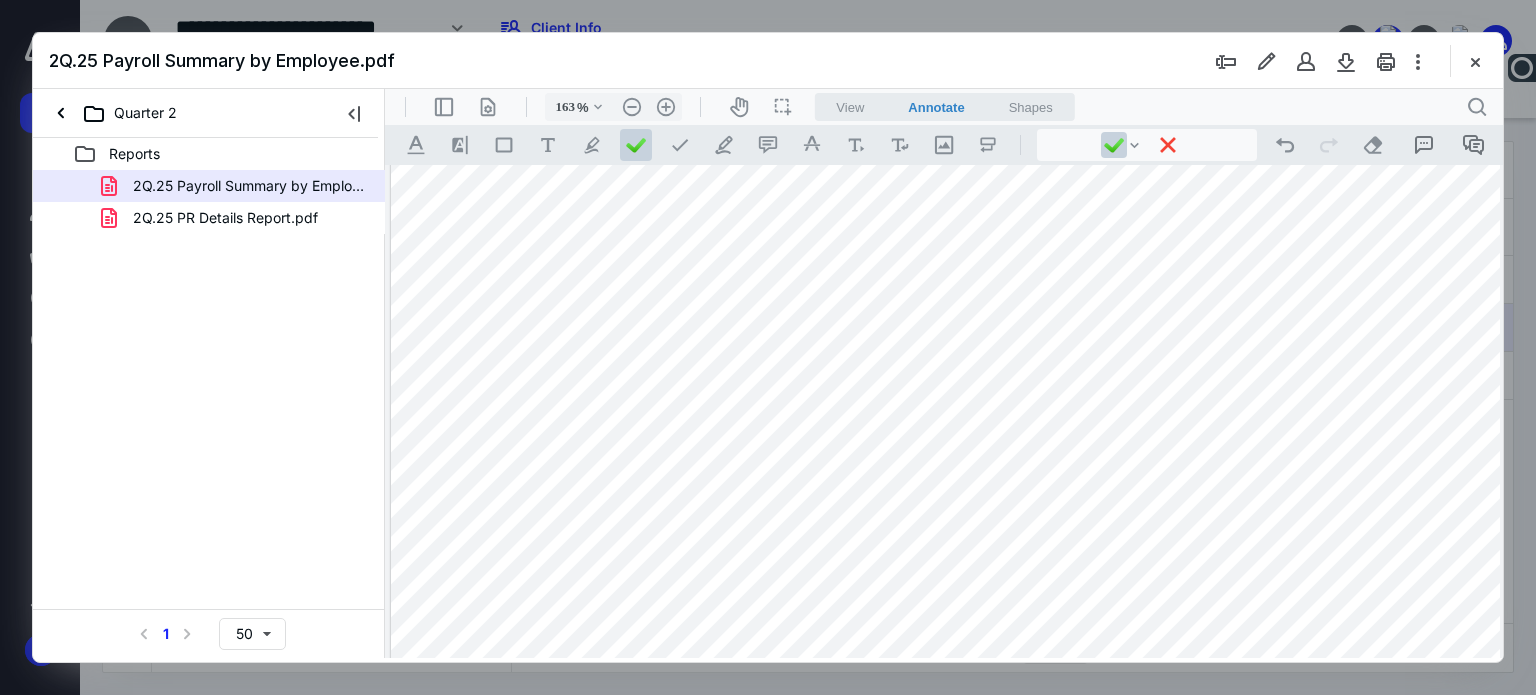 scroll, scrollTop: 316, scrollLeft: 0, axis: vertical 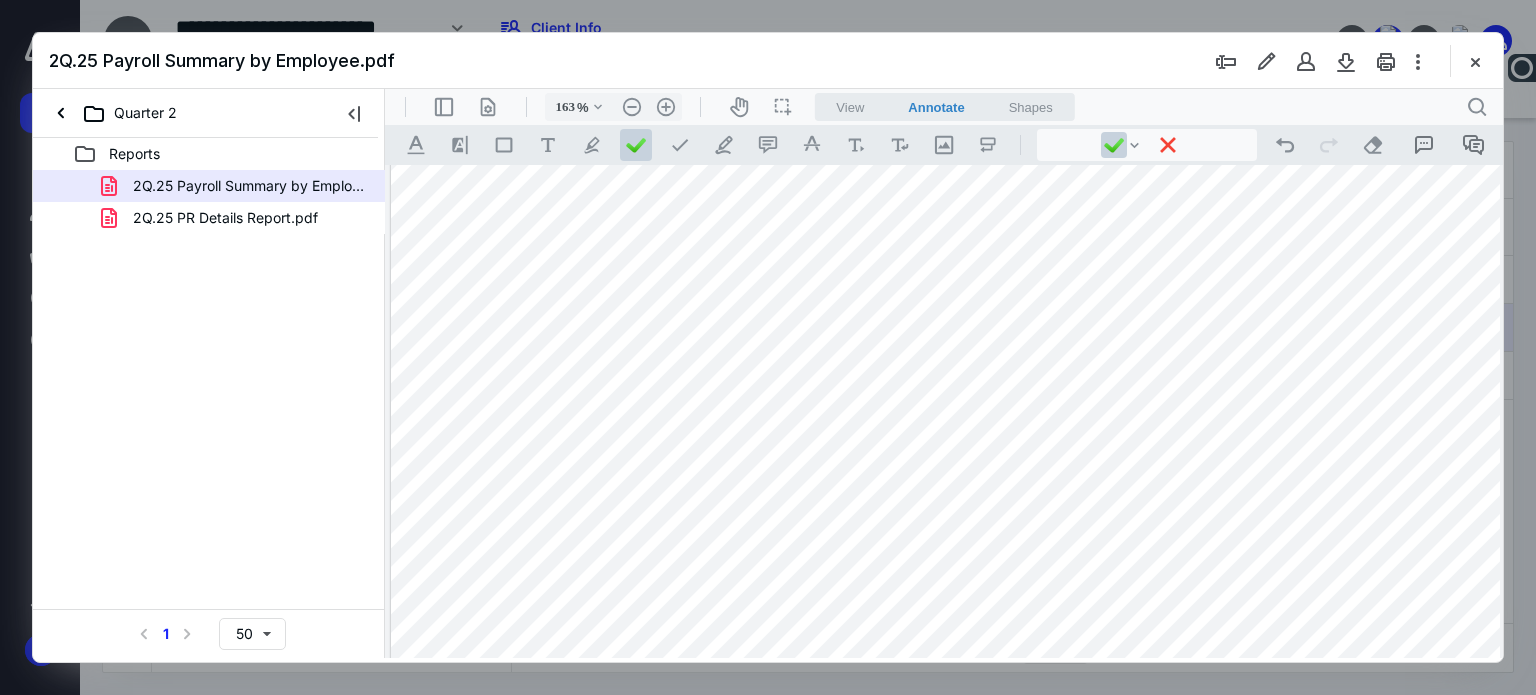 click at bounding box center (1033, 351) 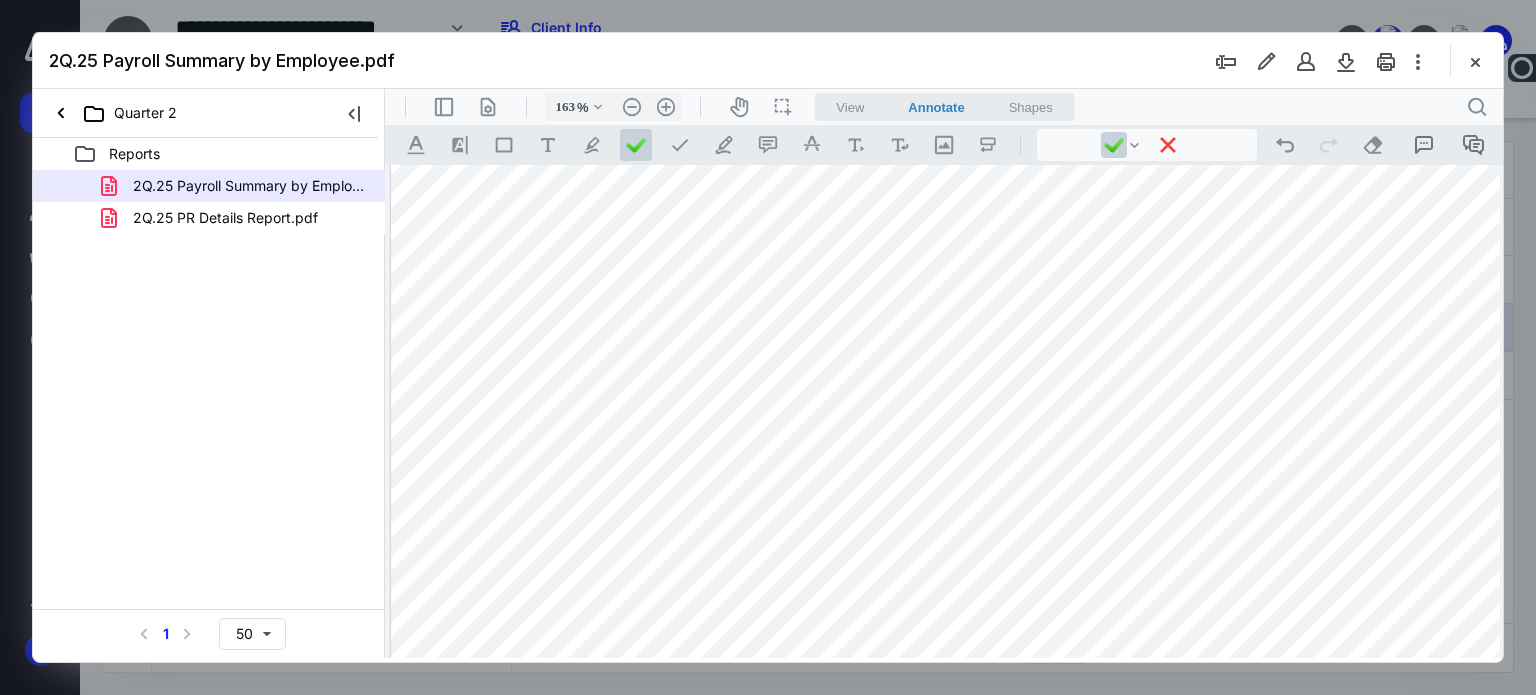 scroll, scrollTop: 416, scrollLeft: 0, axis: vertical 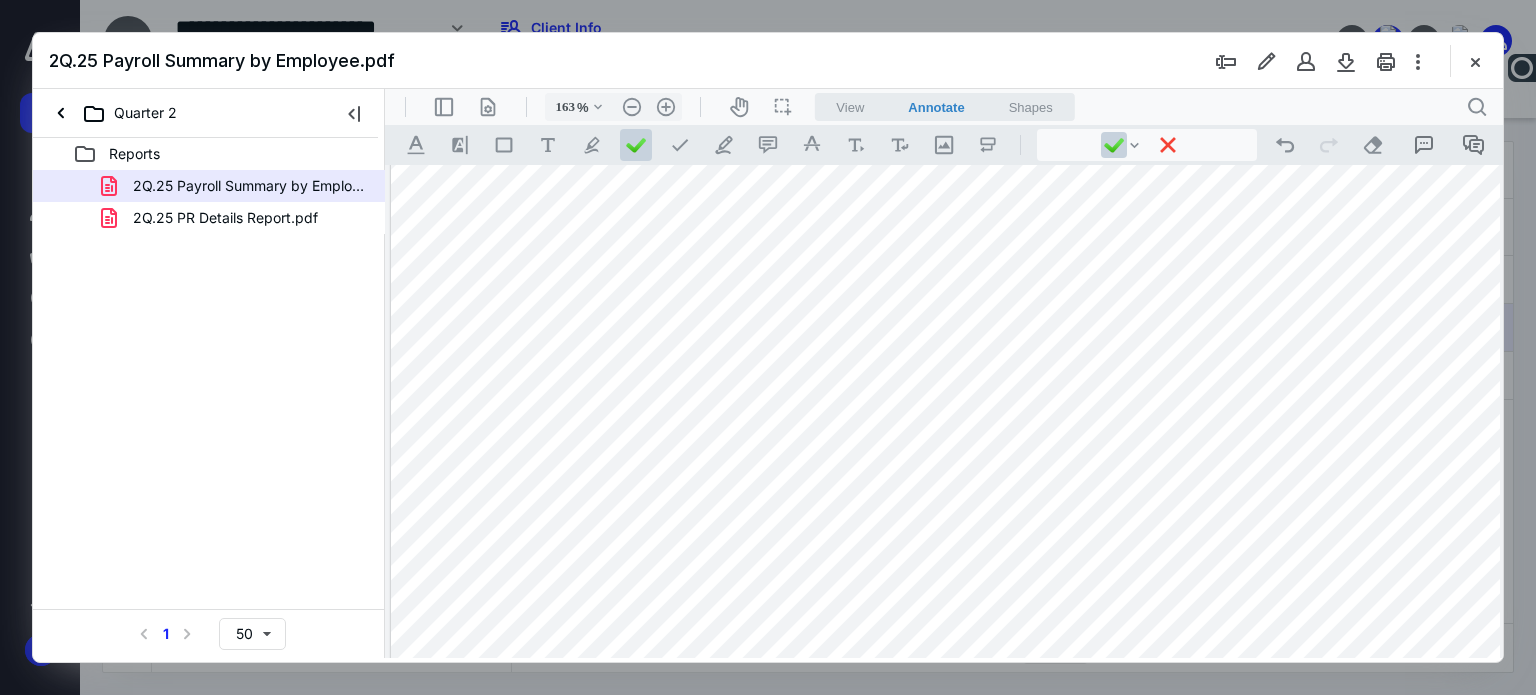 click at bounding box center [1033, 251] 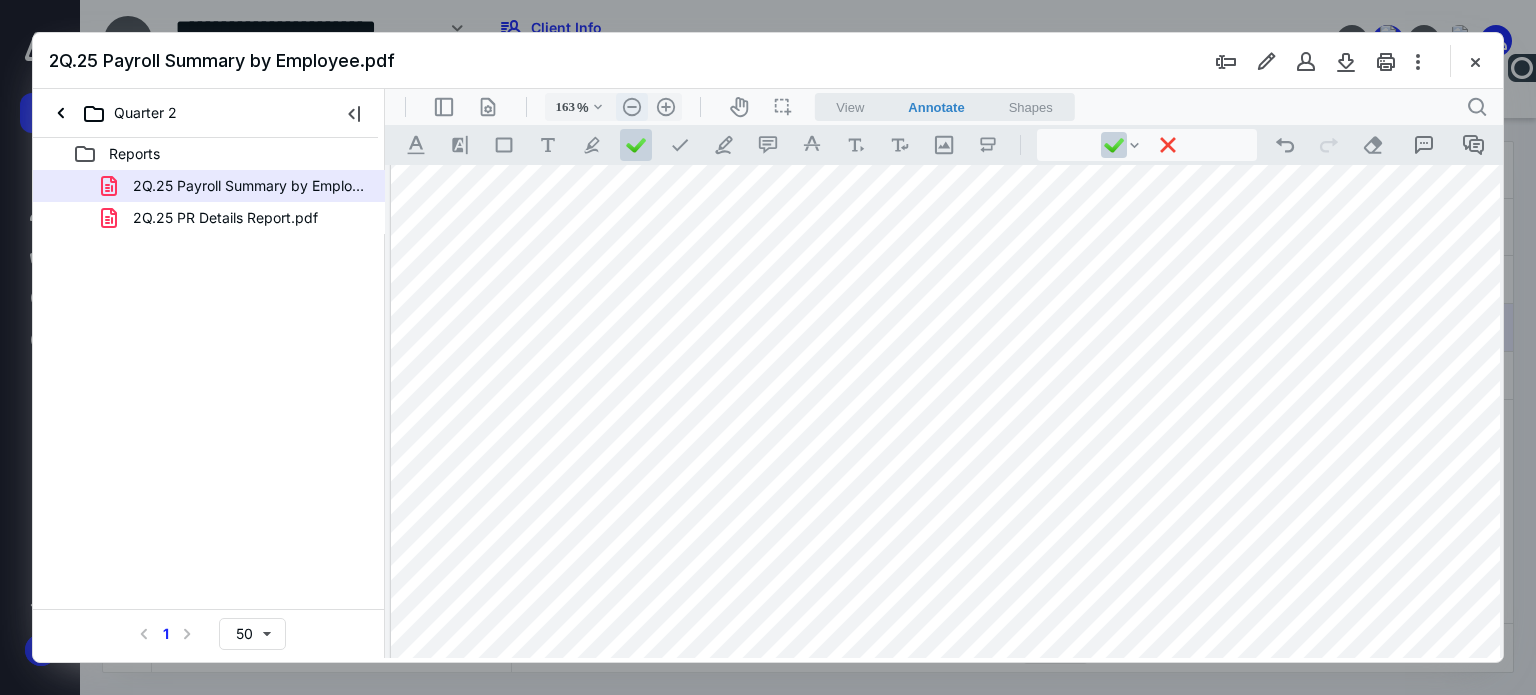 click on ".cls-1{fill:#abb0c4;} icon - header - zoom - out - line" at bounding box center [632, 107] 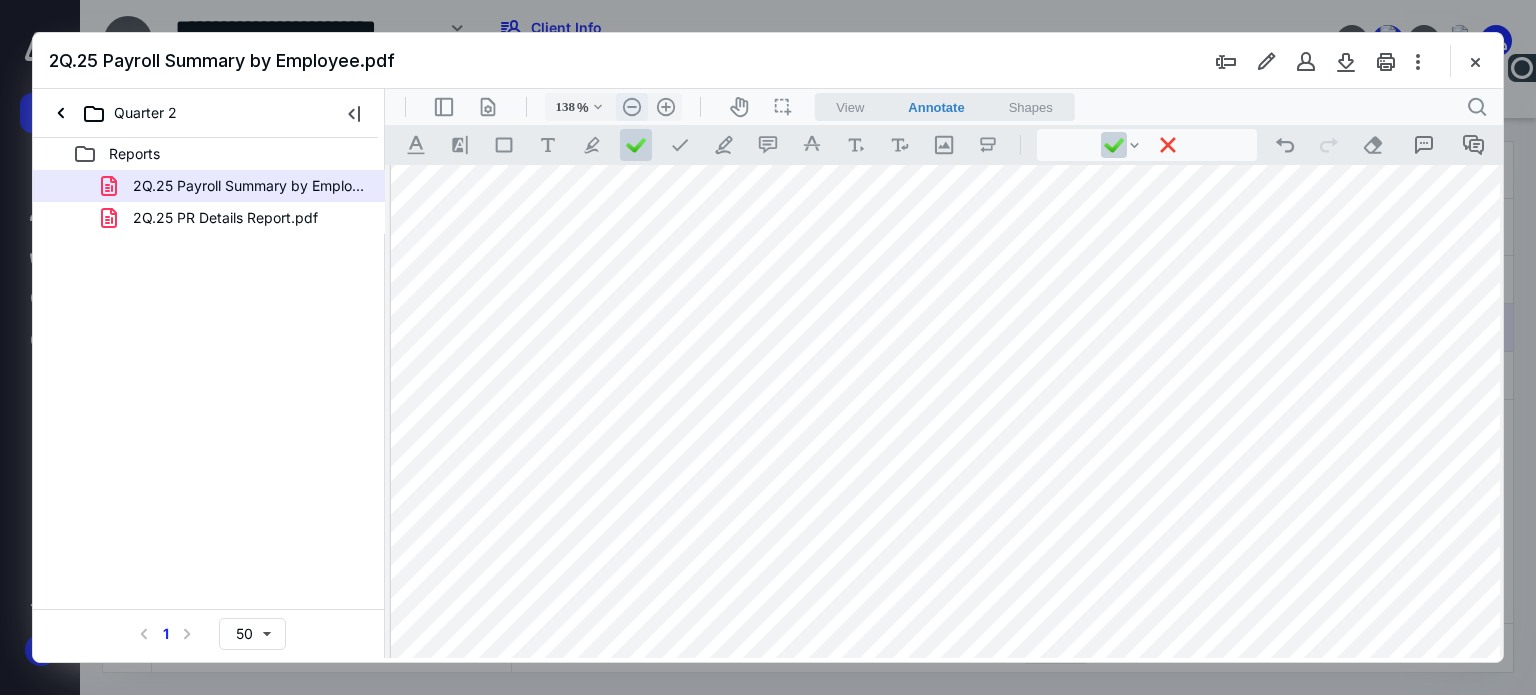 scroll, scrollTop: 320, scrollLeft: 0, axis: vertical 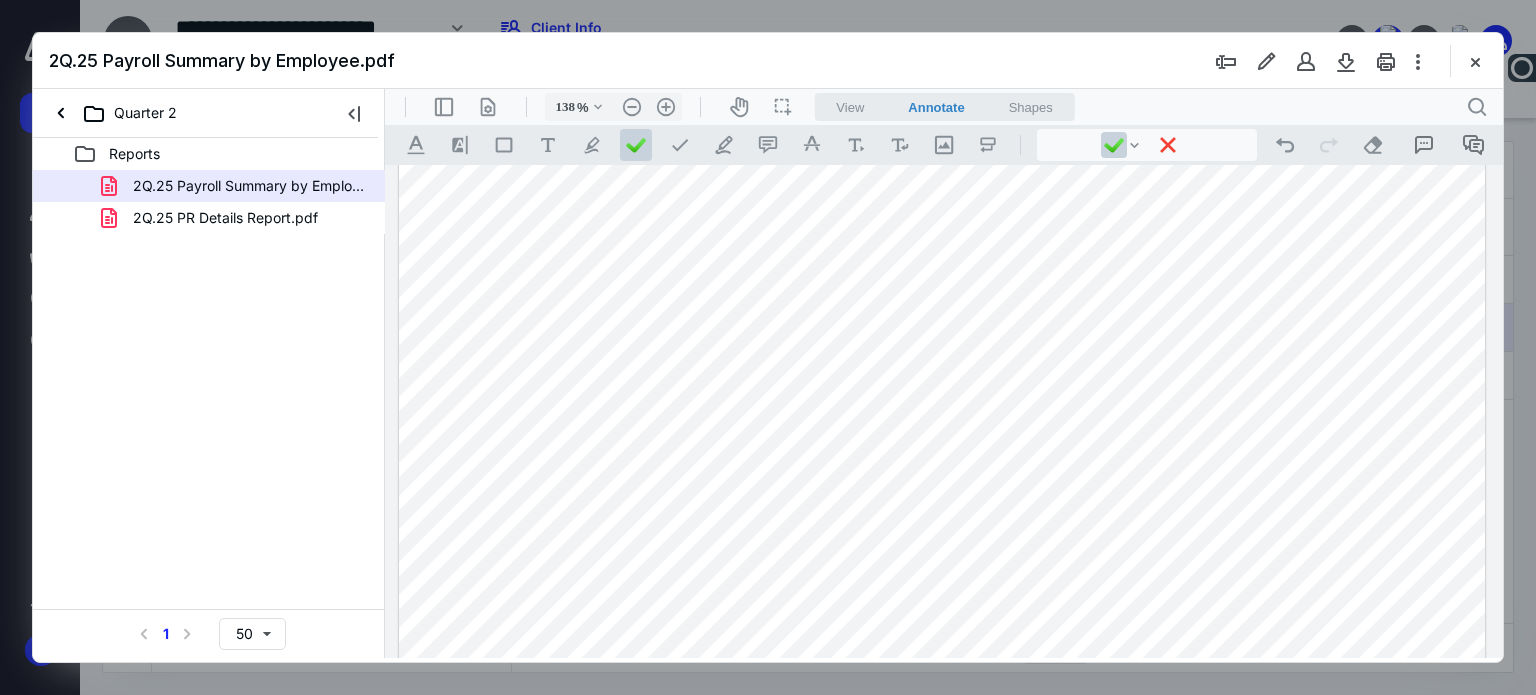 click at bounding box center [942, 270] 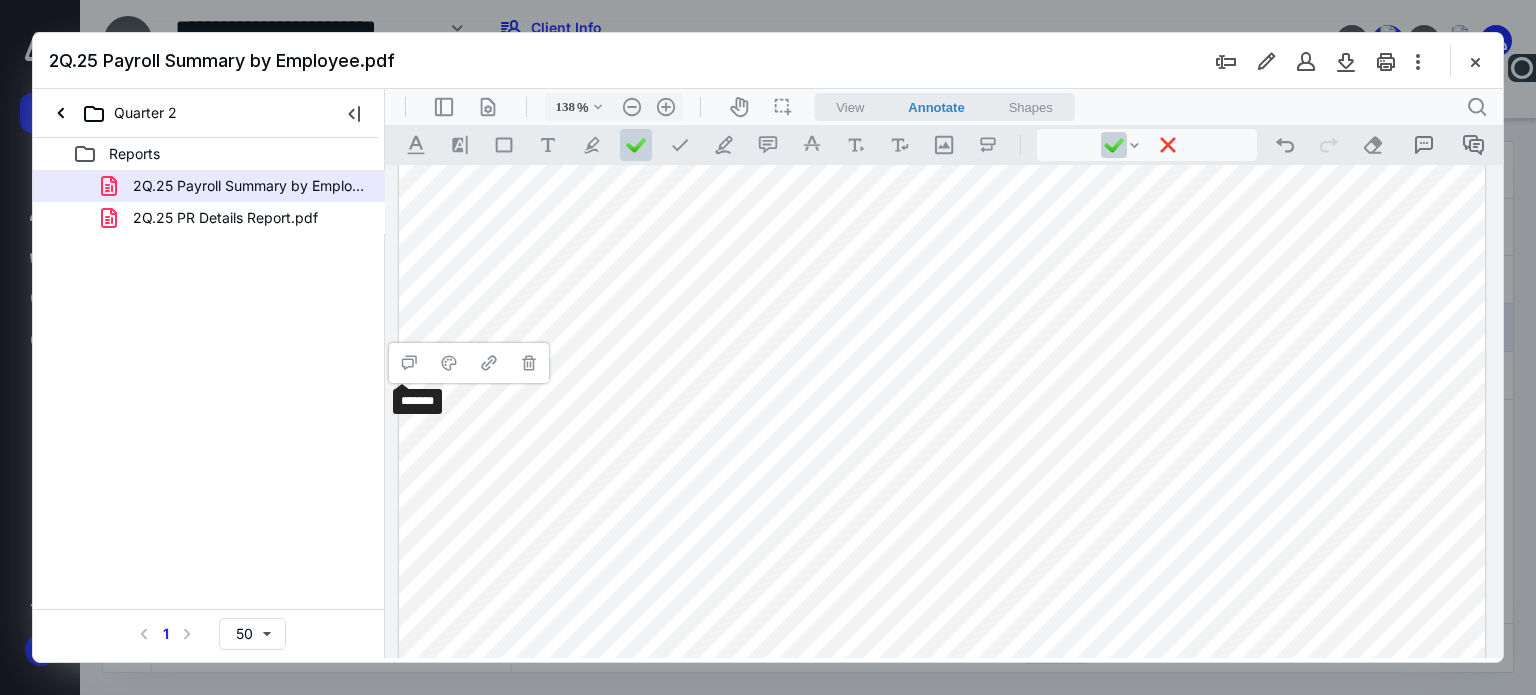 click at bounding box center [942, 270] 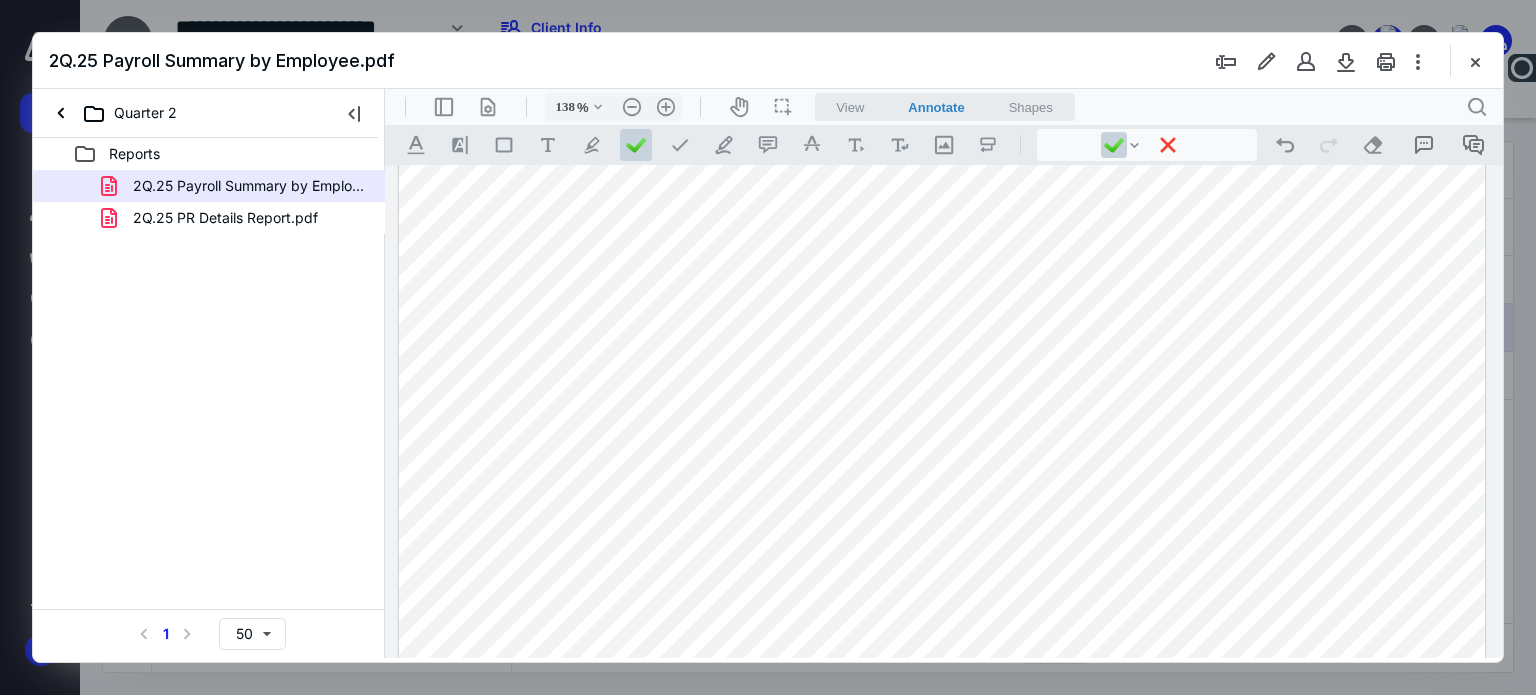 scroll, scrollTop: 168, scrollLeft: 0, axis: vertical 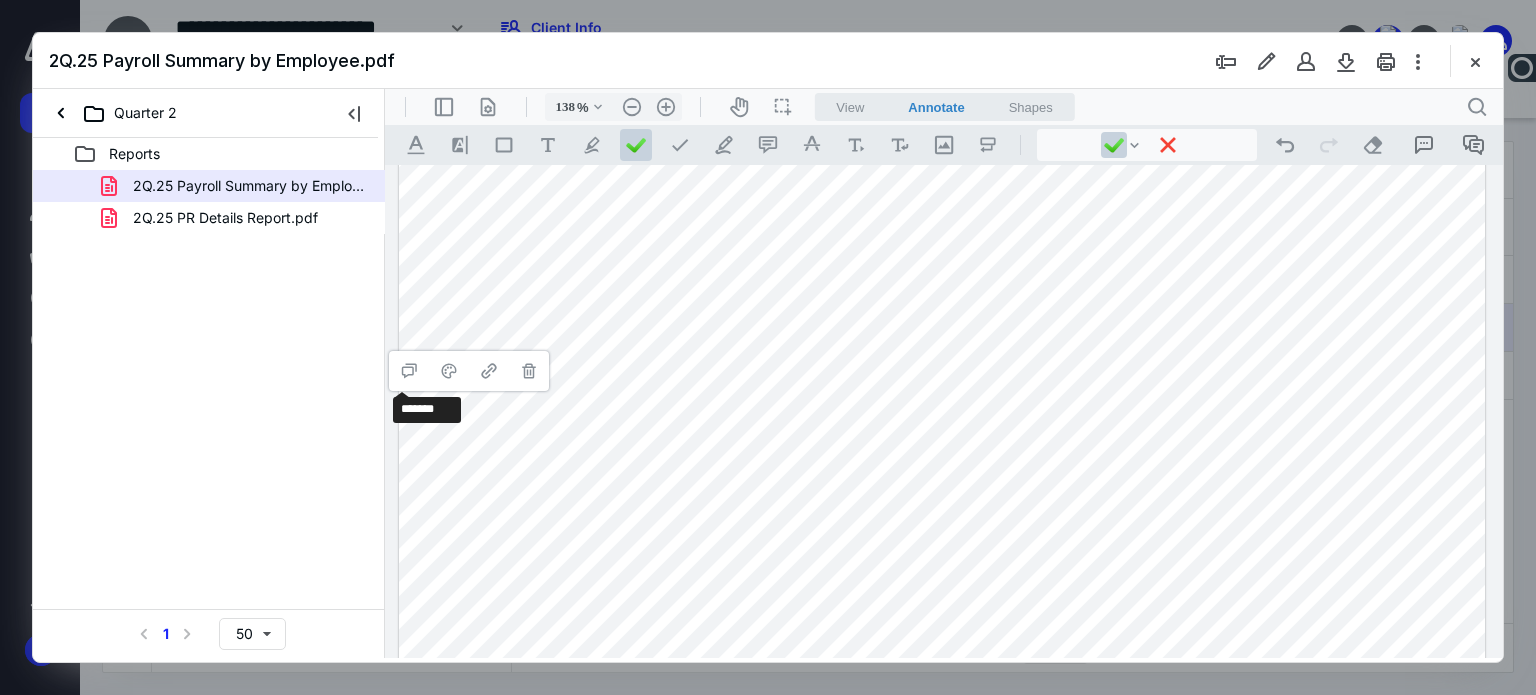 drag, startPoint x: 406, startPoint y: 252, endPoint x: 403, endPoint y: 396, distance: 144.03125 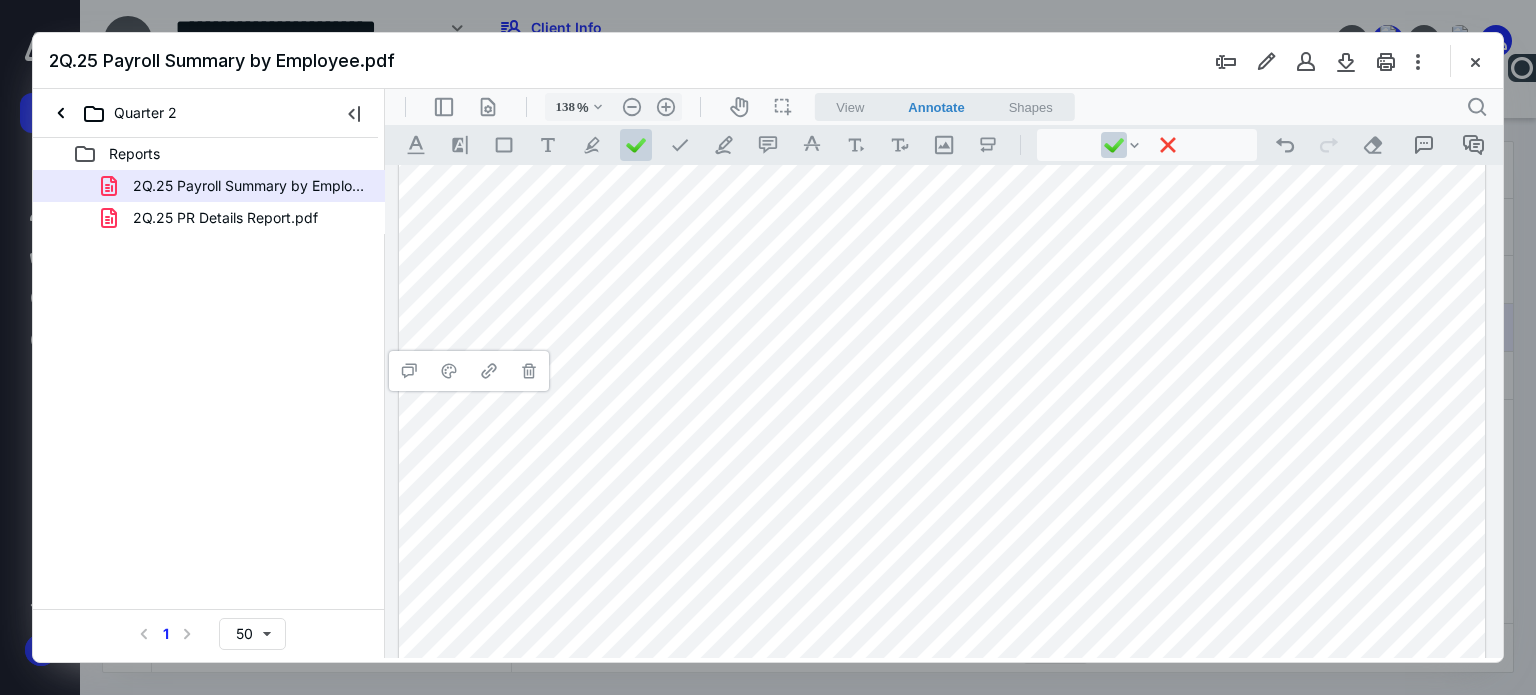 click on "2Q.25 Payroll Summary by Employee.pdf" at bounding box center [768, 61] 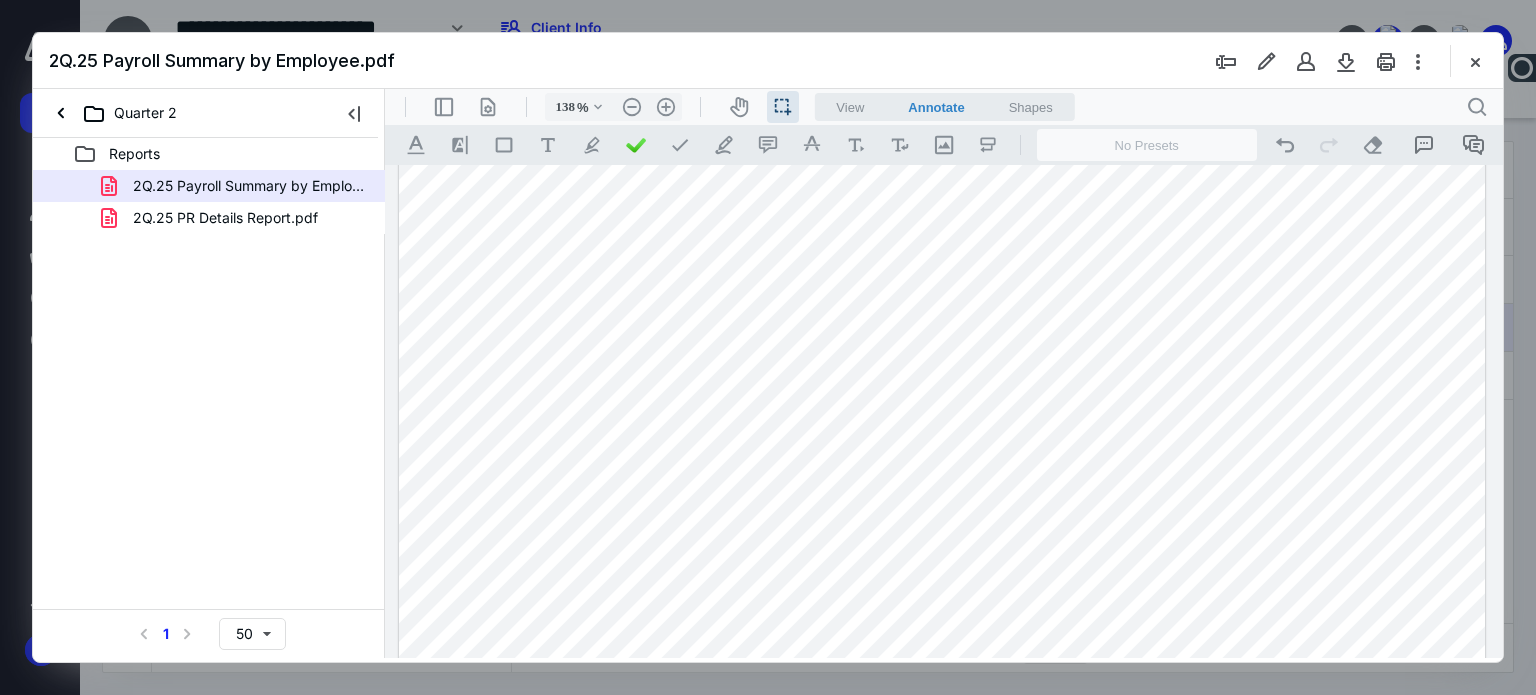 scroll, scrollTop: 268, scrollLeft: 0, axis: vertical 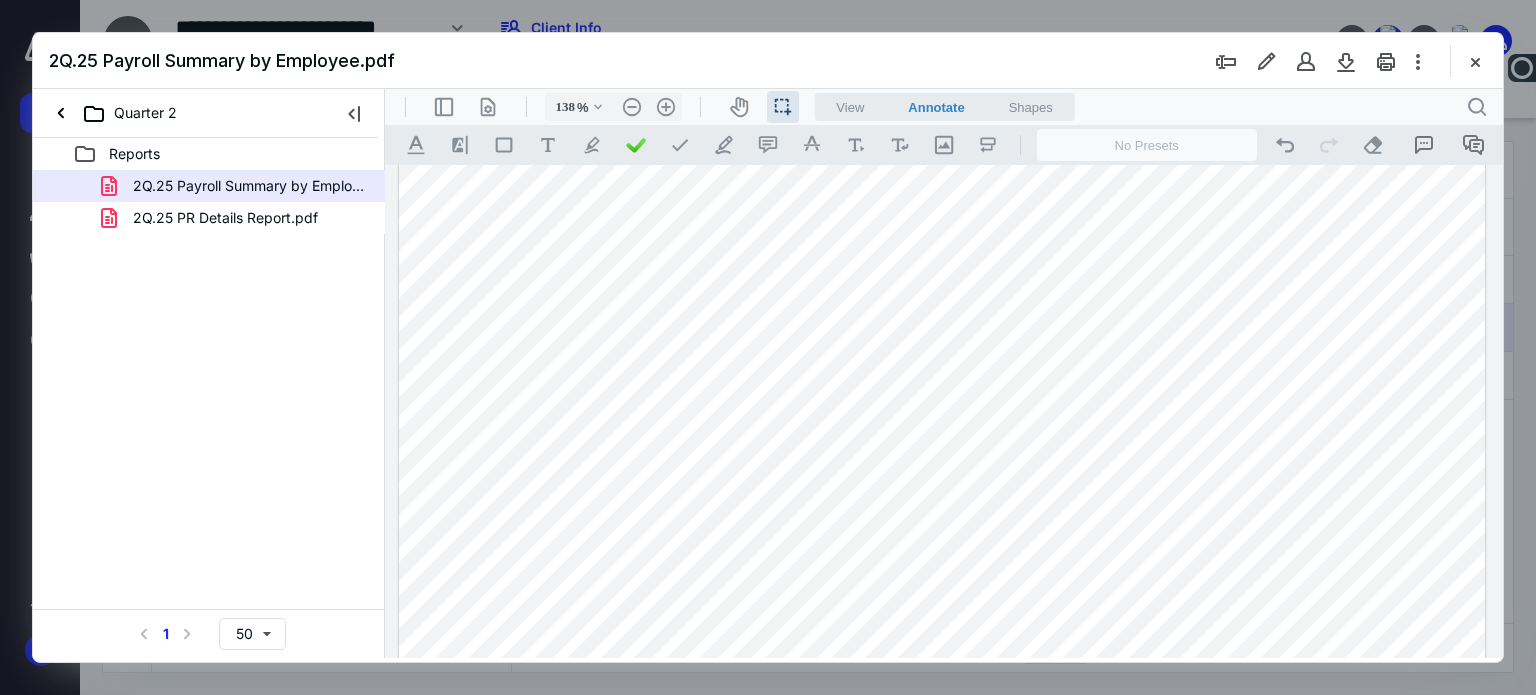 click at bounding box center (942, 322) 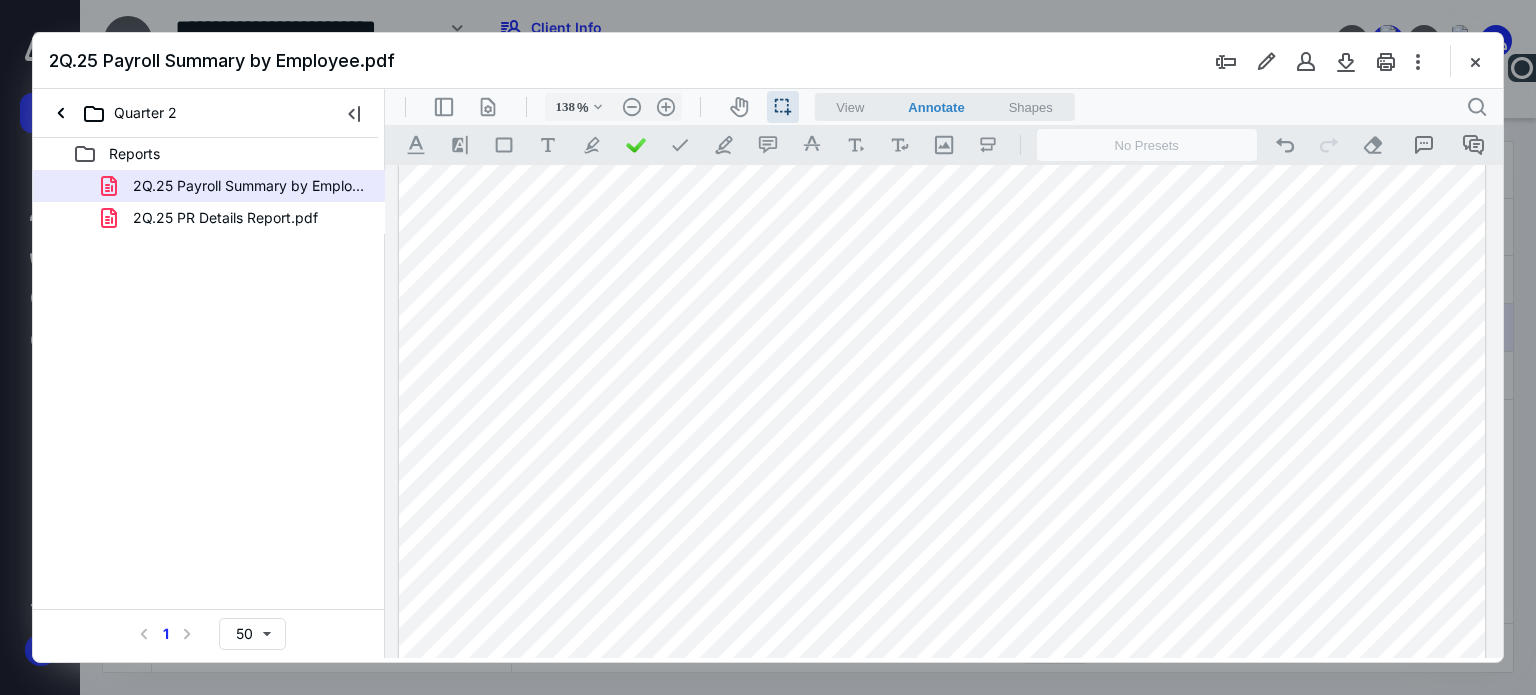 click at bounding box center (942, 322) 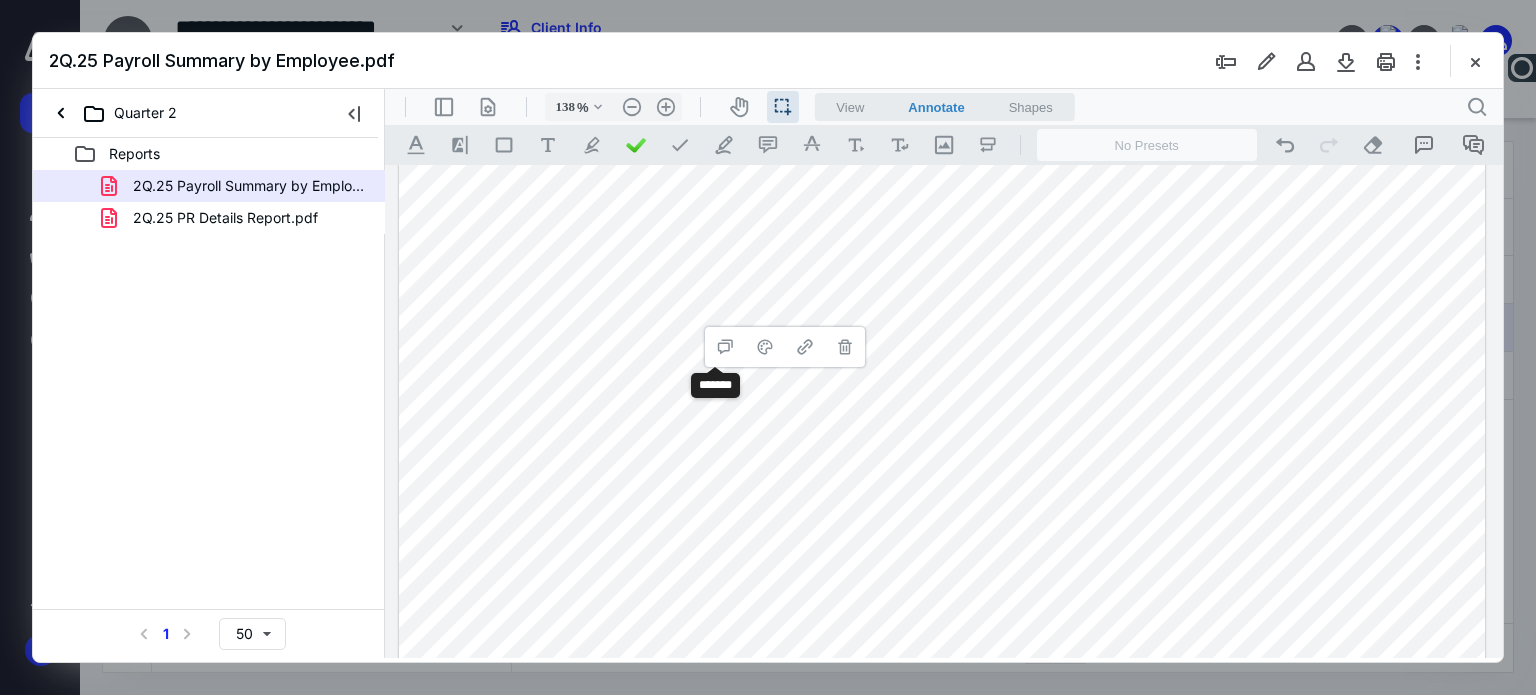 click at bounding box center (942, 322) 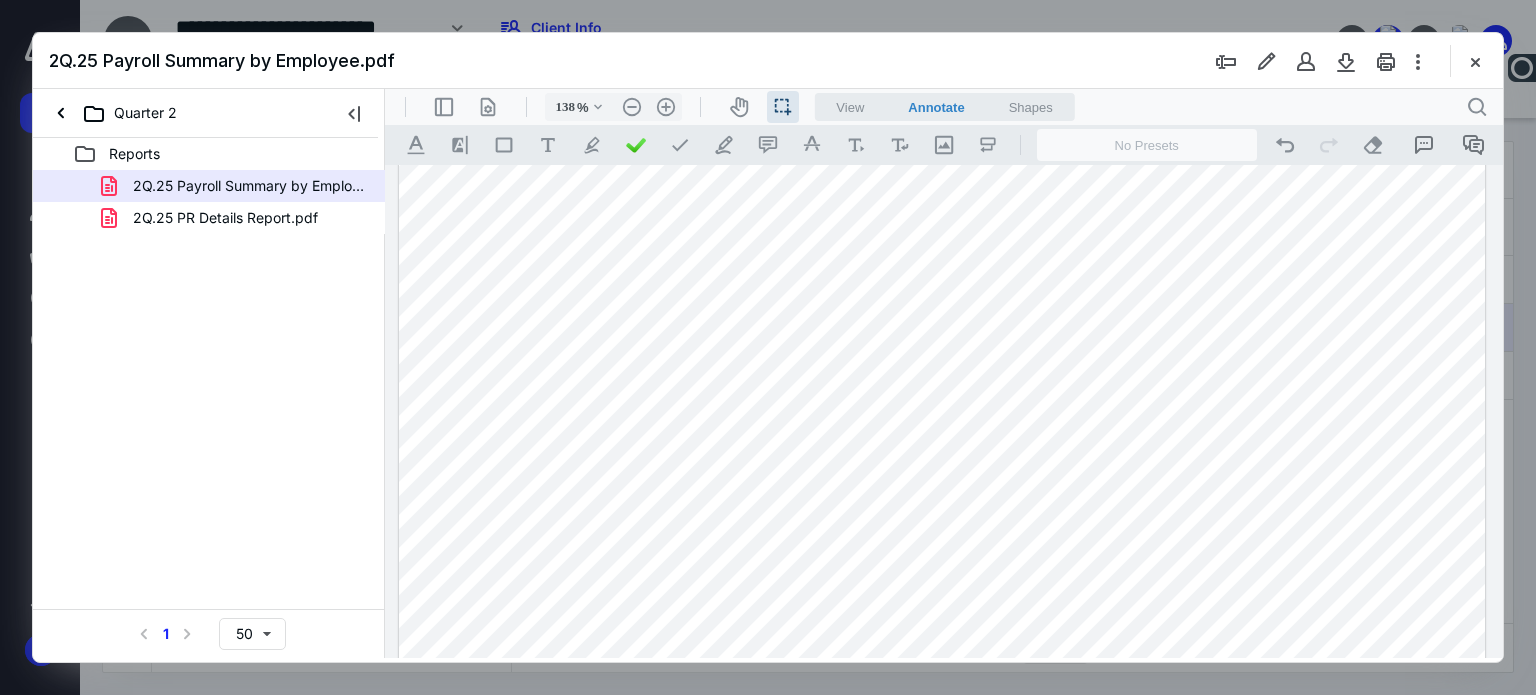 click at bounding box center [942, 322] 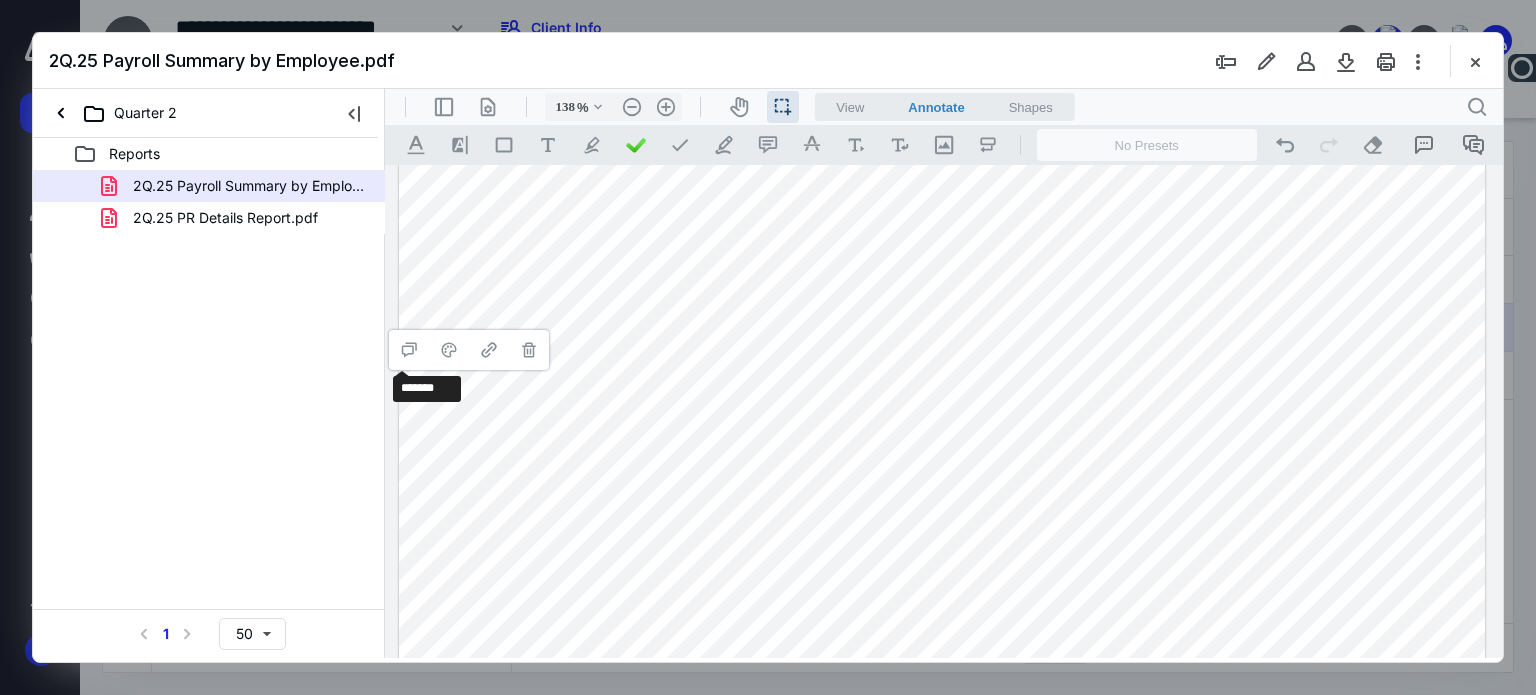 click at bounding box center (942, 322) 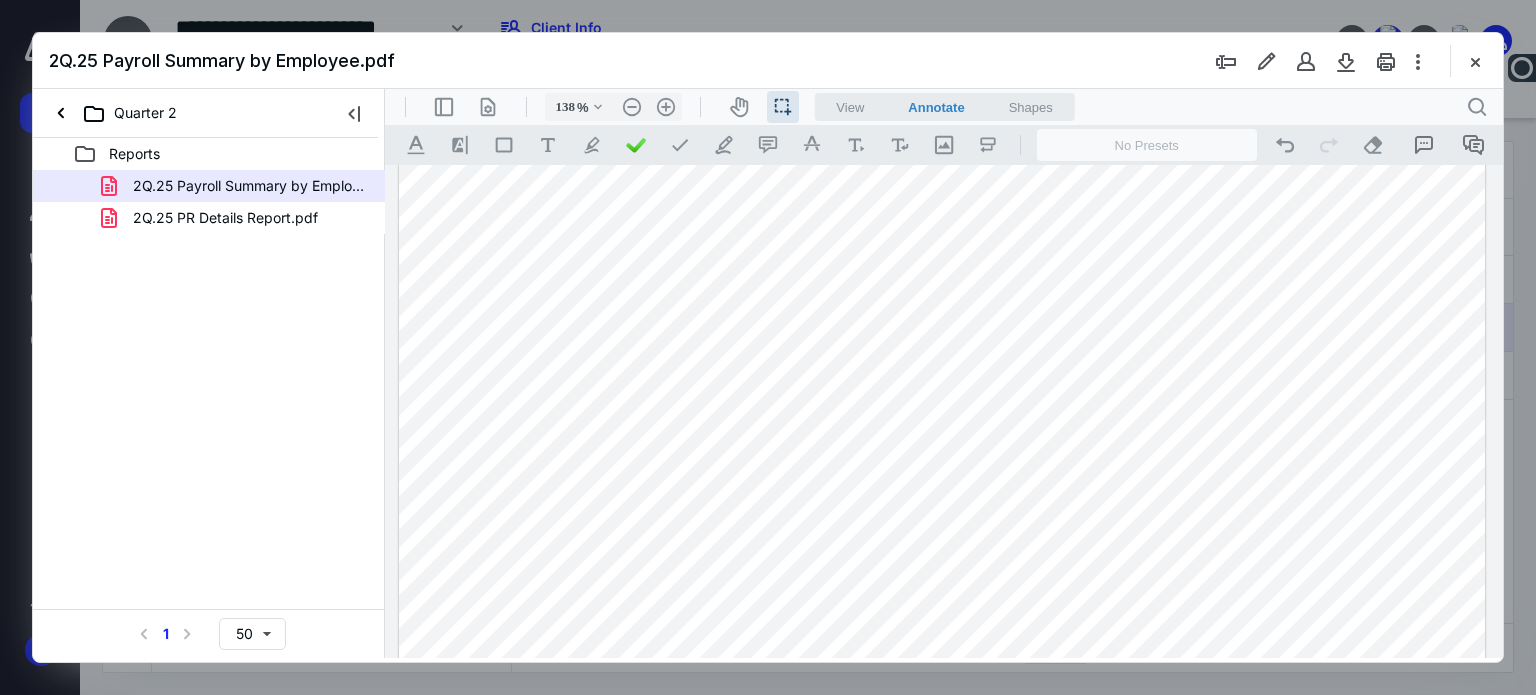 click at bounding box center [942, 322] 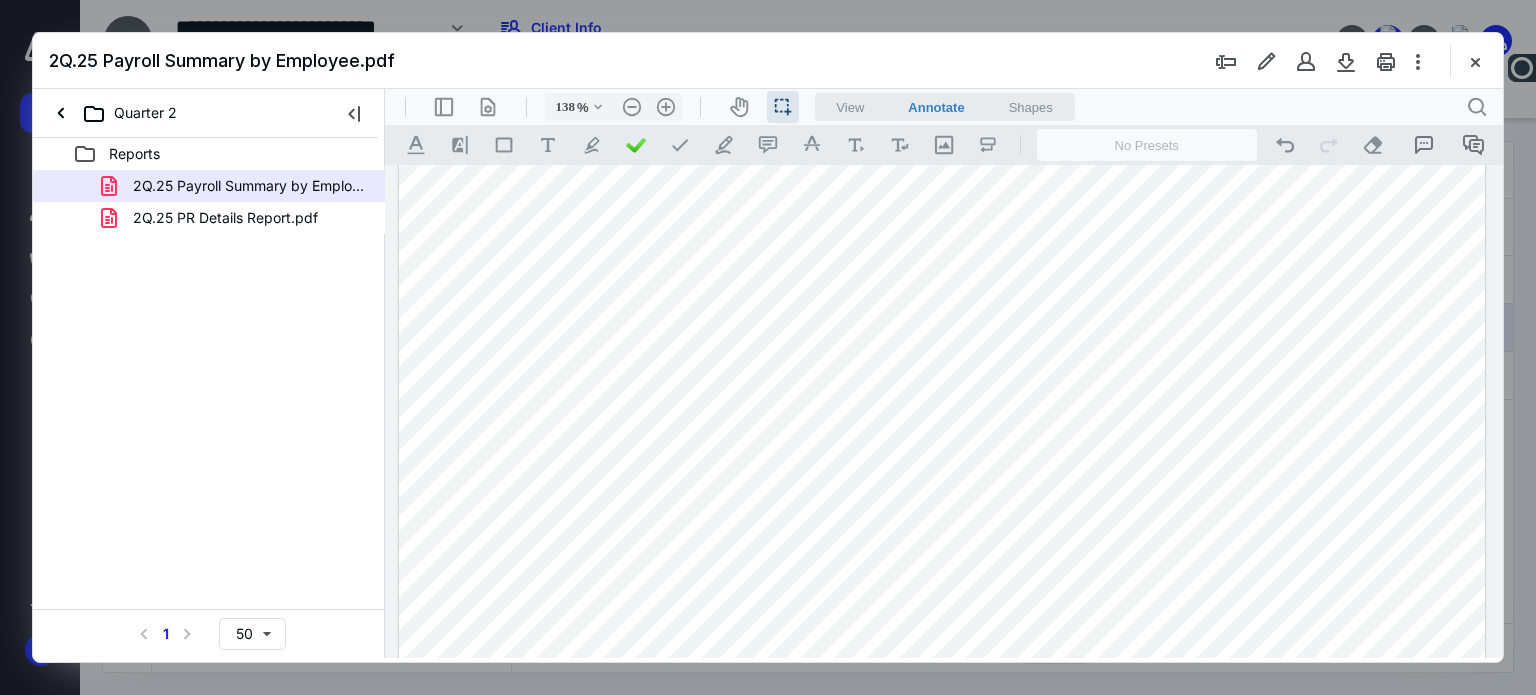 scroll, scrollTop: 300, scrollLeft: 0, axis: vertical 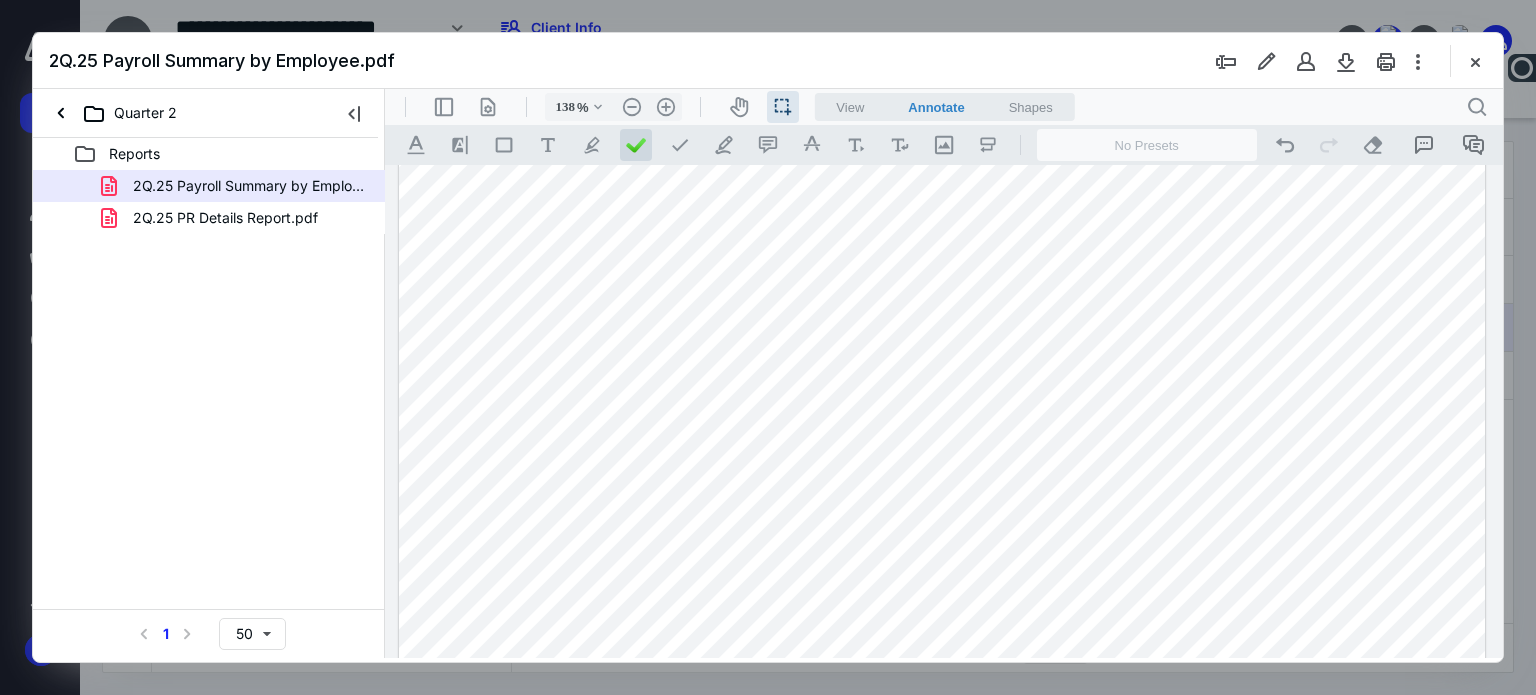 click at bounding box center (636, 145) 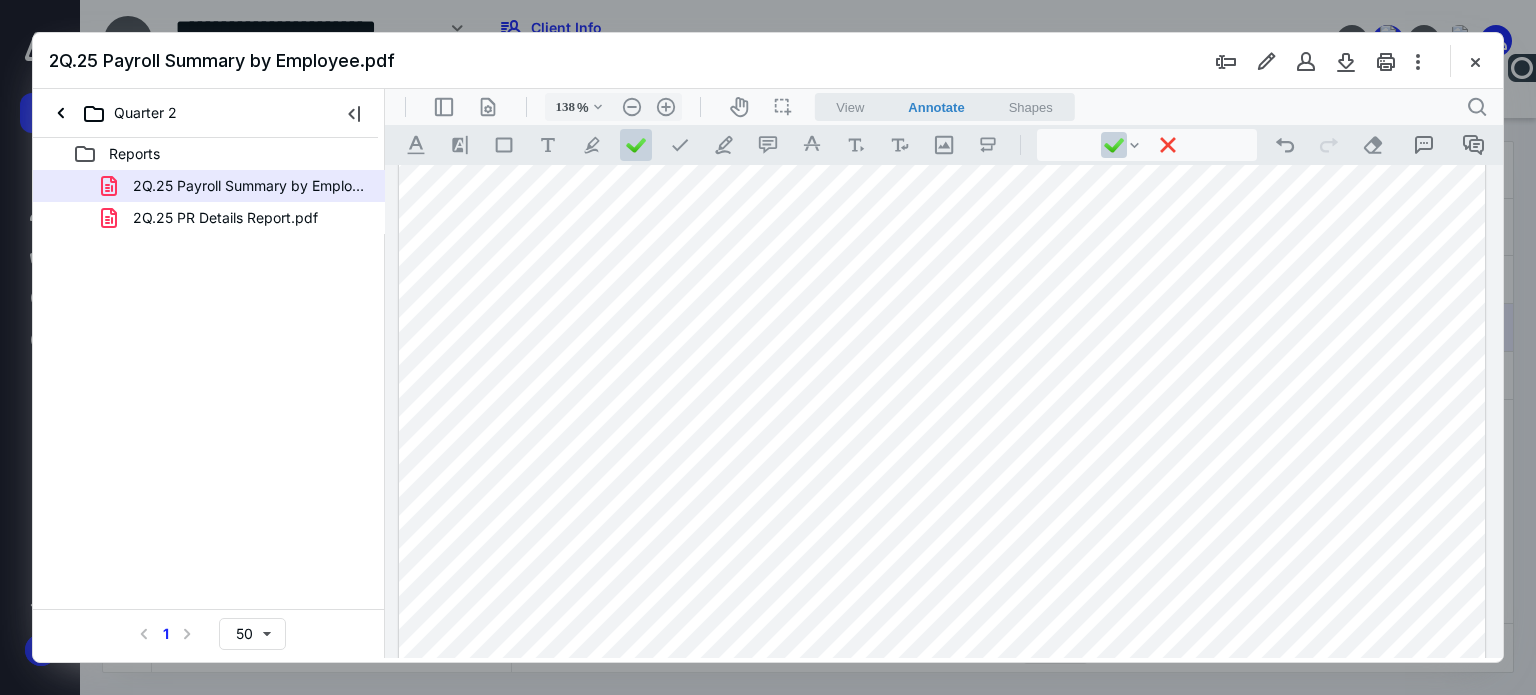 click at bounding box center (942, 290) 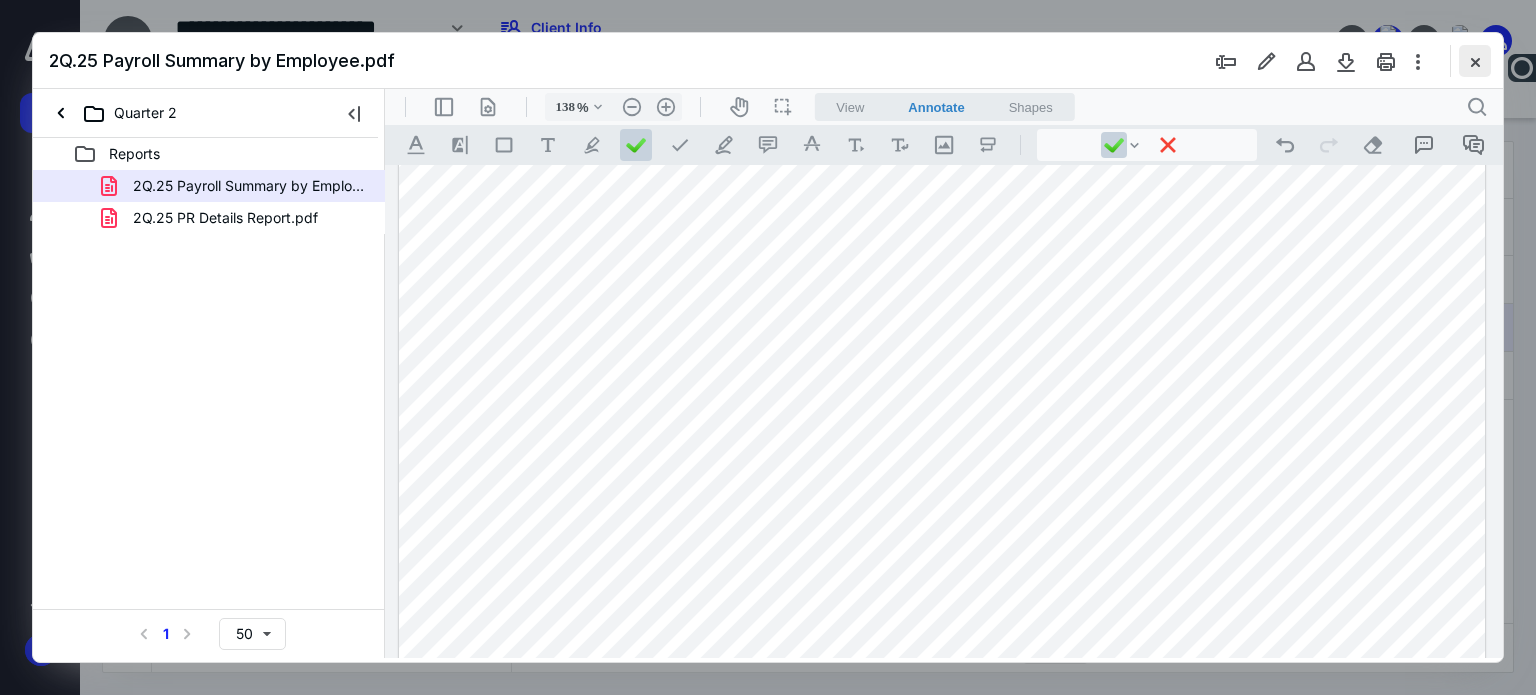 click at bounding box center (1475, 61) 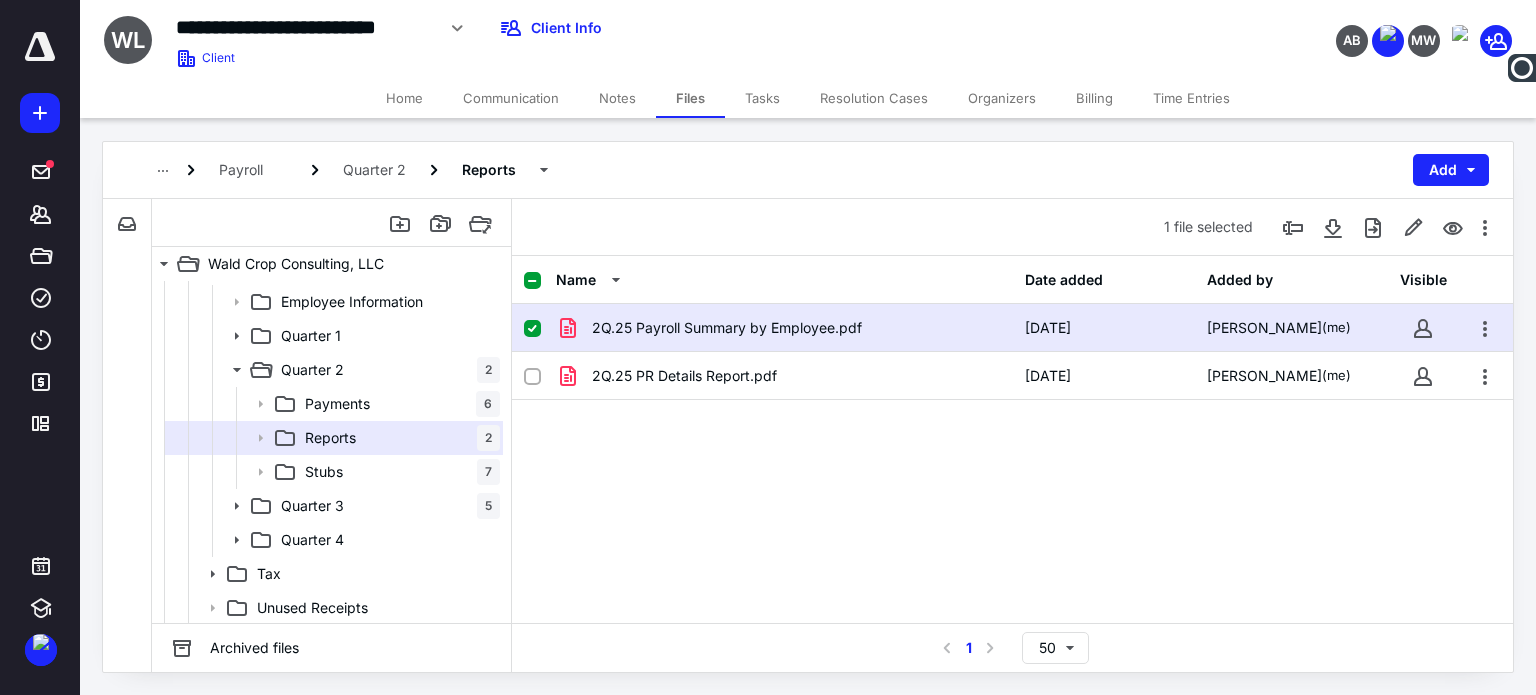 click on "Files" at bounding box center [690, 98] 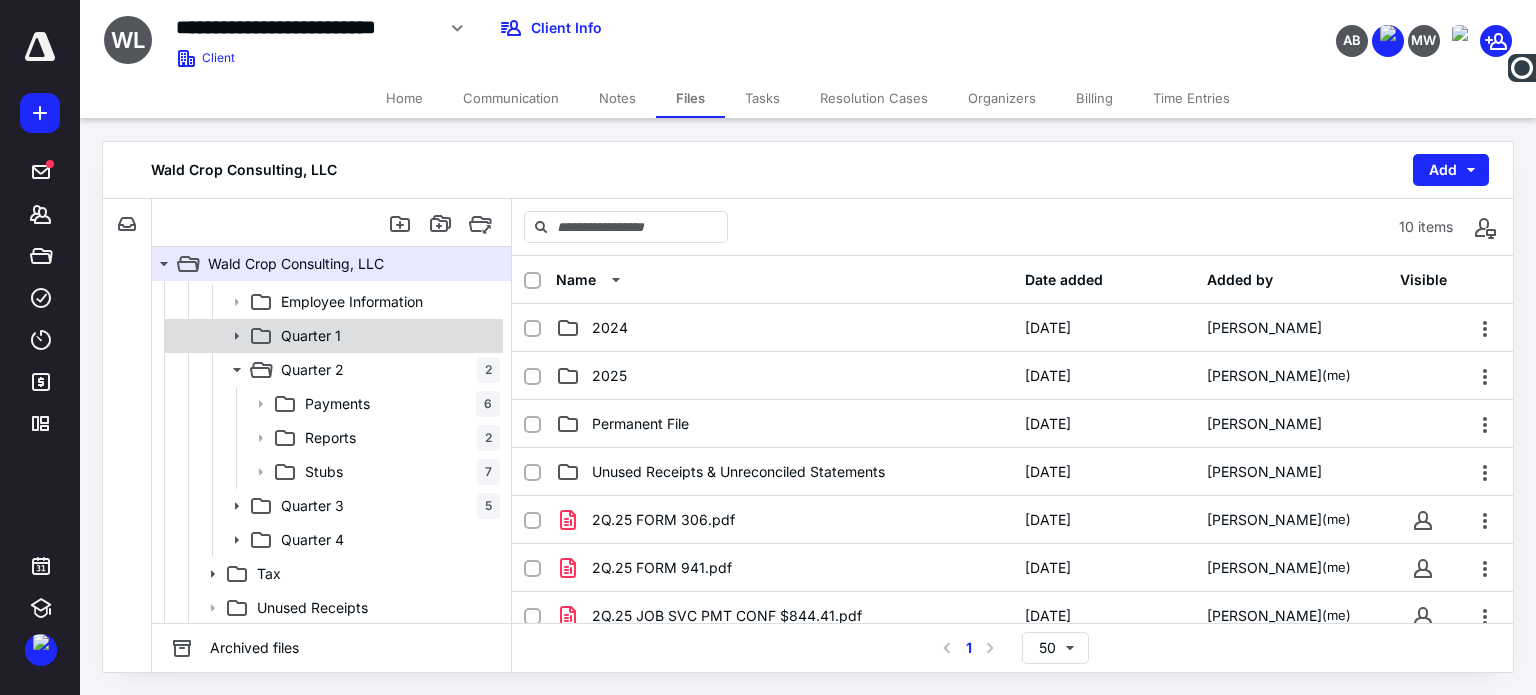 click 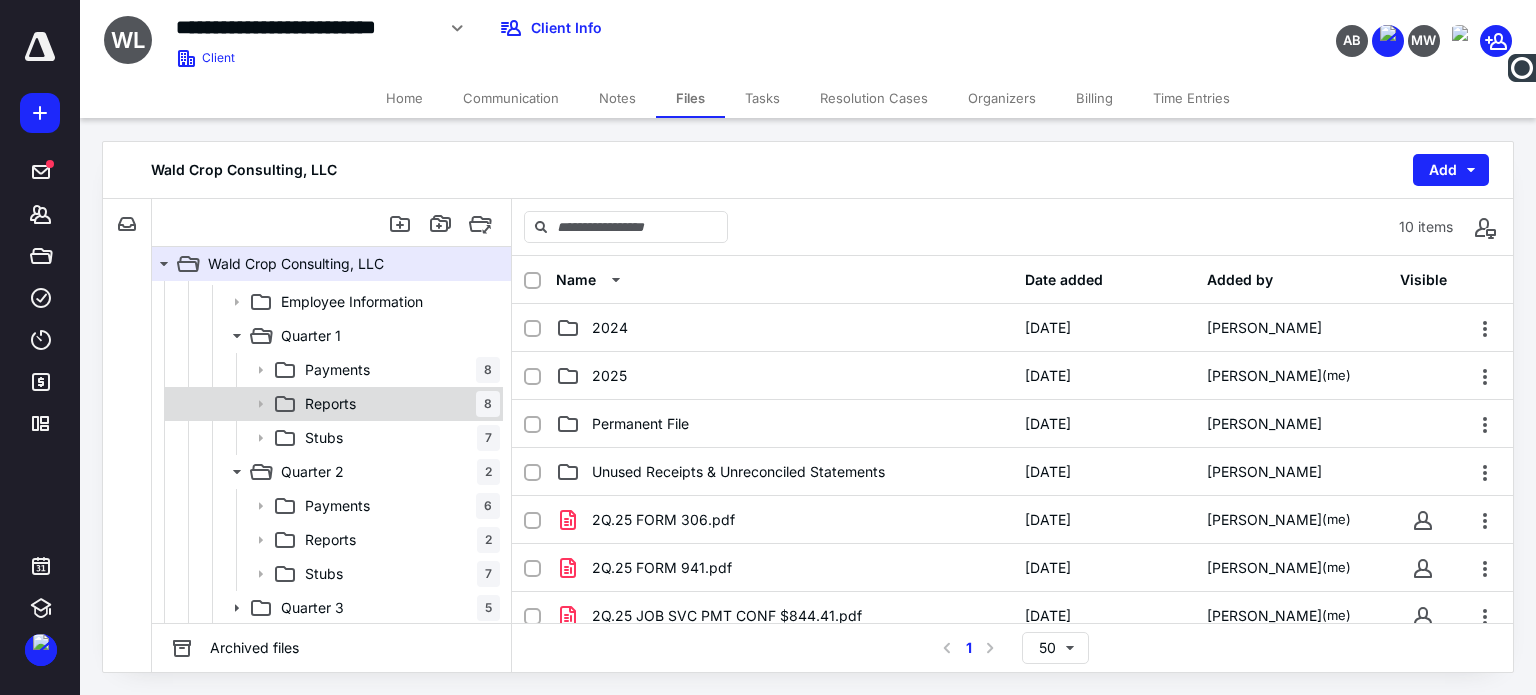 click on "Reports 8" at bounding box center (398, 404) 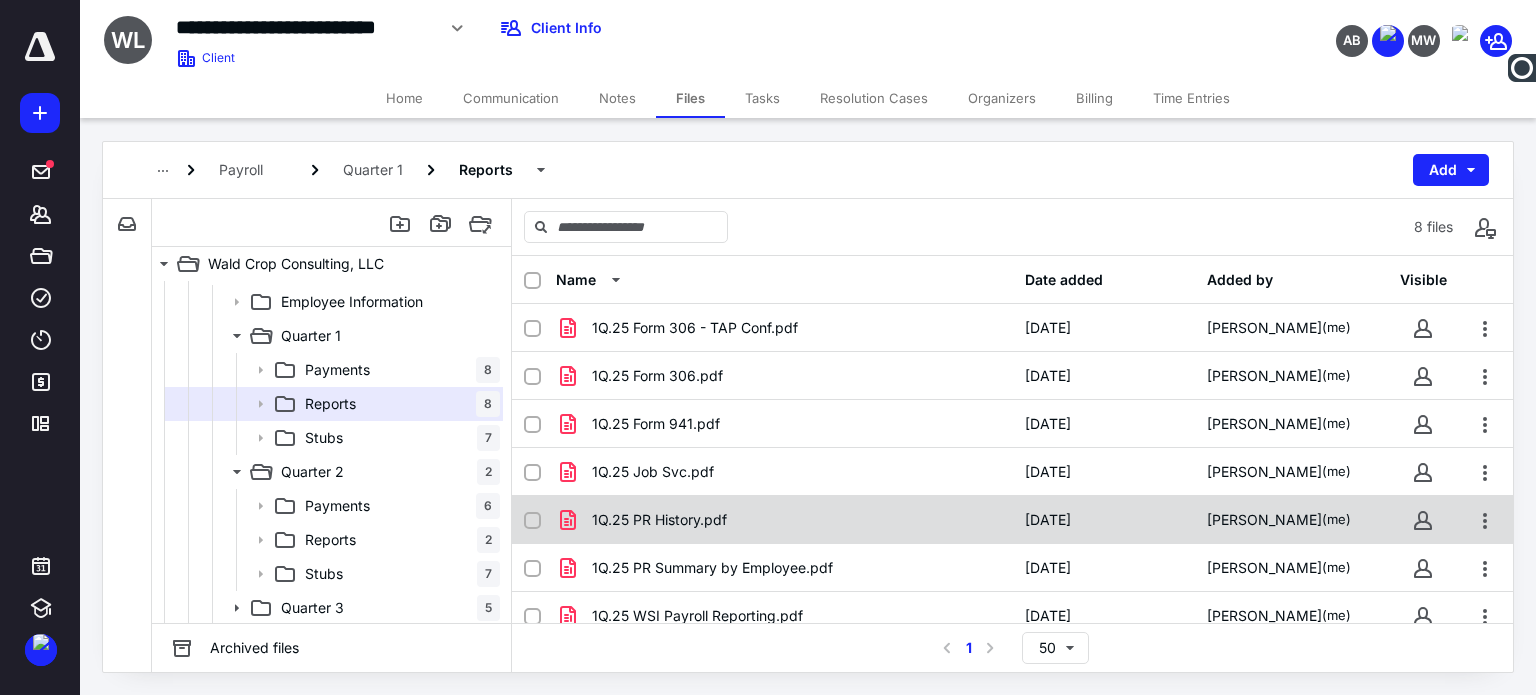 scroll, scrollTop: 62, scrollLeft: 0, axis: vertical 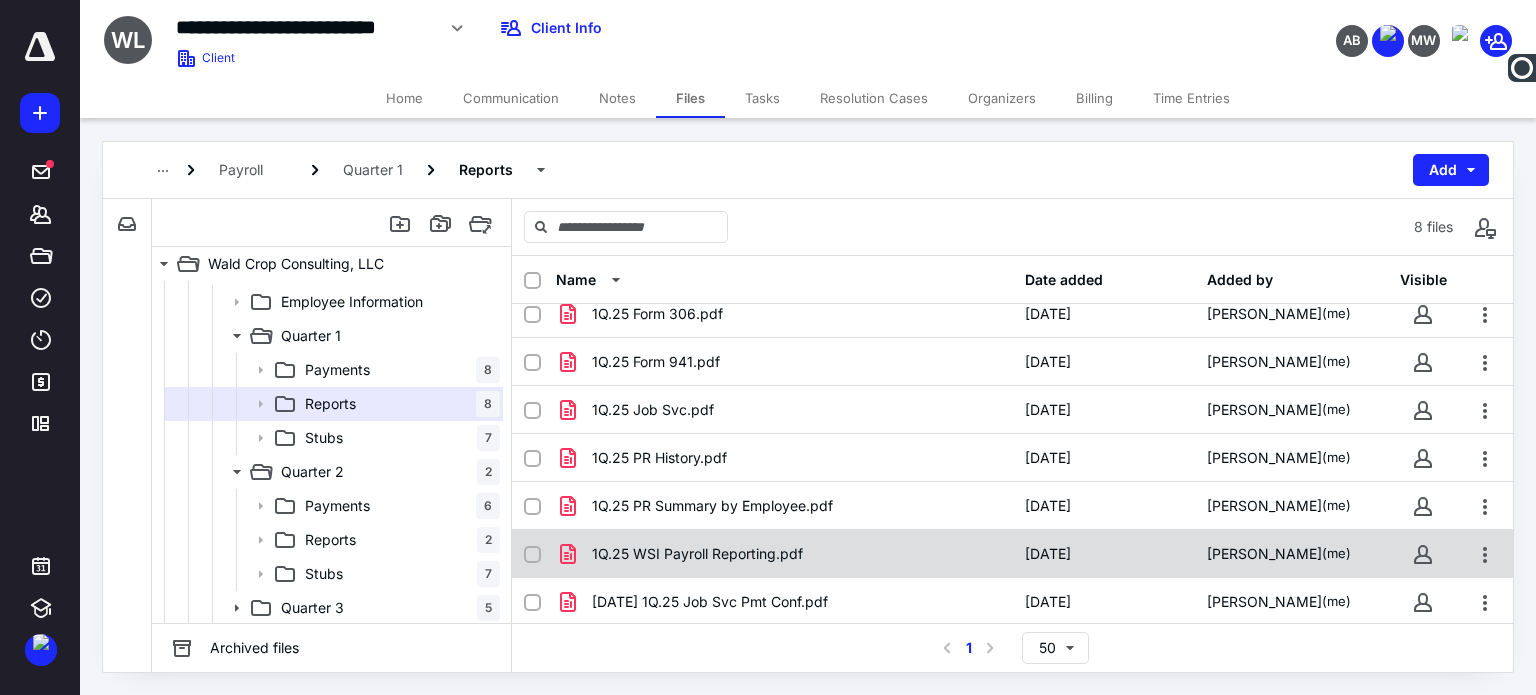 click on "1Q.25 WSI Payroll Reporting.pdf" at bounding box center (697, 554) 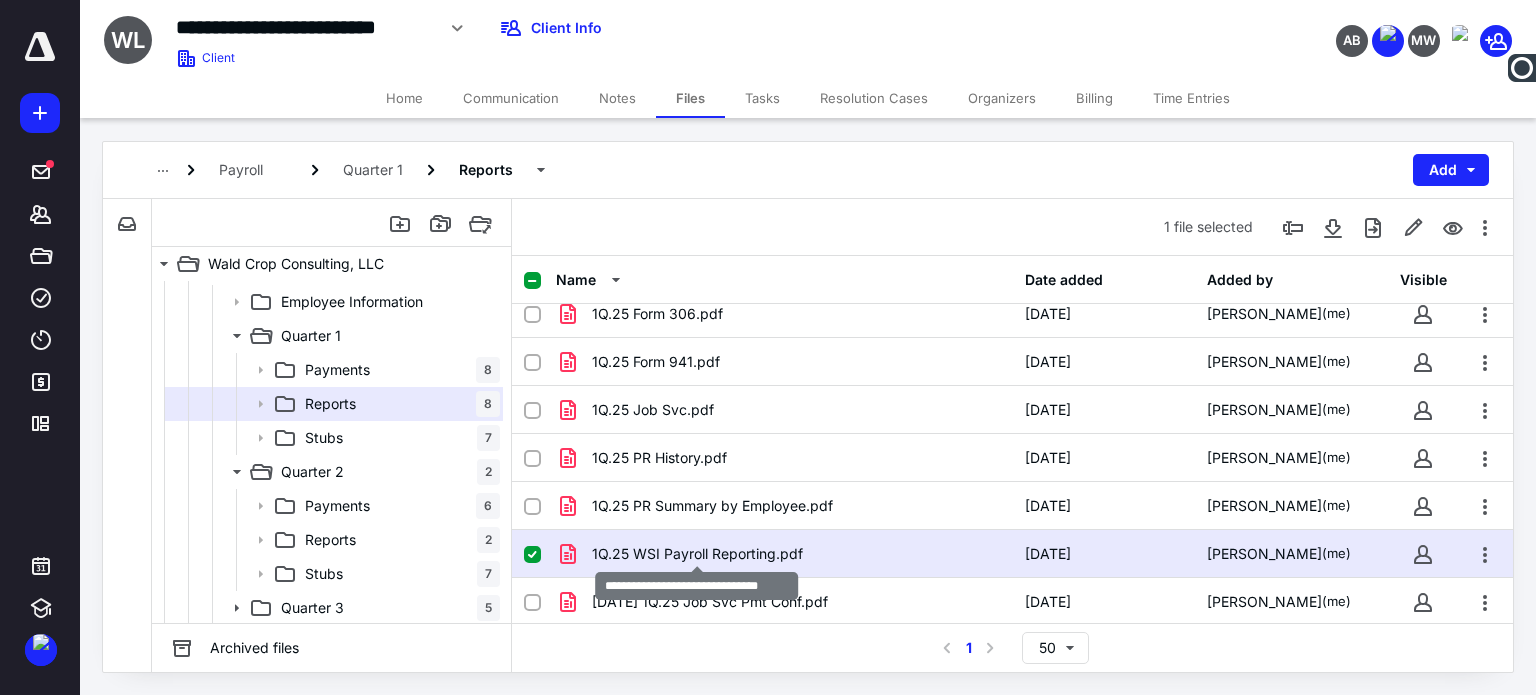 click on "1Q.25 WSI Payroll Reporting.pdf" at bounding box center (697, 554) 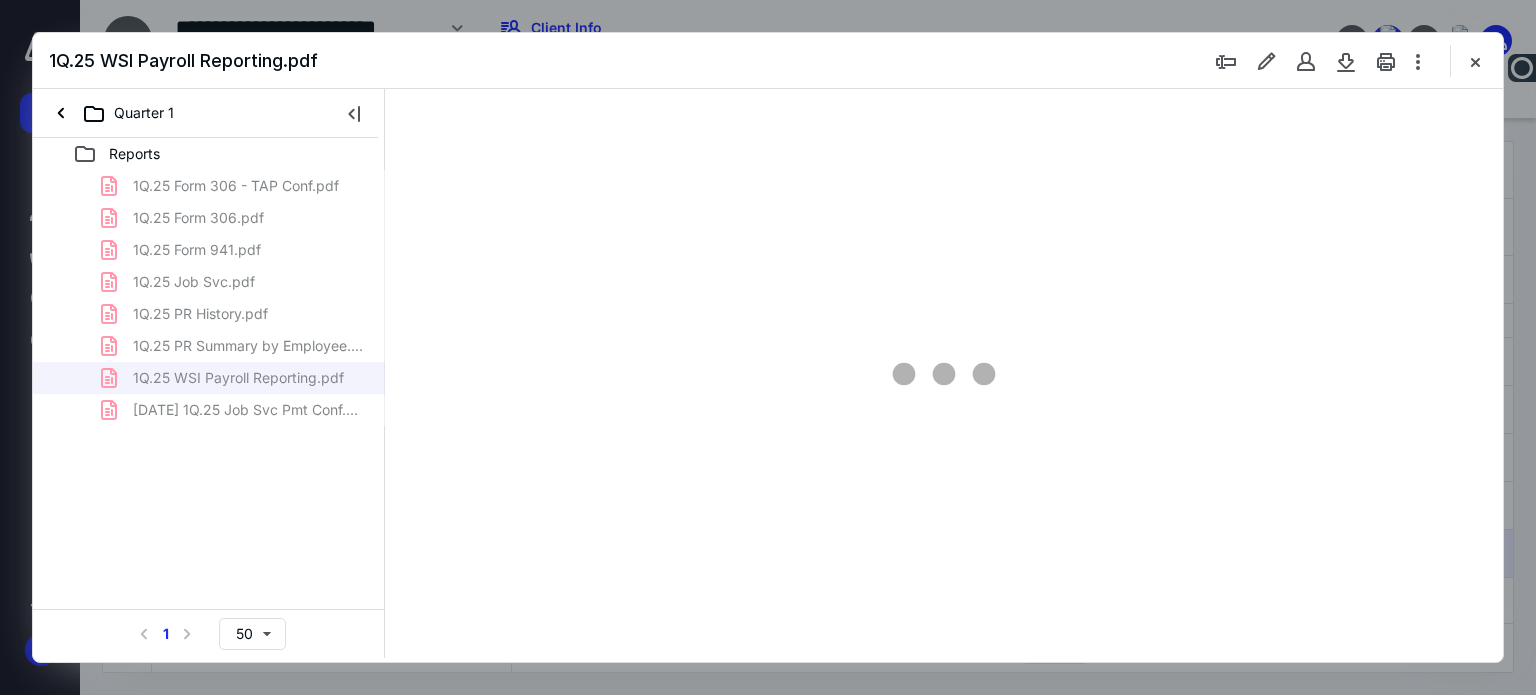 scroll, scrollTop: 0, scrollLeft: 0, axis: both 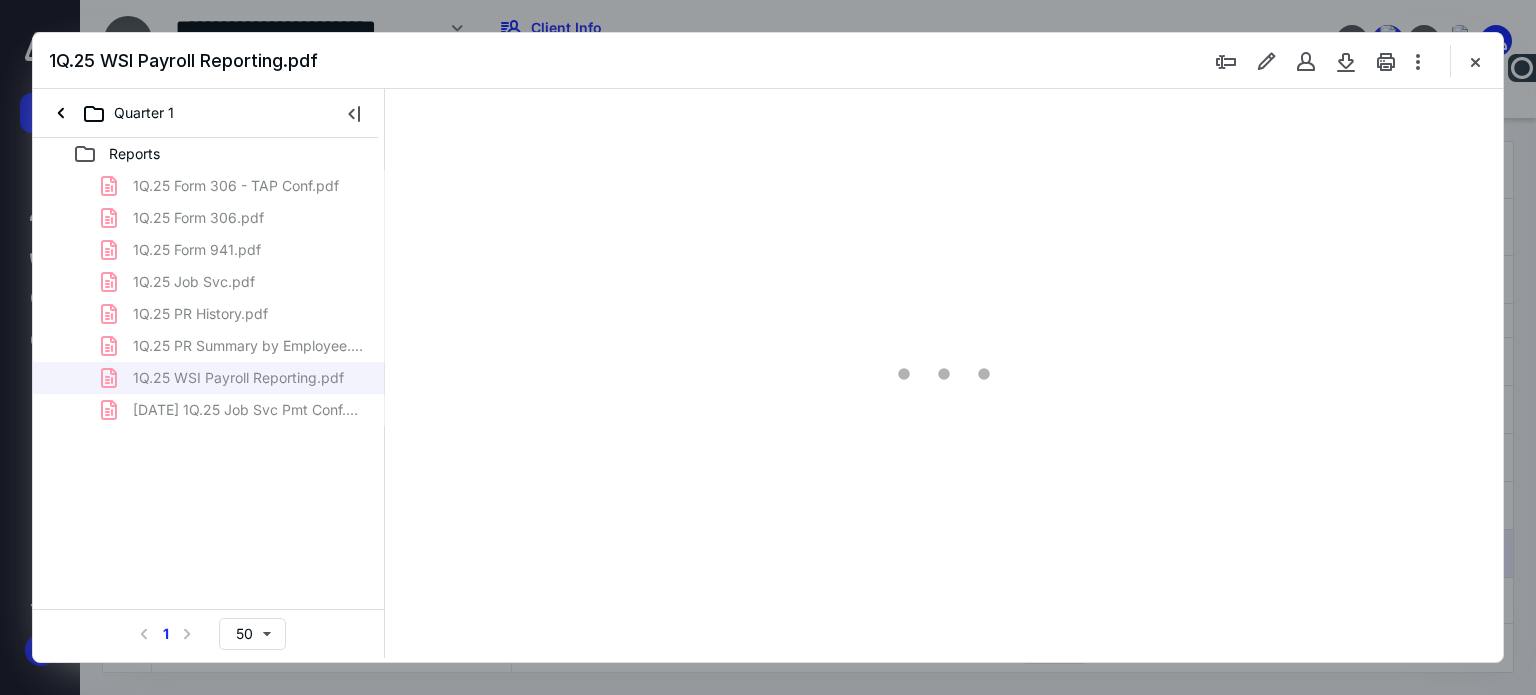type on "62" 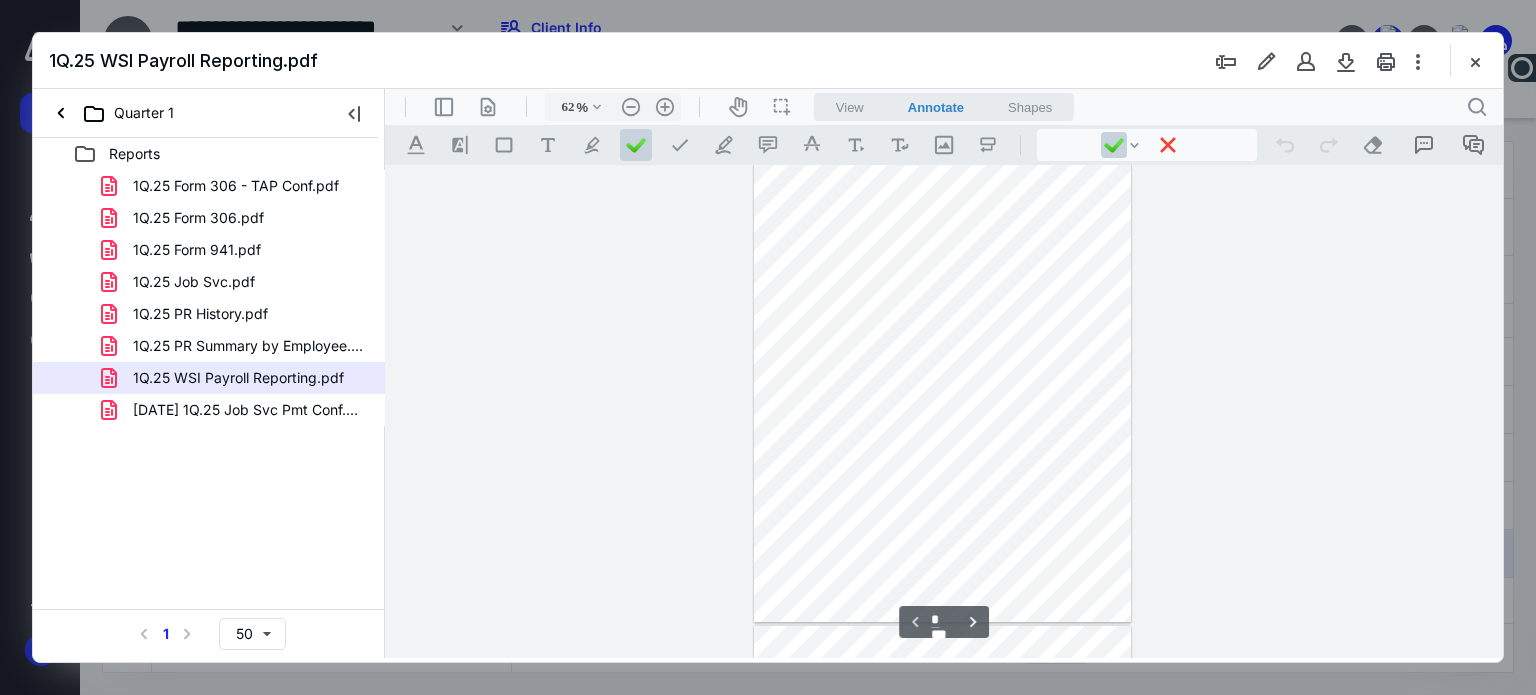 scroll, scrollTop: 0, scrollLeft: 0, axis: both 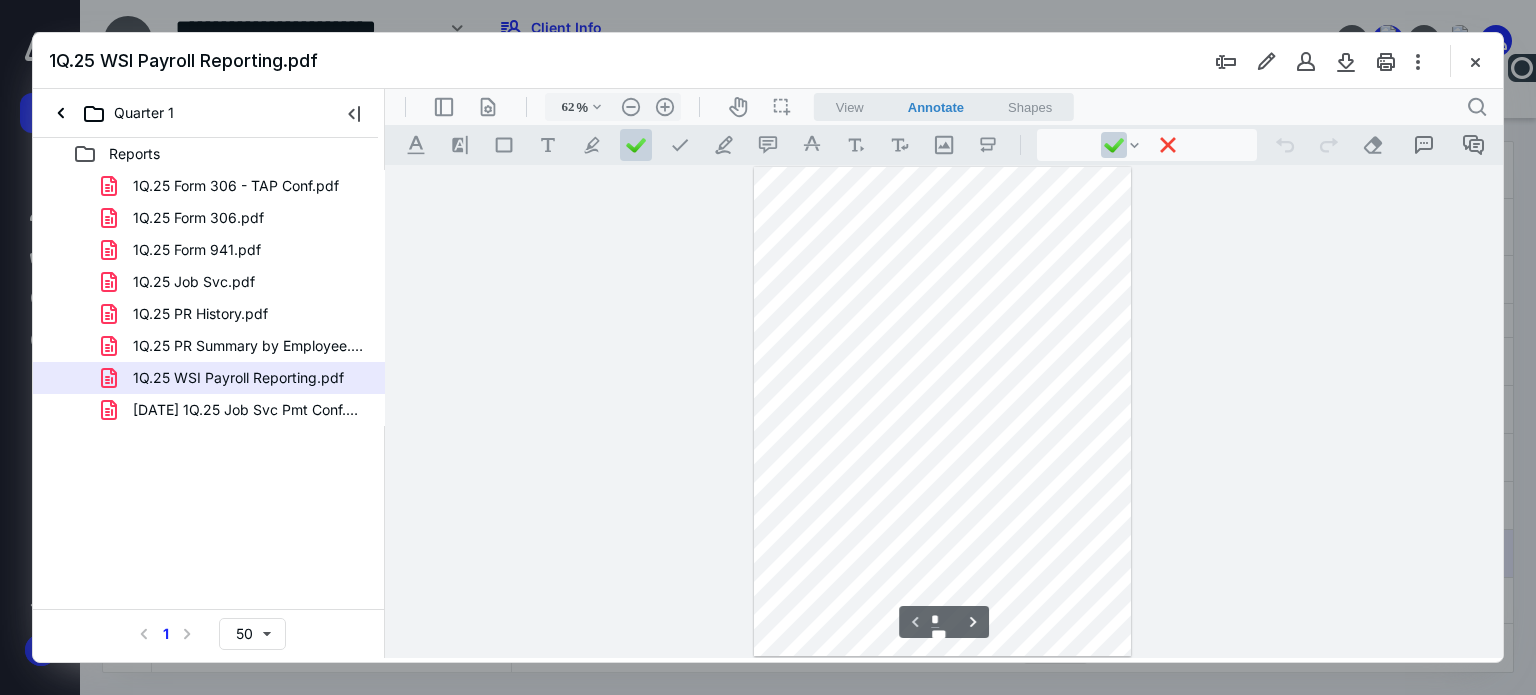type on "*" 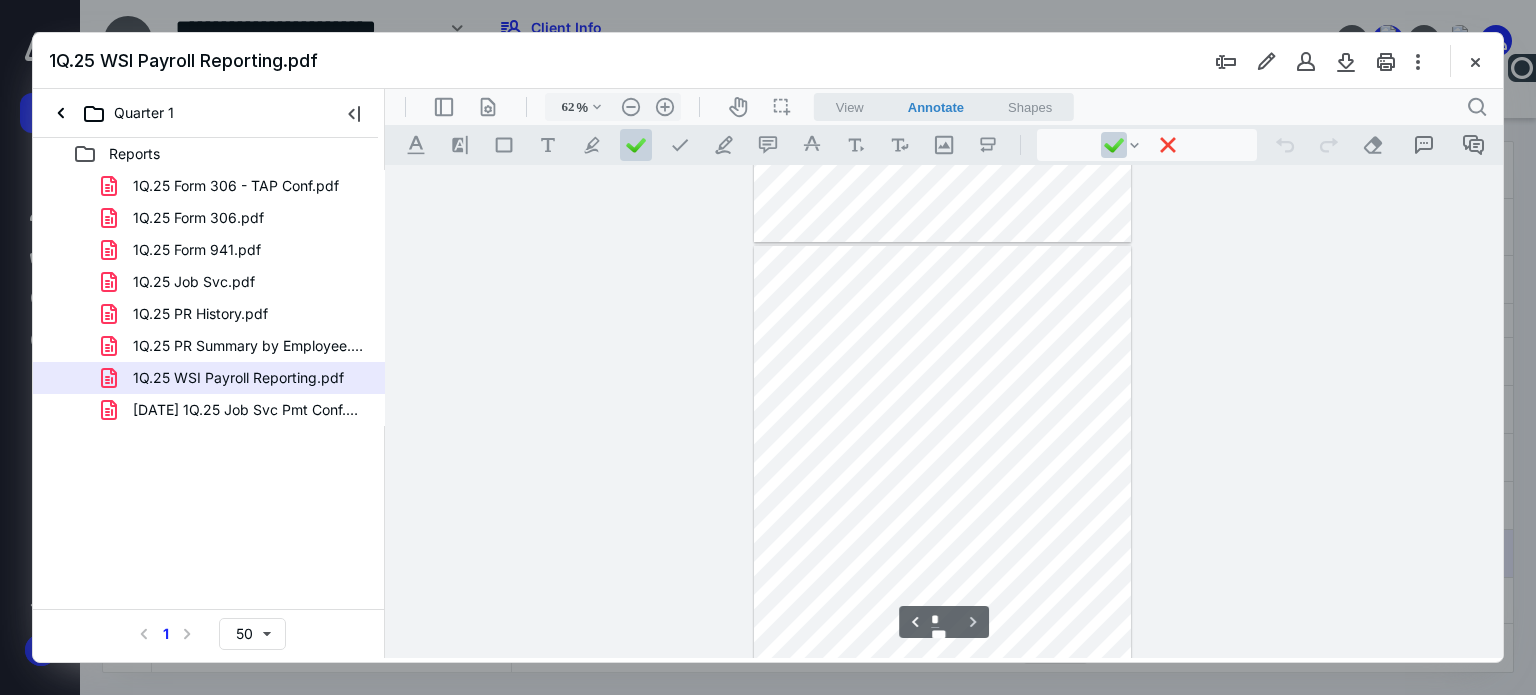 scroll, scrollTop: 492, scrollLeft: 0, axis: vertical 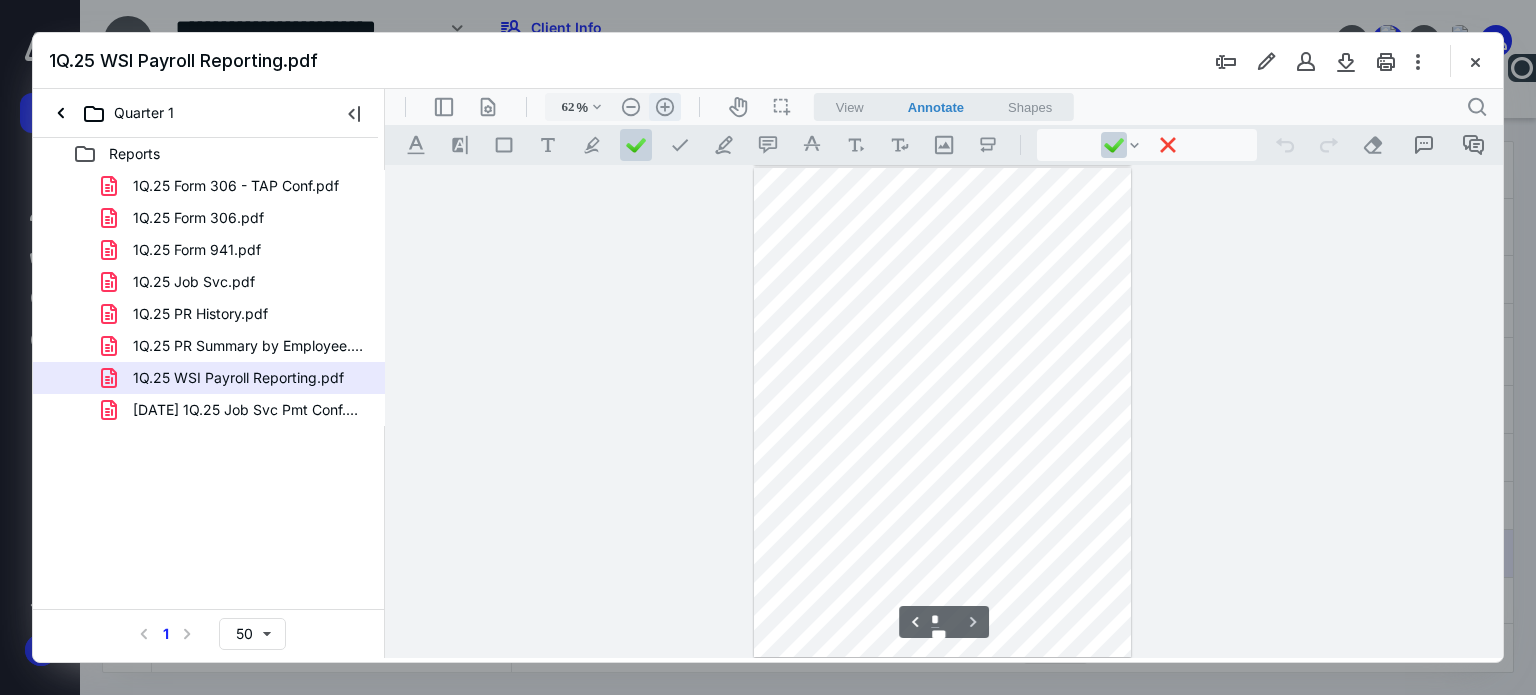click on ".cls-1{fill:#abb0c4;} icon - header - zoom - in - line" at bounding box center [665, 107] 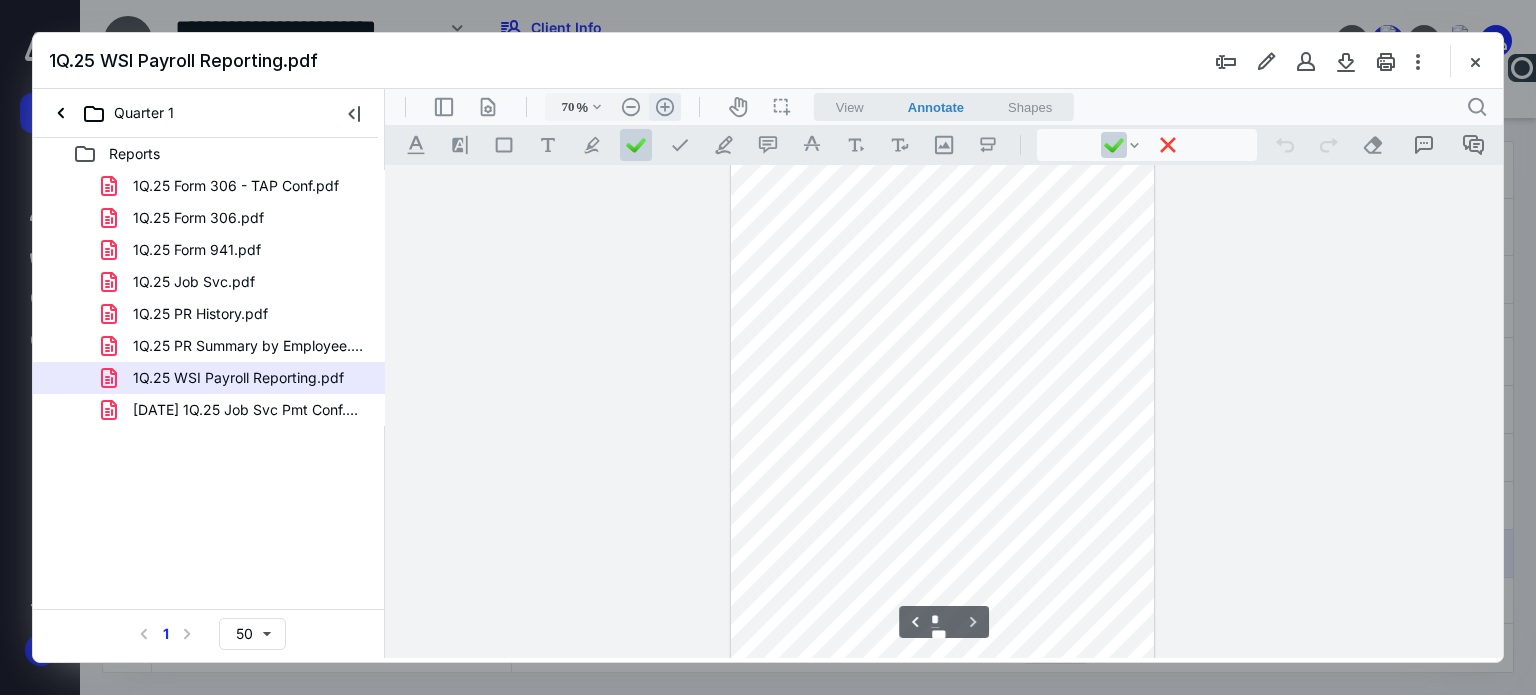 click on ".cls-1{fill:#abb0c4;} icon - header - zoom - in - line" at bounding box center (665, 107) 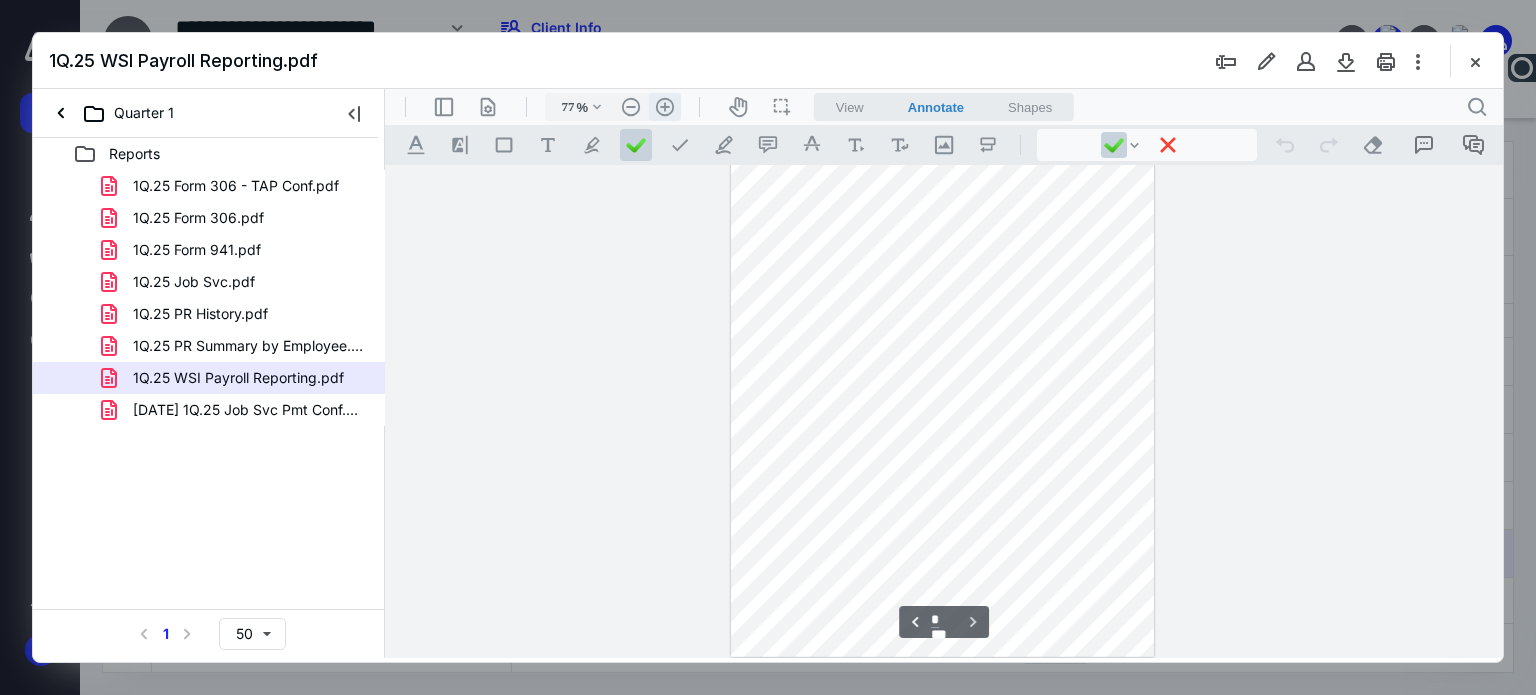 click on ".cls-1{fill:#abb0c4;} icon - header - zoom - in - line" at bounding box center (665, 107) 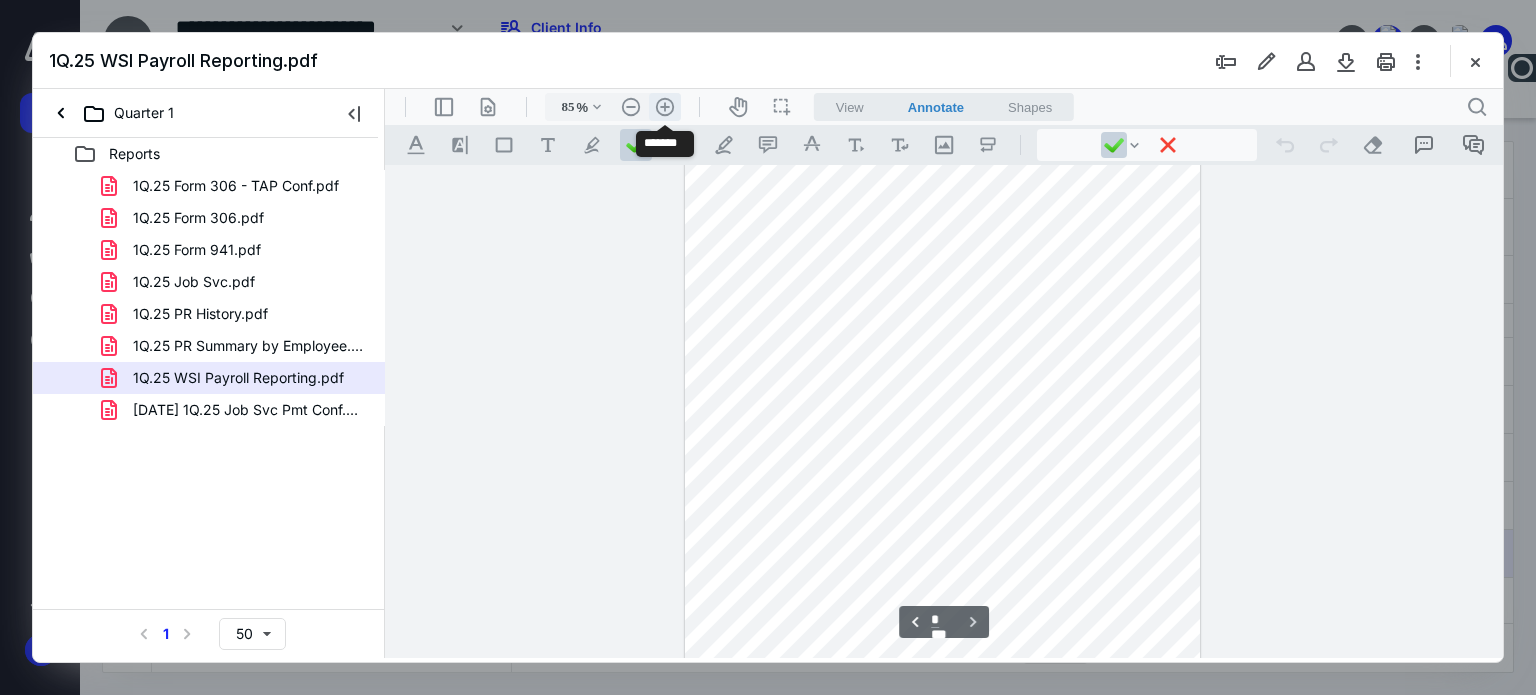 click on ".cls-1{fill:#abb0c4;} icon - header - zoom - in - line" at bounding box center (665, 107) 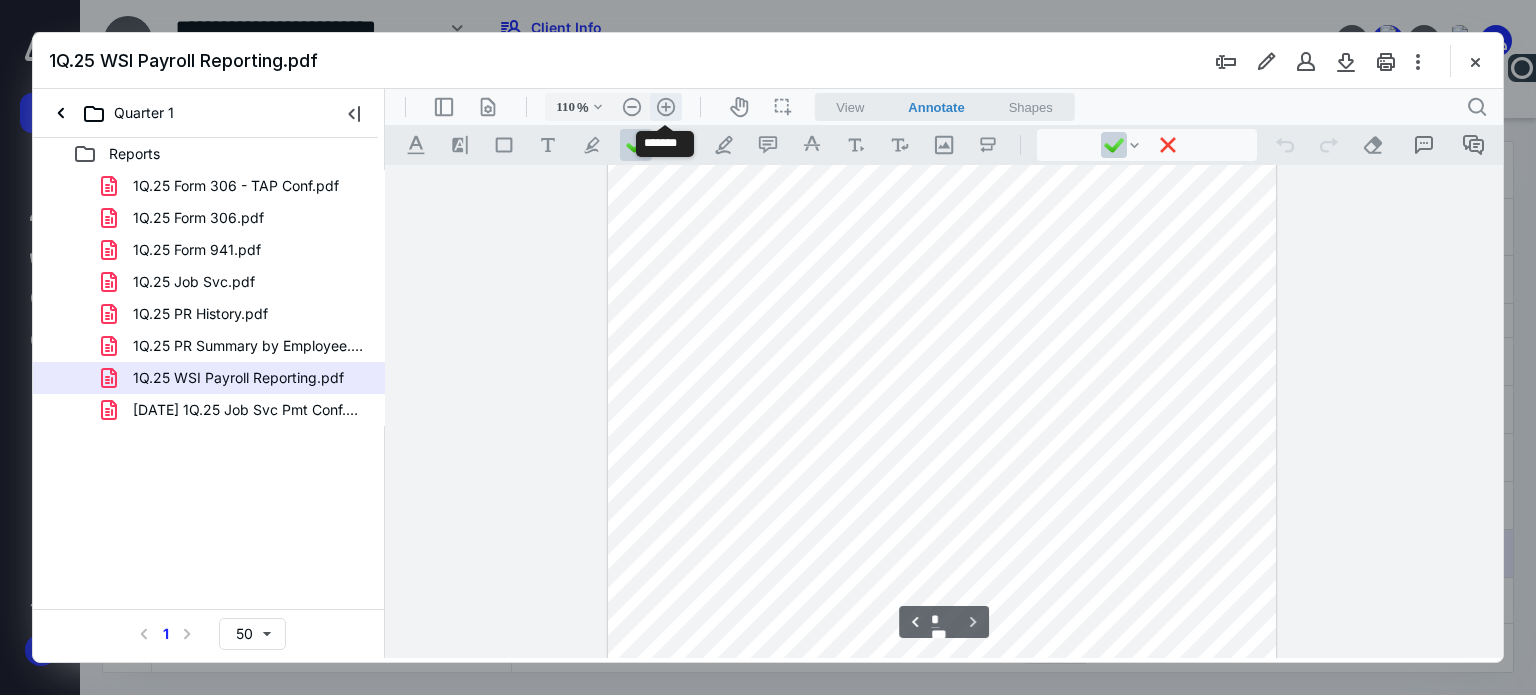 click on ".cls-1{fill:#abb0c4;} icon - header - zoom - in - line" at bounding box center (666, 107) 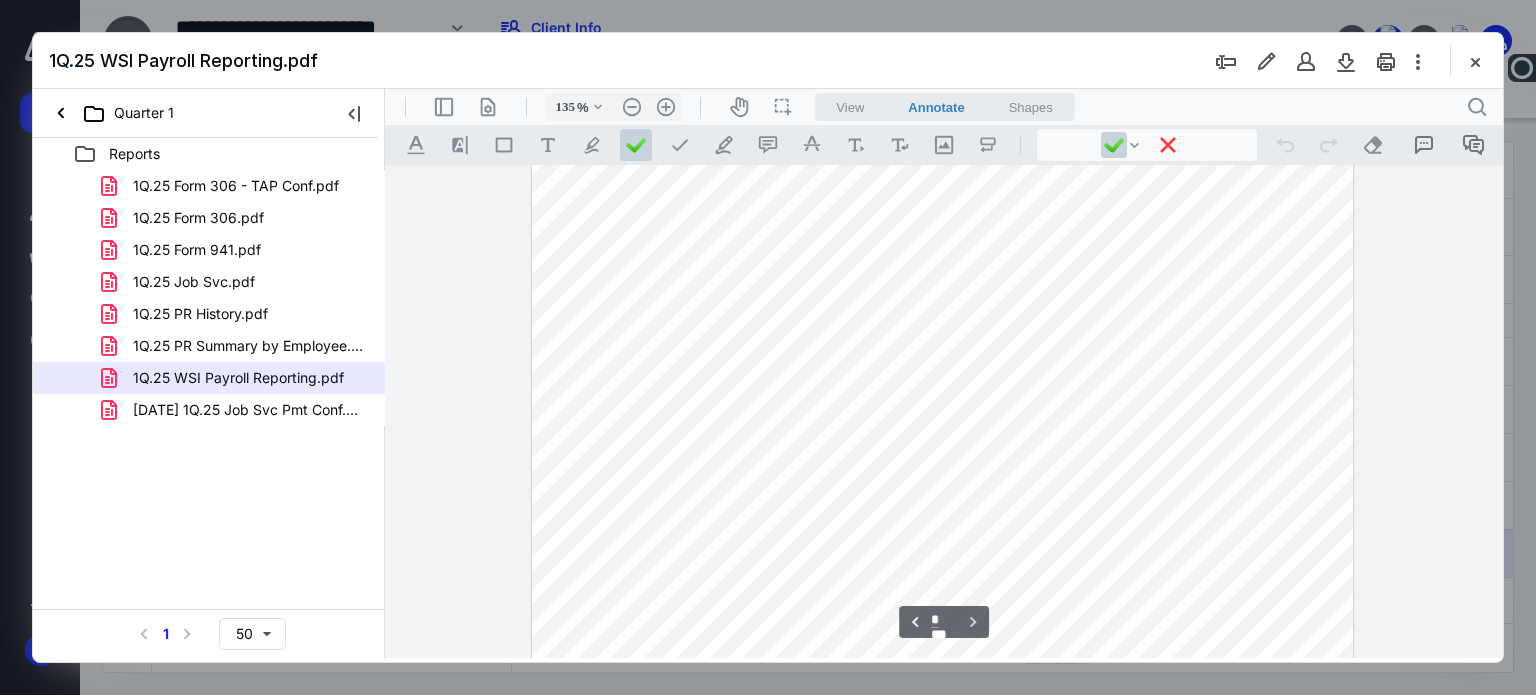 scroll, scrollTop: 1352, scrollLeft: 0, axis: vertical 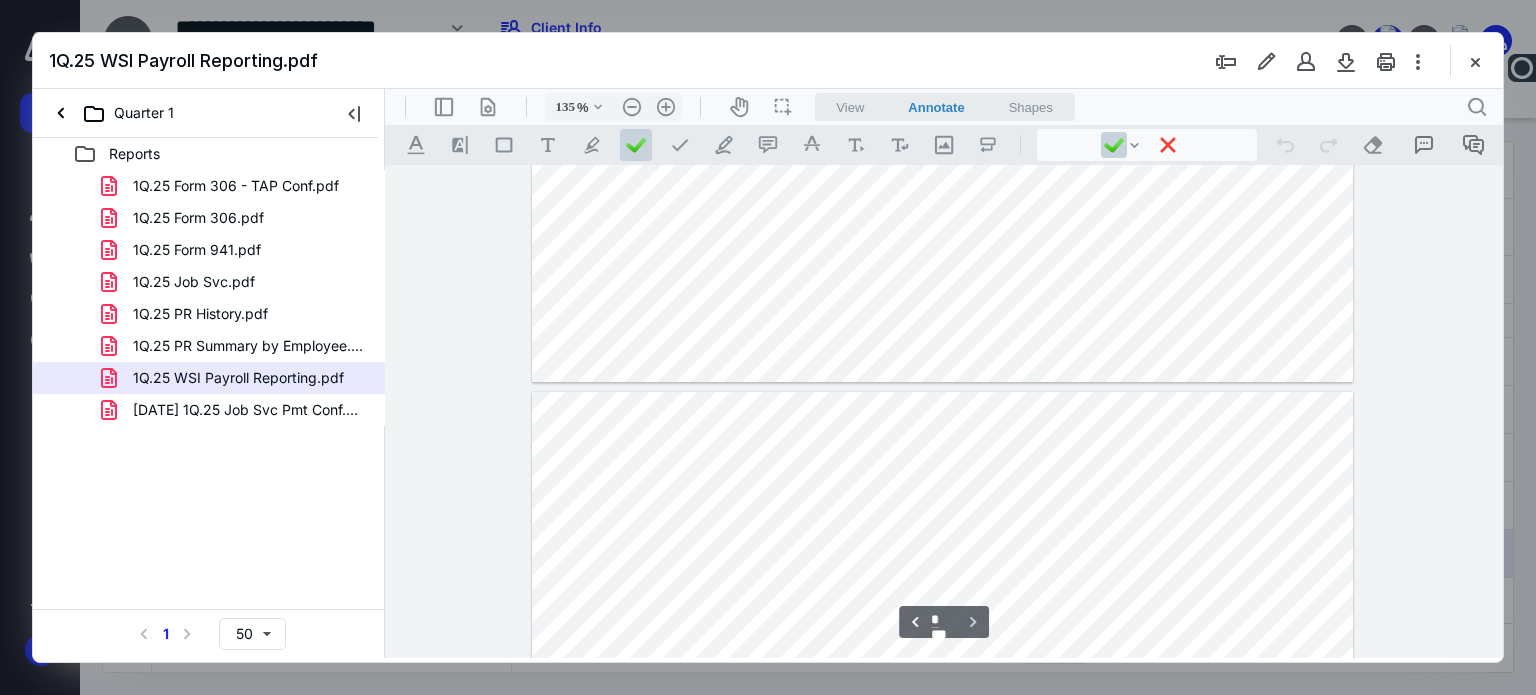 type on "*" 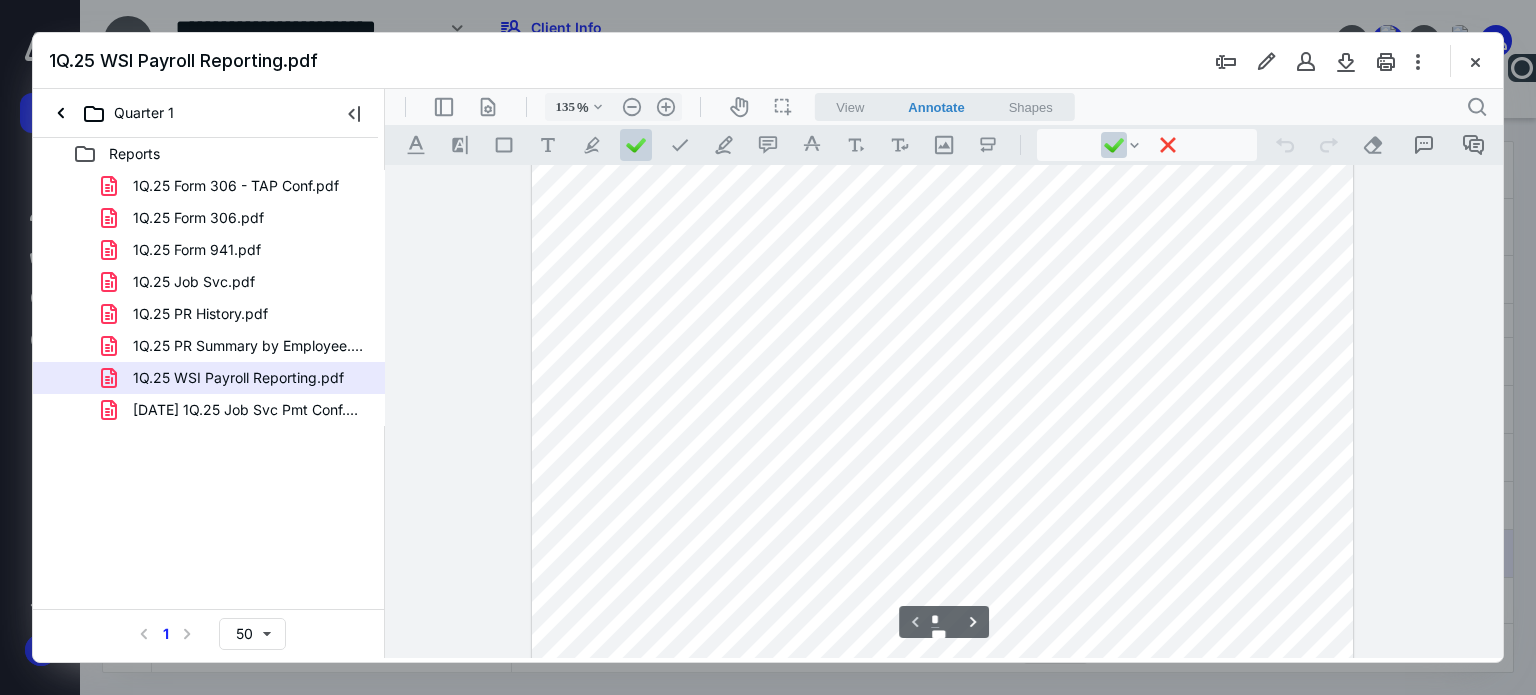 scroll, scrollTop: 0, scrollLeft: 0, axis: both 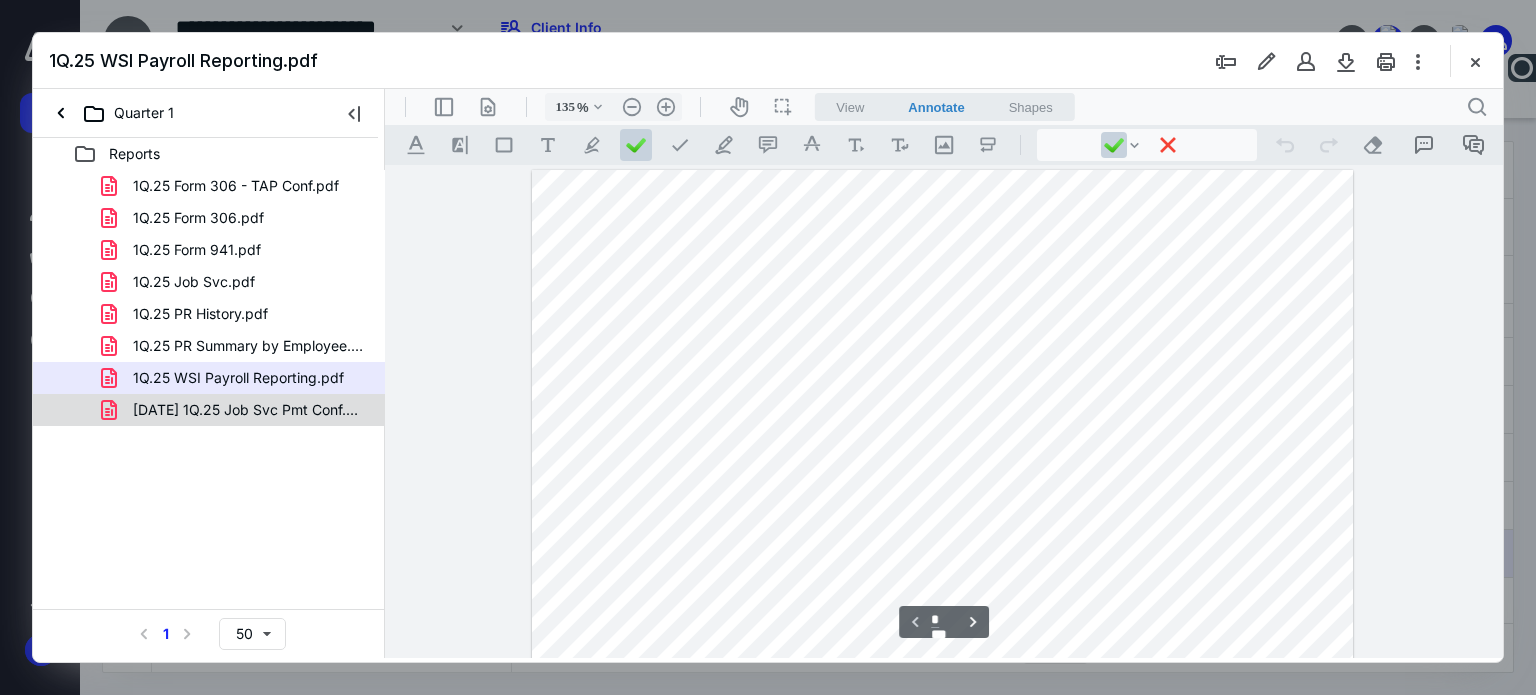 click on "[DATE] 1Q.25 Job Svc Pmt Conf.pdf" at bounding box center [249, 410] 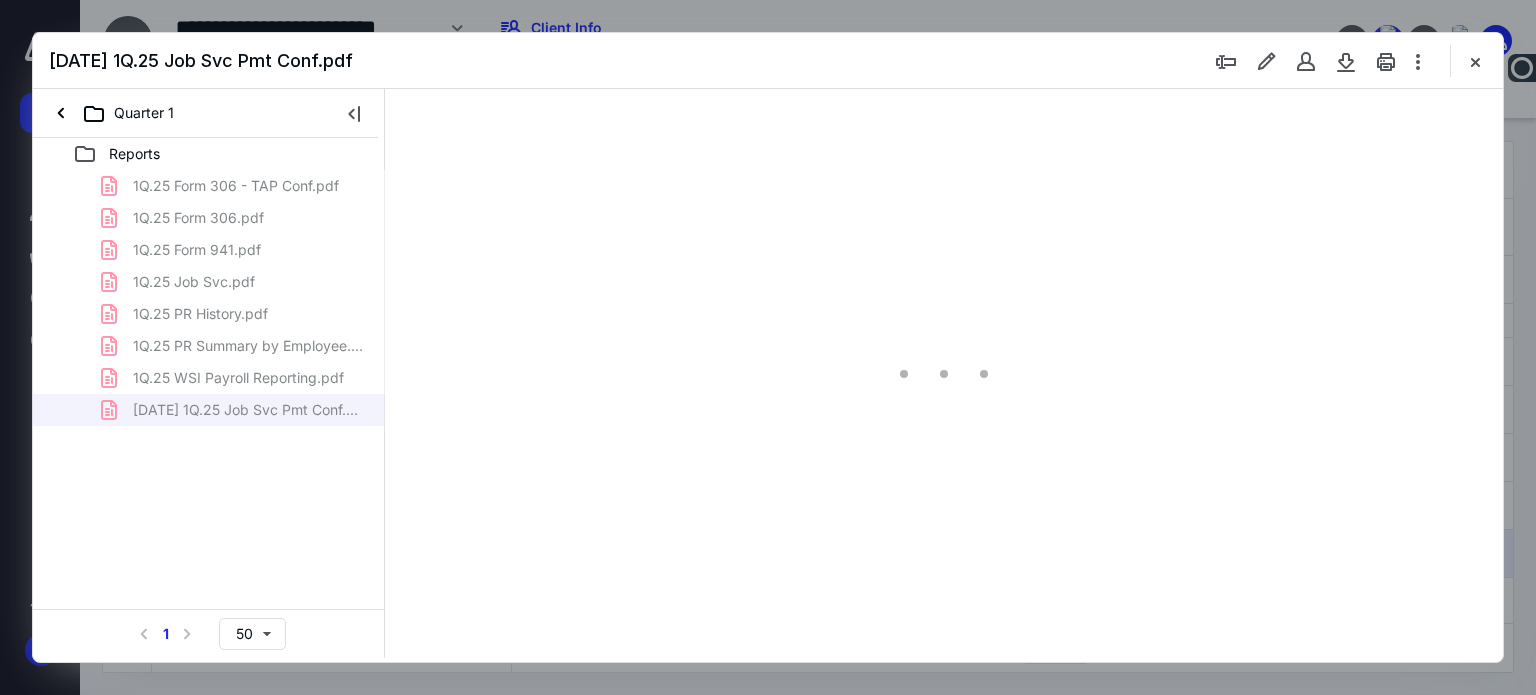 type on "80" 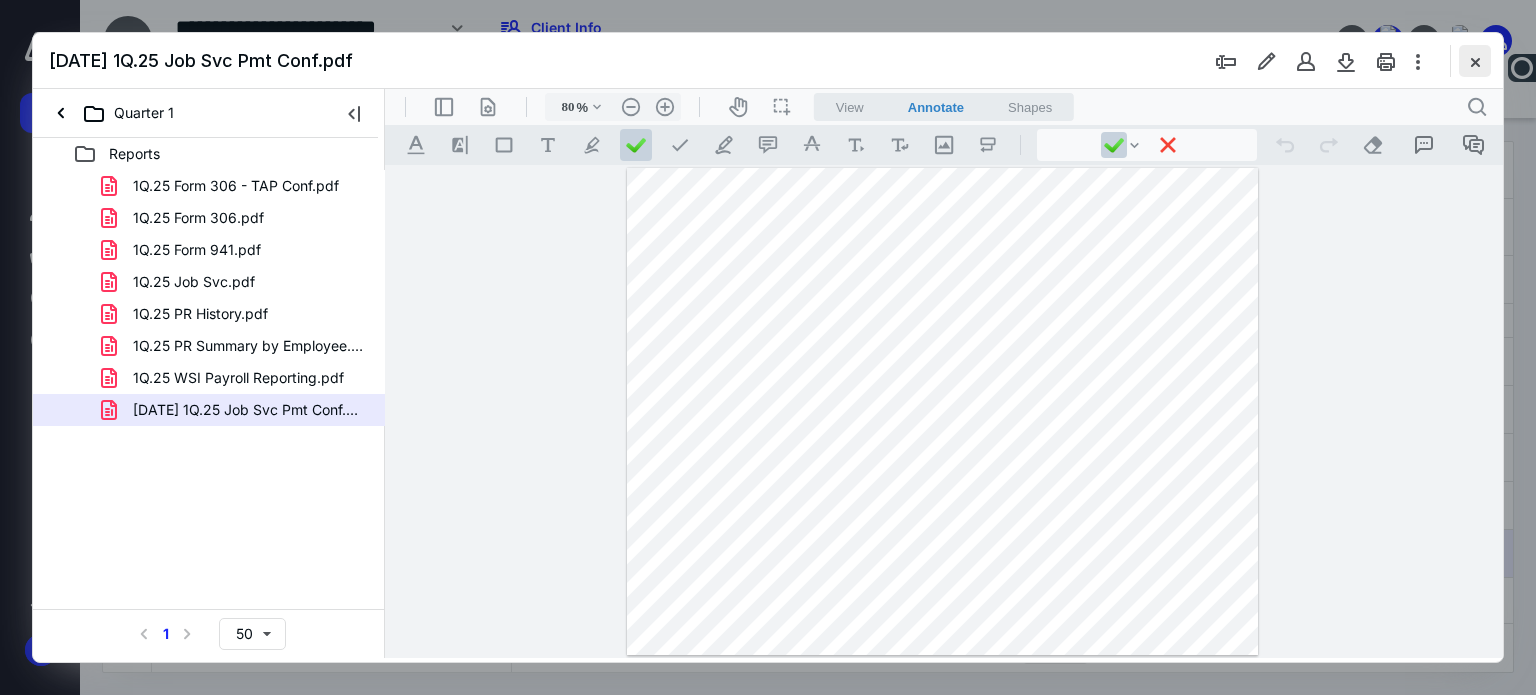 click at bounding box center [1475, 61] 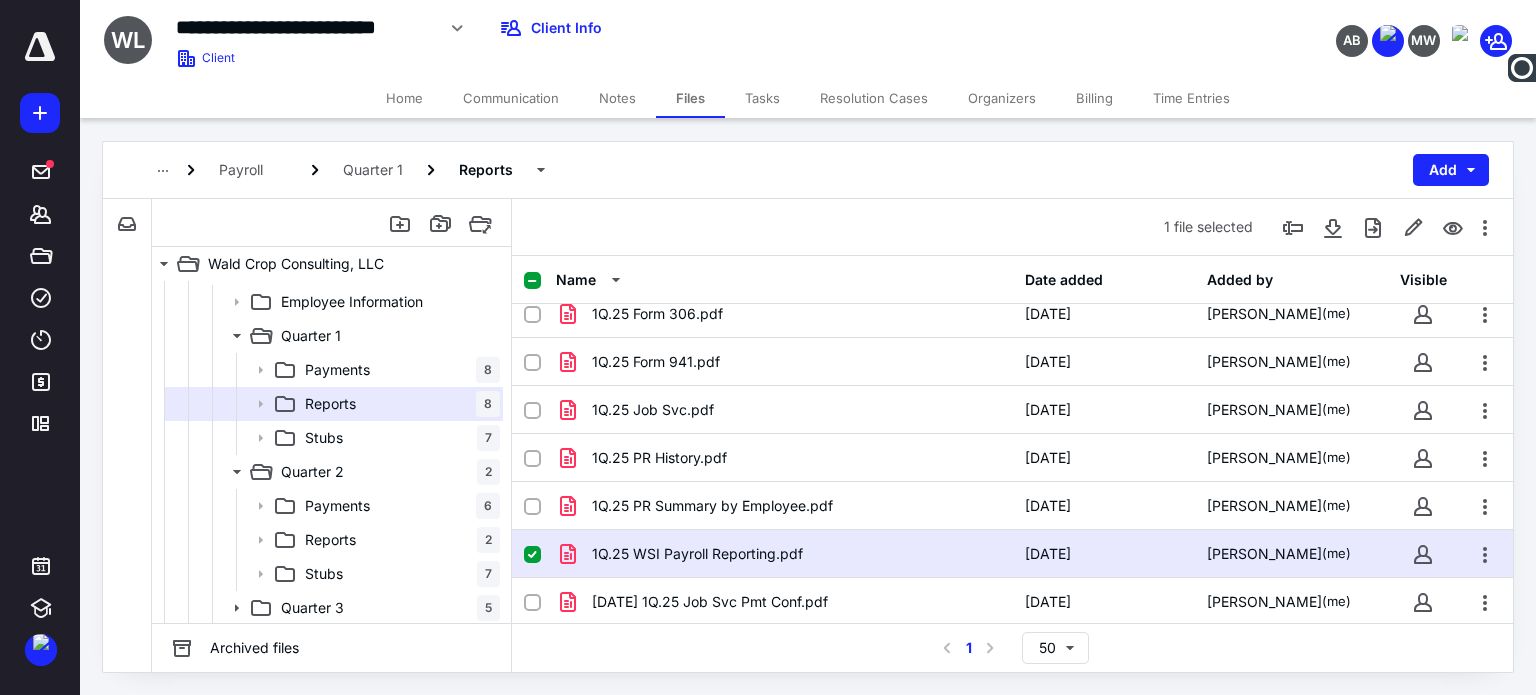 click on "Files" at bounding box center (690, 98) 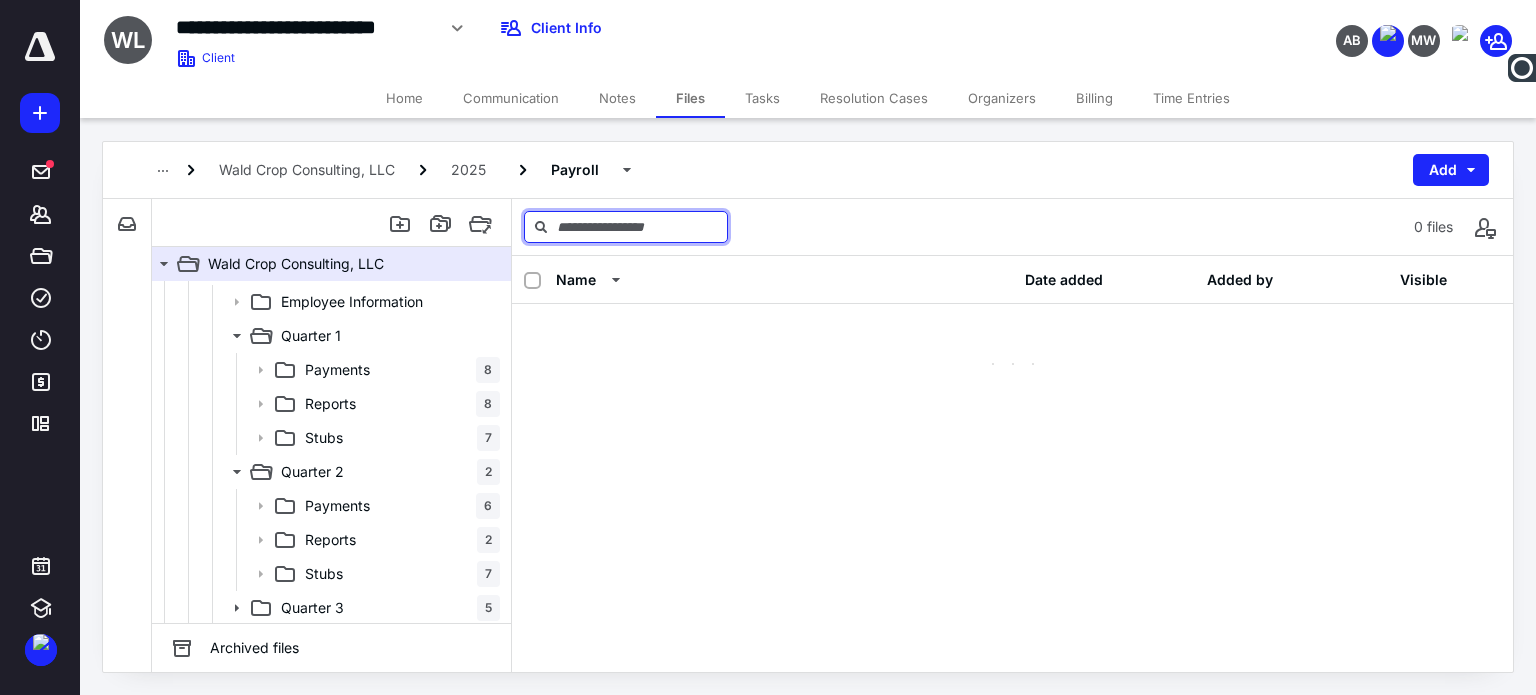 click at bounding box center (626, 227) 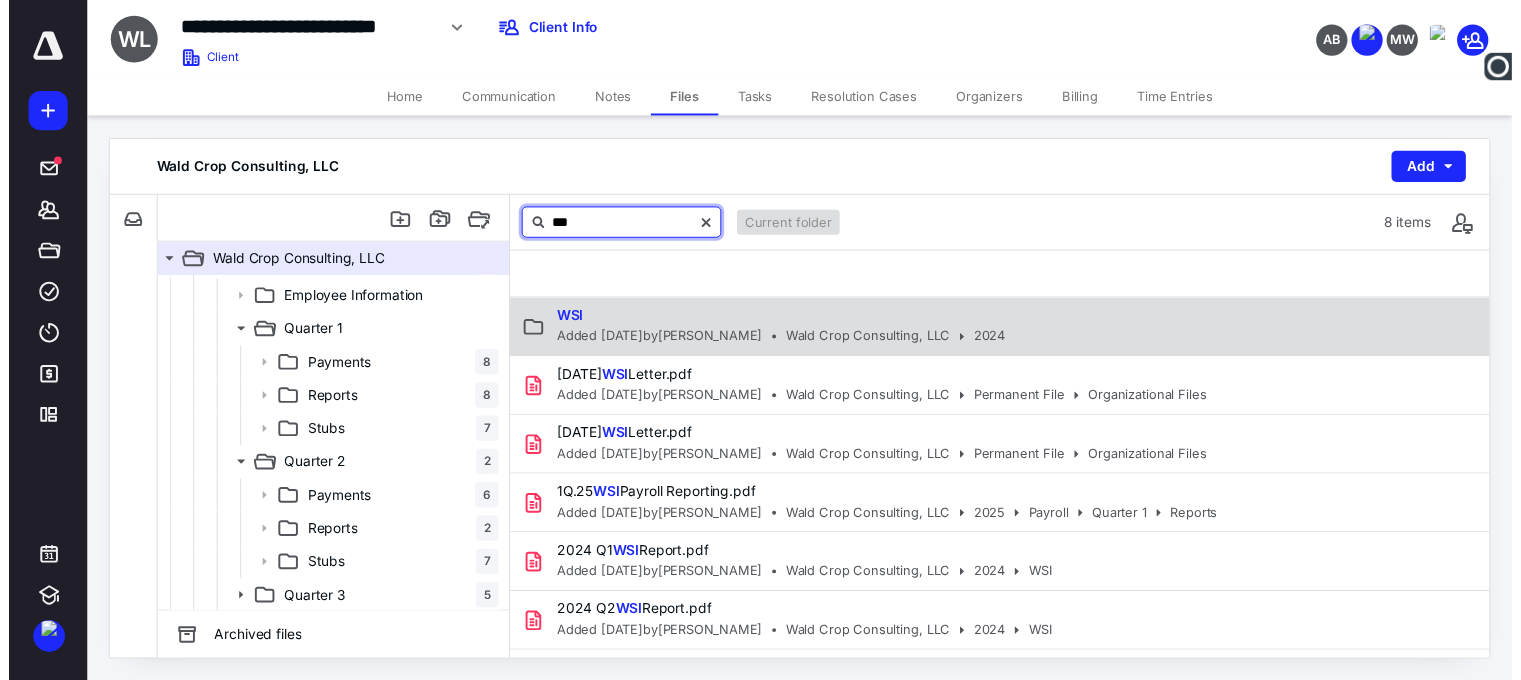 scroll, scrollTop: 0, scrollLeft: 0, axis: both 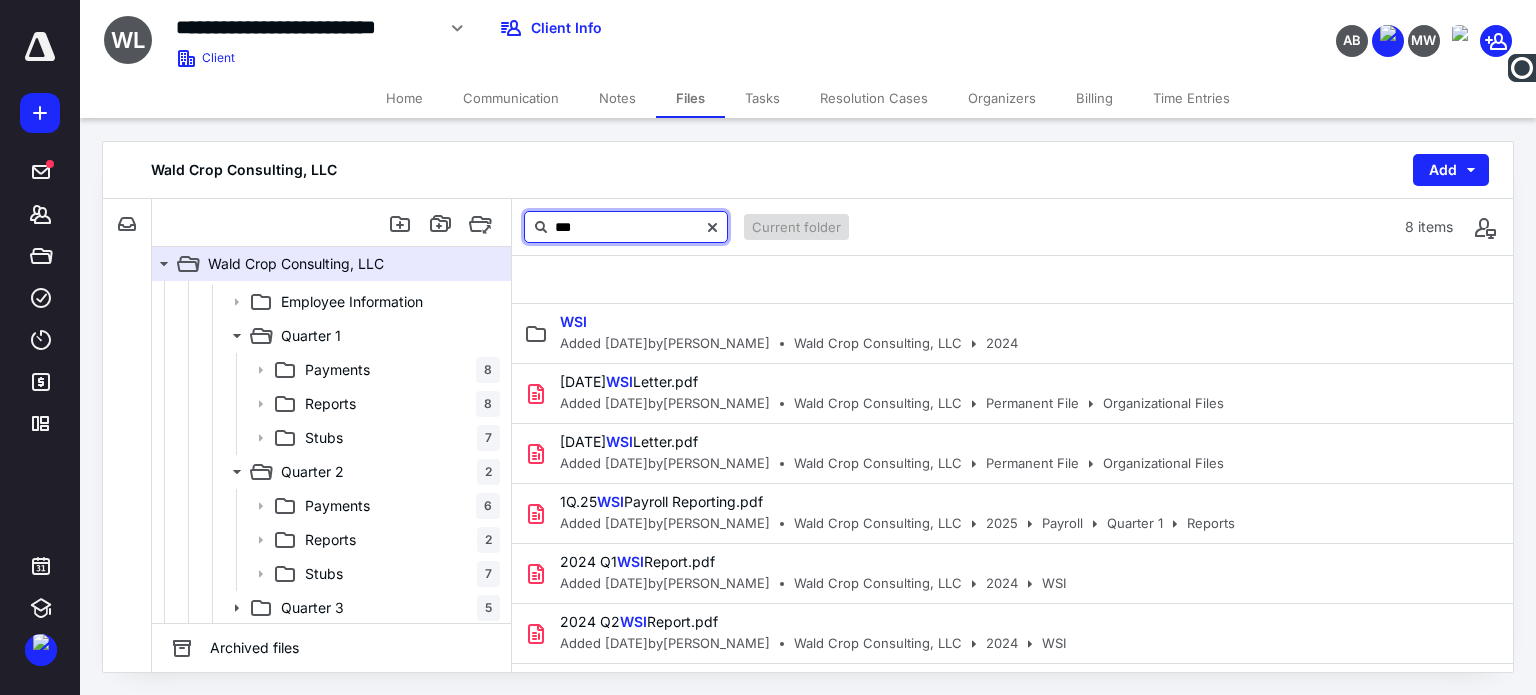 type on "***" 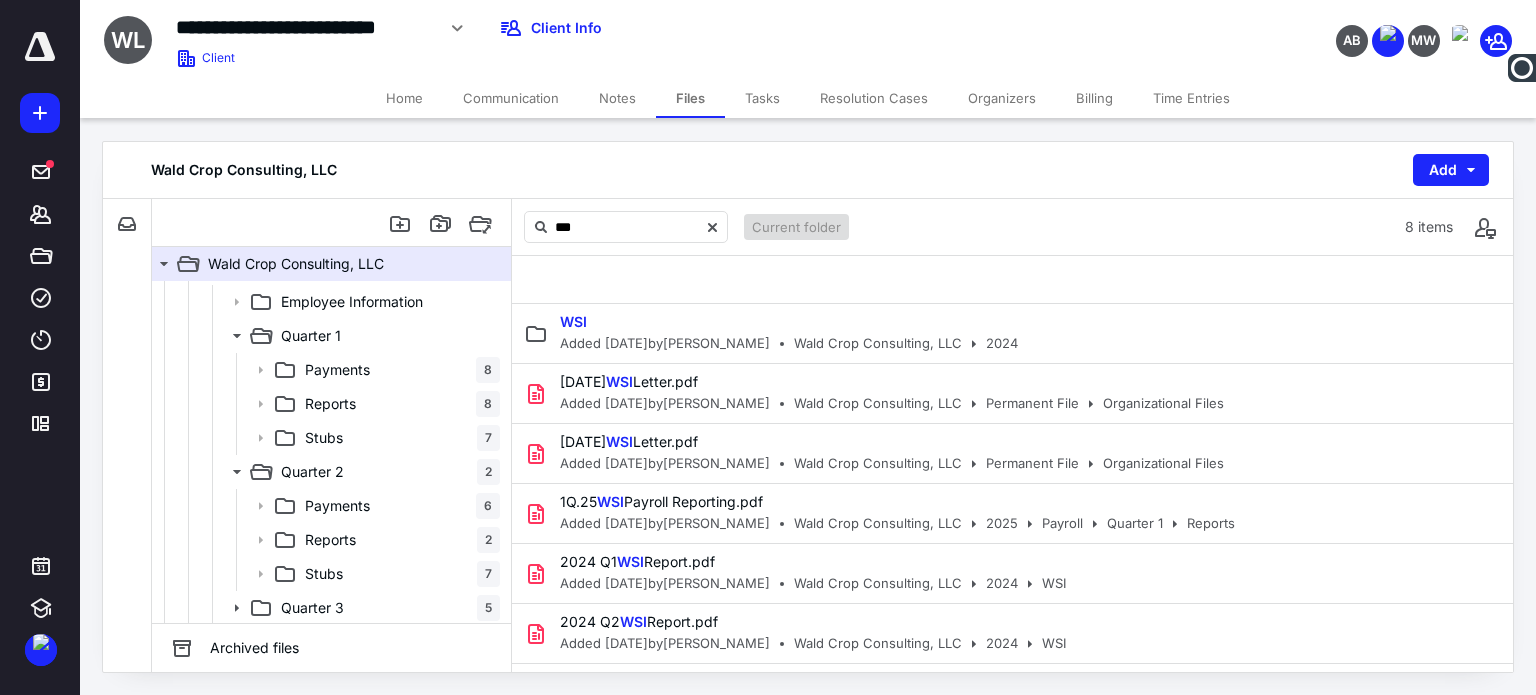 click on "Tasks" at bounding box center (762, 98) 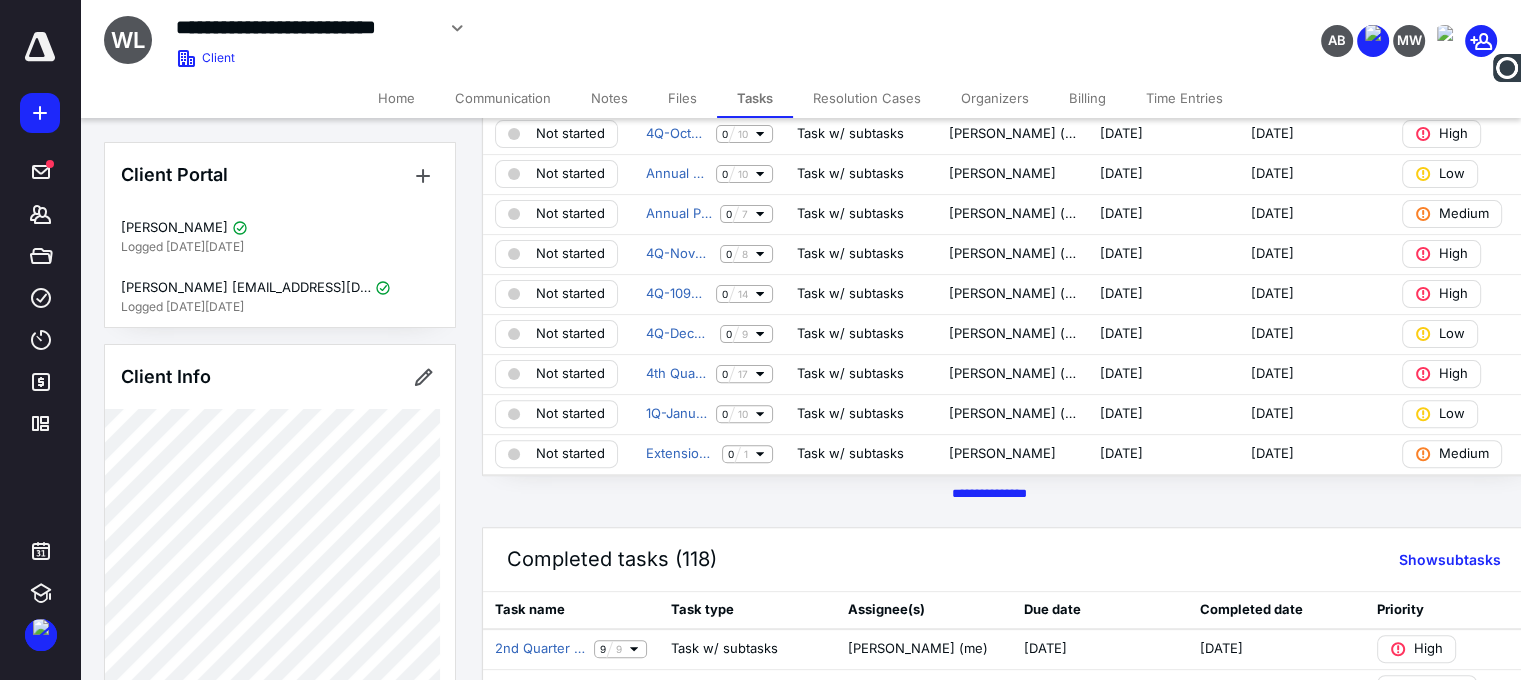 scroll, scrollTop: 800, scrollLeft: 0, axis: vertical 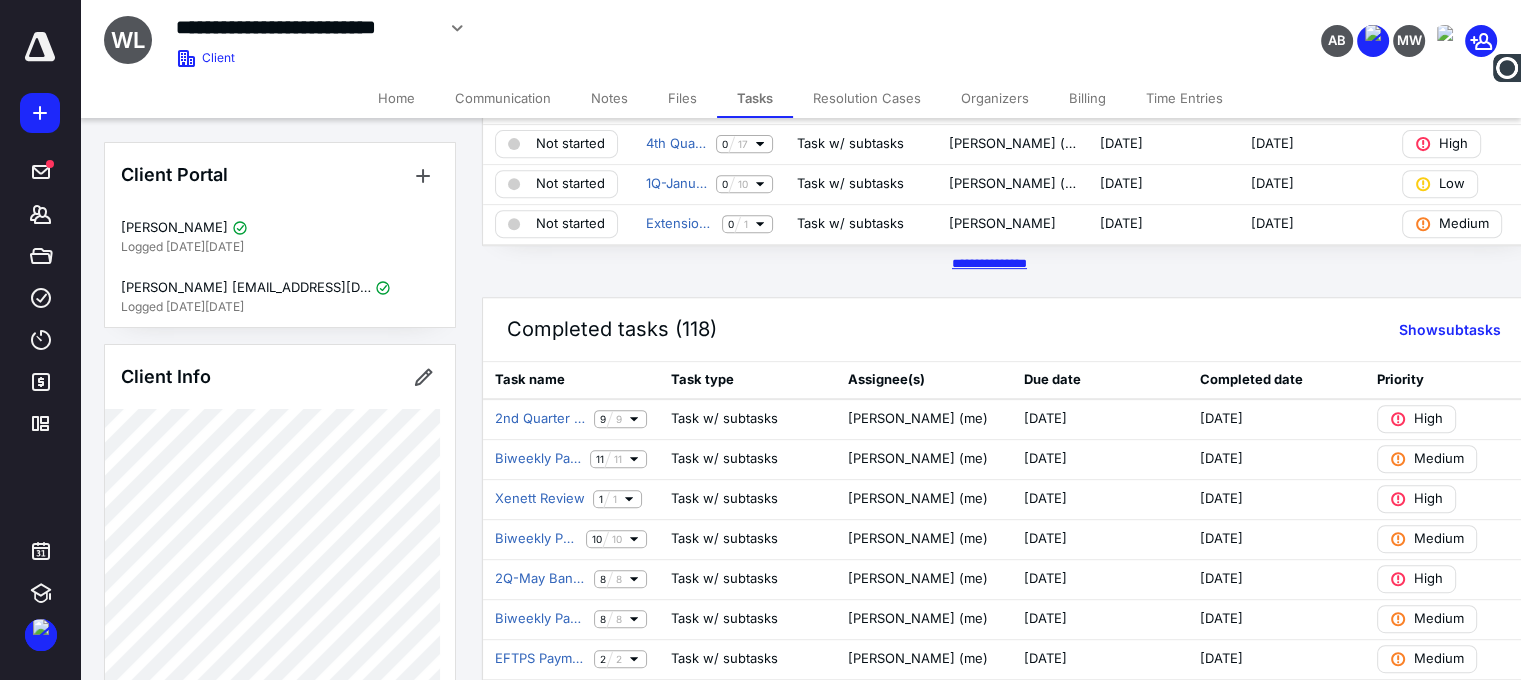 click on "********* *****" at bounding box center [989, 263] 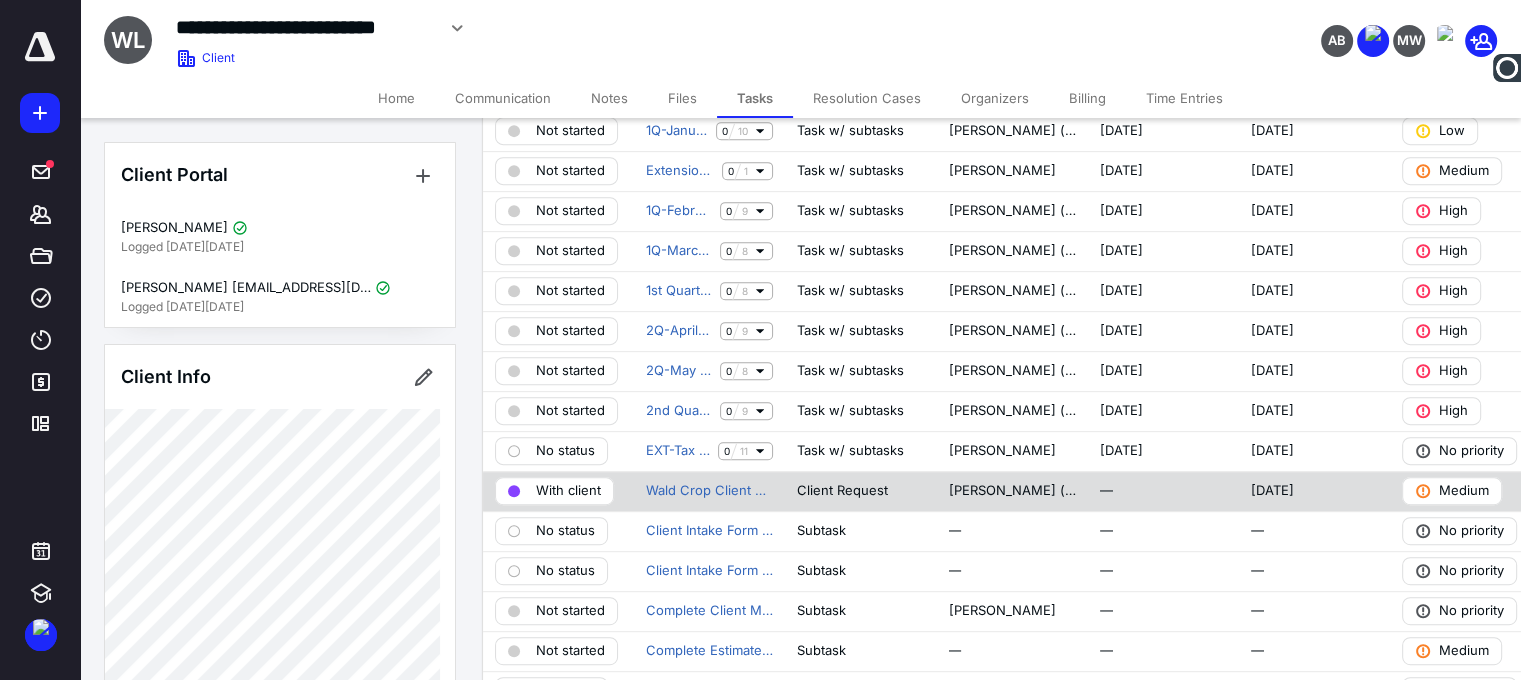 scroll, scrollTop: 900, scrollLeft: 0, axis: vertical 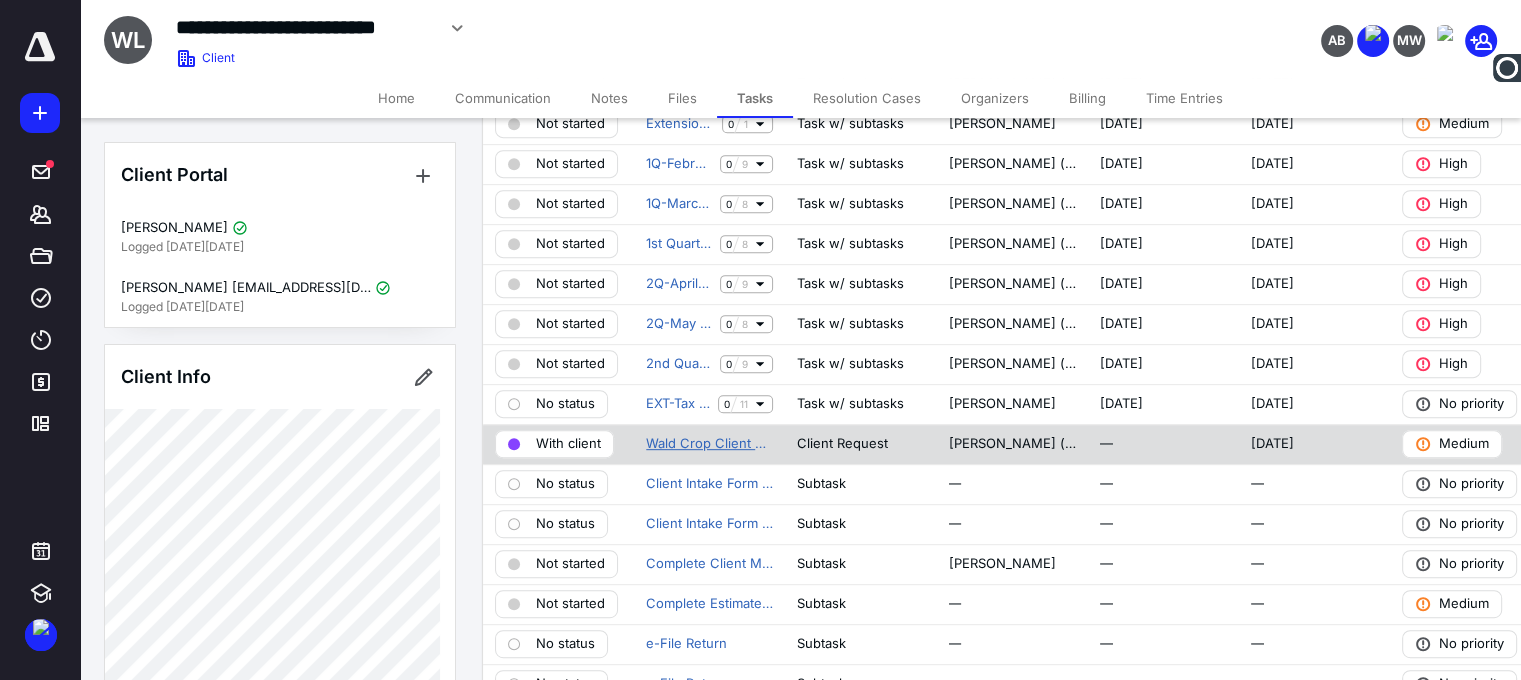 click on "Wald Crop Client Chat" at bounding box center (709, 444) 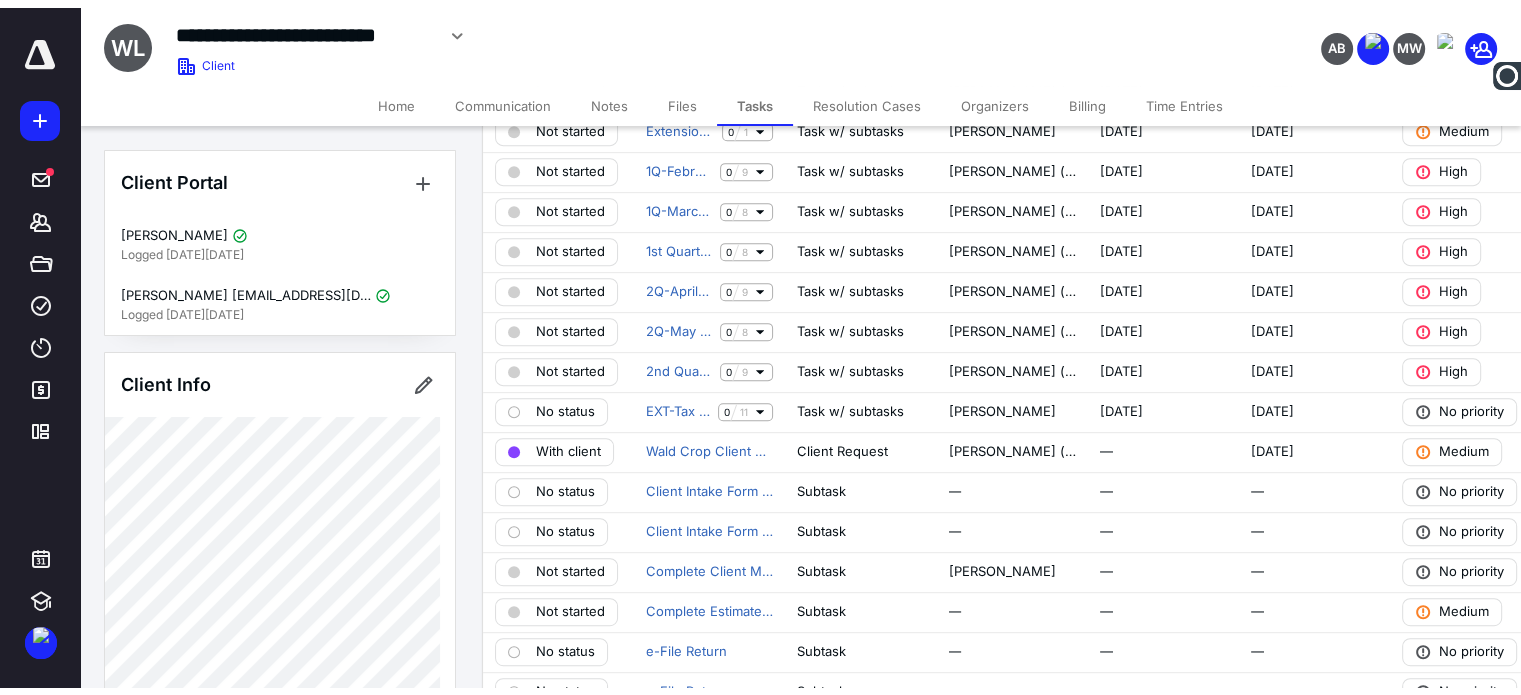 scroll, scrollTop: 0, scrollLeft: 0, axis: both 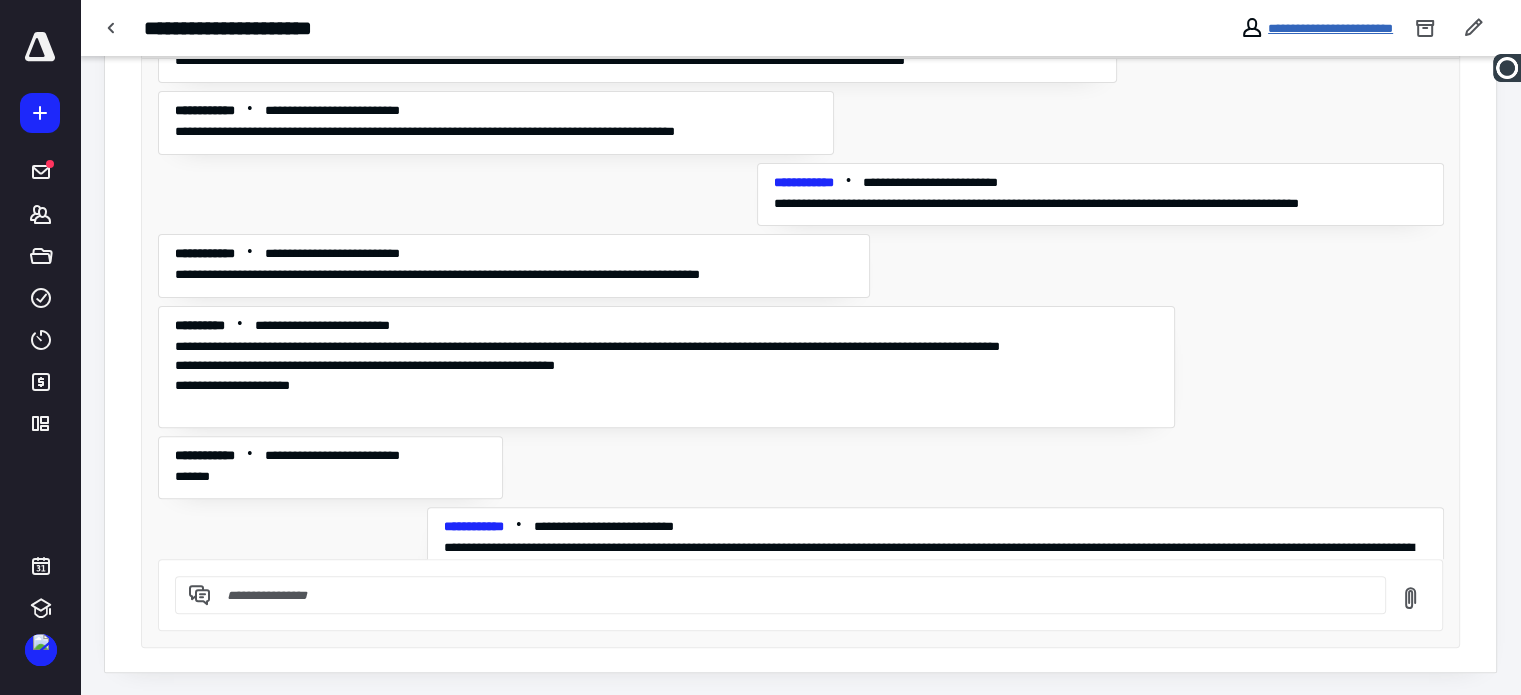 click on "**********" at bounding box center [1330, 28] 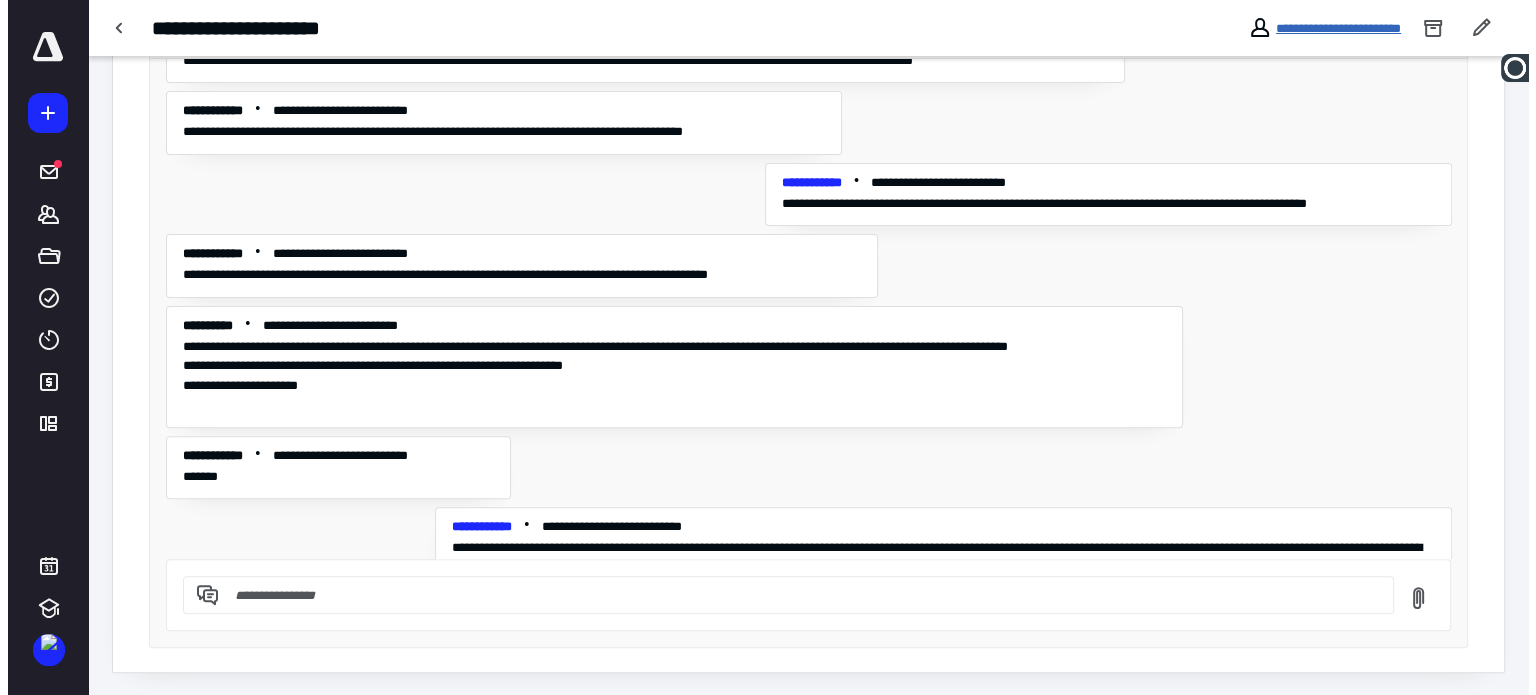 scroll, scrollTop: 0, scrollLeft: 0, axis: both 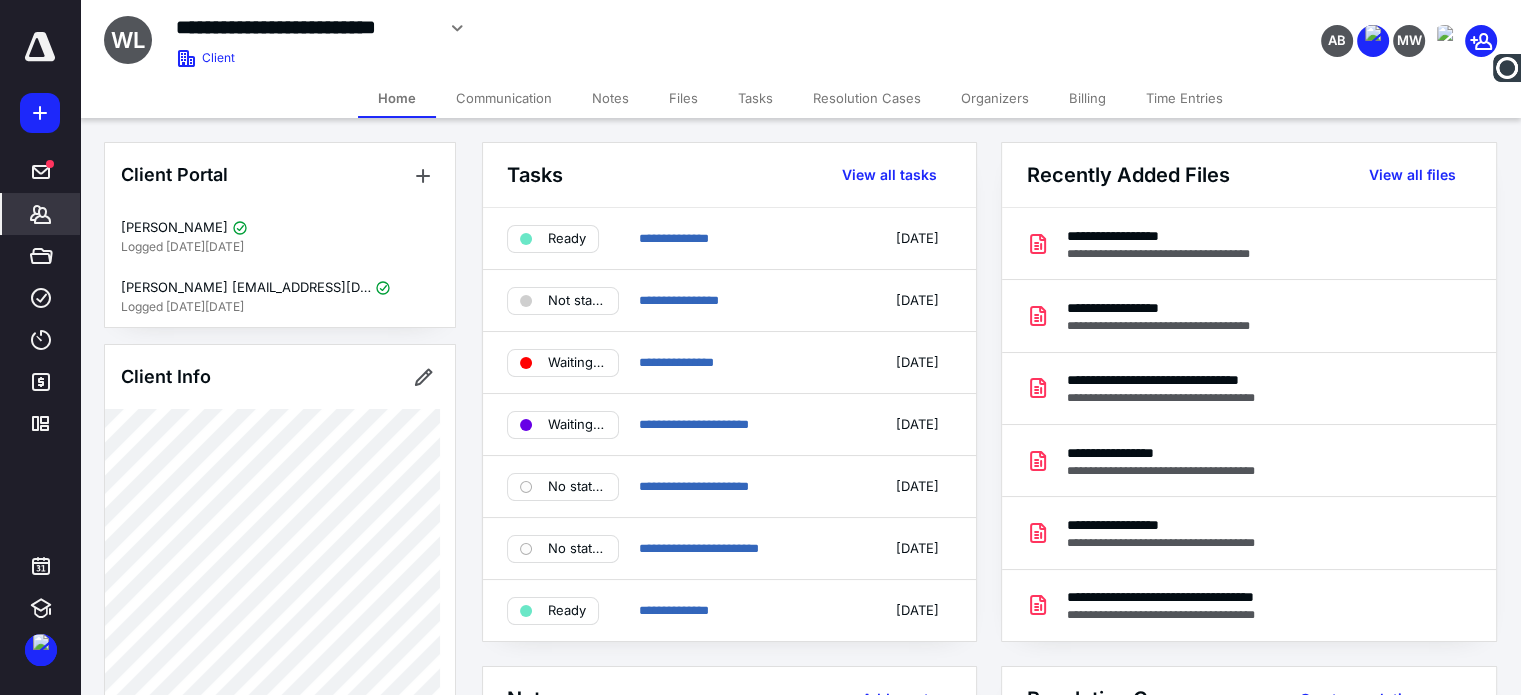 click on "Notes" at bounding box center [610, 98] 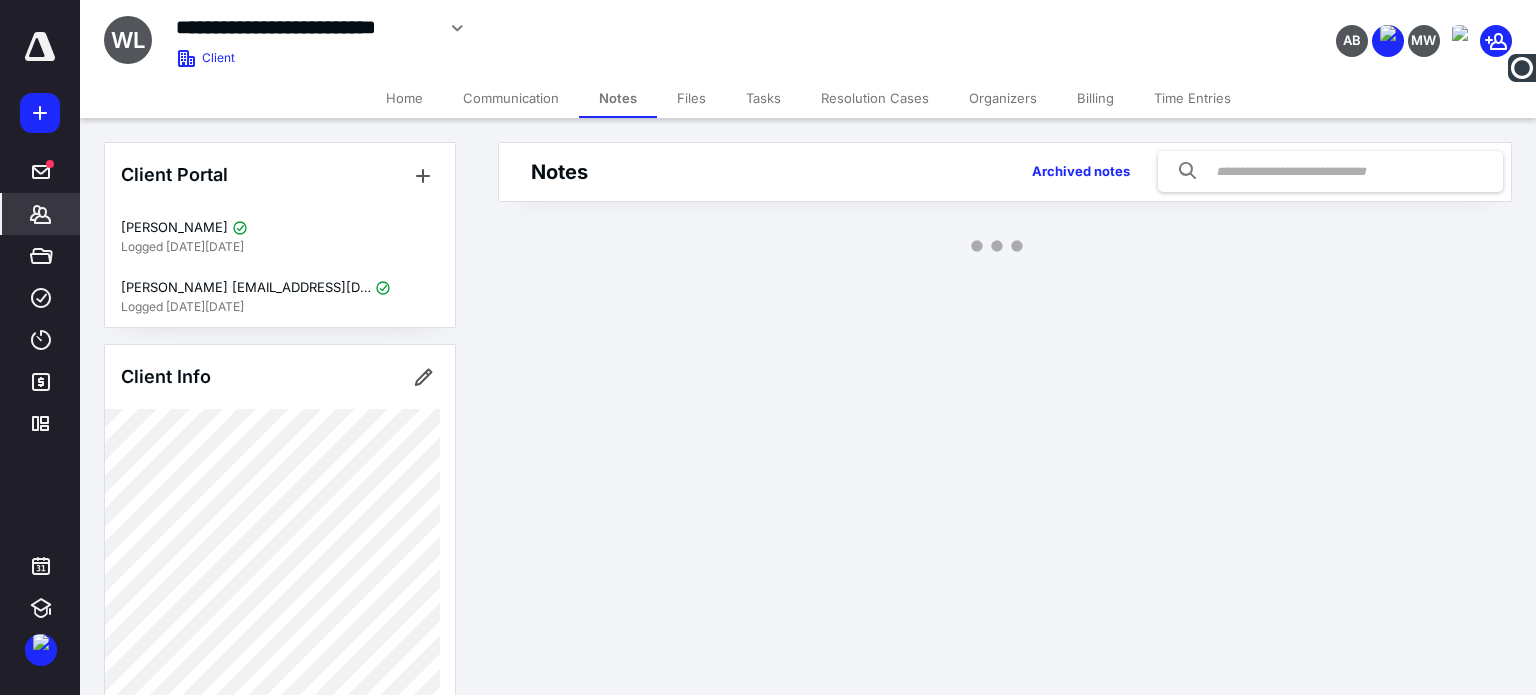 click on "Files" at bounding box center (691, 98) 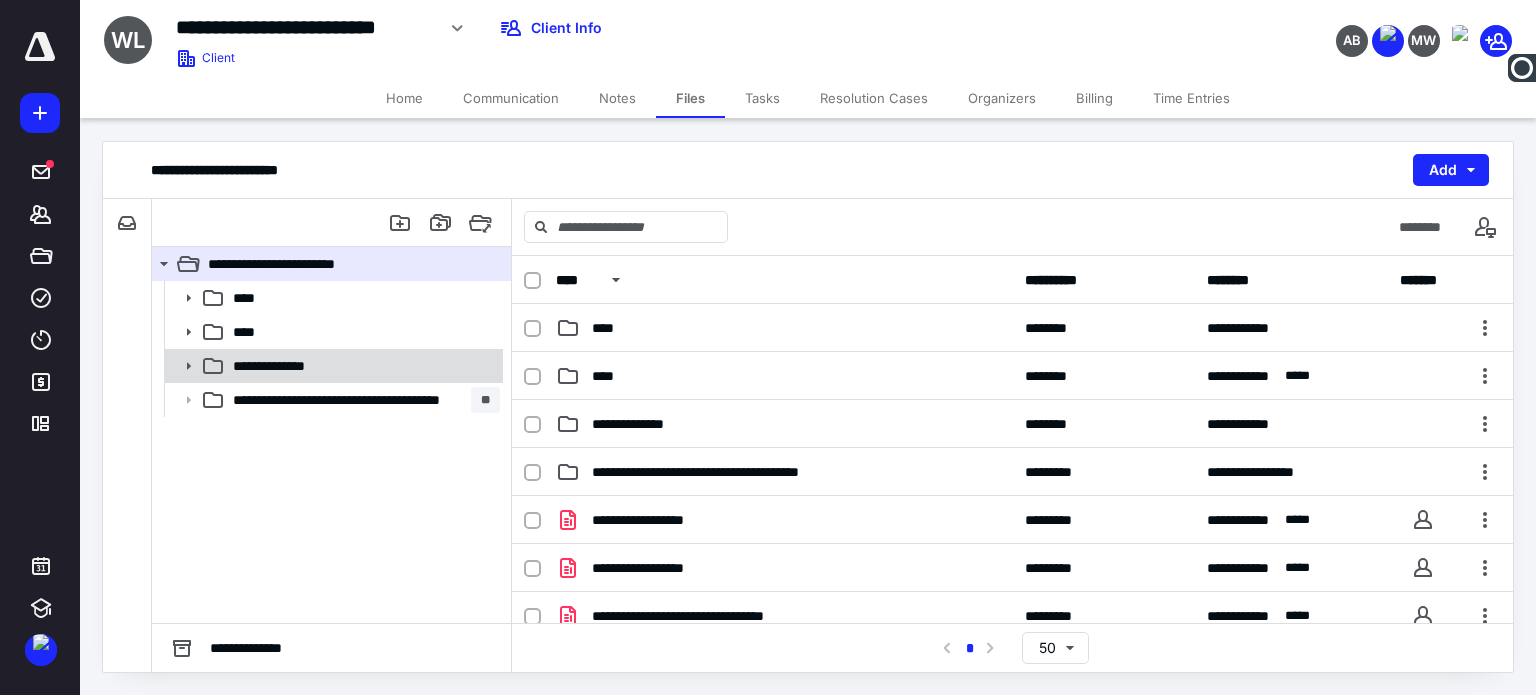 click 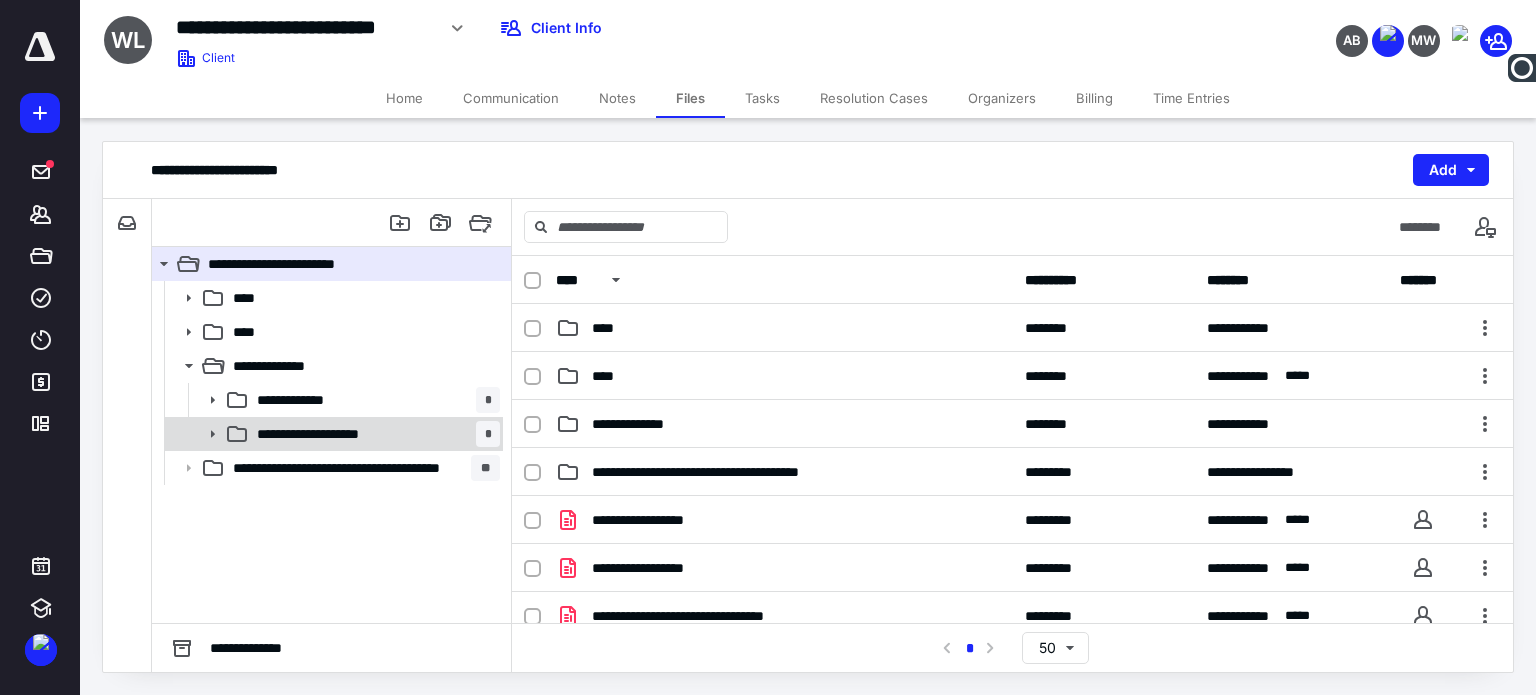 click on "**********" at bounding box center (374, 434) 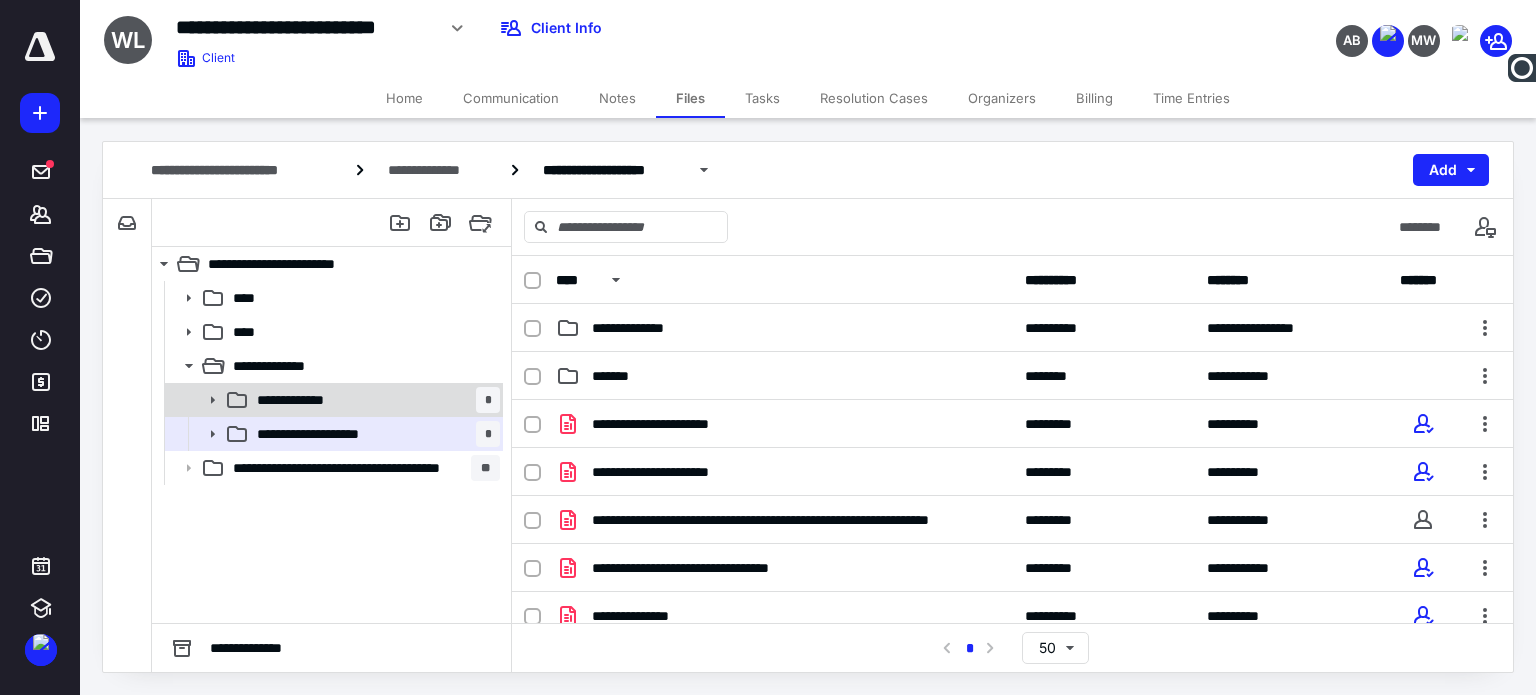 click on "**********" at bounding box center (304, 400) 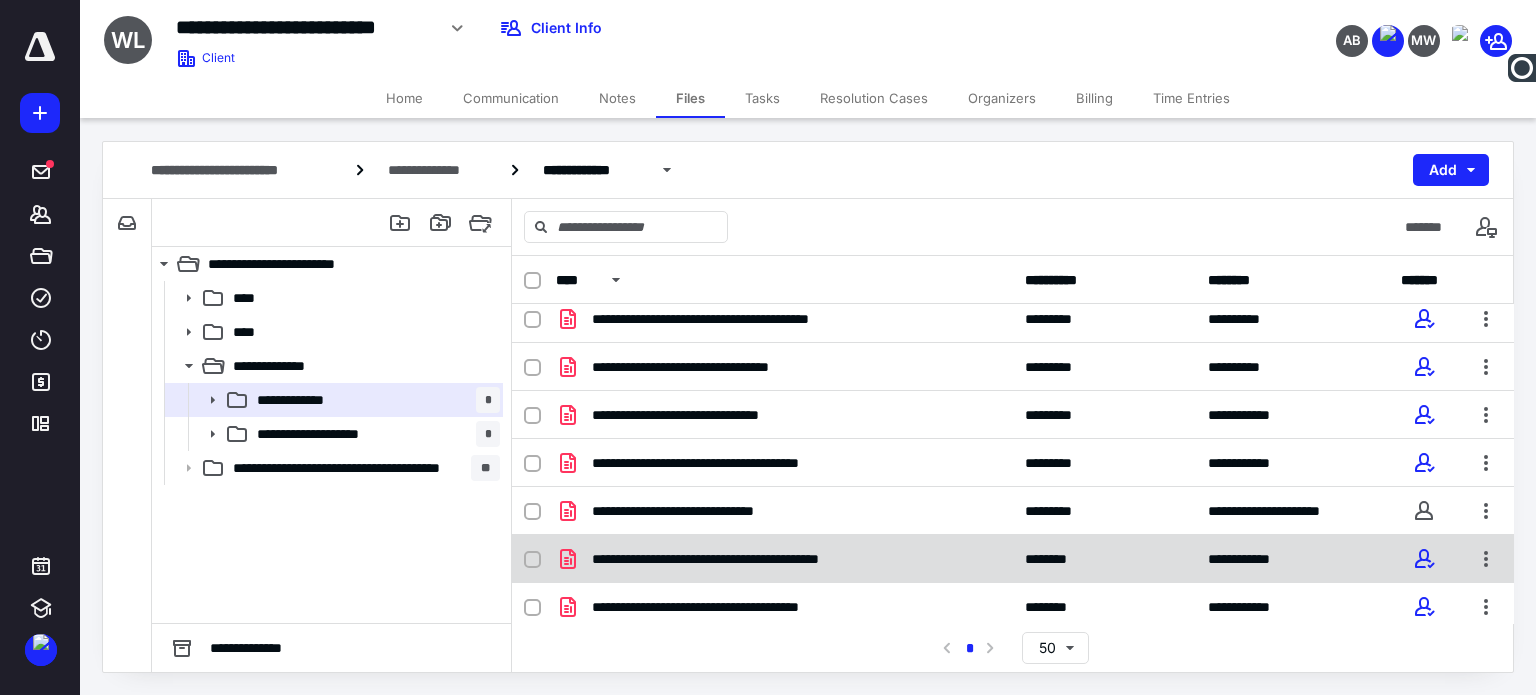 scroll, scrollTop: 110, scrollLeft: 0, axis: vertical 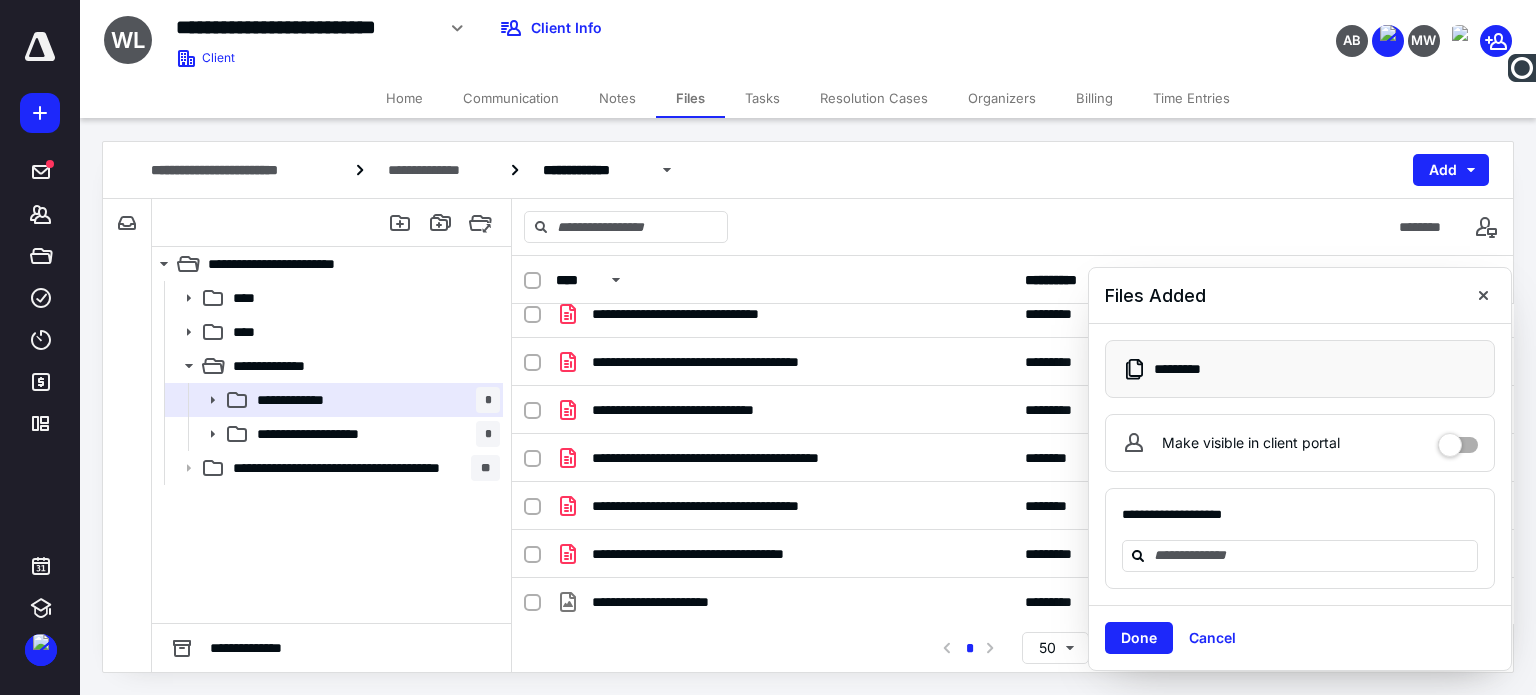 click on "**********" at bounding box center (784, 602) 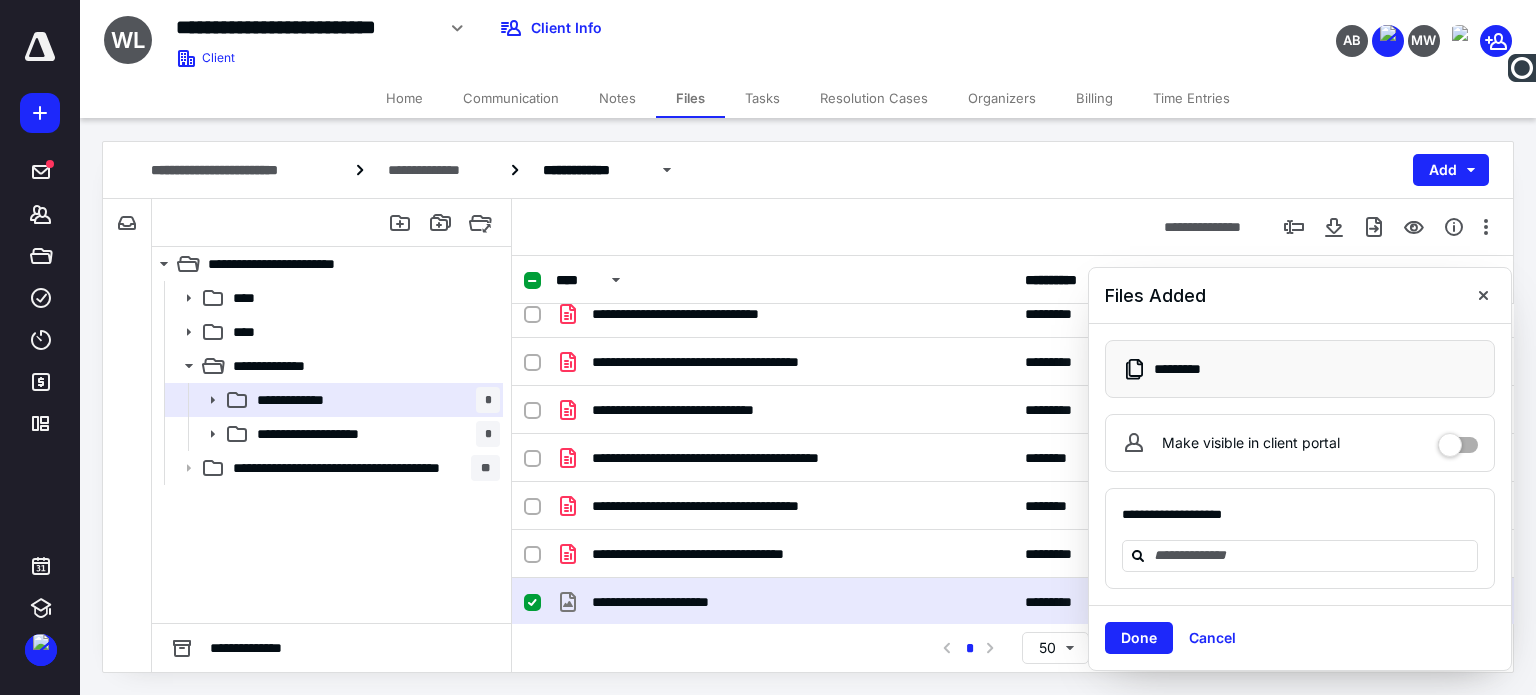 click on "**********" at bounding box center (784, 602) 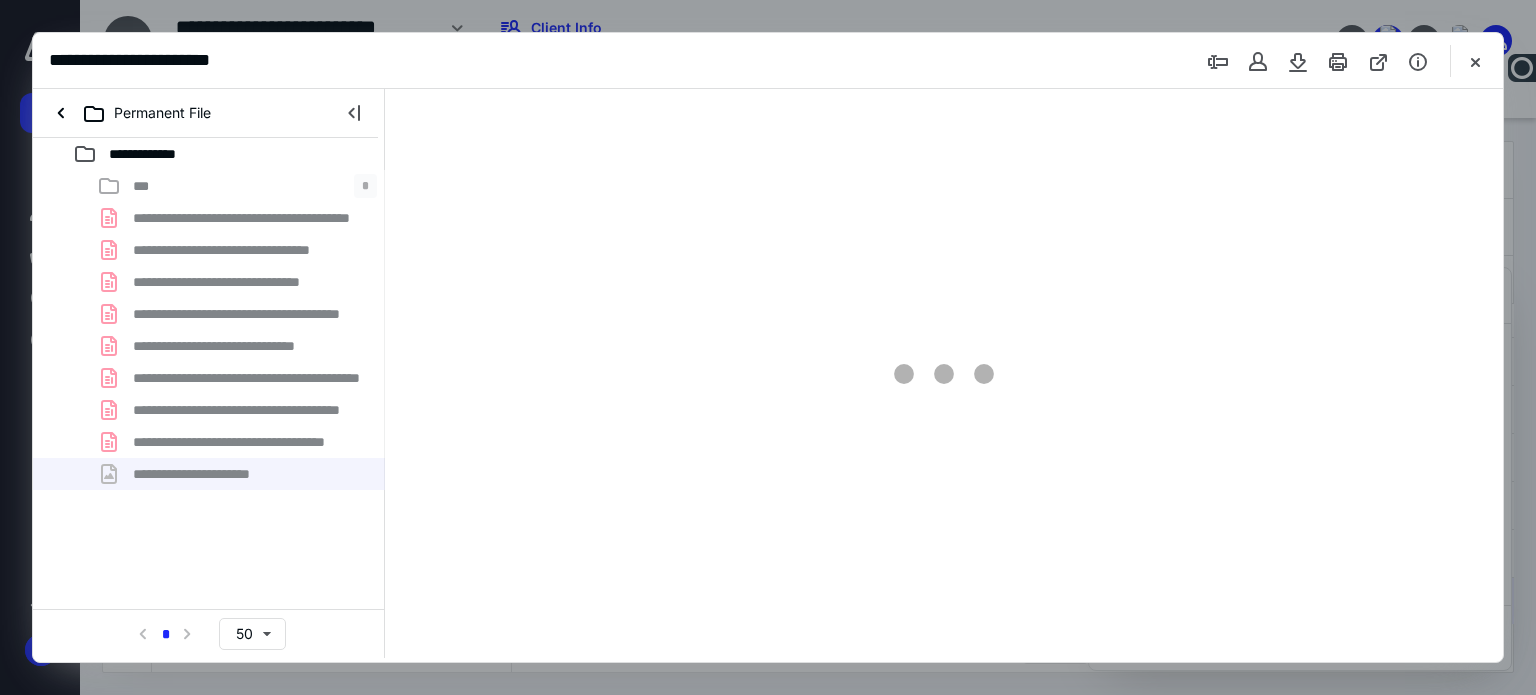 scroll, scrollTop: 0, scrollLeft: 0, axis: both 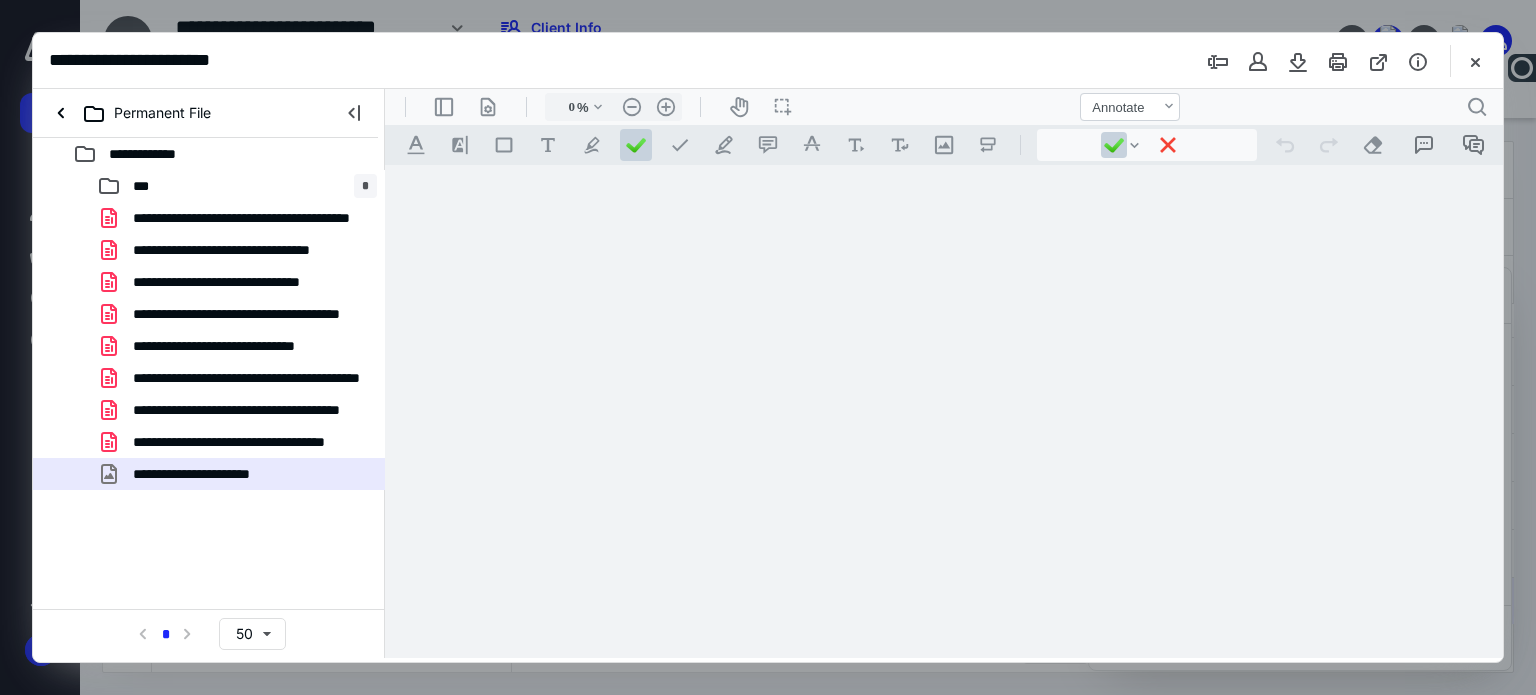type on "179" 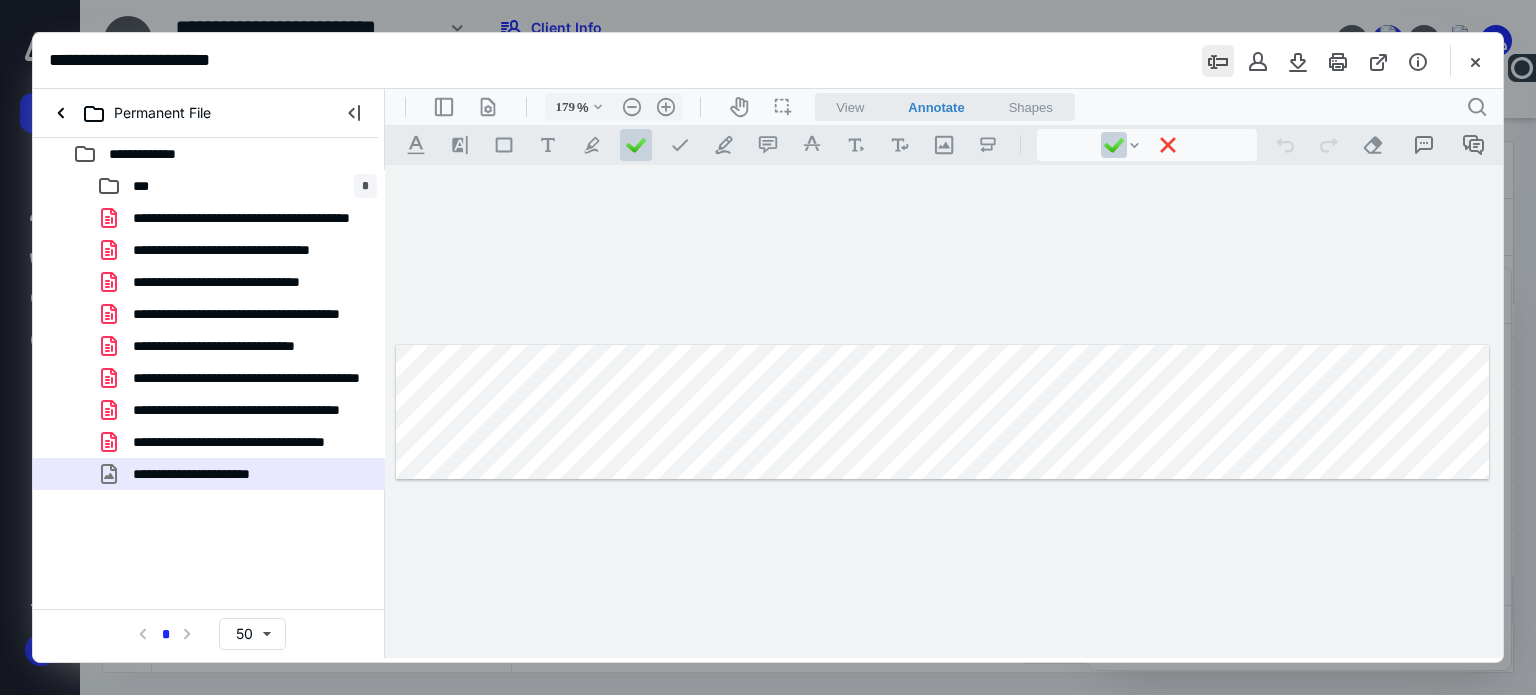 click at bounding box center (1218, 61) 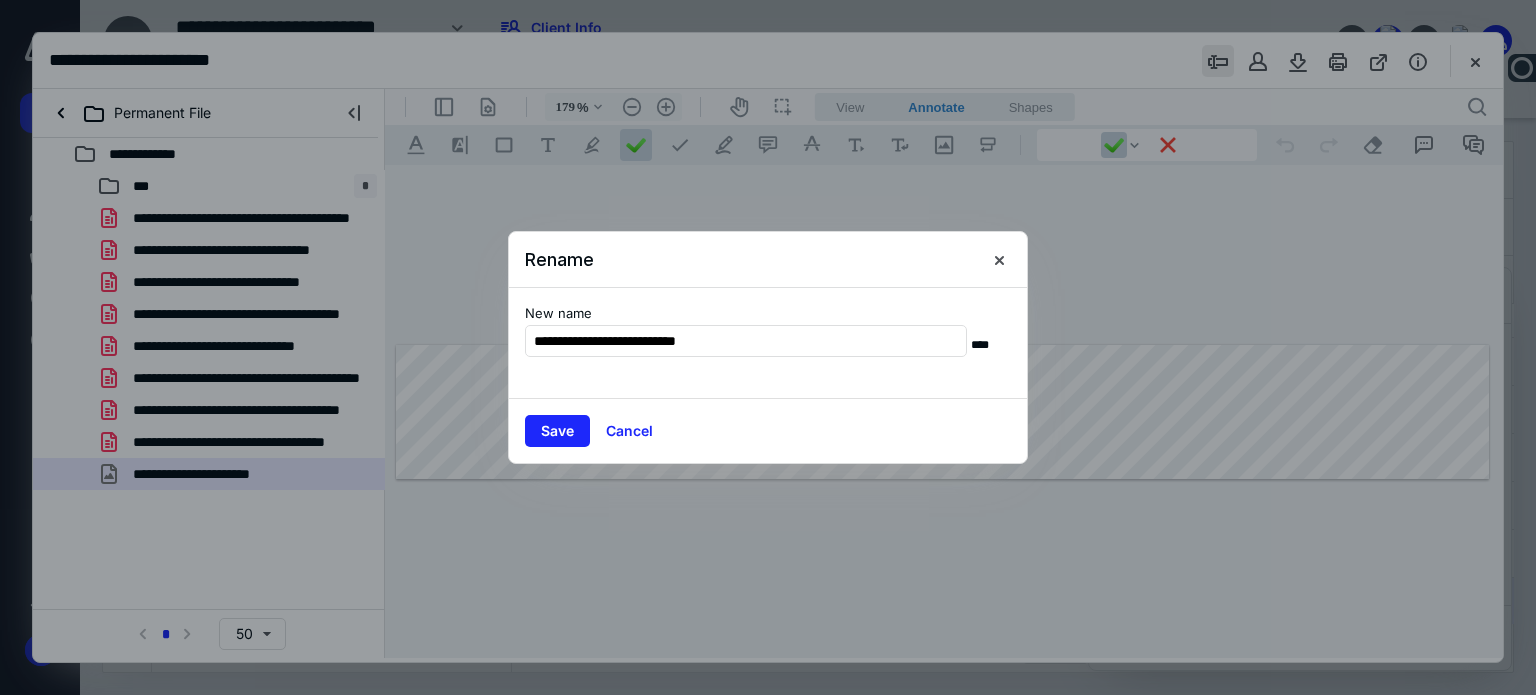 type on "**********" 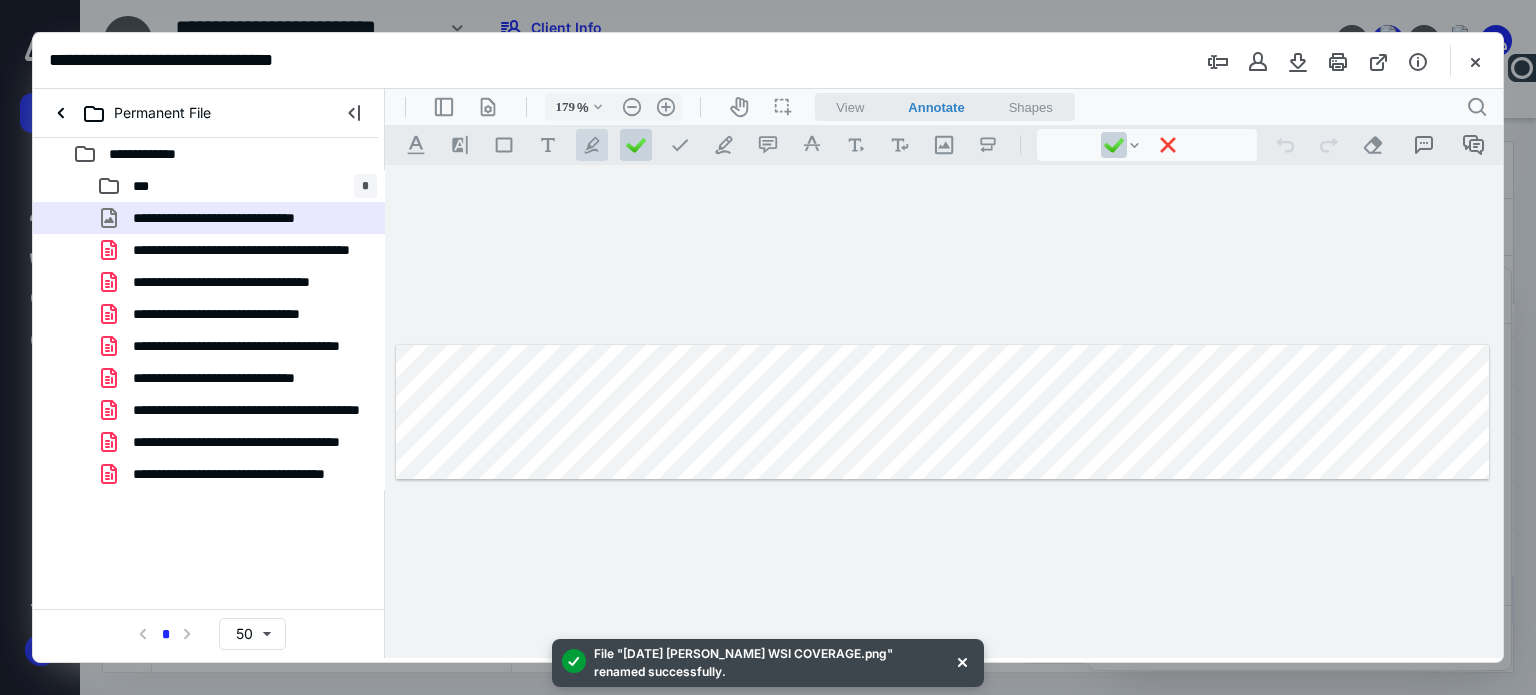 click on ".cls-1{fill:#abb0c4;} icon - tool - pen - highlight" at bounding box center [592, 145] 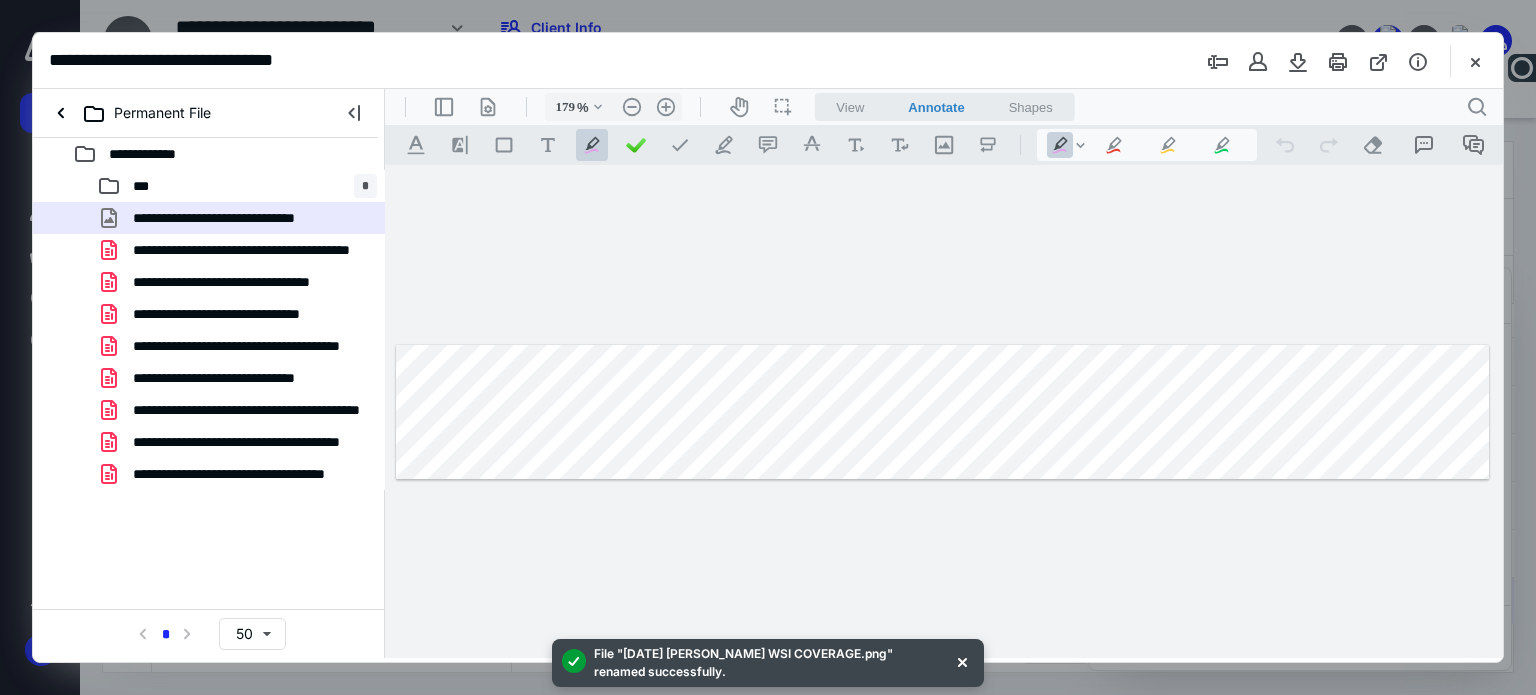 drag, startPoint x: 425, startPoint y: 452, endPoint x: 583, endPoint y: 451, distance: 158.00316 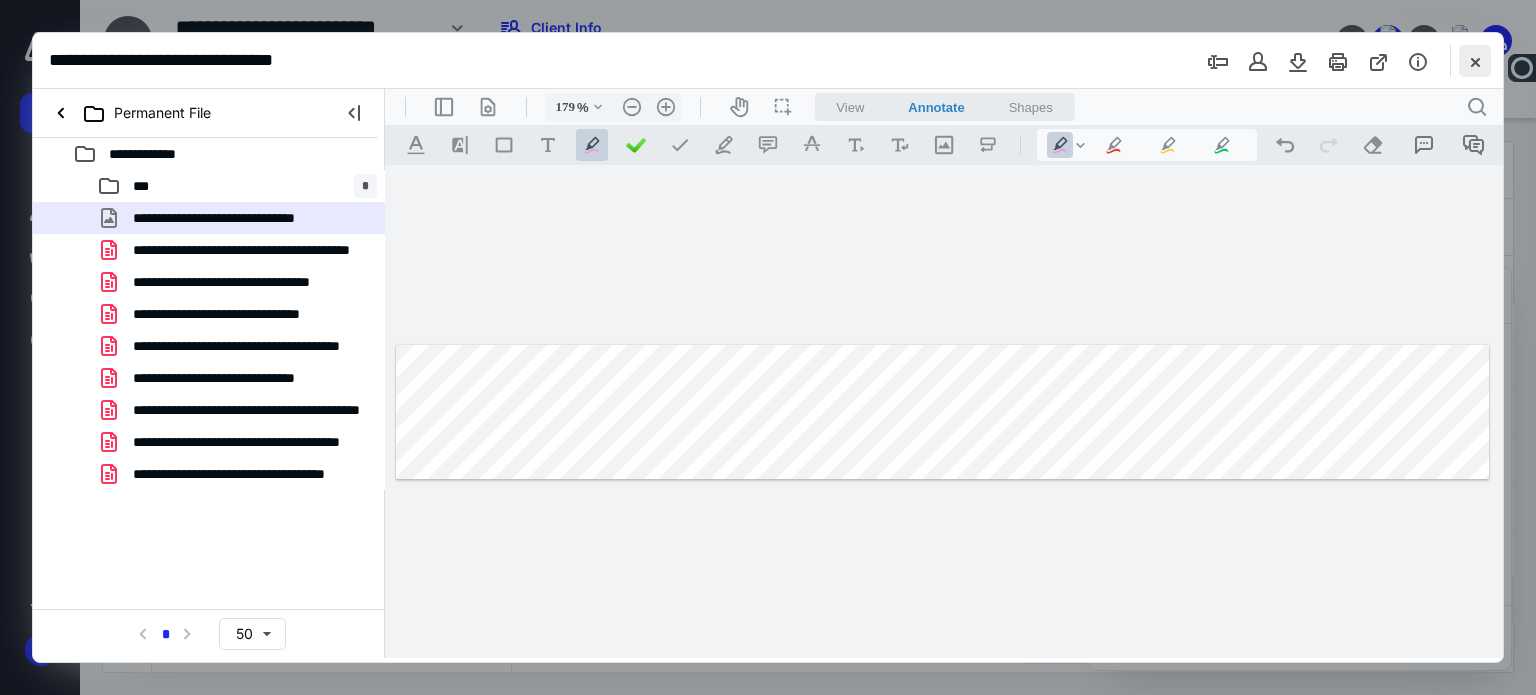click at bounding box center [1475, 61] 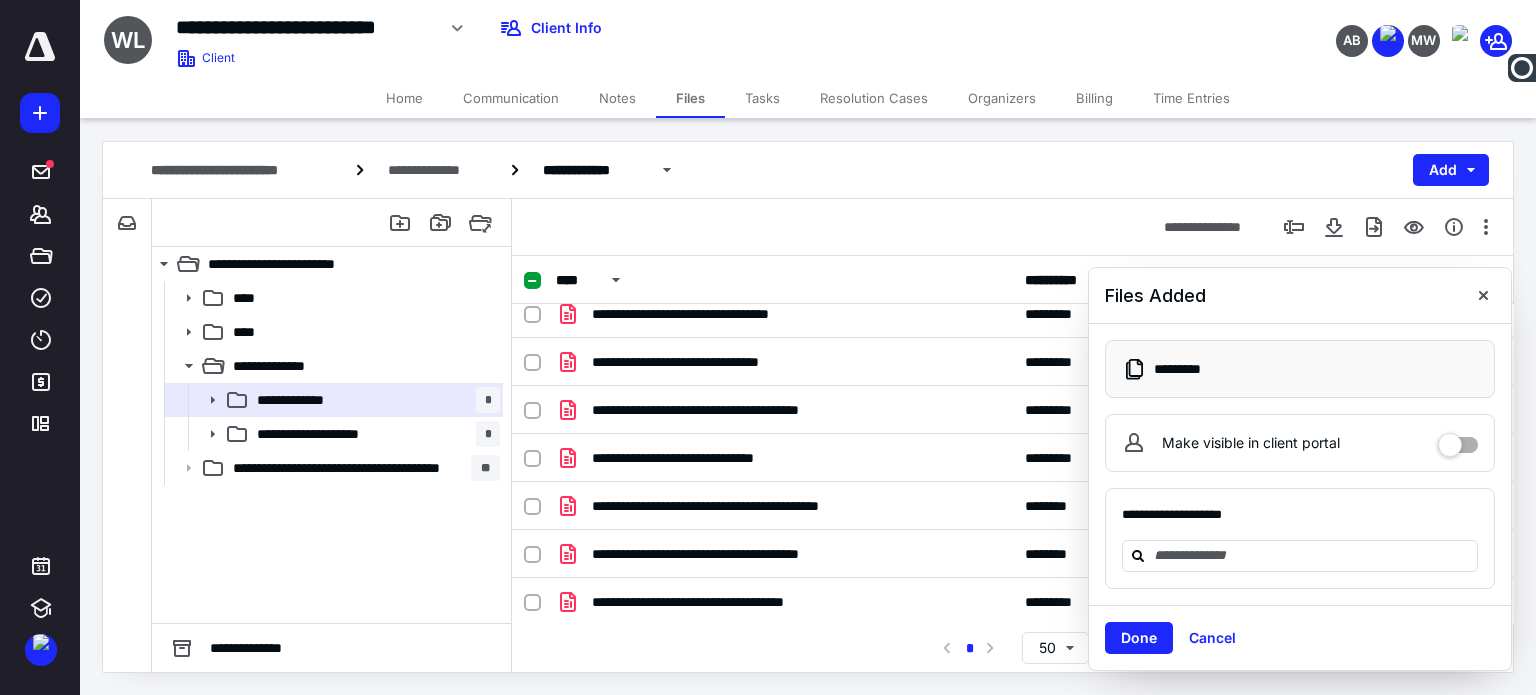 scroll, scrollTop: 0, scrollLeft: 0, axis: both 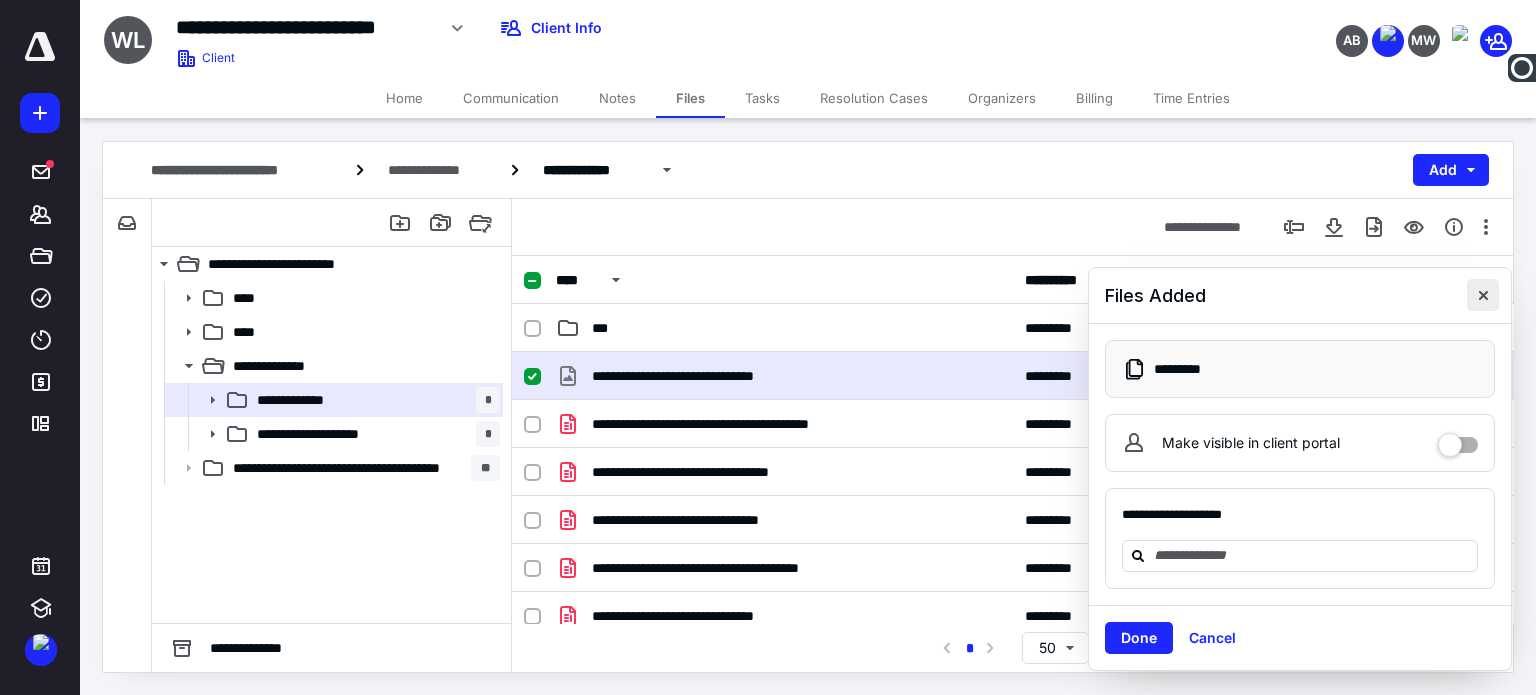 click at bounding box center (1483, 295) 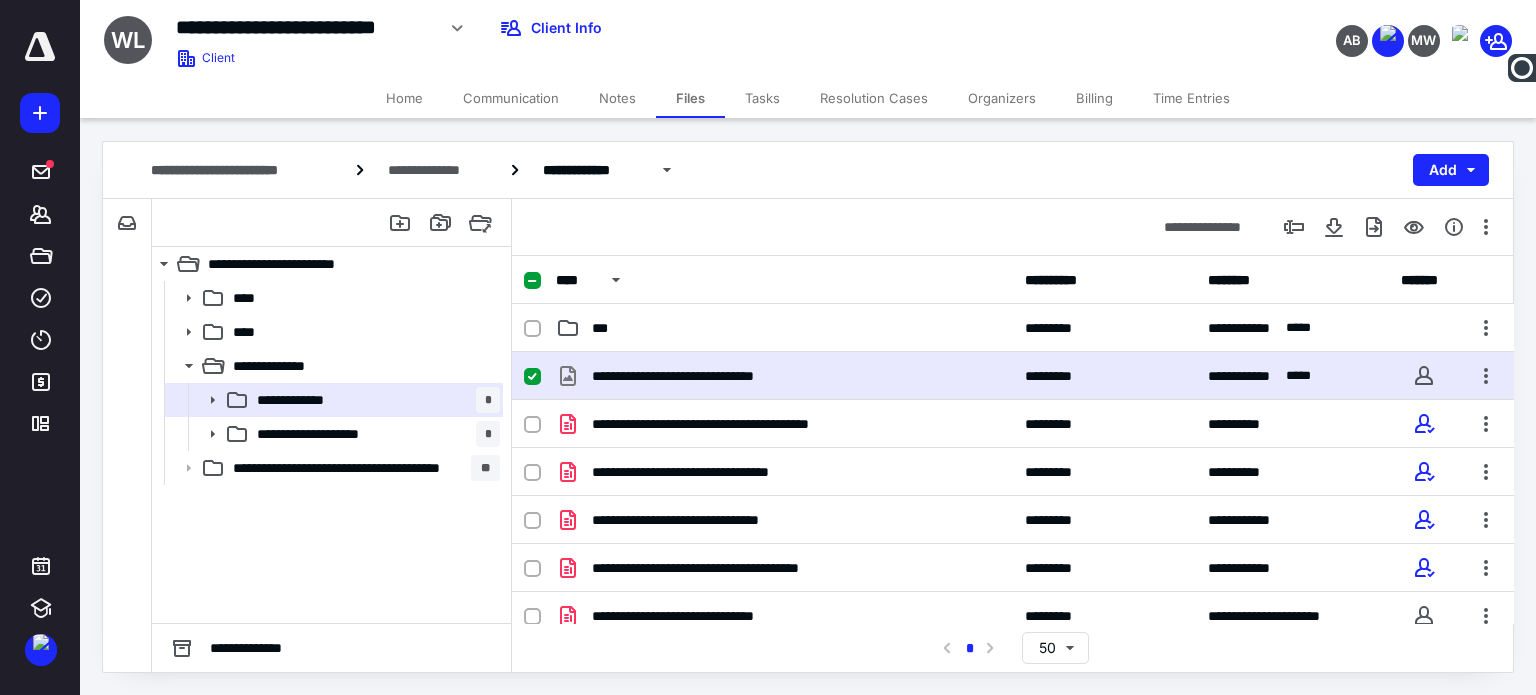 click on "Files" at bounding box center (690, 98) 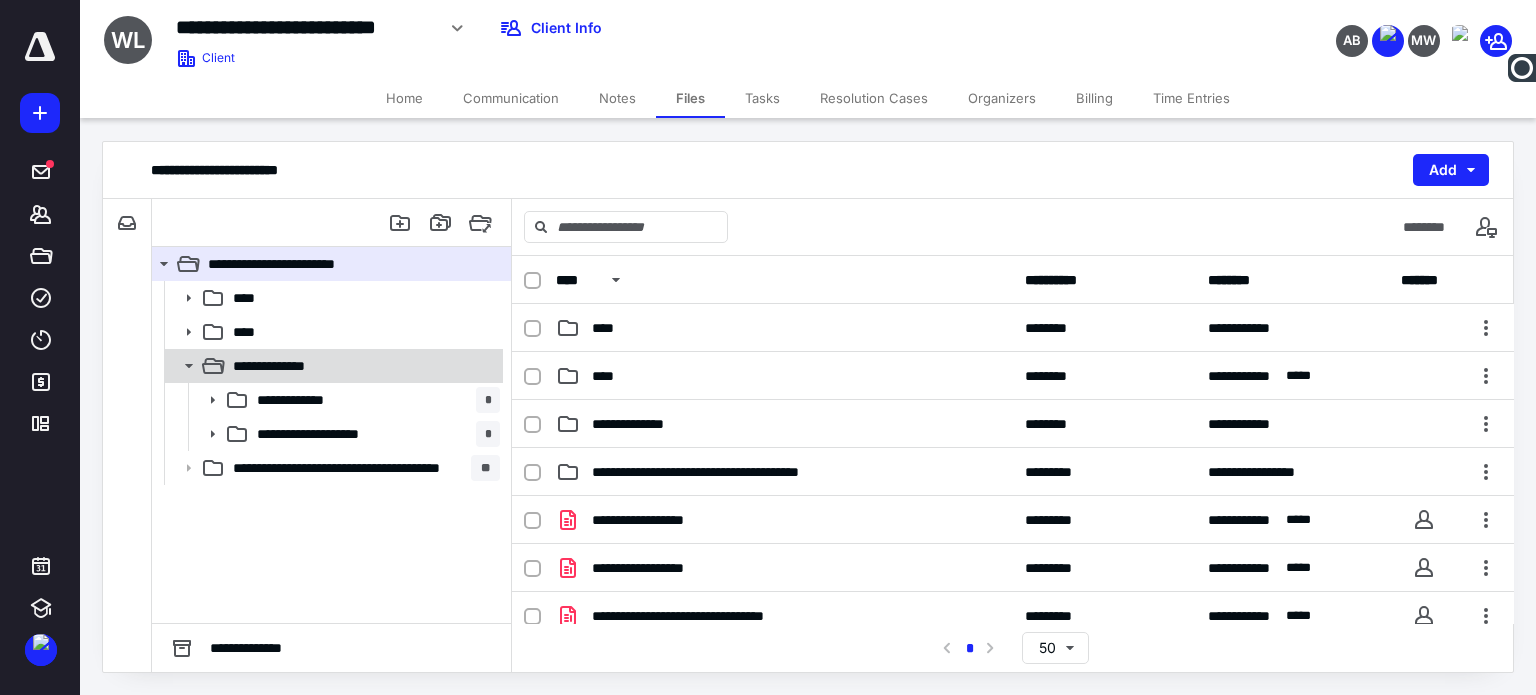 click 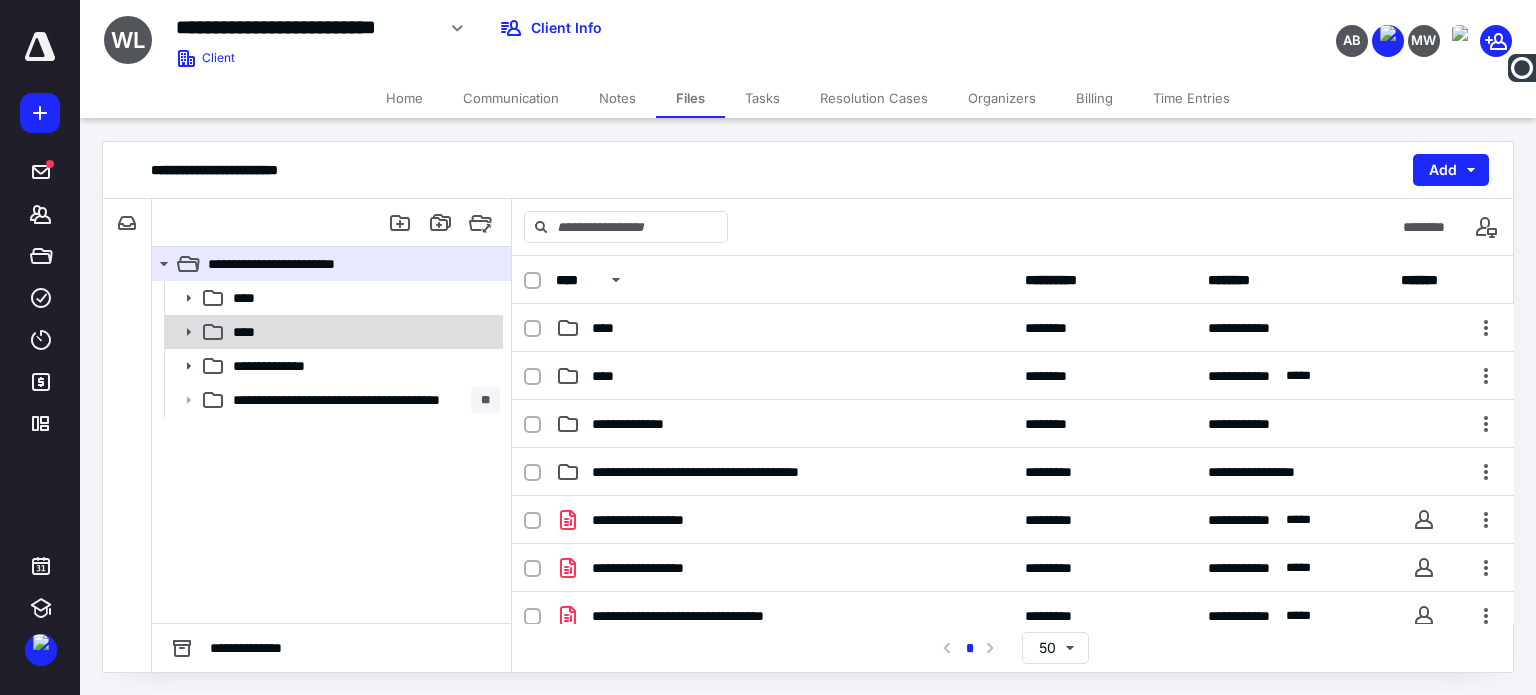 click 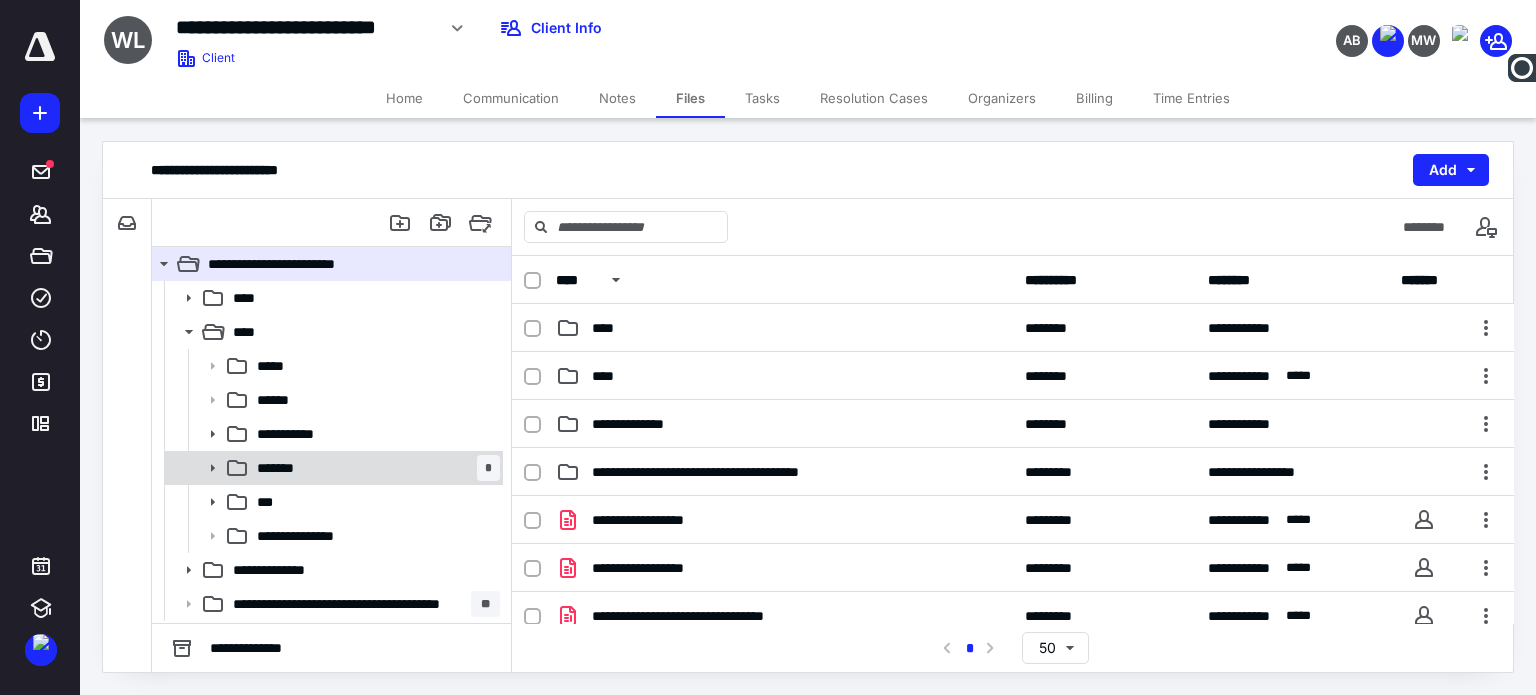 click 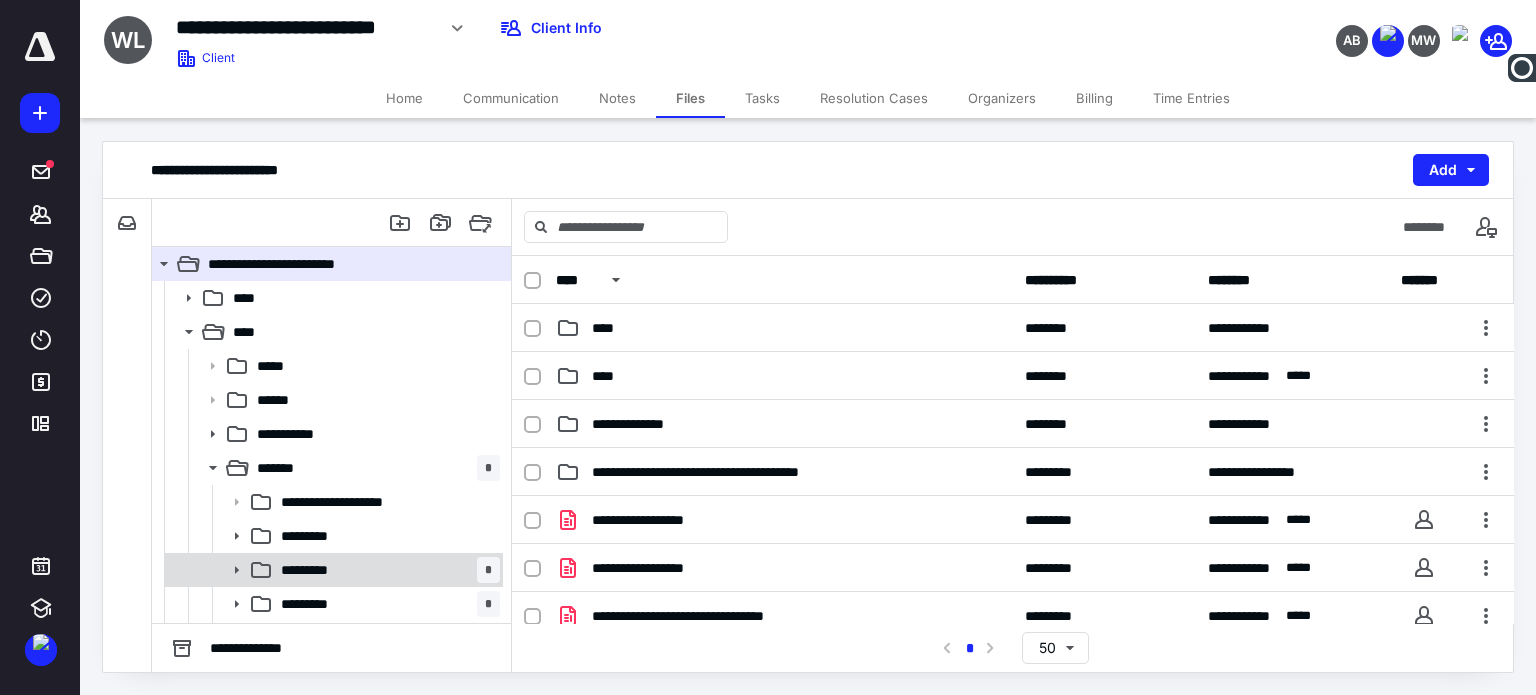 click 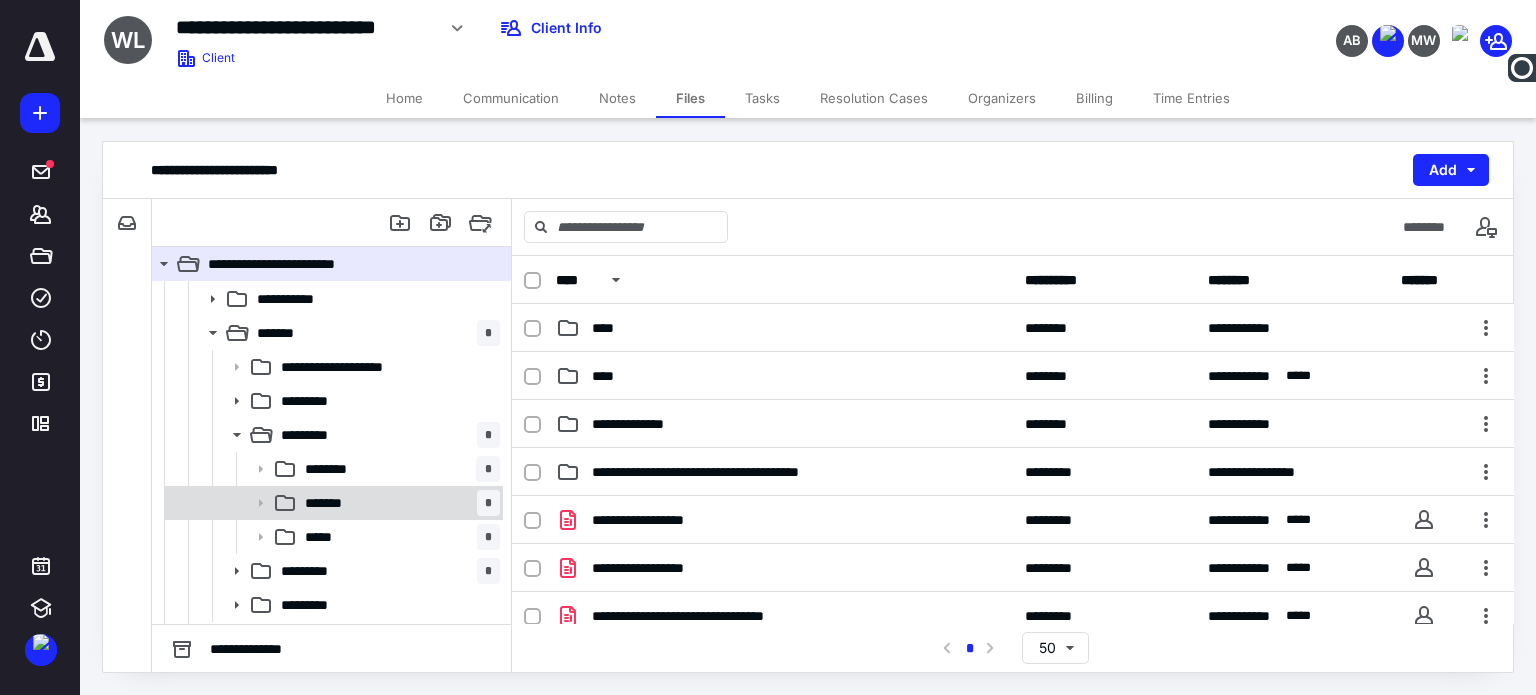 scroll, scrollTop: 200, scrollLeft: 0, axis: vertical 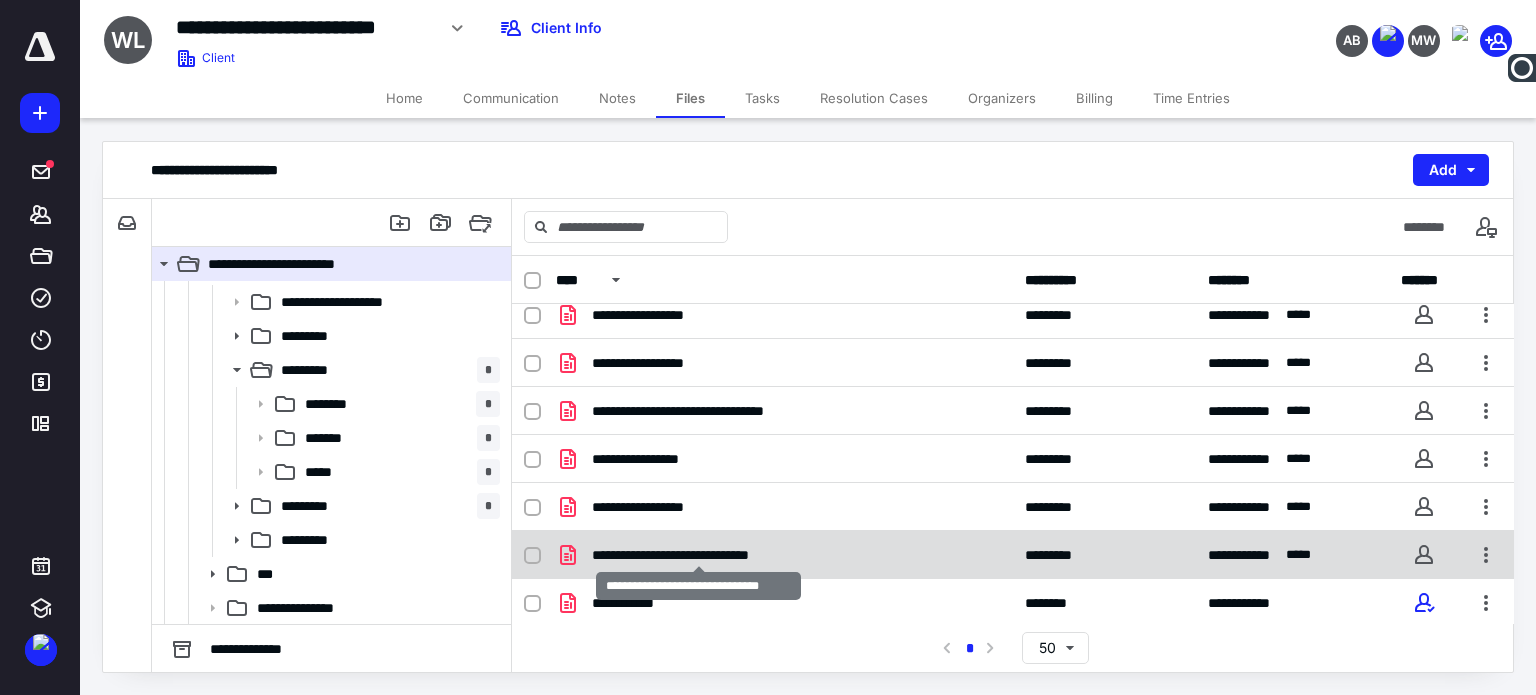 click on "**********" at bounding box center (698, 555) 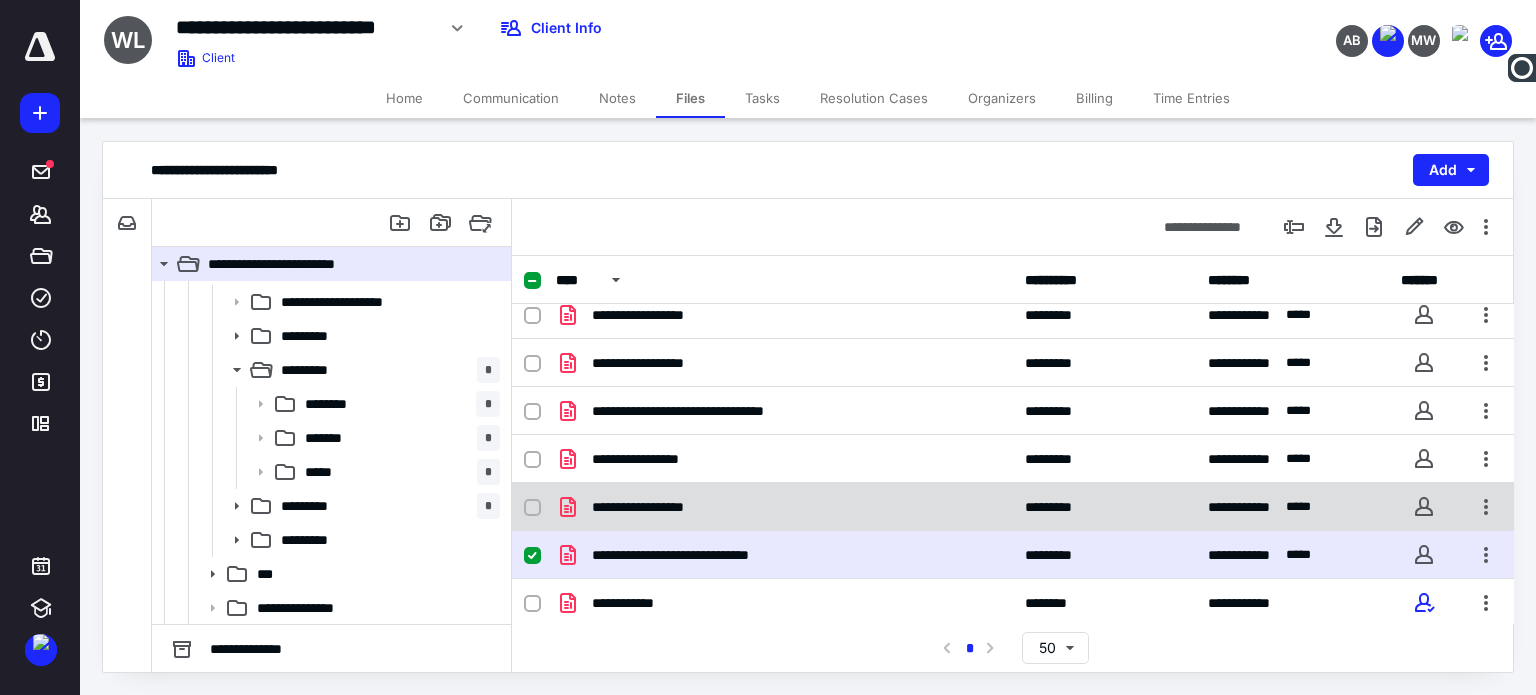 scroll, scrollTop: 105, scrollLeft: 0, axis: vertical 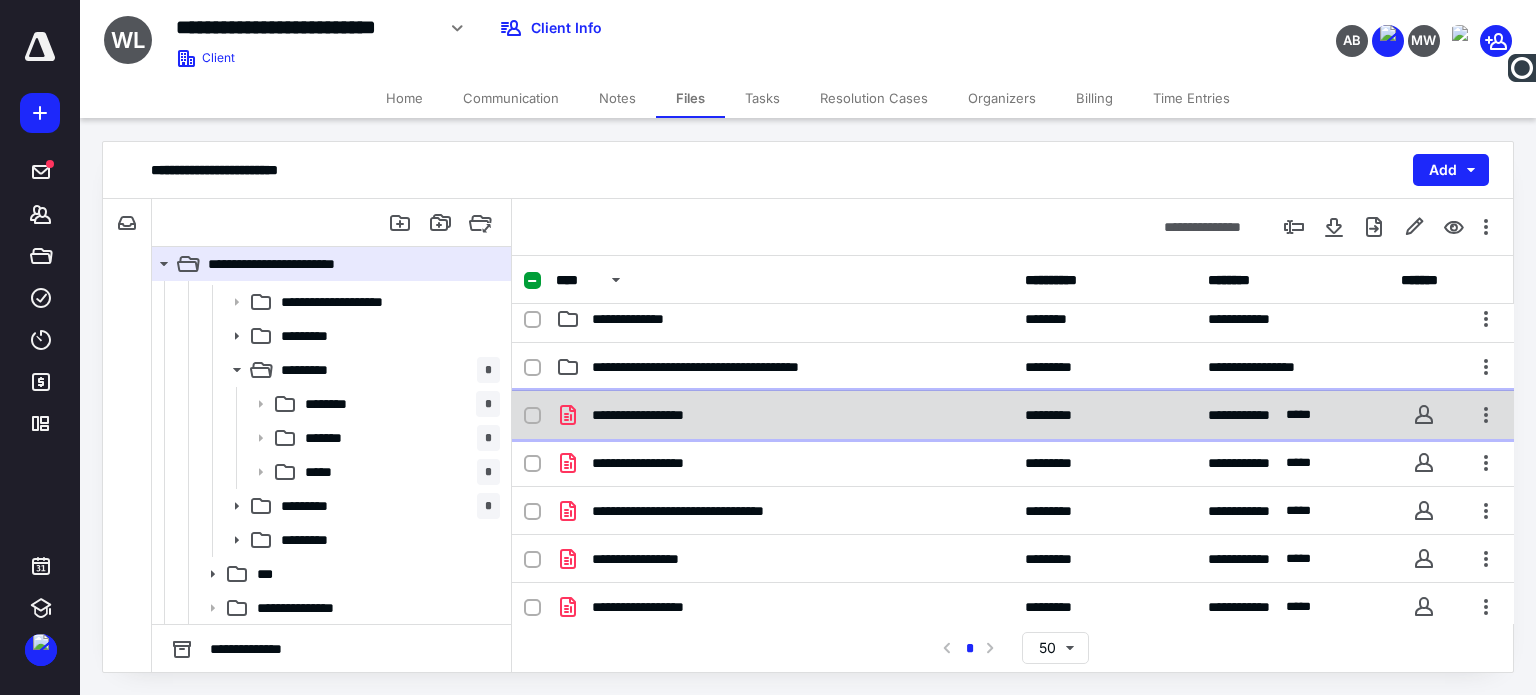 click on "**********" at bounding box center [784, 415] 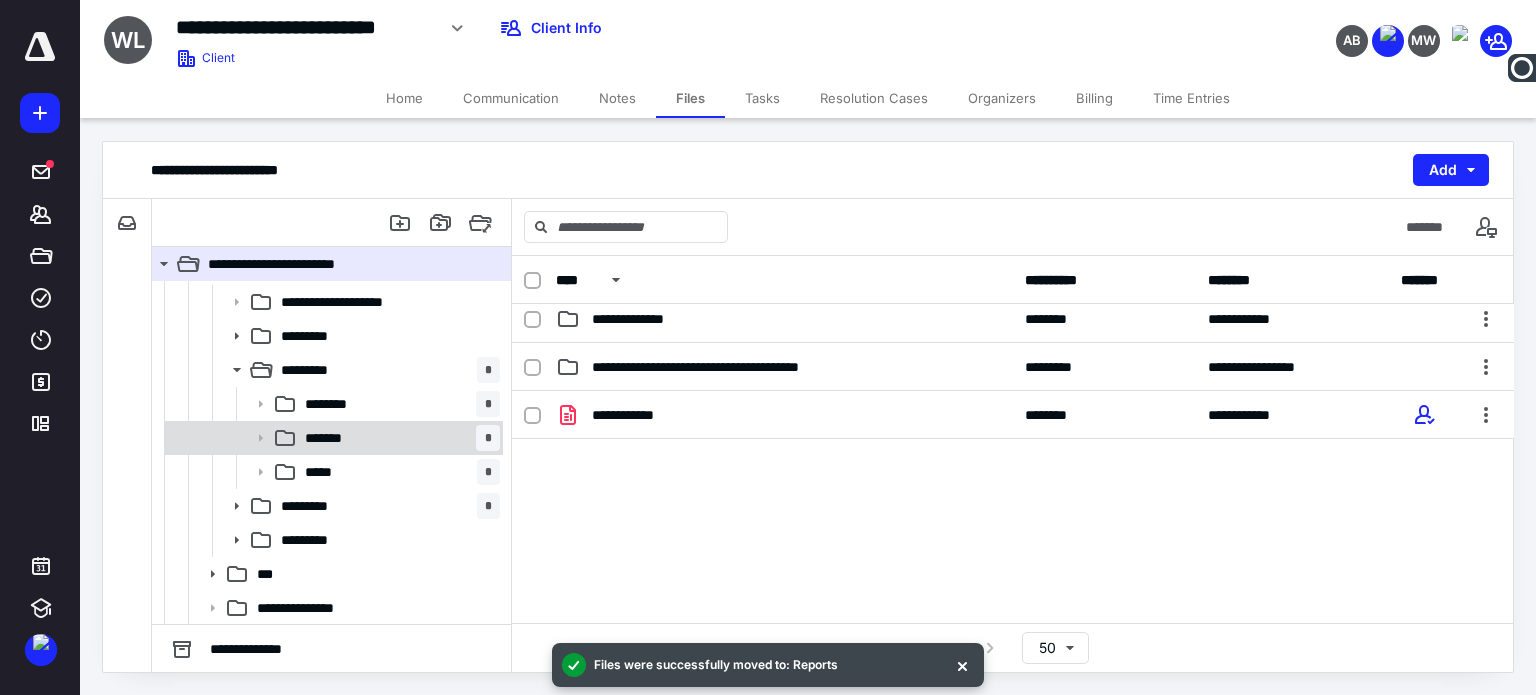 click on "******* *" at bounding box center (398, 438) 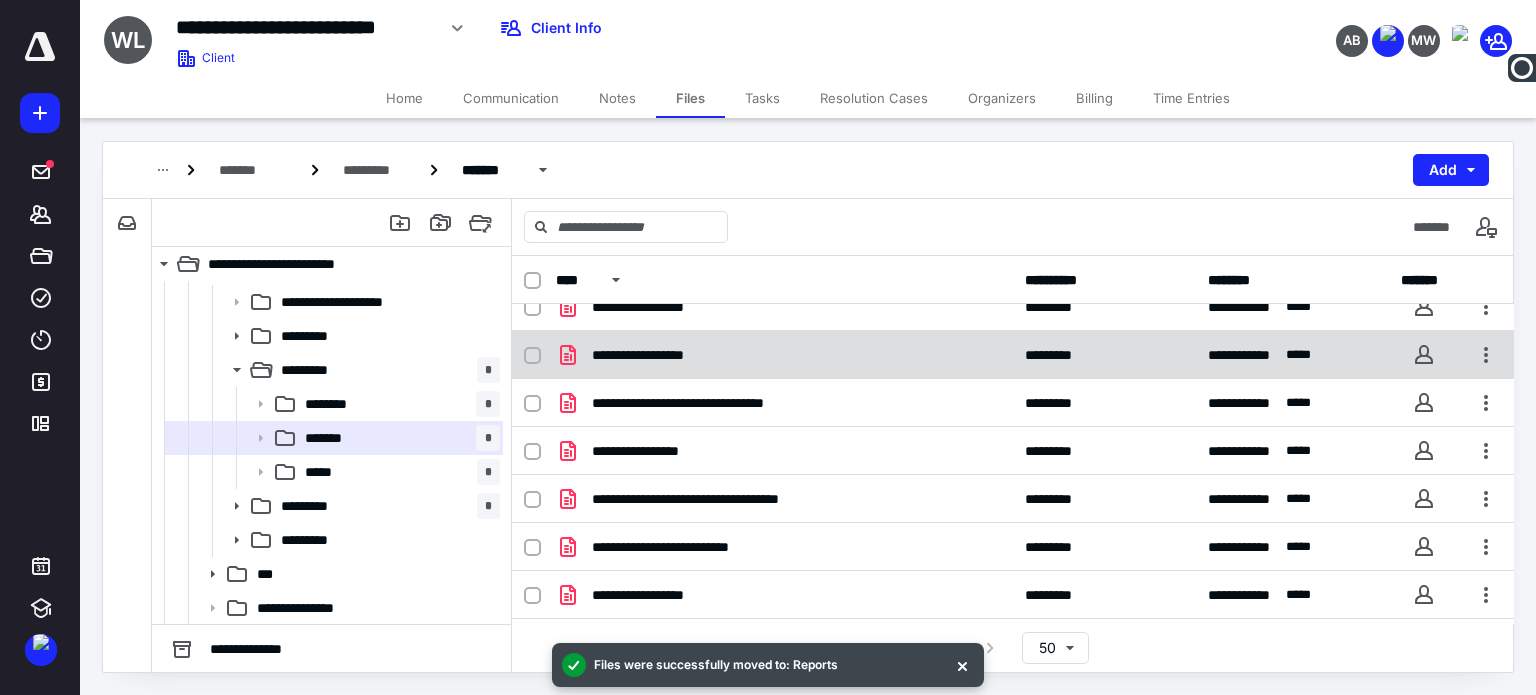 scroll, scrollTop: 0, scrollLeft: 0, axis: both 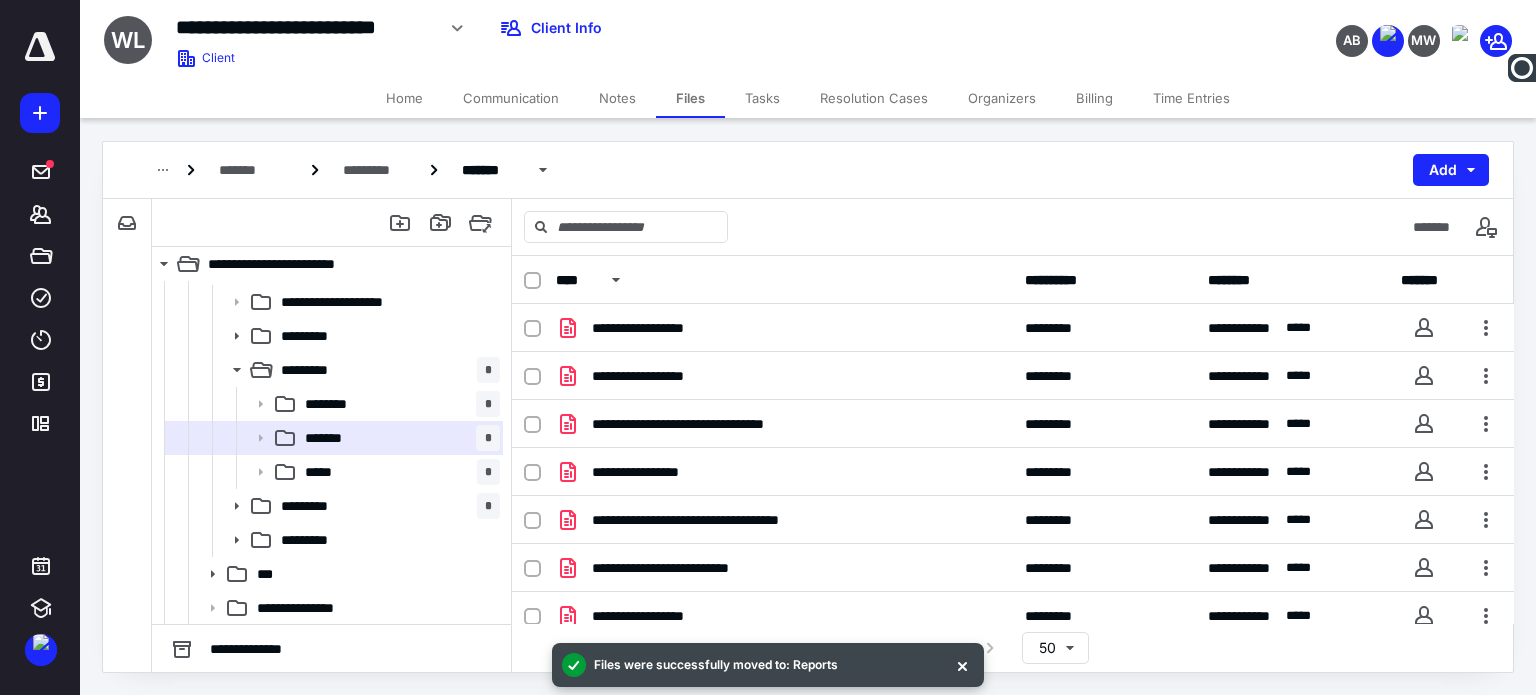 click 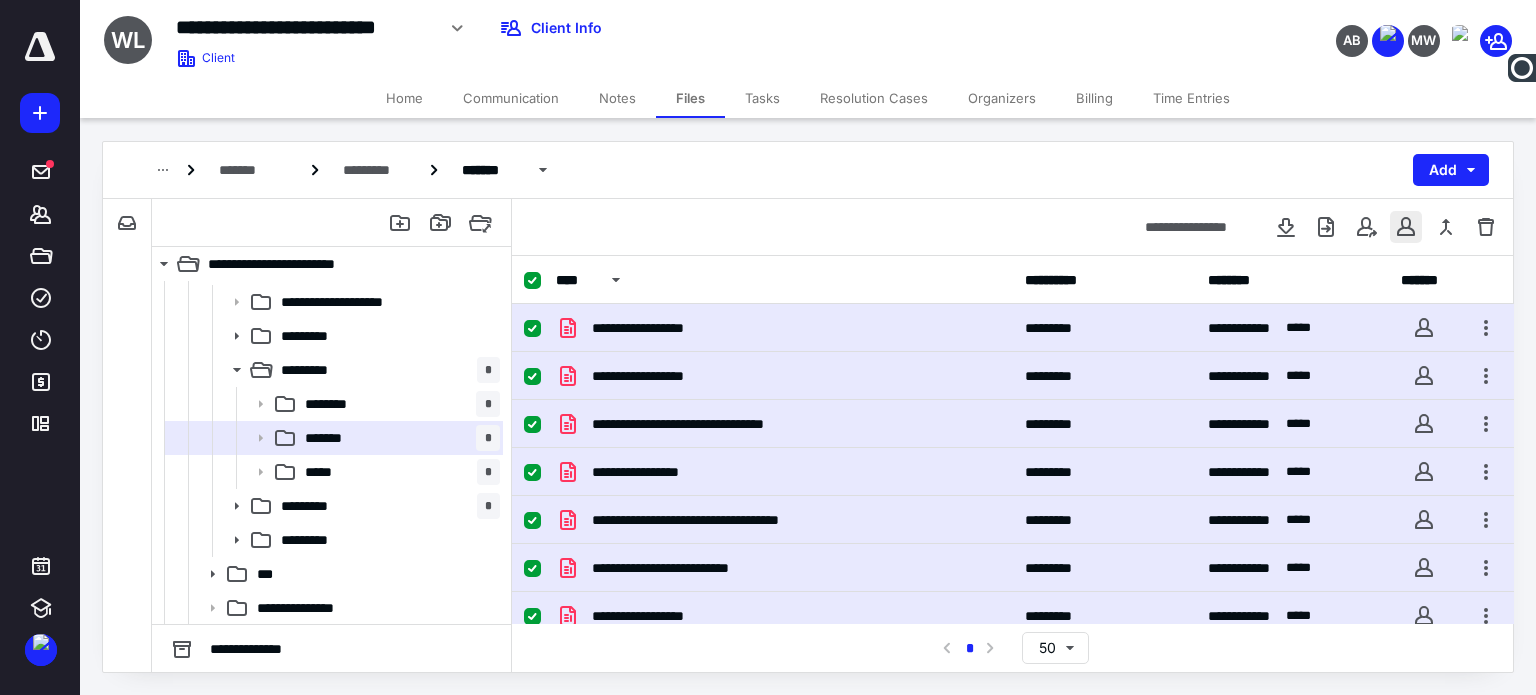 click at bounding box center (1406, 227) 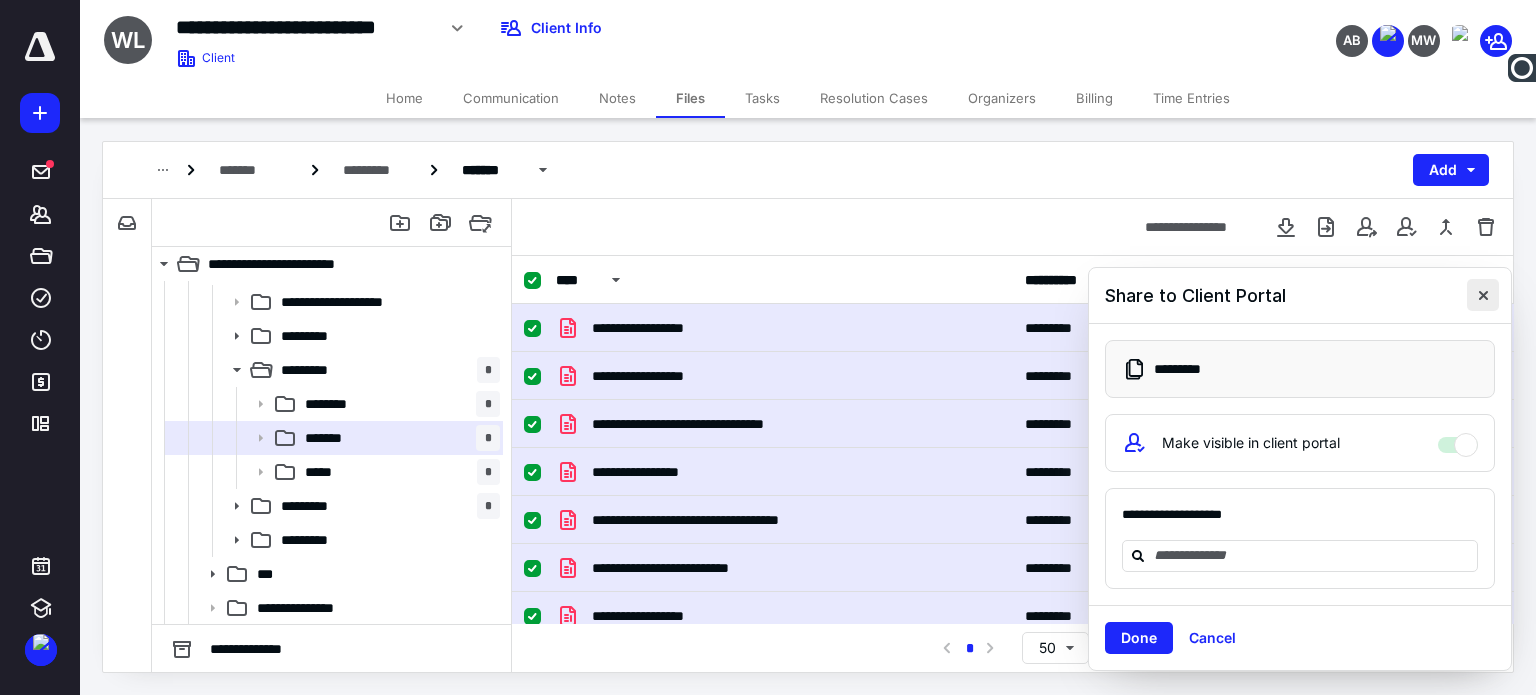 drag, startPoint x: 1485, startPoint y: 299, endPoint x: 920, endPoint y: 302, distance: 565.00793 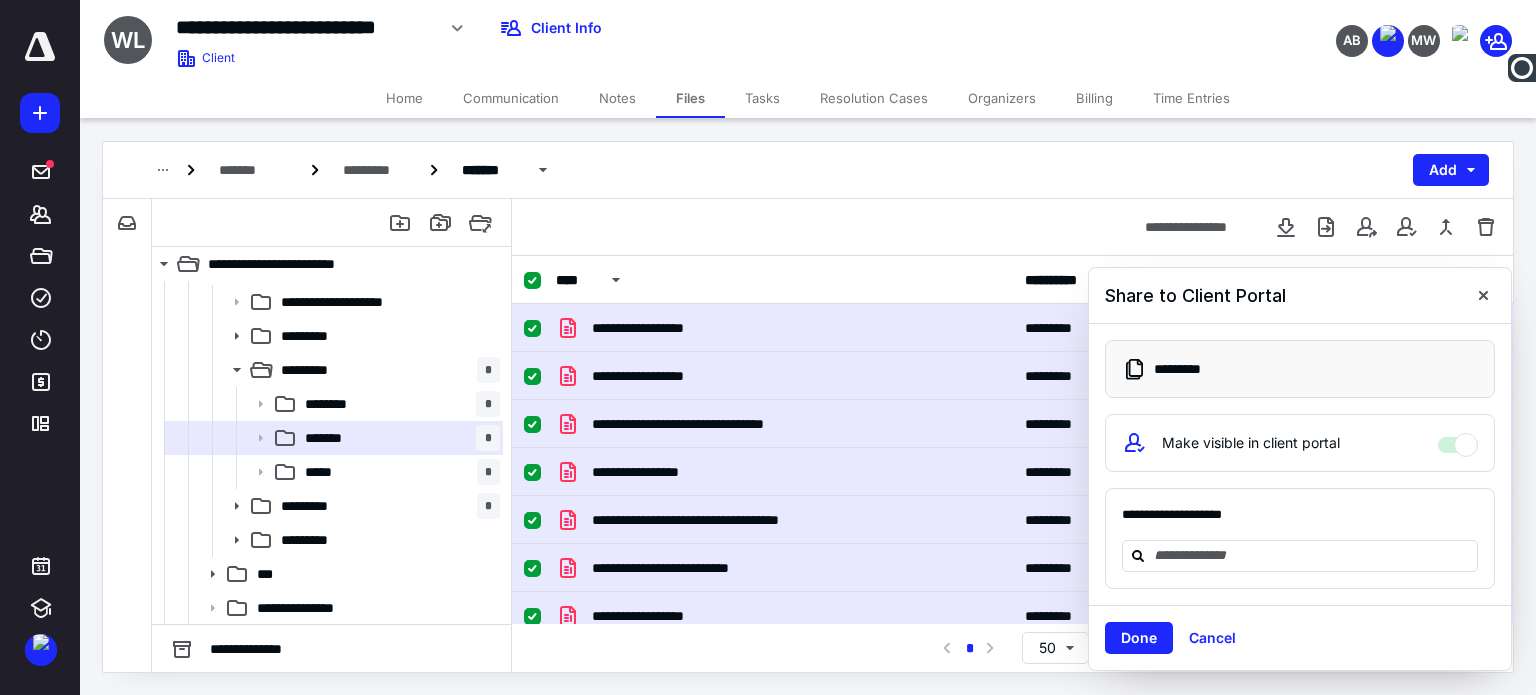 click at bounding box center [1483, 295] 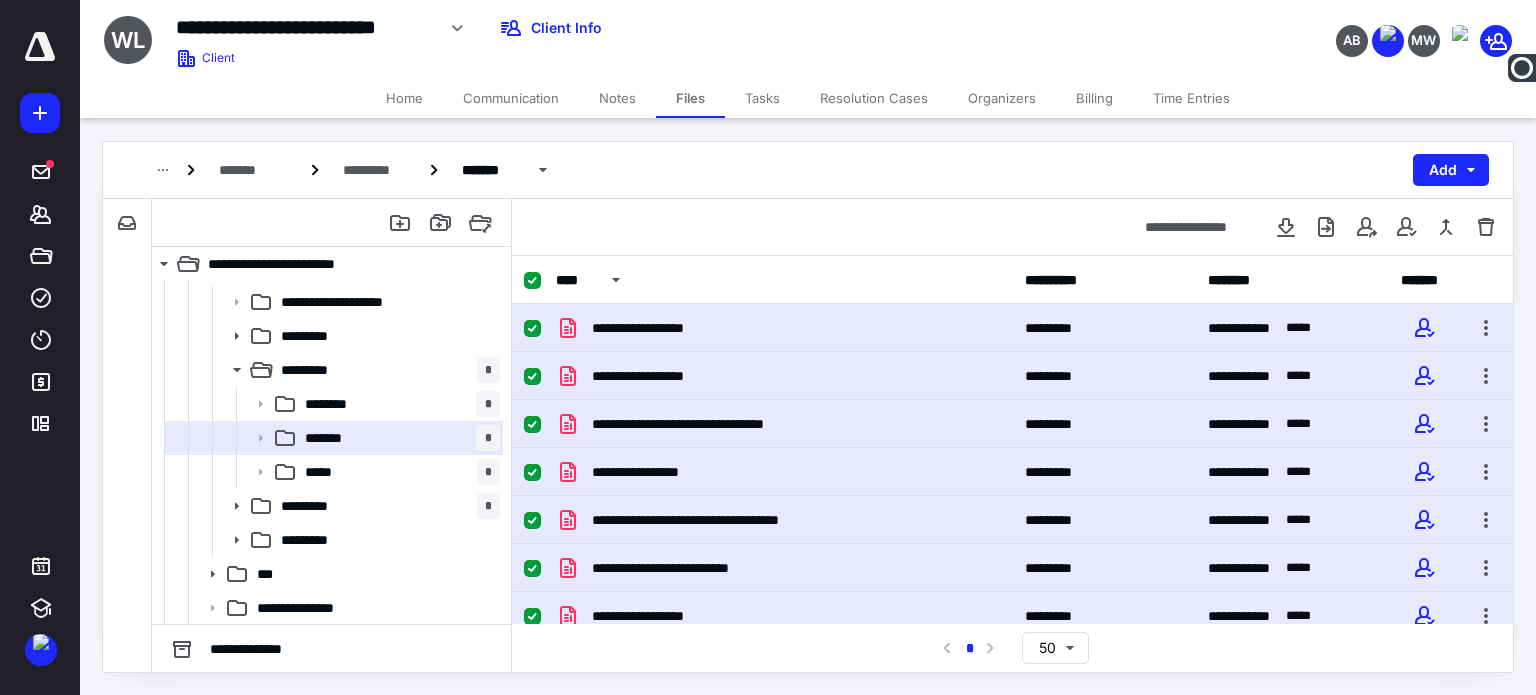 click 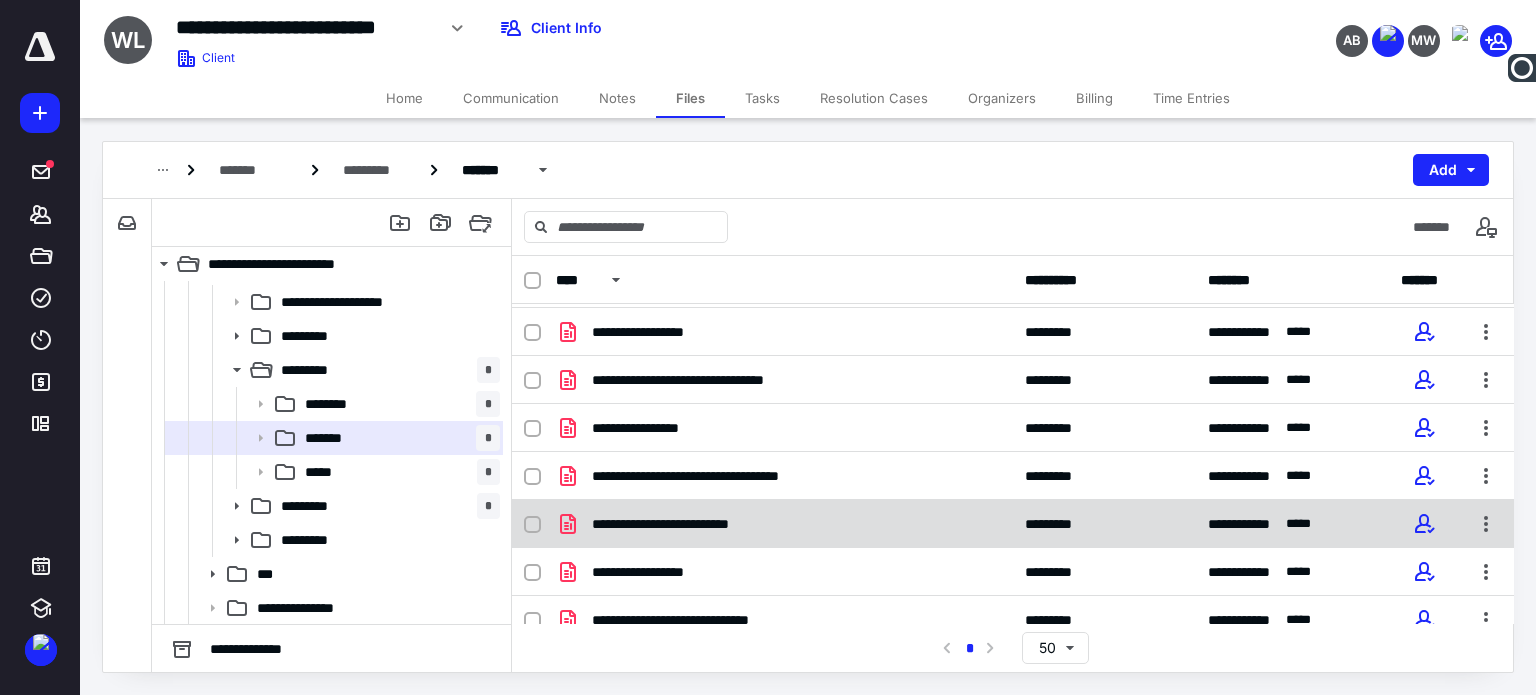 scroll, scrollTop: 62, scrollLeft: 0, axis: vertical 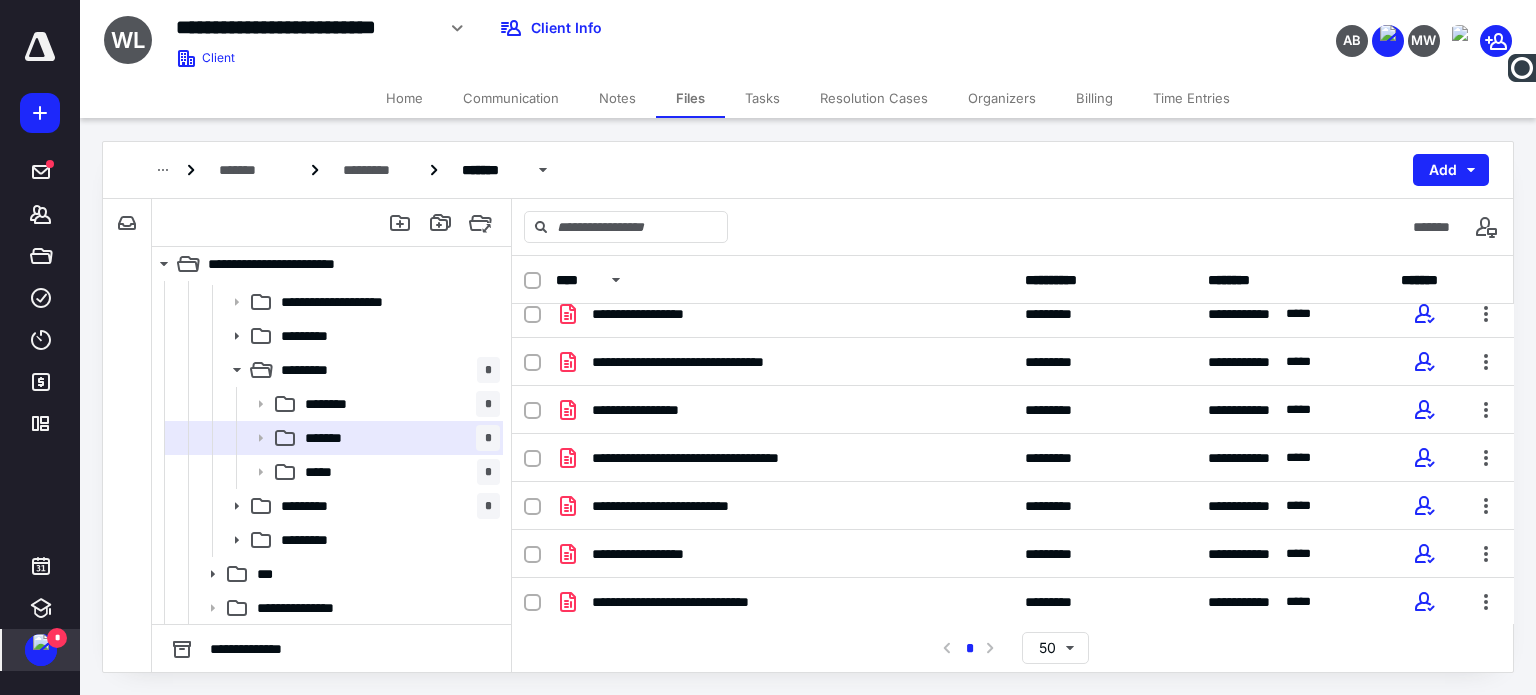 click at bounding box center [41, 642] 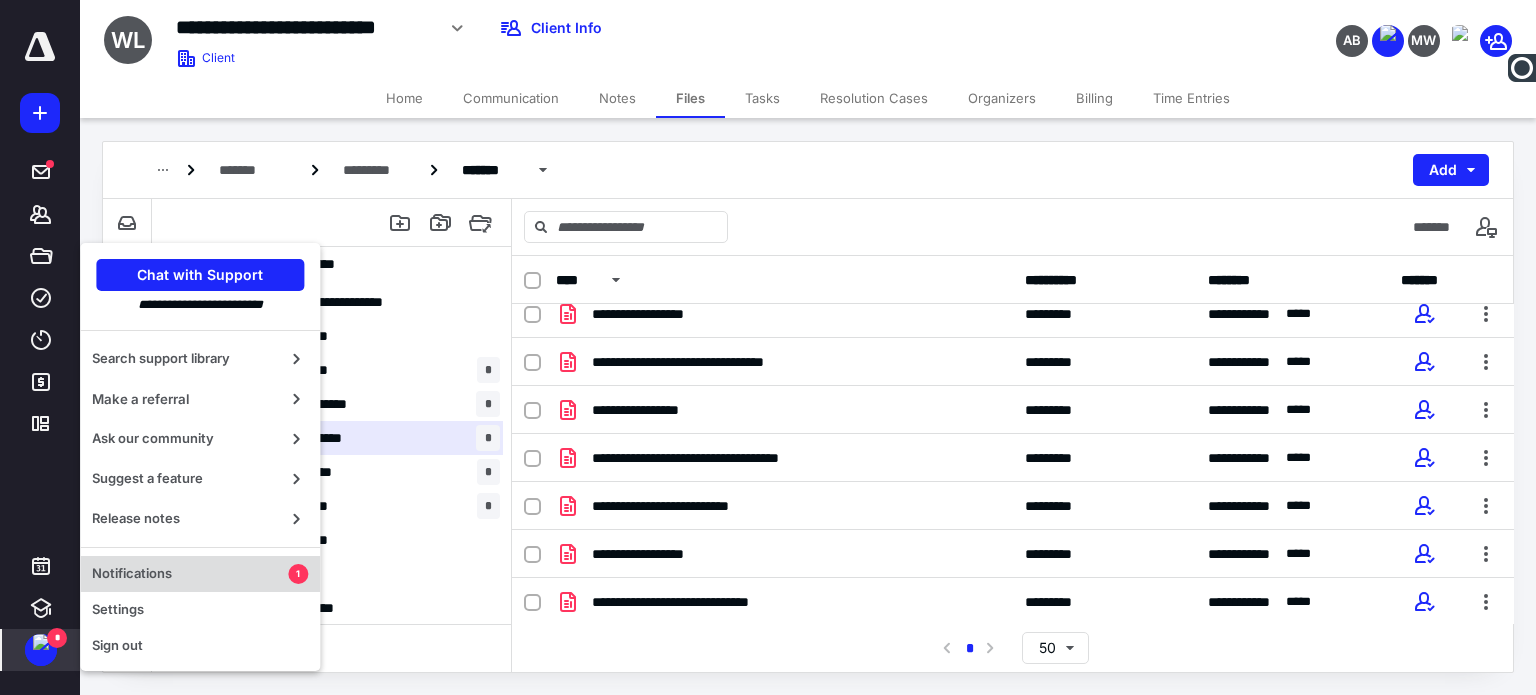 click on "Notifications" at bounding box center [190, 574] 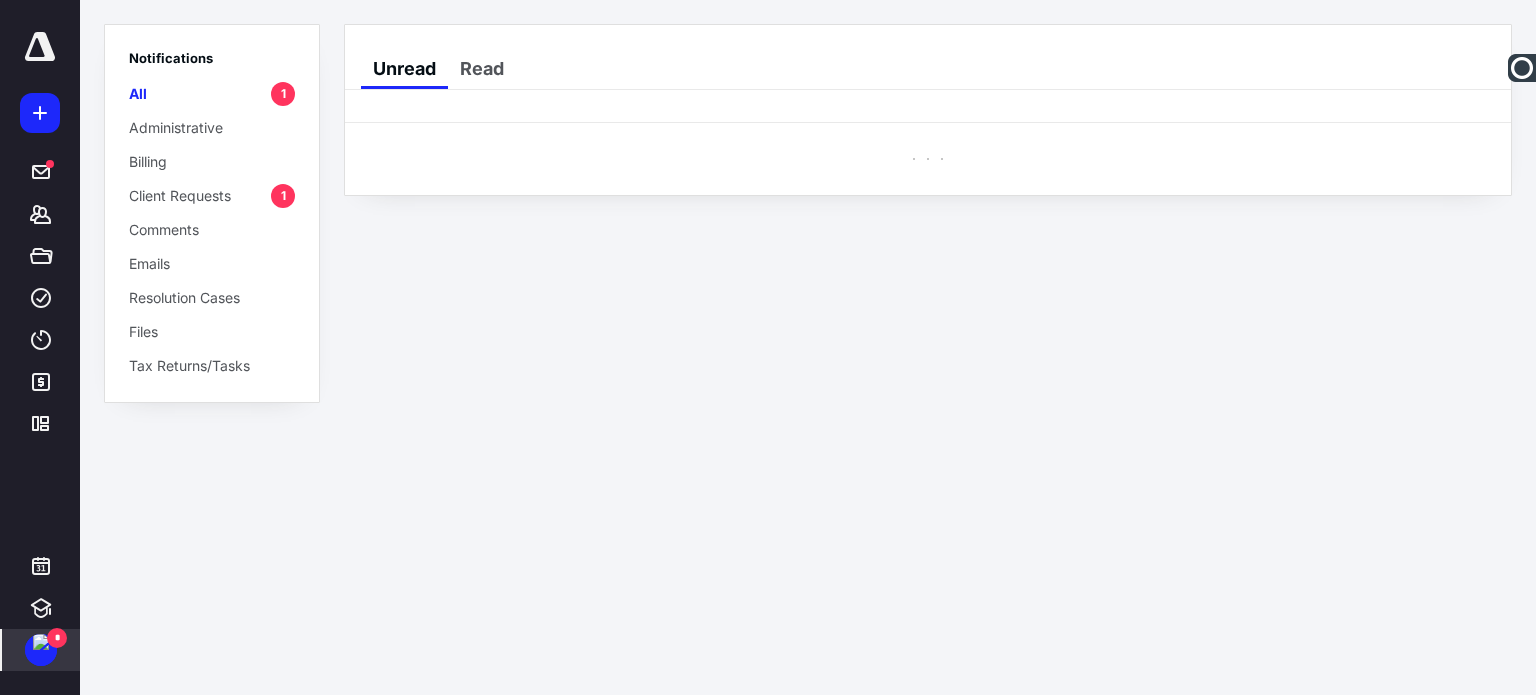 click on "Client Requests 1" at bounding box center [212, 195] 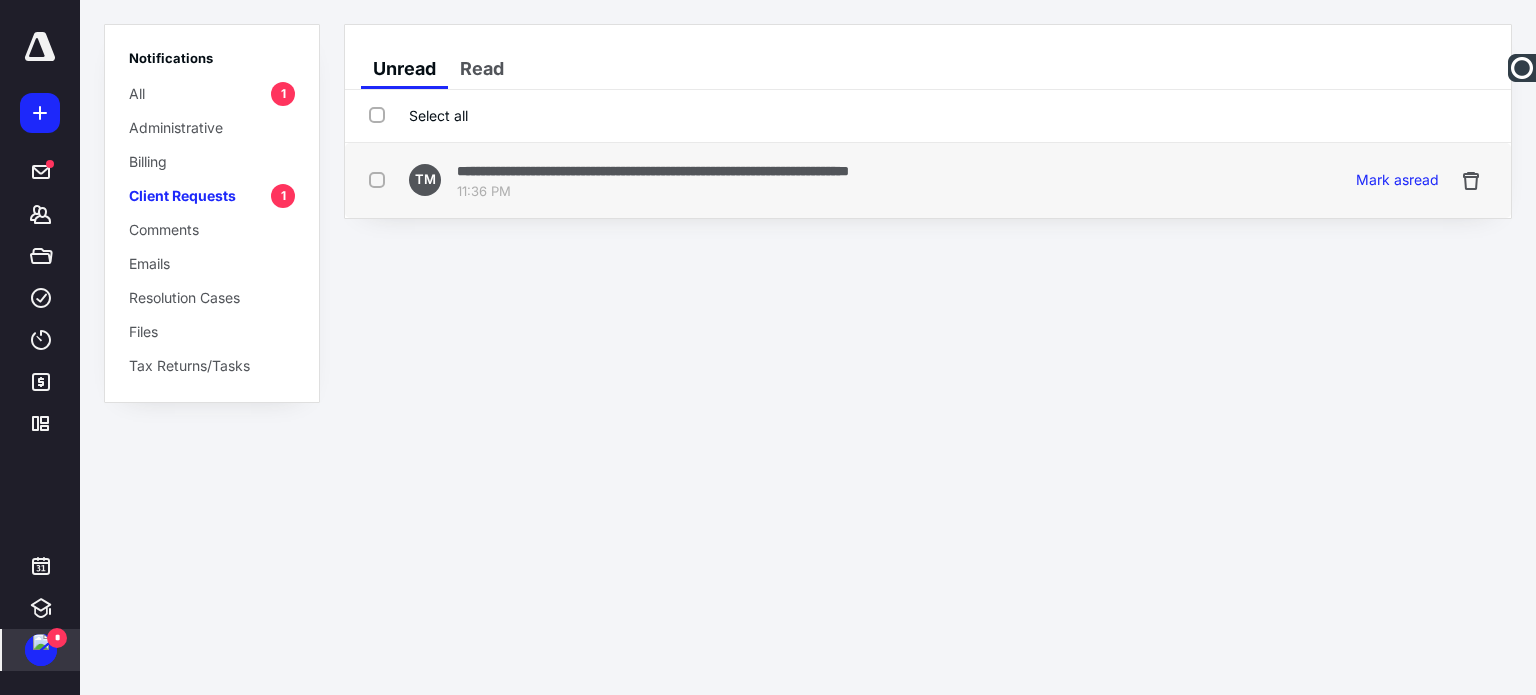 click on "11:36 PM" at bounding box center [653, 192] 